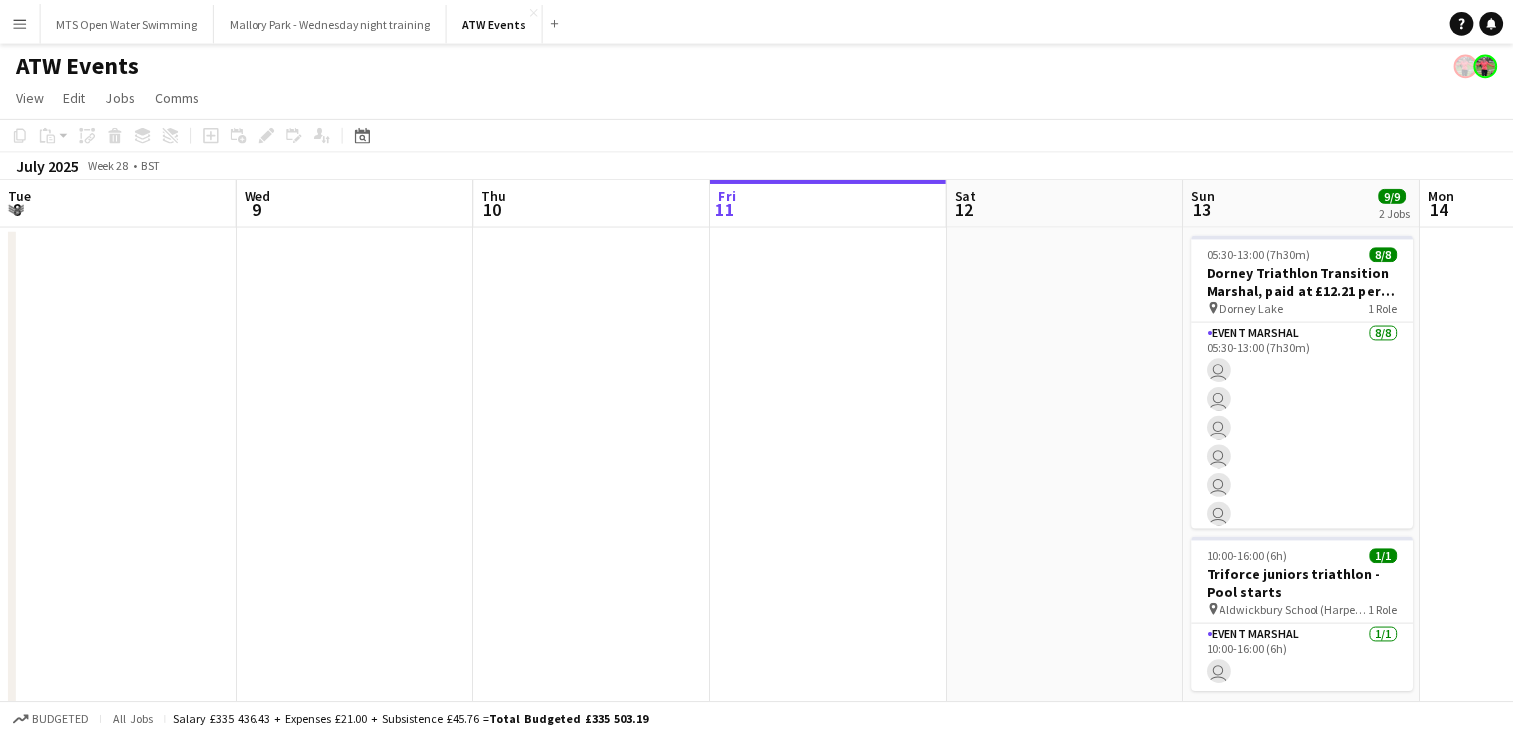 scroll, scrollTop: 0, scrollLeft: 0, axis: both 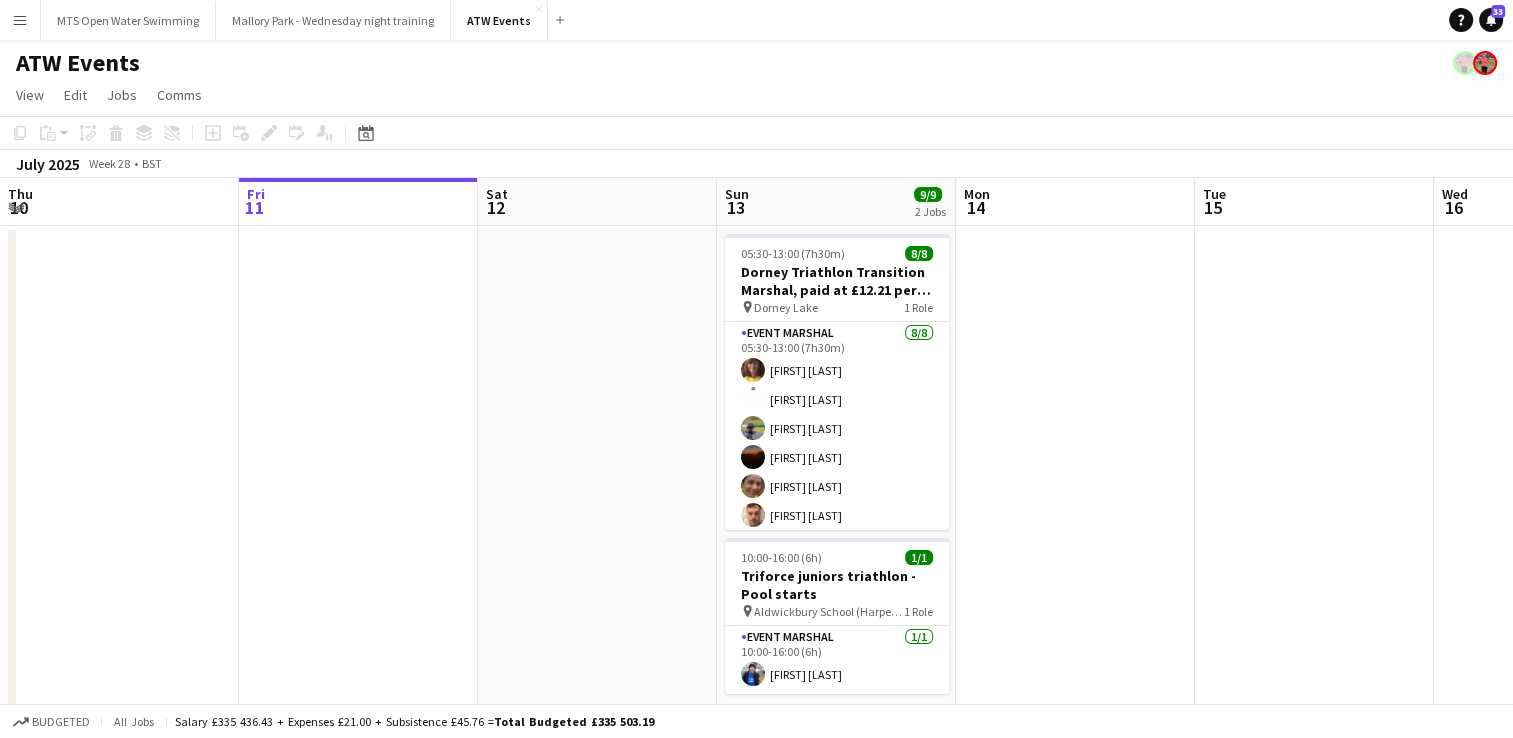 click on "Menu" at bounding box center [20, 20] 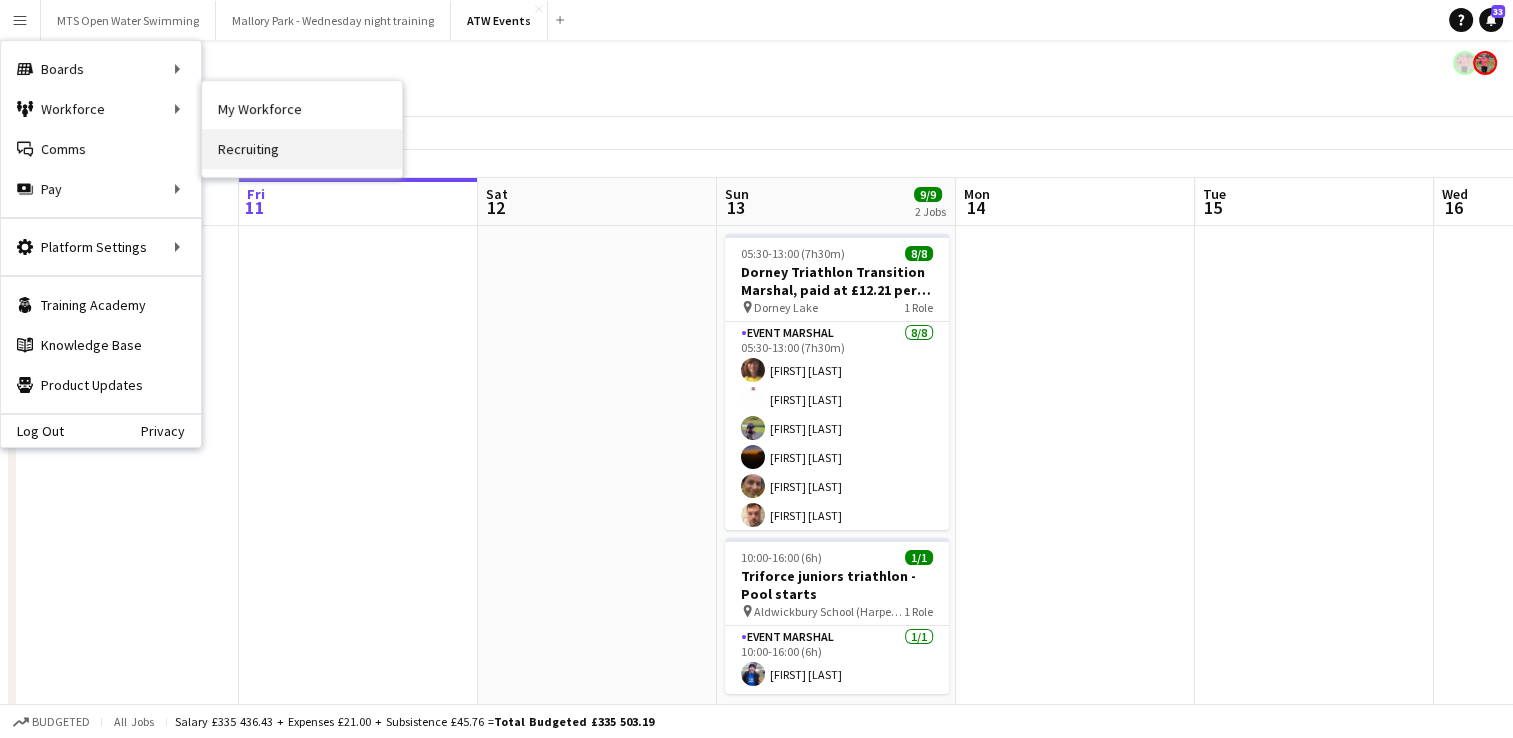 click on "Recruiting" at bounding box center [302, 149] 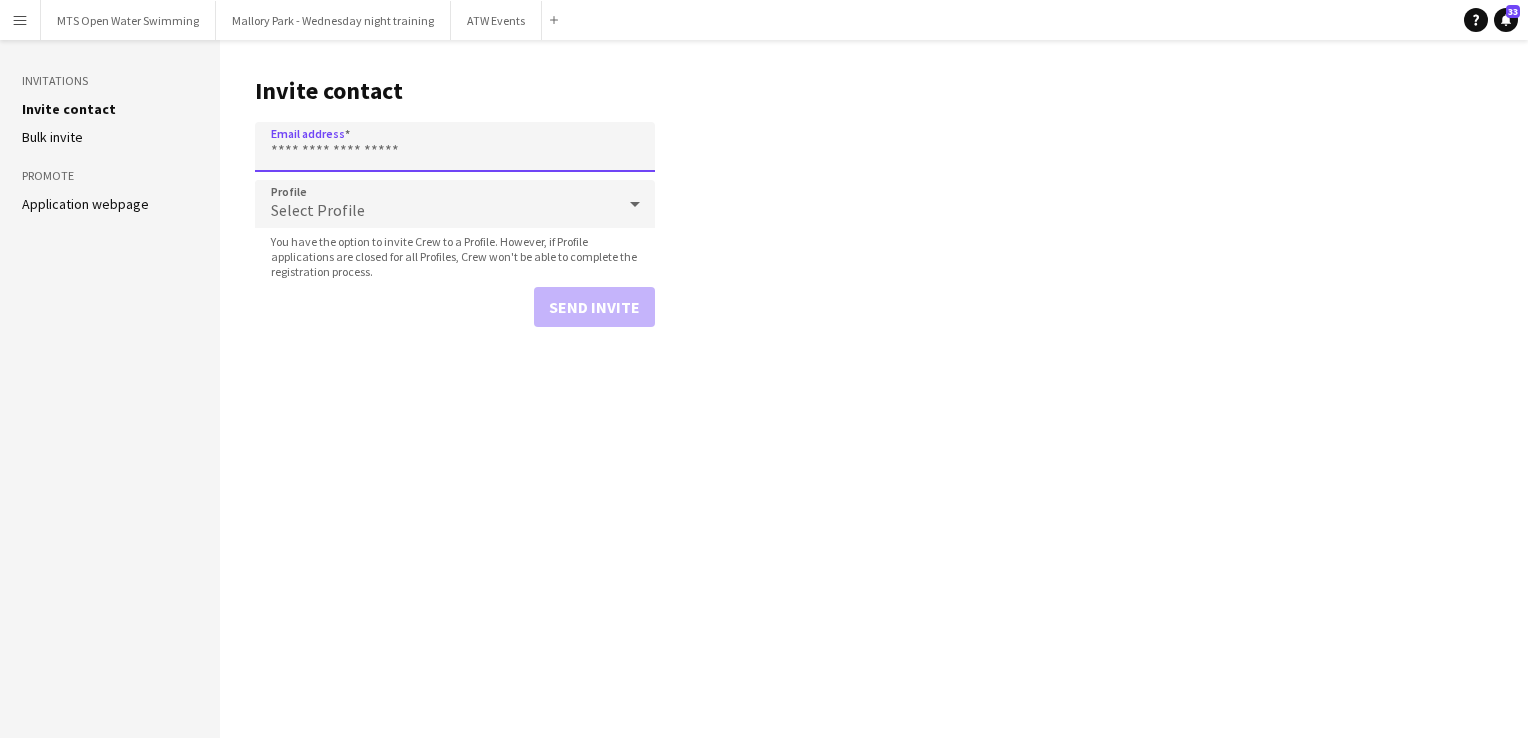 click on "Email address" at bounding box center (455, 147) 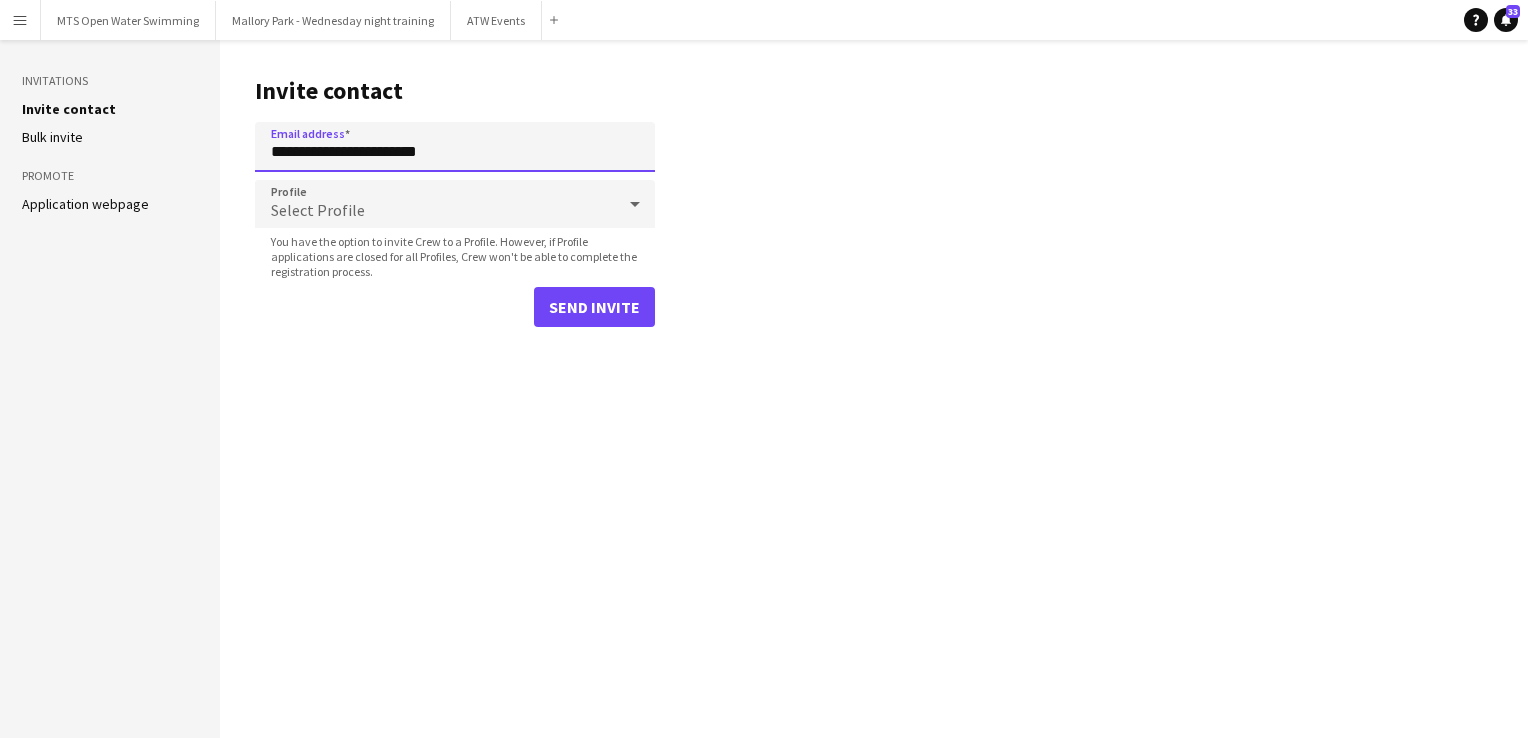 type on "**********" 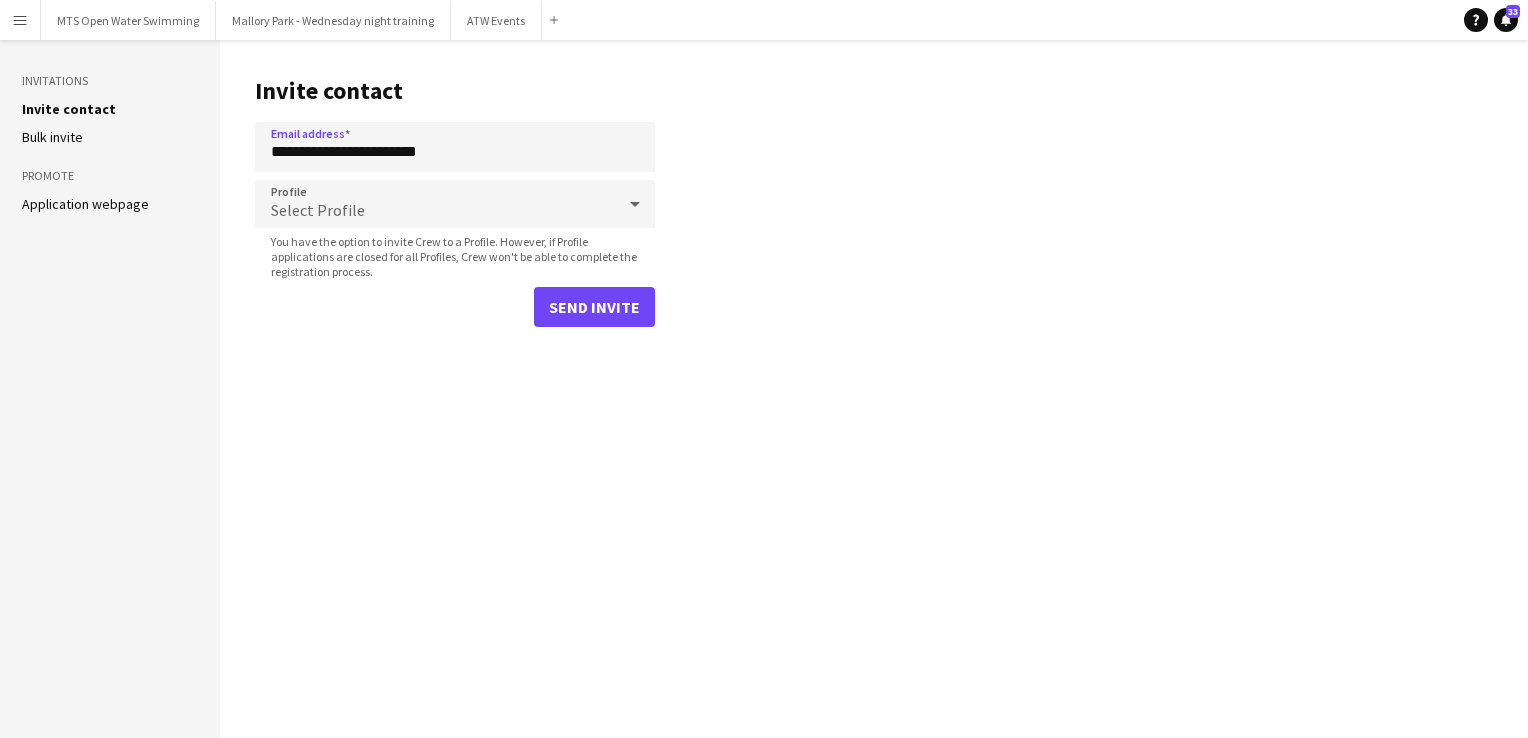 click on "Select Profile" at bounding box center [435, 204] 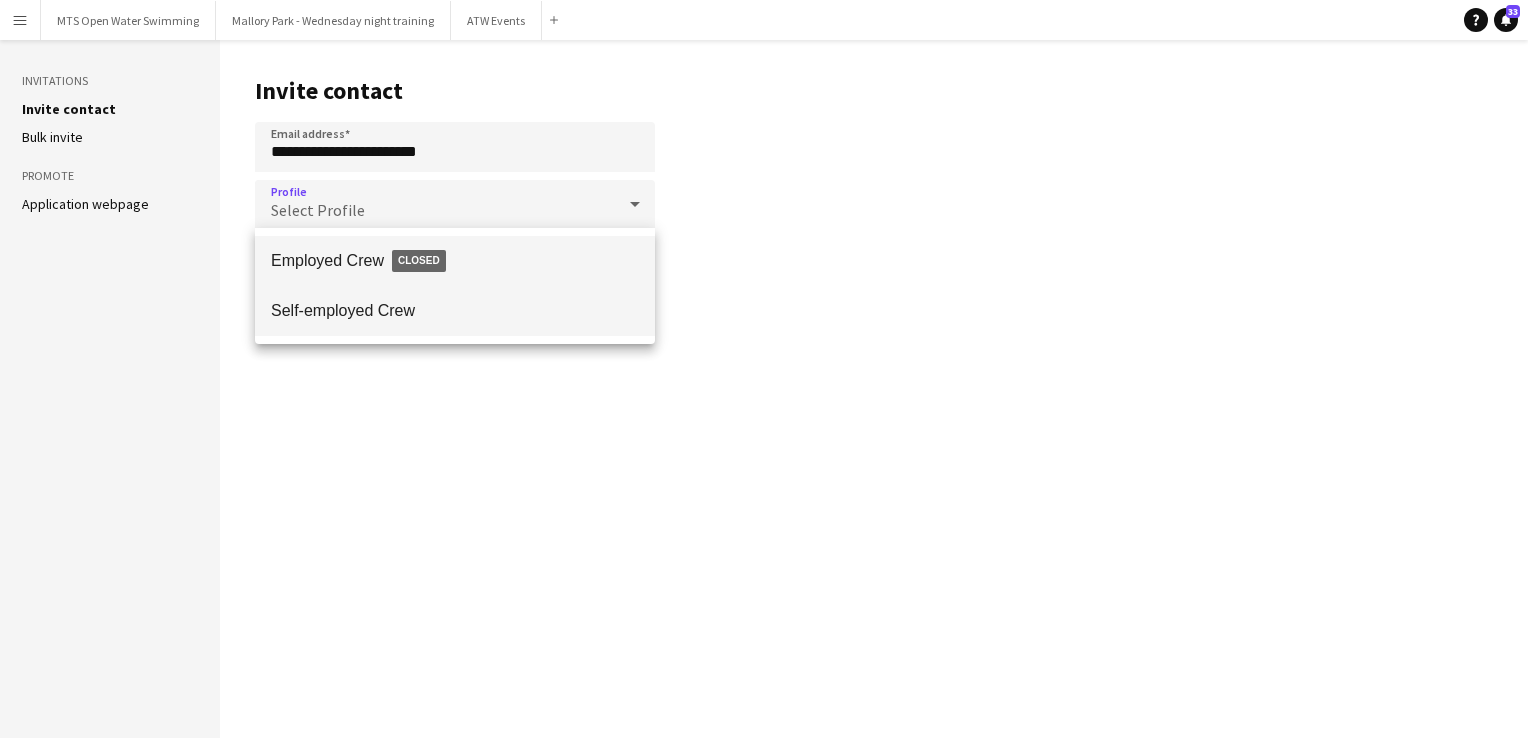 click on "Self-employed Crew" at bounding box center (455, 310) 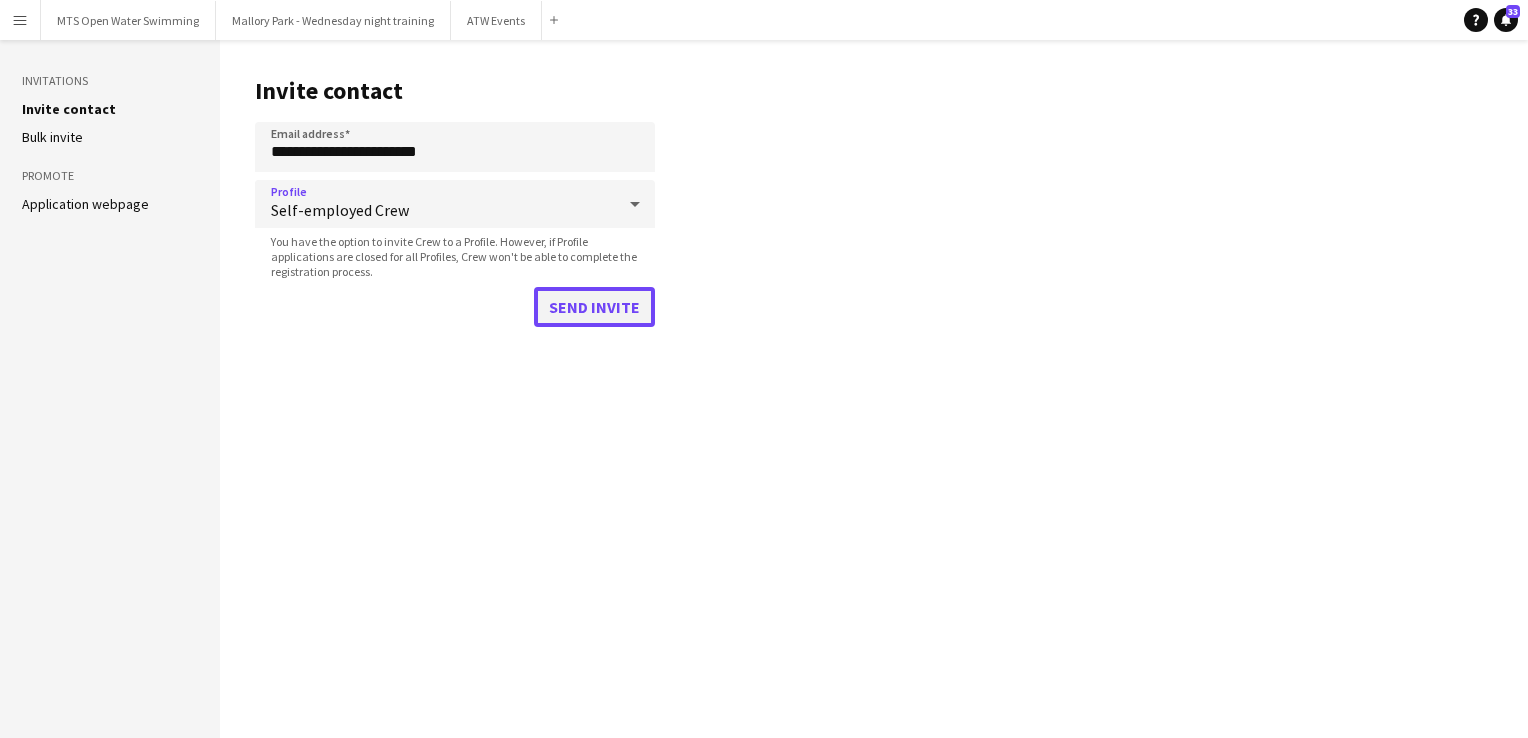 click on "Send invite" 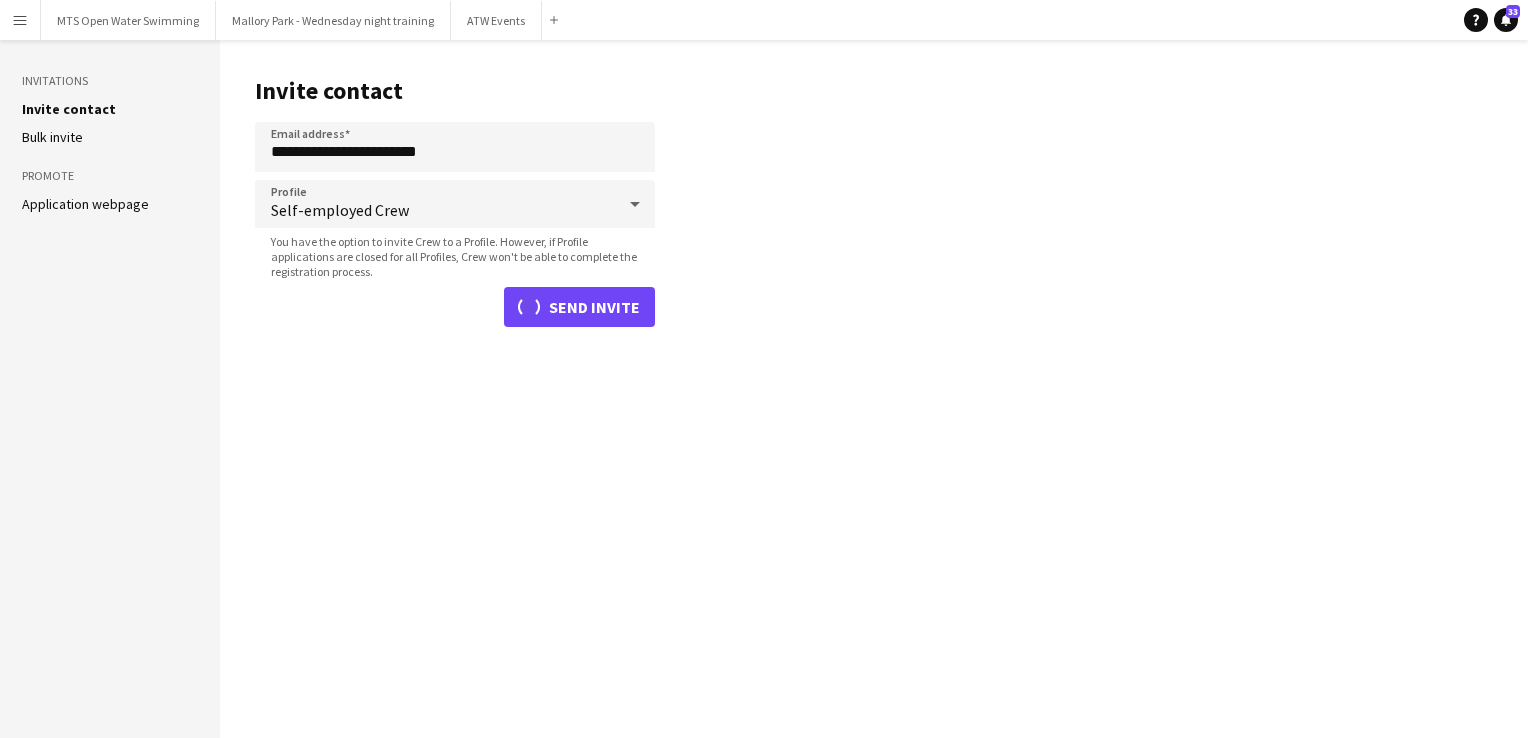 type 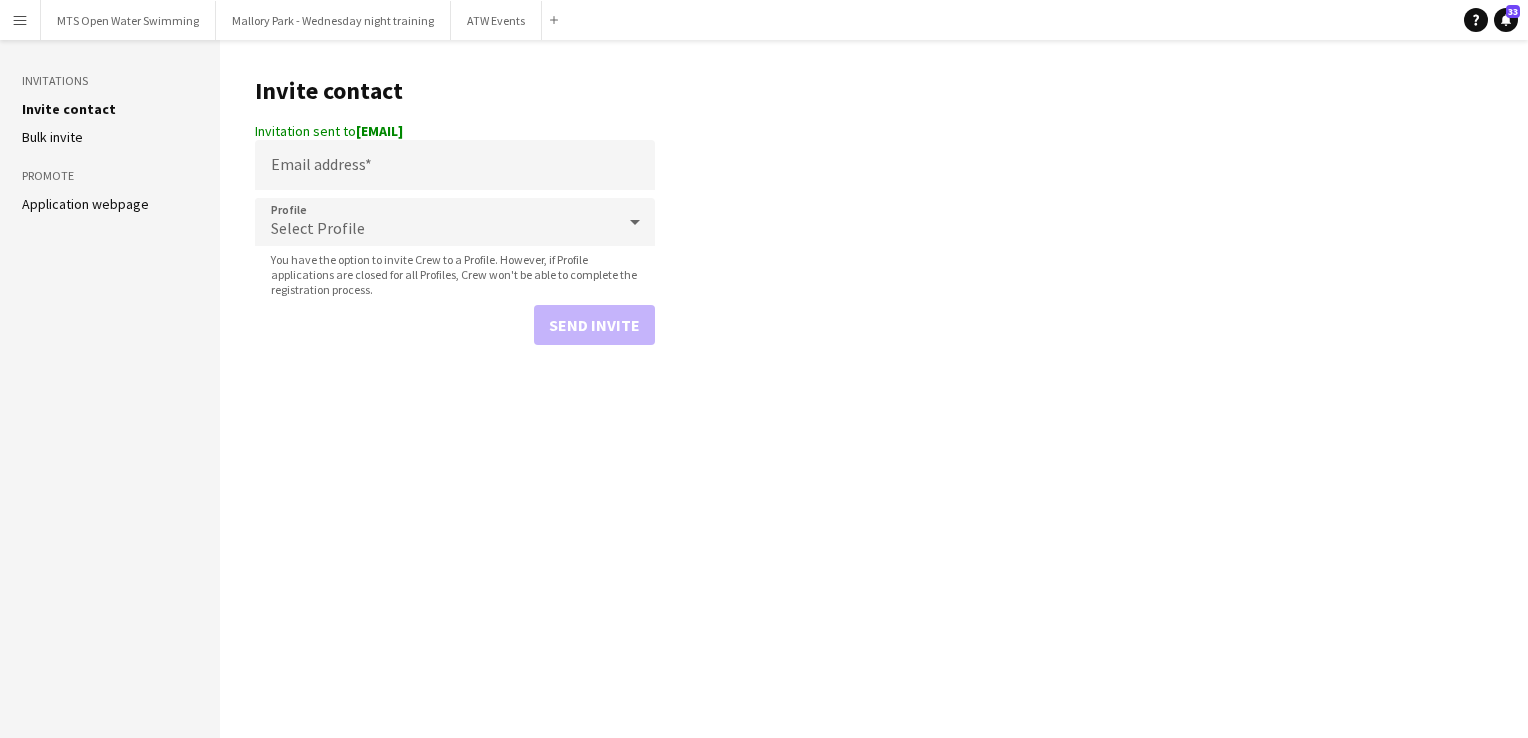scroll, scrollTop: 0, scrollLeft: 0, axis: both 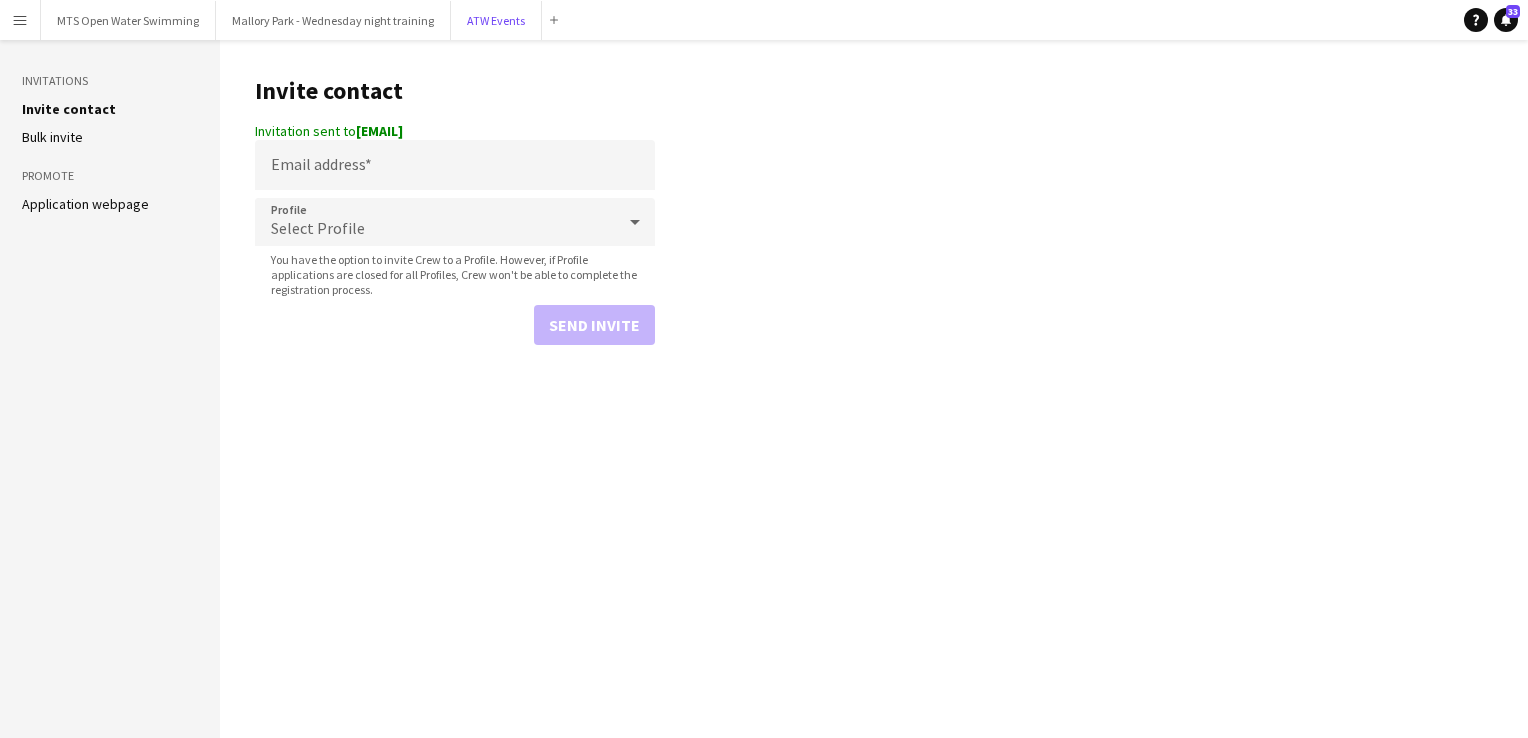click on "ATW Events
Close" at bounding box center (496, 20) 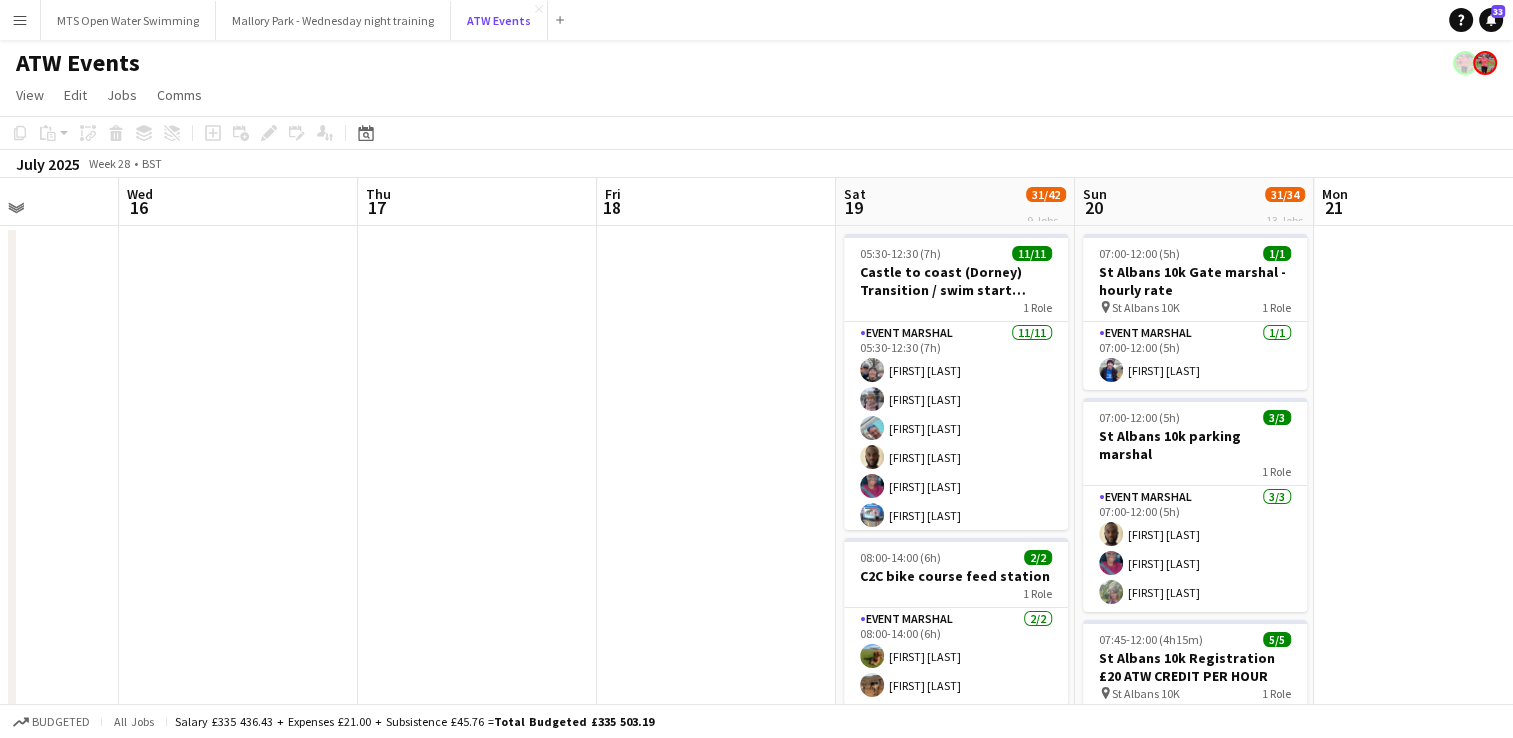 scroll, scrollTop: 0, scrollLeft: 836, axis: horizontal 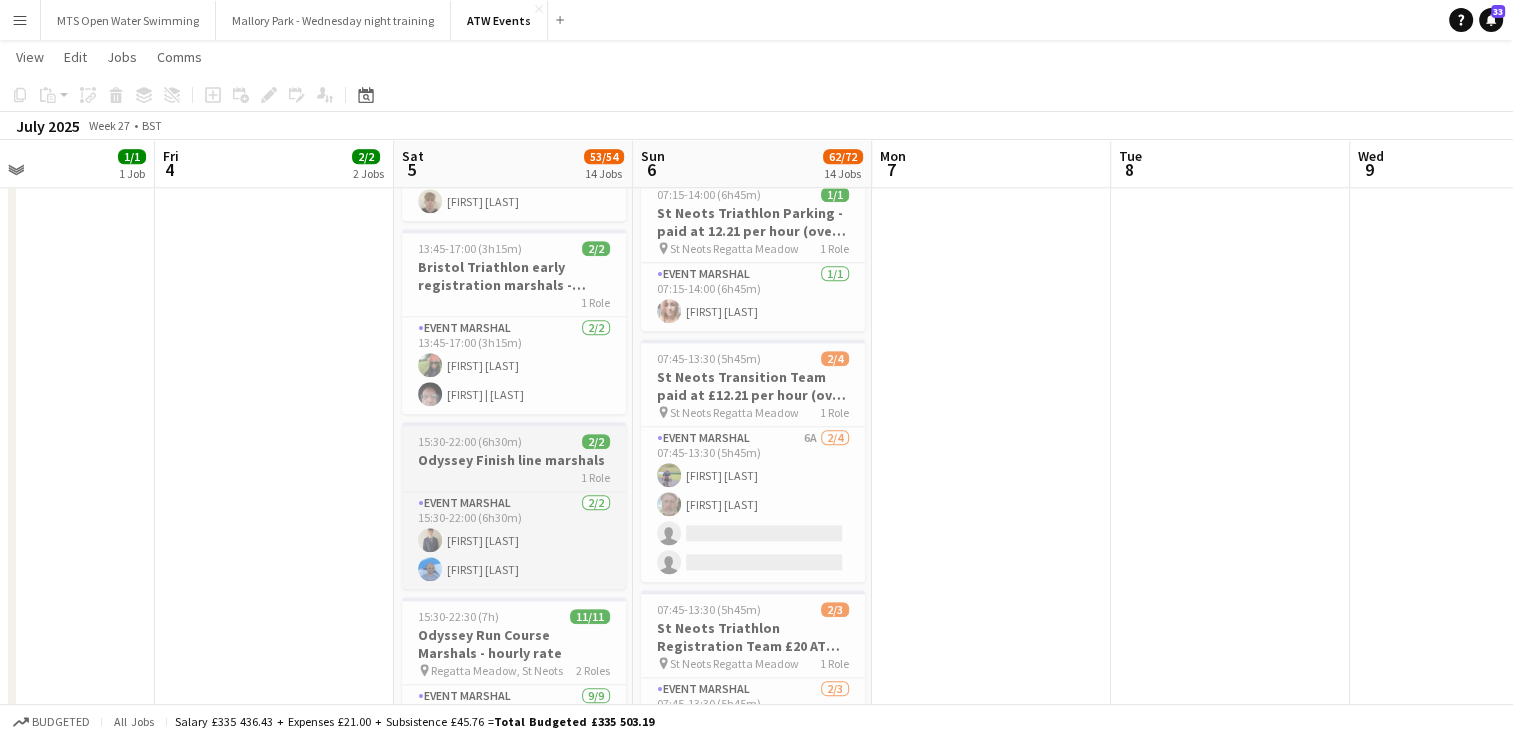 click on "Odyssey Finish line marshals" at bounding box center [514, 460] 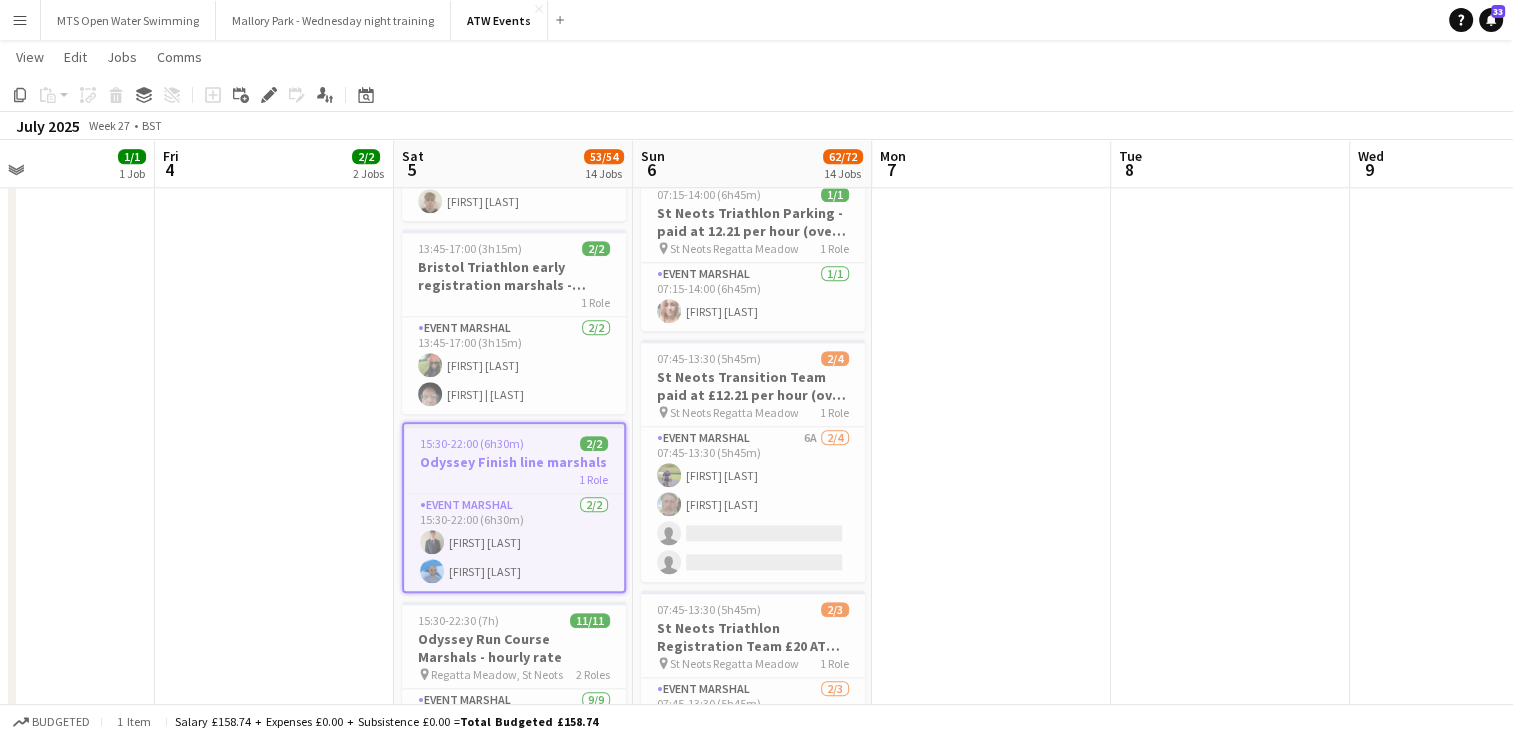 click on "09:00-19:00 (10h)    1/1   Odyssey set up help   1 Role   Event Marshal   1/1   09:00-19:00 (10h)
Jonathan Campbell     12:00-21:00 (9h)    1/1   Odyssey Camping marshal - hourly rate
pin
Regatta Meadow, St Neots   1 Role   Event Marshal   1/1   12:00-21:00 (9h)
Tom Renphrey" at bounding box center (274, -95) 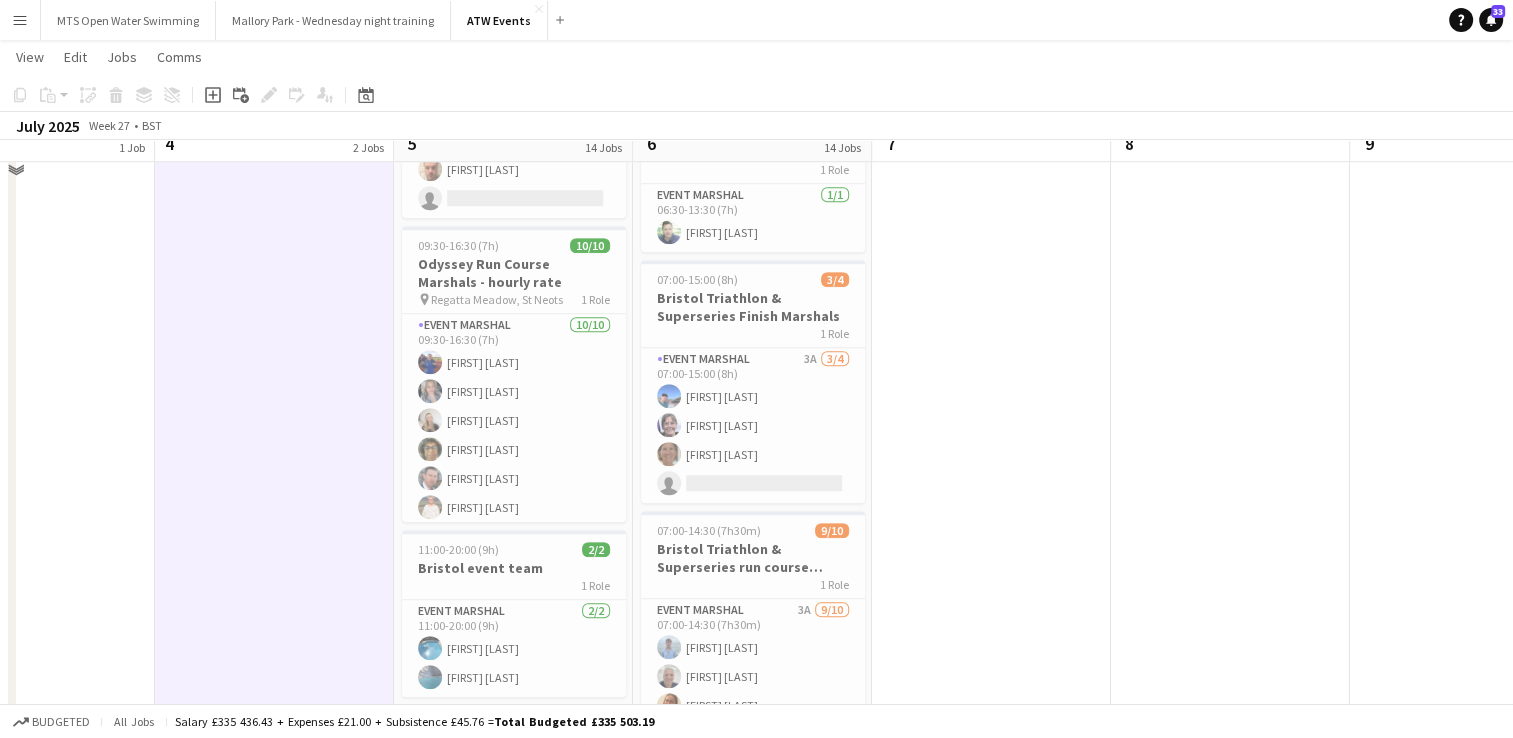 scroll, scrollTop: 1376, scrollLeft: 0, axis: vertical 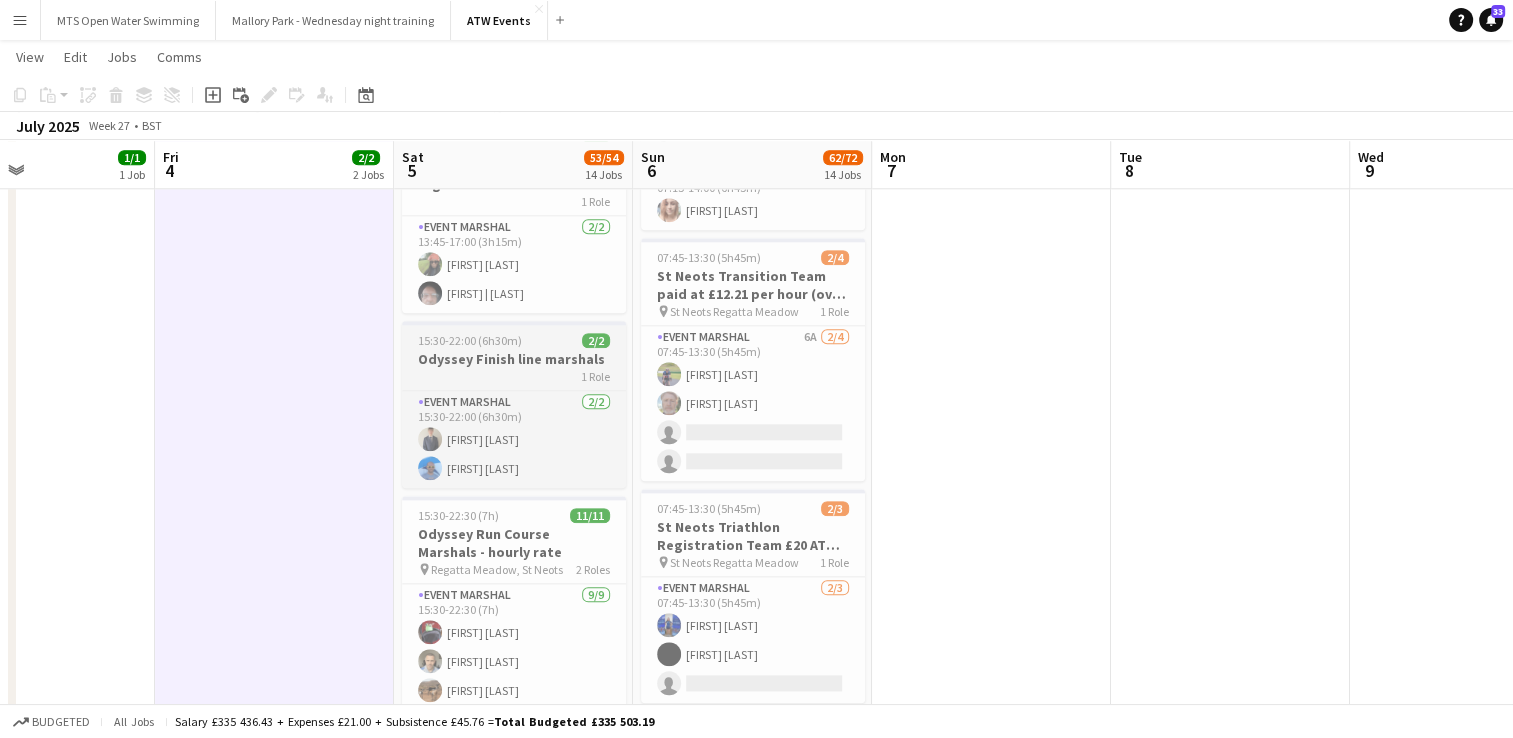 click on "1 Role" at bounding box center (514, 376) 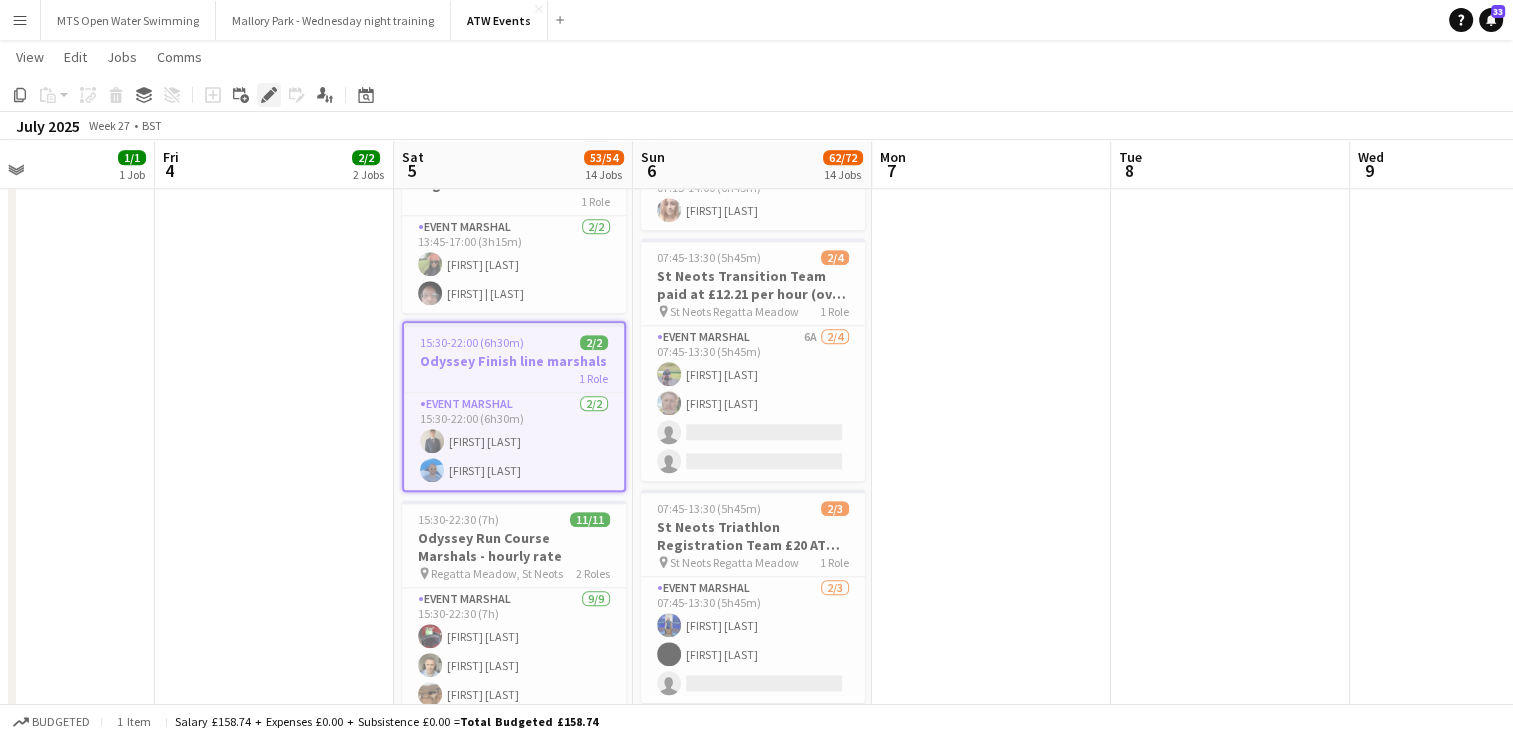 click on "Edit" 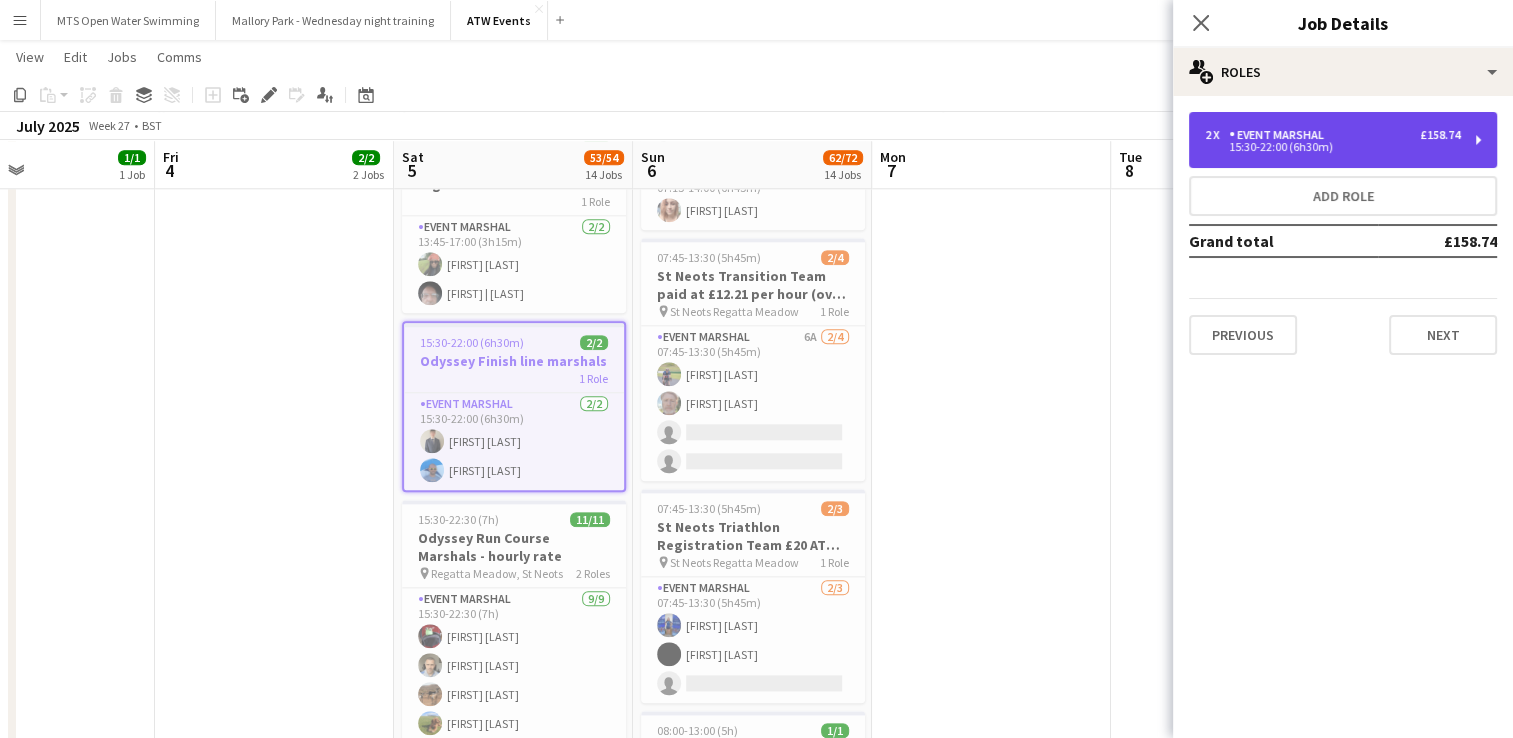 click on "15:30-22:00 (6h30m)" at bounding box center (1332, 147) 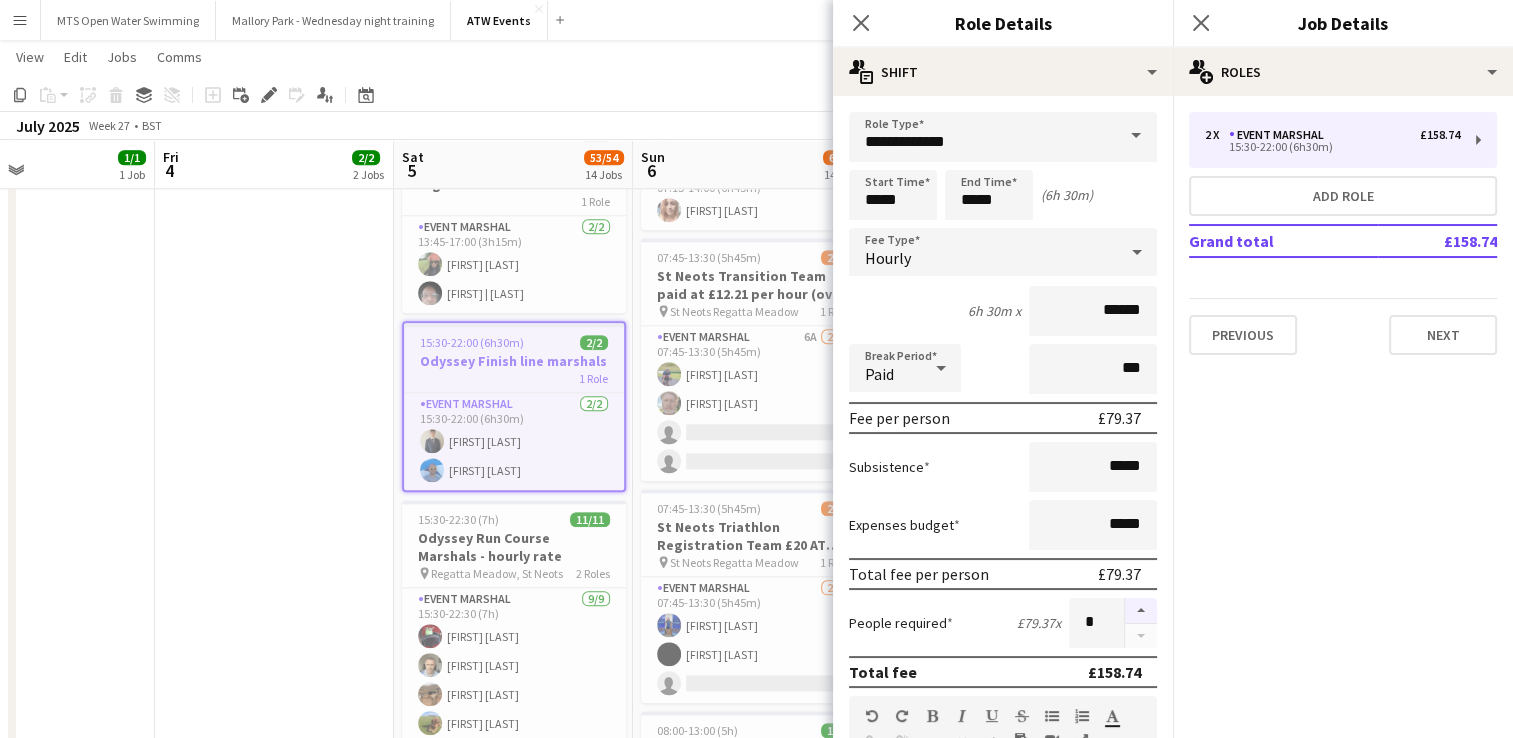 click at bounding box center (1141, 611) 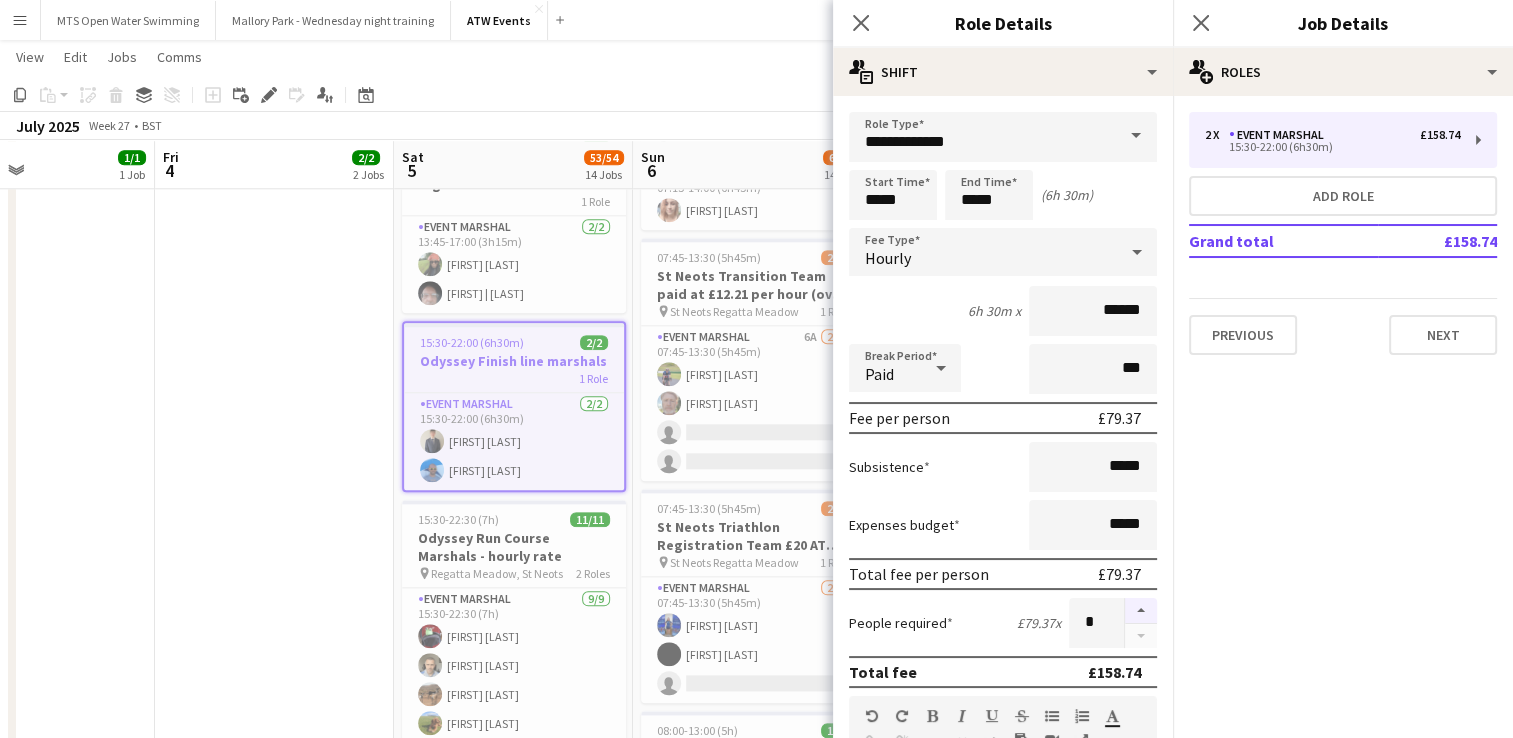 type on "*" 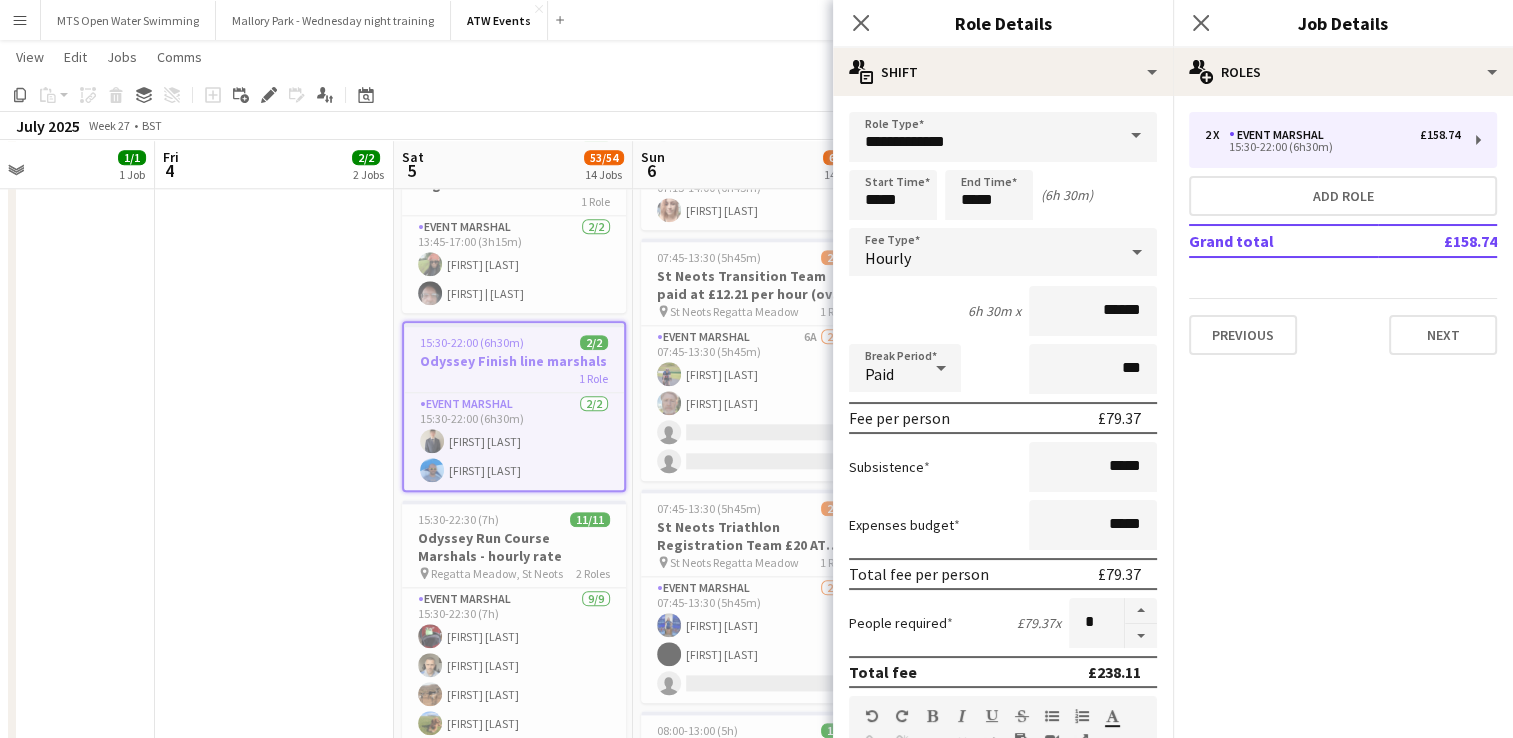 click on "09:00-19:00 (10h)    1/1   Odyssey set up help   1 Role   Event Marshal   1/1   09:00-19:00 (10h)
Jonathan Campbell     12:00-21:00 (9h)    1/1   Odyssey Camping marshal - hourly rate
pin
Regatta Meadow, St Neots   1 Role   Event Marshal   1/1   12:00-21:00 (9h)
Tom Renphrey" at bounding box center [274, -196] 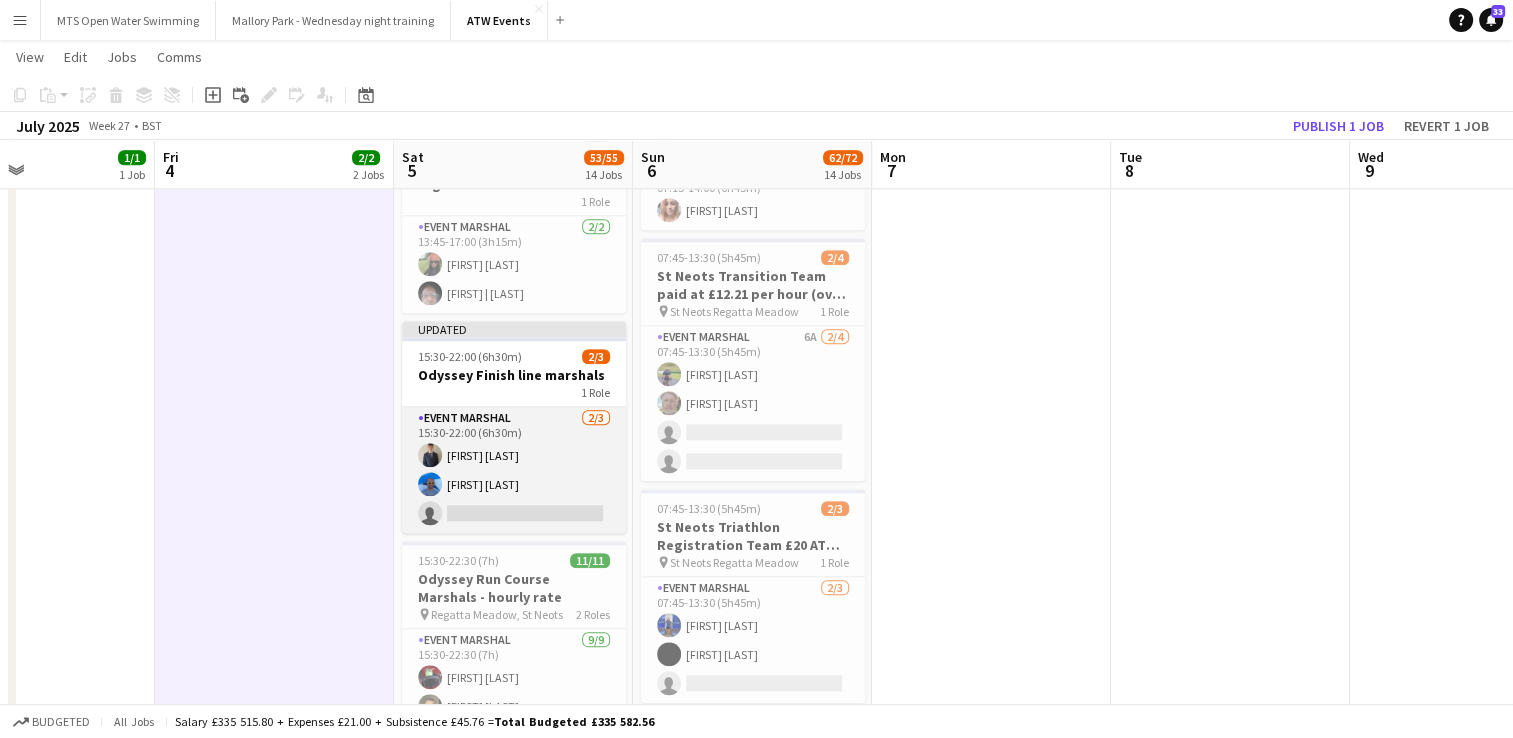 click on "Event Marshal   2/3   15:30-22:00 (6h30m)
Lewis Paterson Ryan De Vooght-Johnson
single-neutral-actions" at bounding box center (514, 470) 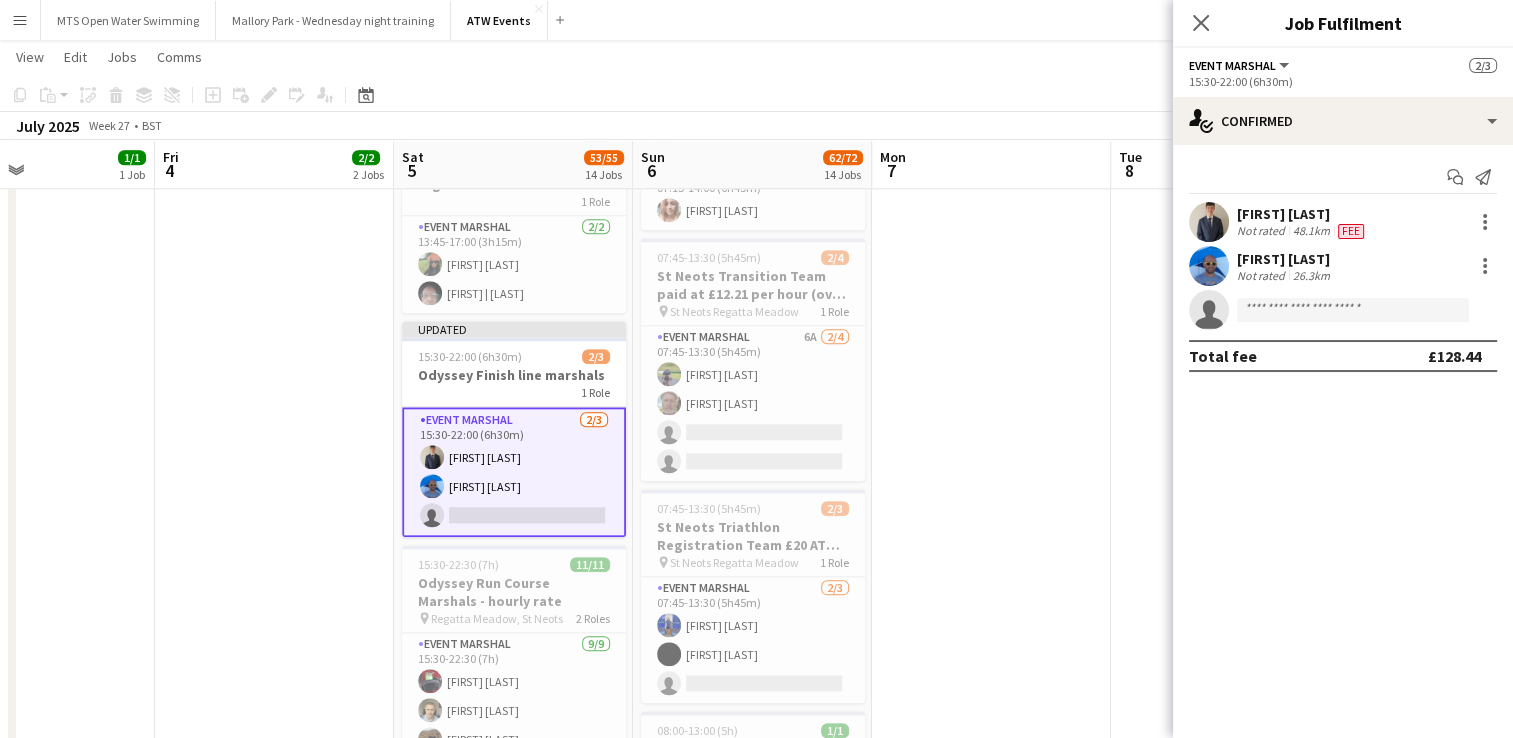 click on "Event Marshal   2/3   15:30-22:00 (6h30m)
Lewis Paterson Ryan De Vooght-Johnson
single-neutral-actions" at bounding box center [514, 472] 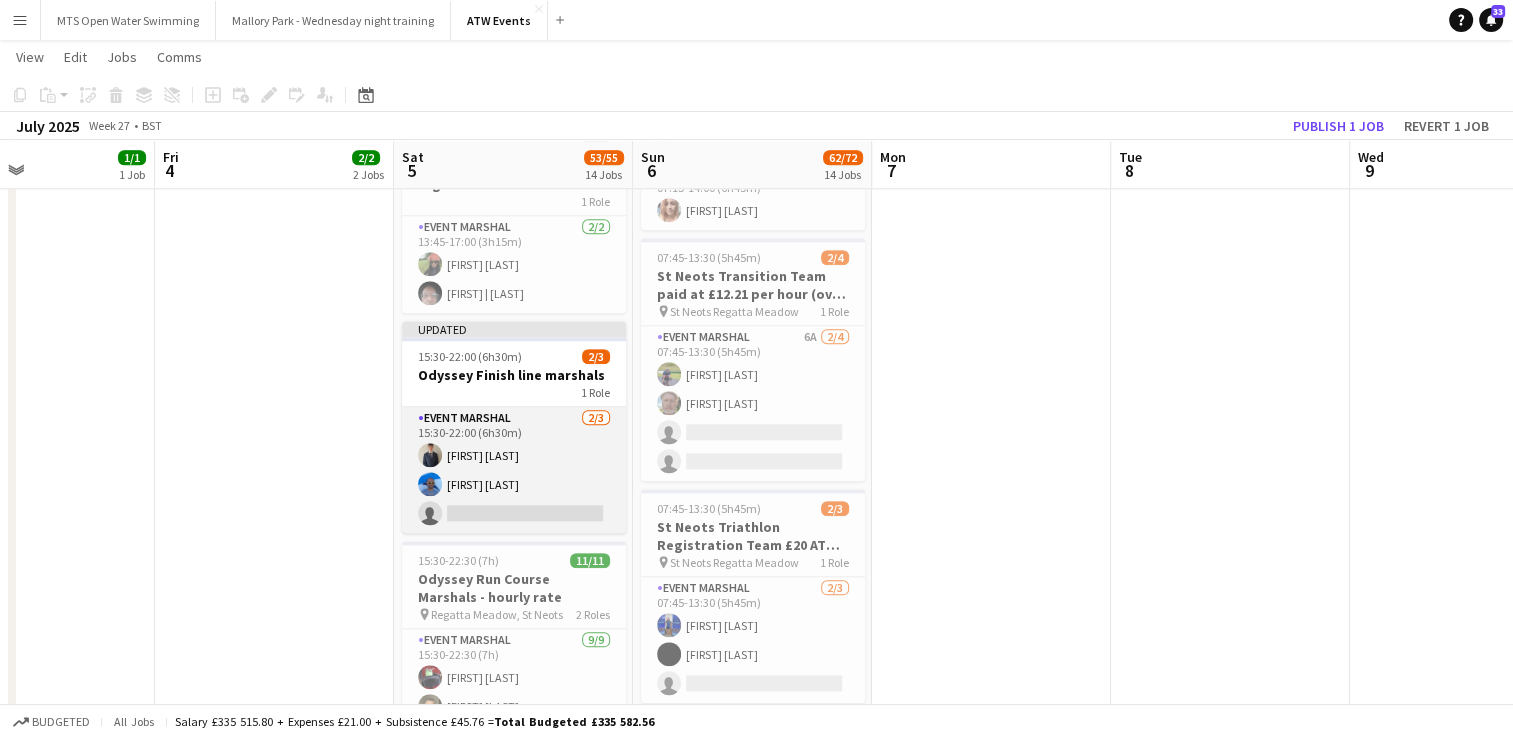 click on "Event Marshal   2/3   15:30-22:00 (6h30m)
Lewis Paterson Ryan De Vooght-Johnson
single-neutral-actions" at bounding box center [514, 470] 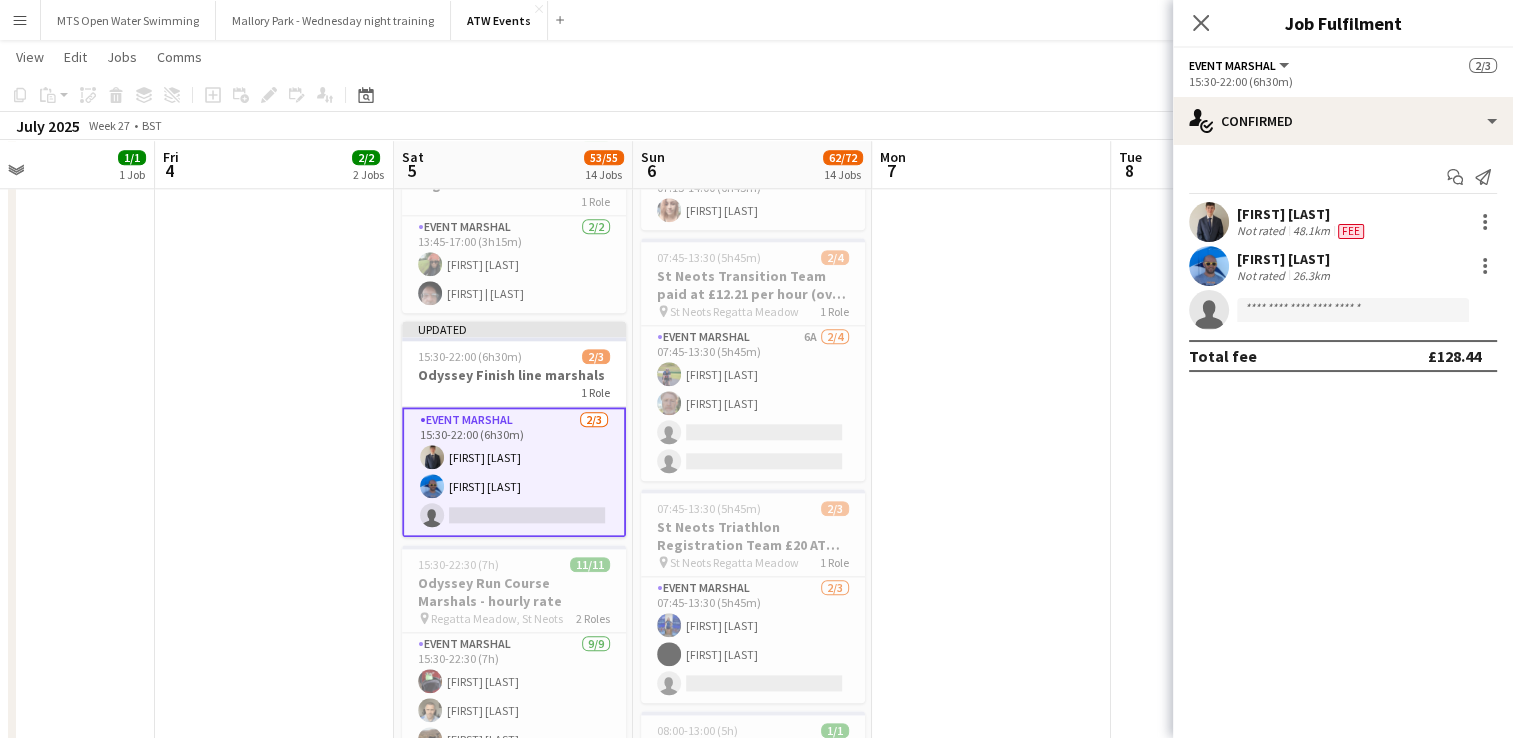 click on "Event Marshal   2/3   15:30-22:00 (6h30m)
Lewis Paterson Ryan De Vooght-Johnson
single-neutral-actions" at bounding box center (514, 472) 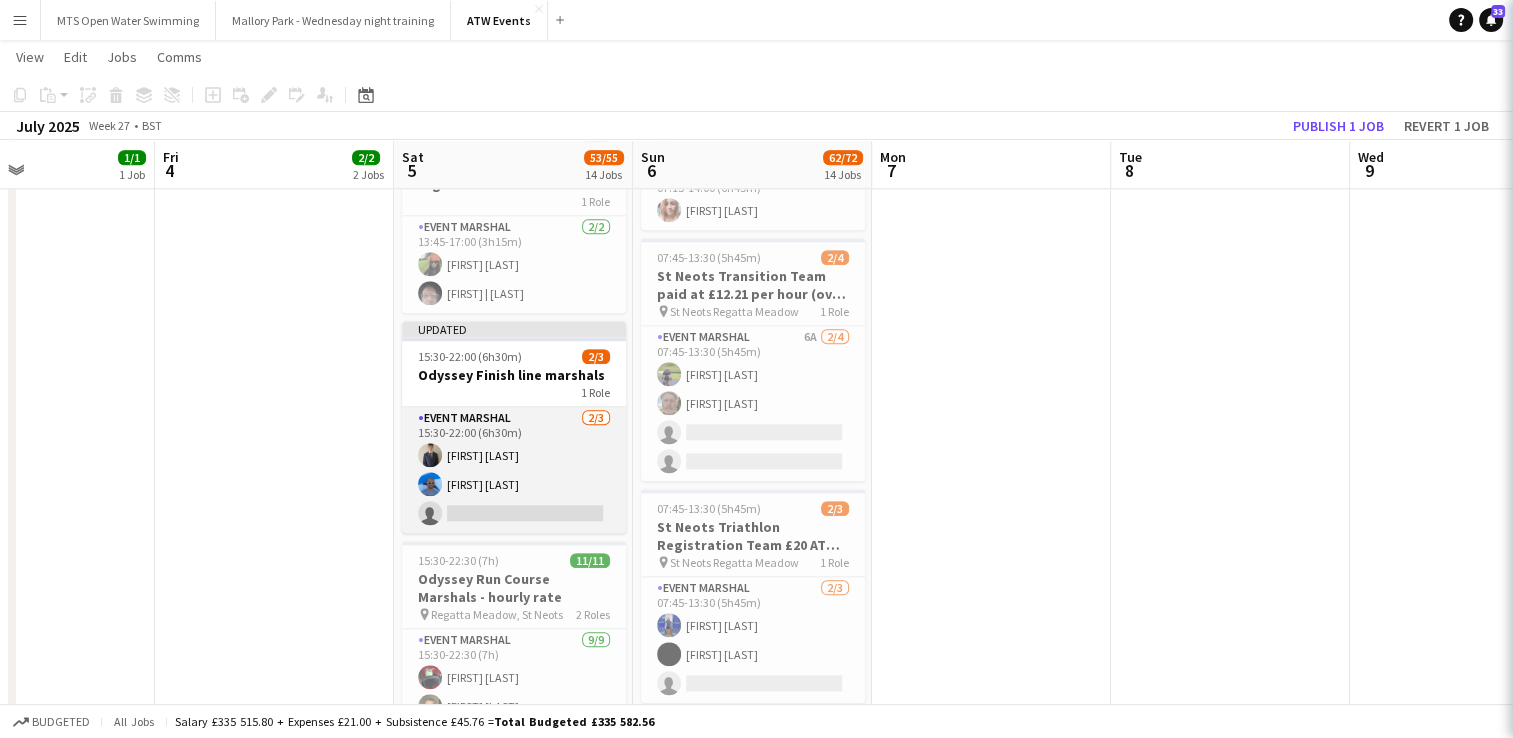 click on "Event Marshal   2/3   15:30-22:00 (6h30m)
Lewis Paterson Ryan De Vooght-Johnson
single-neutral-actions" at bounding box center (514, 470) 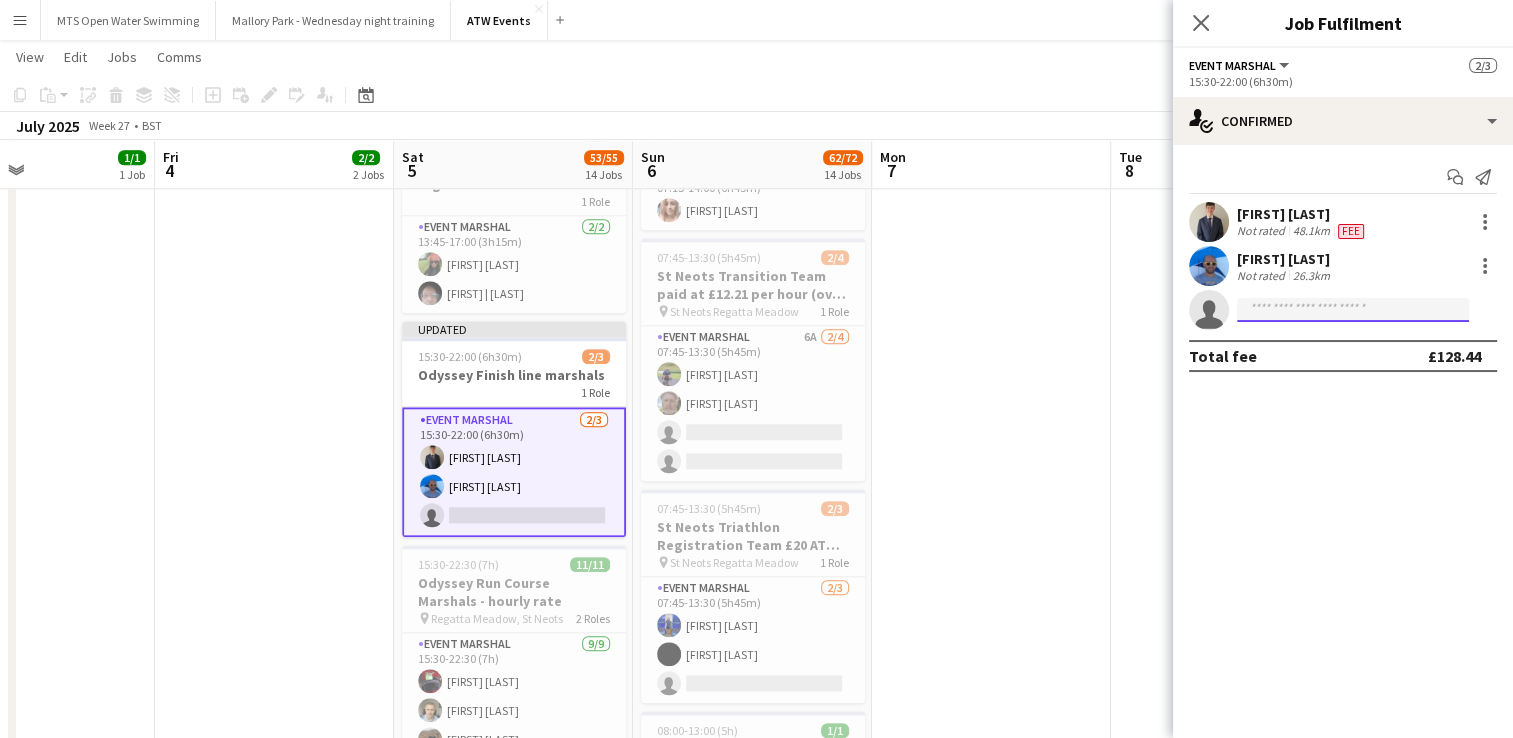 click 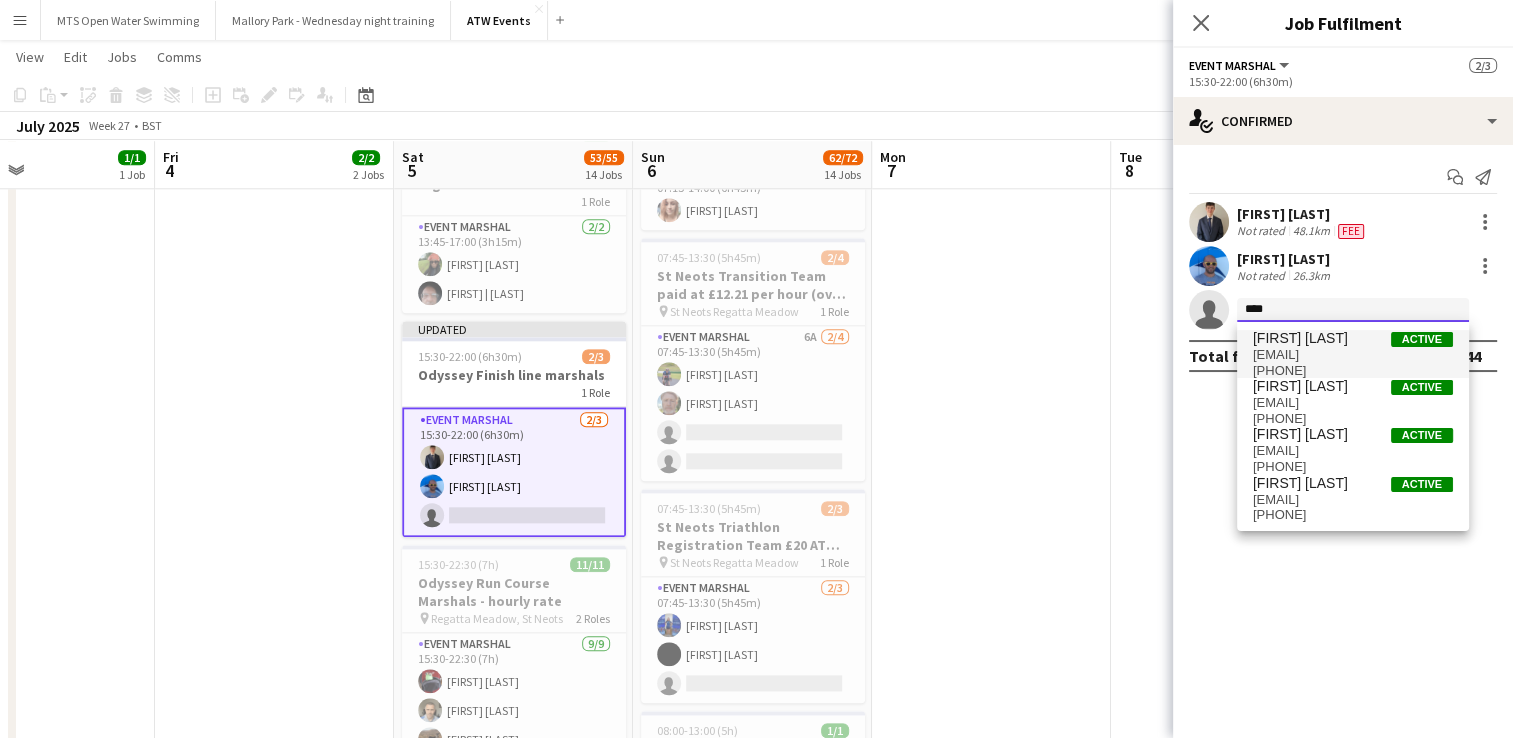 type on "****" 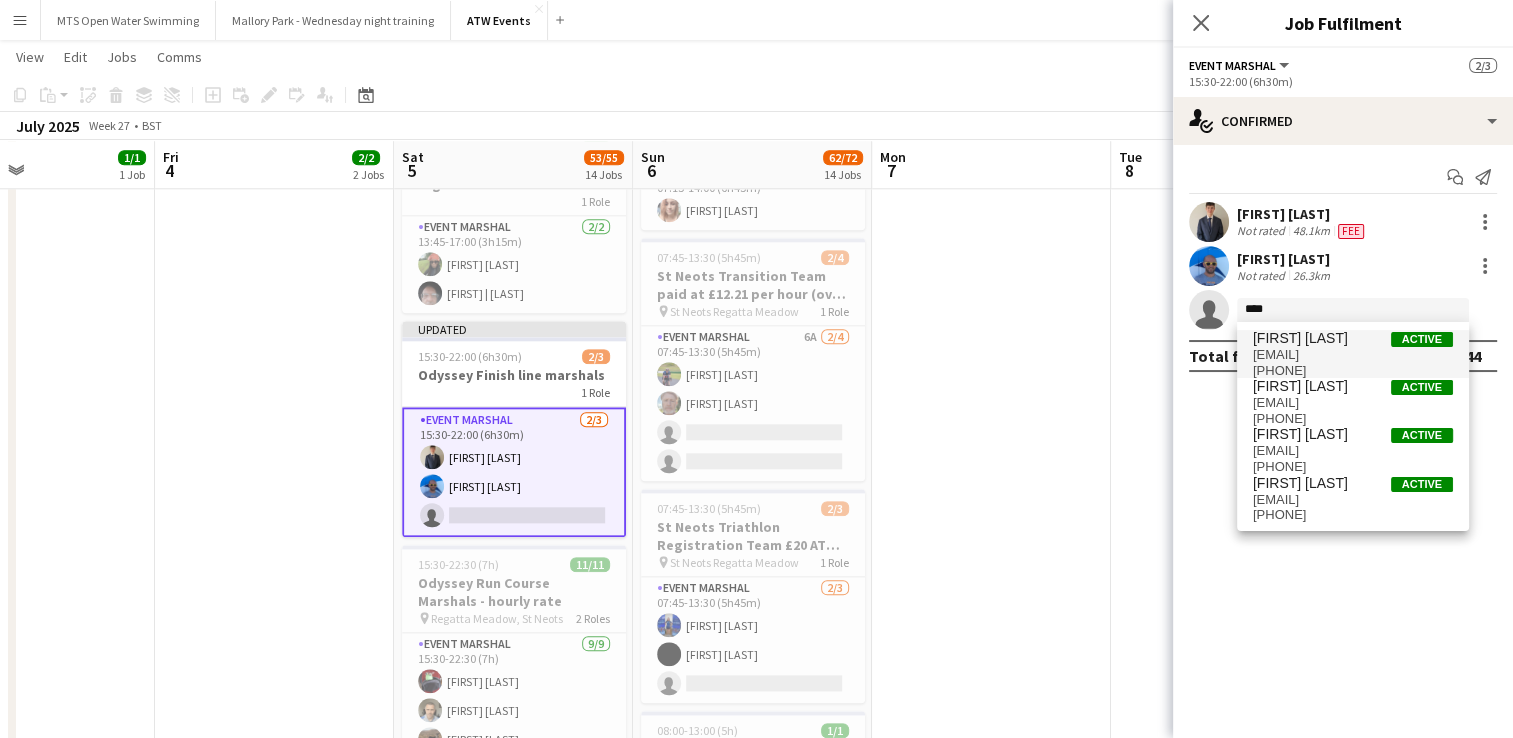 click on "lucahawes10@gmail.com" at bounding box center (1353, 355) 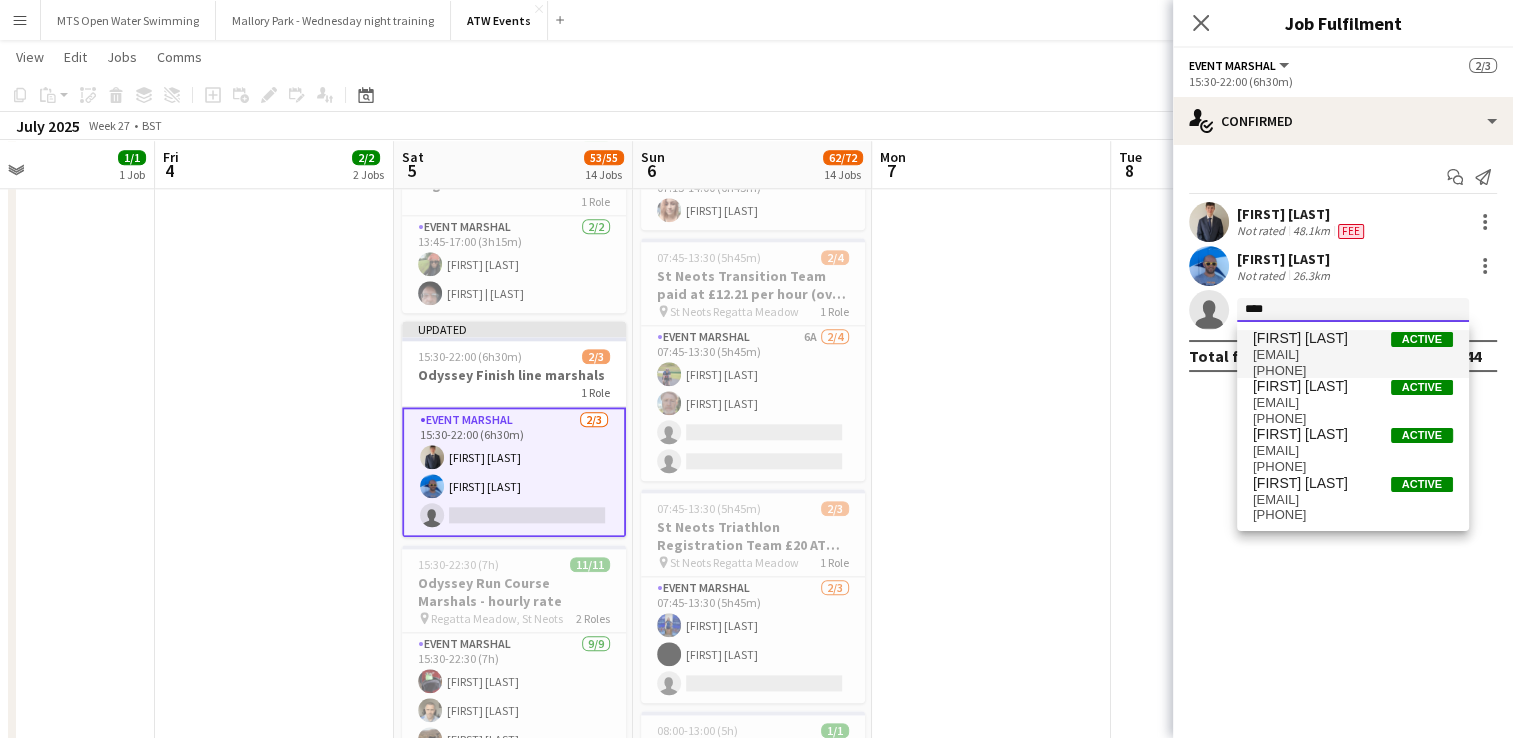 type 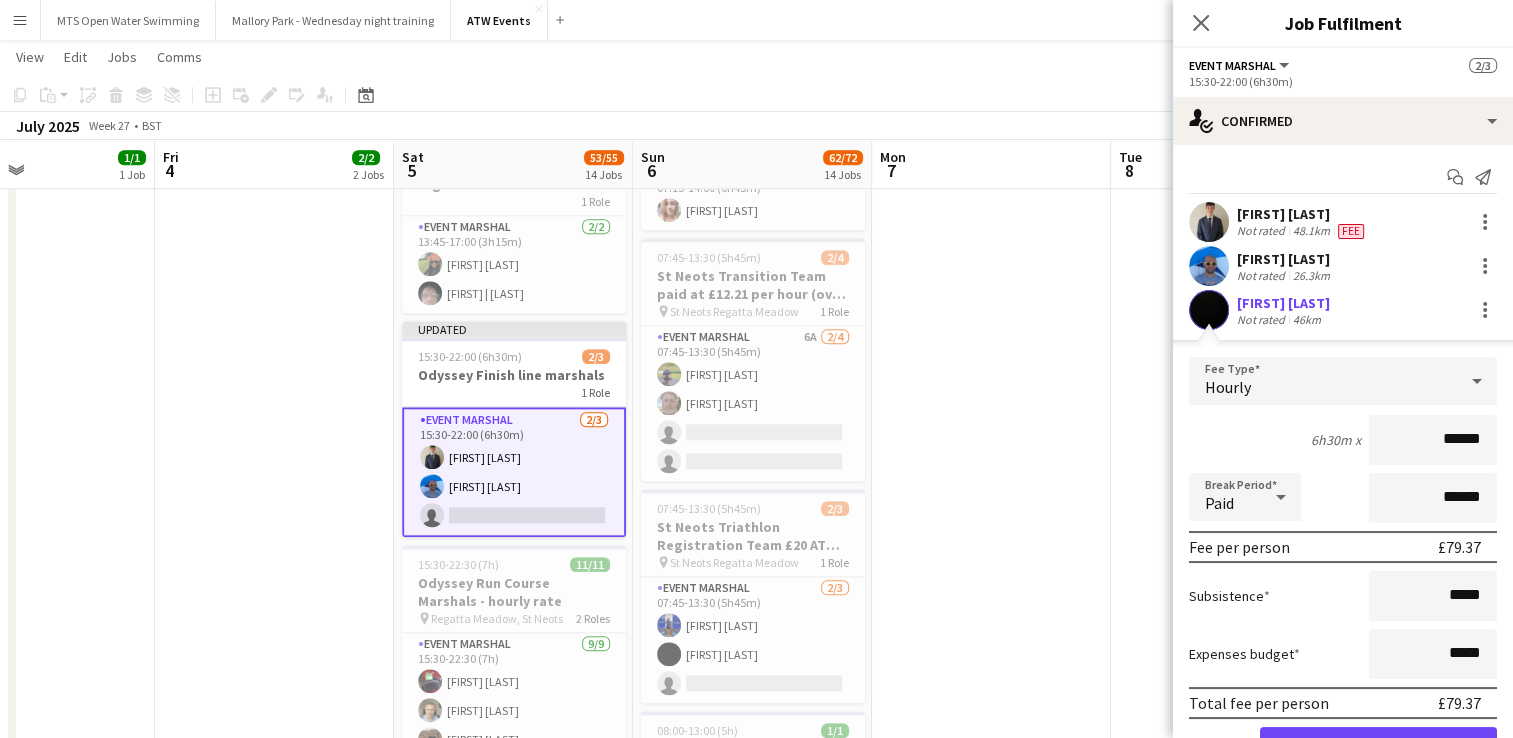 click on "Not rated" at bounding box center (1263, 319) 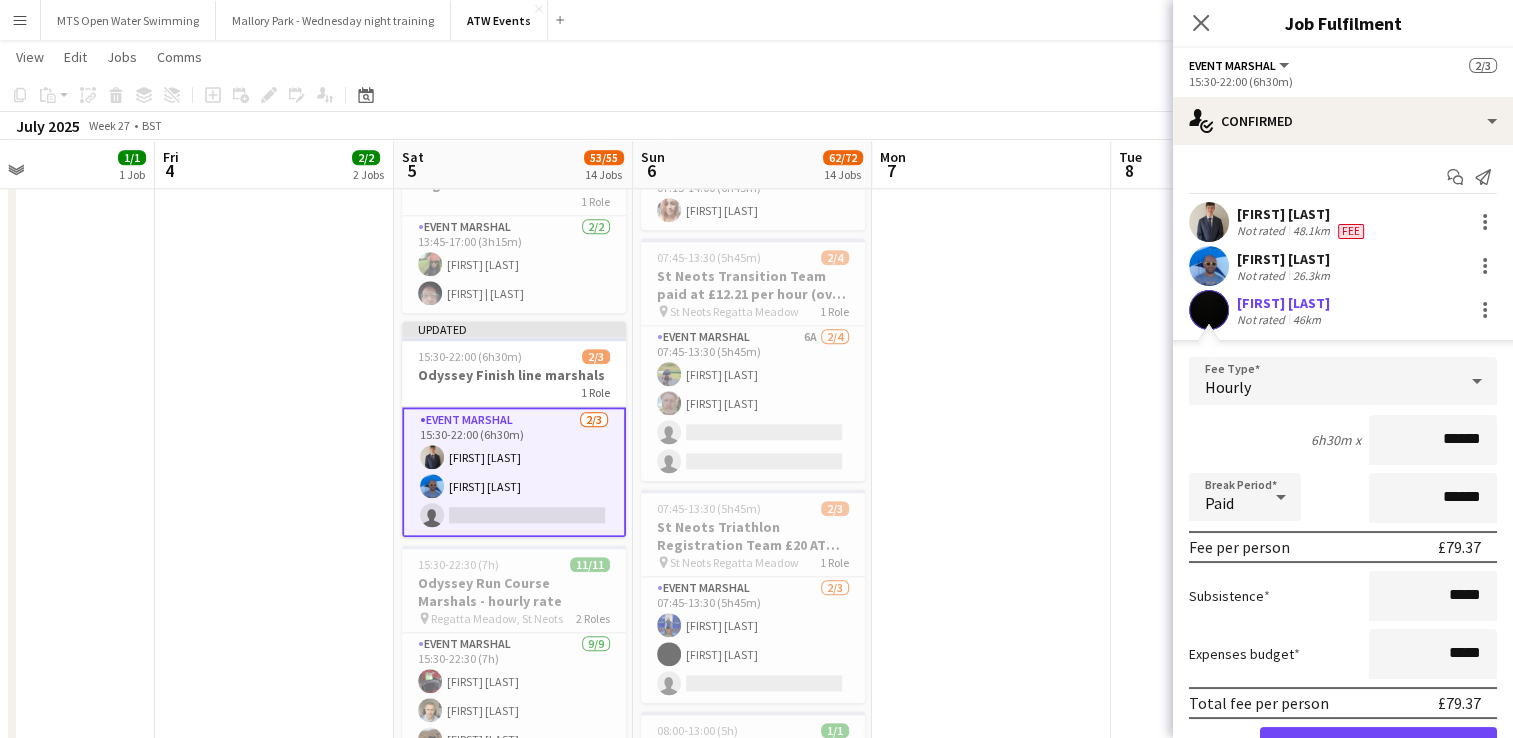 click on "Luca Hawes" at bounding box center (1283, 303) 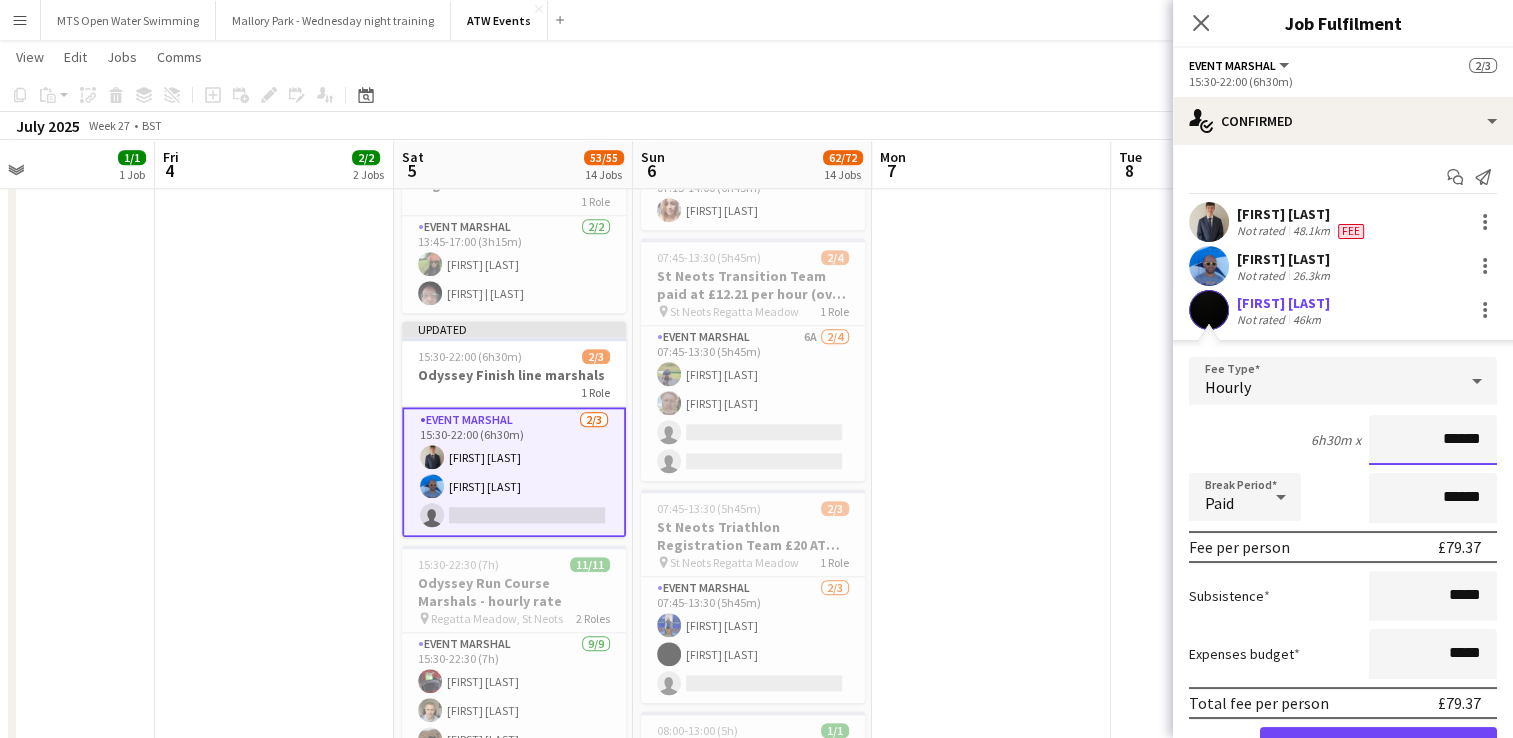 click on "******" at bounding box center [1433, 440] 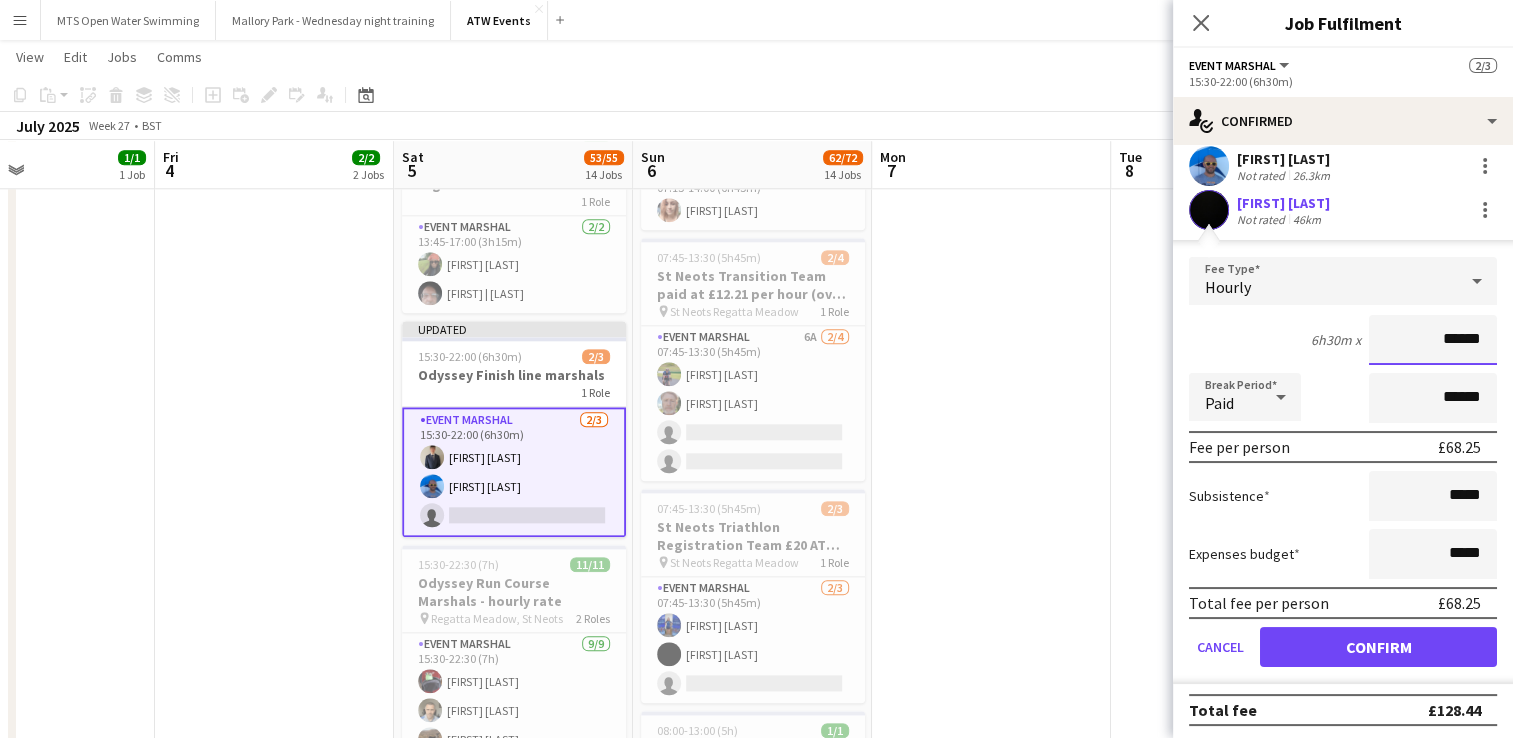 scroll, scrollTop: 100, scrollLeft: 0, axis: vertical 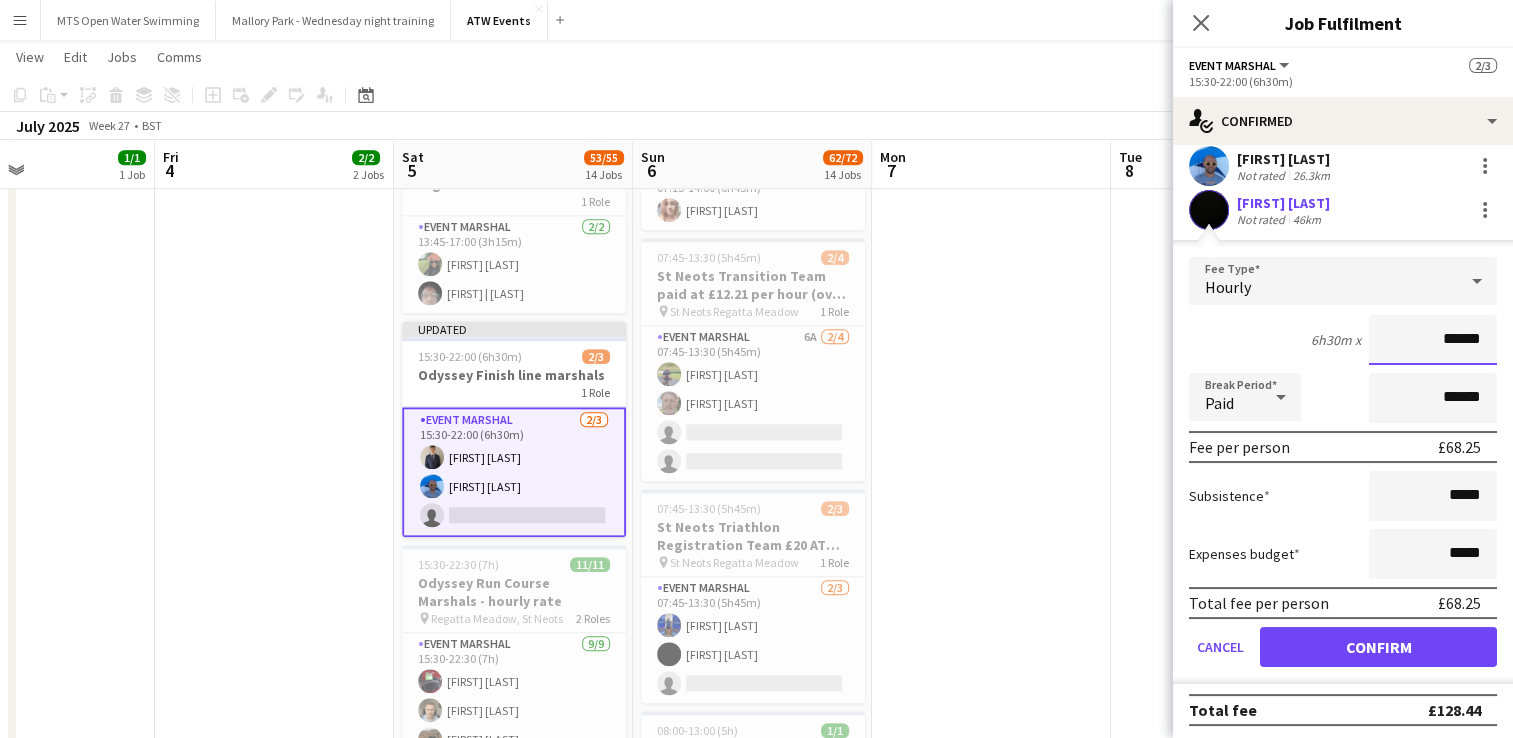 type on "******" 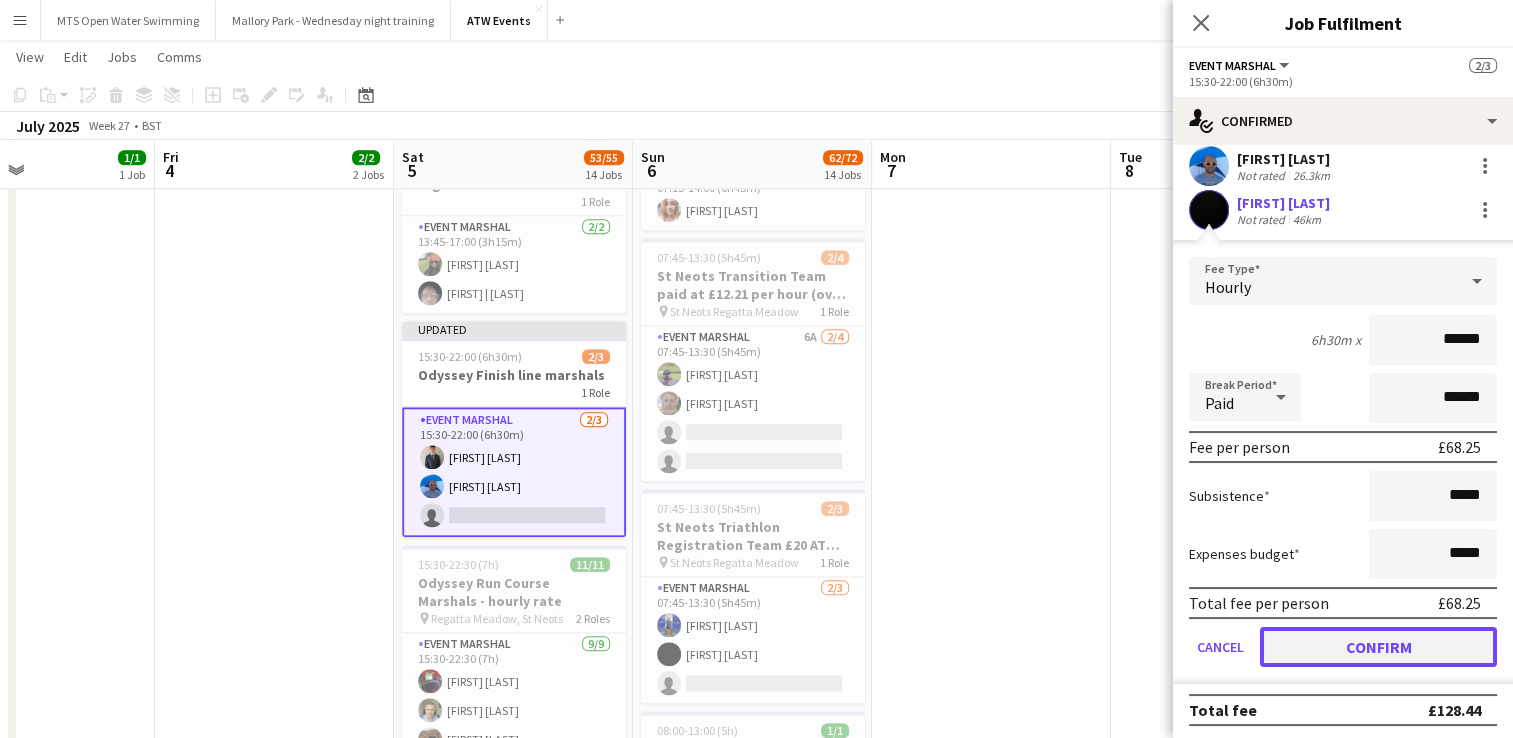 click on "Confirm" at bounding box center (1378, 647) 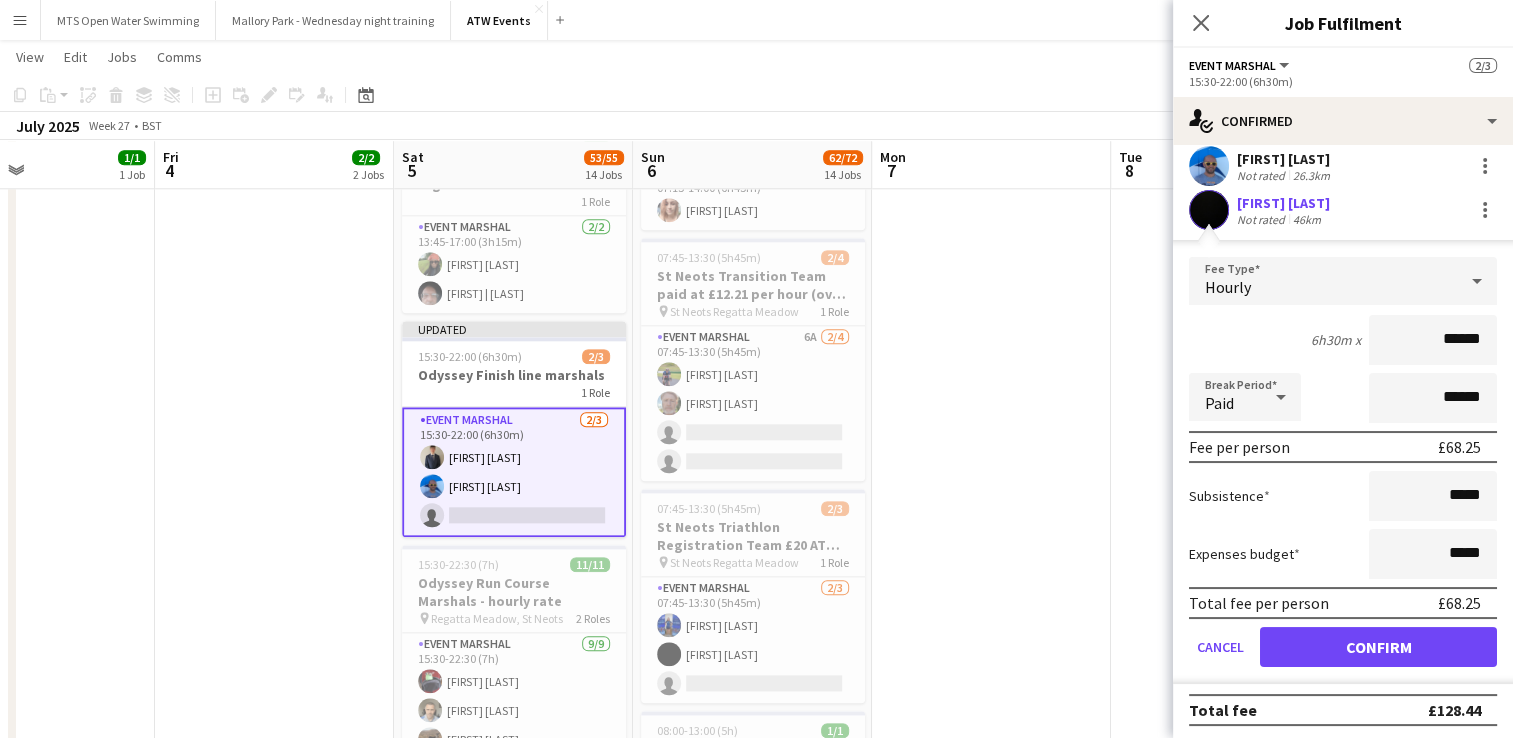 scroll, scrollTop: 0, scrollLeft: 0, axis: both 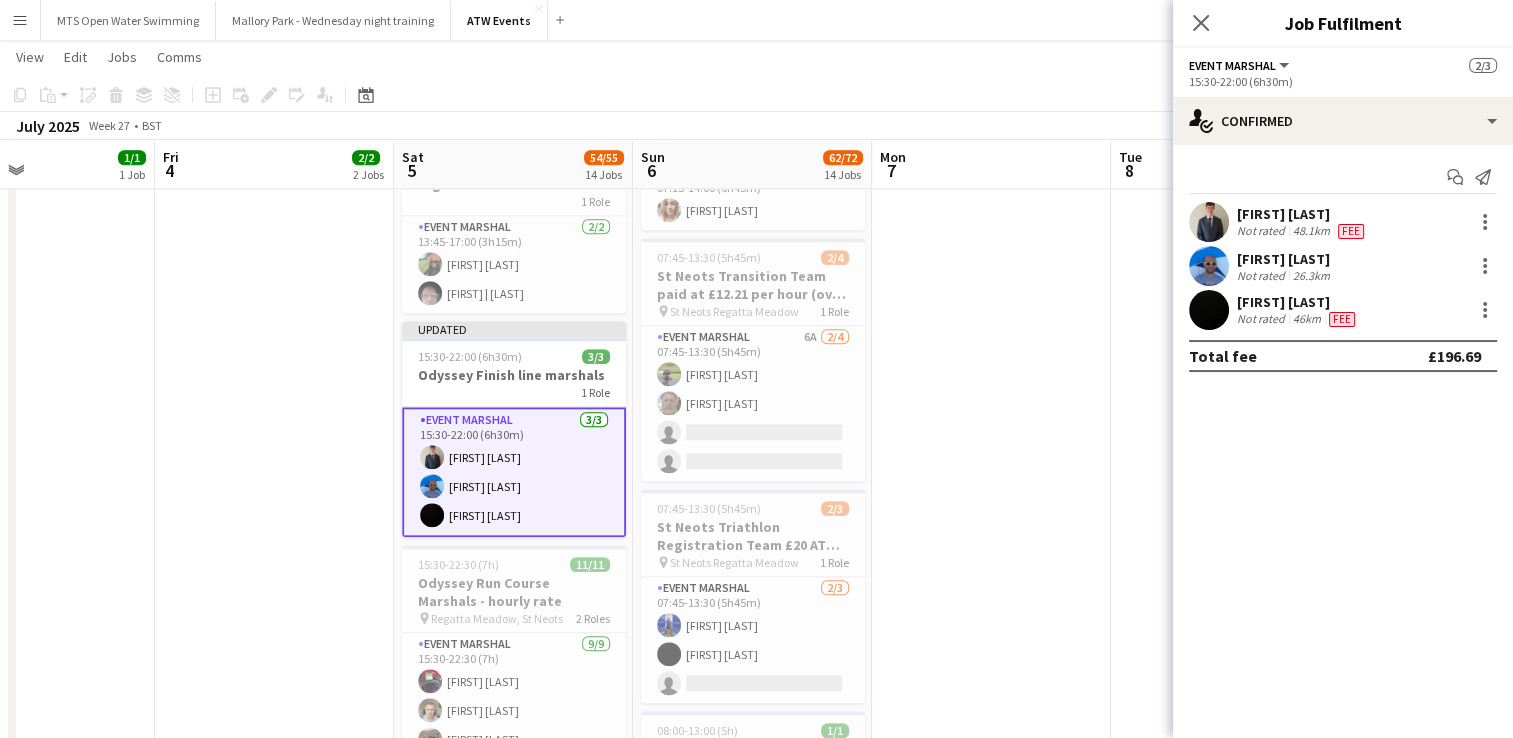 click at bounding box center (1209, 310) 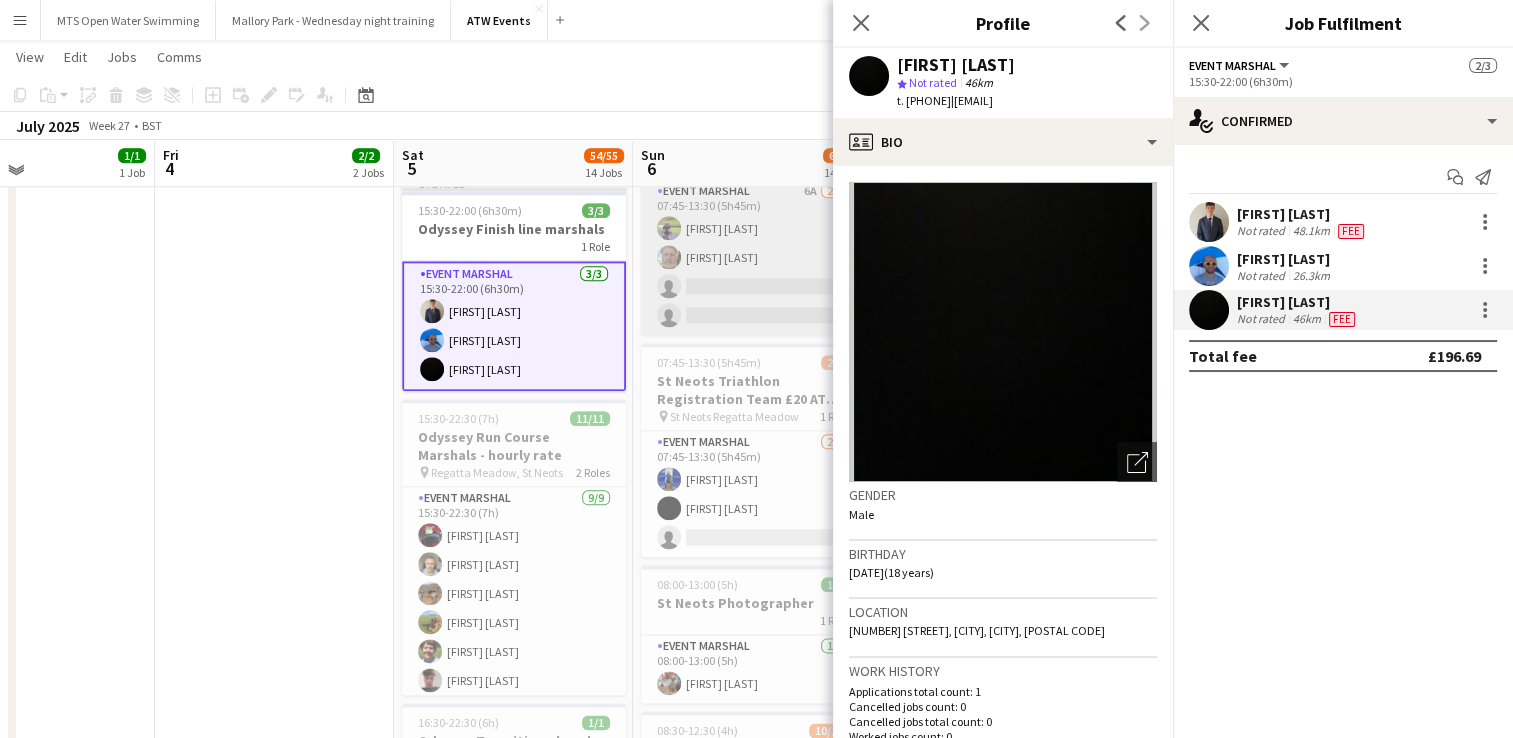 scroll, scrollTop: 2288, scrollLeft: 0, axis: vertical 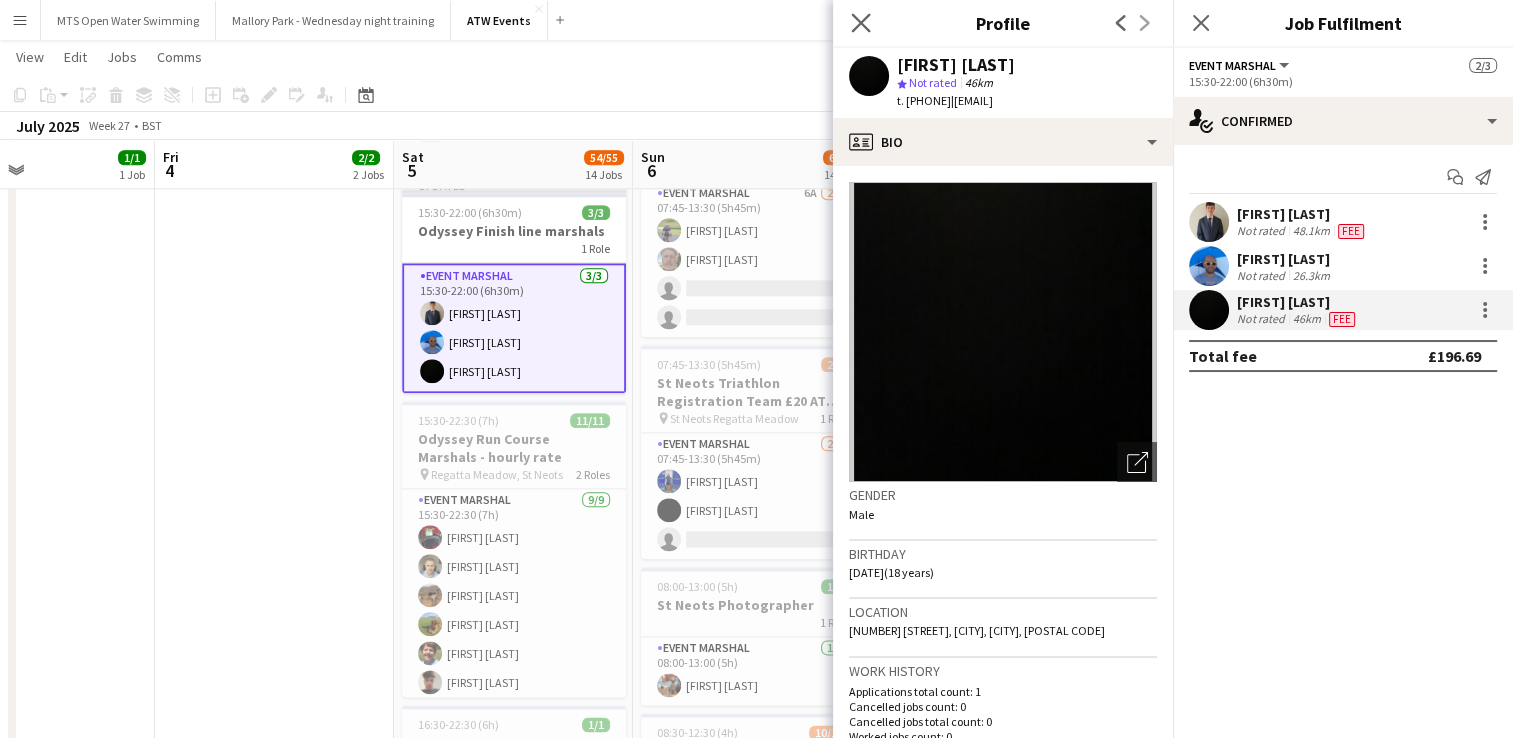 click on "Close pop-in" 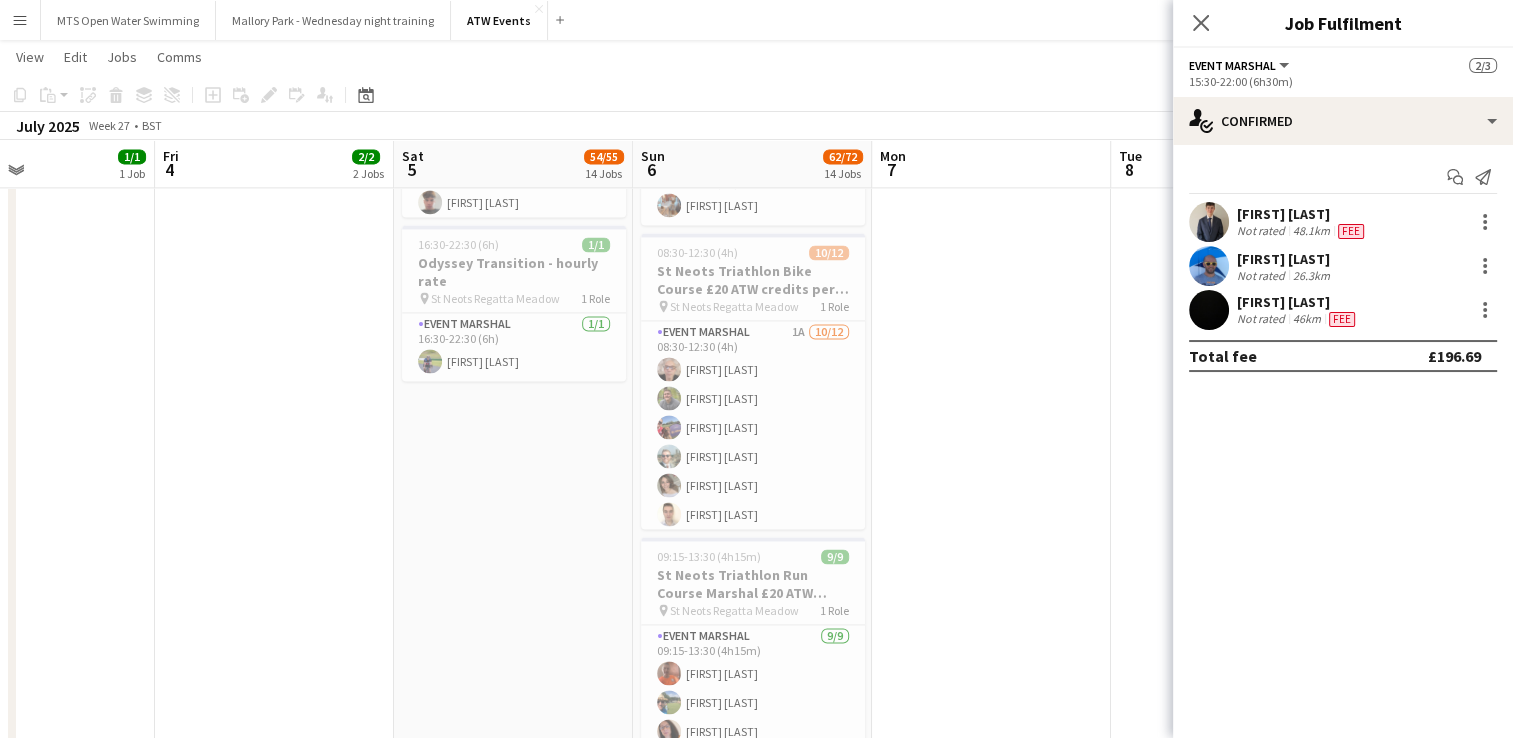 scroll, scrollTop: 2768, scrollLeft: 0, axis: vertical 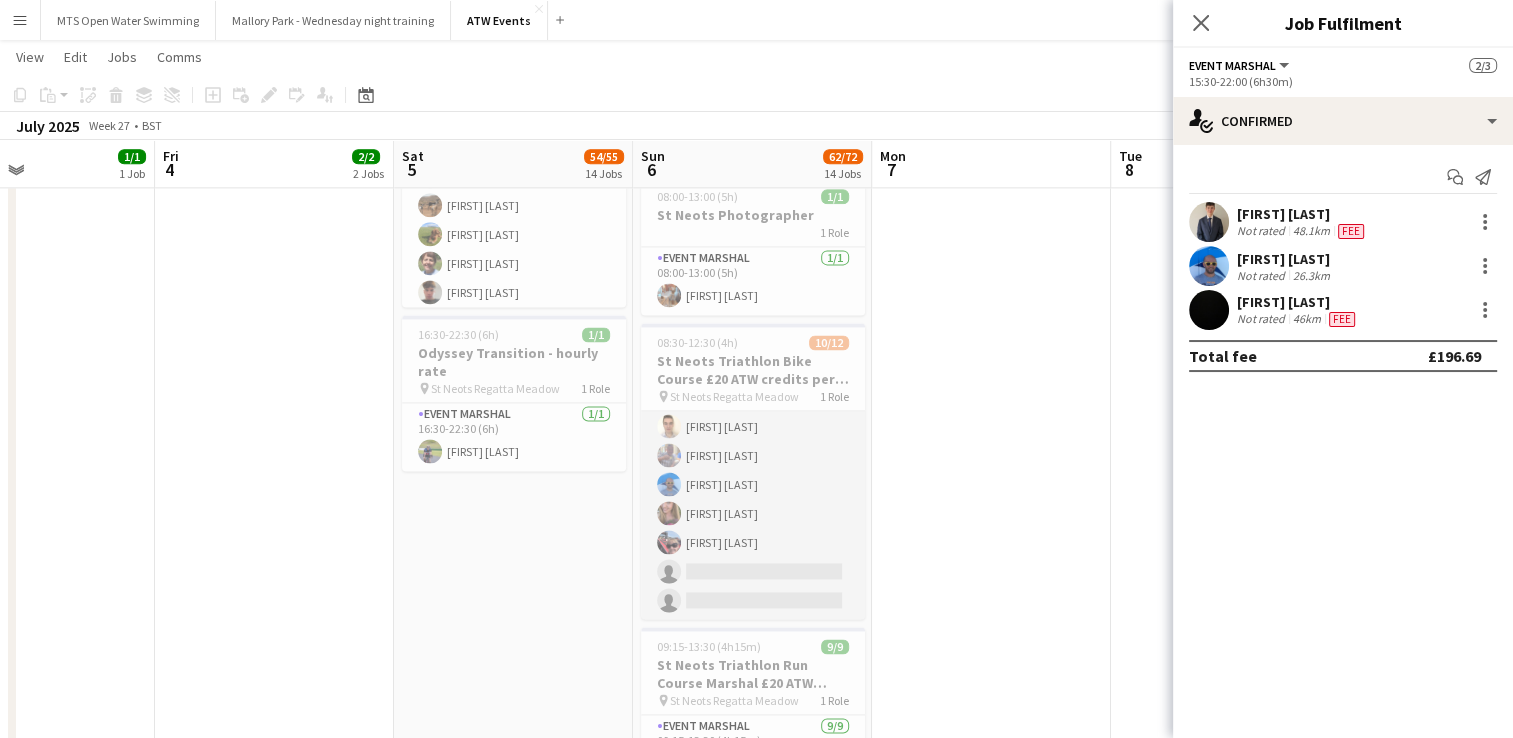 click on "Event Marshal   1A   10/12   08:30-12:30 (4h)
David Bridgman Lennie Cant Christine Thomas Joe Langham Xiomara Herrera-Knight Hugh Thomas Andy Hawkins Ryan De Vooght-Johnson Hayley Mott Rhian Bethell
single-neutral-actions
single-neutral-actions" at bounding box center (753, 426) 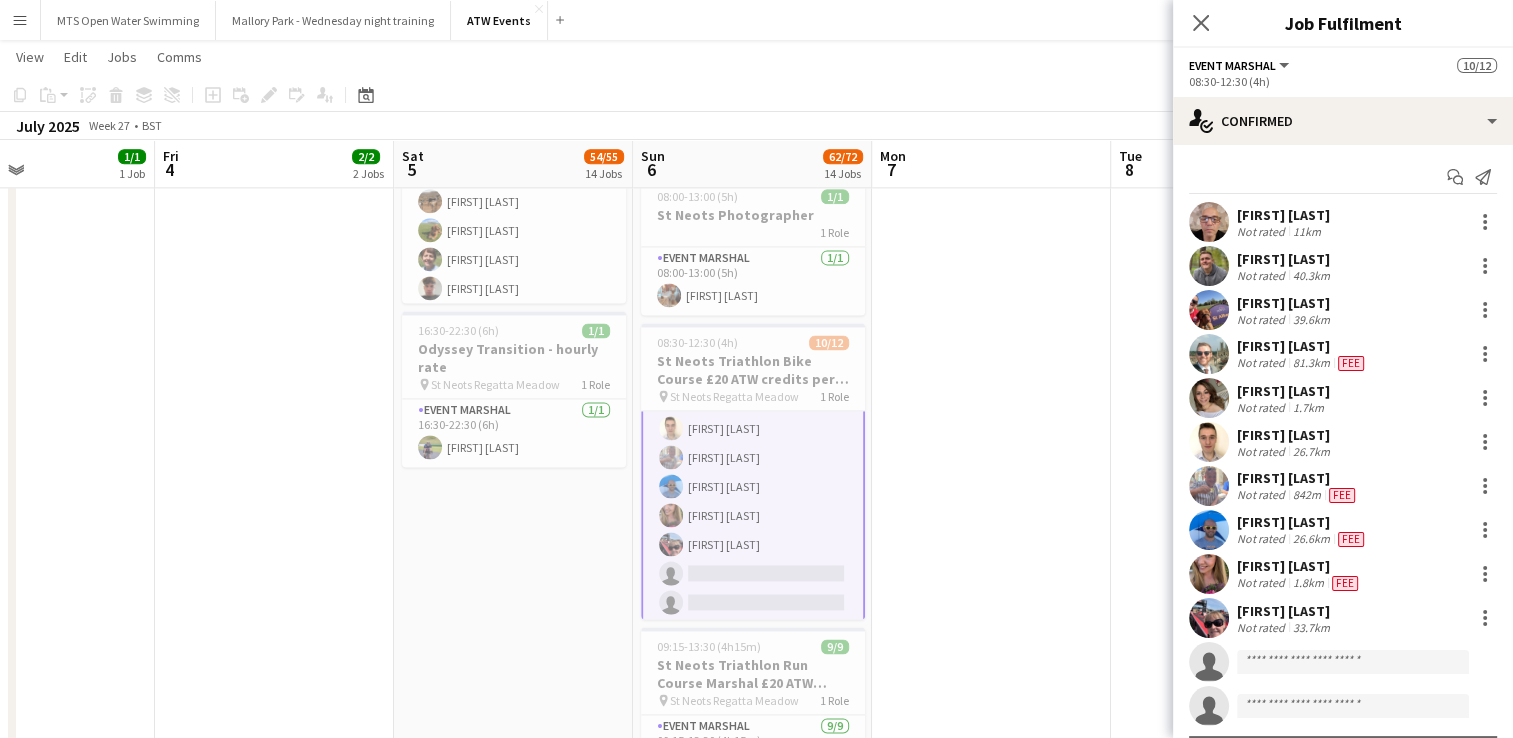 scroll, scrollTop: 180, scrollLeft: 0, axis: vertical 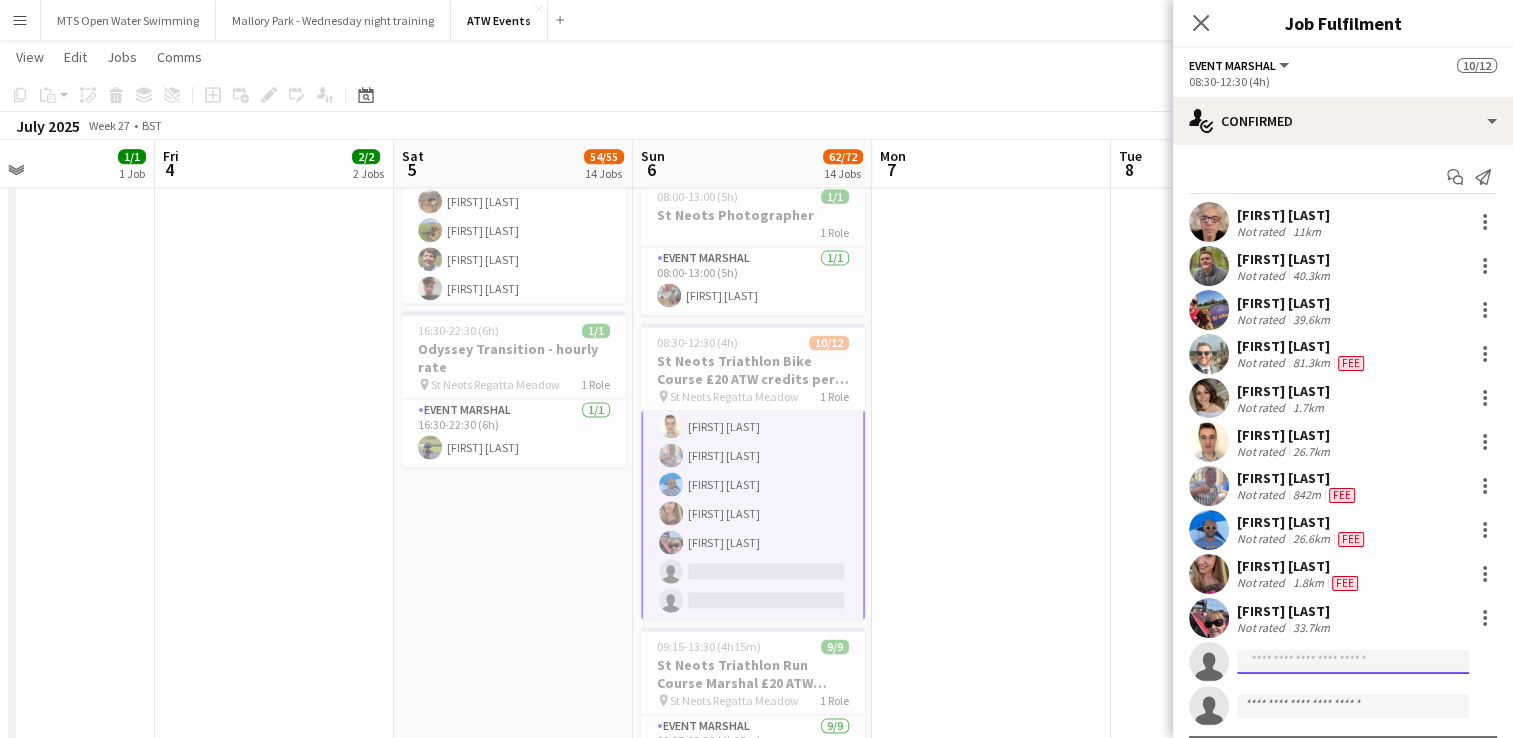 click 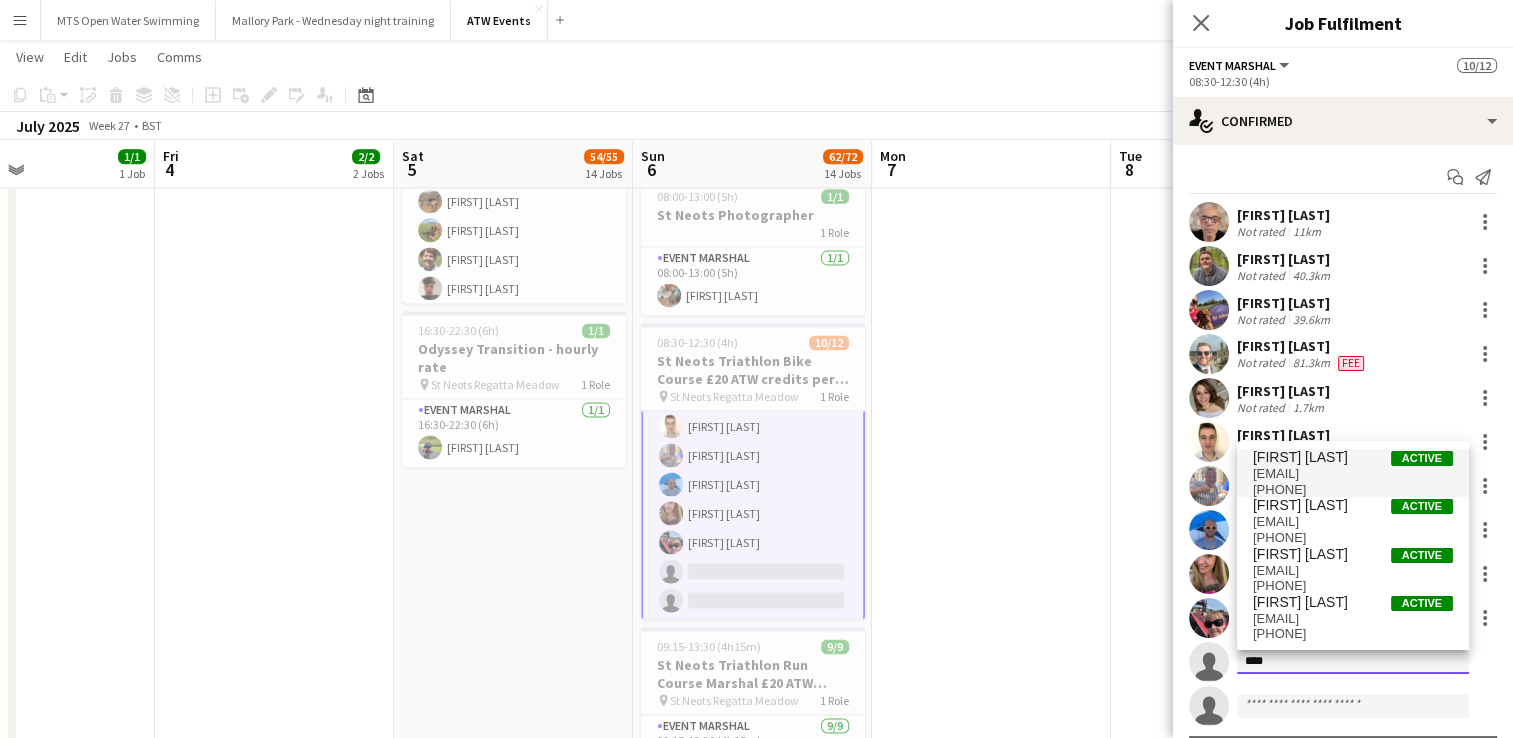 type on "****" 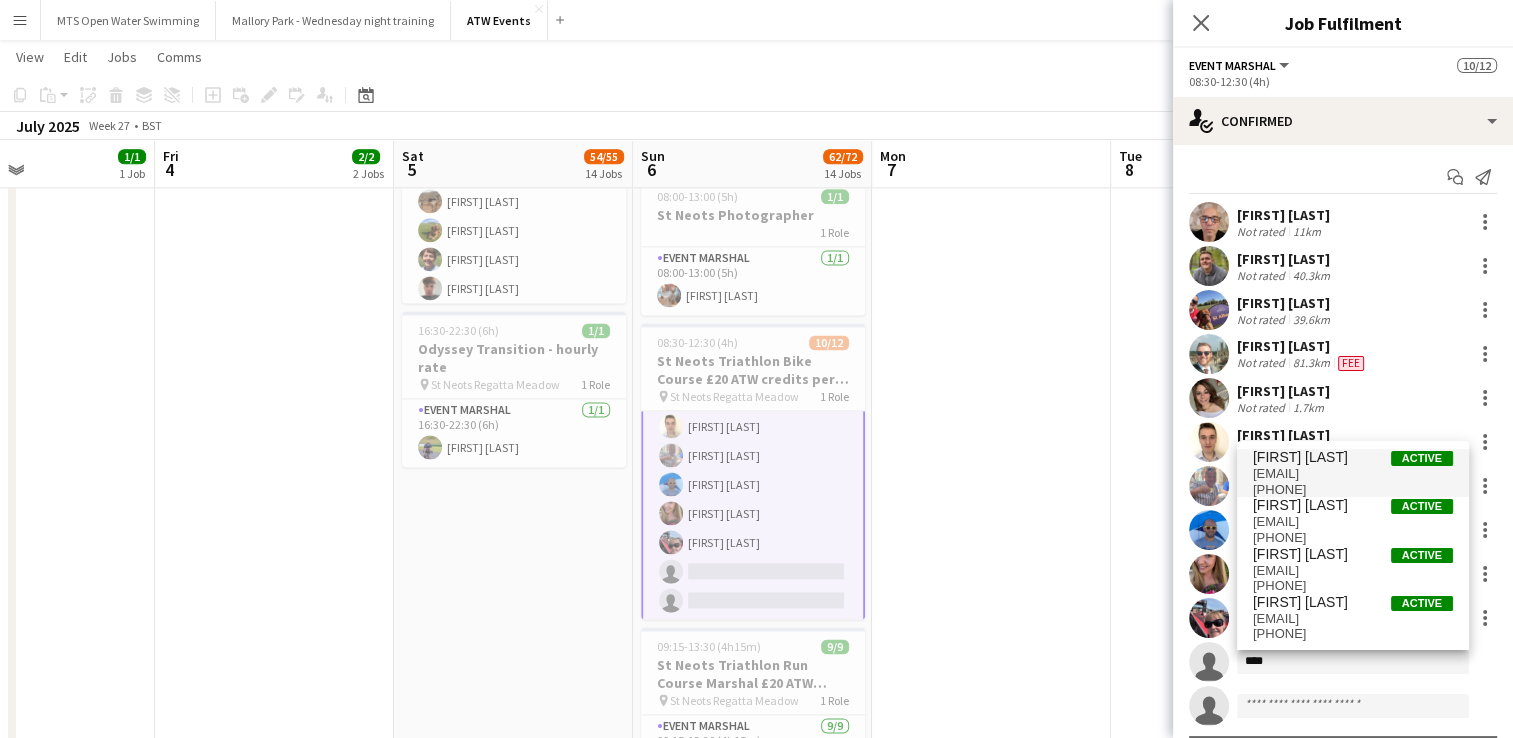 click on "lucahawes10@gmail.com" at bounding box center (1353, 474) 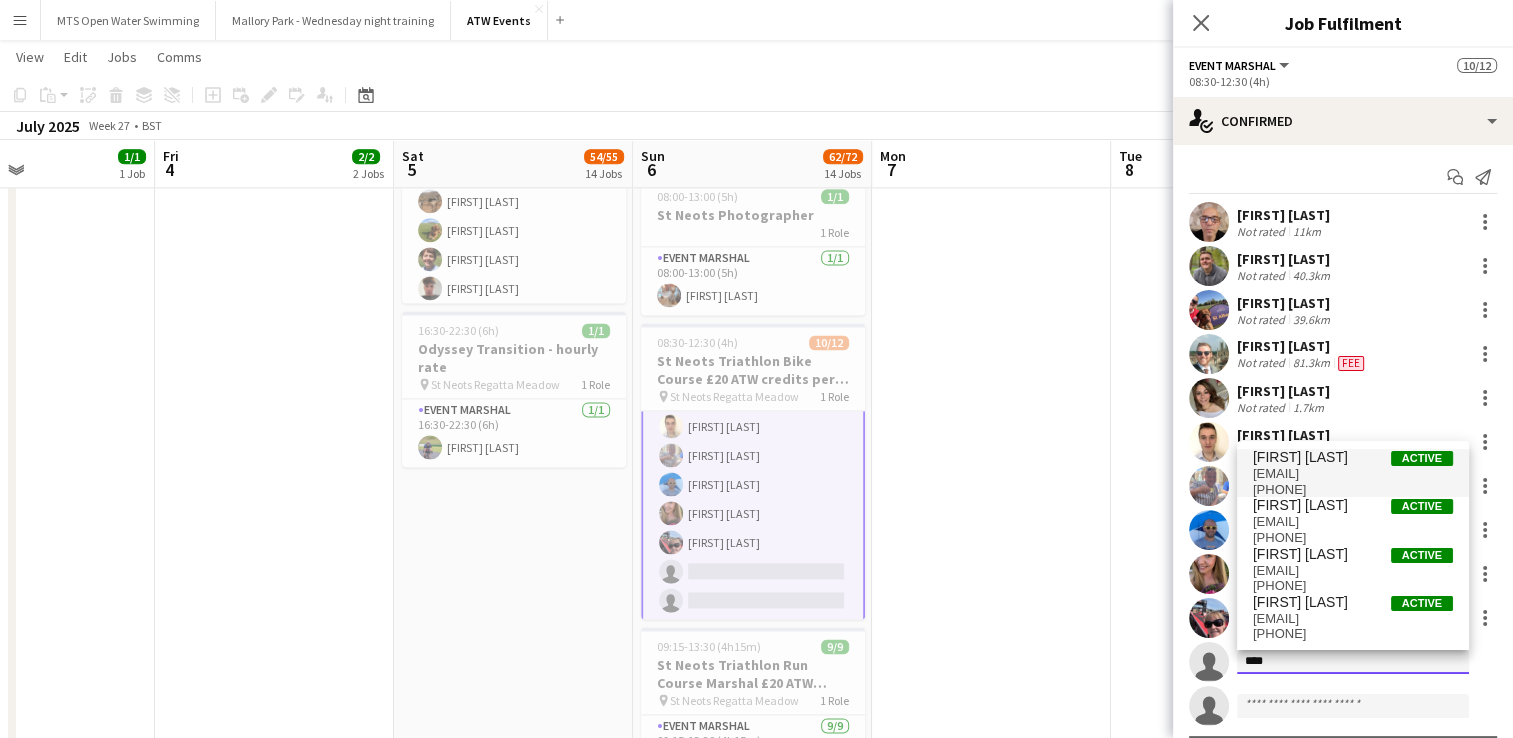 type 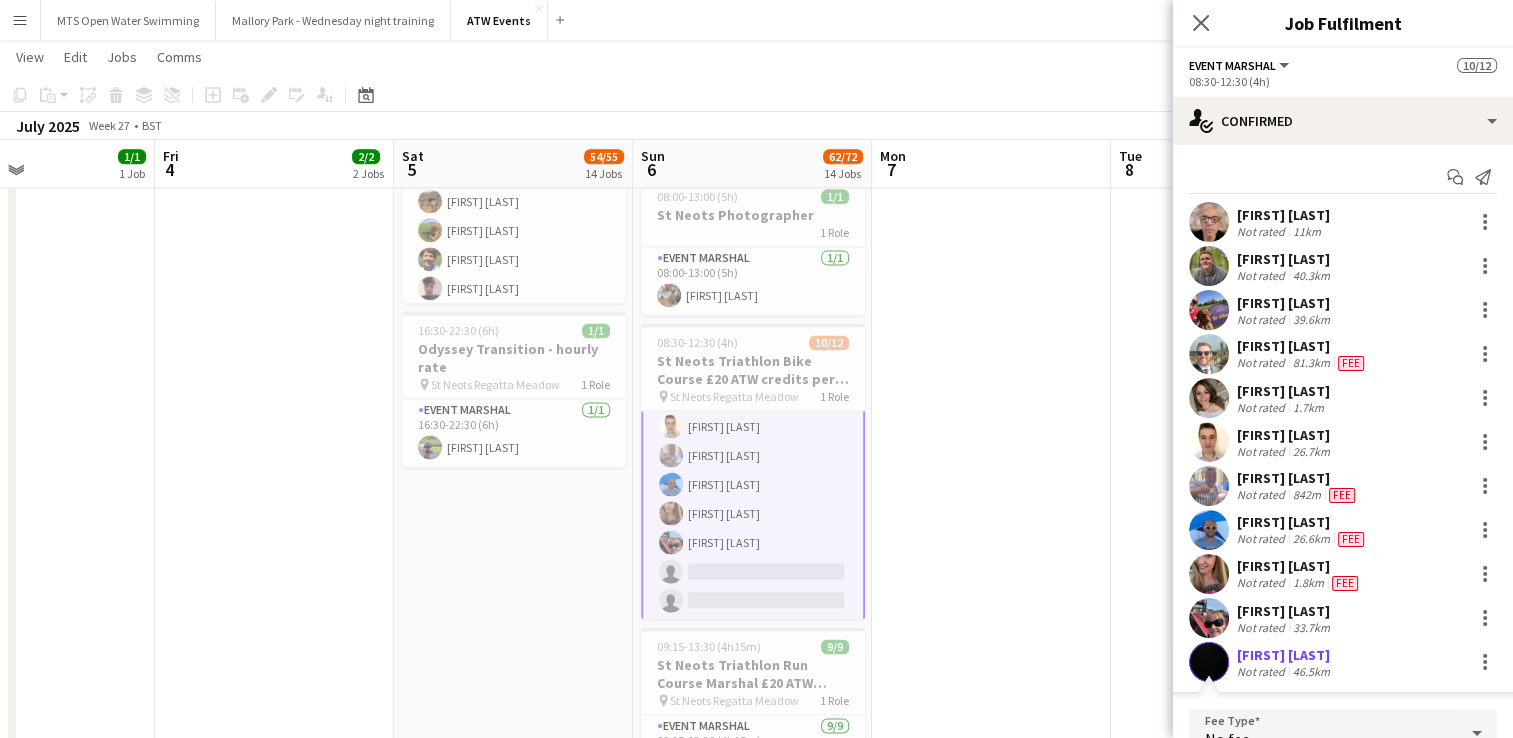 scroll, scrollTop: 349, scrollLeft: 0, axis: vertical 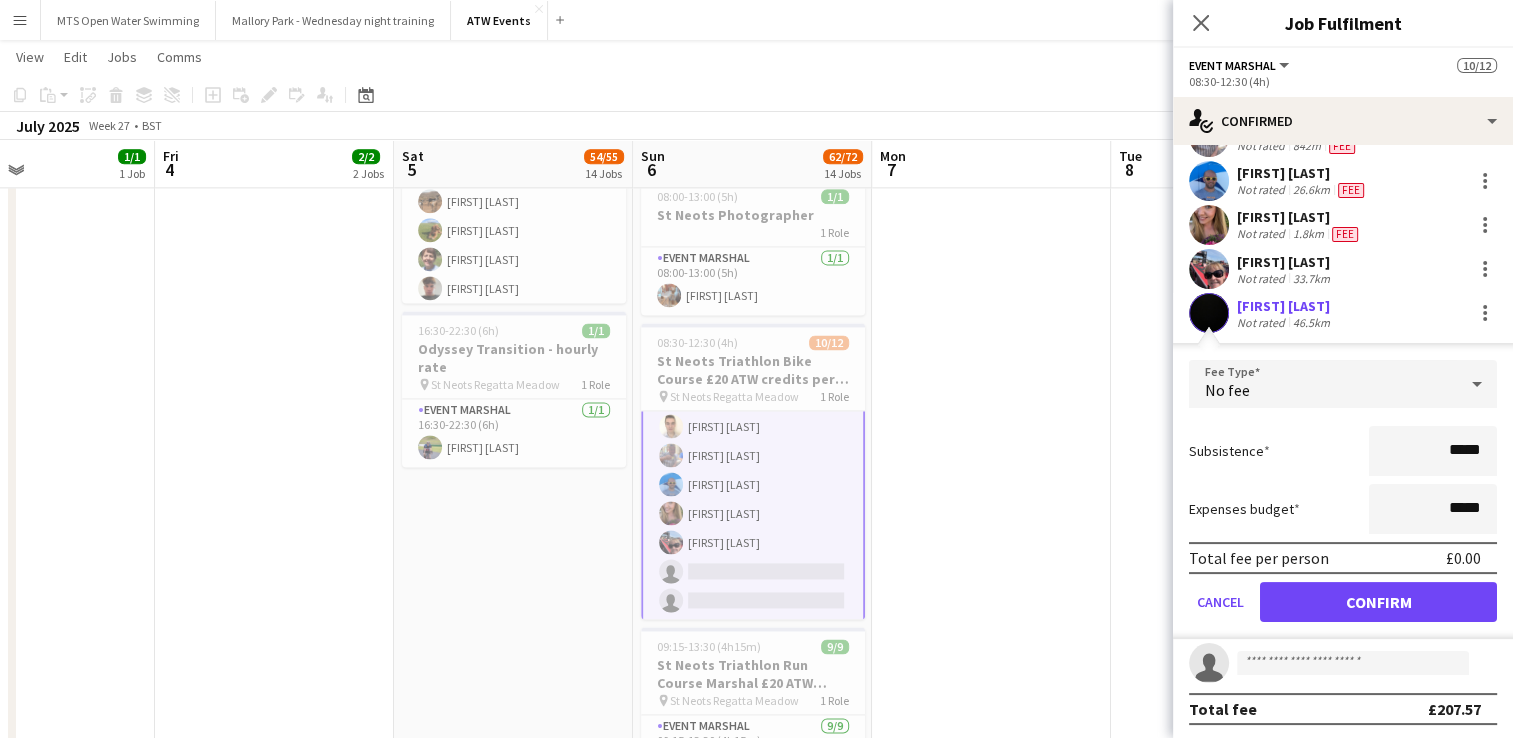 click on "No fee" at bounding box center (1323, 384) 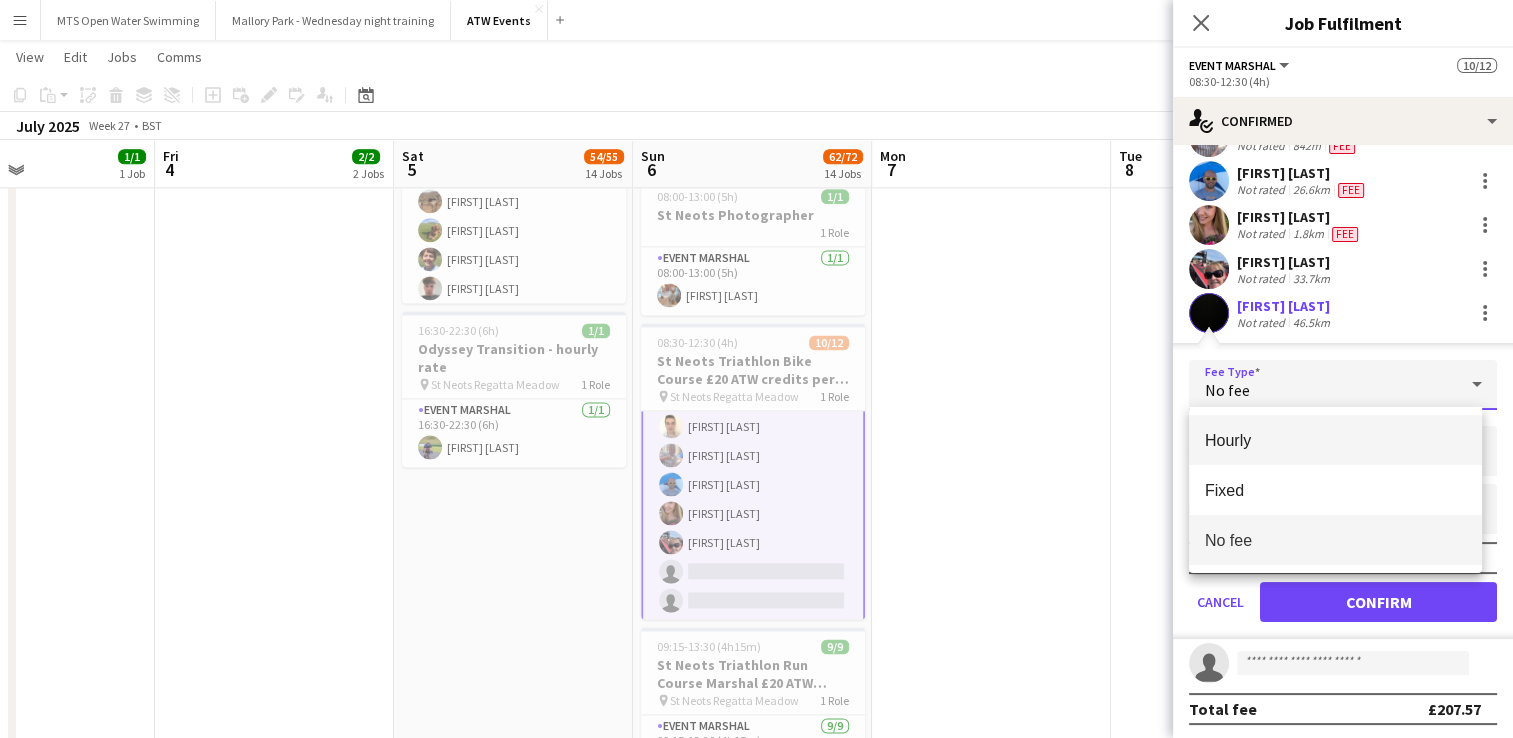 click on "Hourly" at bounding box center [1335, 440] 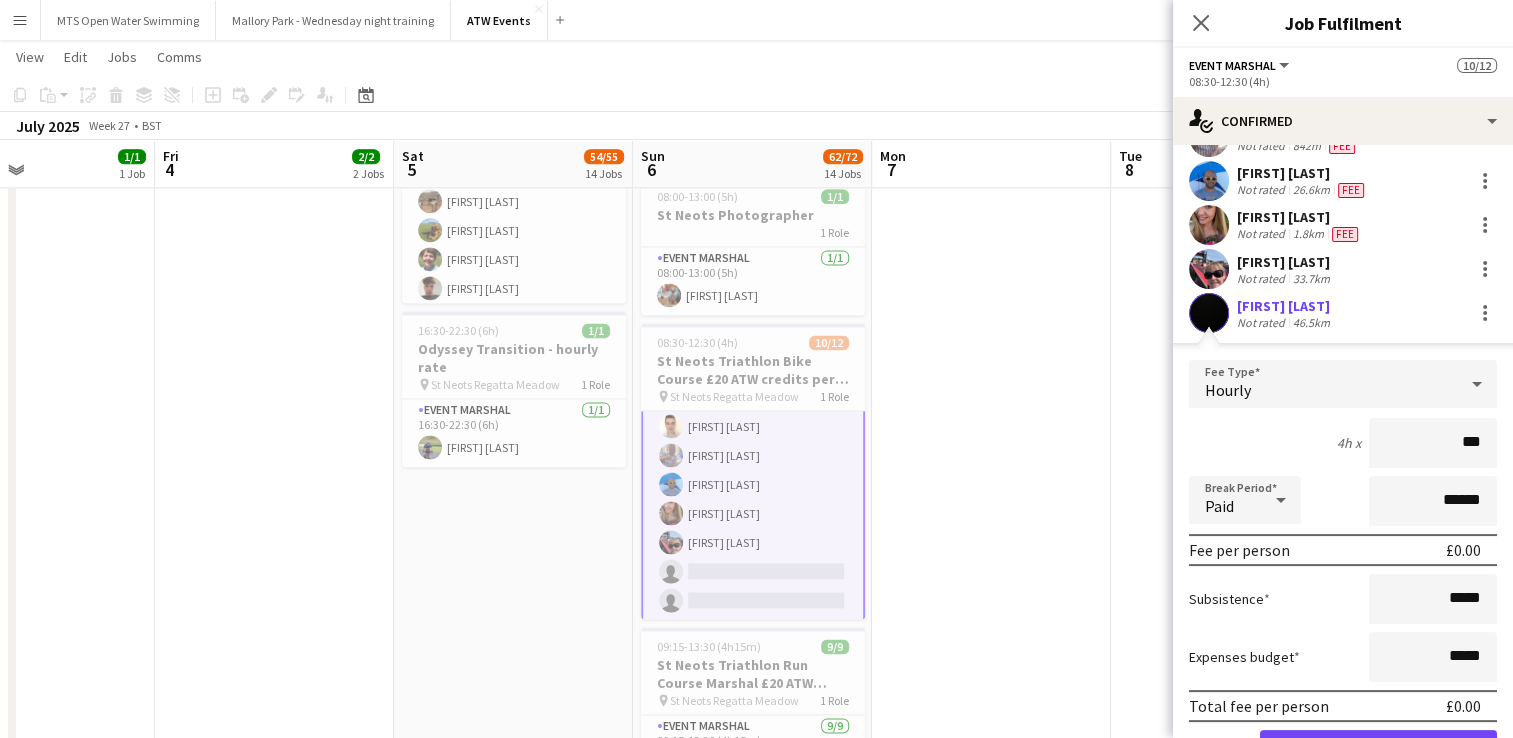 type on "**" 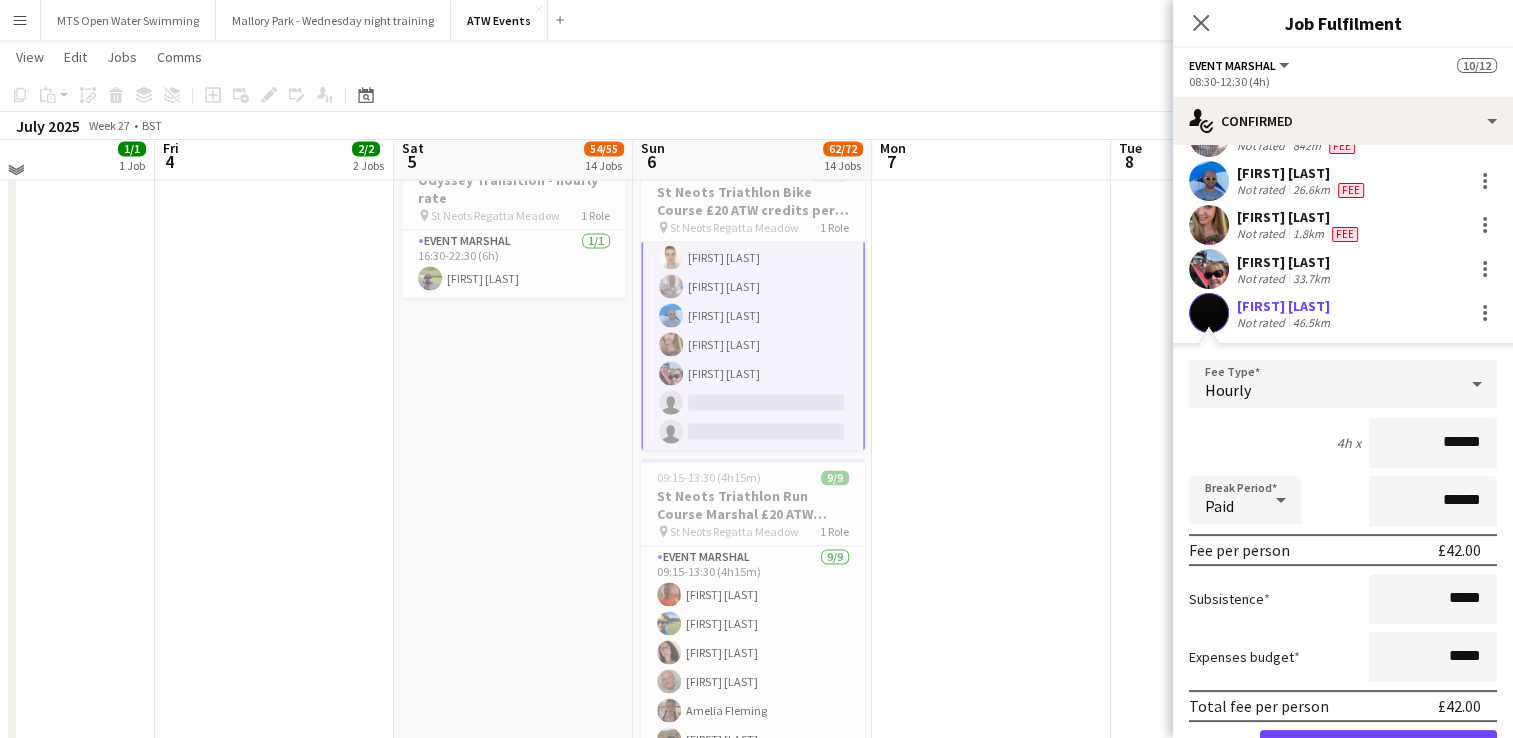 scroll, scrollTop: 2848, scrollLeft: 0, axis: vertical 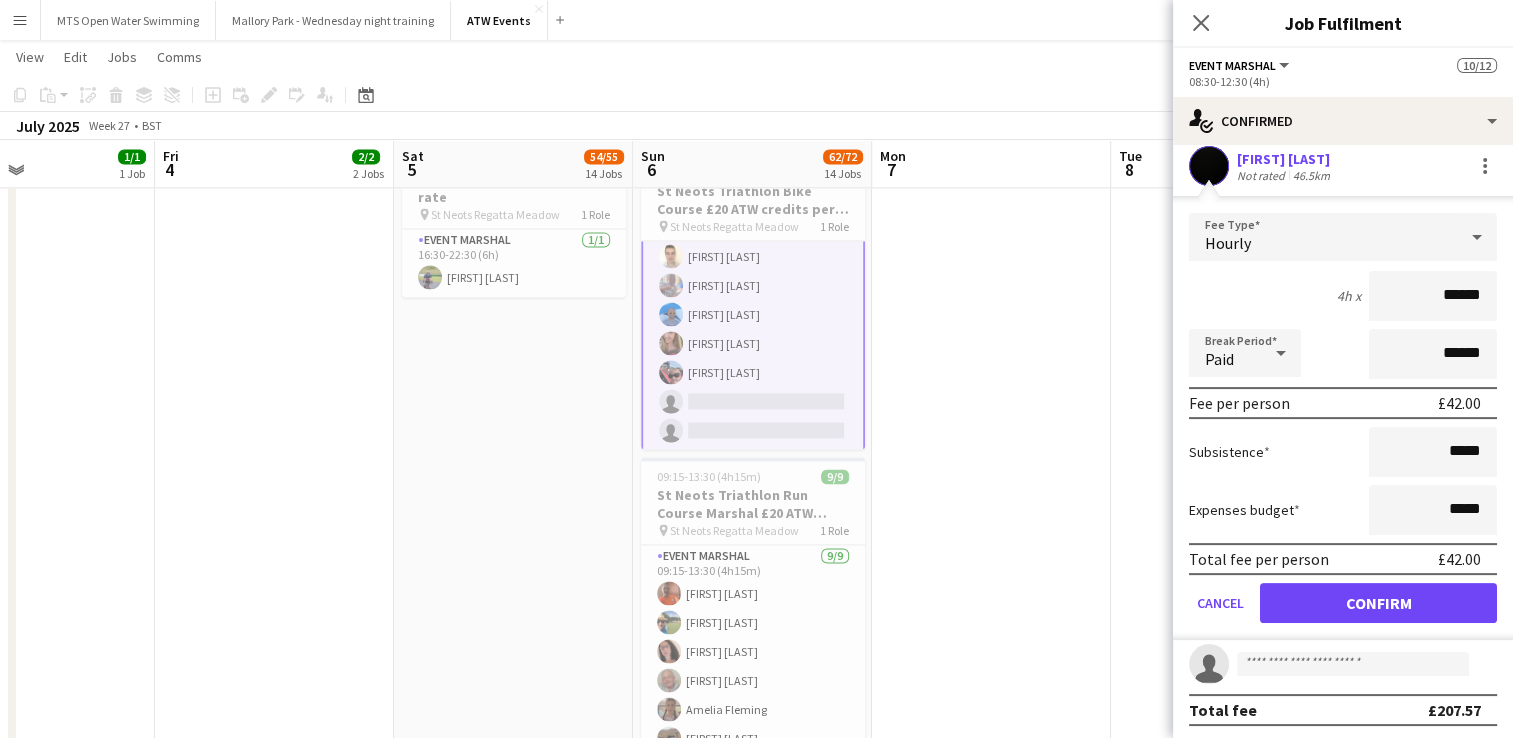 type on "******" 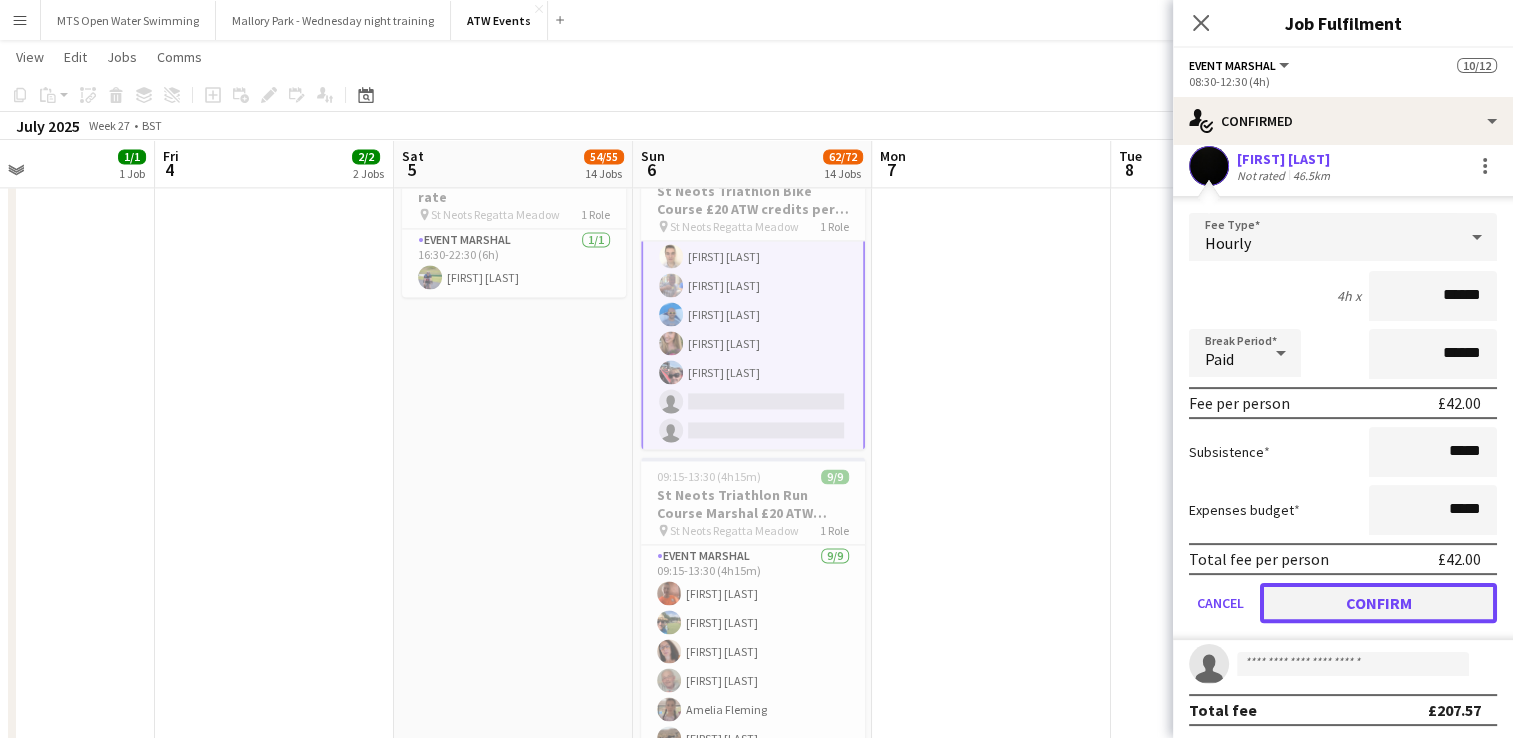 click on "Confirm" at bounding box center (1378, 603) 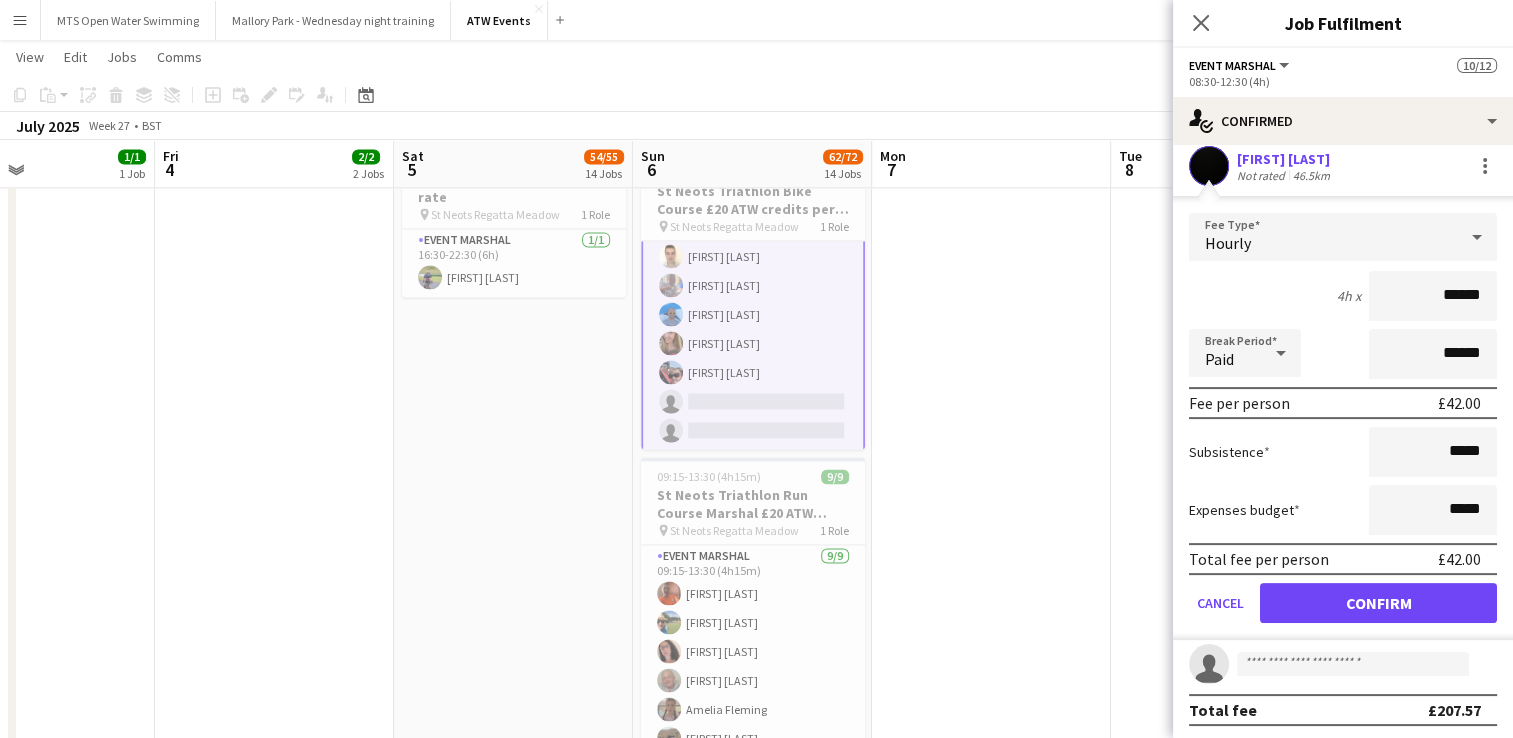 scroll, scrollTop: 45, scrollLeft: 0, axis: vertical 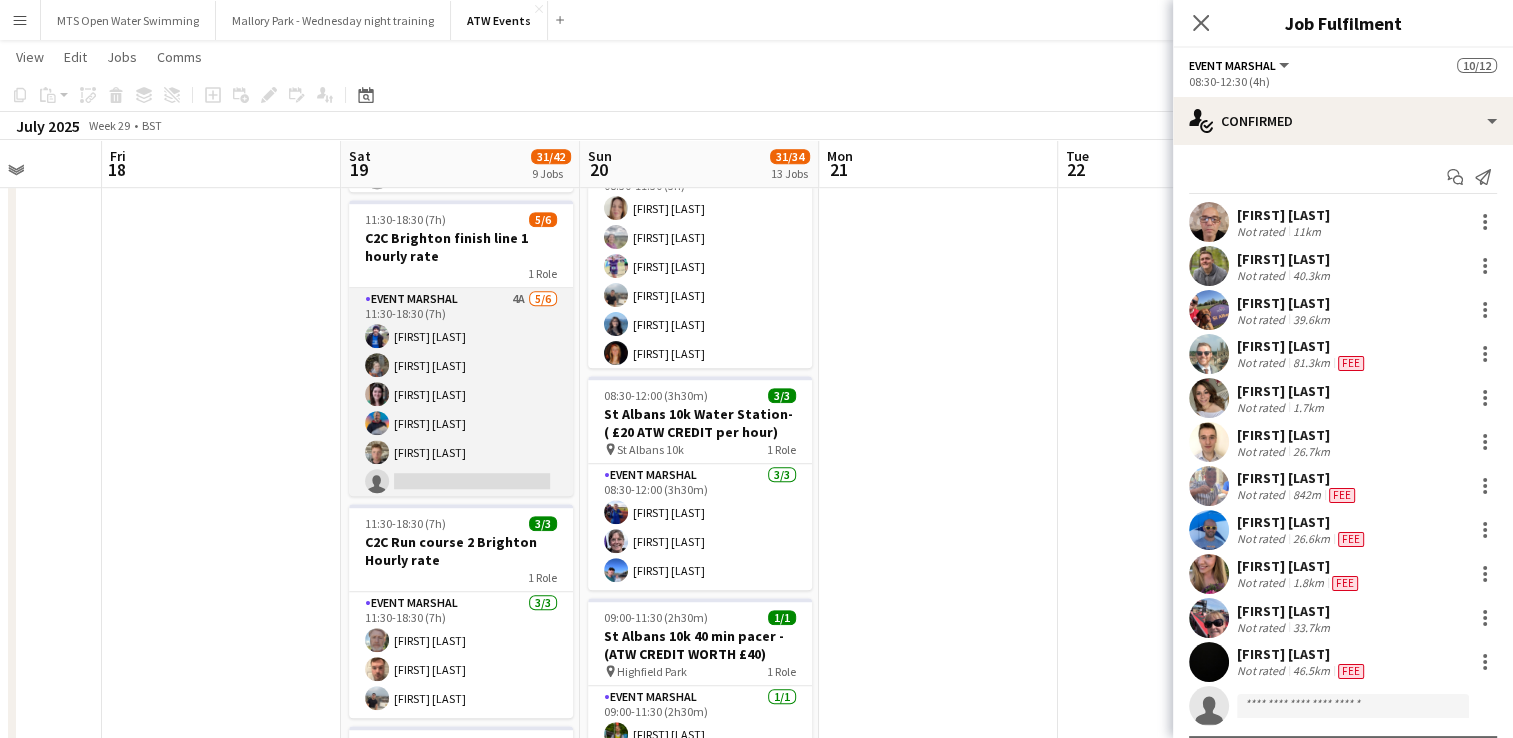 click on "Event Marshal   4A   5/6   11:30-18:30 (7h)
Fergus Dalton Pauline Jones Bernardette Jones David Chapman Robbie Davenport
single-neutral-actions" at bounding box center [461, 394] 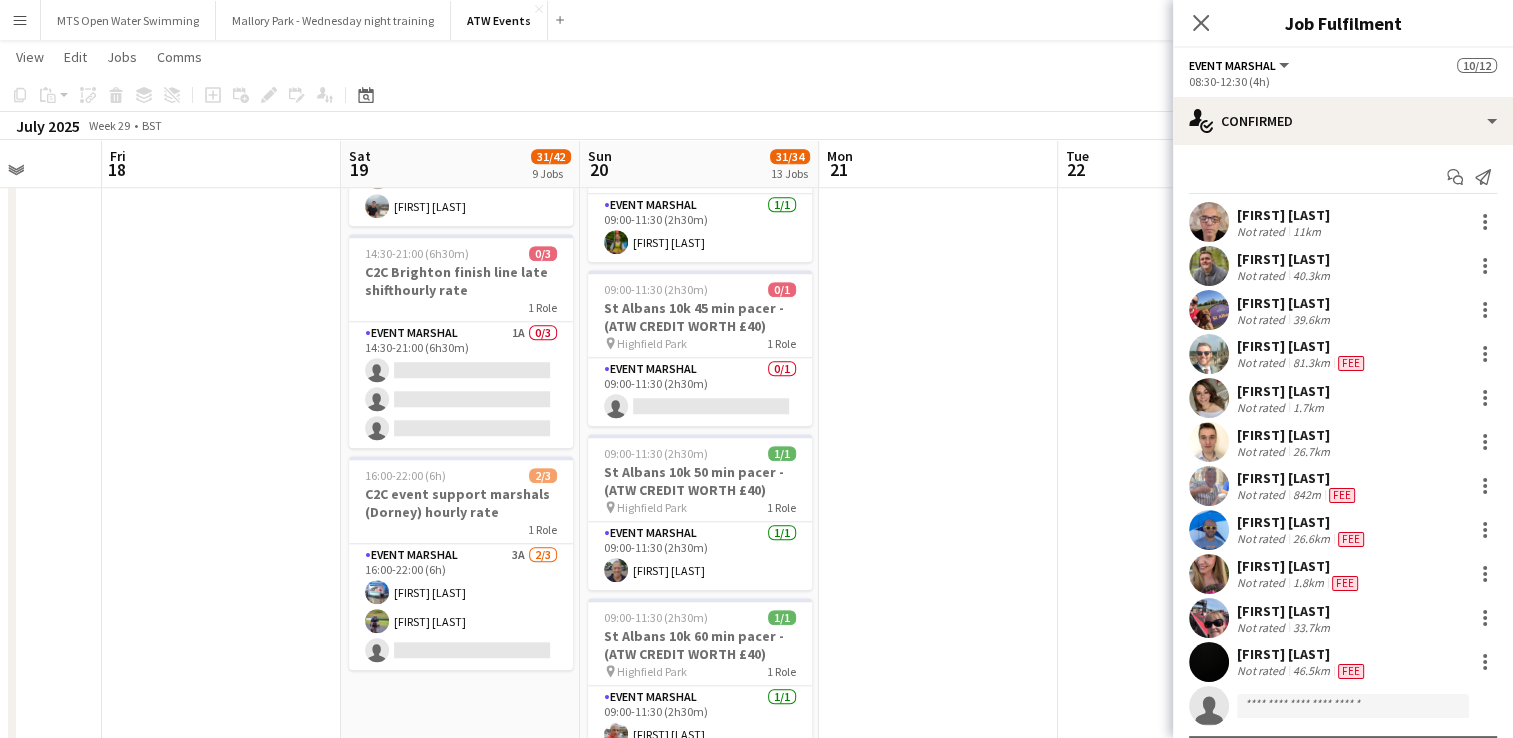 scroll, scrollTop: 1760, scrollLeft: 0, axis: vertical 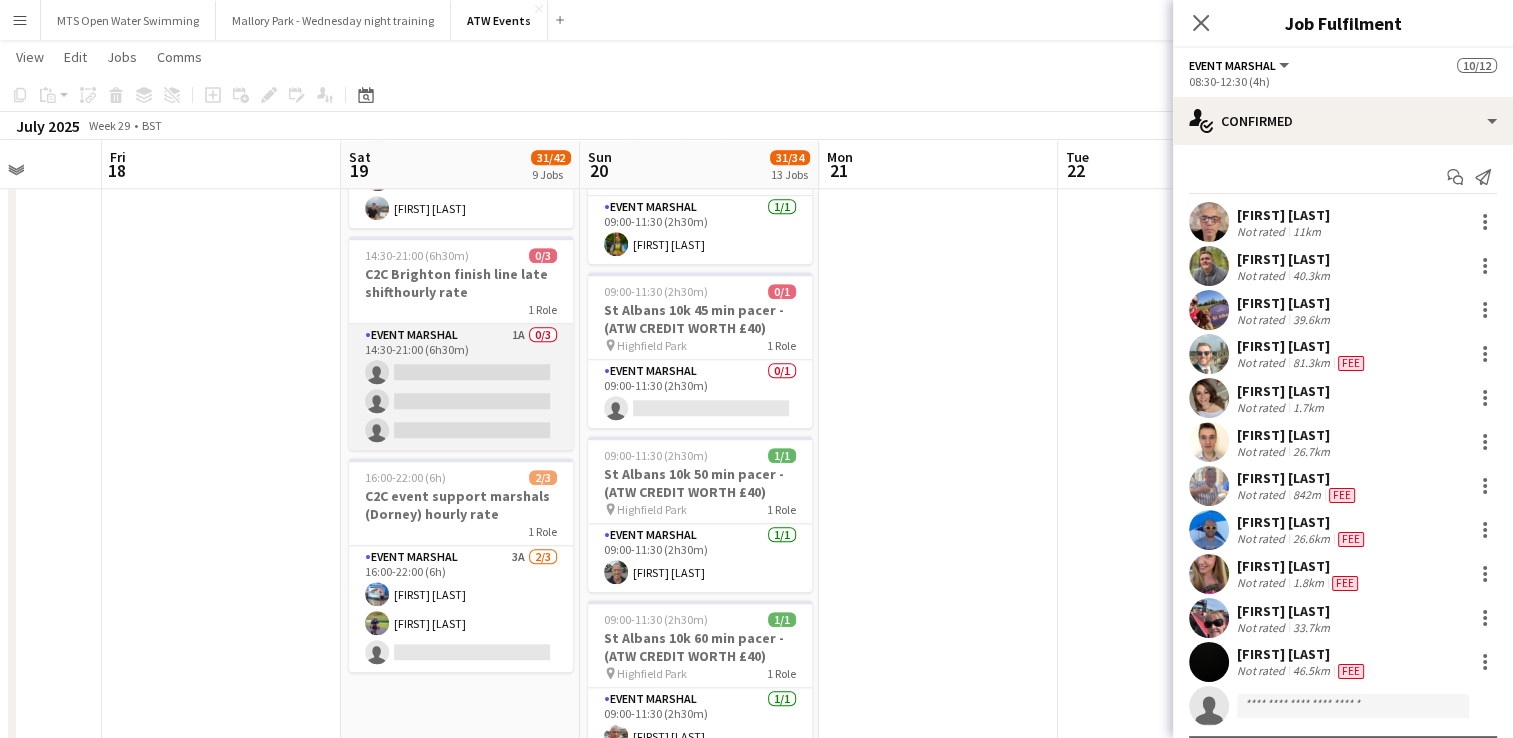 click on "Event Marshal   1A   0/3   14:30-21:00 (6h30m)
single-neutral-actions
single-neutral-actions
single-neutral-actions" at bounding box center (461, 387) 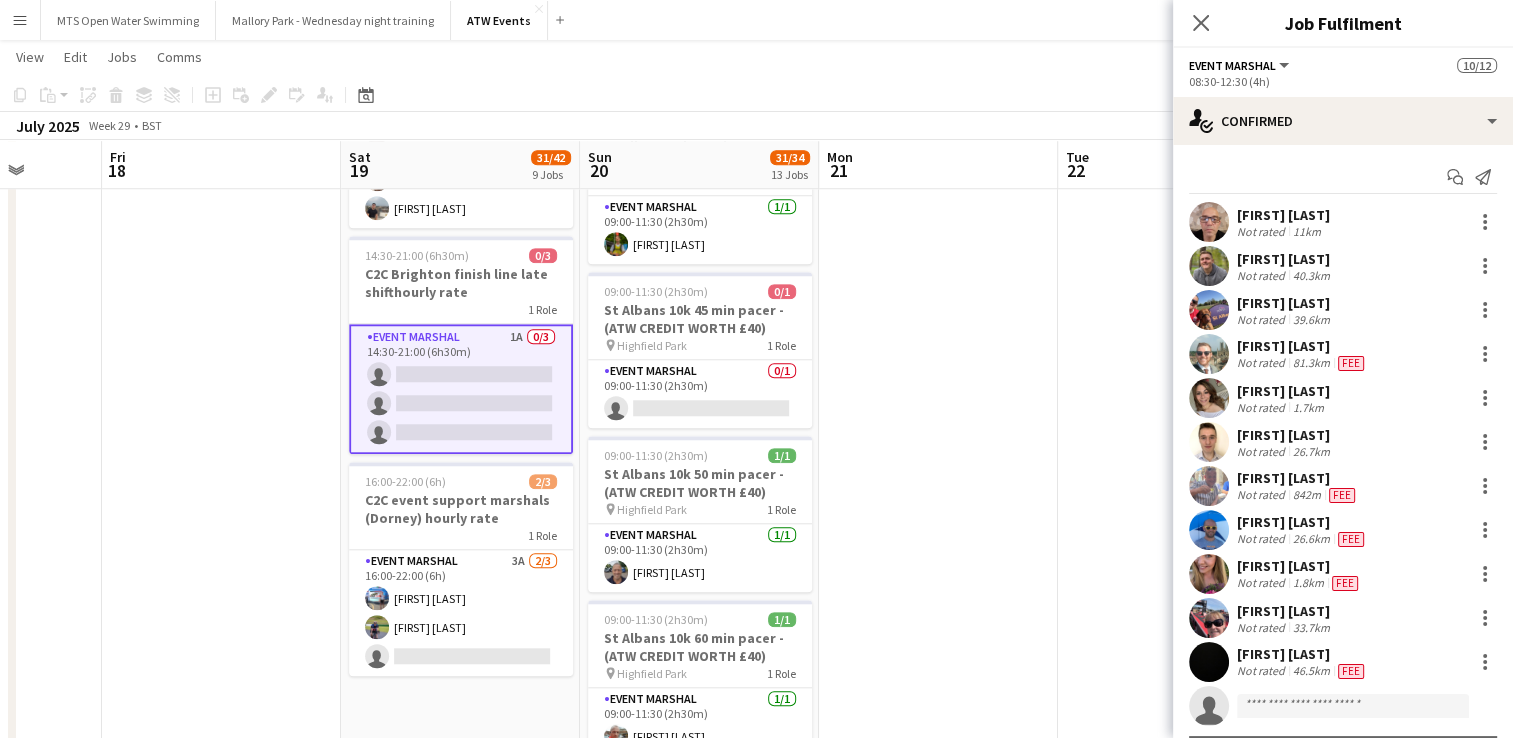 click on "Event Marshal   1A   0/3   14:30-21:00 (6h30m)
single-neutral-actions
single-neutral-actions
single-neutral-actions" at bounding box center (461, 389) 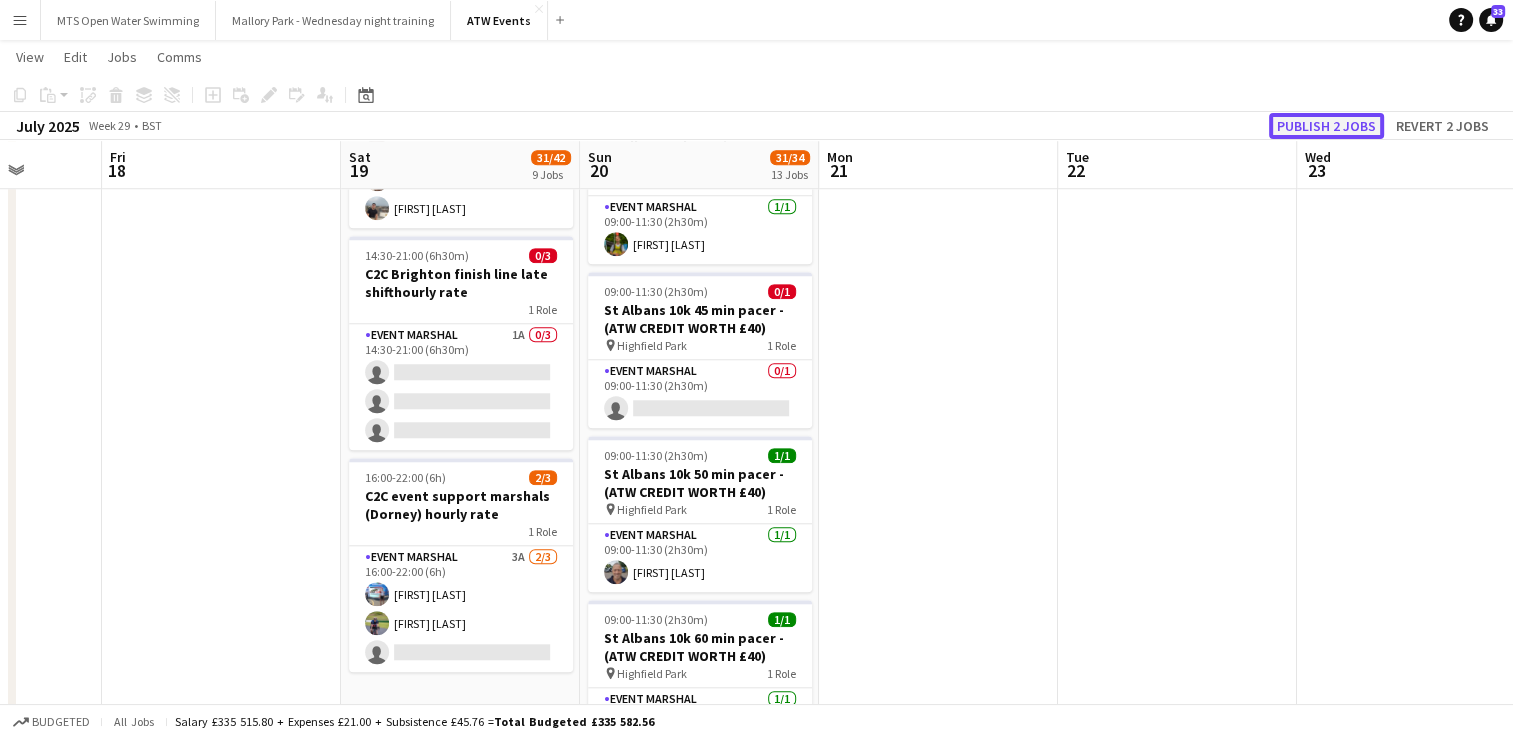 click on "Publish 2 jobs" 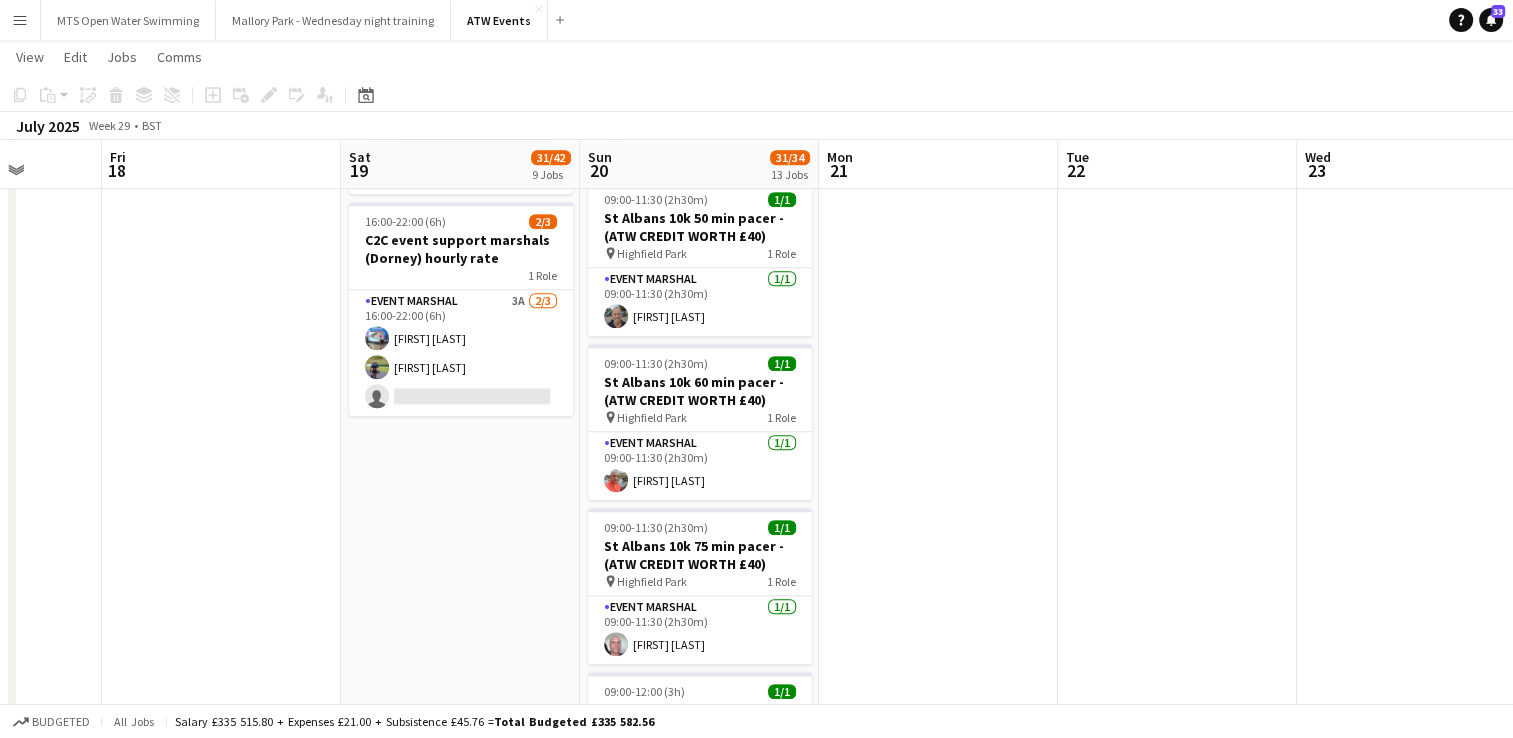 scroll, scrollTop: 2018, scrollLeft: 0, axis: vertical 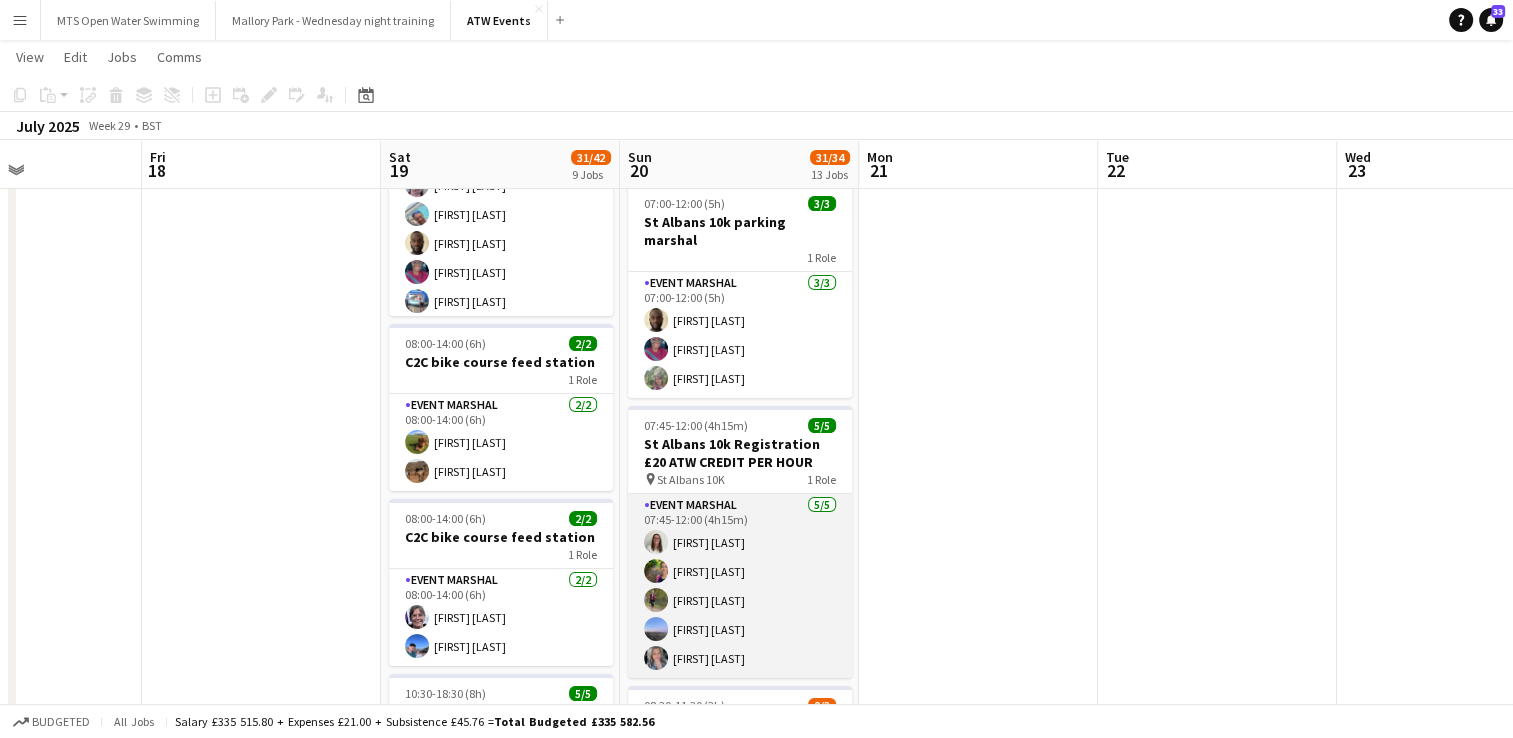 click on "Event Marshal   5/5   07:45-12:00 (4h15m)
[FIRST] [LAST] [FIRST] [LAST] [FIRST] [LAST] [FIRST] [LAST] [FIRST] [LAST]" at bounding box center (740, 586) 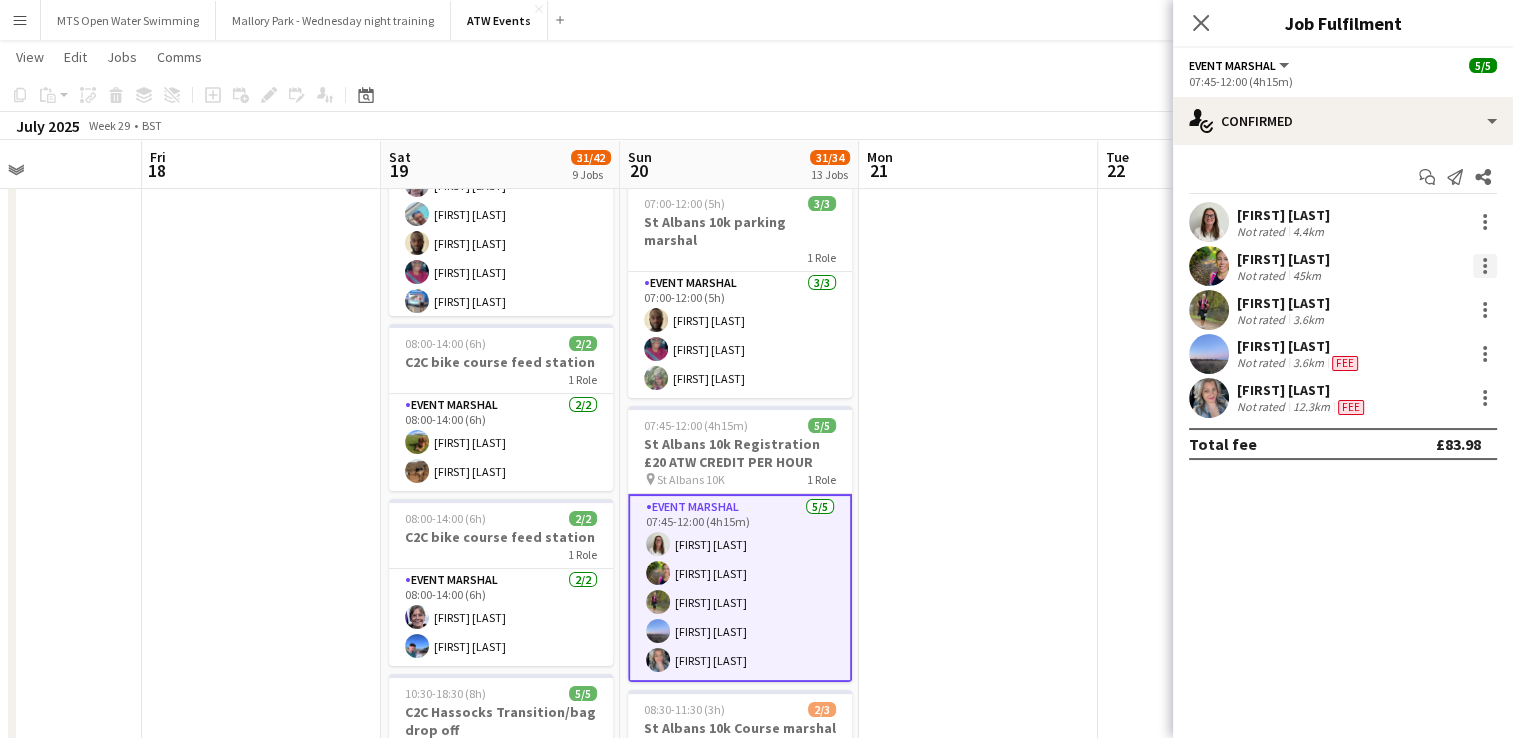 click at bounding box center [1485, 266] 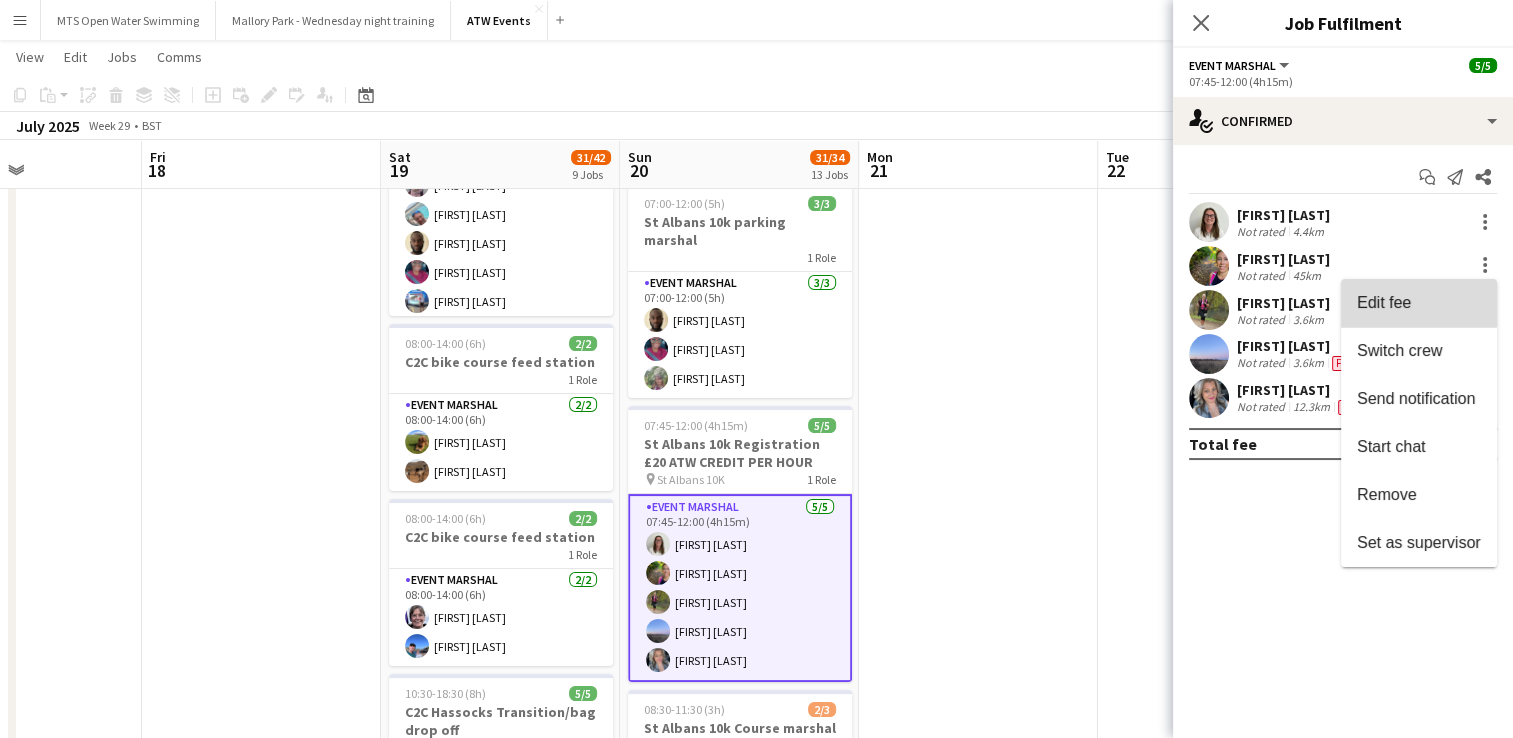 click on "Edit fee" at bounding box center (1384, 302) 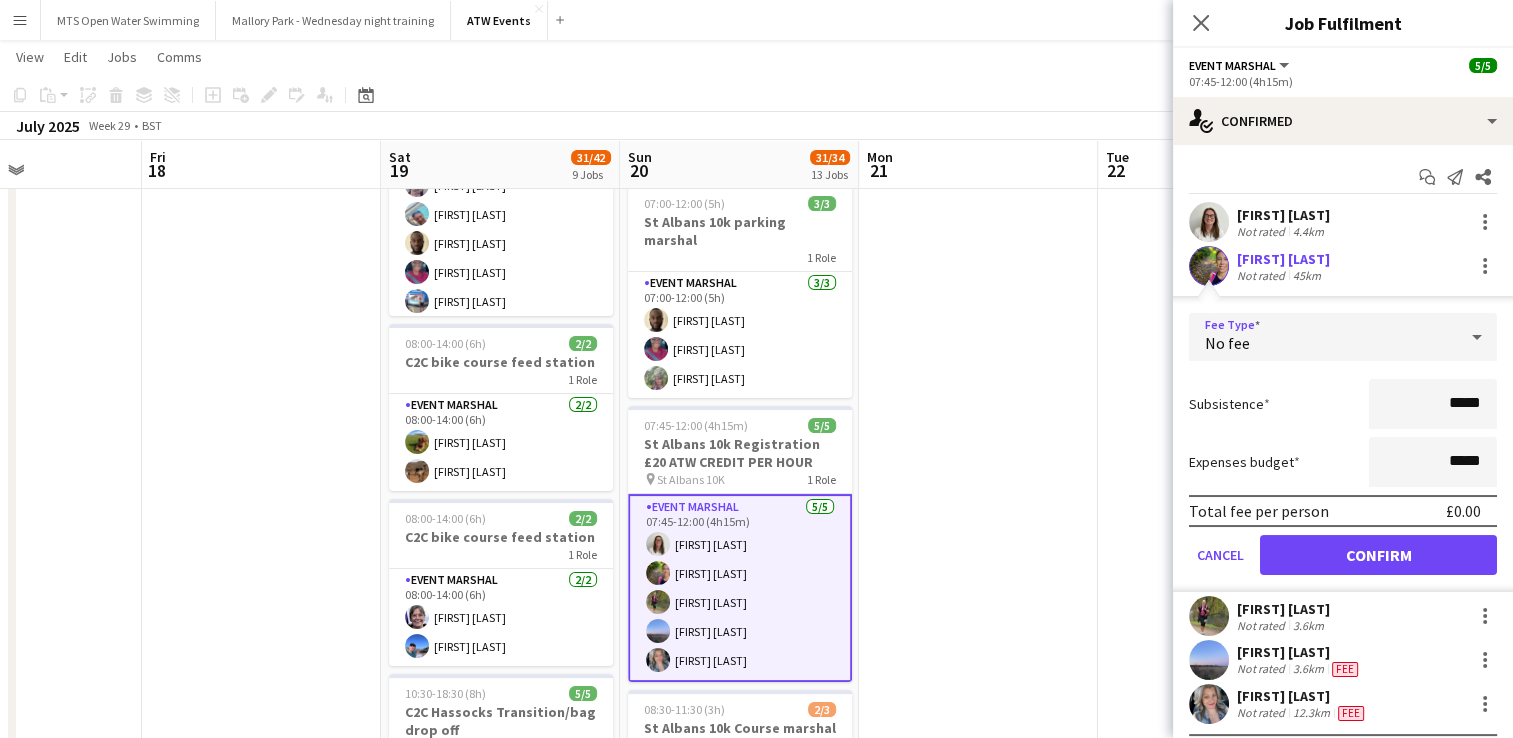 click on "No fee" at bounding box center (1323, 337) 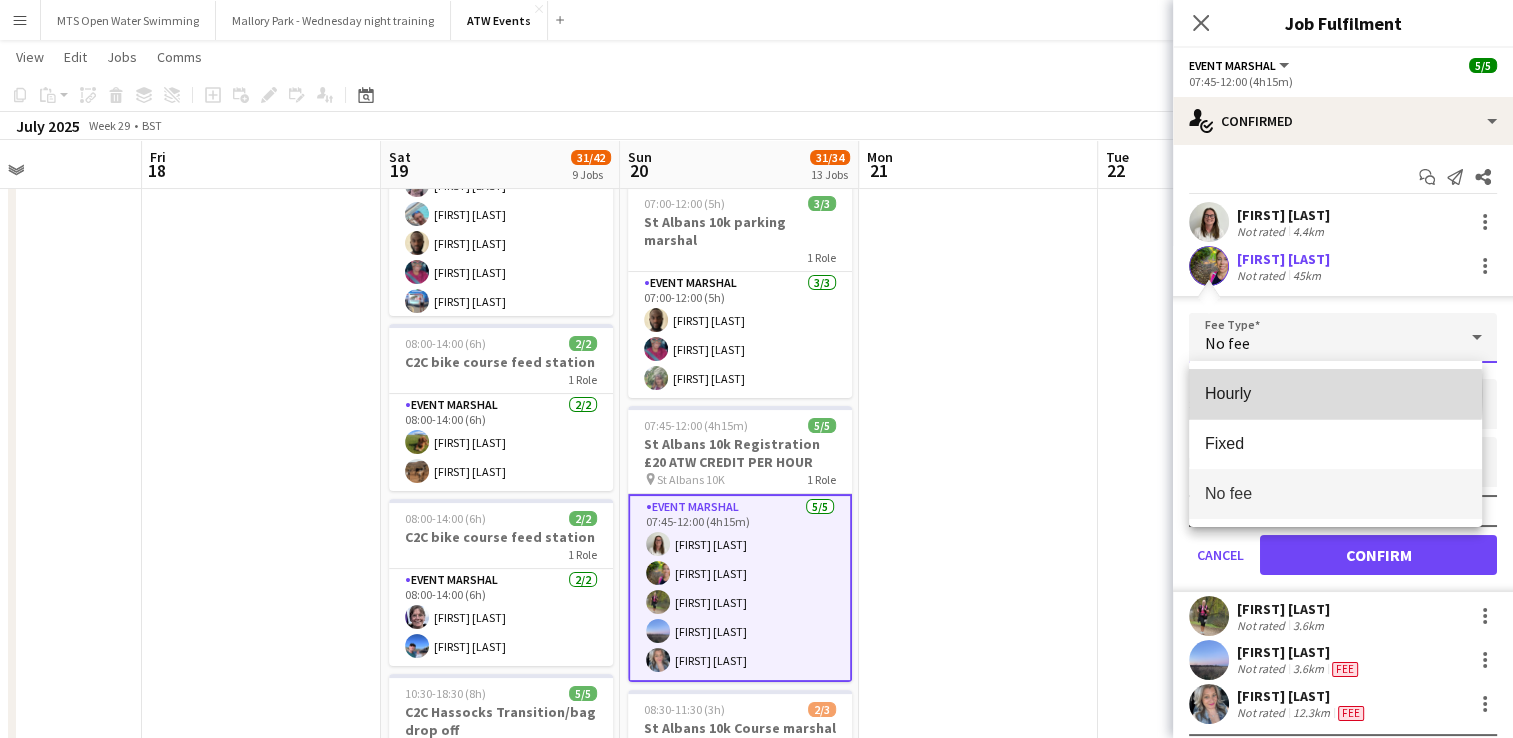 click on "Hourly" at bounding box center (1335, 393) 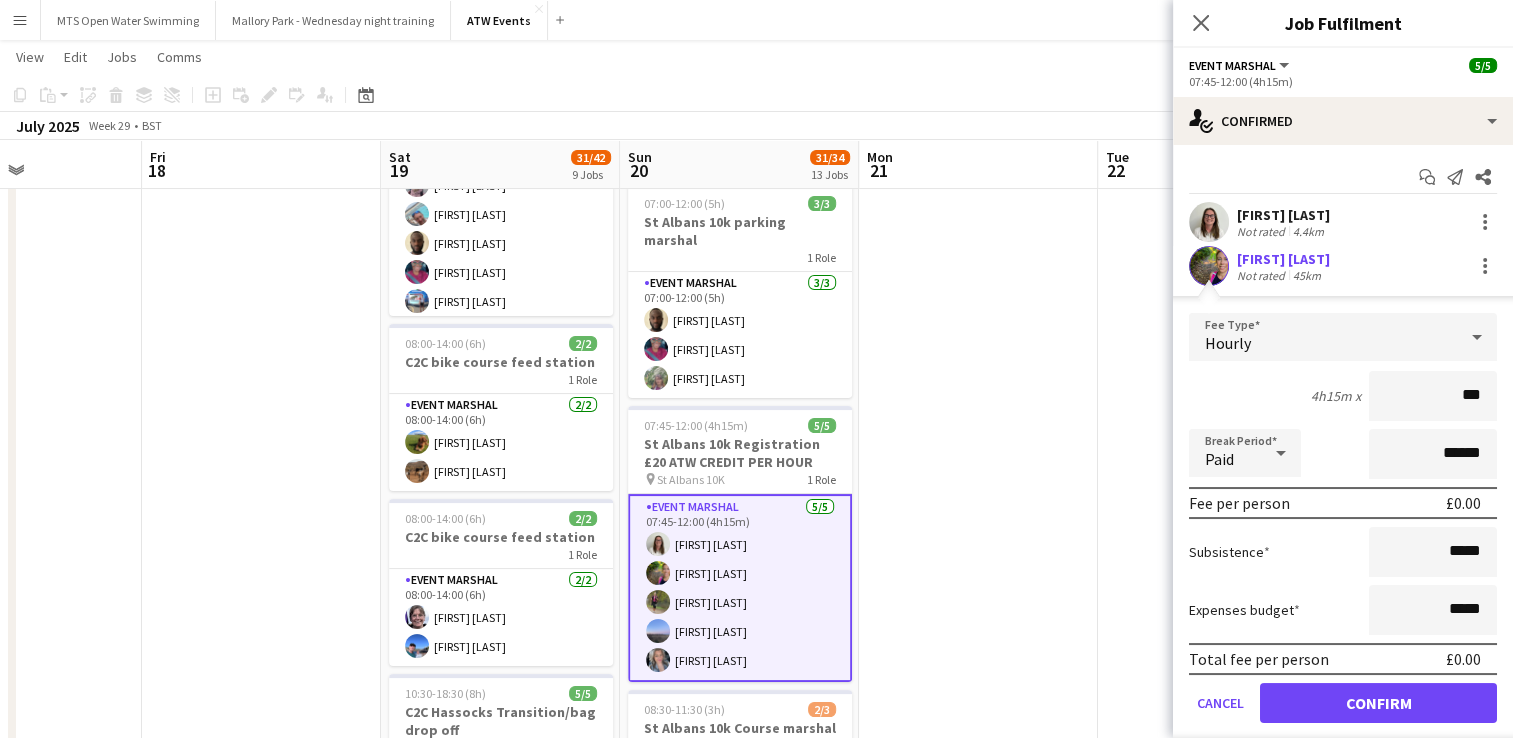 type on "**" 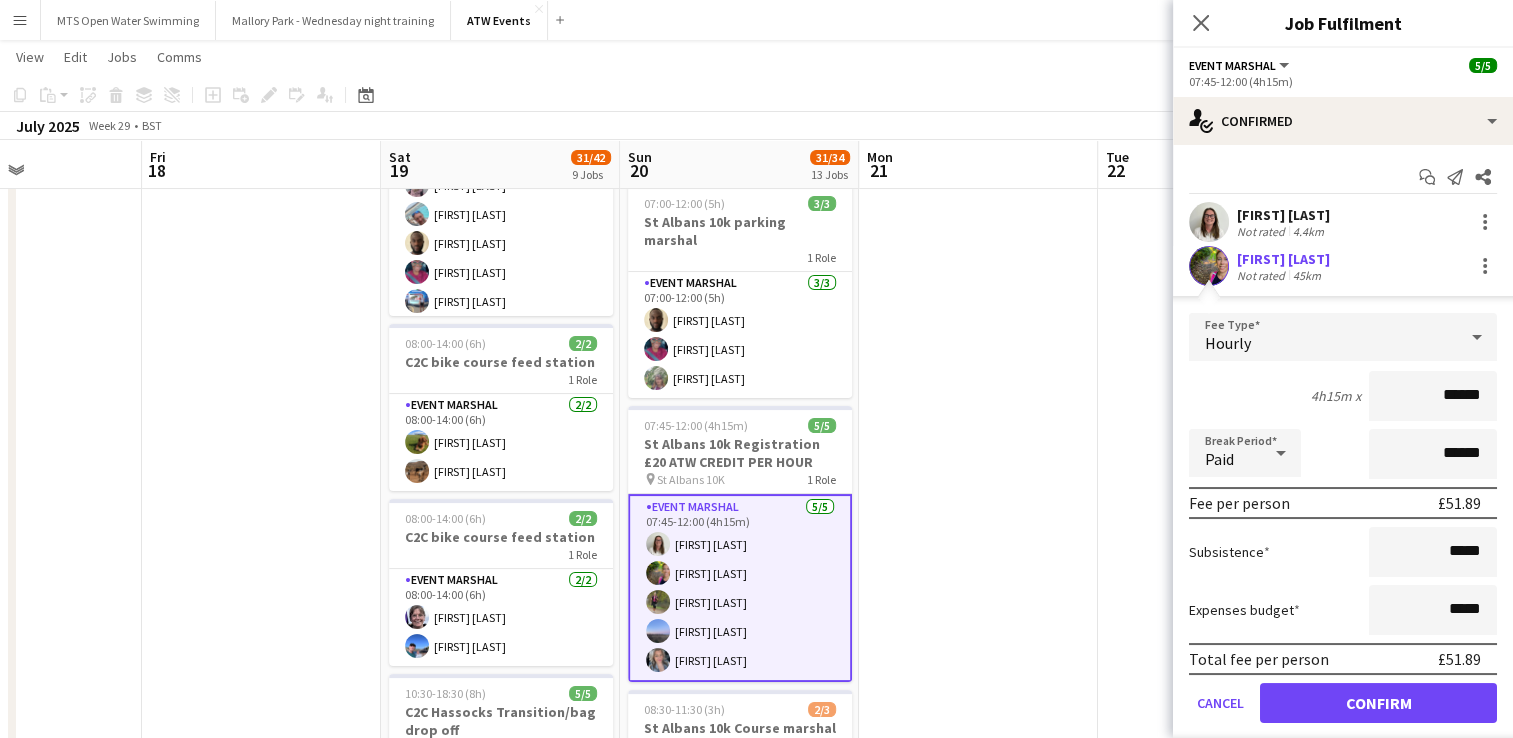 type on "******" 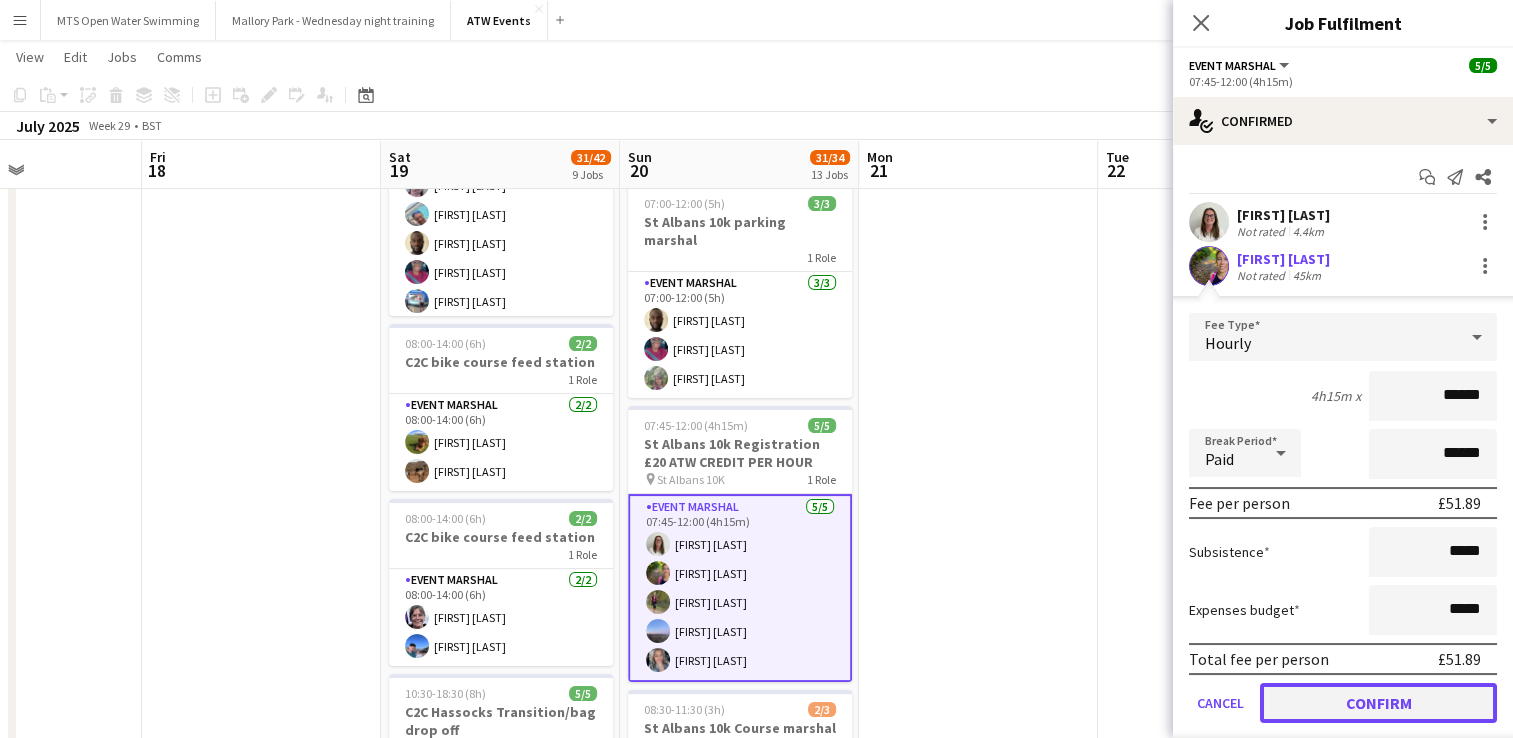 click on "Confirm" at bounding box center (1378, 703) 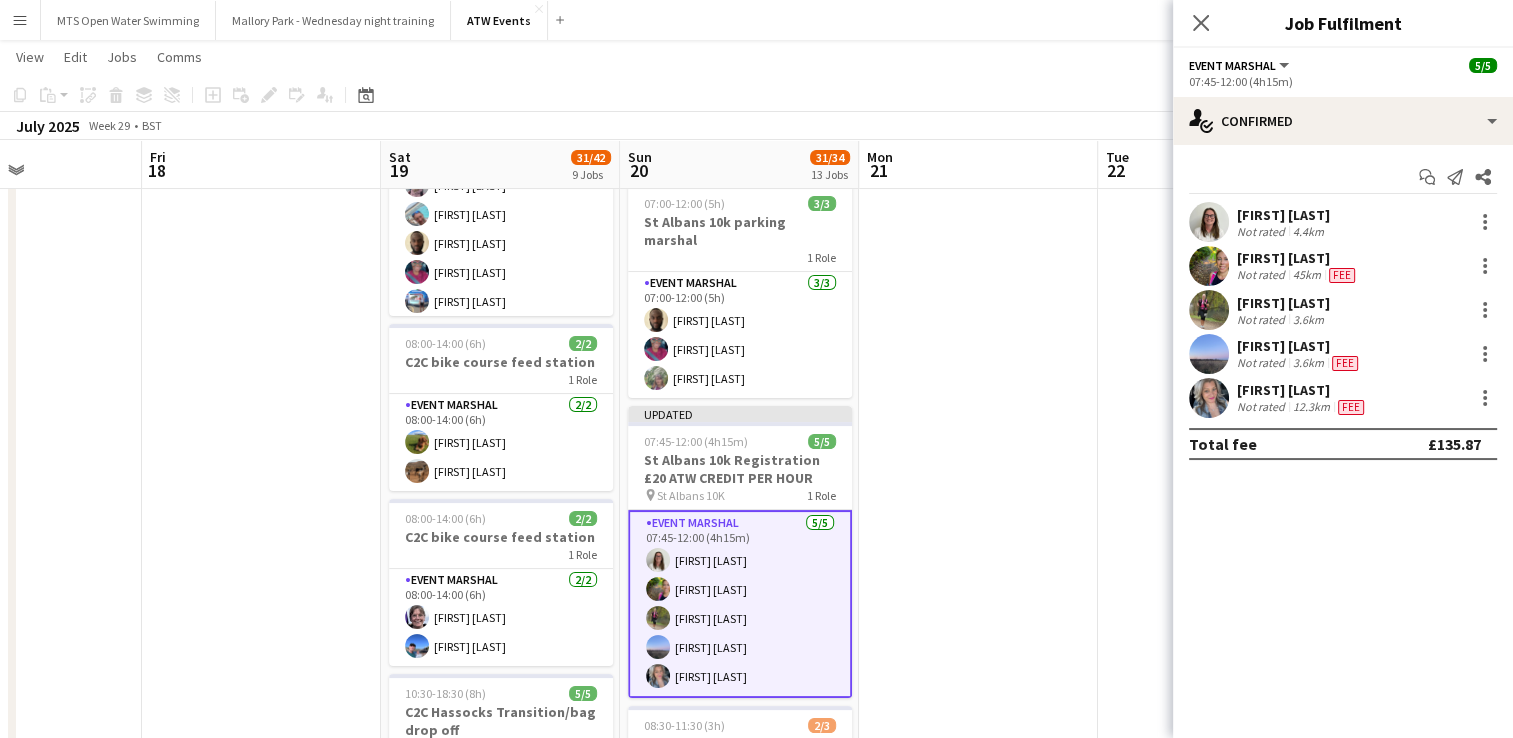 click on "Lucy Carter   Not rated   4.4km" at bounding box center [1343, 222] 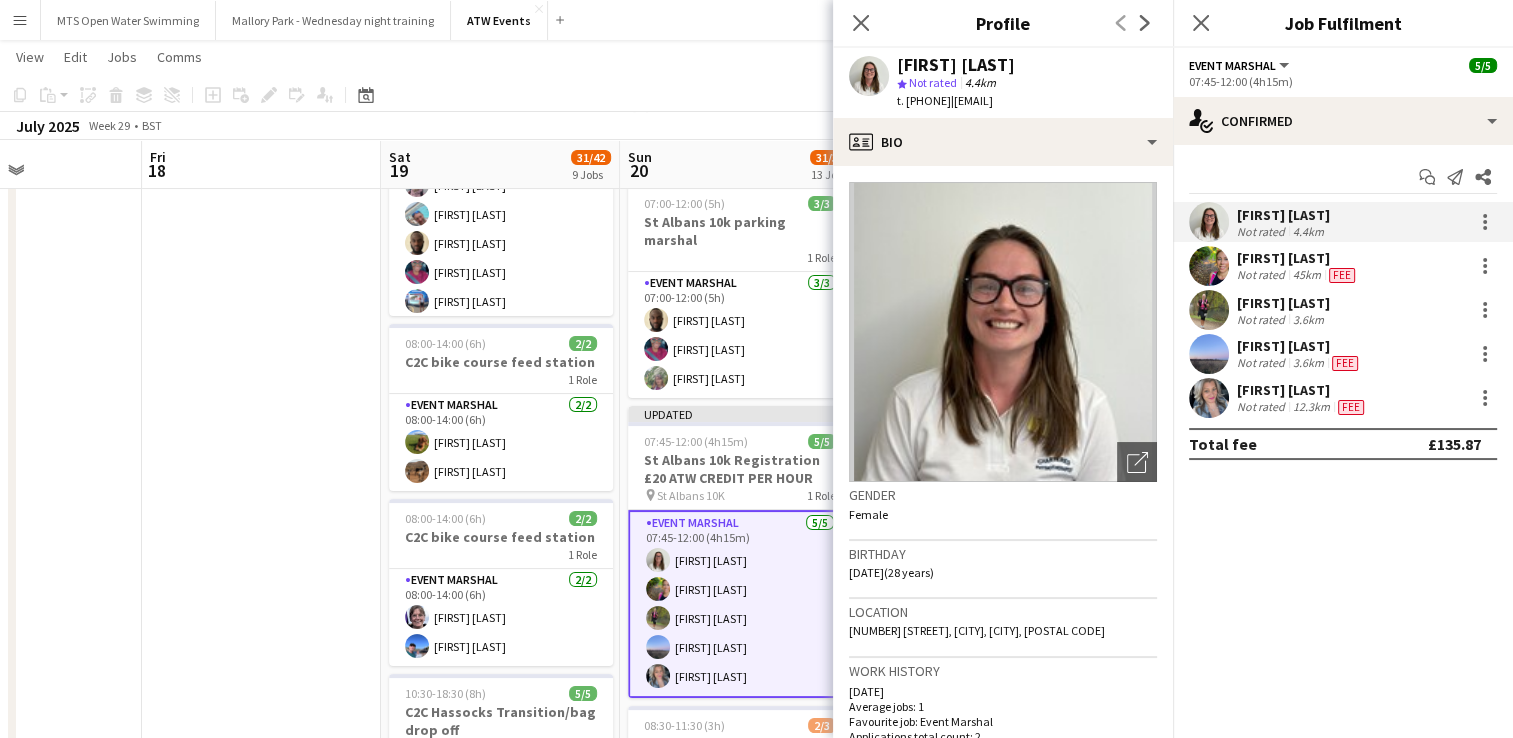 click on "View  Day view expanded Day view collapsed Month view Date picker Jump to today Expand Linked Jobs Collapse Linked Jobs  Edit  Copy Ctrl+C  Paste  Without Crew Ctrl+V With Crew Ctrl+Shift+V Paste as linked job  Group  Group Ungroup  Jobs  New Job Edit Job Delete Job New Linked Job Edit Linked Jobs Job fulfilment Promote Role Copy Role URL  Comms  Notify confirmed crew Create chat" 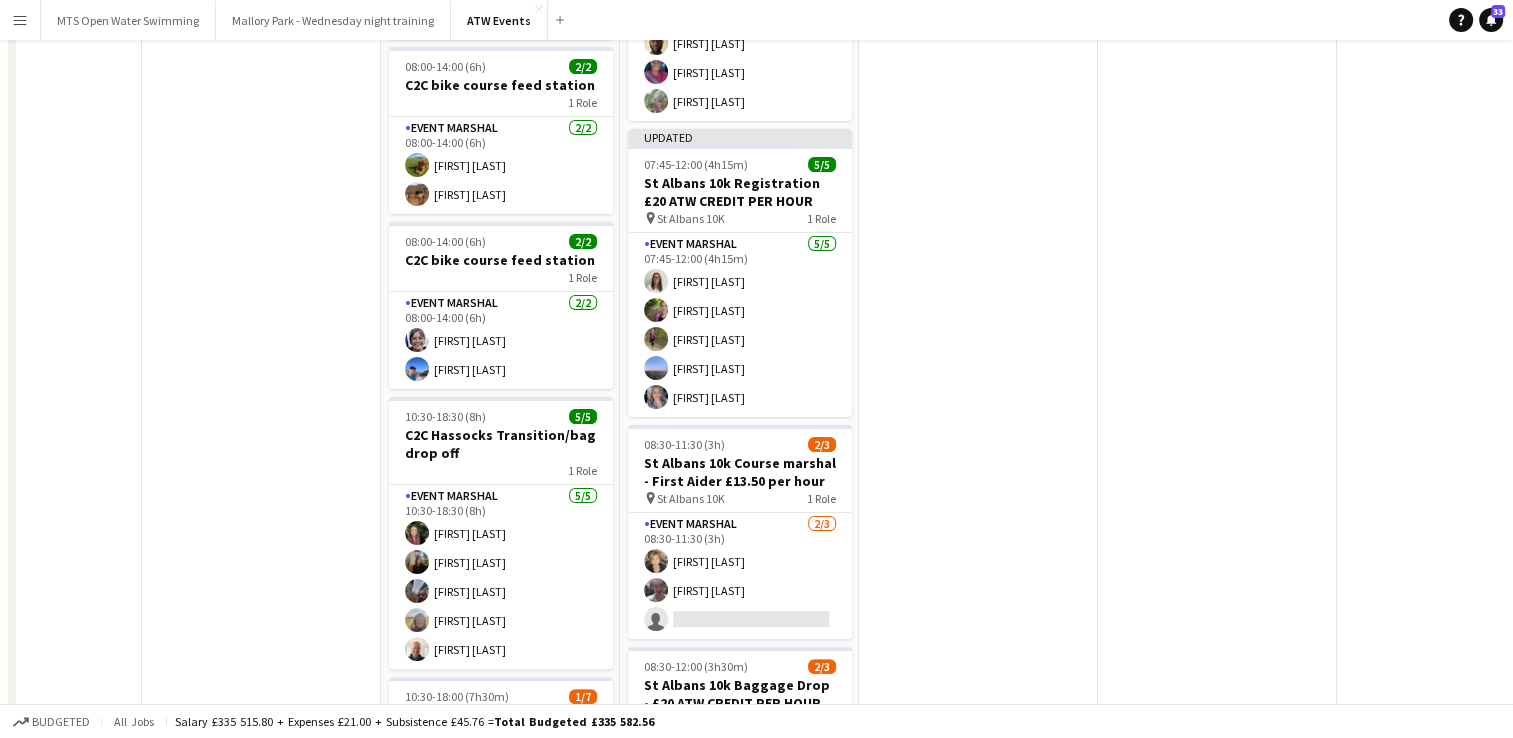 scroll, scrollTop: 0, scrollLeft: 0, axis: both 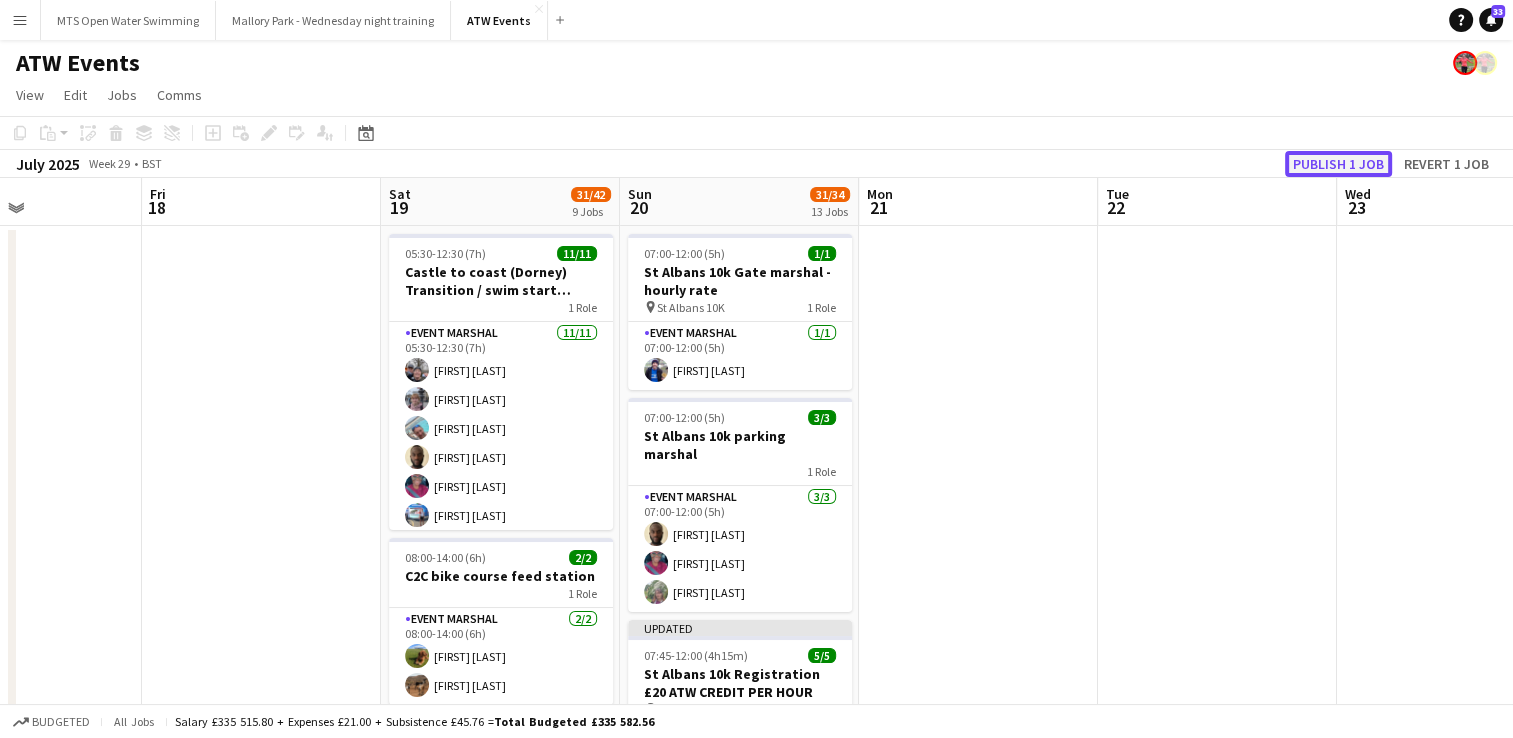 click on "Publish 1 job" 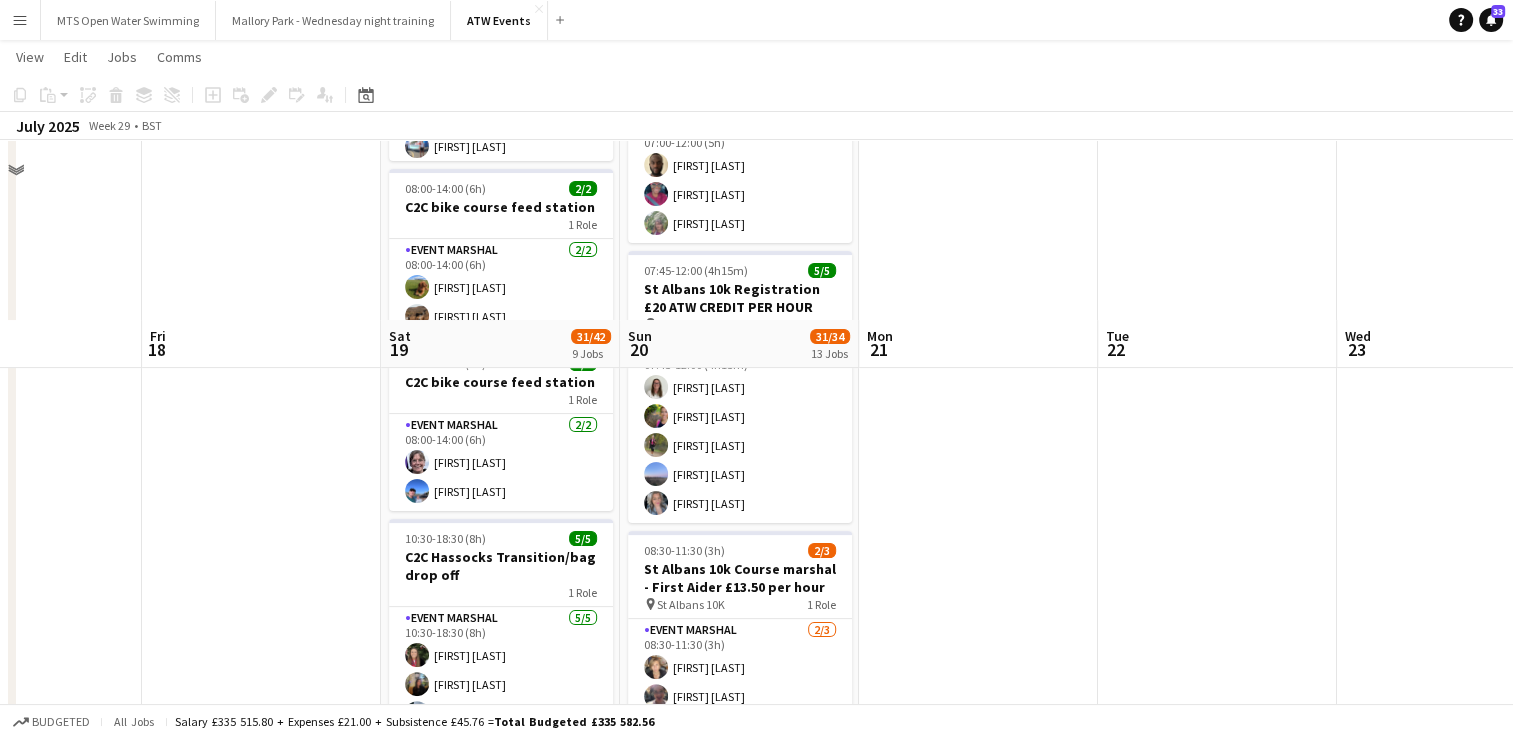 scroll, scrollTop: 0, scrollLeft: 0, axis: both 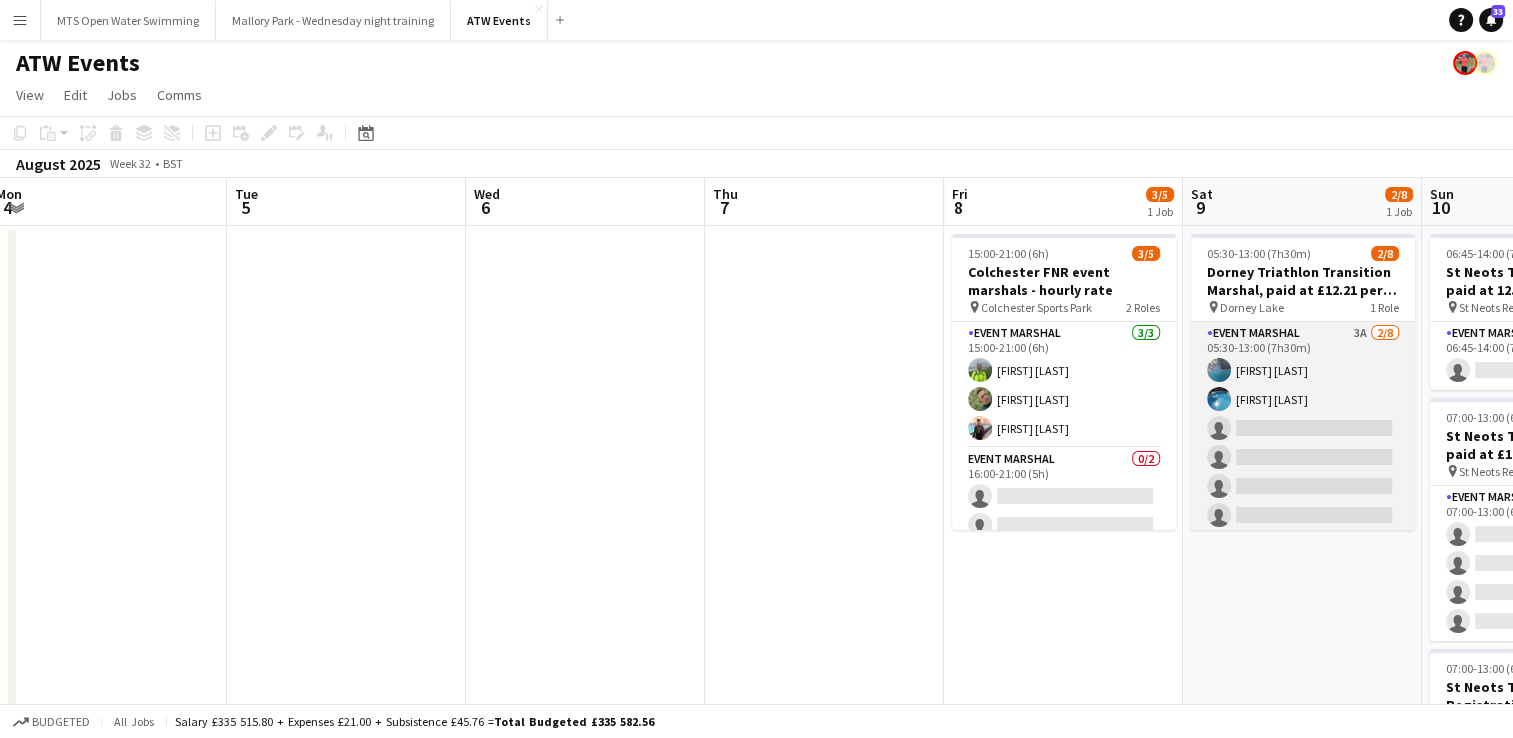 click on "Event Marshal   3A   2/8   05:30-13:00 (7h30m)
Angela Leakey David Leakey
single-neutral-actions
single-neutral-actions
single-neutral-actions
single-neutral-actions
single-neutral-actions
single-neutral-actions" at bounding box center (1303, 457) 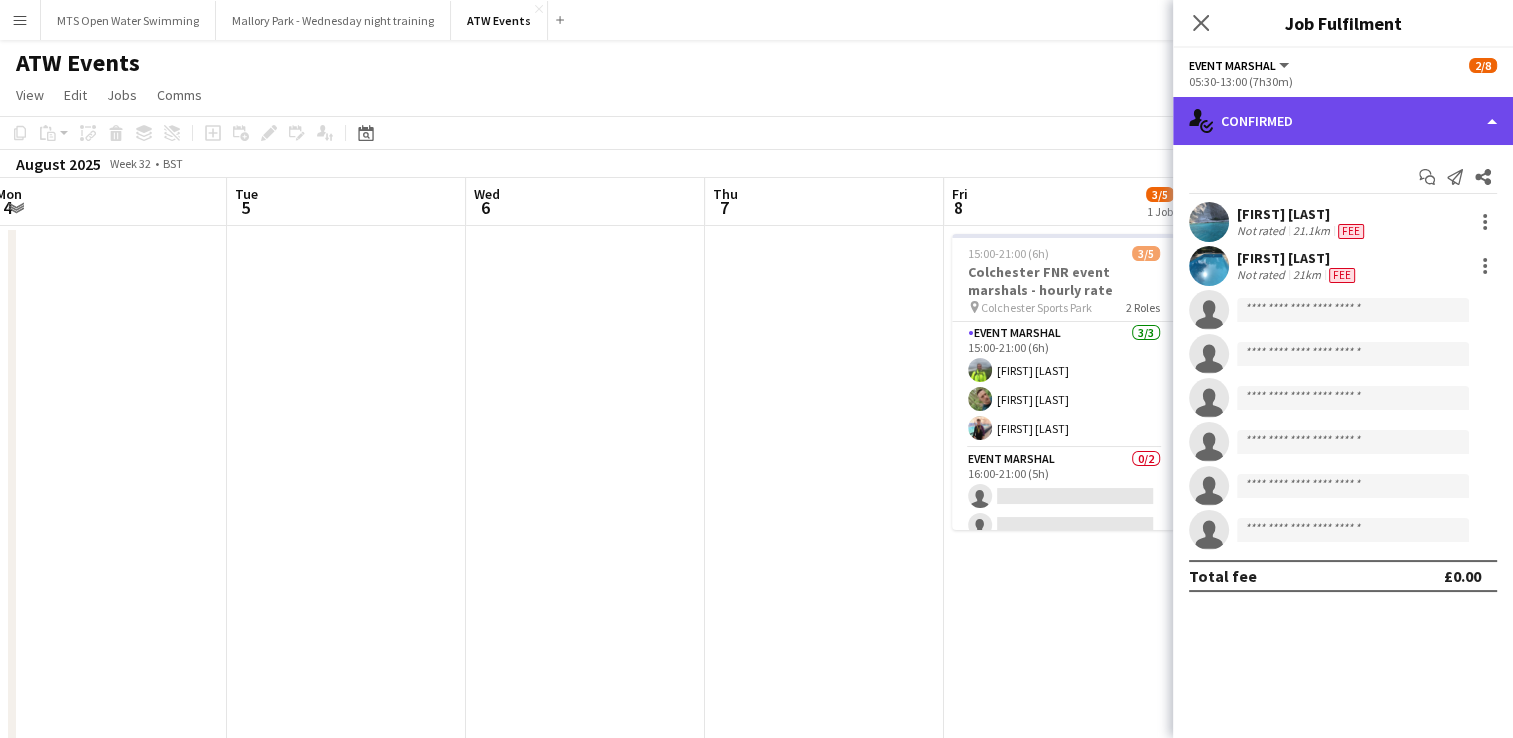 click on "single-neutral-actions-check-2
Confirmed" 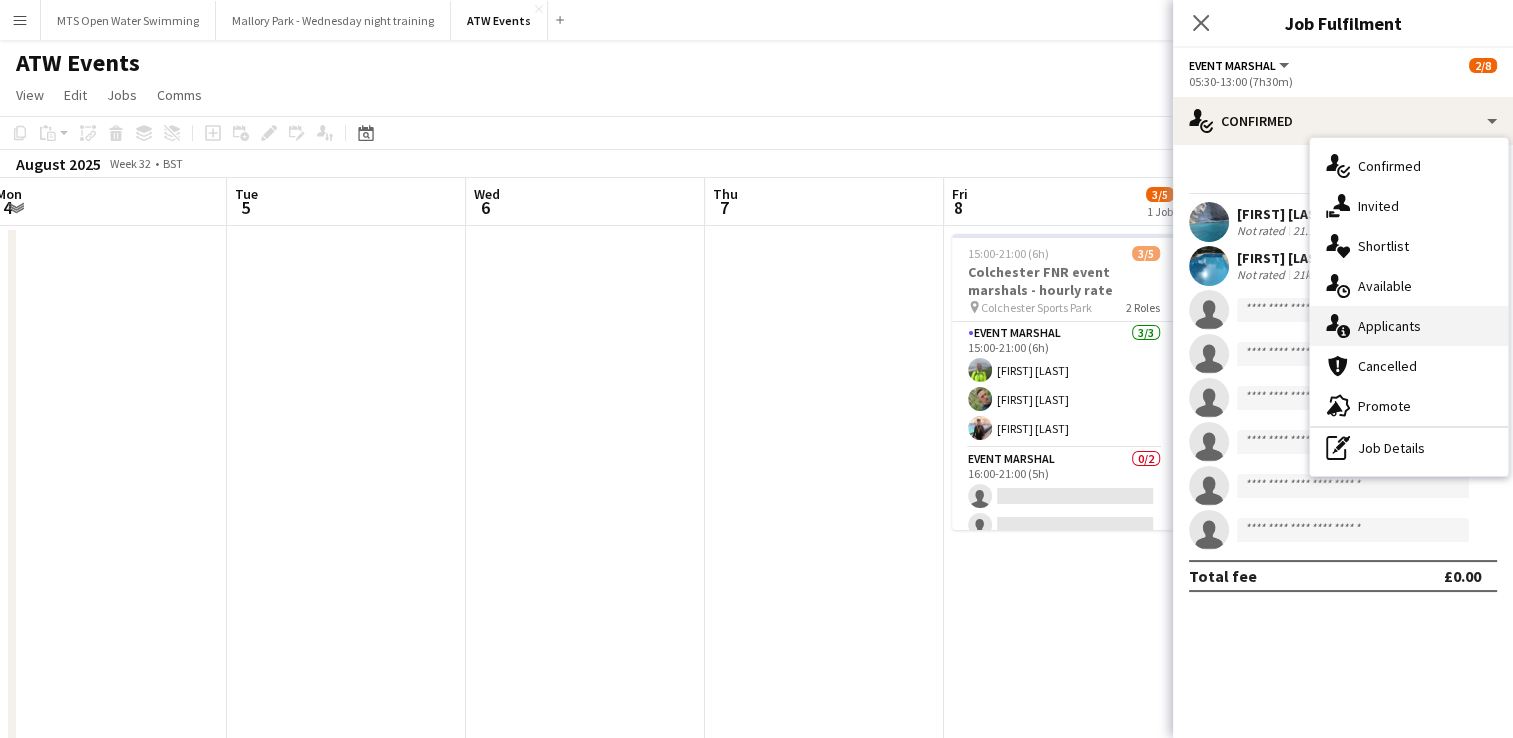 click on "single-neutral-actions-information
Applicants" at bounding box center [1409, 326] 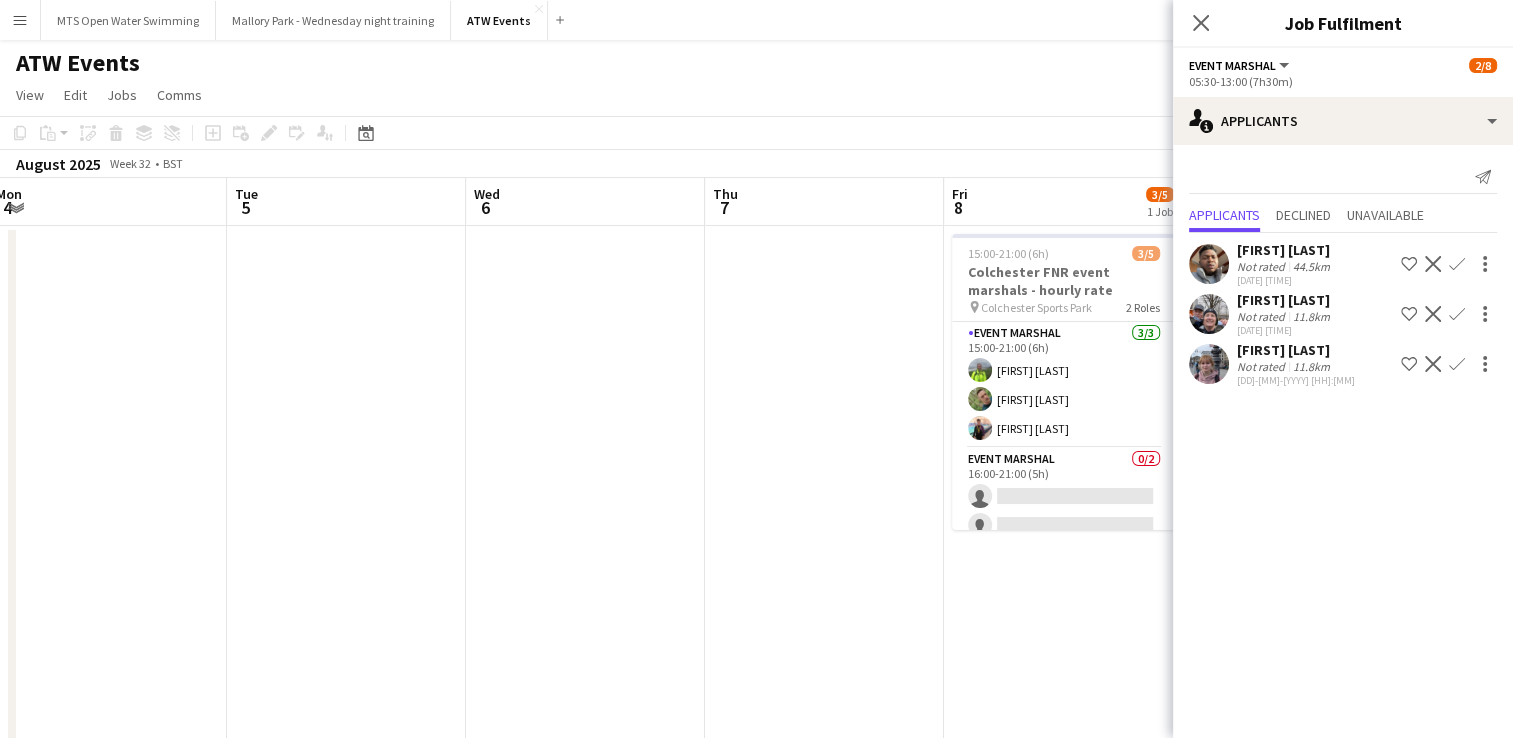 click on "ATW Events" 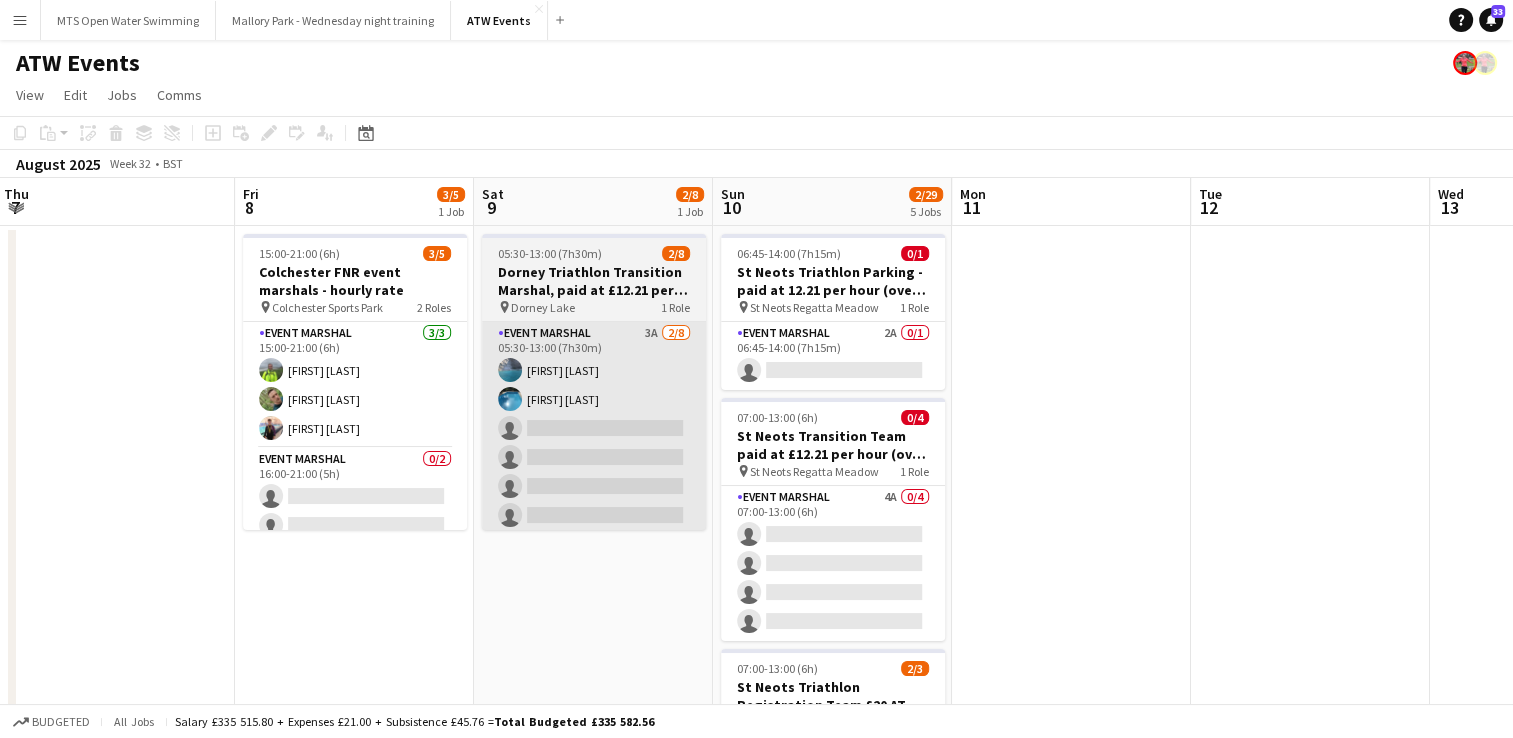 scroll, scrollTop: 0, scrollLeft: 725, axis: horizontal 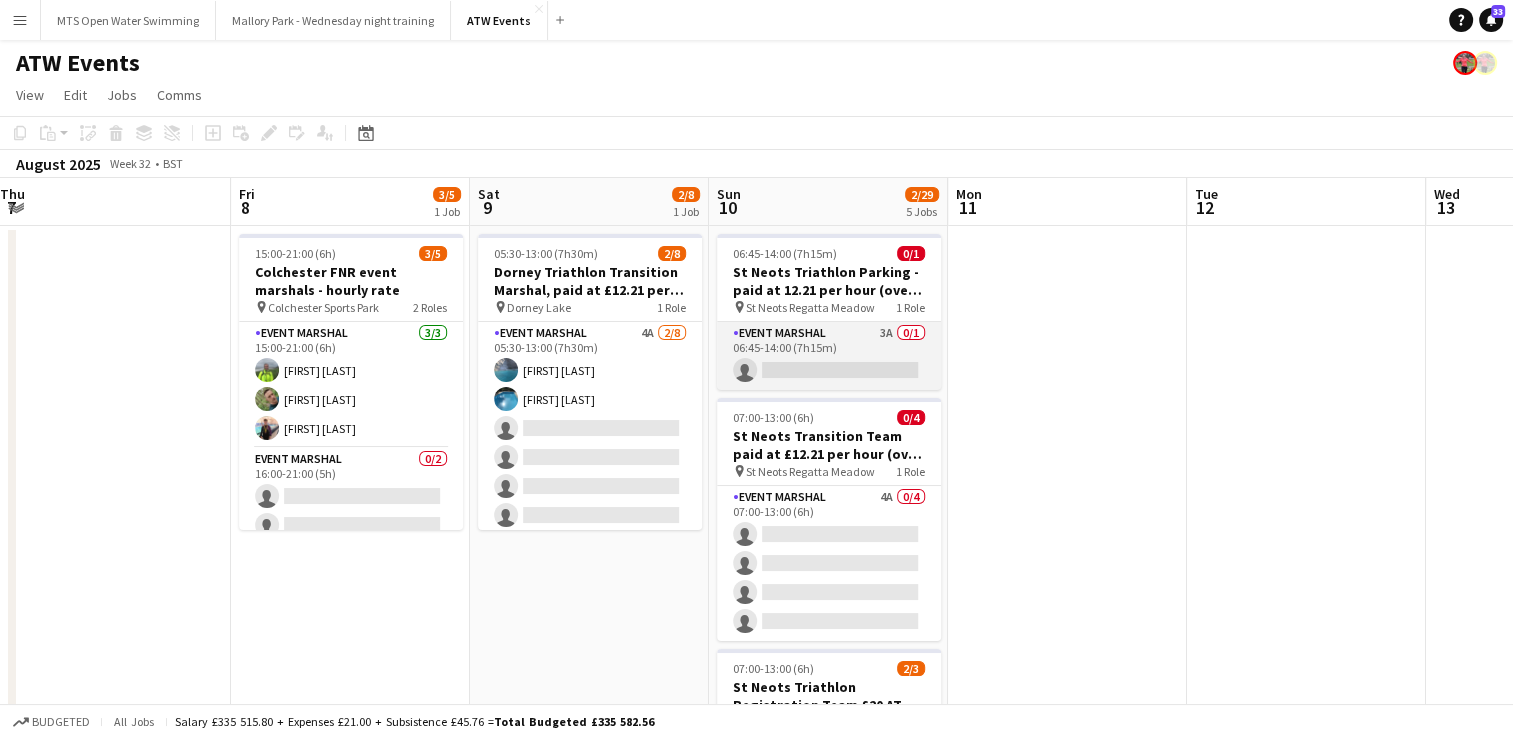 click on "Event Marshal   3A   0/1   06:45-14:00 (7h15m)
single-neutral-actions" at bounding box center (829, 356) 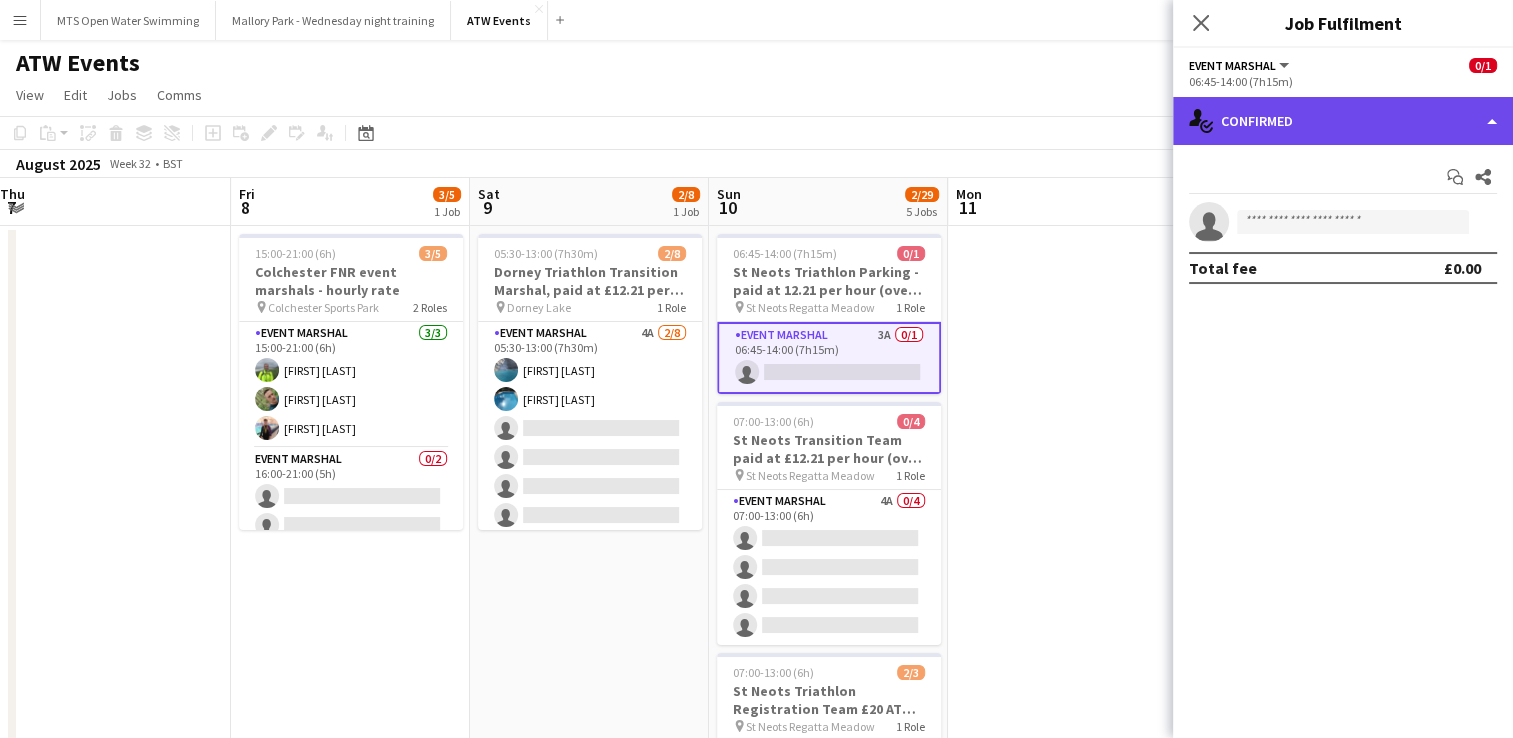 click on "single-neutral-actions-check-2
Confirmed" 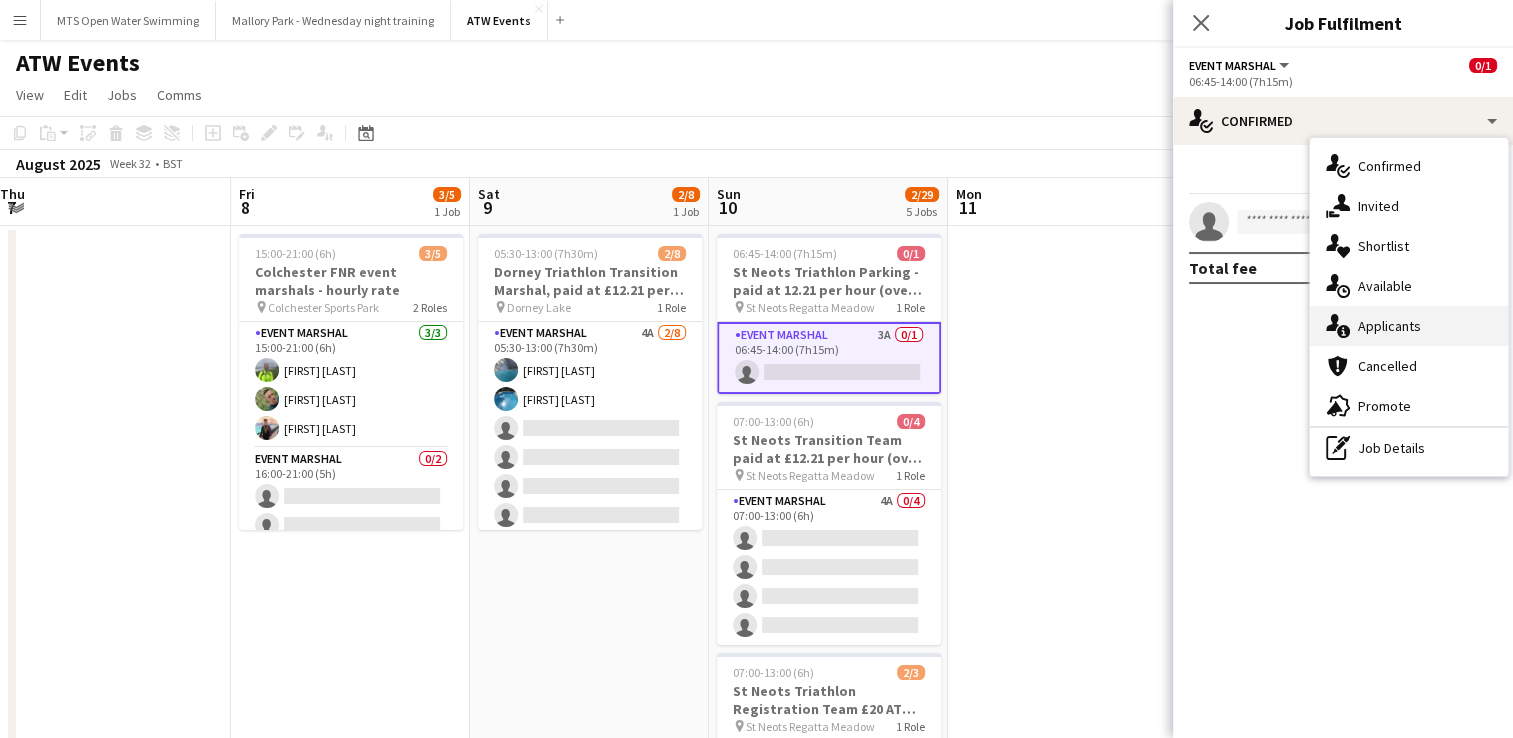 click on "single-neutral-actions-information
Applicants" at bounding box center [1409, 326] 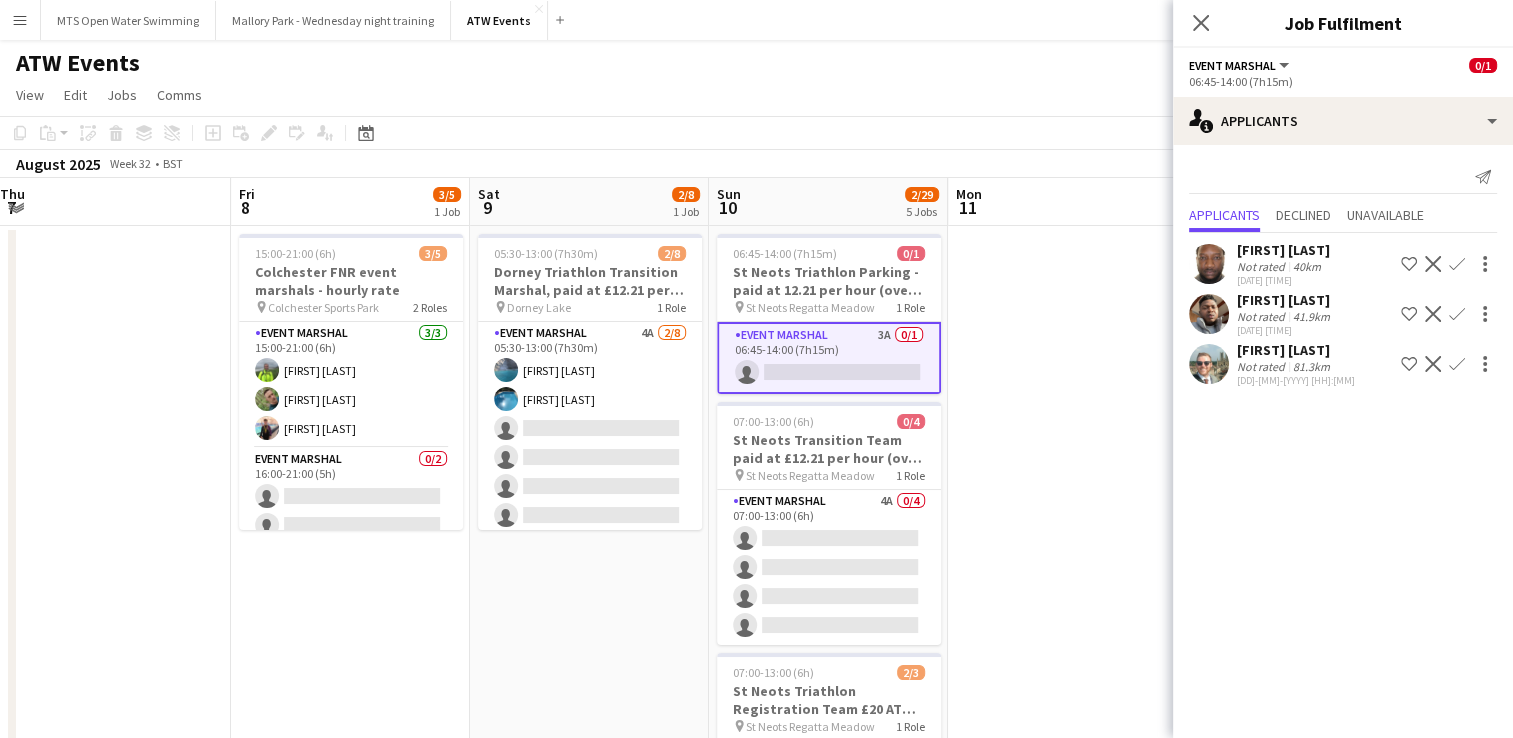 click at bounding box center (1067, 1950) 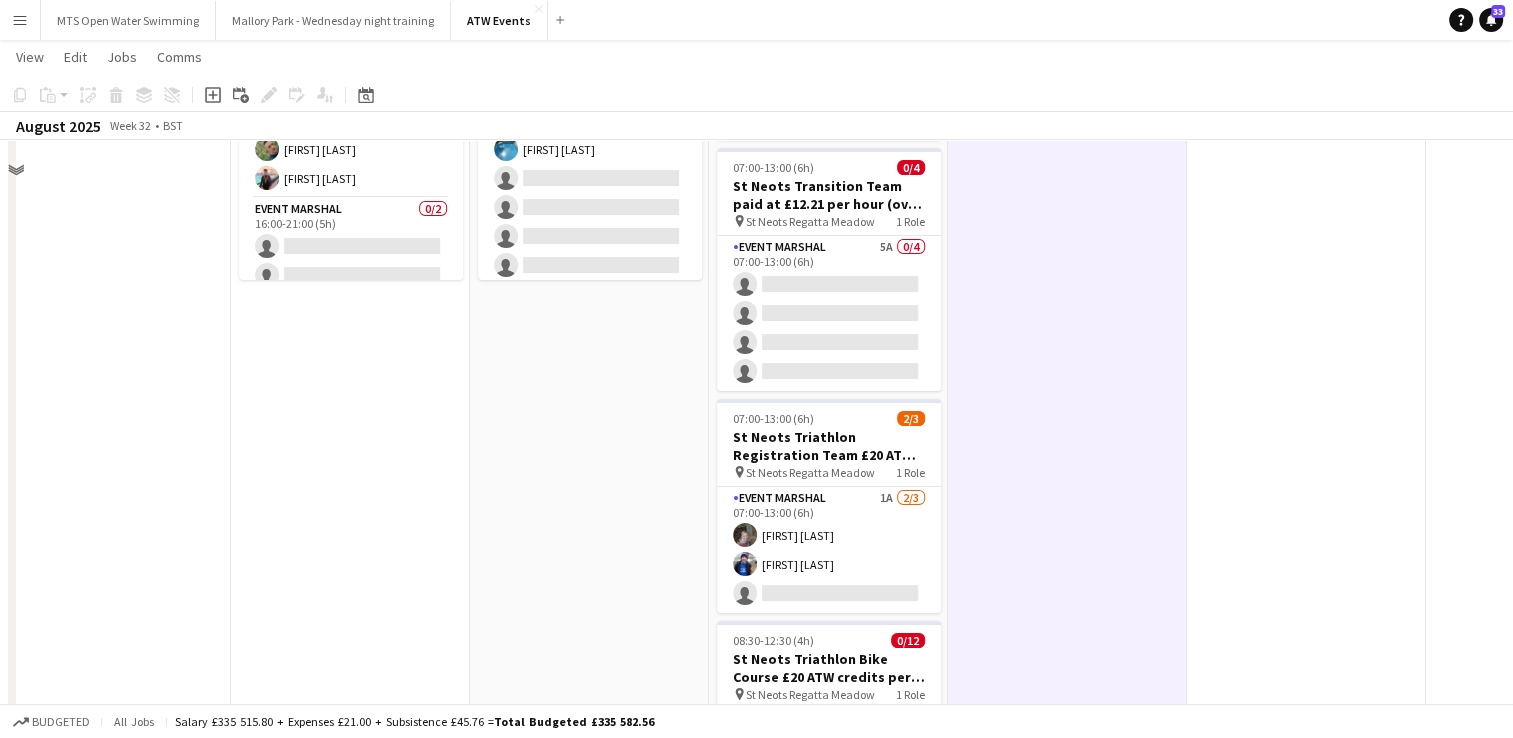 scroll, scrollTop: 0, scrollLeft: 0, axis: both 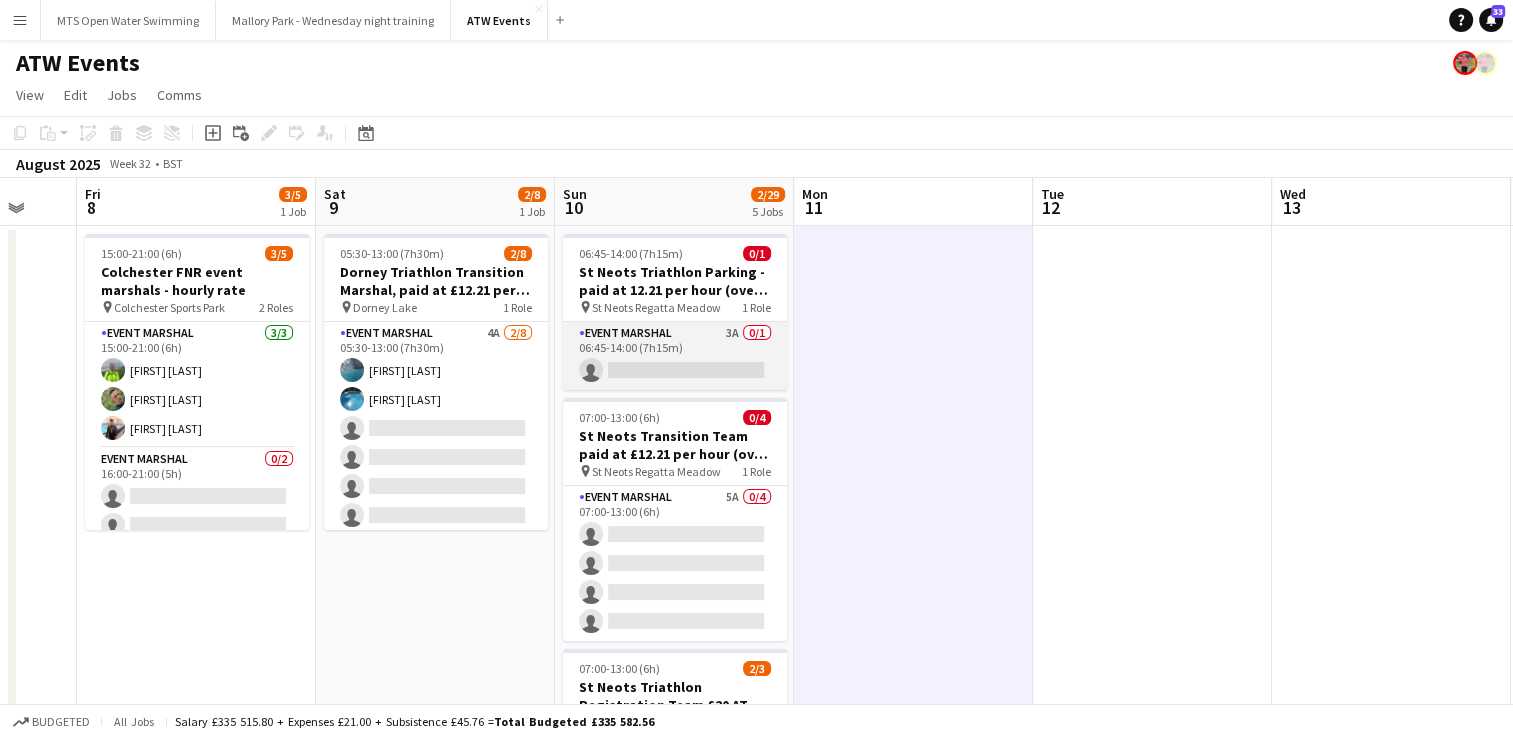 click on "Event Marshal   3A   0/1   06:45-14:00 (7h15m)
single-neutral-actions" at bounding box center [675, 356] 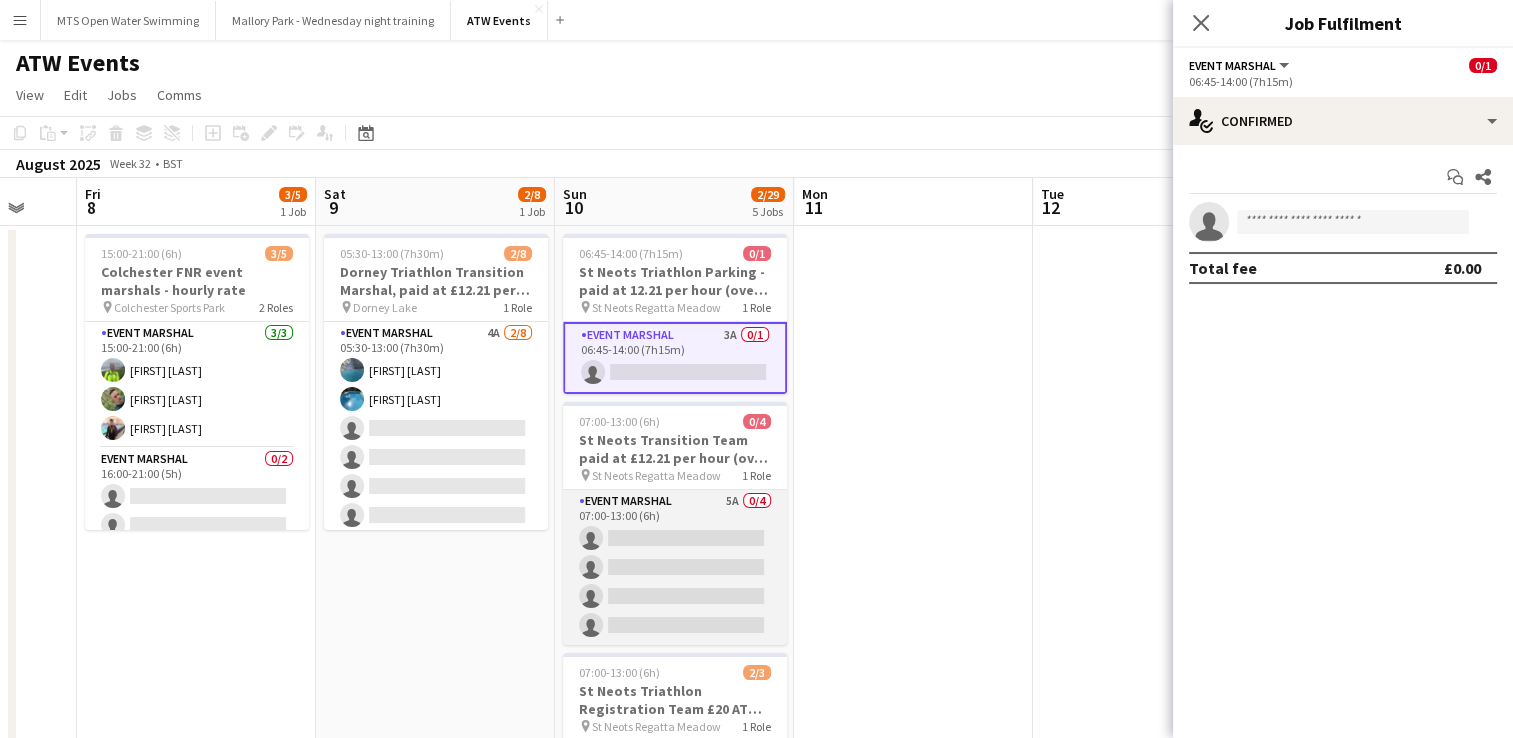 scroll, scrollTop: 18, scrollLeft: 0, axis: vertical 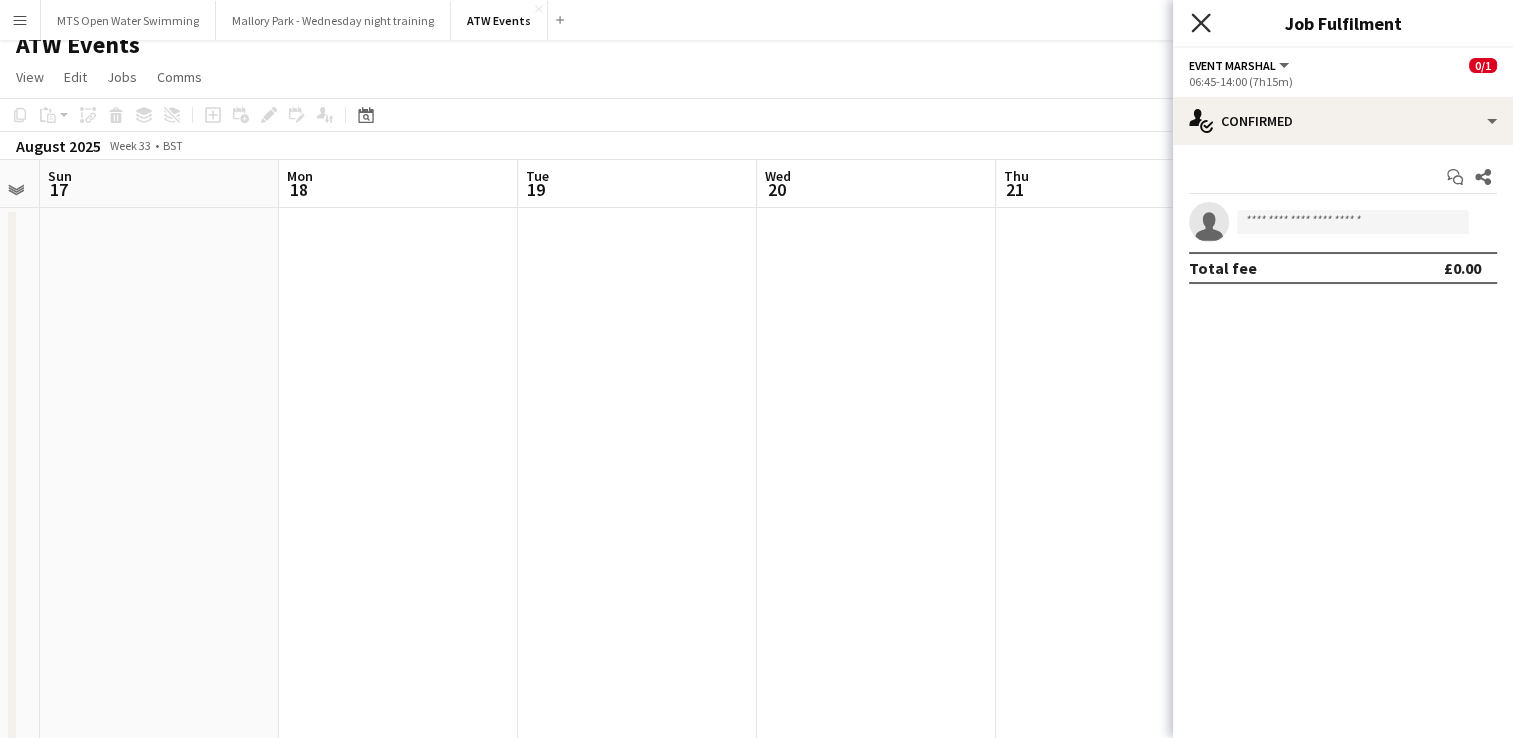 click on "Close pop-in" 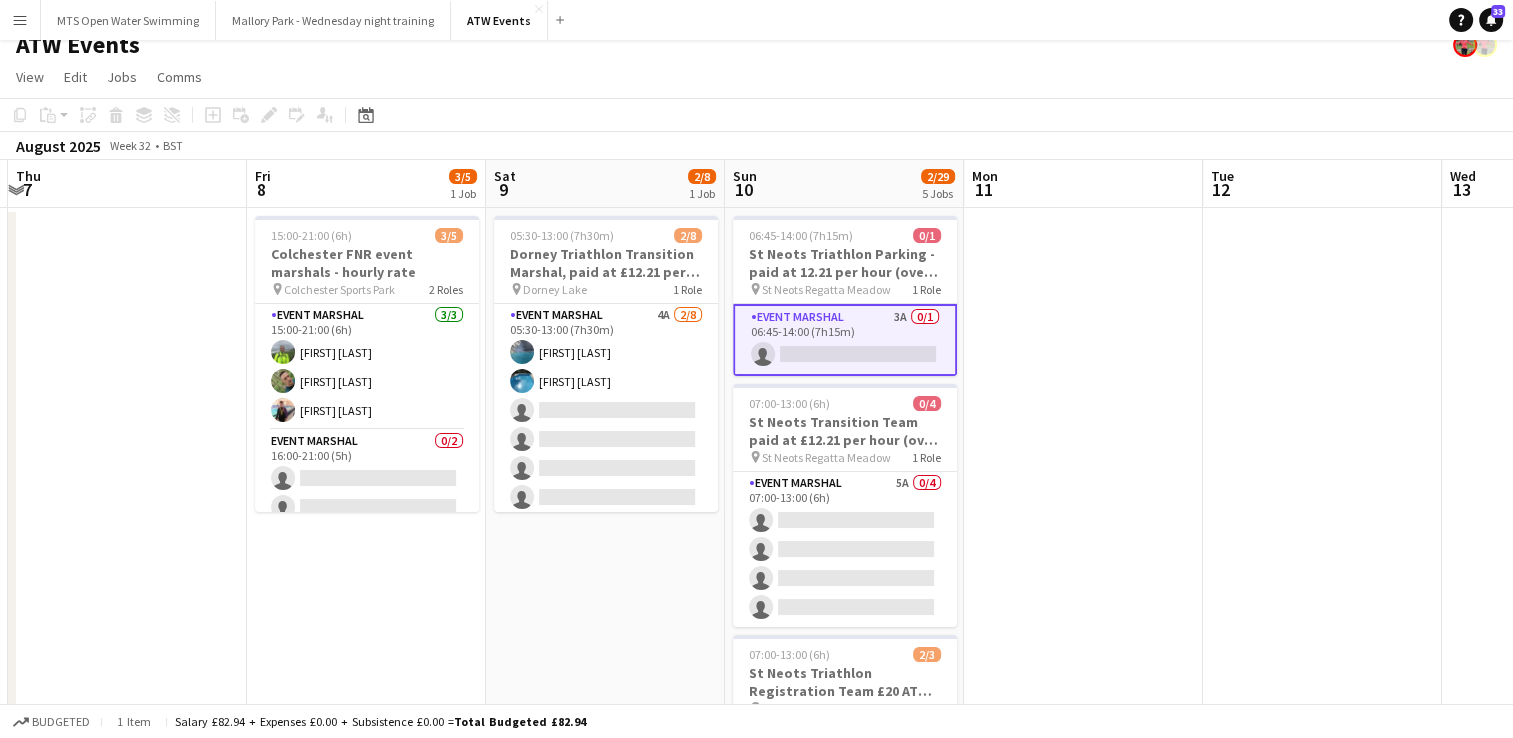 scroll, scrollTop: 0, scrollLeft: 422, axis: horizontal 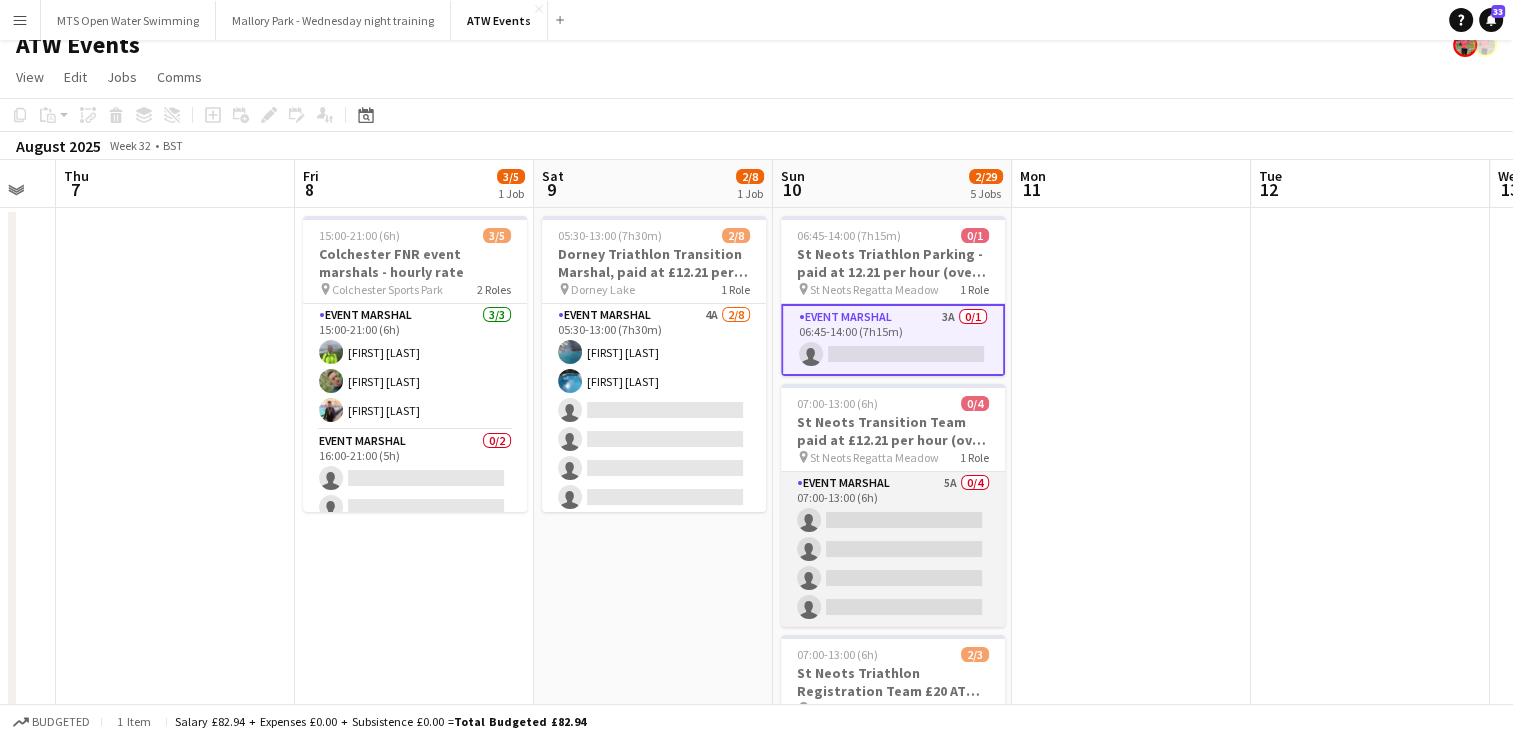 click on "Event Marshal   5A   0/4   07:00-13:00 (6h)
single-neutral-actions
single-neutral-actions
single-neutral-actions
single-neutral-actions" at bounding box center (893, 549) 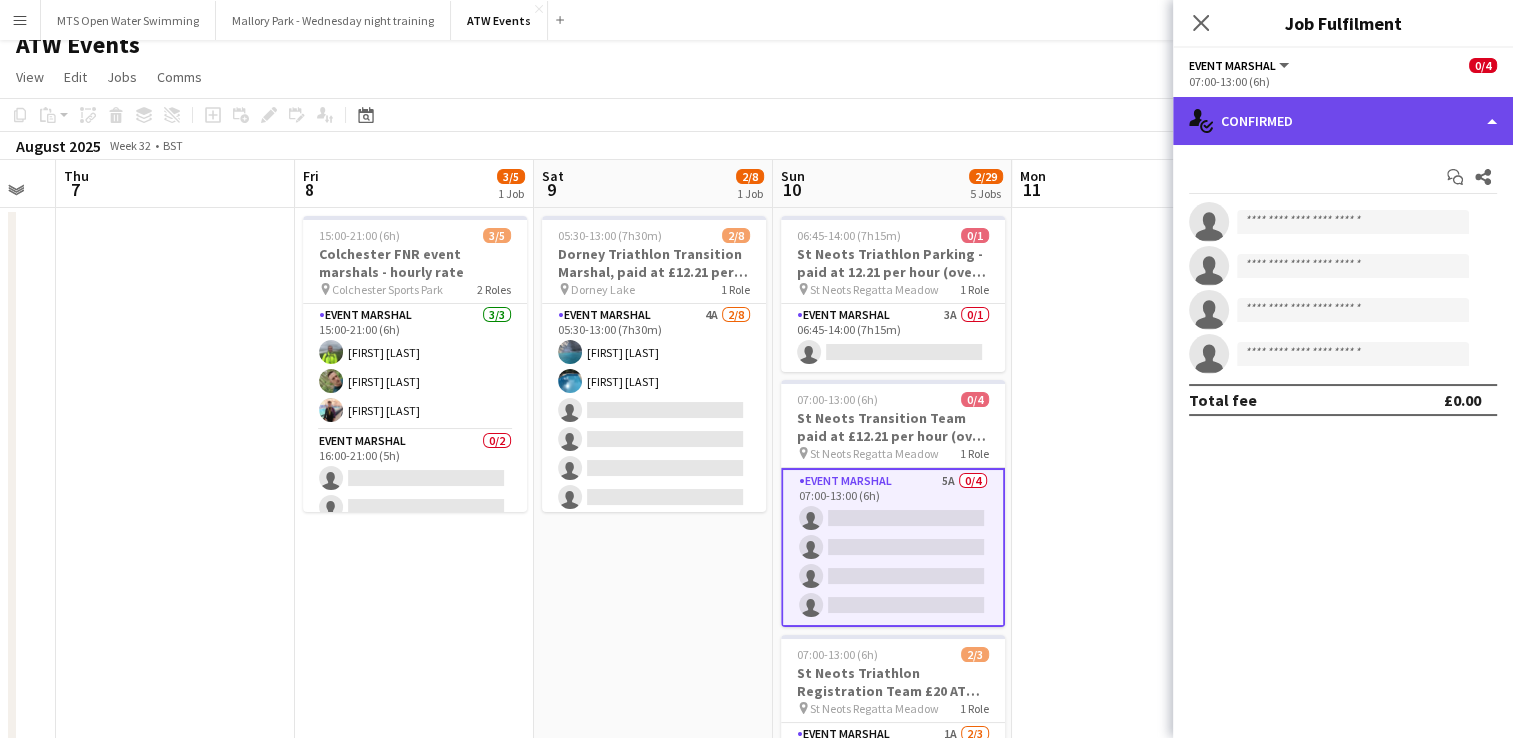 click on "single-neutral-actions-check-2
Confirmed" 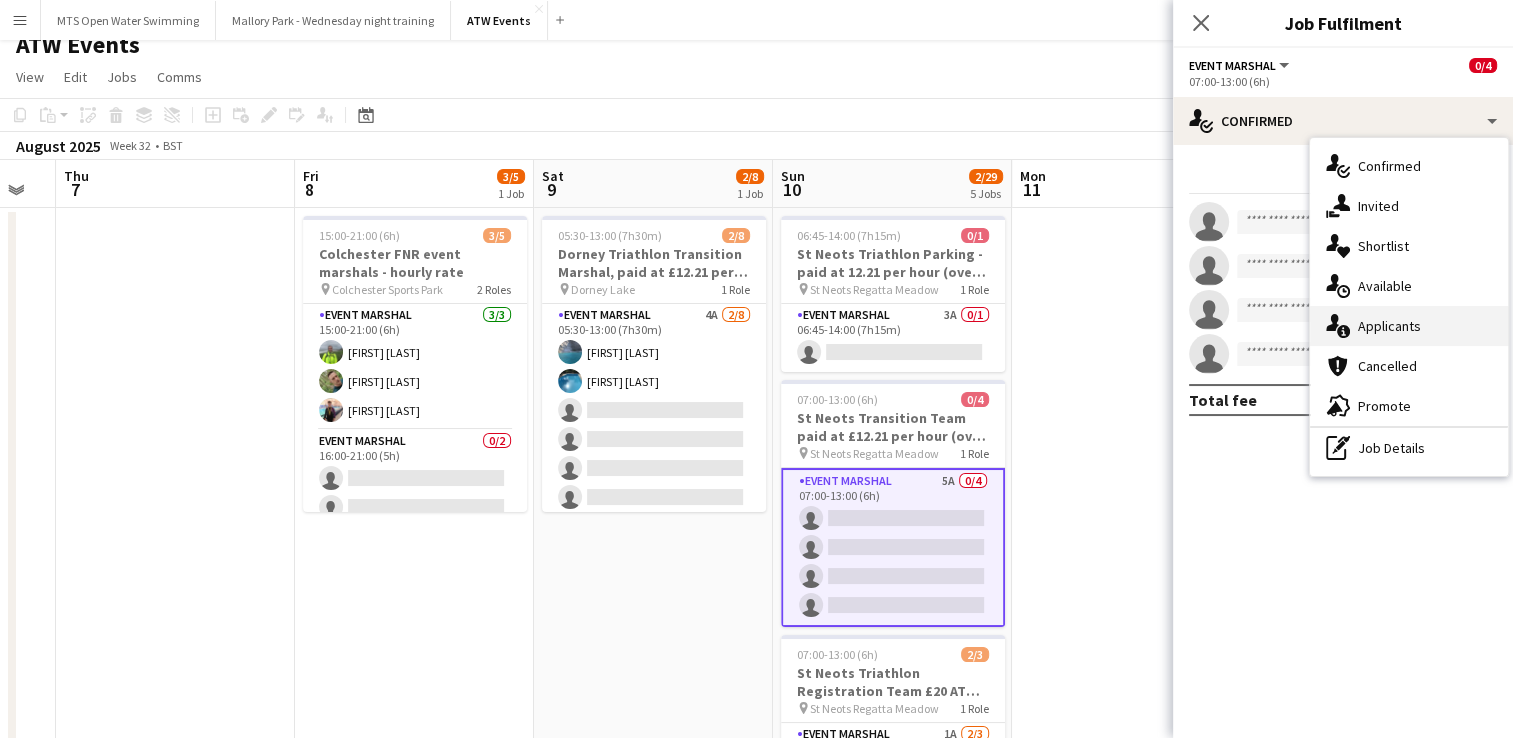 click on "single-neutral-actions-information
Applicants" at bounding box center [1409, 326] 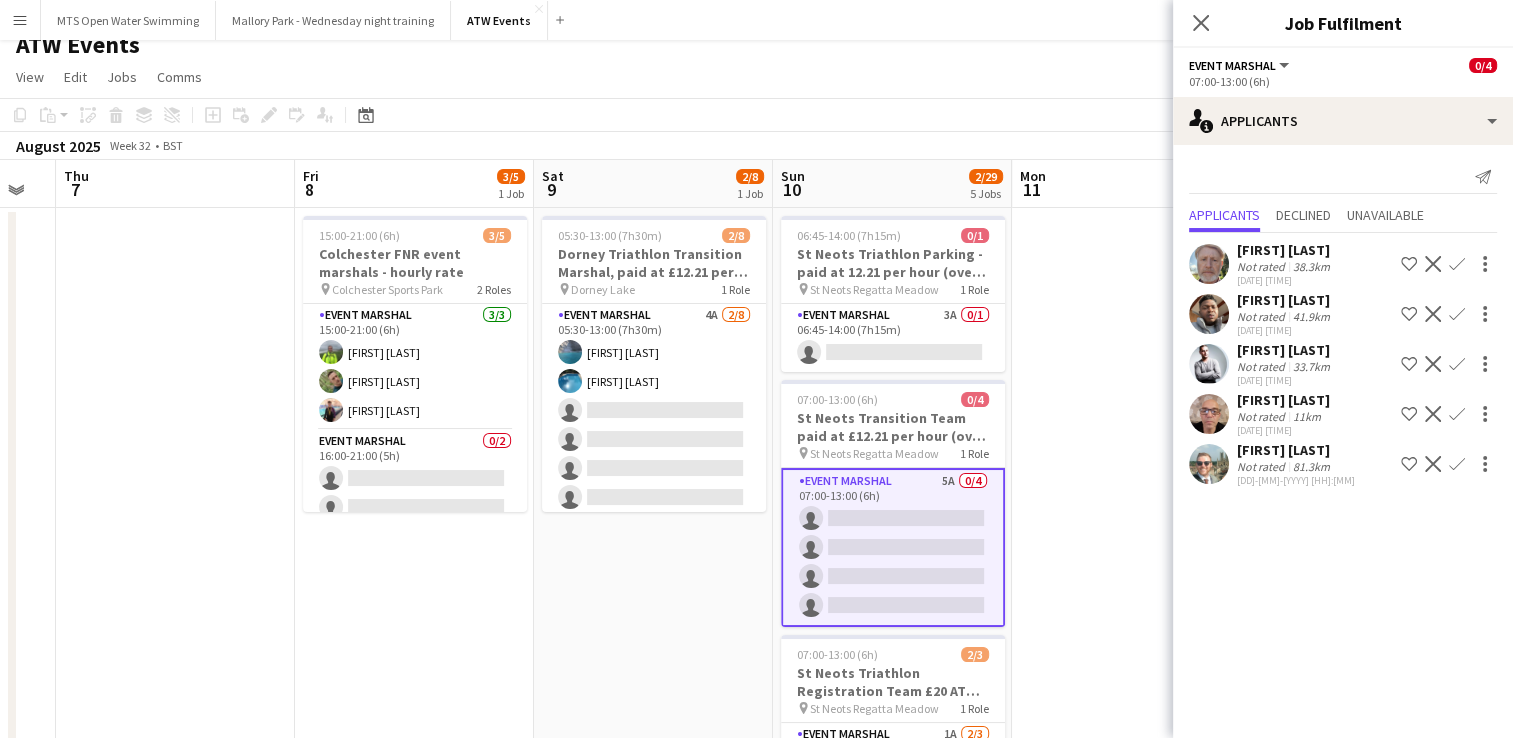 click on "Confirm" at bounding box center [1457, 414] 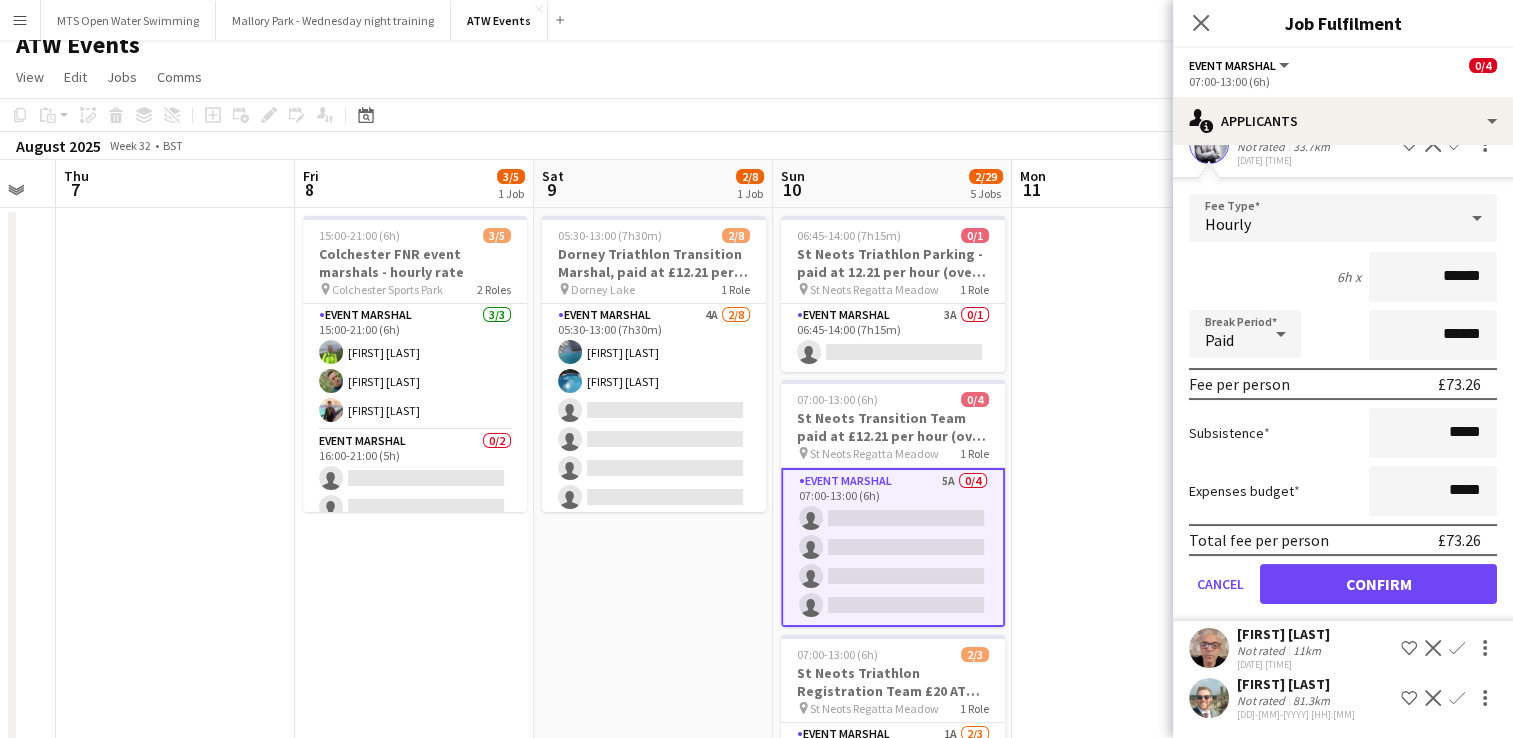 scroll, scrollTop: 219, scrollLeft: 0, axis: vertical 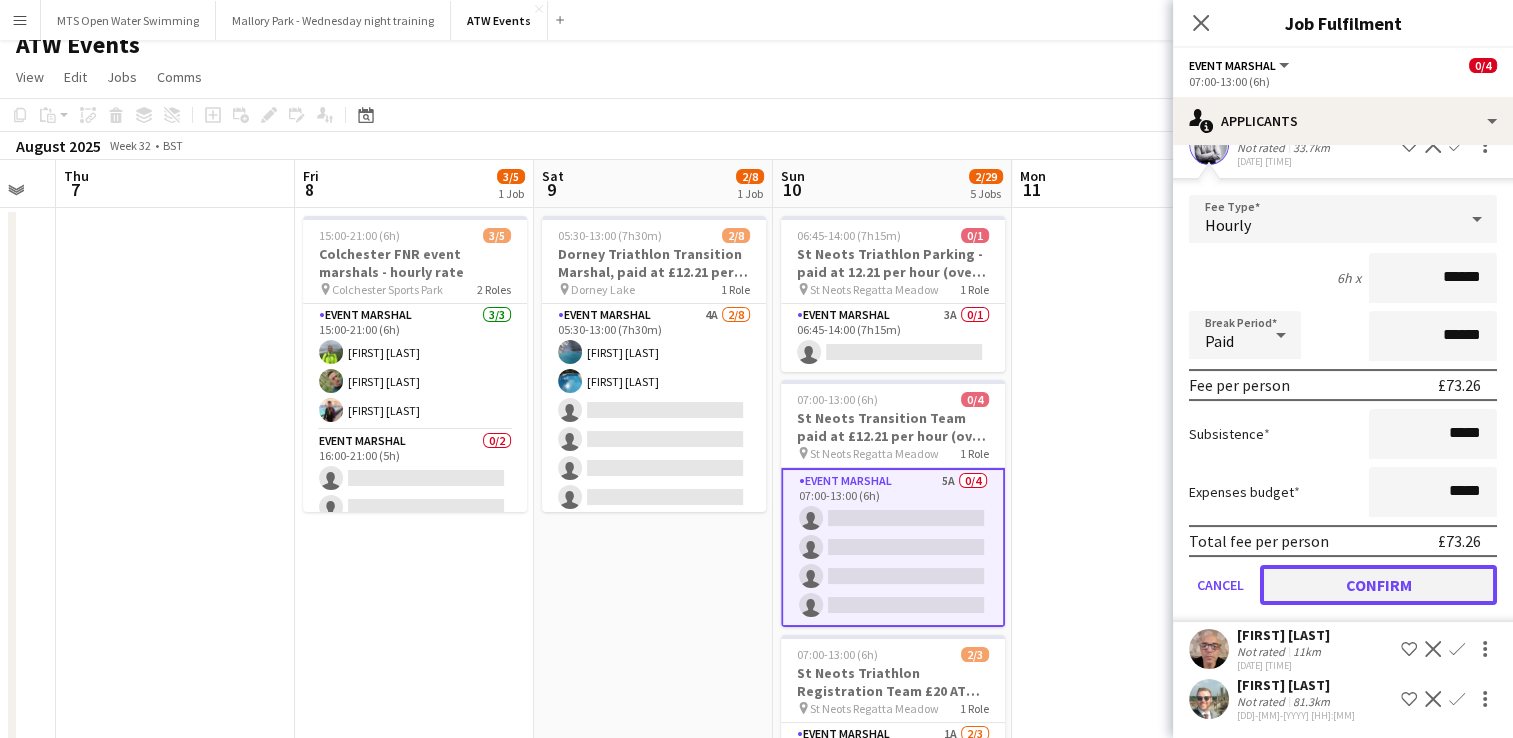click on "Confirm" 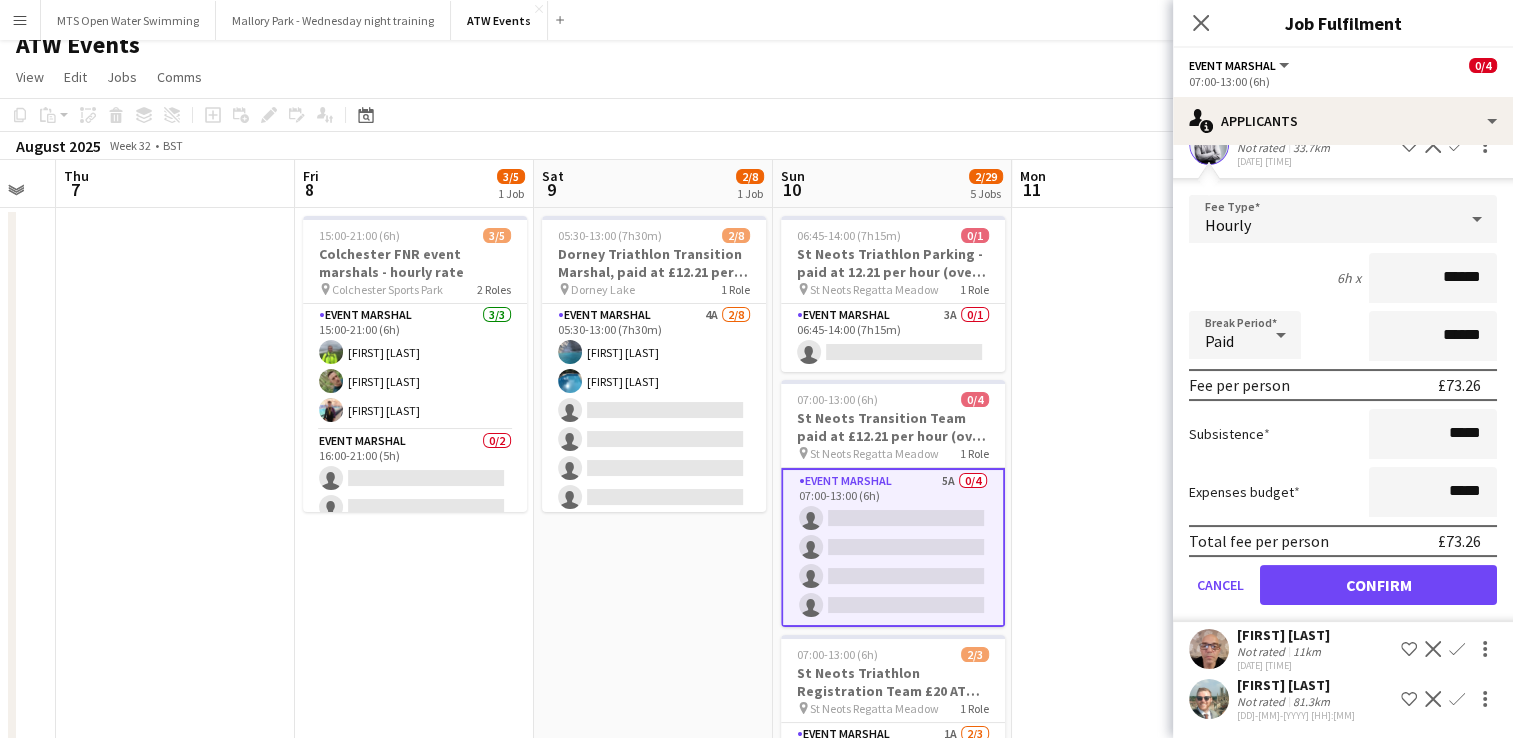 scroll, scrollTop: 0, scrollLeft: 0, axis: both 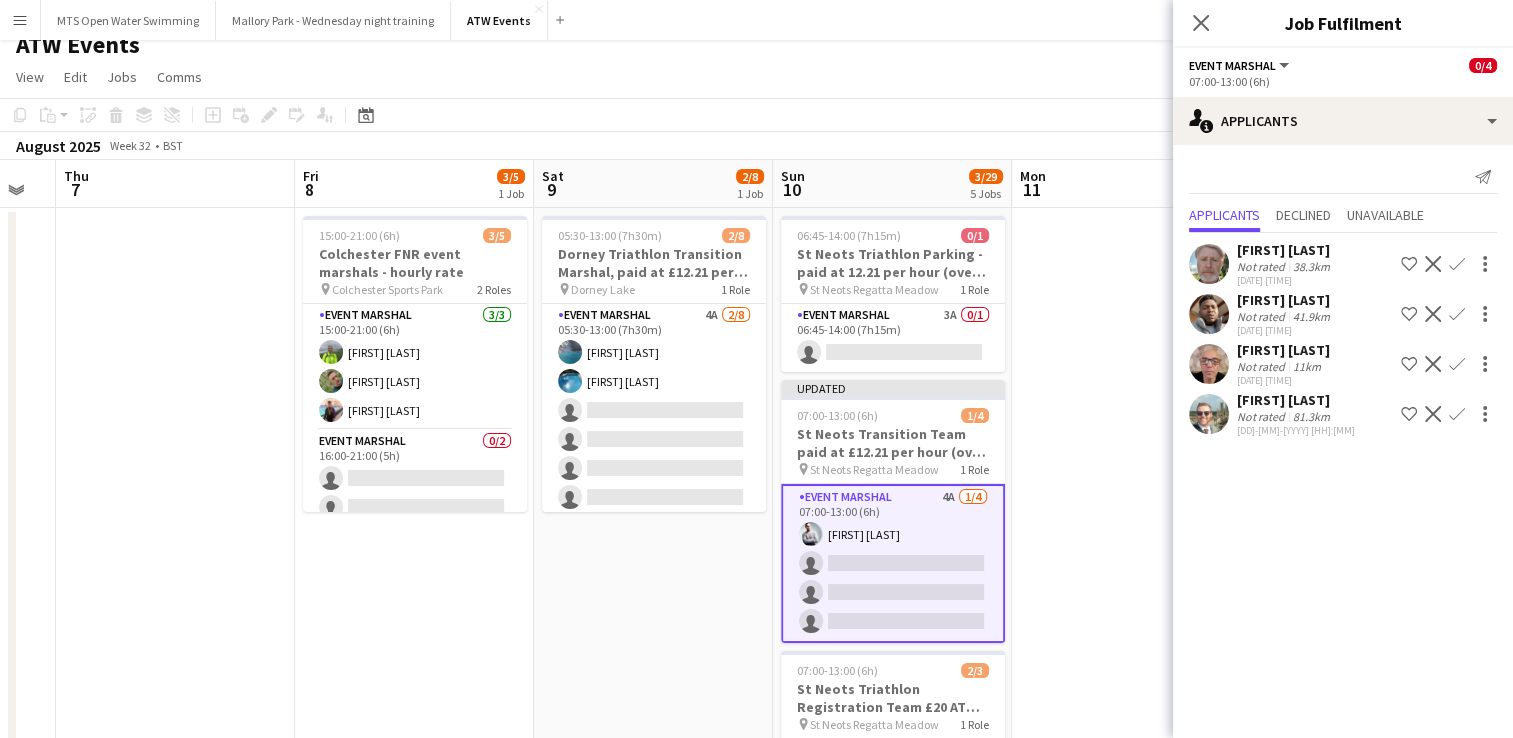 click on "Confirm" at bounding box center (1457, 314) 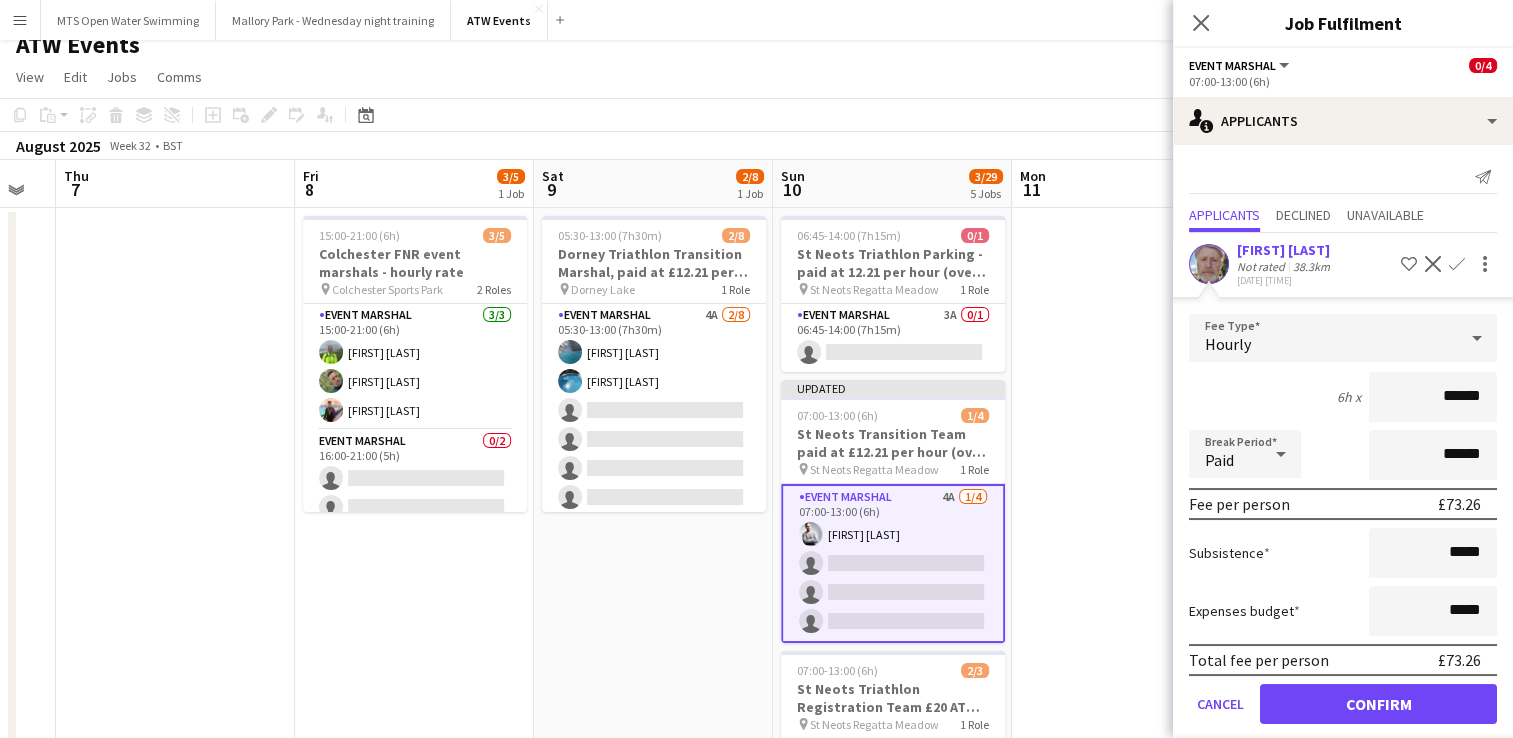 scroll, scrollTop: 148, scrollLeft: 0, axis: vertical 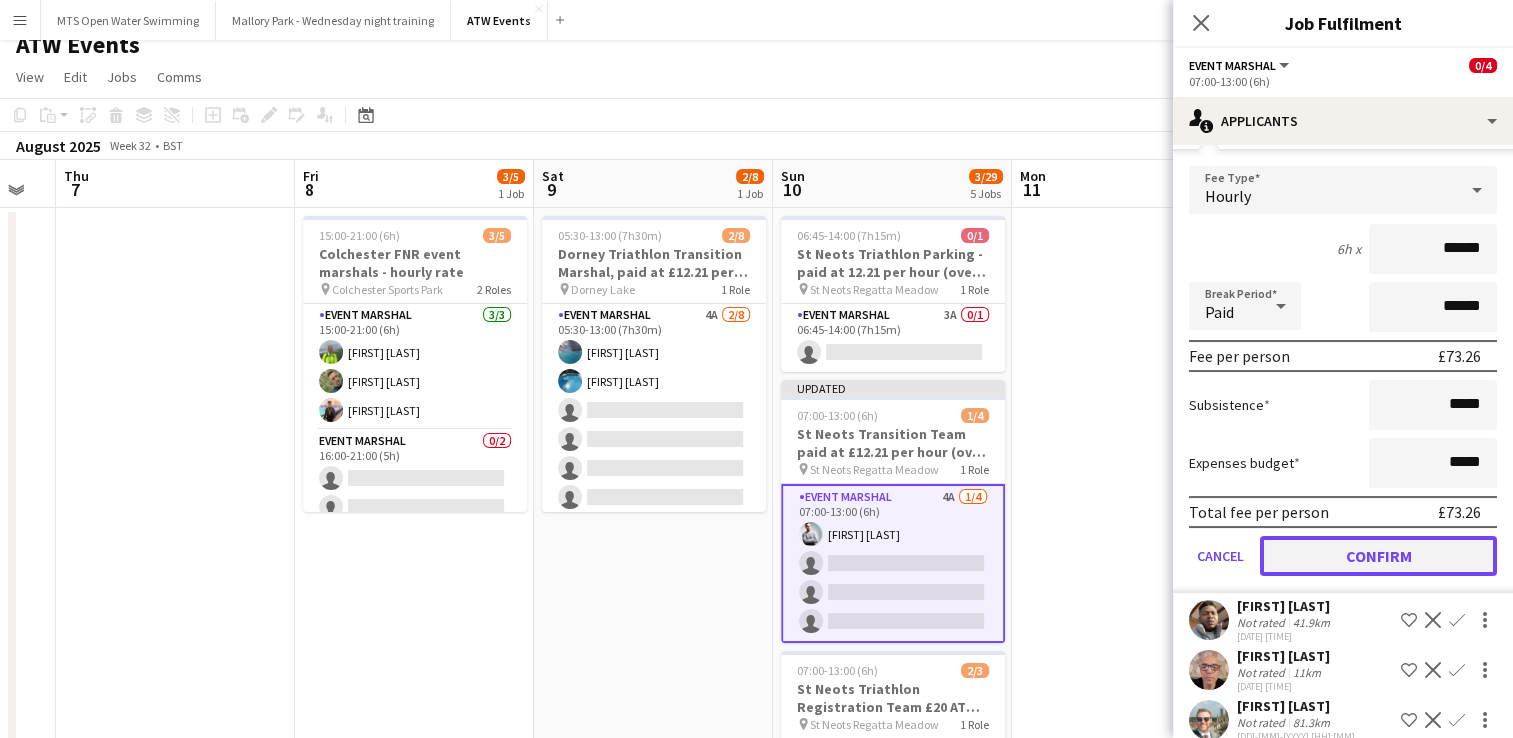 click on "Confirm" 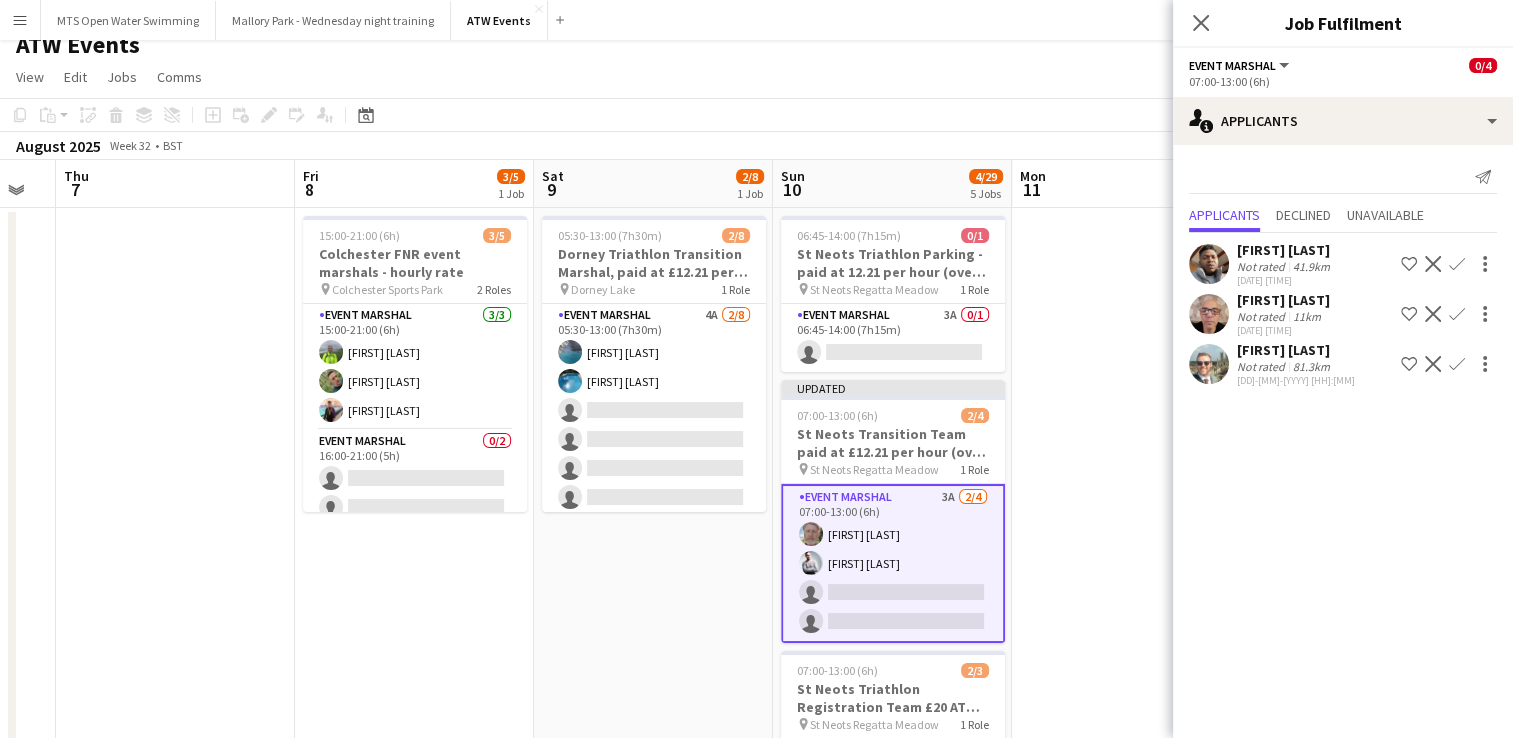 scroll, scrollTop: 0, scrollLeft: 0, axis: both 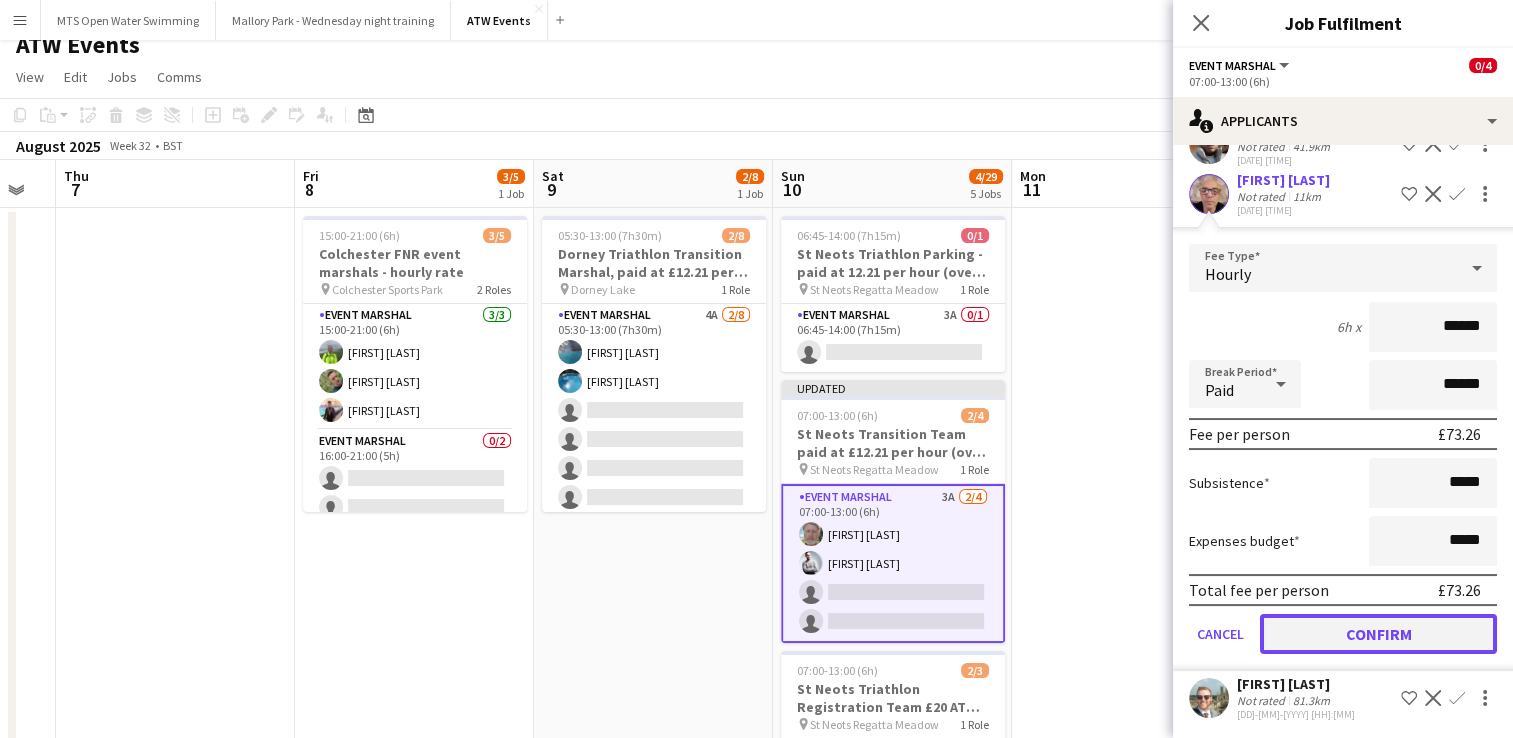 click on "Confirm" 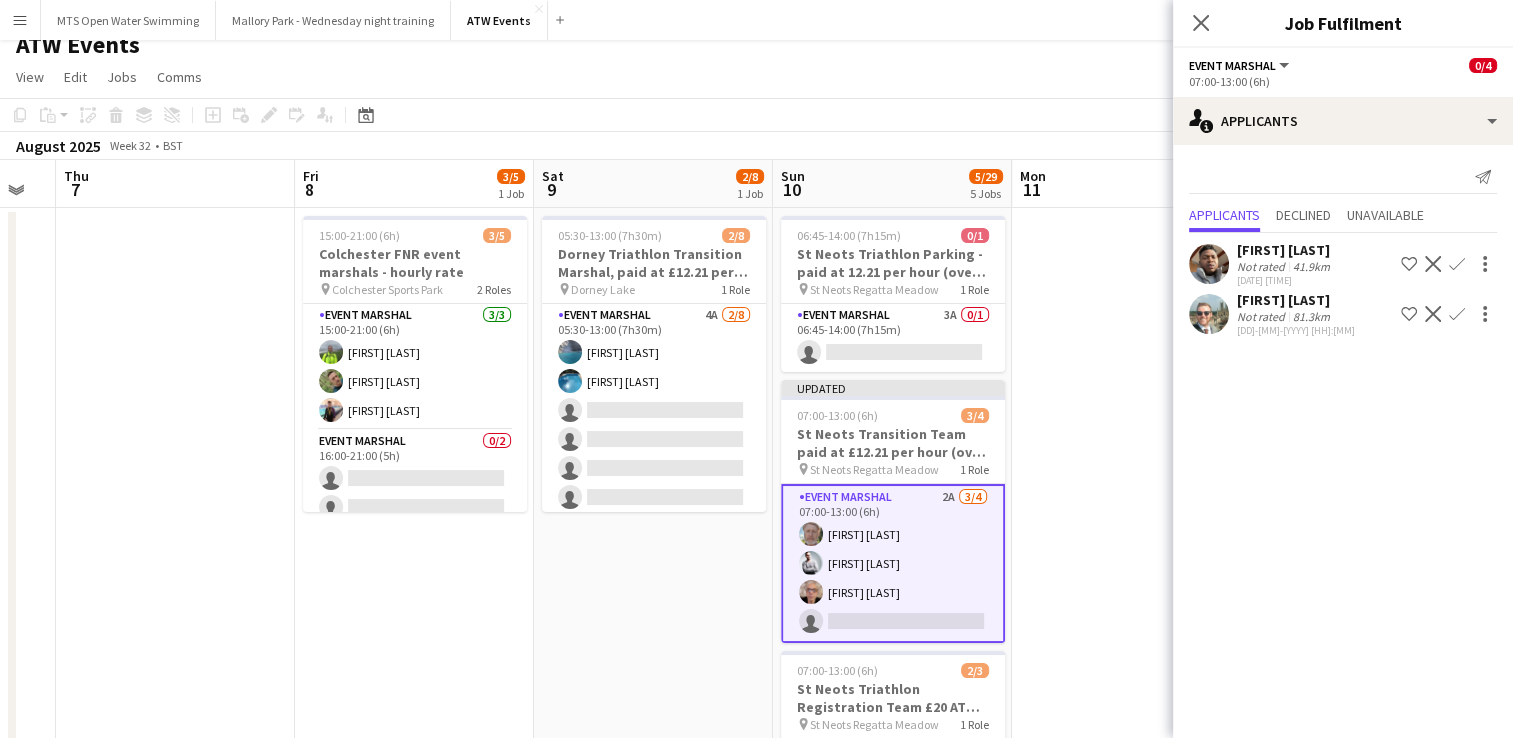 scroll, scrollTop: 0, scrollLeft: 0, axis: both 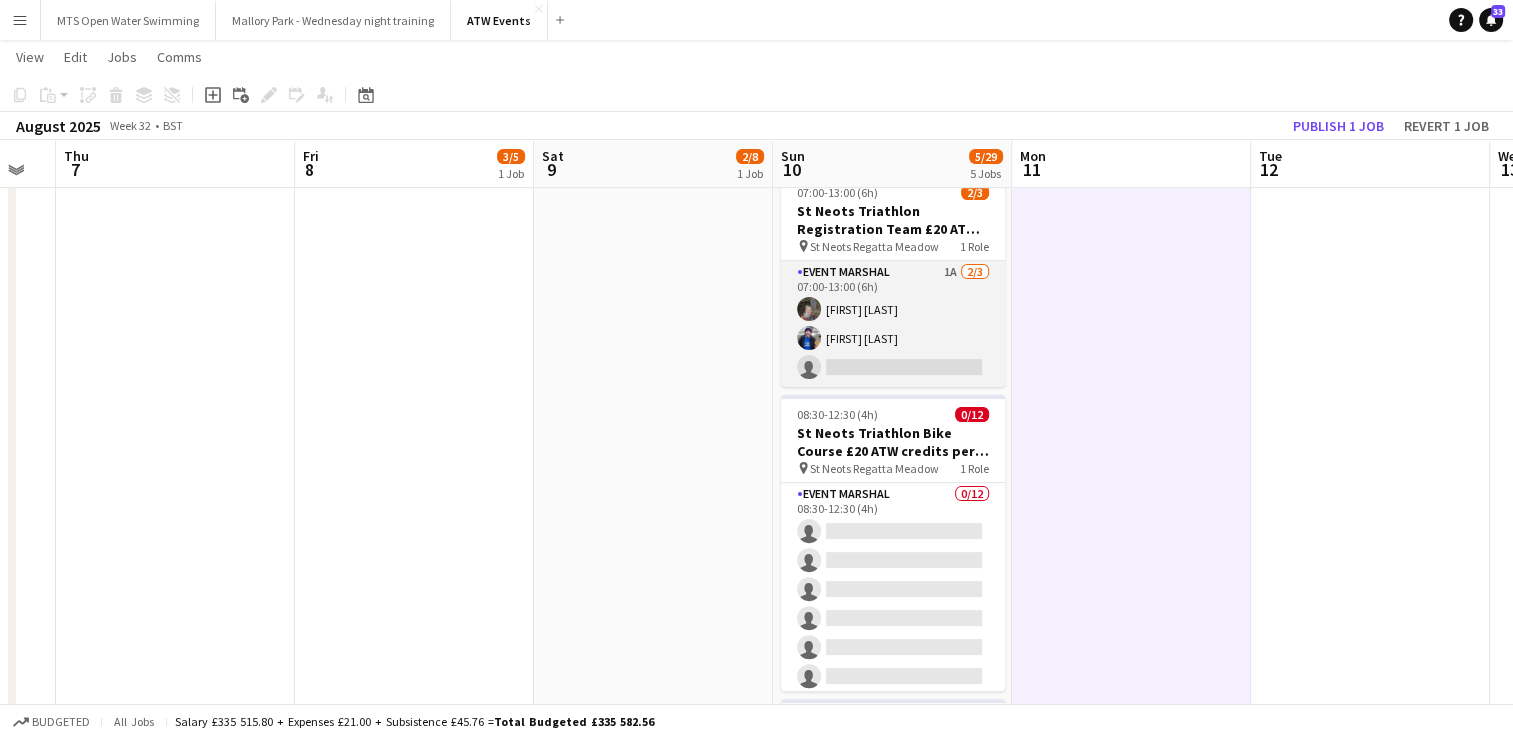 click on "Event Marshal   1A   2/3   07:00-13:00 (6h)
Pauline Jones Fergus Dalton
single-neutral-actions" at bounding box center (893, 324) 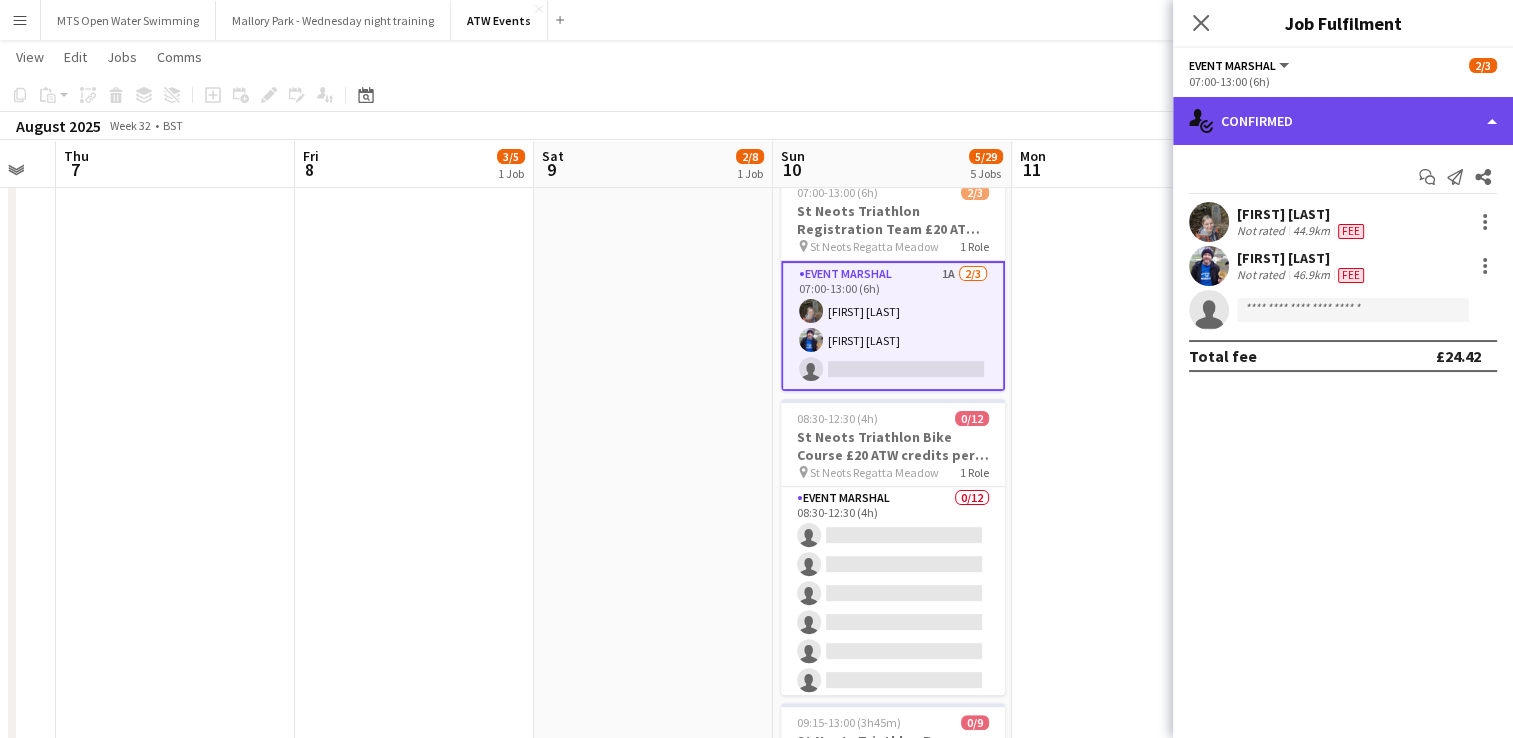 click on "single-neutral-actions-check-2
Confirmed" 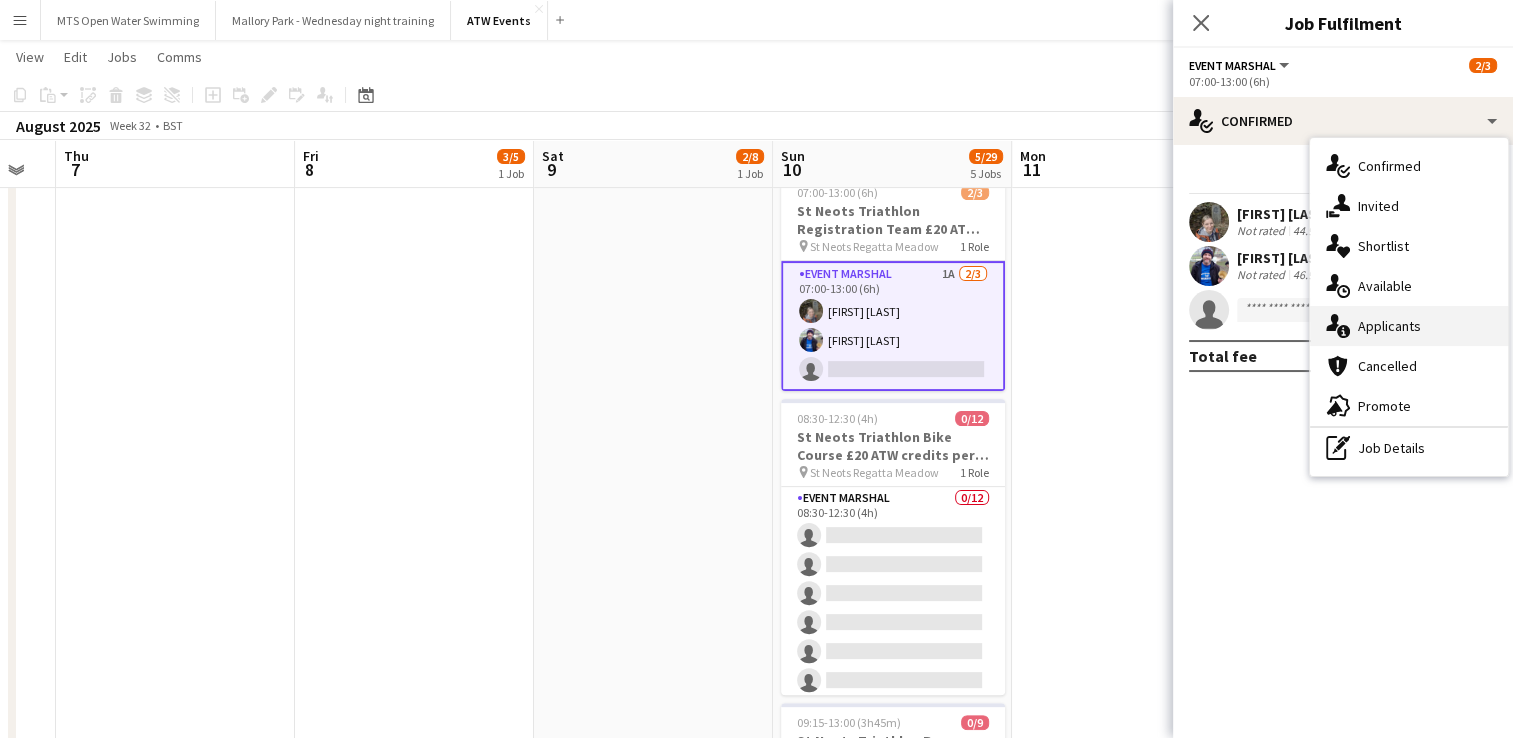 click on "single-neutral-actions-information
Applicants" at bounding box center (1409, 326) 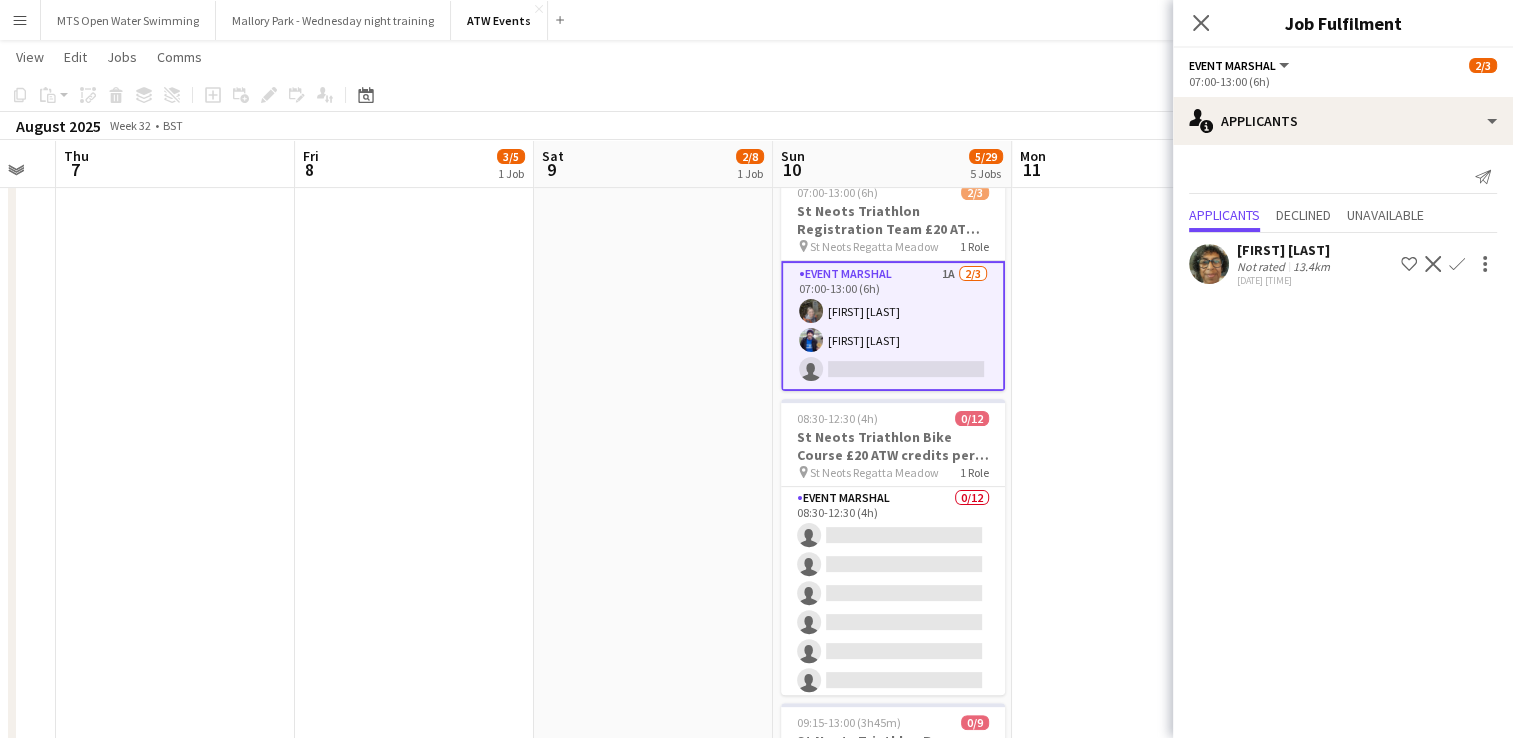 click on "Confirm" 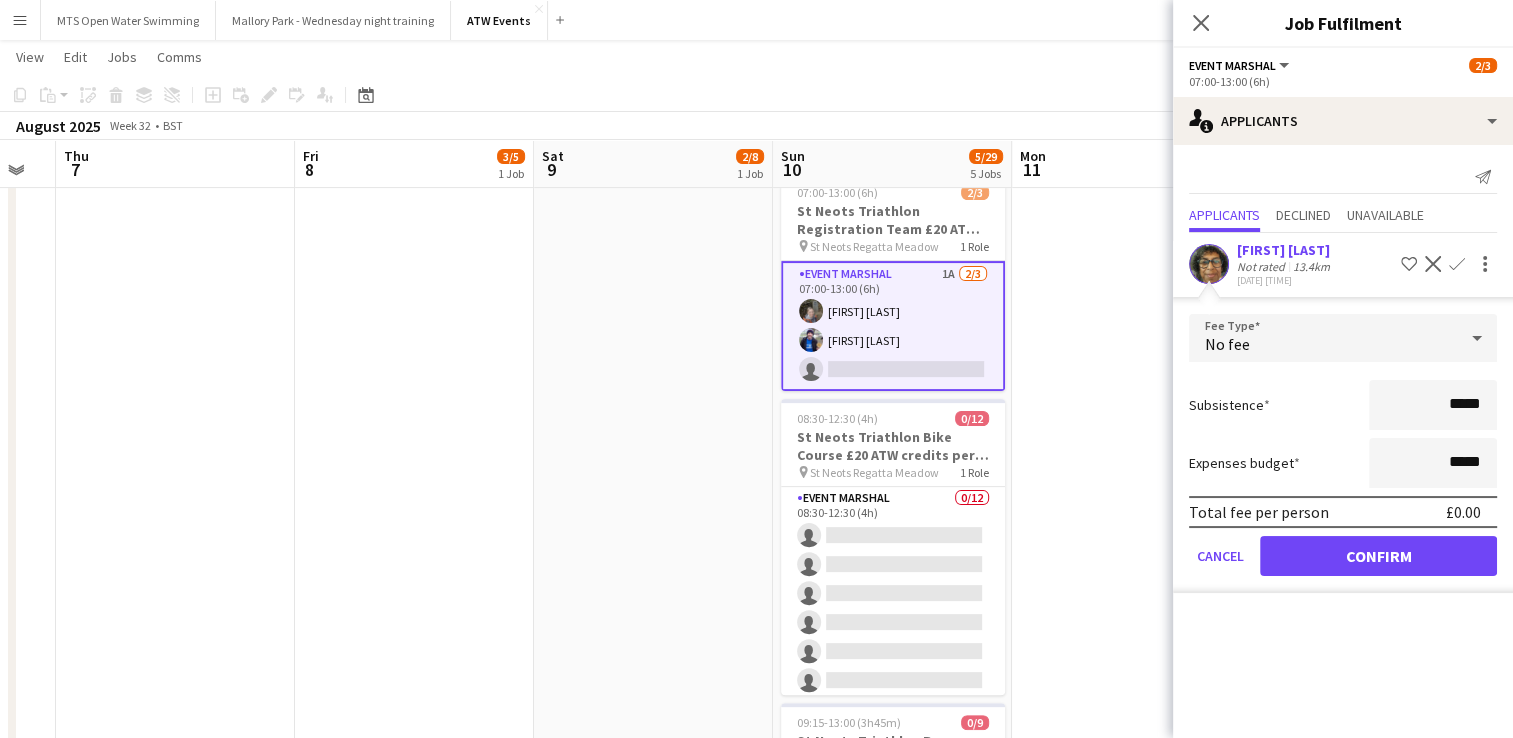 click on "No fee" at bounding box center (1323, 338) 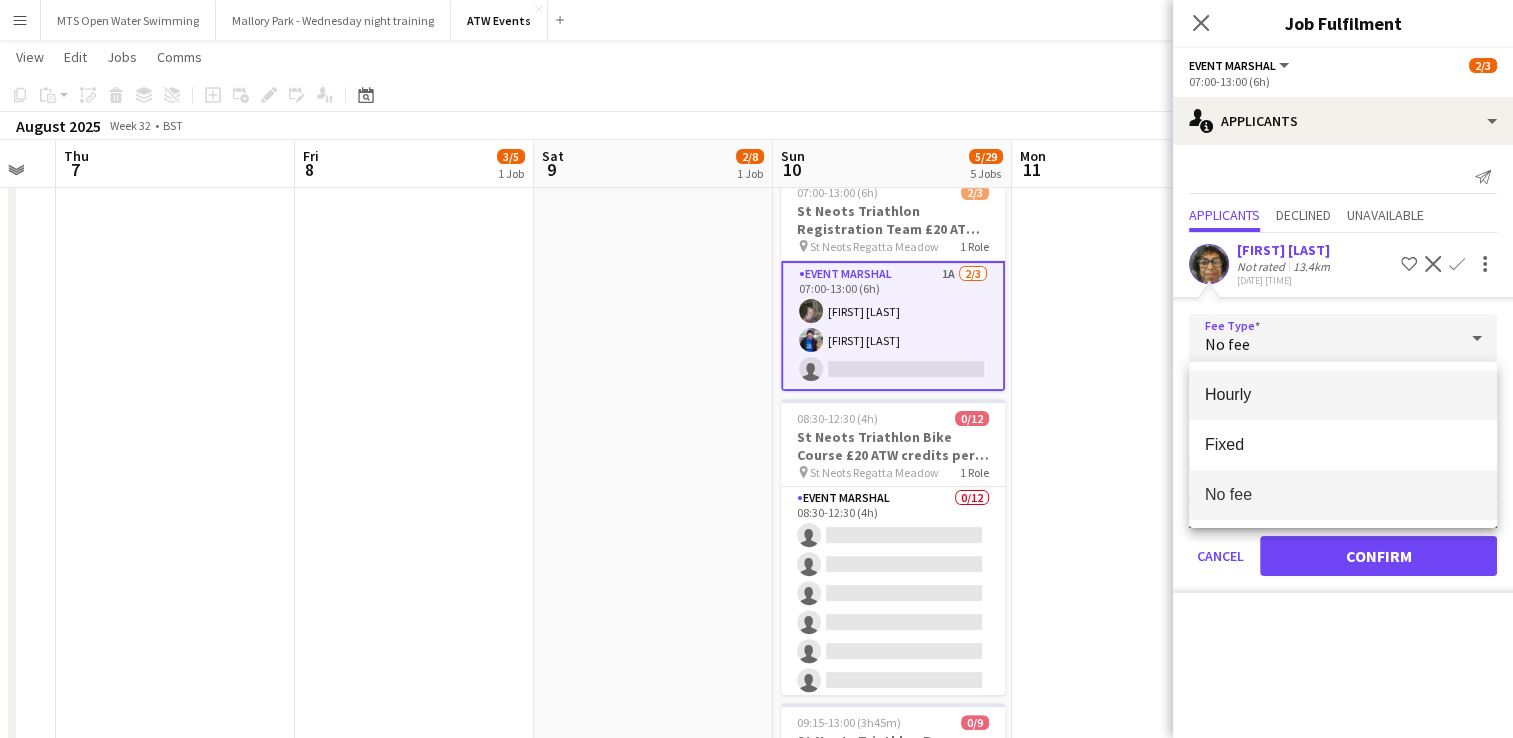 click on "Hourly" at bounding box center [1343, 394] 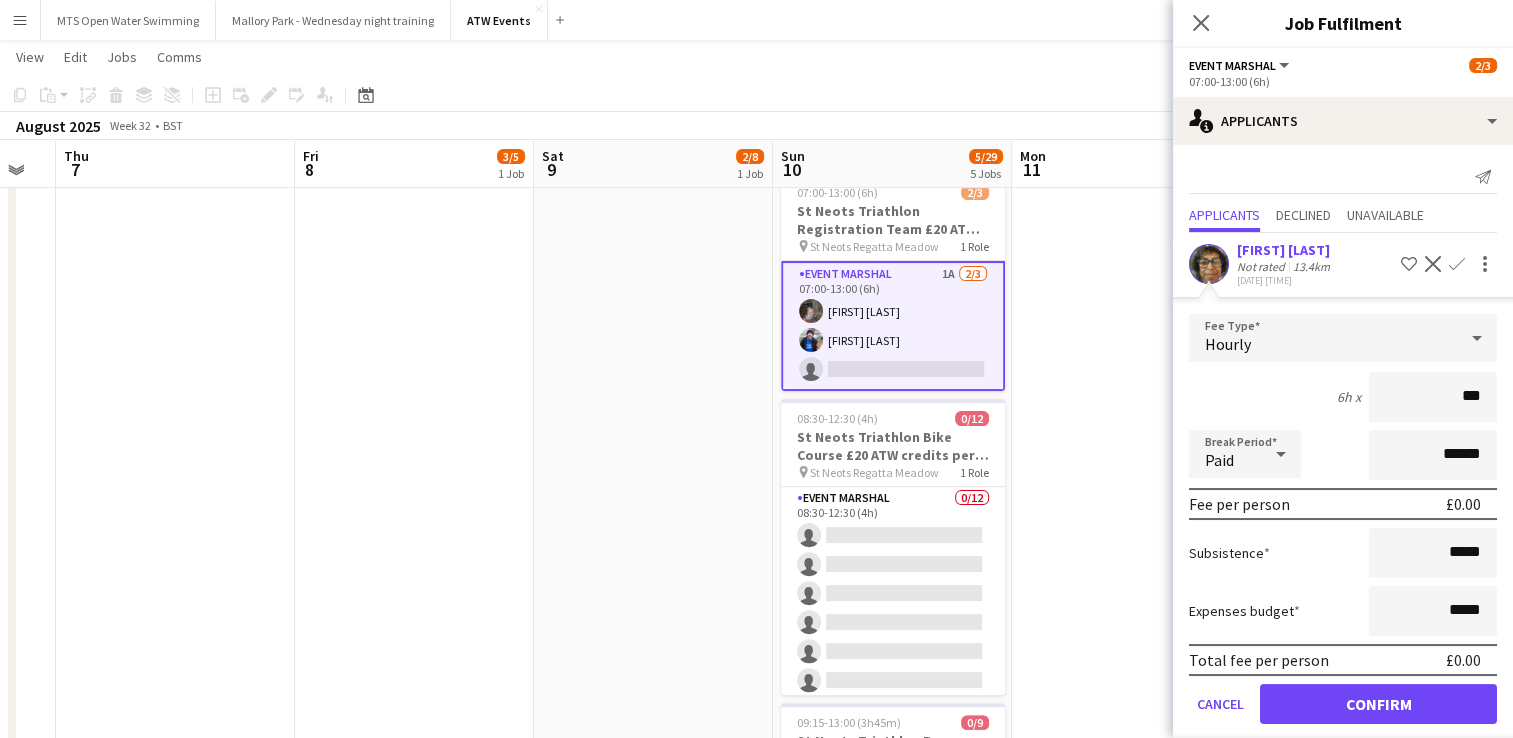 type on "**" 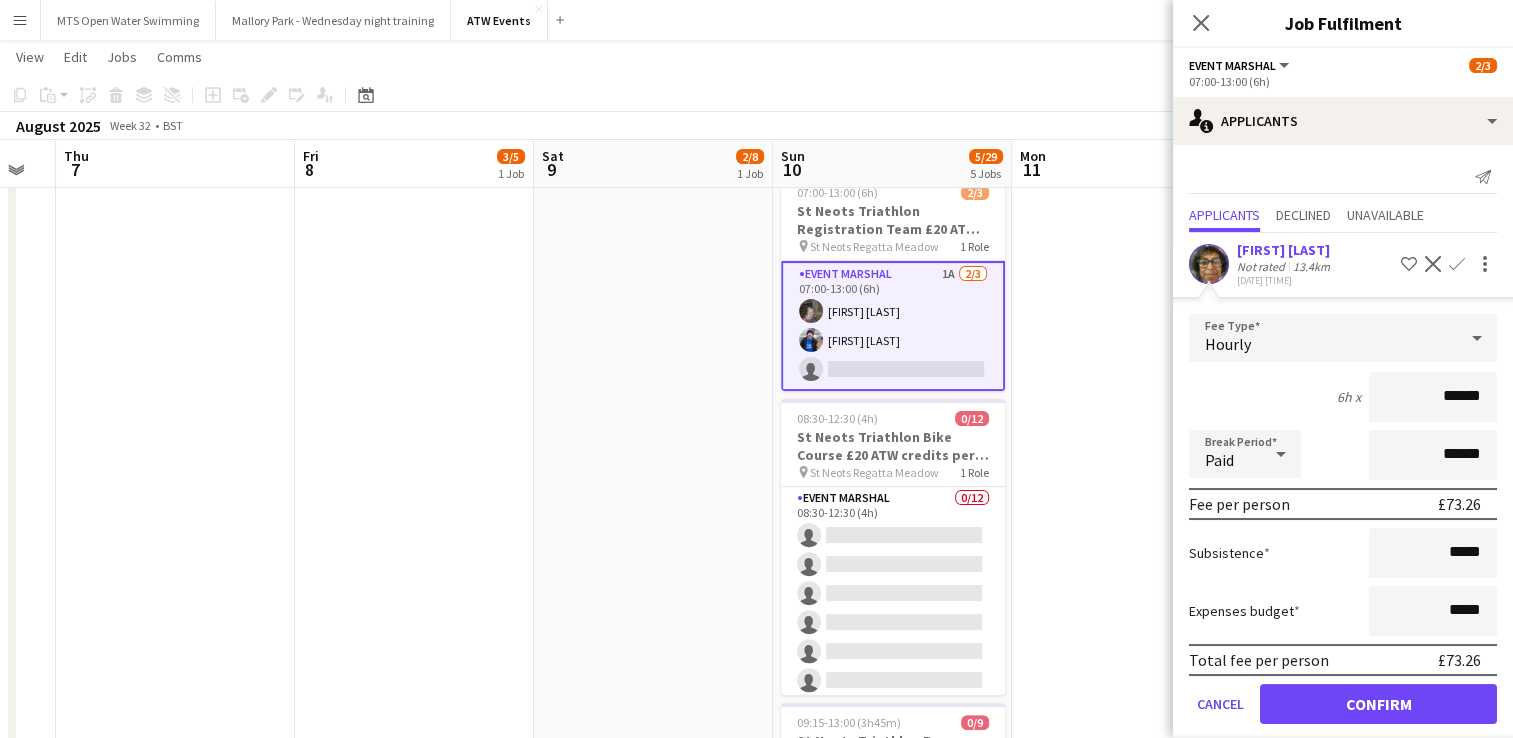 type on "******" 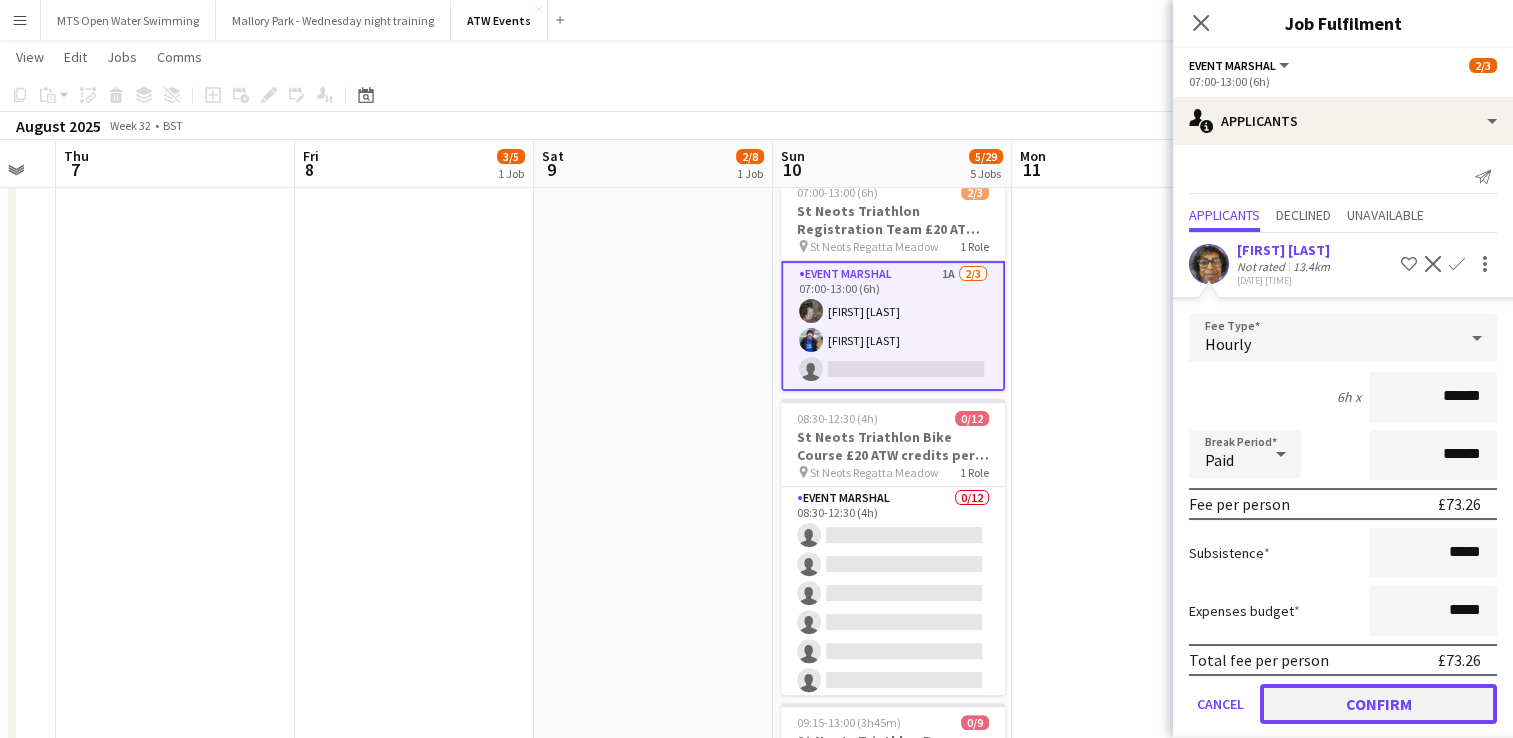click on "Confirm" 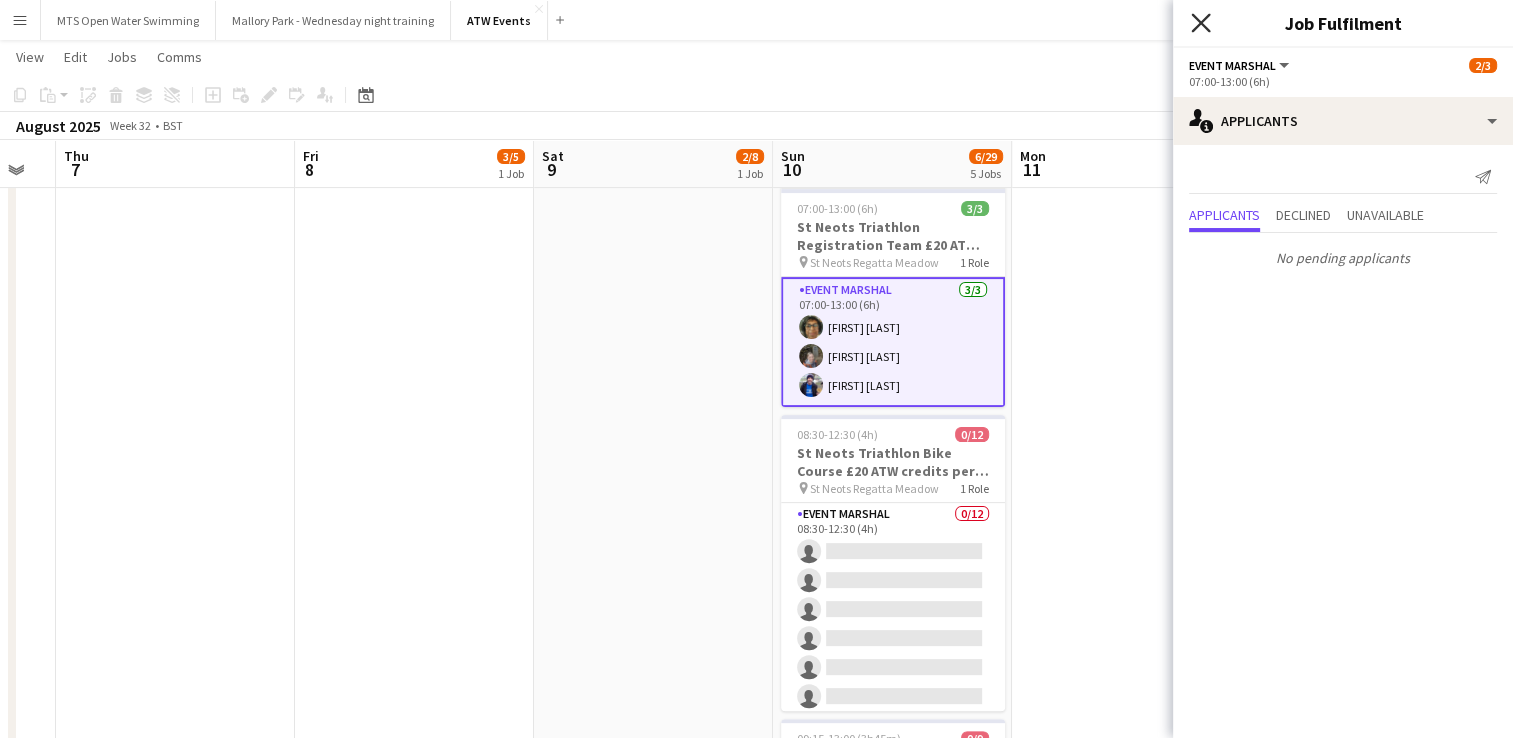 click 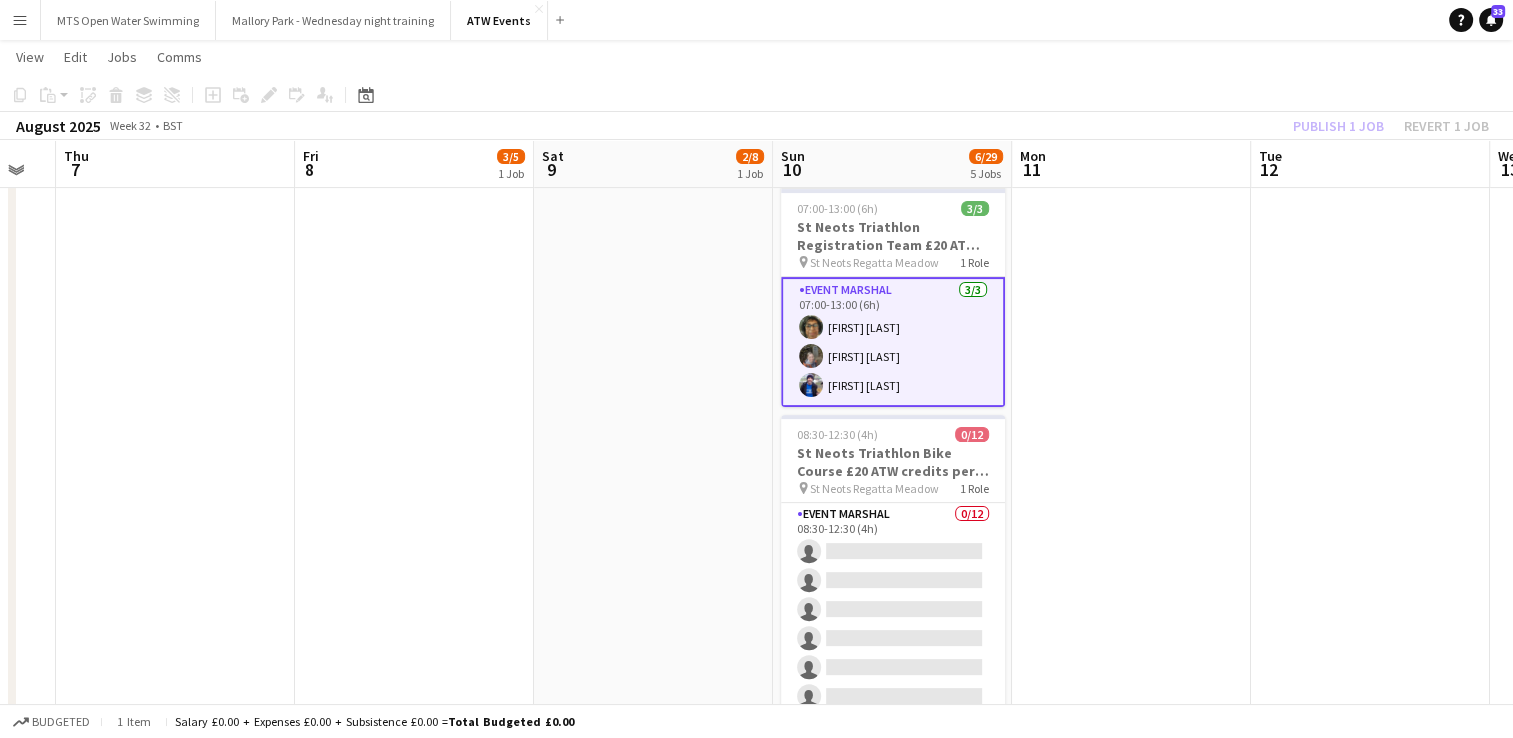 click on "Publish 1 job   Revert 1 job" 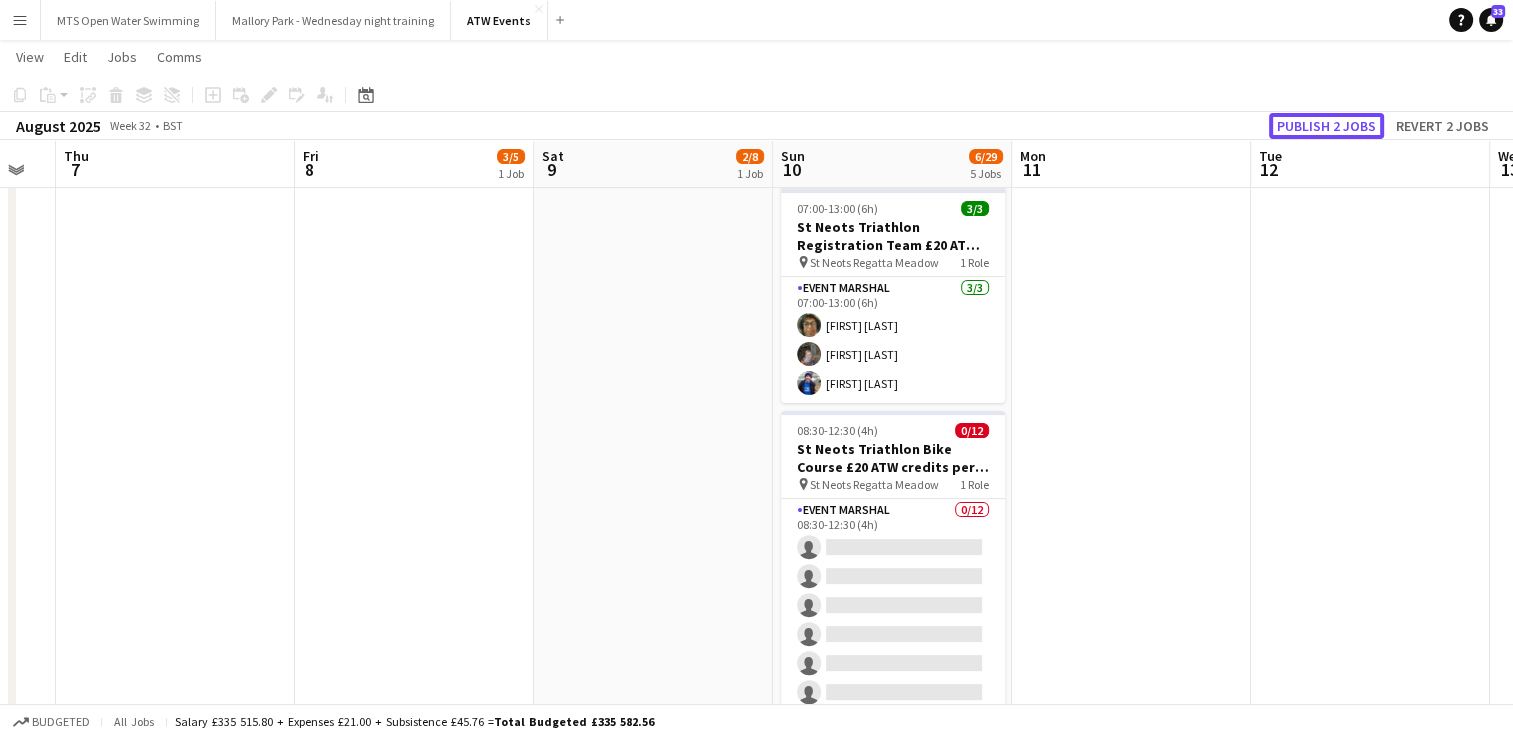click on "Publish 2 jobs" 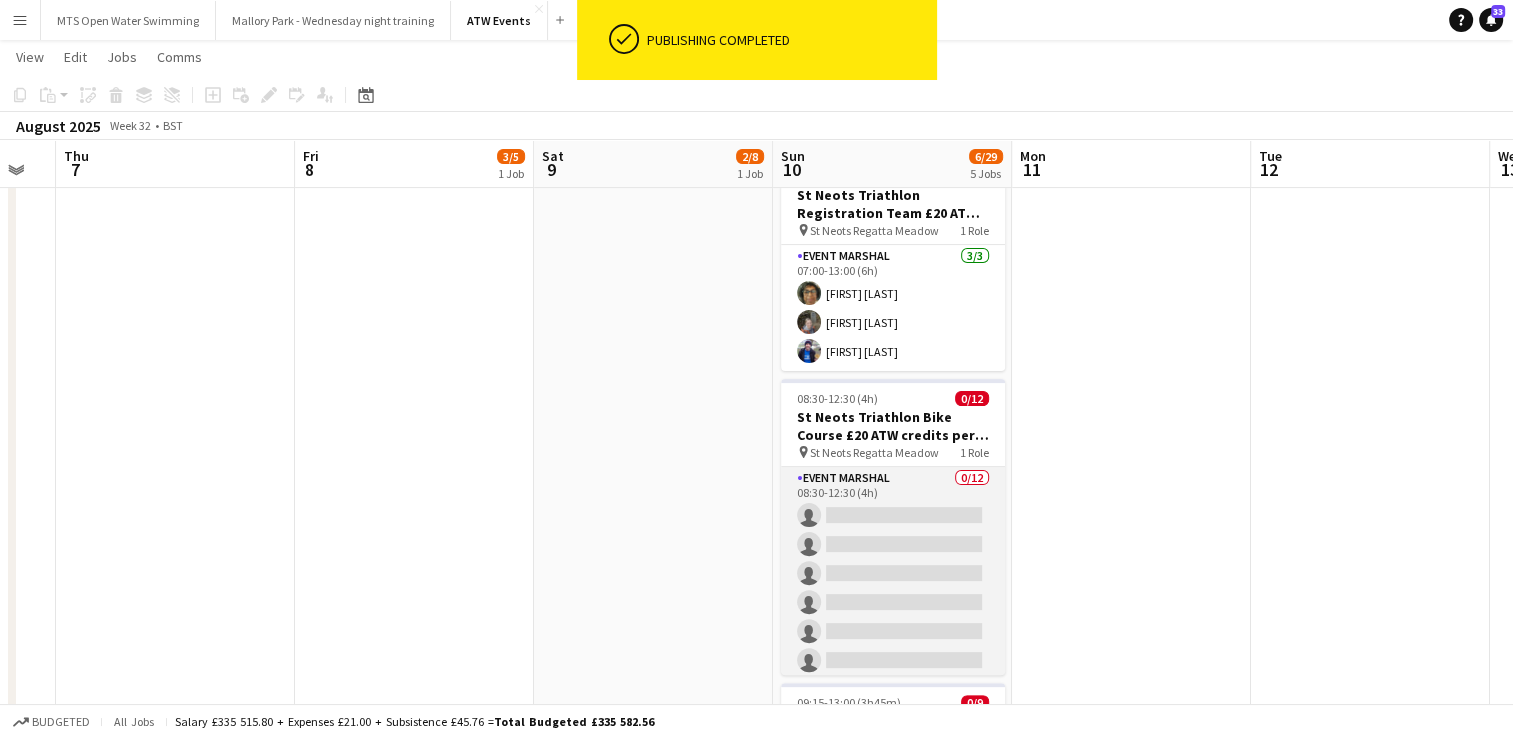 scroll, scrollTop: 179, scrollLeft: 0, axis: vertical 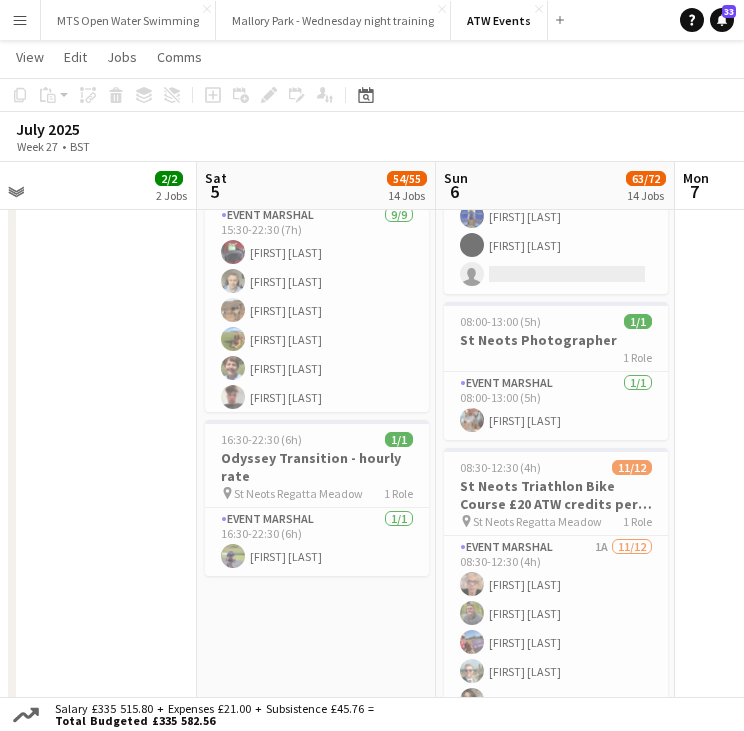 click on "03:30-22:30 (19h)    1/1   Odyssey event team   1 Role   Event Marshal   1/1   03:30-22:30 (19h)
Jonathan Campbell     04:45-13:30 (8h45m)    1/1   Odyssey Parking (hourly rate)
pin
St Neots Regatta Meadow   1 Role   Event Marshal   1/1   04:45-13:30 (8h45m)
Fergus Dalton     04:45-15:30 (10h45m)    2/2   Odyssey Registration marshals   1 Role   Event Marshal   2/2   04:45-15:30 (10h45m)
Sophie Halden Rachel Halden     05:00-09:00 (4h)    3/3   Odyssey Transition Team 1 (hourly rate)
pin
St Neots Regatta Meadow   1 Role   Event Marshal   3/3   05:00-09:00 (4h)
Gary Marsland David Bridgman Amelia Fleming     06:00-11:00 (5h)    1/1   Odyssey photographer   1 Role   Event Marshal   1/1   06:00-11:00 (5h)
Maggie Easton     06:45-16:15 (9h30m)    14/14   Odyssey Bike course marshals hourly rate   1 Role   Event Marshal   14/14   06:45-16:15 (9h30m)
Joe Langham Adebola Bamiduro Kafayat Baruwa Mykola Kovalyov Nick McGlashan    pin" at bounding box center [316, -296] 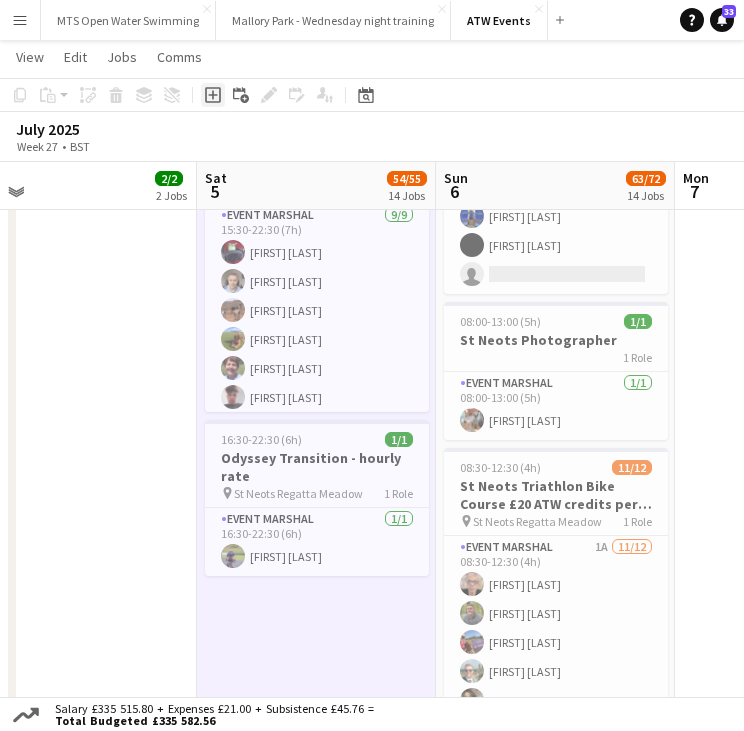 click on "Add job" 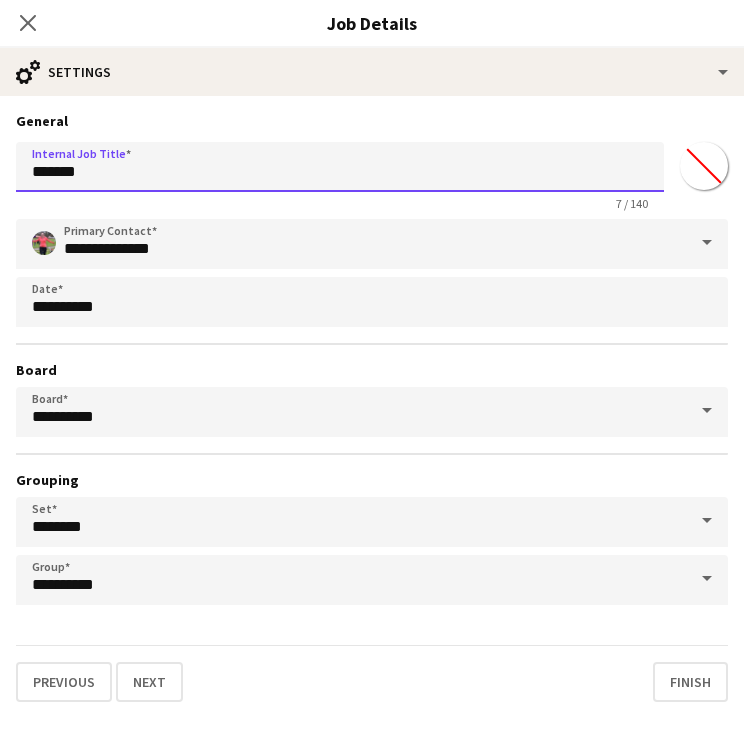 click on "*******" at bounding box center (340, 167) 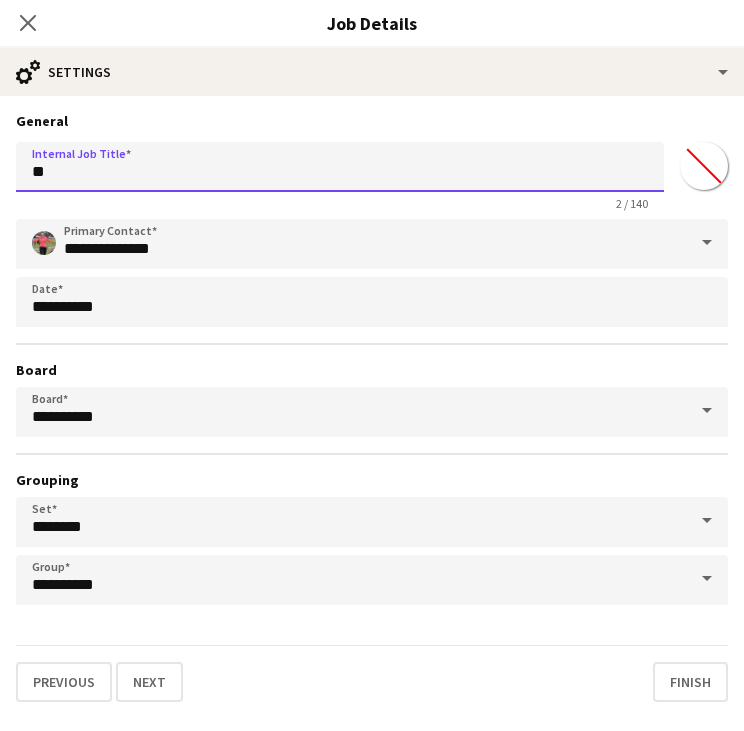 type on "*" 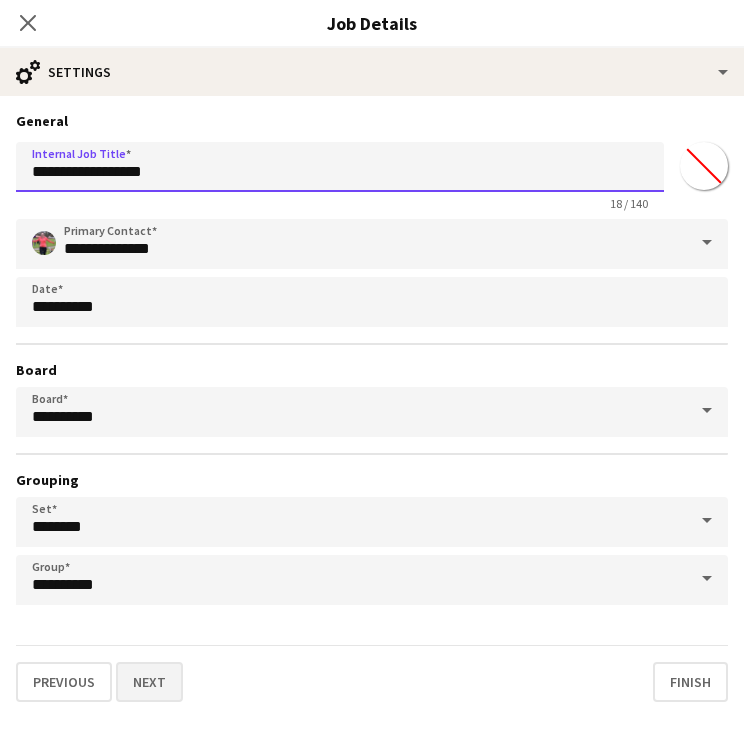 type on "**********" 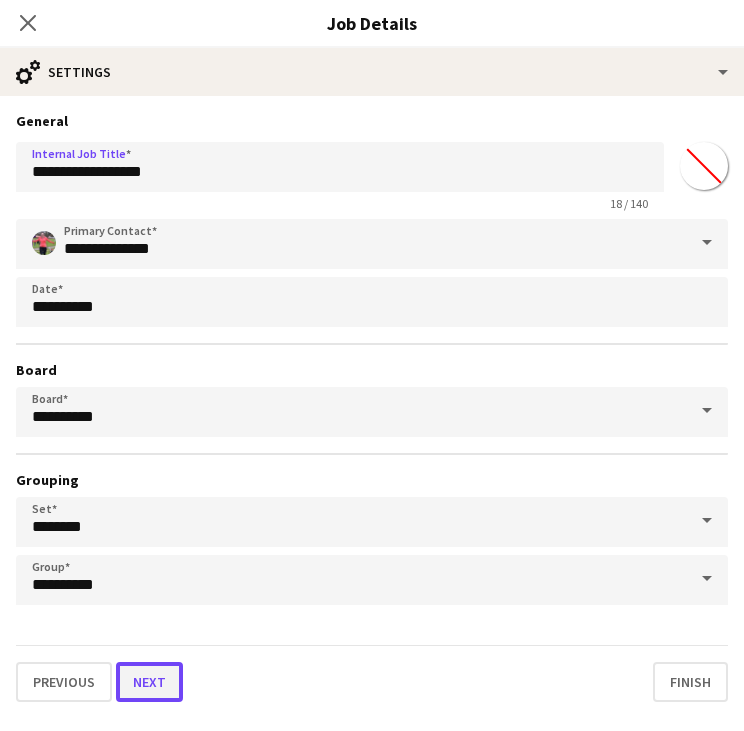 click on "Next" at bounding box center (149, 682) 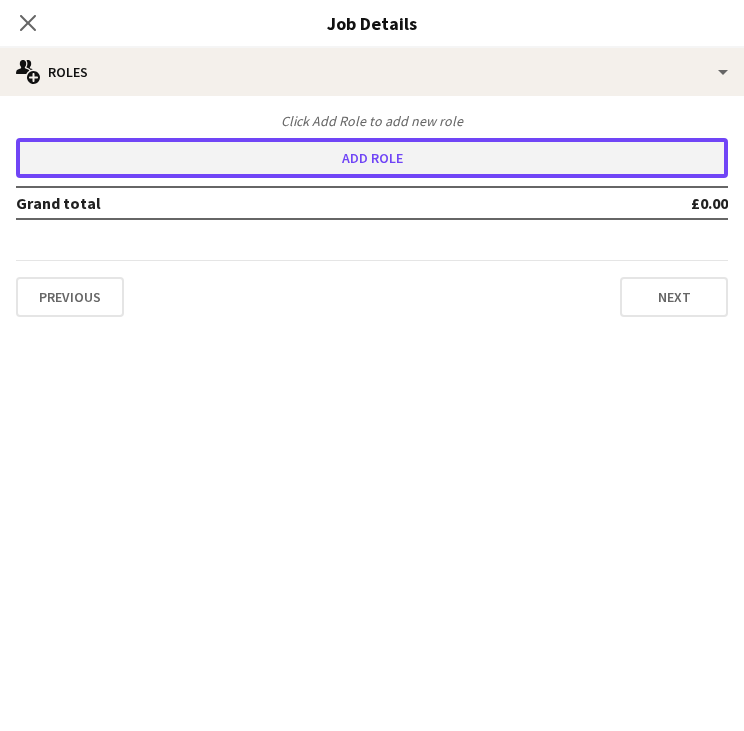 click on "Add role" at bounding box center (372, 158) 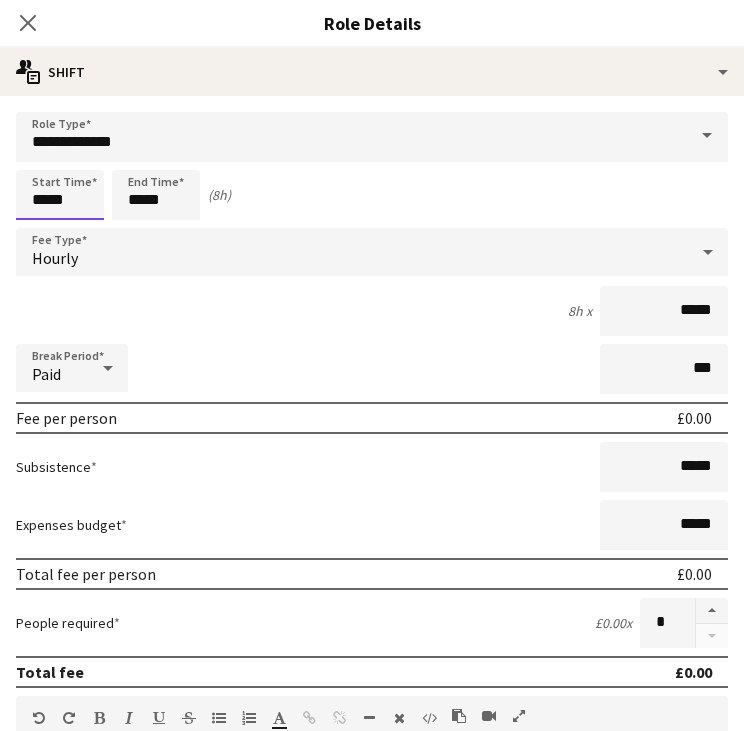 click on "*****" at bounding box center (60, 195) 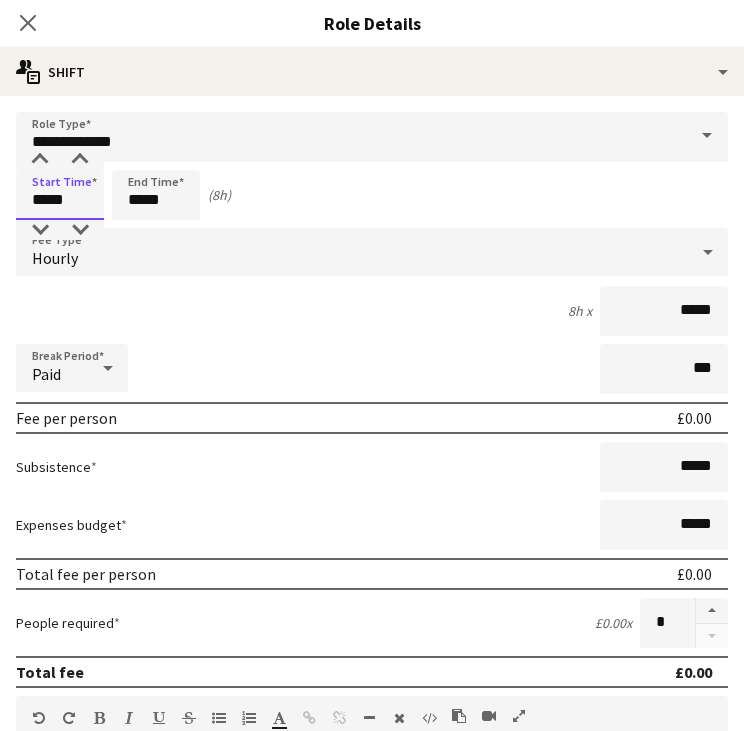type on "*****" 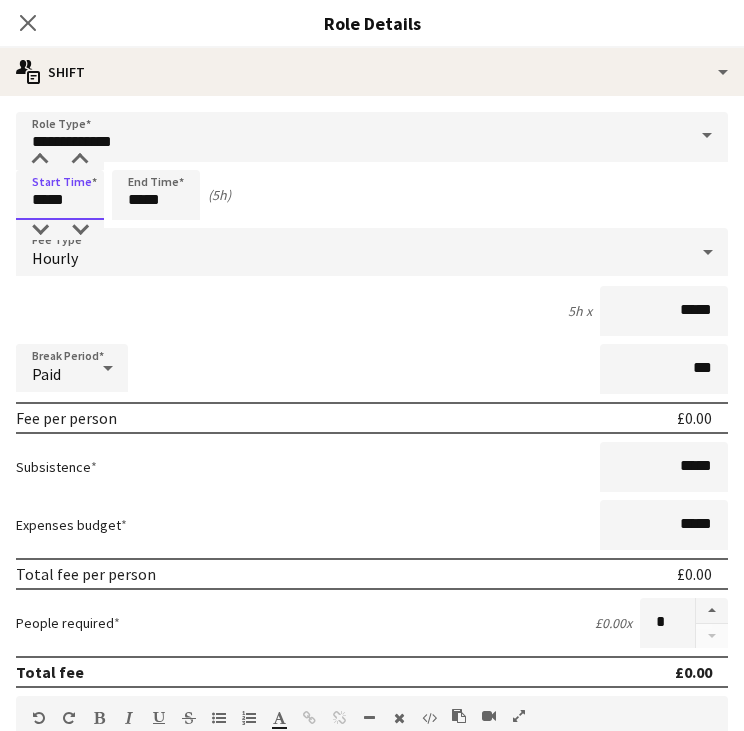 click on "*****" at bounding box center [60, 195] 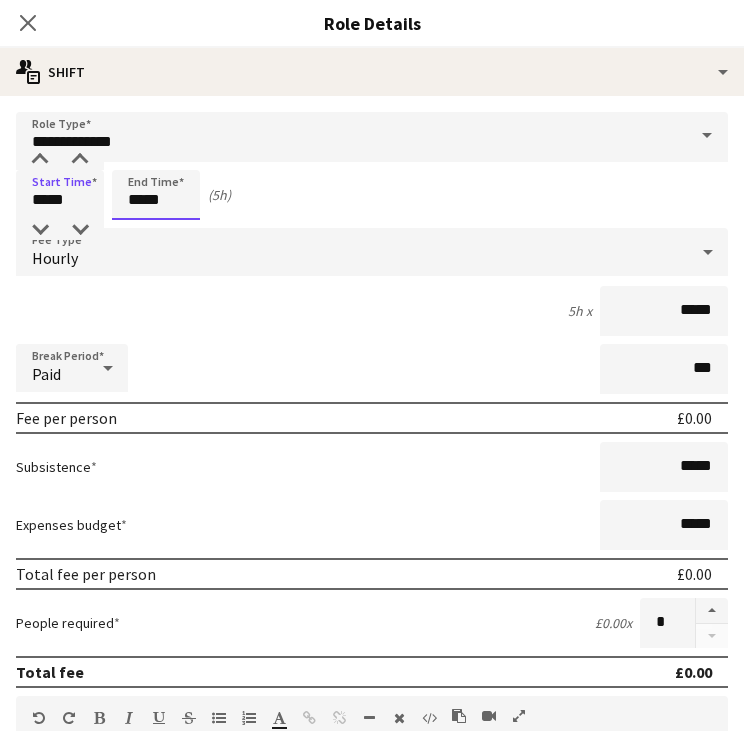 click on "*****" at bounding box center [156, 195] 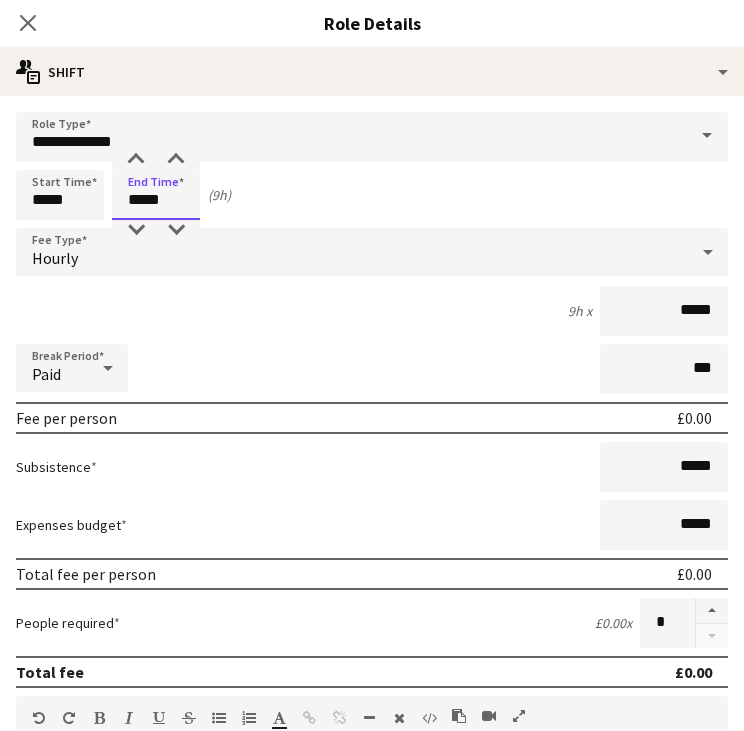 type on "*****" 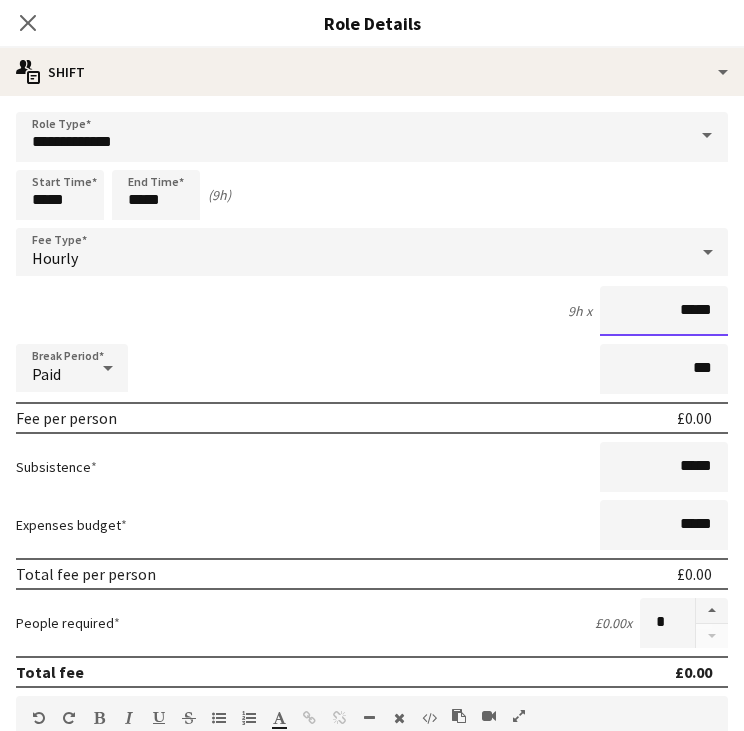 click on "*****" at bounding box center (664, 311) 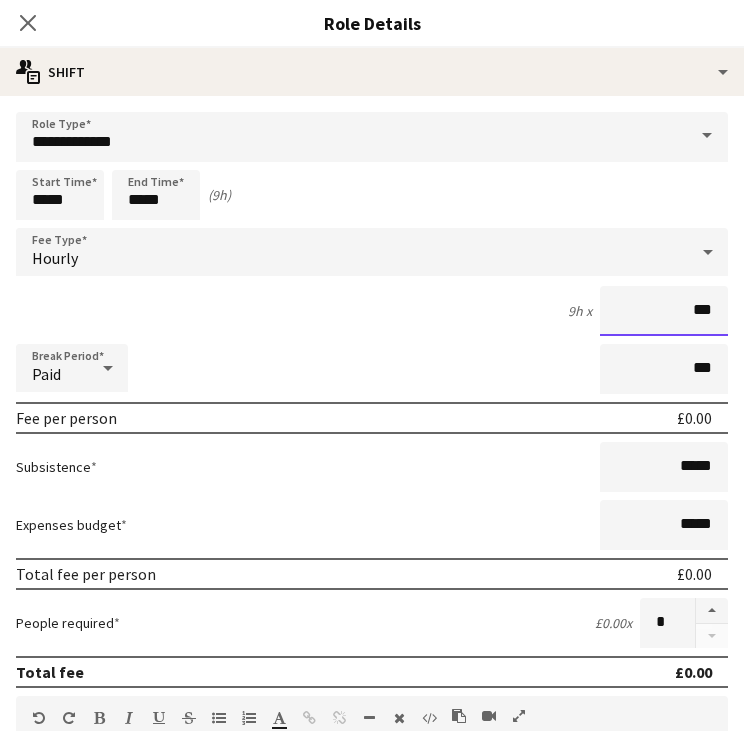 type on "**" 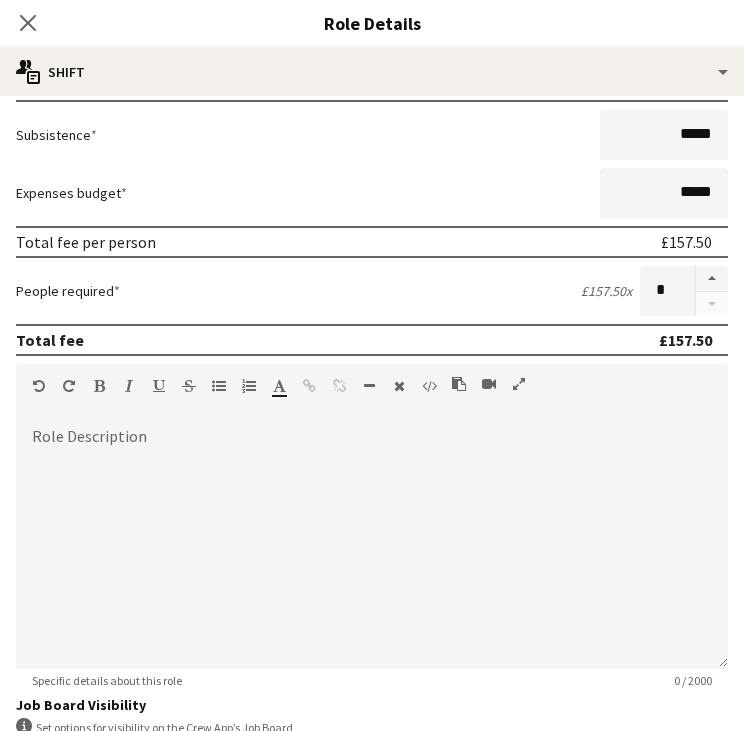 scroll, scrollTop: 328, scrollLeft: 0, axis: vertical 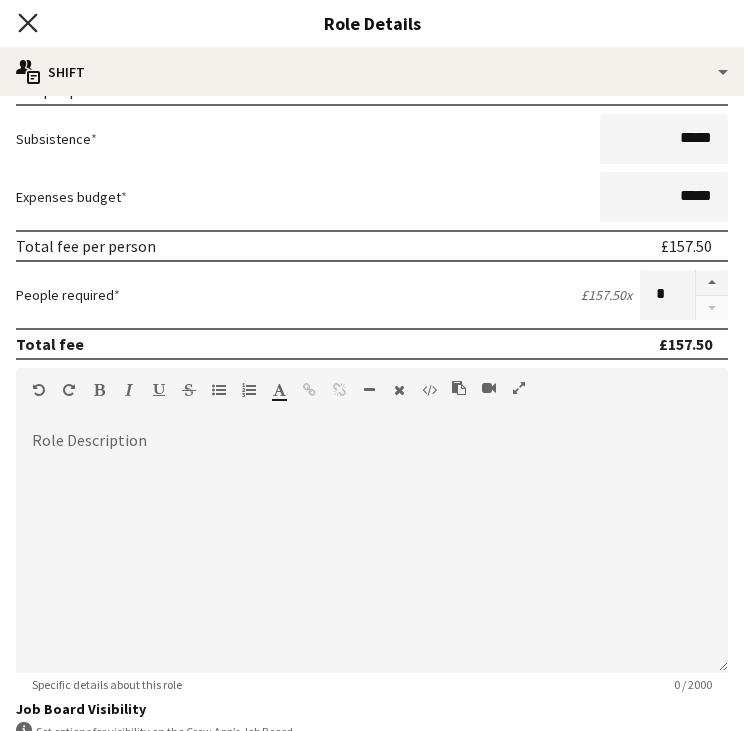 type on "******" 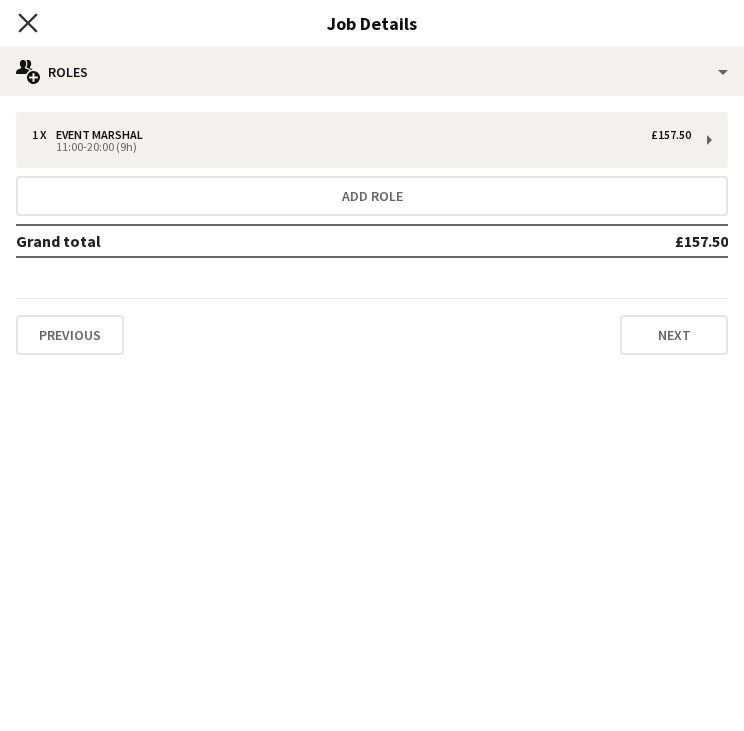 click on "Close pop-in" 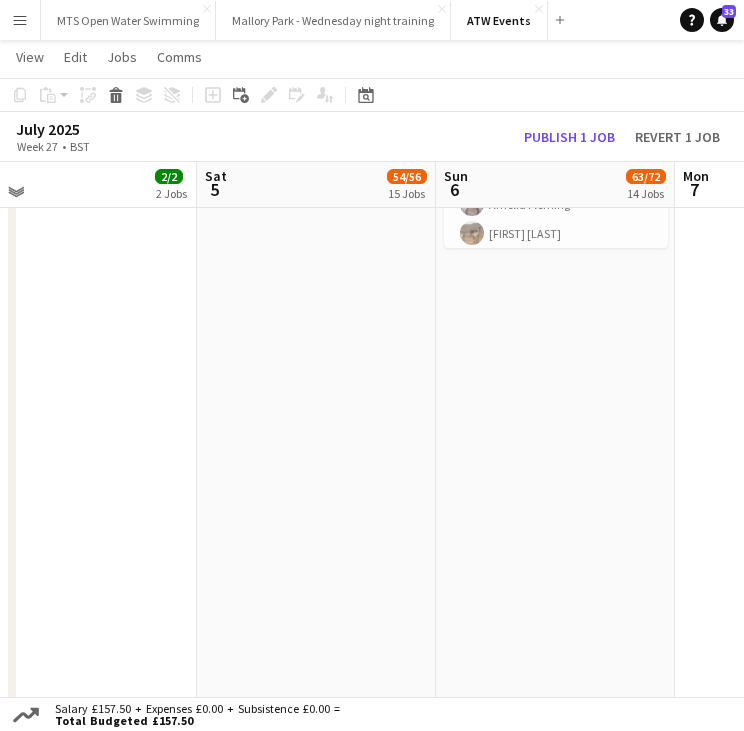scroll, scrollTop: 3370, scrollLeft: 0, axis: vertical 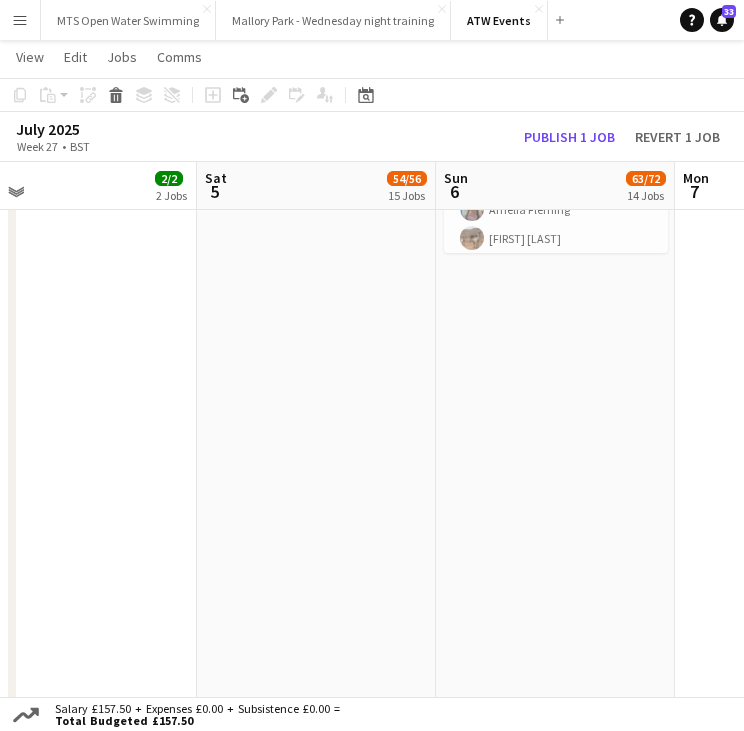 click on "03:30-16:00 (12h30m)    2/2   Bristol event team   1 Role   Event Marshal   2/2   03:30-16:00 (12h30m)
David Leakey Angela Leakey     05:00-15:30 (10h30m)    6/6   Bristol Triathlon & Superseries Transition marshals £12.21 per hour (if over 21)   1 Role   Event Marshal   6/6   05:00-15:30 (10h30m)
Peter Arnold Andrew| Menga Jo Brooks Eugene Kertzman Lara Bilanici Robbie Davenport     05:15-13:00 (7h45m)    3/3   Bristol Triathlon & Superseries registration marshals £12.21 per hour (if over 21)   1 Role   Event Marshal   3/3   05:15-13:00 (7h45m)
Vanessa Pochette Siramory Tounkara Maria Rodriguez     06:30-14:00 (7h30m)    9/11   Bristol Triathlon & Superseries Bike course marshals   1 Role   Event Marshal   5A   9/11   06:30-14:00 (7h30m)
Ryan Gallant James Dale Catherine Dale Joel Simmons Natali Martinez Riobo Yu Chih Wong Jasmine Green Stuart Plumridge Cora Cooper
single-neutral-actions
single-neutral-actions
4/5" at bounding box center (555, -1091) 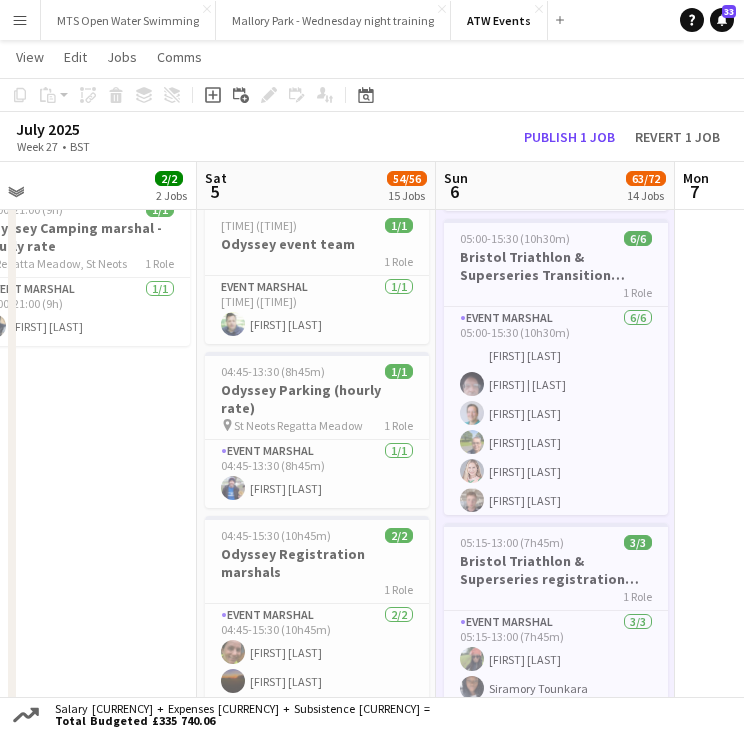 scroll, scrollTop: 0, scrollLeft: 0, axis: both 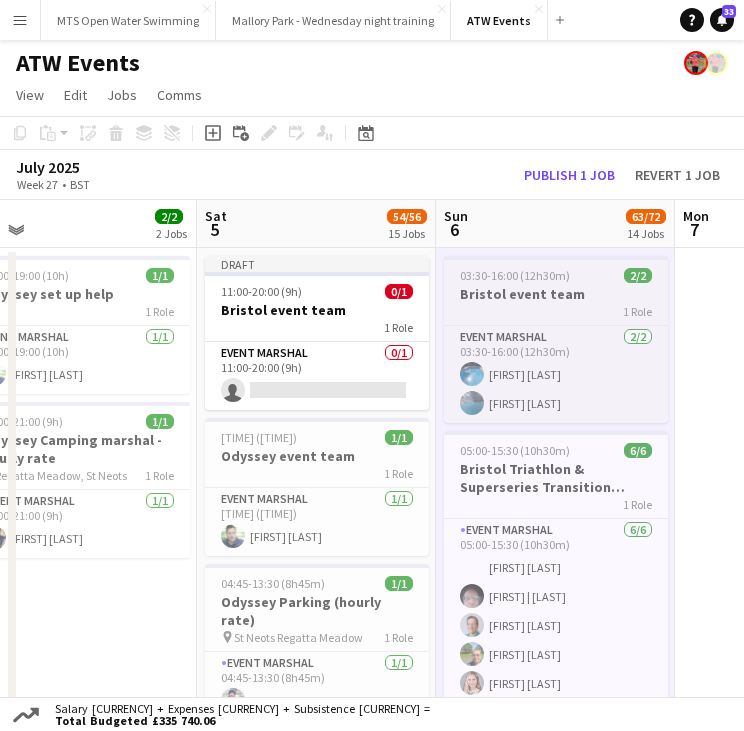 click on "1 Role" at bounding box center (556, 311) 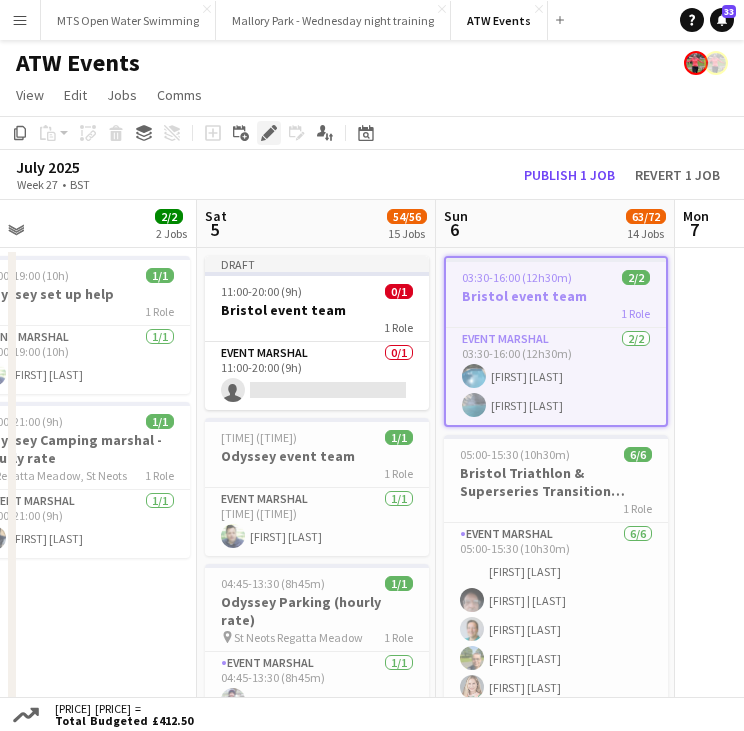 click on "Edit" 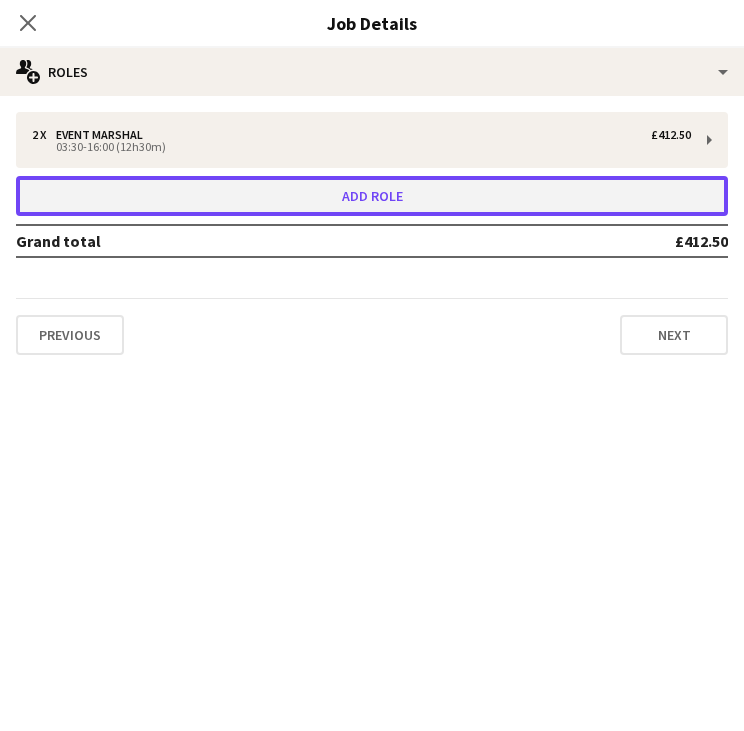 click on "Add role" at bounding box center [372, 196] 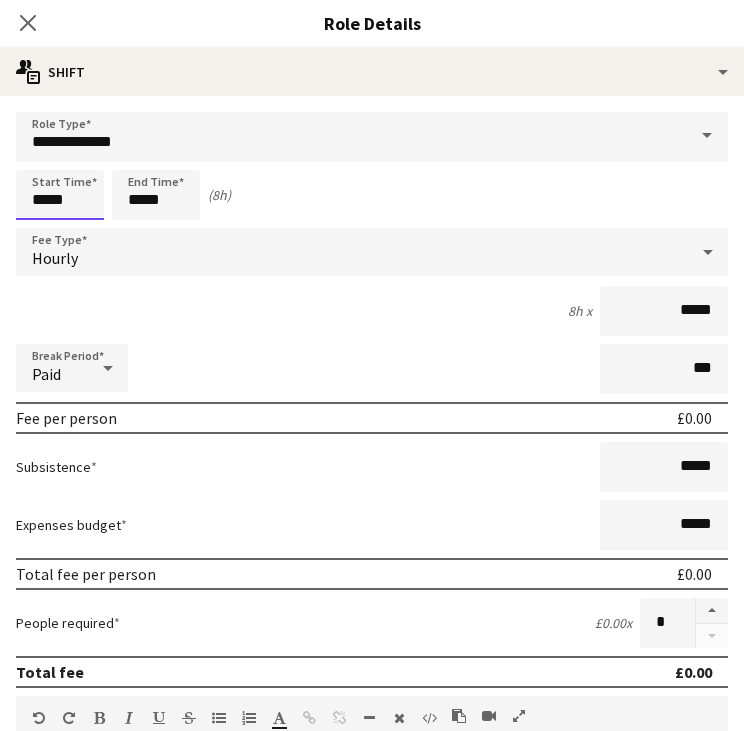 click on "*****" at bounding box center (60, 195) 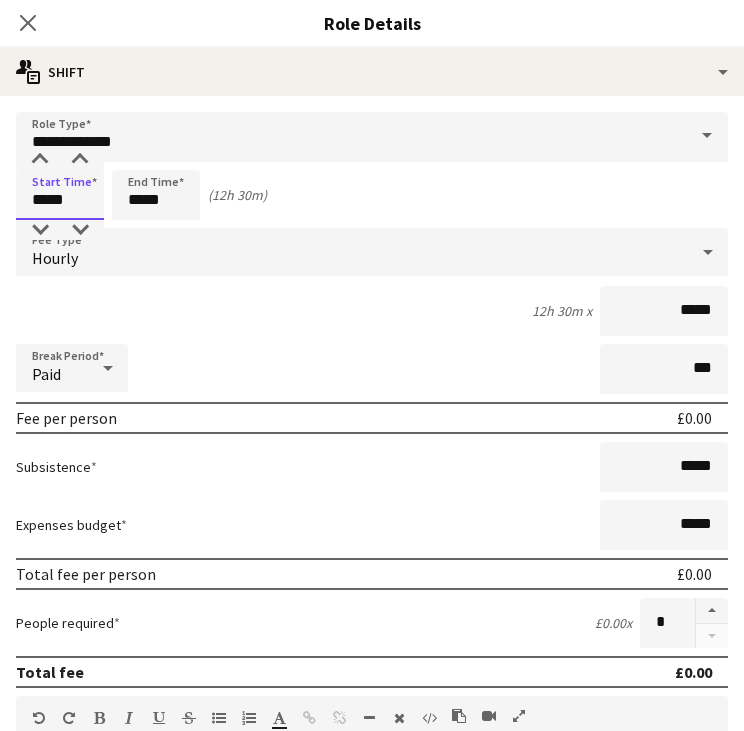 type on "*****" 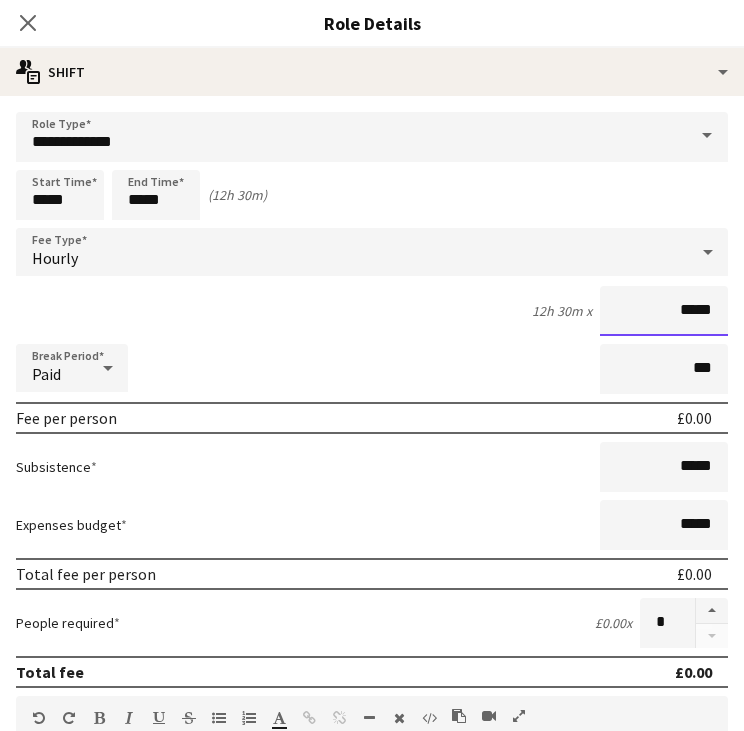 click on "*****" at bounding box center (664, 311) 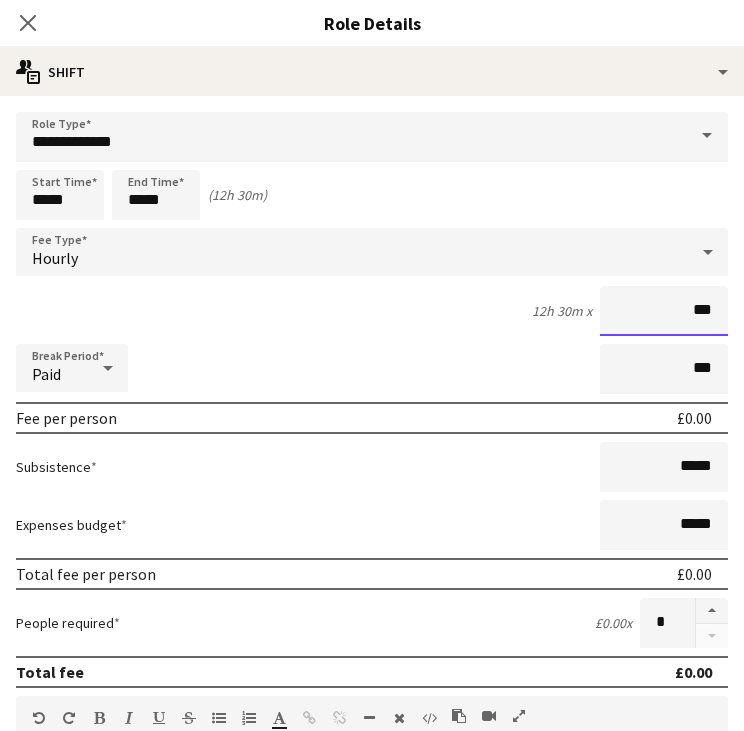 type on "**" 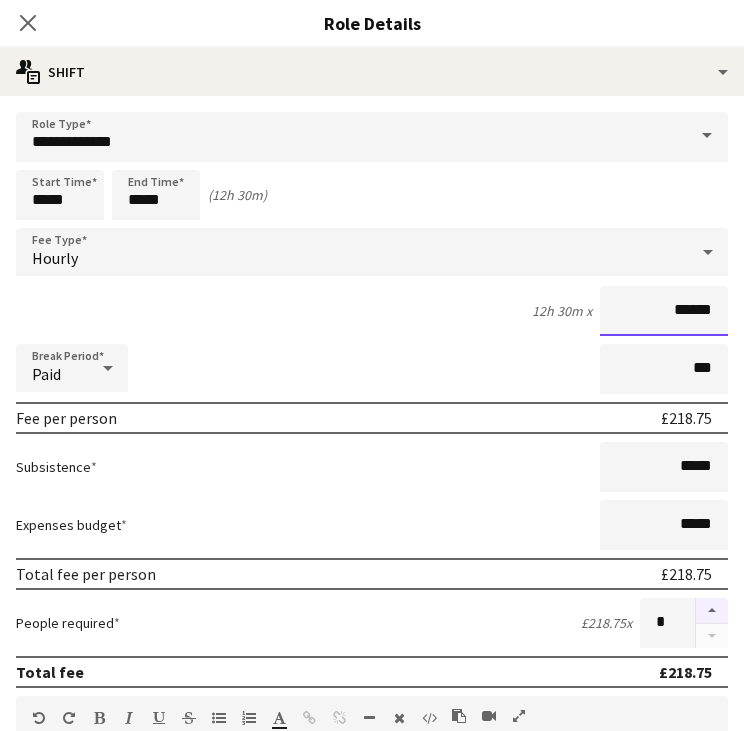 type on "******" 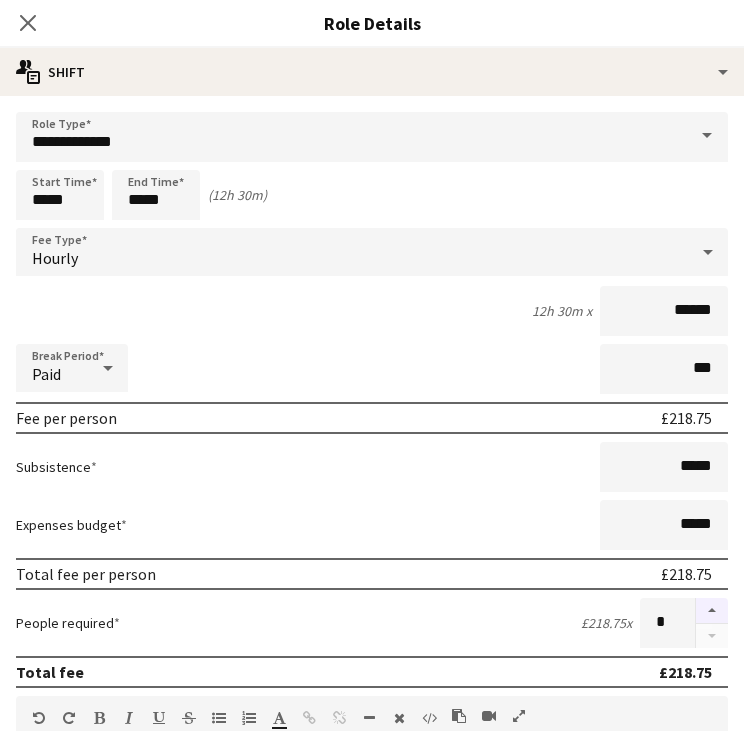 click at bounding box center [712, 611] 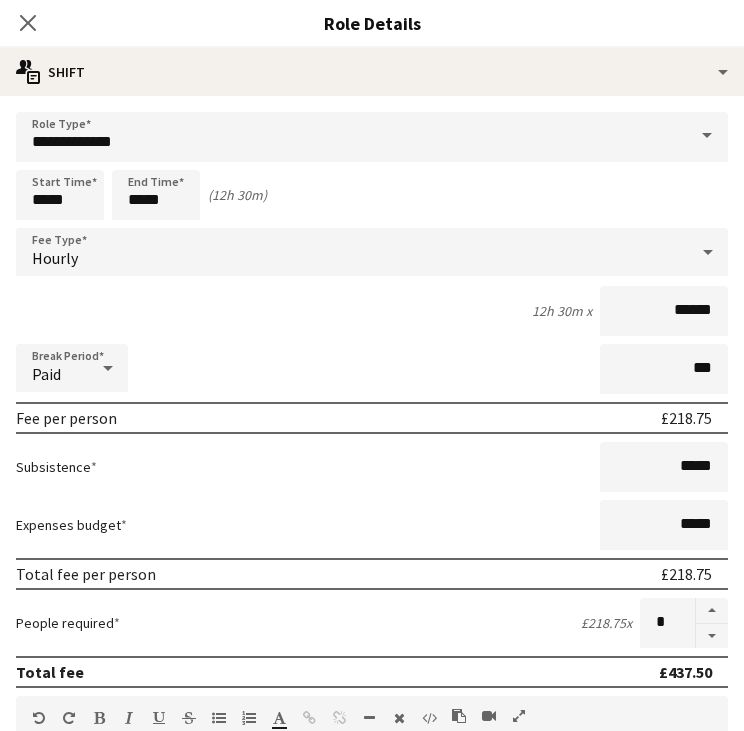 scroll, scrollTop: 492, scrollLeft: 0, axis: vertical 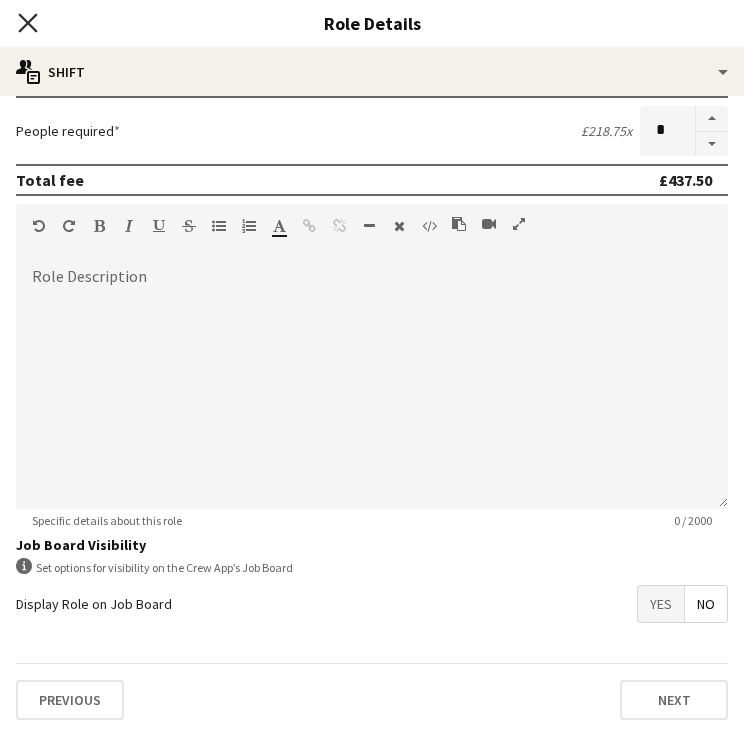 click 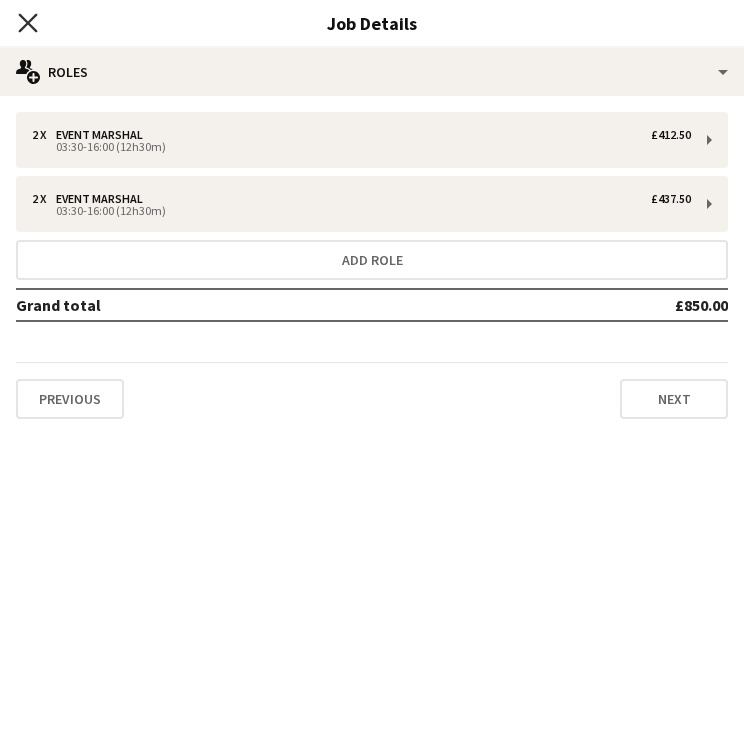 click on "Close pop-in" 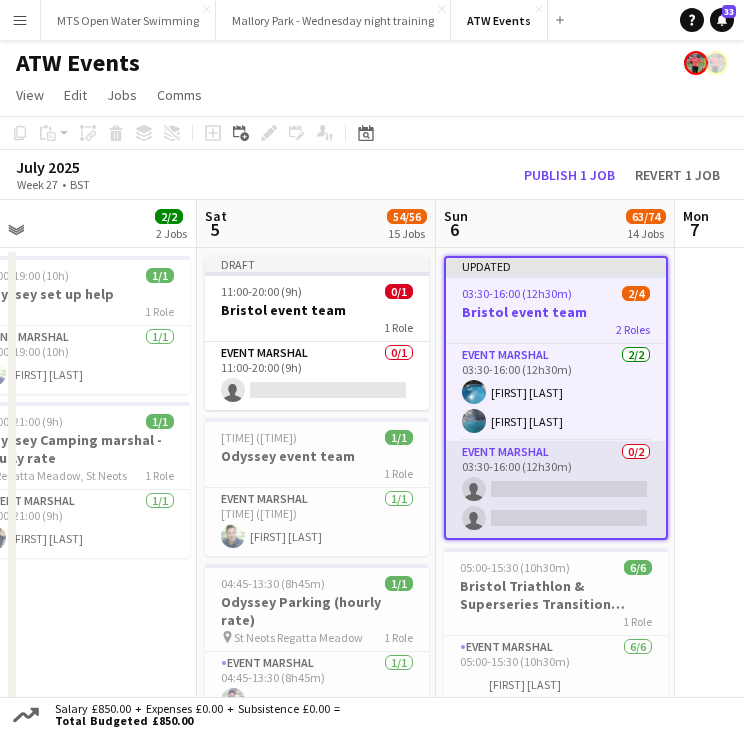 click on "Event Marshal   0/2   03:30-16:00 (12h30m)
single-neutral-actions
single-neutral-actions" at bounding box center (556, 489) 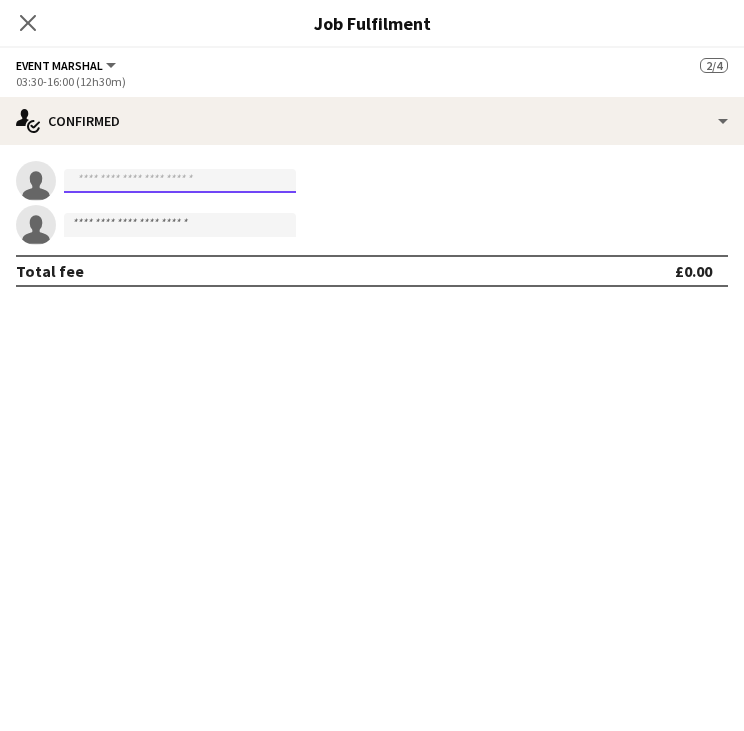 click at bounding box center [180, 181] 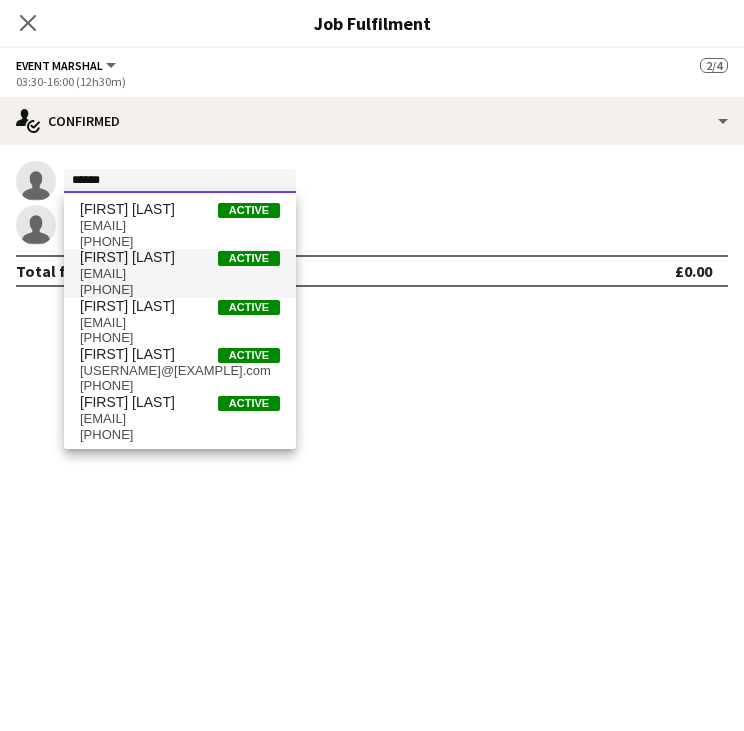 type on "******" 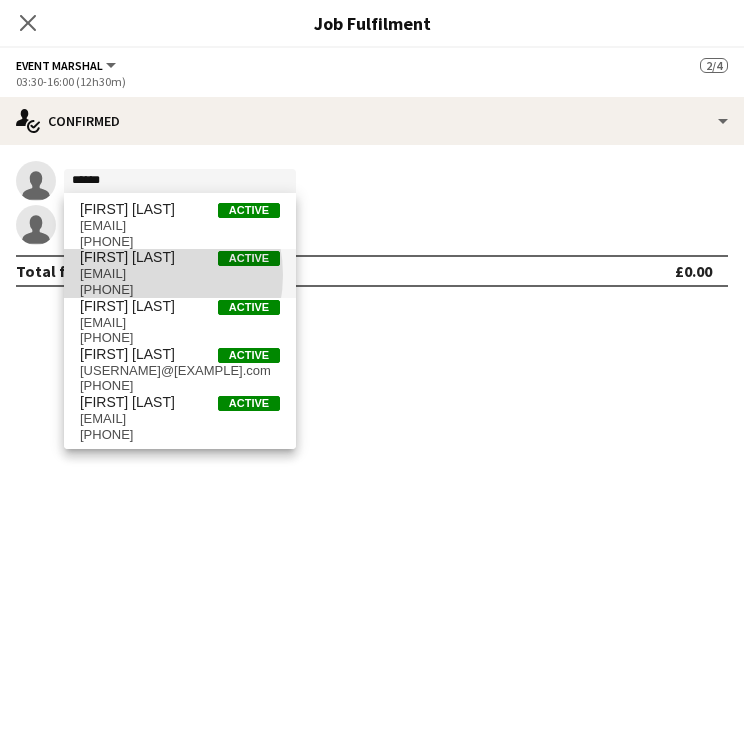 click on "nicola@arborlow.co.uk" at bounding box center (180, 274) 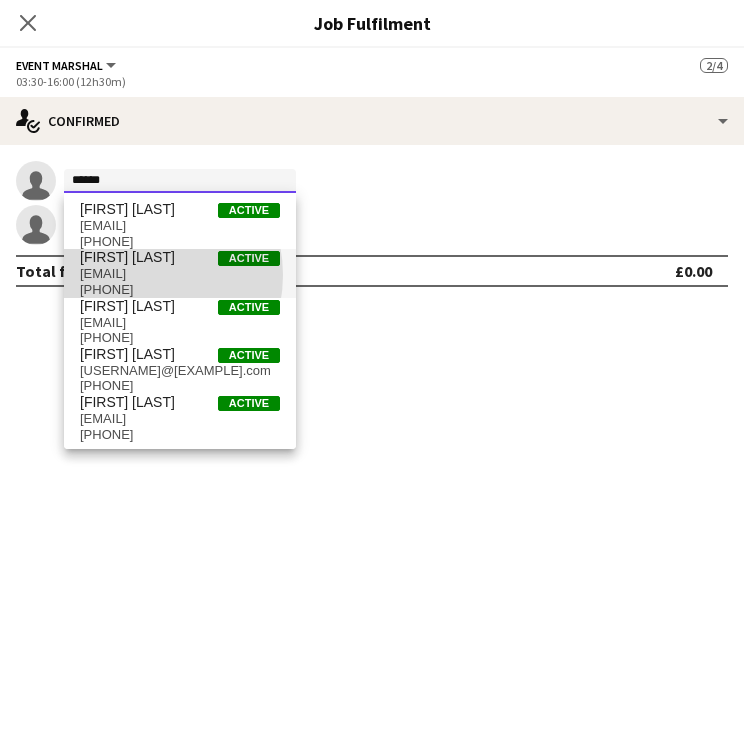 type 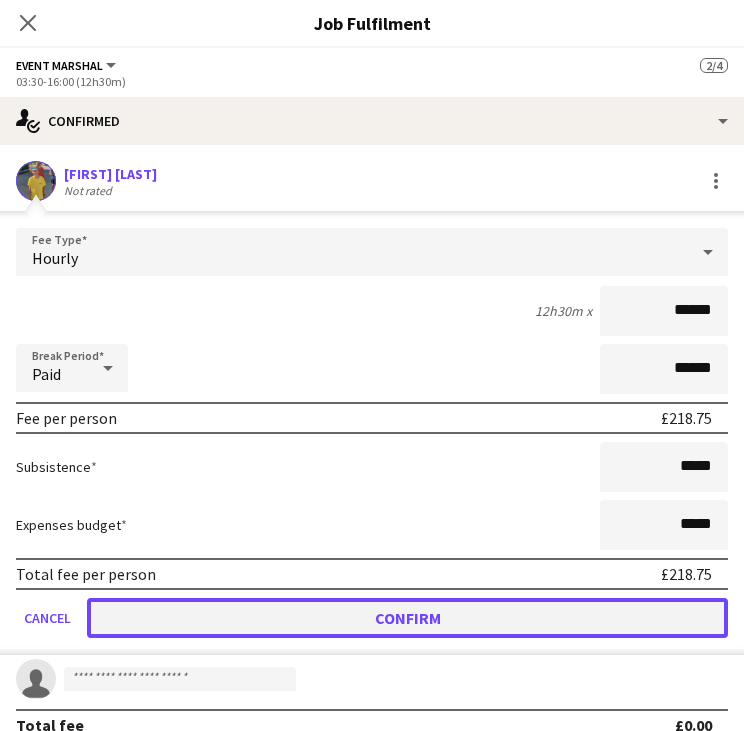 click on "Confirm" at bounding box center (407, 618) 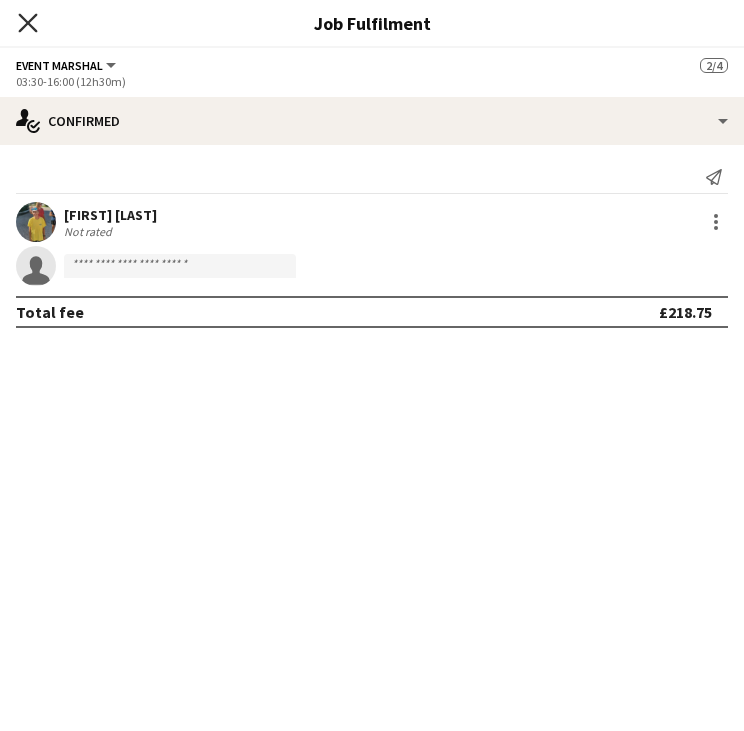 click on "Close pop-in" 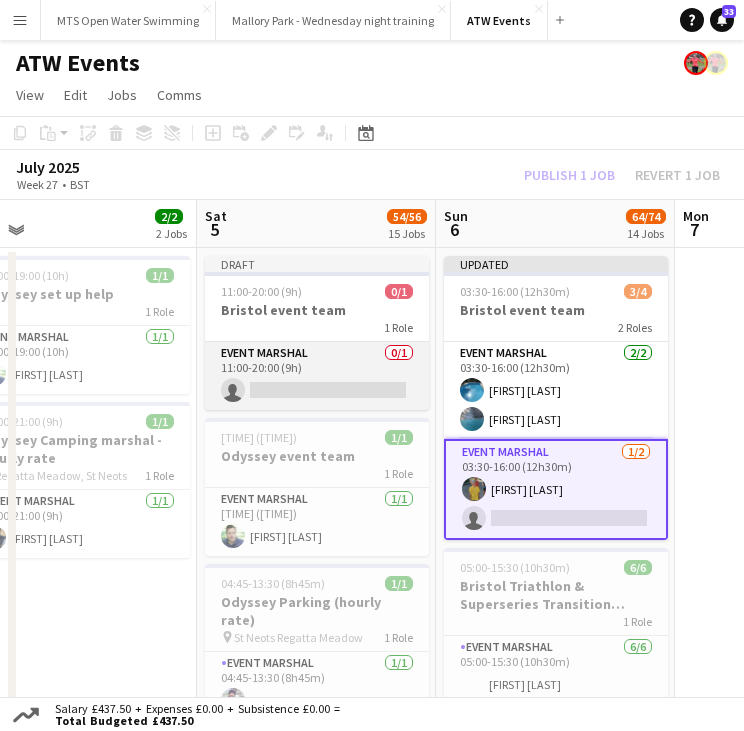 click on "Event Marshal   0/1   11:00-20:00 (9h)
single-neutral-actions" at bounding box center (317, 376) 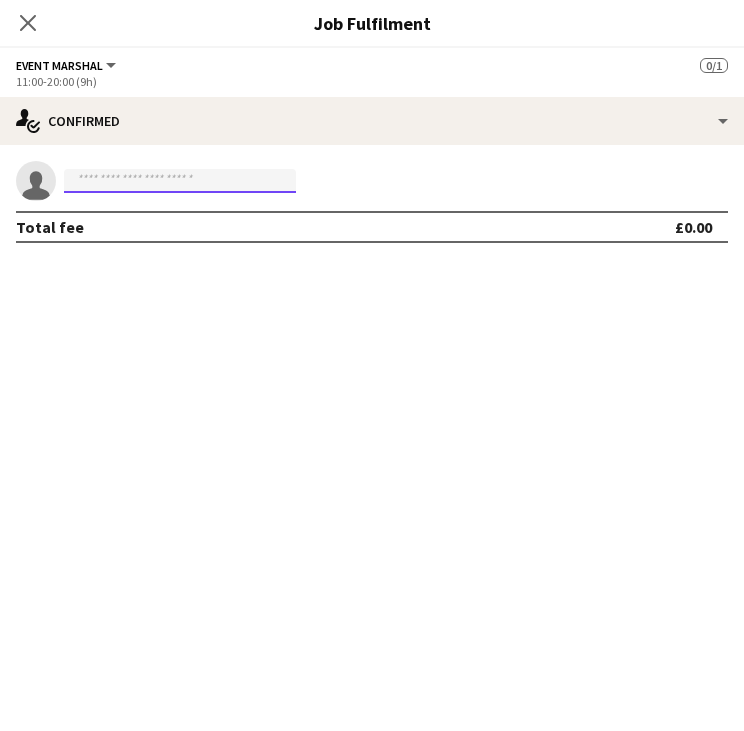 click at bounding box center (180, 181) 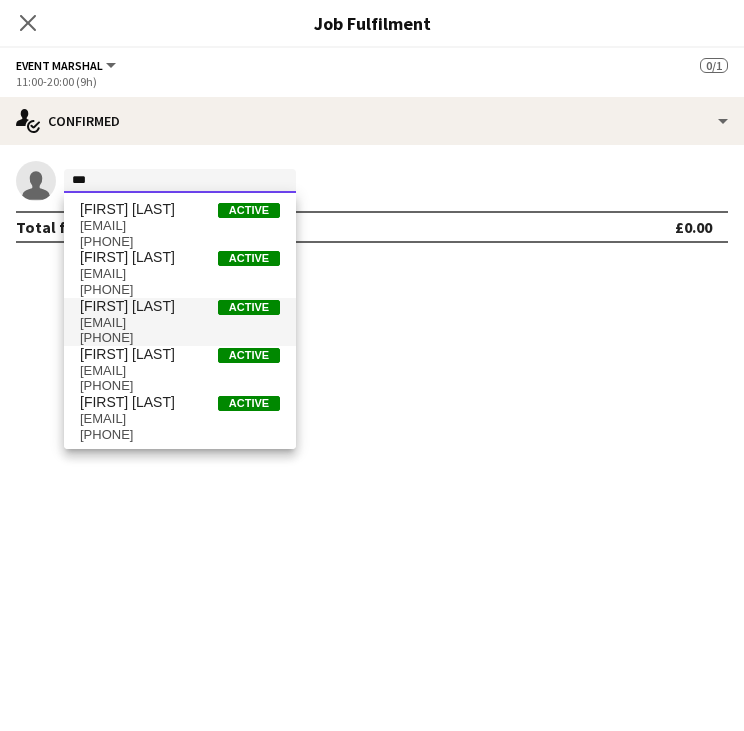 type on "***" 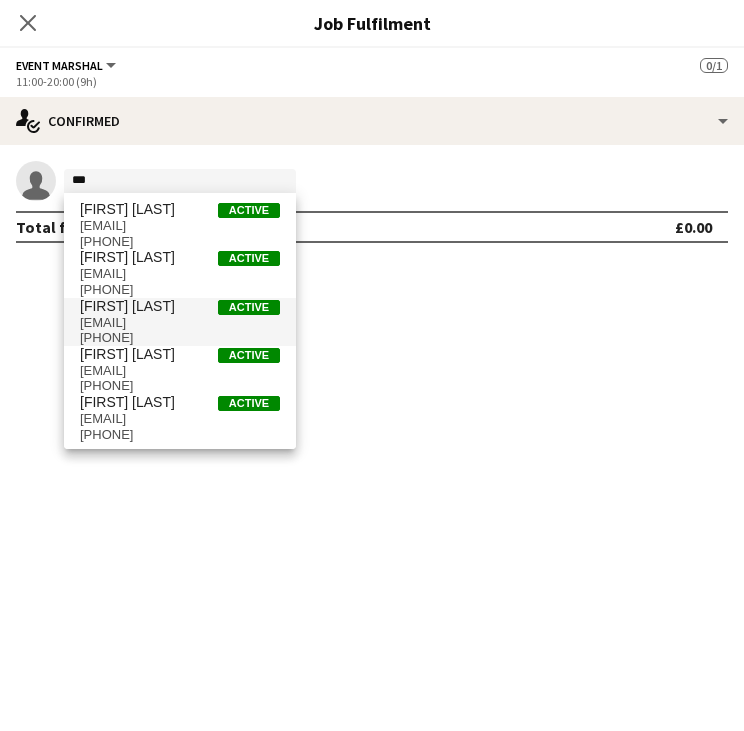 click on "nicola@arborlow.co.uk" at bounding box center [180, 323] 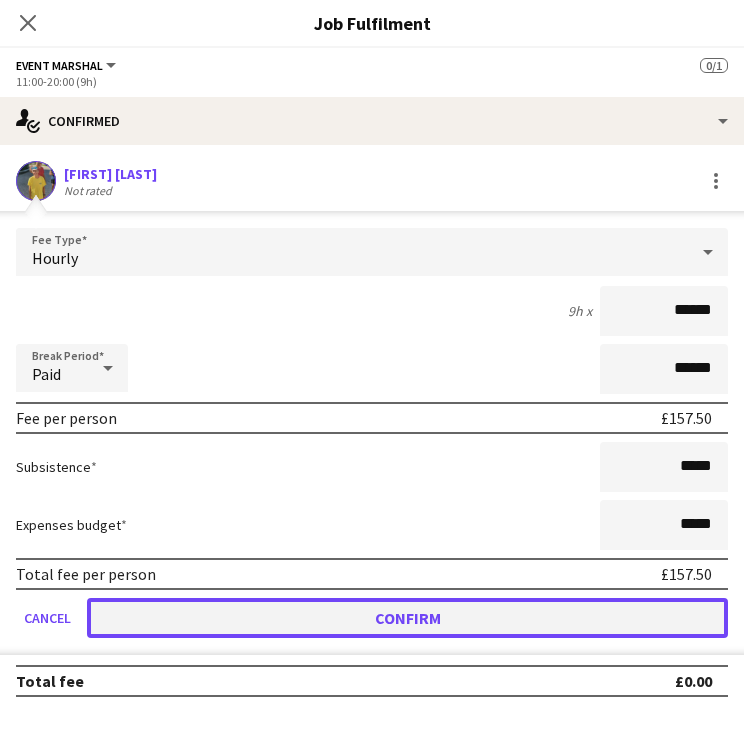 click on "Confirm" at bounding box center (407, 618) 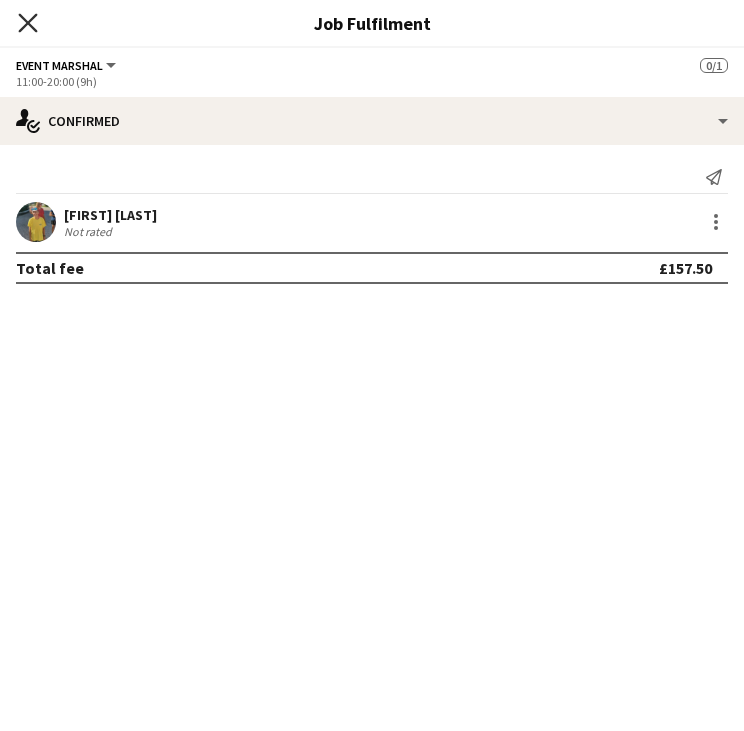 click 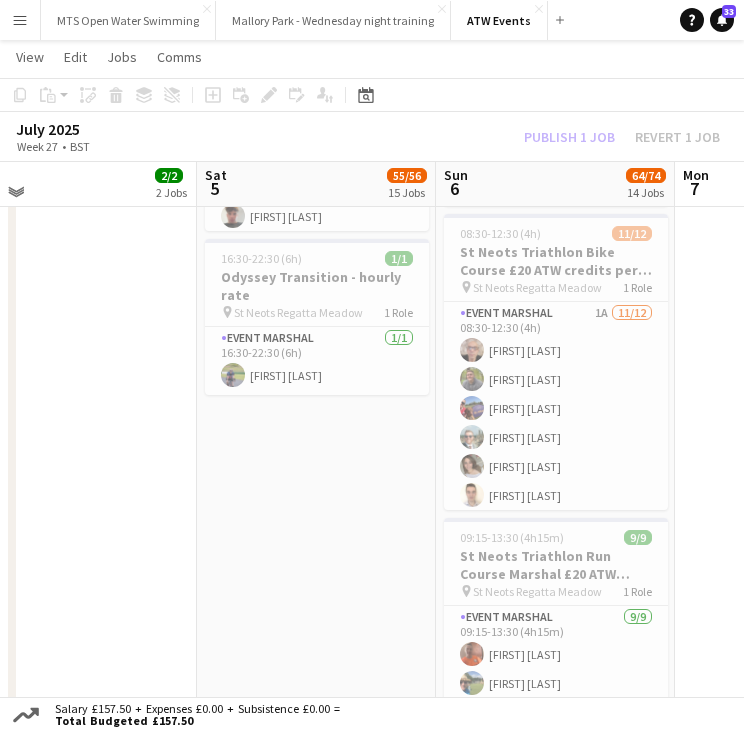 scroll, scrollTop: 2916, scrollLeft: 0, axis: vertical 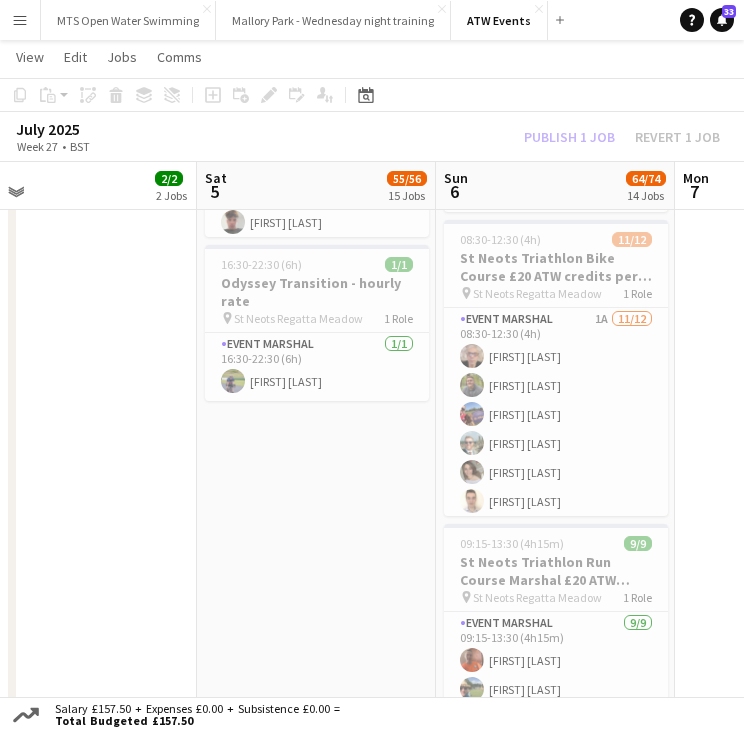 click on "Draft   11:00-20:00 (9h)    1/1   Bristol event team   1 Role   Event Marshal   1/1   11:00-20:00 (9h)
Nicola Dick     03:30-22:30 (19h)    1/1   Odyssey event team   1 Role   Event Marshal   1/1   03:30-22:30 (19h)
Jonathan Campbell     04:45-13:30 (8h45m)    1/1   Odyssey Parking (hourly rate)
pin
St Neots Regatta Meadow   1 Role   Event Marshal   1/1   04:45-13:30 (8h45m)
Fergus Dalton     04:45-15:30 (10h45m)    2/2   Odyssey Registration marshals   1 Role   Event Marshal   2/2   04:45-15:30 (10h45m)
Sophie Halden Rachel Halden     05:00-09:00 (4h)    3/3   Odyssey Transition Team 1 (hourly rate)
pin
St Neots Regatta Meadow   1 Role   Event Marshal   3/3   05:00-09:00 (4h)
Gary Marsland David Bridgman Amelia Fleming     06:00-11:00 (5h)    1/1   Odyssey photographer   1 Role   Event Marshal   1/1   06:00-11:00 (5h)
Maggie Easton     06:45-16:15 (9h30m)    14/14   Odyssey Bike course marshals hourly rate   1 Role   14/14" at bounding box center (316, -637) 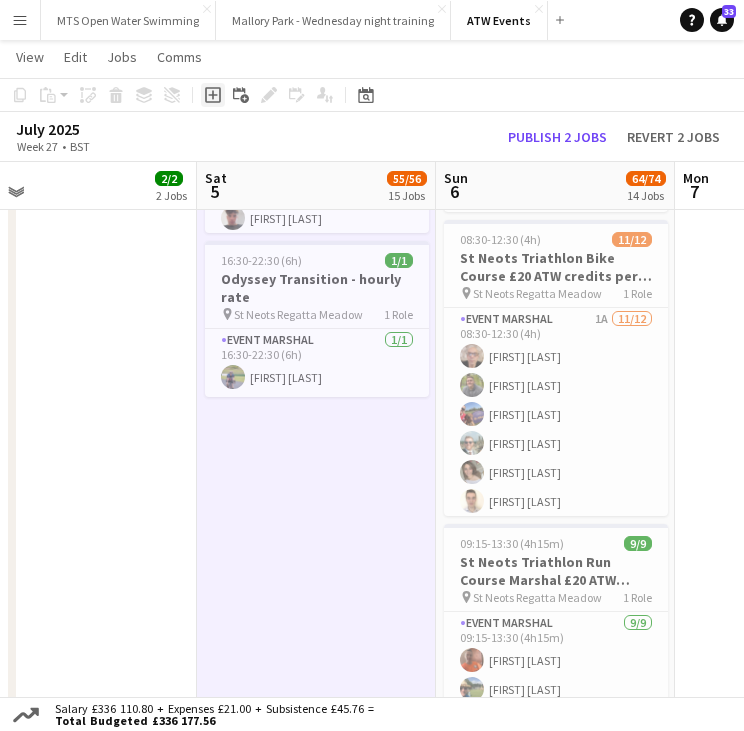 click on "Add job" at bounding box center (213, 95) 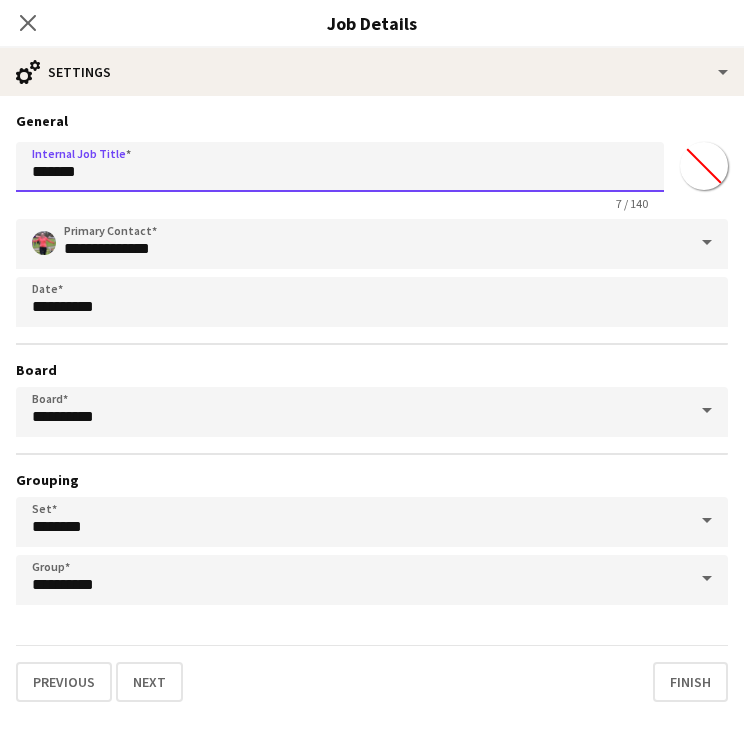 drag, startPoint x: 164, startPoint y: 167, endPoint x: -48, endPoint y: 139, distance: 213.84106 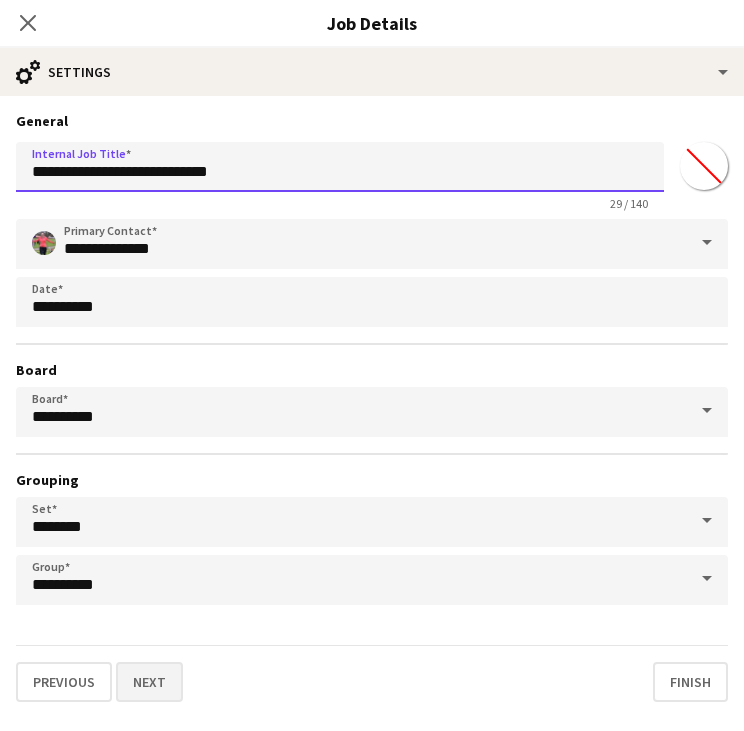 type on "**********" 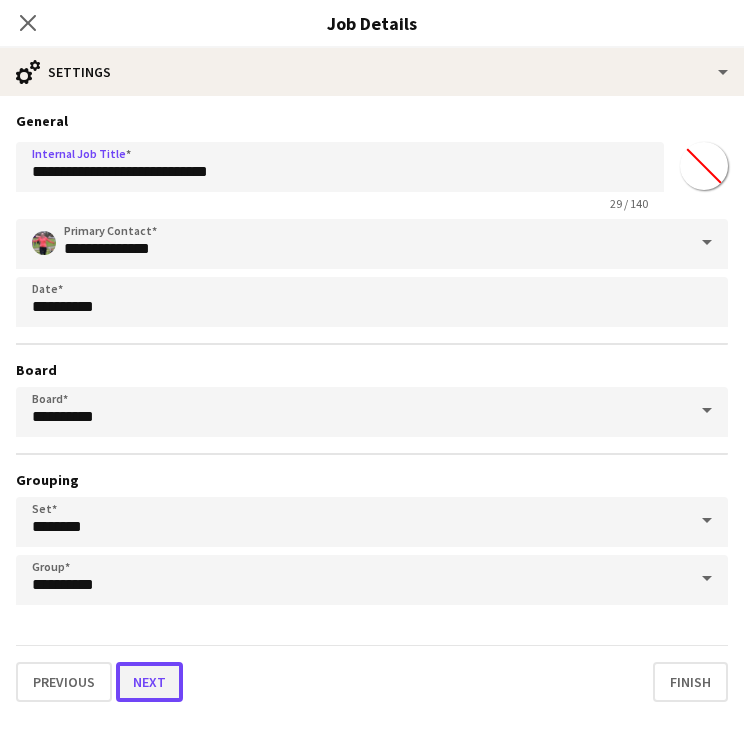 click on "Next" at bounding box center [149, 682] 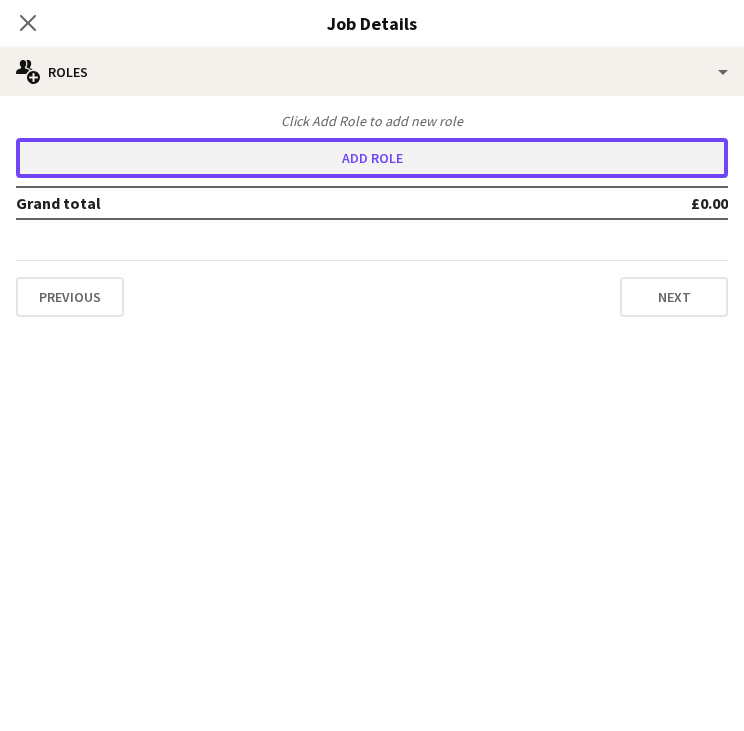 click on "Add role" at bounding box center (372, 158) 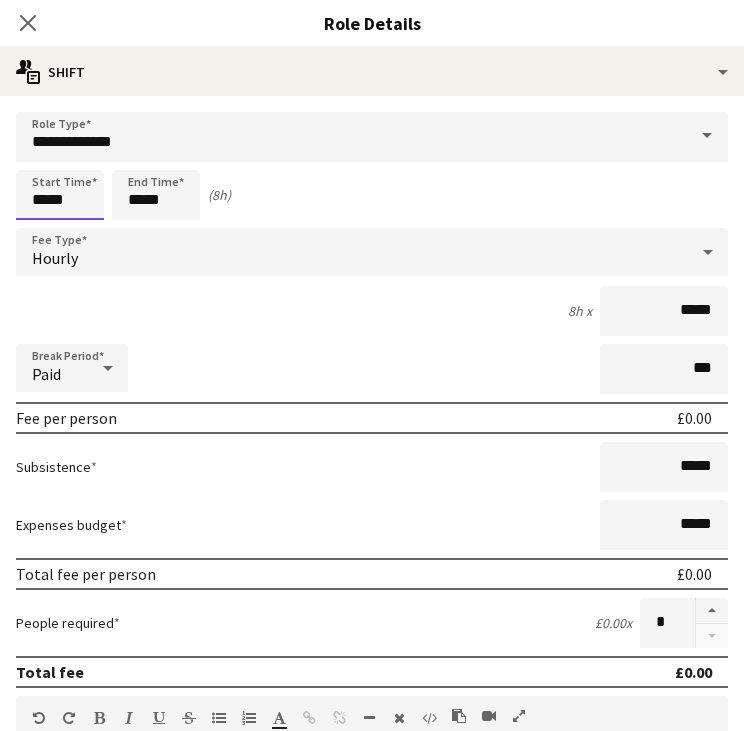 click on "*****" at bounding box center [60, 195] 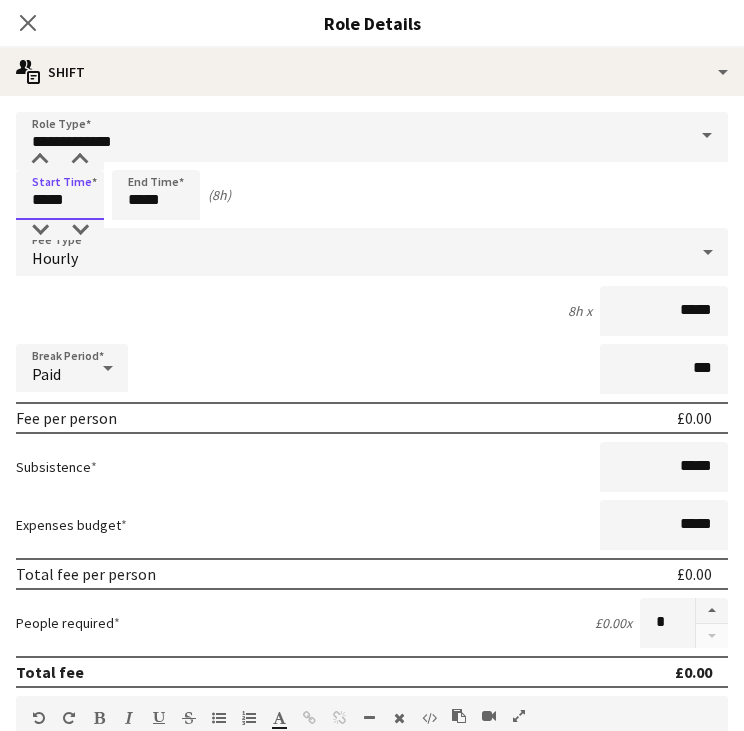 type on "*****" 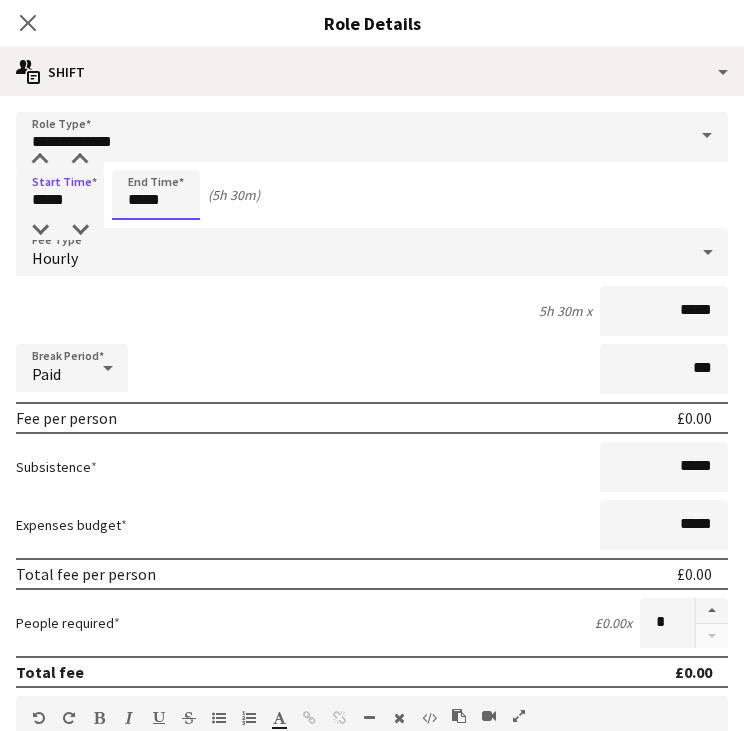 click on "*****" at bounding box center (156, 195) 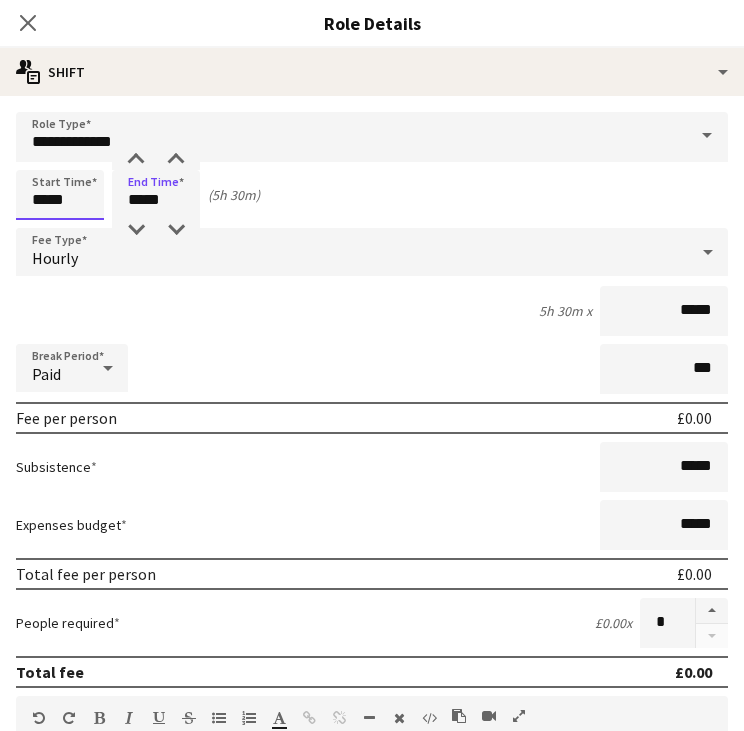 click on "*****" at bounding box center (60, 195) 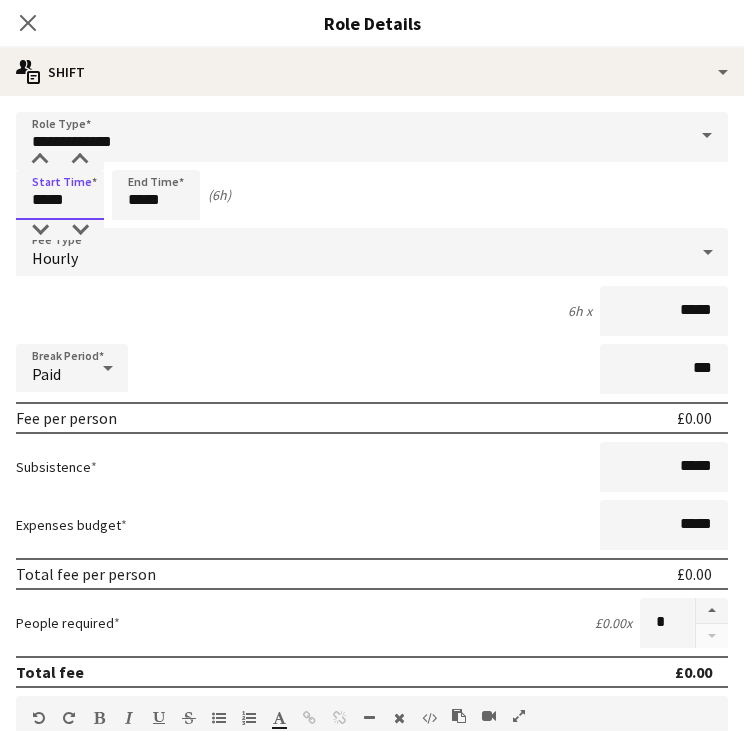 type on "*****" 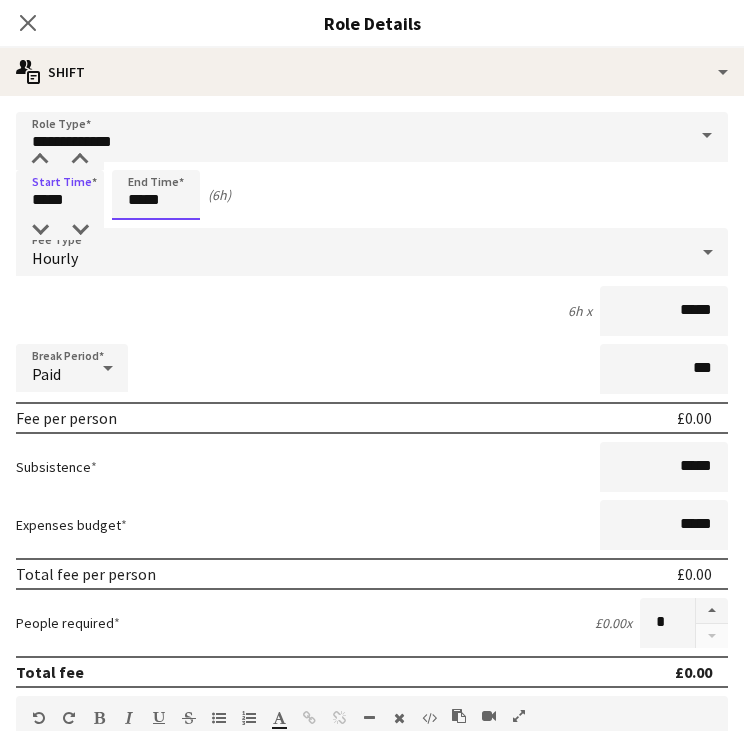 click on "*****" at bounding box center [156, 195] 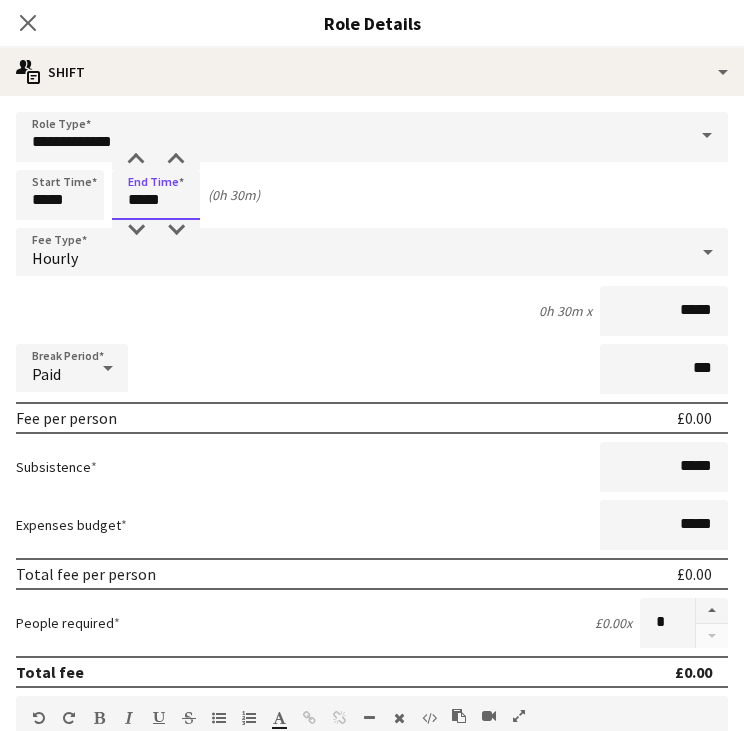 type on "*****" 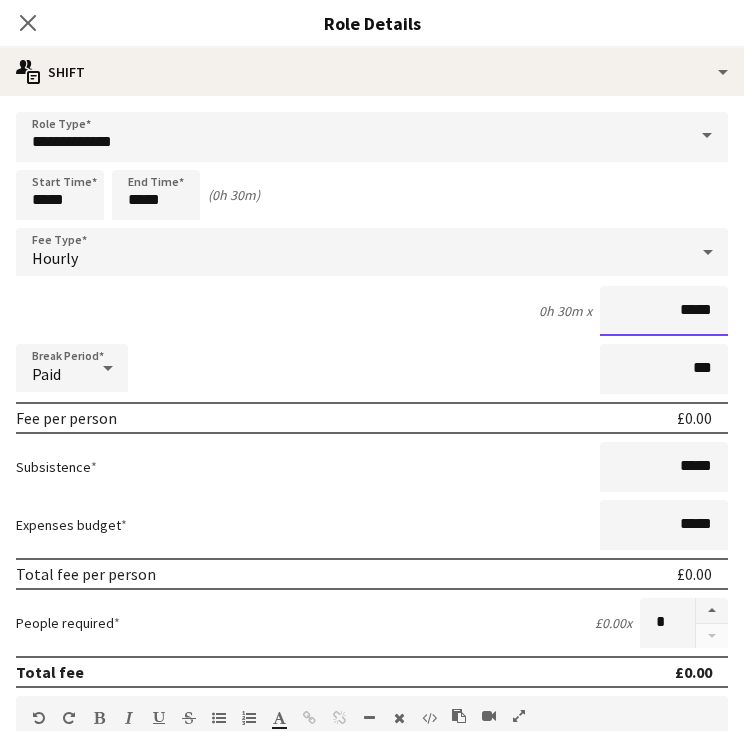 click on "*****" at bounding box center [664, 311] 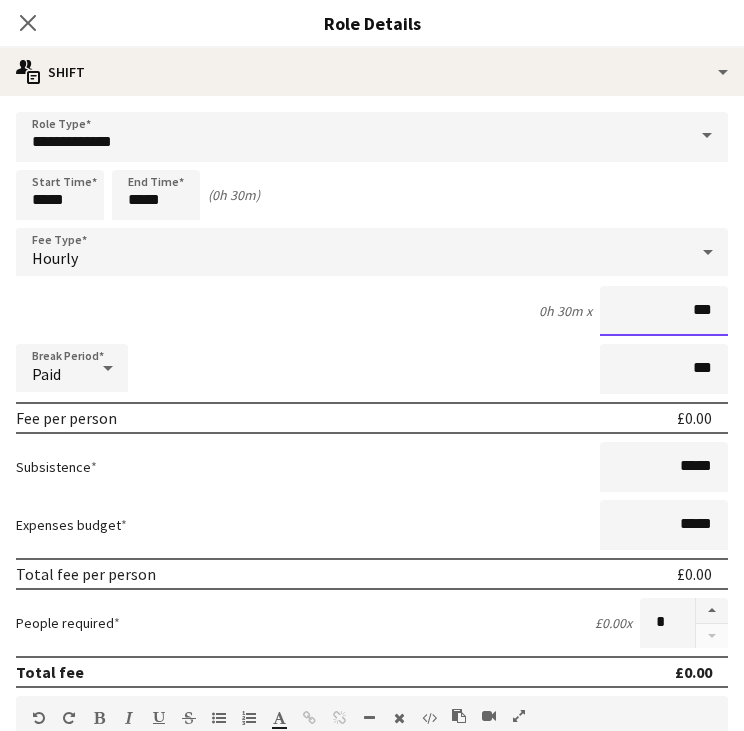 type on "**" 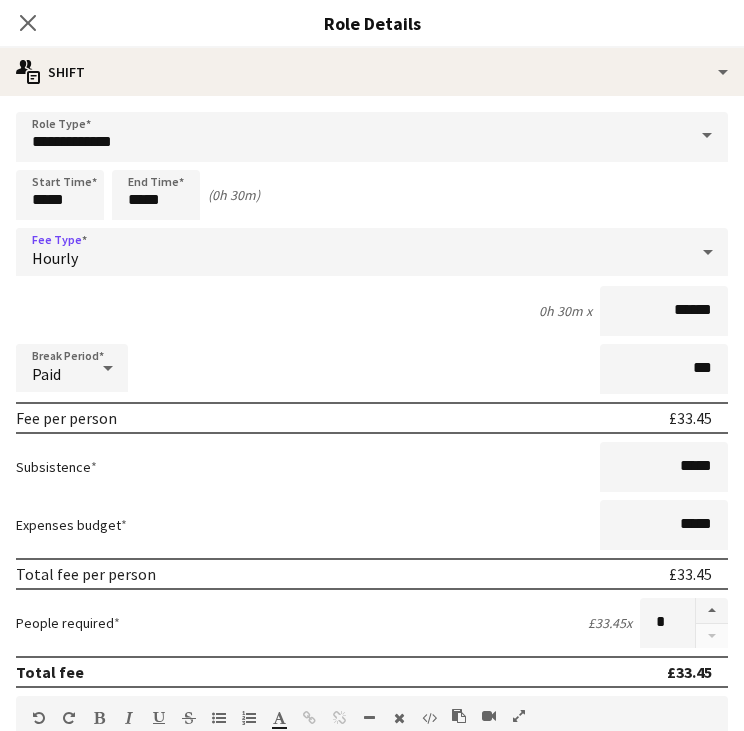 click on "Hourly" at bounding box center [352, 252] 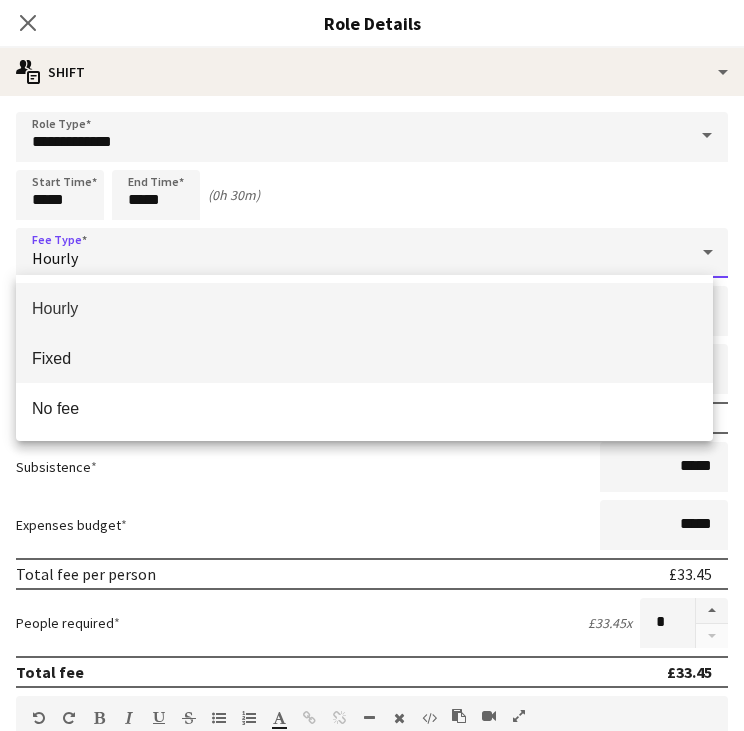 click on "Fixed" at bounding box center (364, 358) 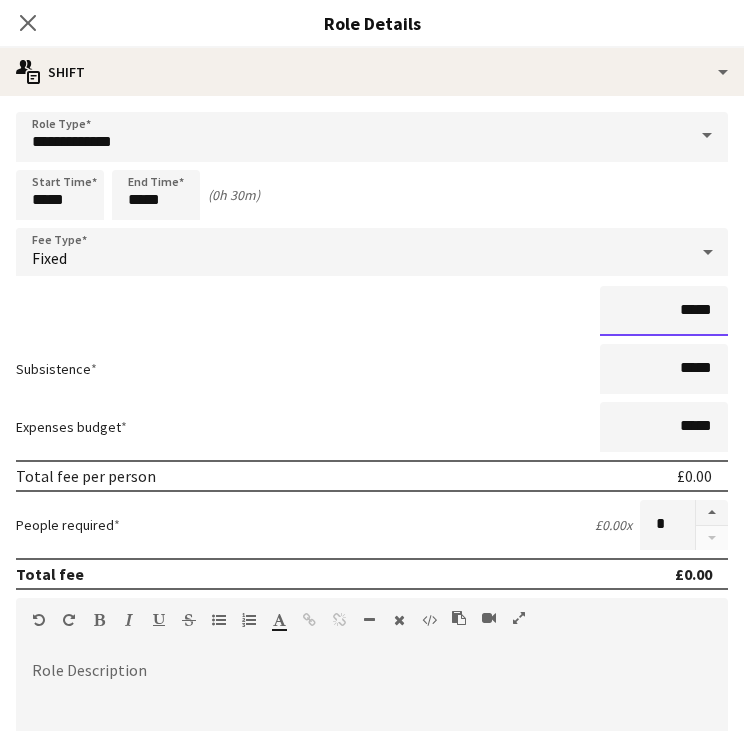 click on "*****" at bounding box center [664, 311] 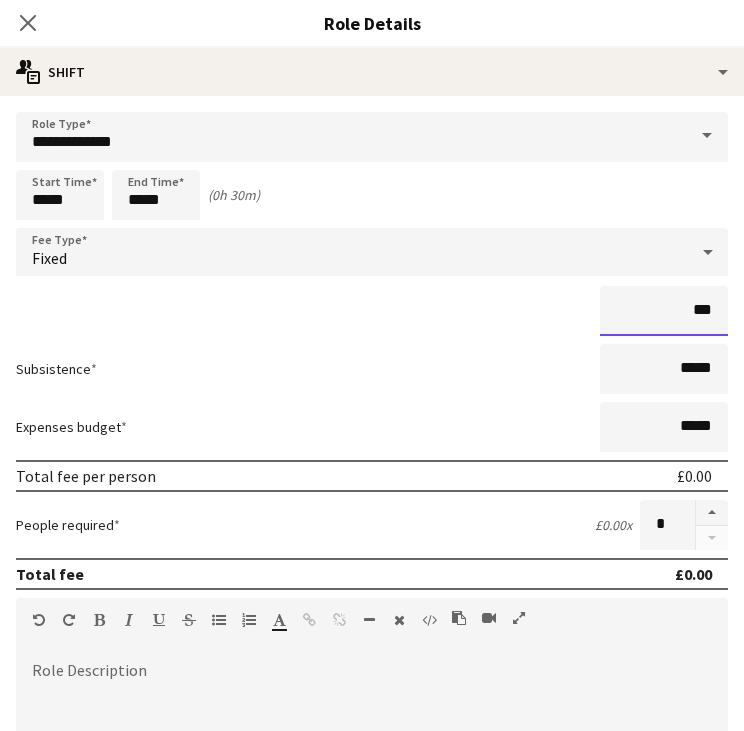 type on "**" 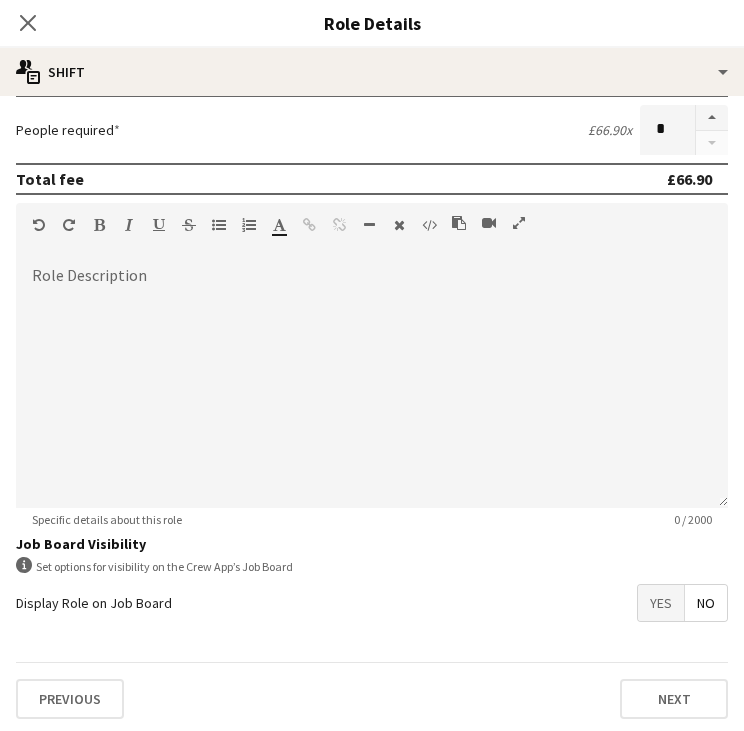 scroll, scrollTop: 394, scrollLeft: 0, axis: vertical 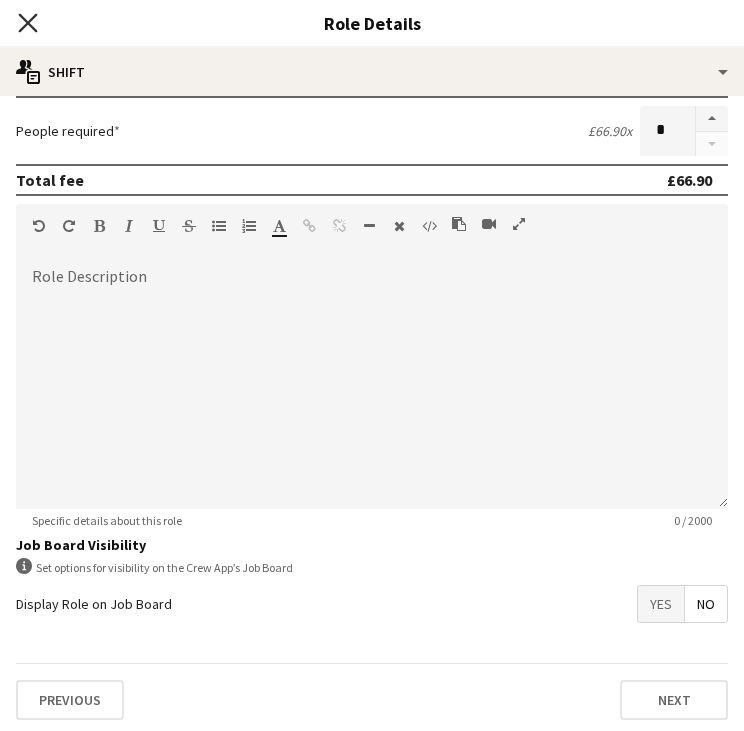 type on "******" 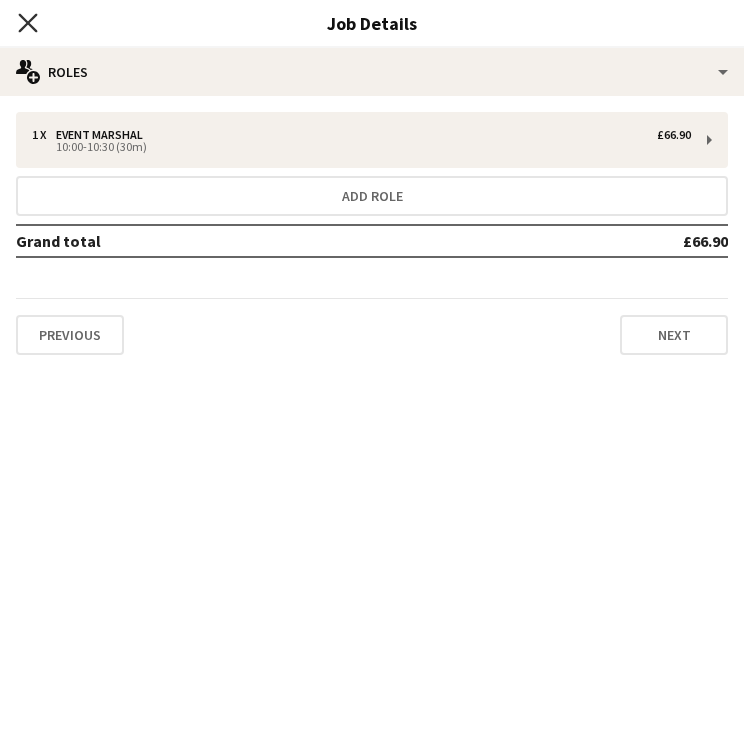 click 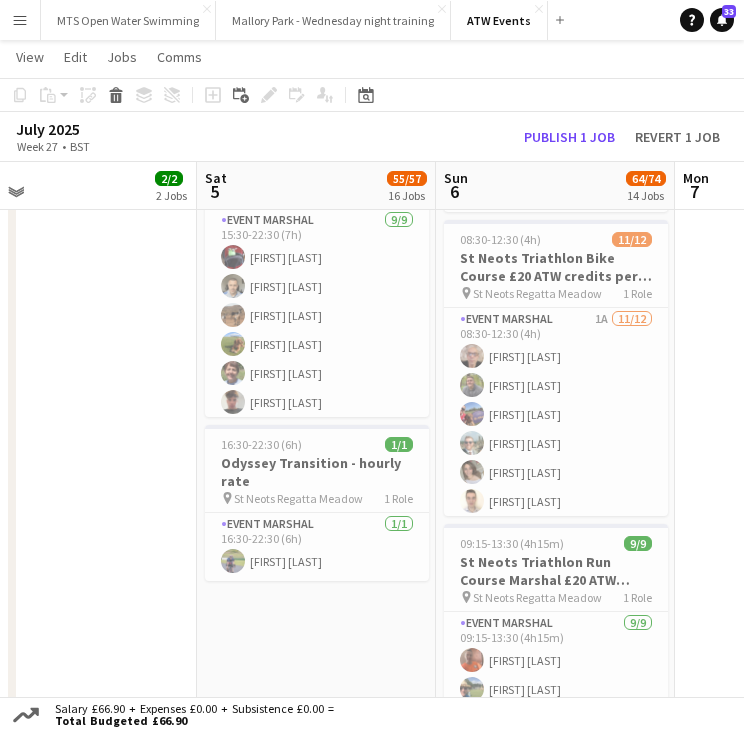 click on "Menu" at bounding box center [20, 20] 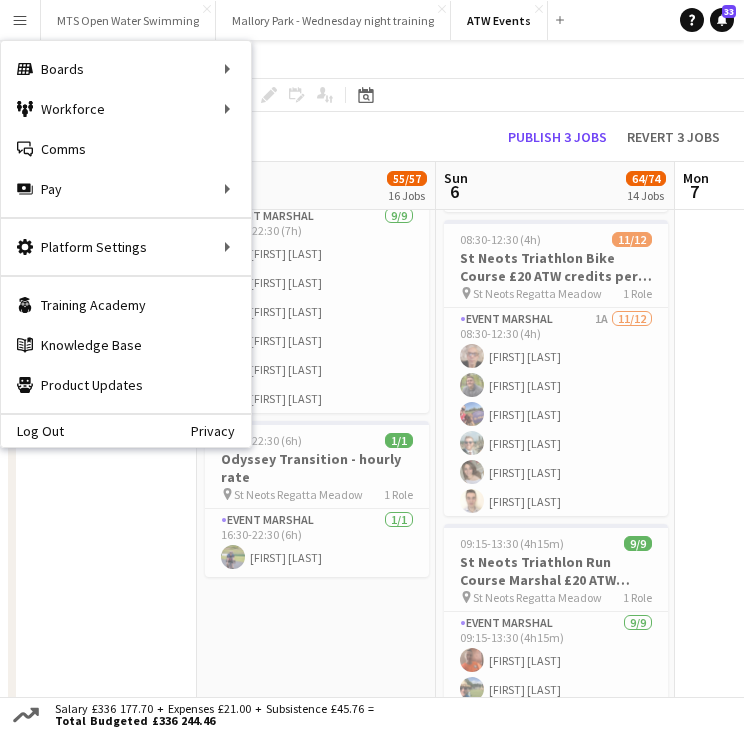 click on "Copy
Paste
Paste   Ctrl+V Paste with crew  Ctrl+Shift+V
Paste linked Job
Delete
Group
Ungroup
Add job
Add linked Job
Edit
Edit linked Job
Applicants
Date picker
JUL 2025 JUL 2025 Monday M Tuesday T Wednesday W Thursday T Friday F Saturday S Sunday S  JUL      1   2   3   4   5   6   7   8   9   10   11   12   13   14   15   16   17   18   19   20   21   22   23   24   25   26   27   28   29   30   31
Comparison range
Comparison range
Today" 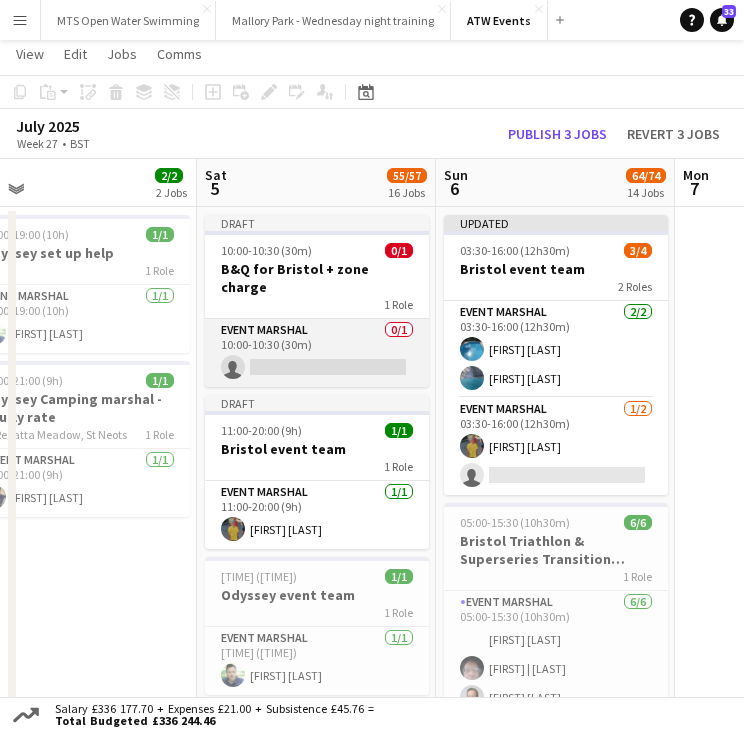 scroll, scrollTop: 40, scrollLeft: 0, axis: vertical 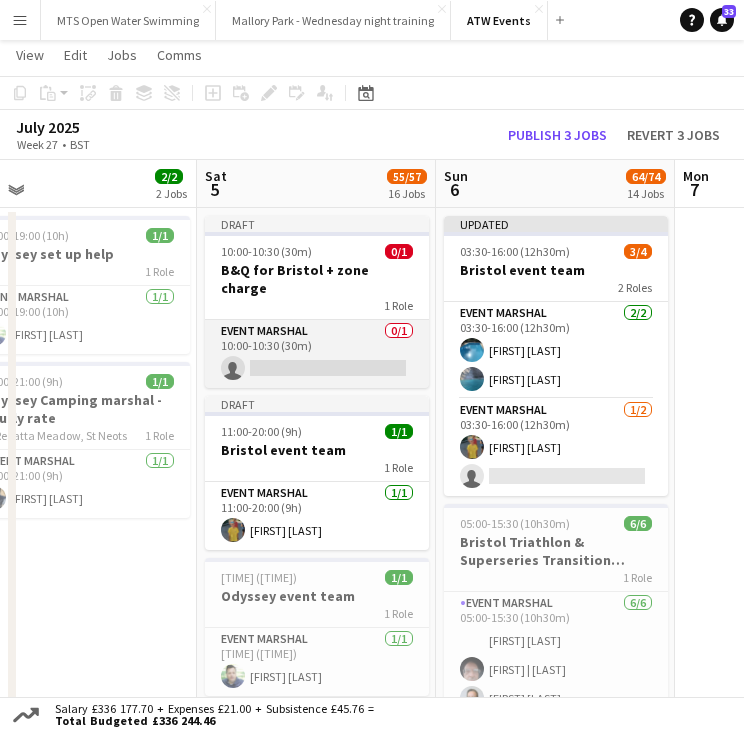click on "Event Marshal   0/1   10:00-10:30 (30m)
single-neutral-actions" at bounding box center [317, 354] 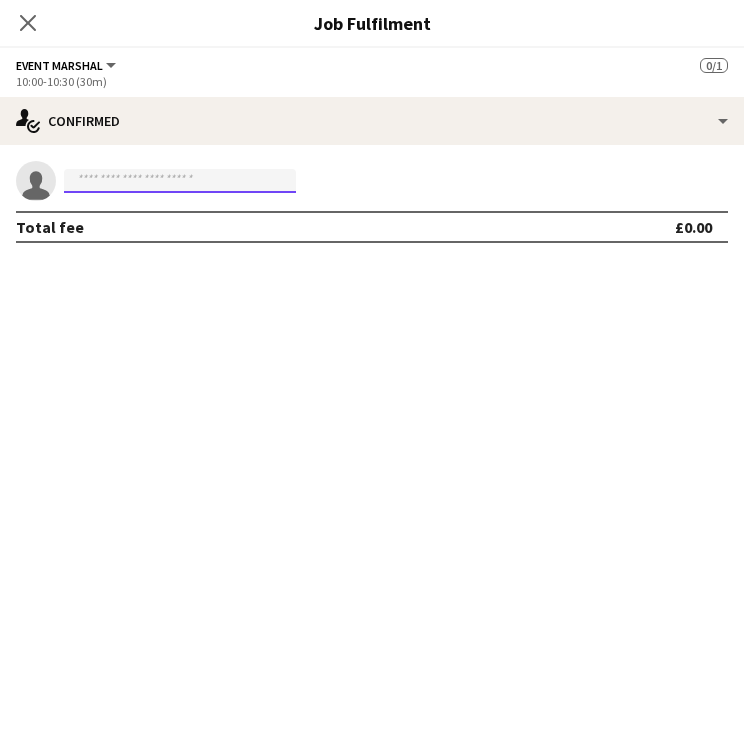 click at bounding box center [180, 181] 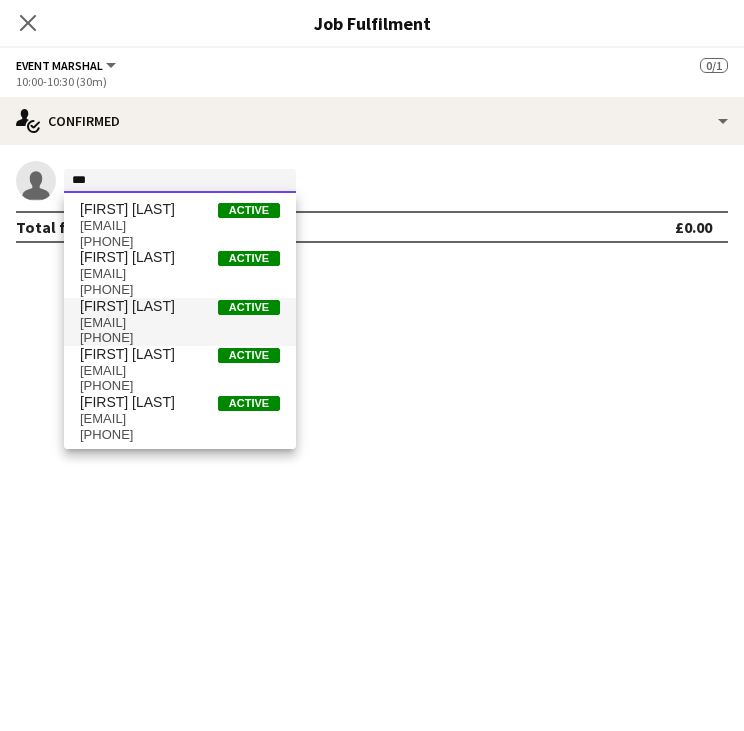 type on "***" 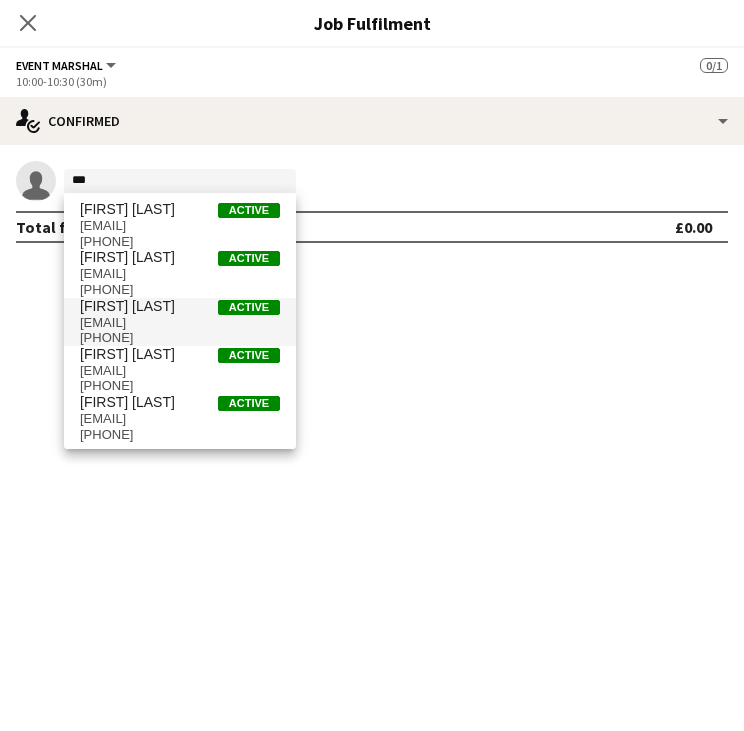 click on "Nicola Dick" at bounding box center [127, 306] 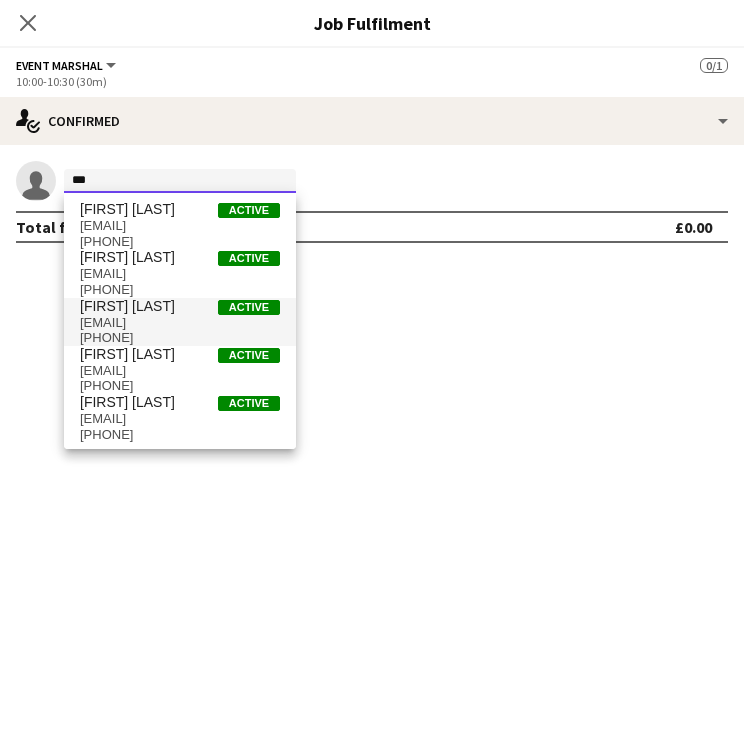 type 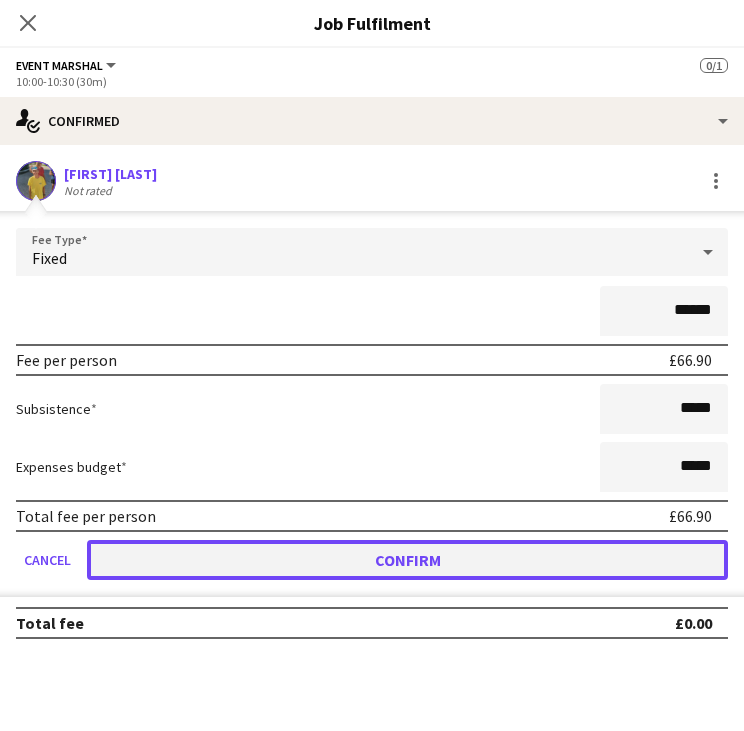 click on "Confirm" at bounding box center [407, 560] 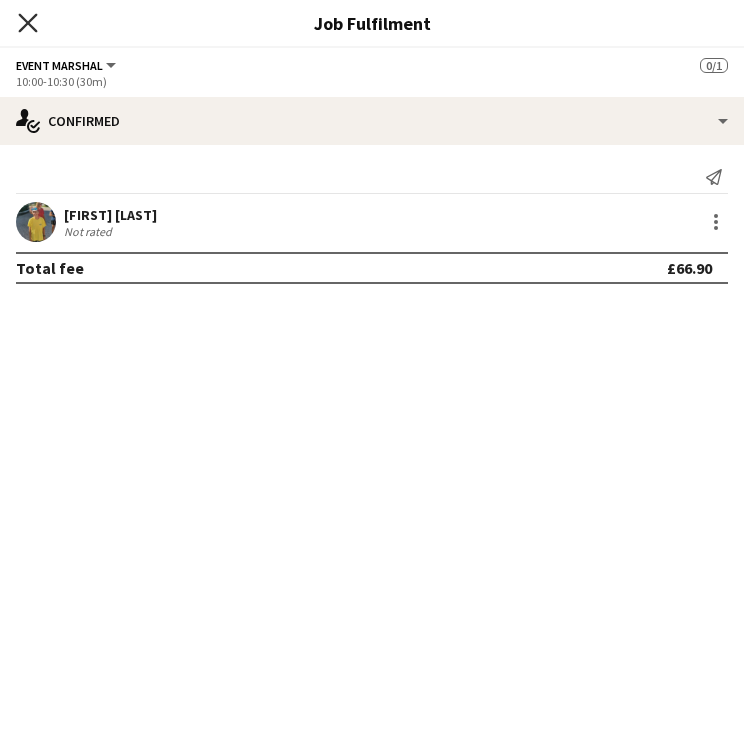 click on "Close pop-in" 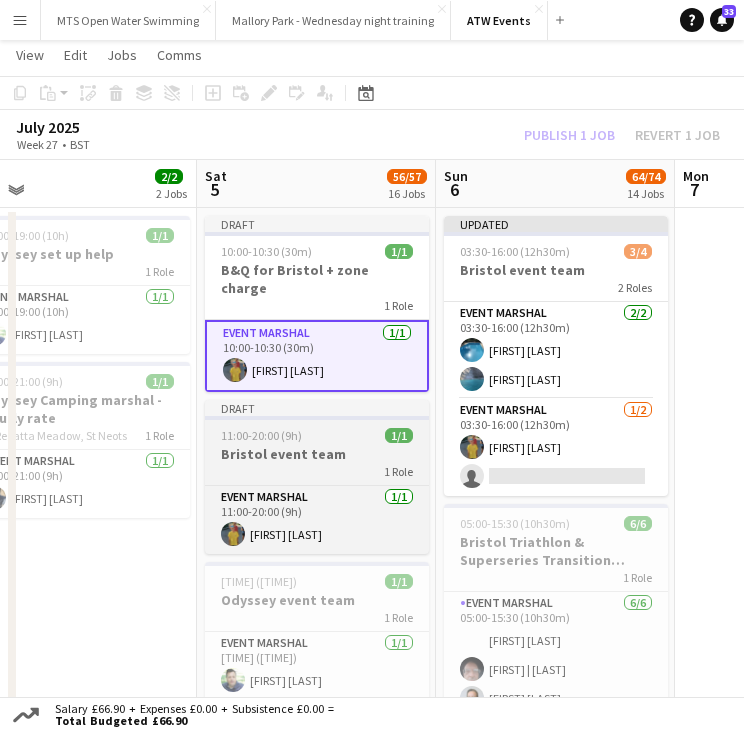 click on "Bristol event team" at bounding box center (317, 454) 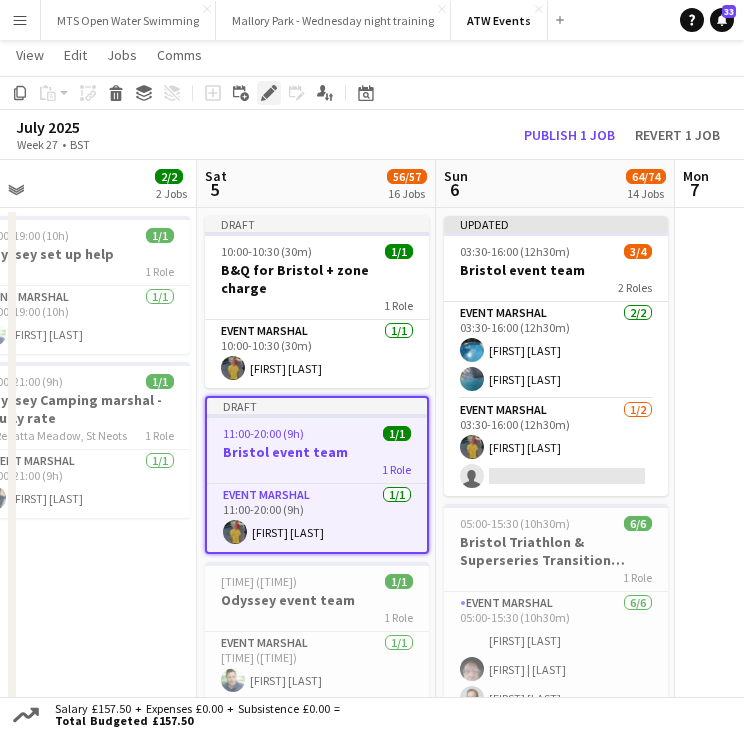 click 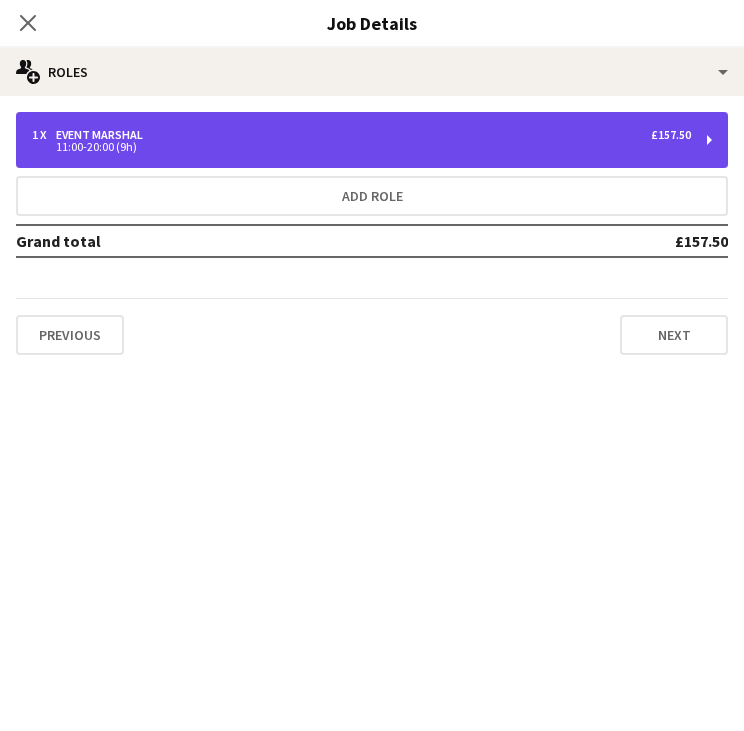 click on "1 x   Event Marshal   £157.50" at bounding box center [361, 135] 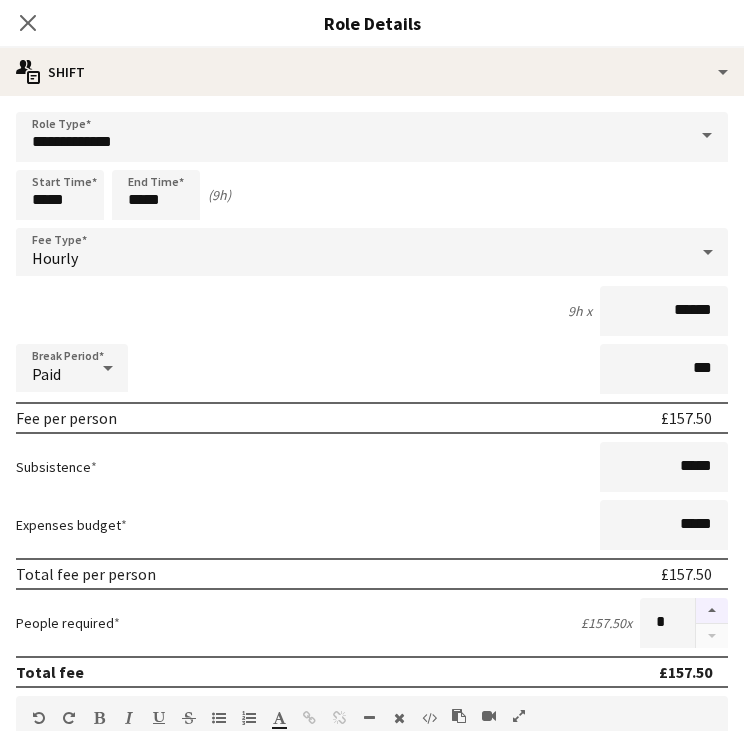 click at bounding box center [712, 611] 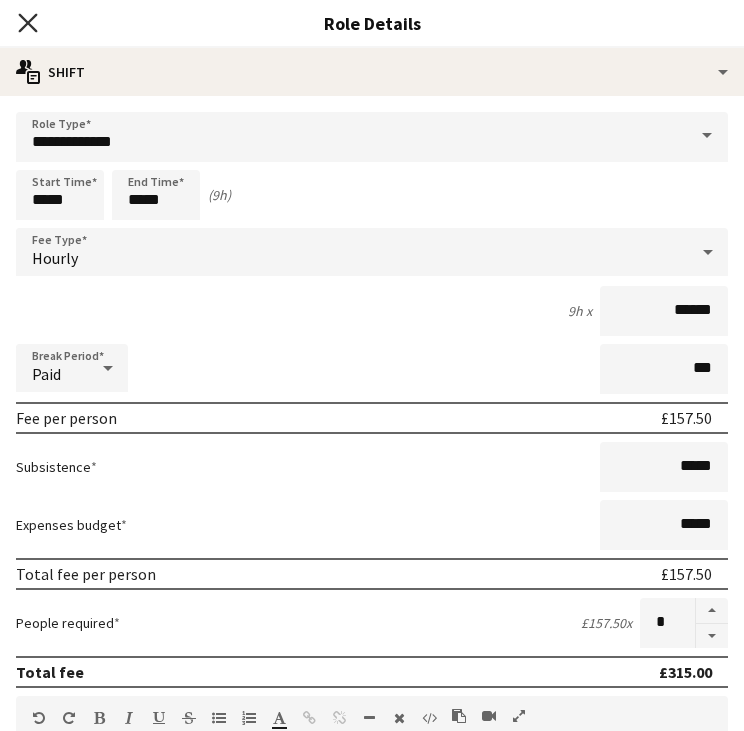 click on "Close pop-in" 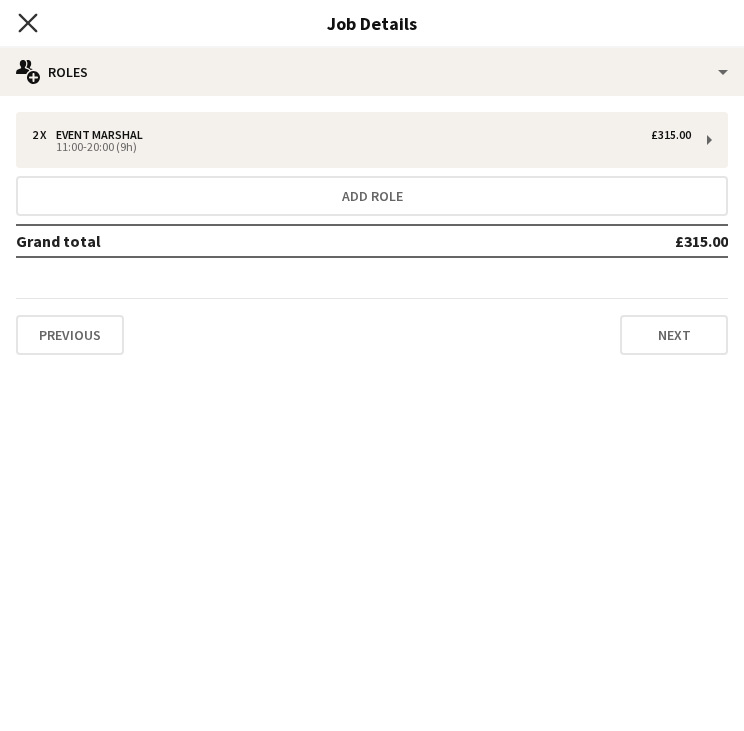 click 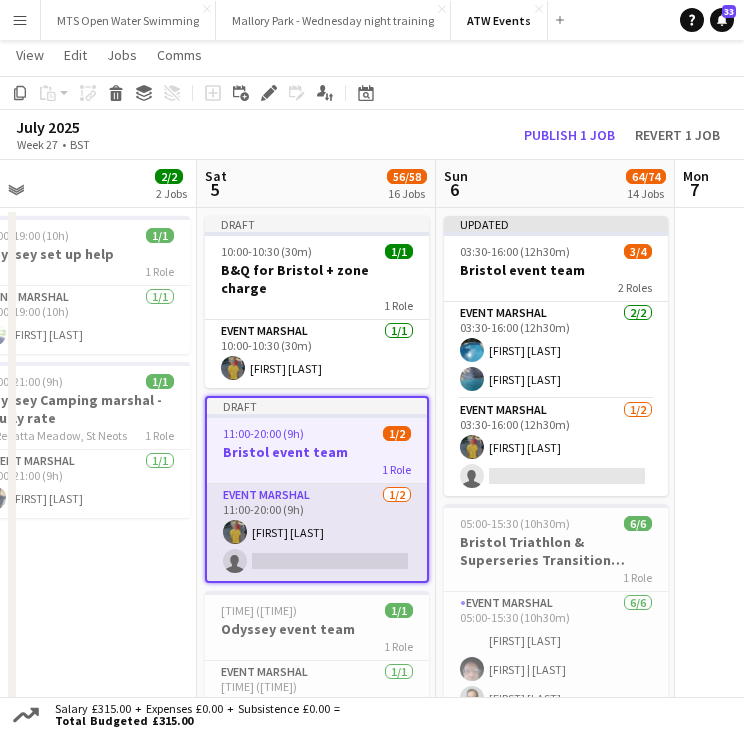 click on "Event Marshal   1/2   11:00-20:00 (9h)
Nicola Dick
single-neutral-actions" at bounding box center [317, 532] 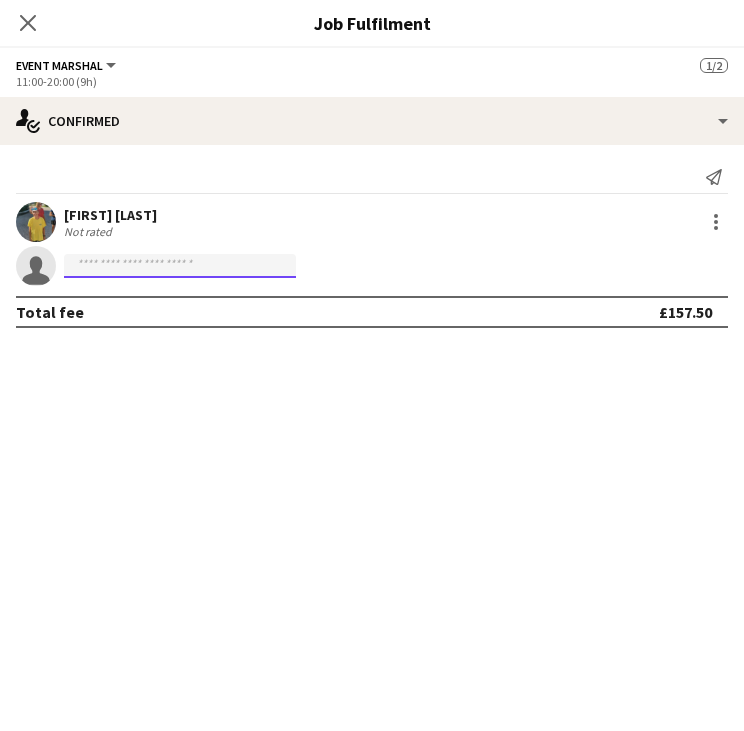 click 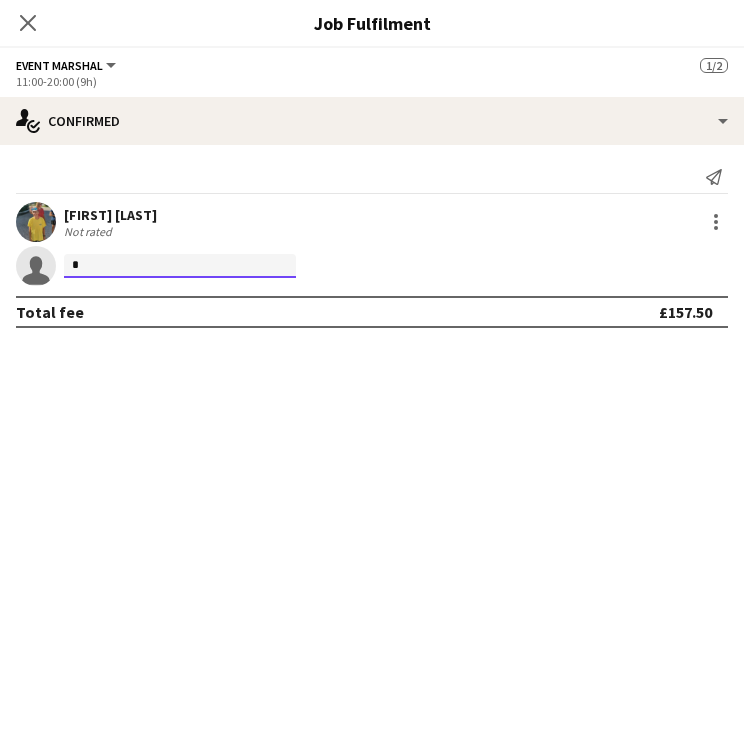 click on "*" 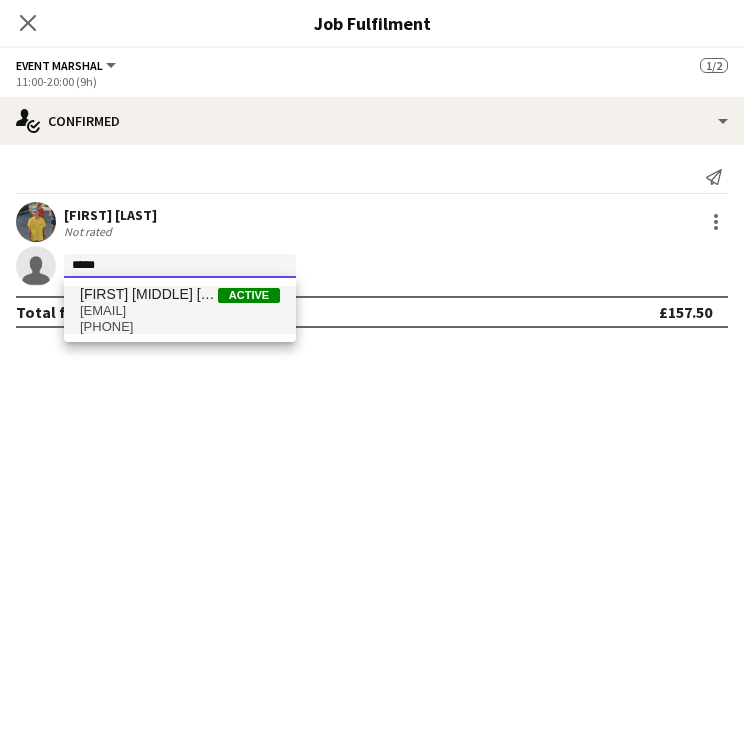 type on "*****" 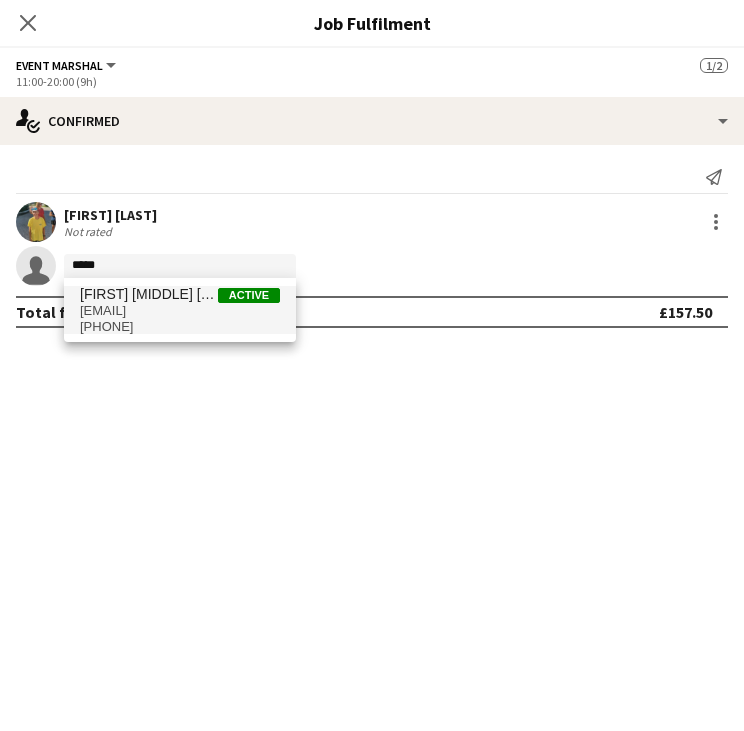 click on "katehouston2000@yahoo.co.uk" at bounding box center [180, 311] 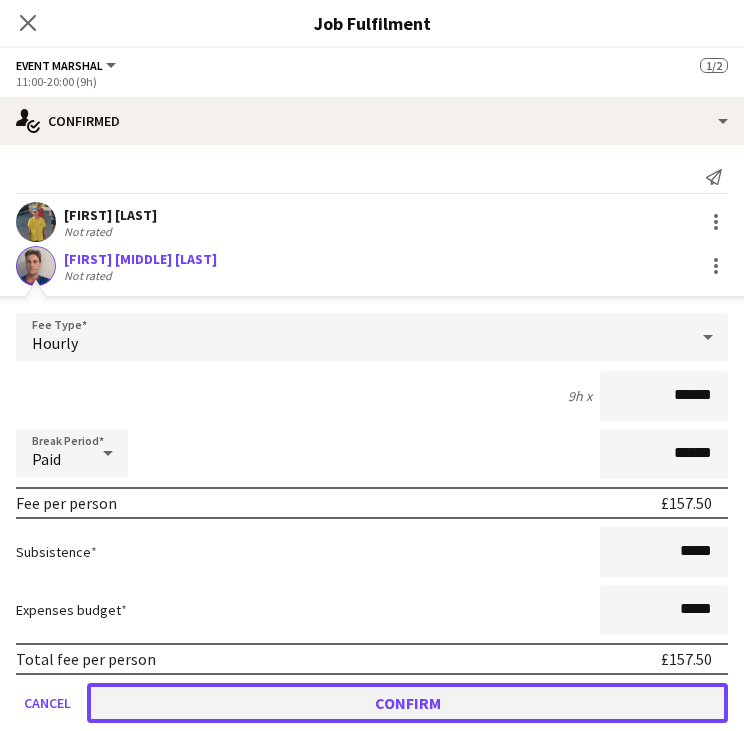 click on "Confirm" at bounding box center (407, 703) 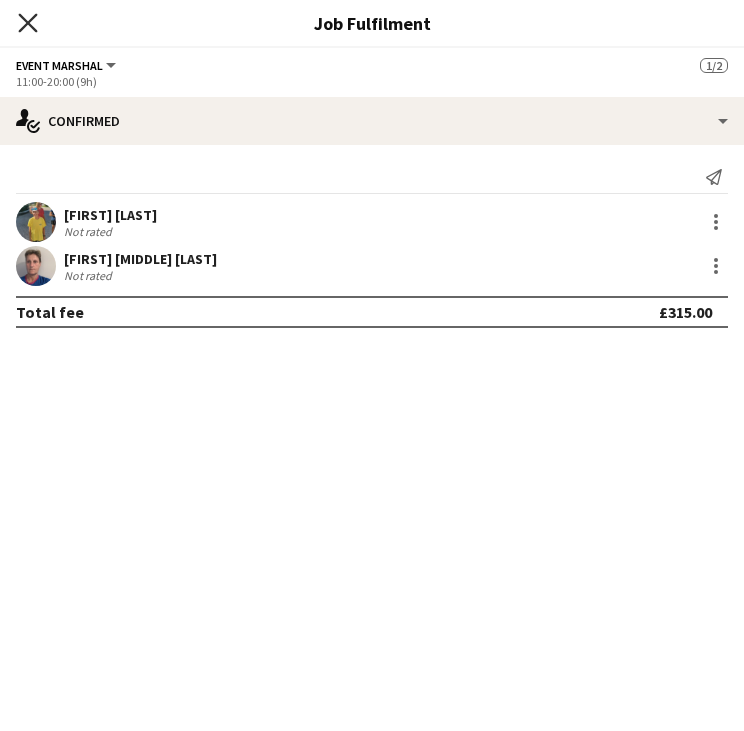 click 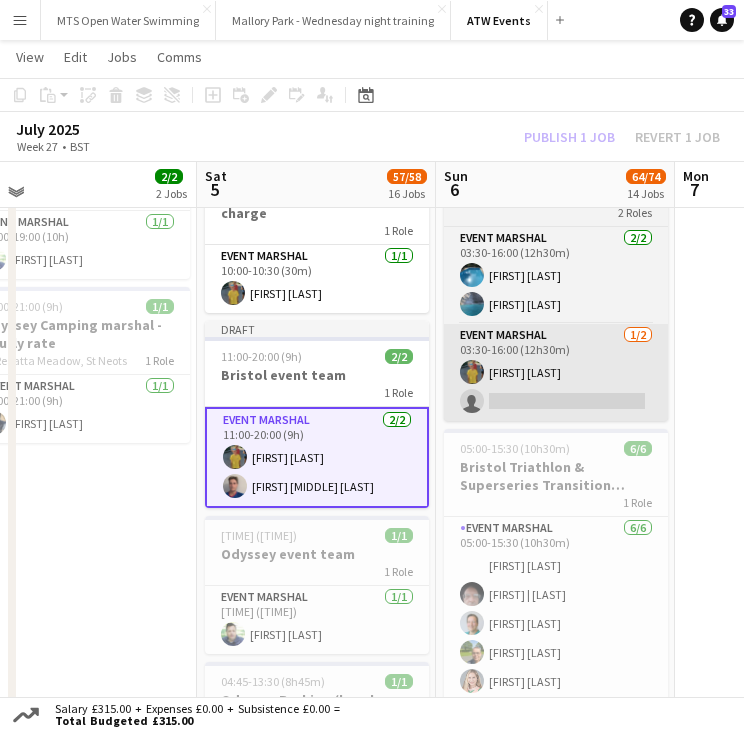 scroll, scrollTop: 111, scrollLeft: 0, axis: vertical 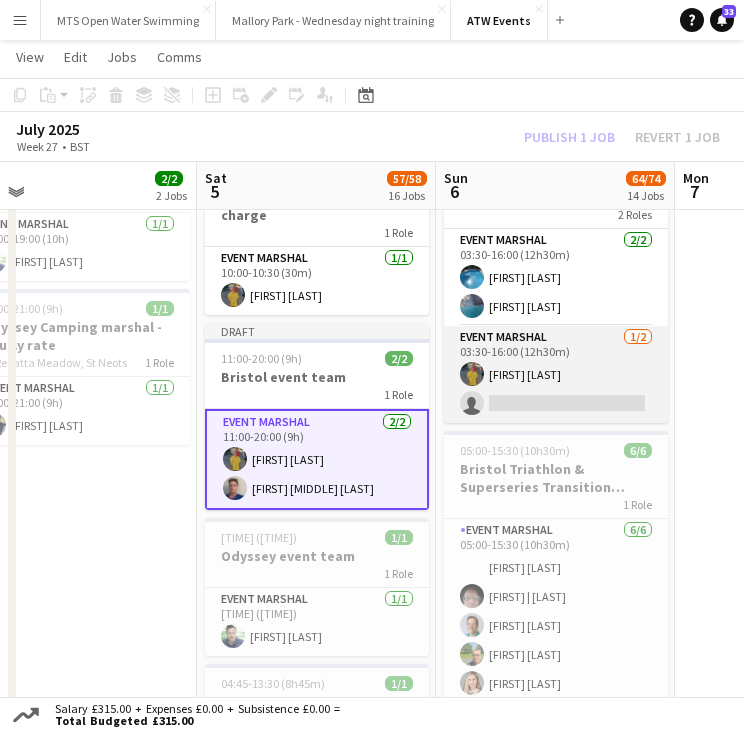 click on "Event Marshal   1/2   03:30-16:00 (12h30m)
Nicola Dick
single-neutral-actions" at bounding box center [556, 374] 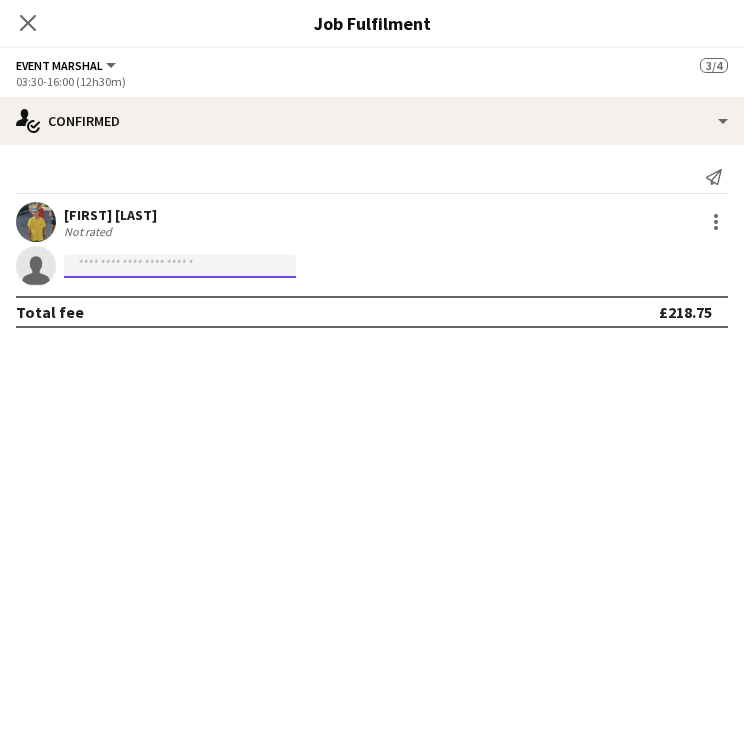 click 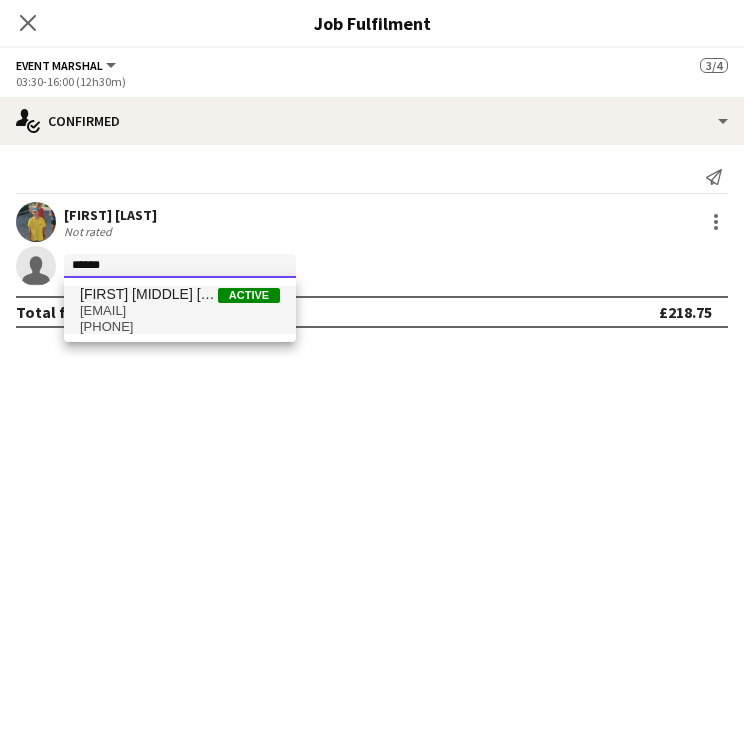 type on "******" 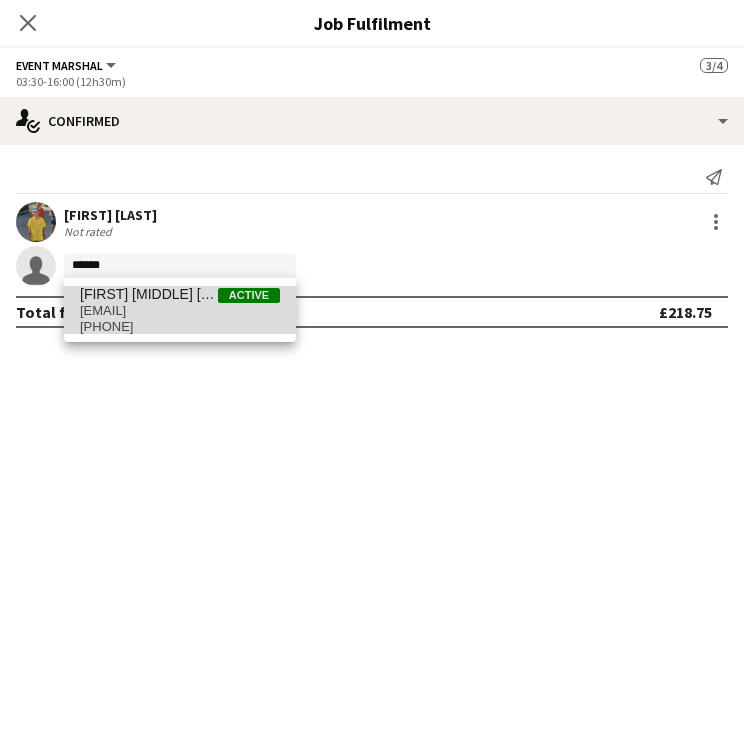 click on "katehouston2000@yahoo.co.uk" at bounding box center (180, 311) 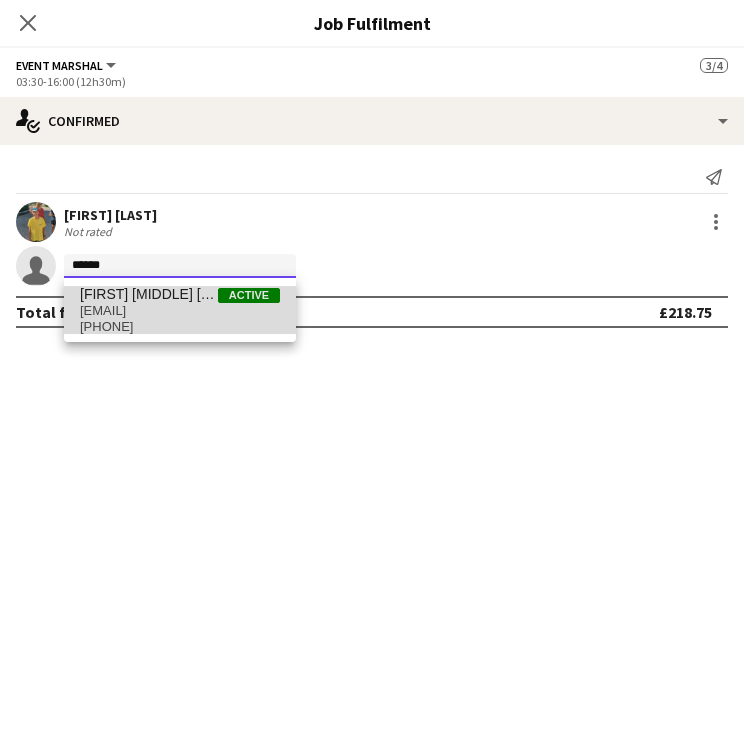 type 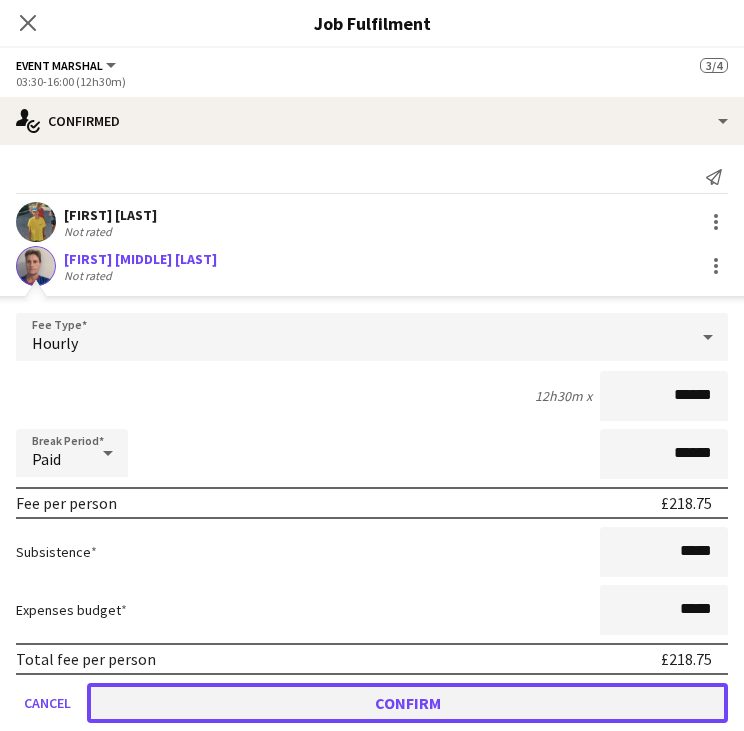 click on "Confirm" at bounding box center (407, 703) 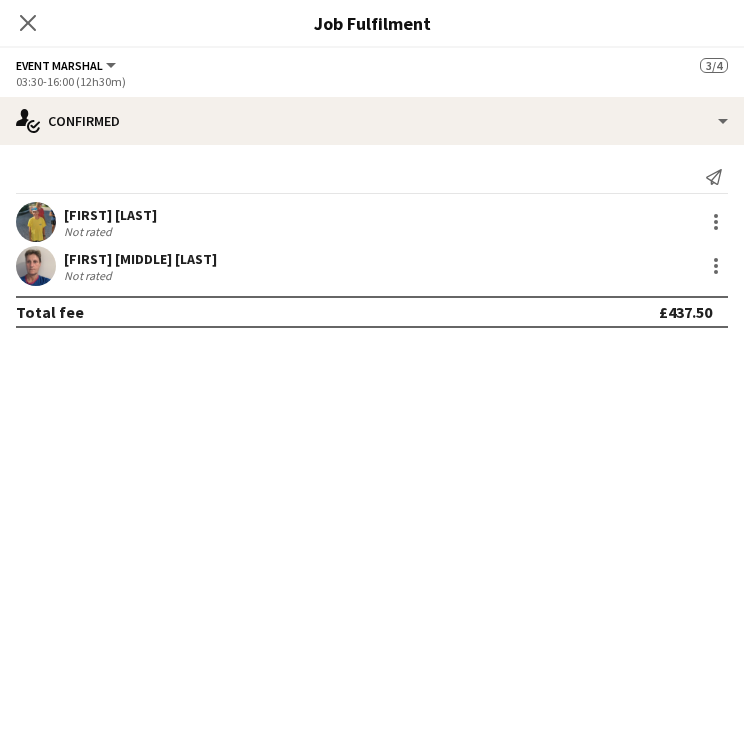click on "Catriona E Houston" at bounding box center (140, 259) 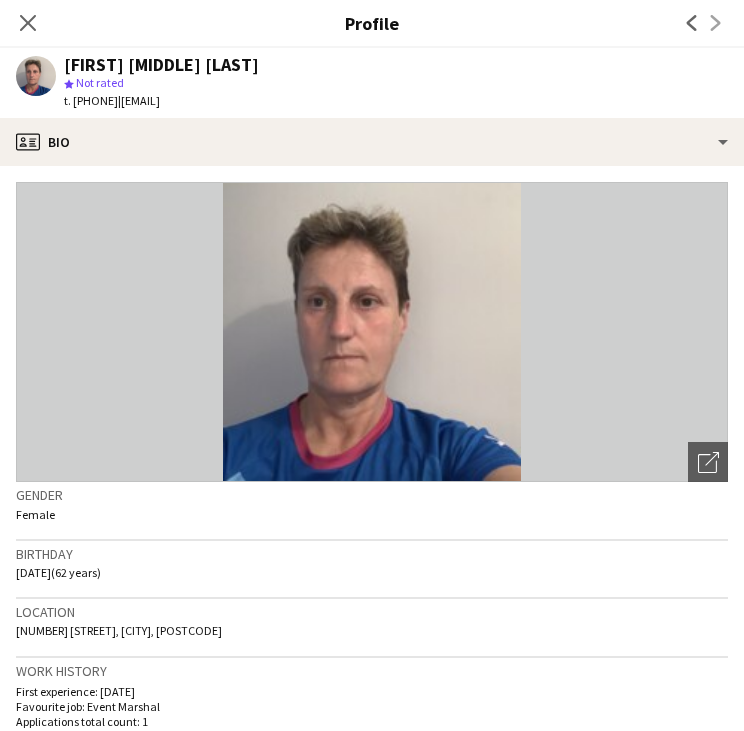 drag, startPoint x: 139, startPoint y: 146, endPoint x: 73, endPoint y: 210, distance: 91.93476 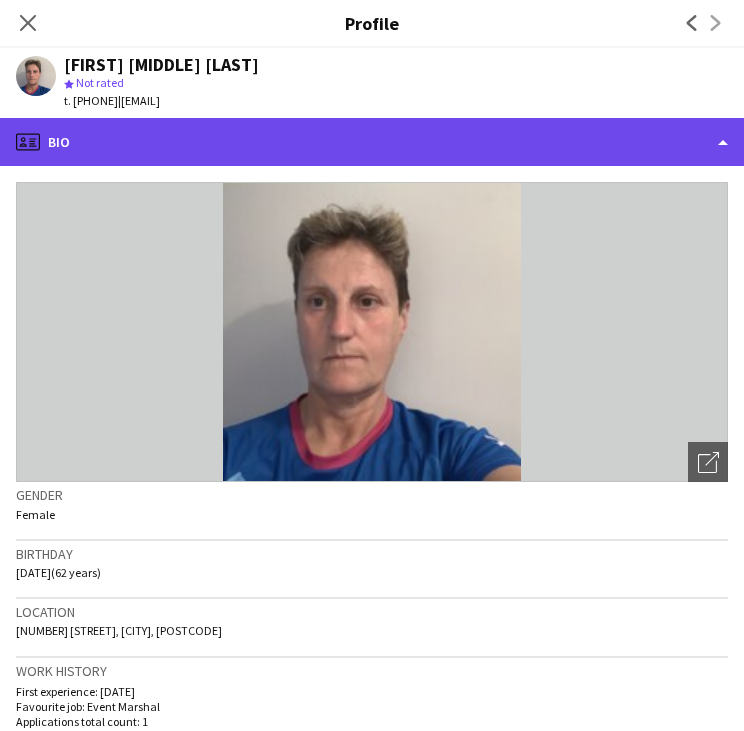click on "profile
Bio" 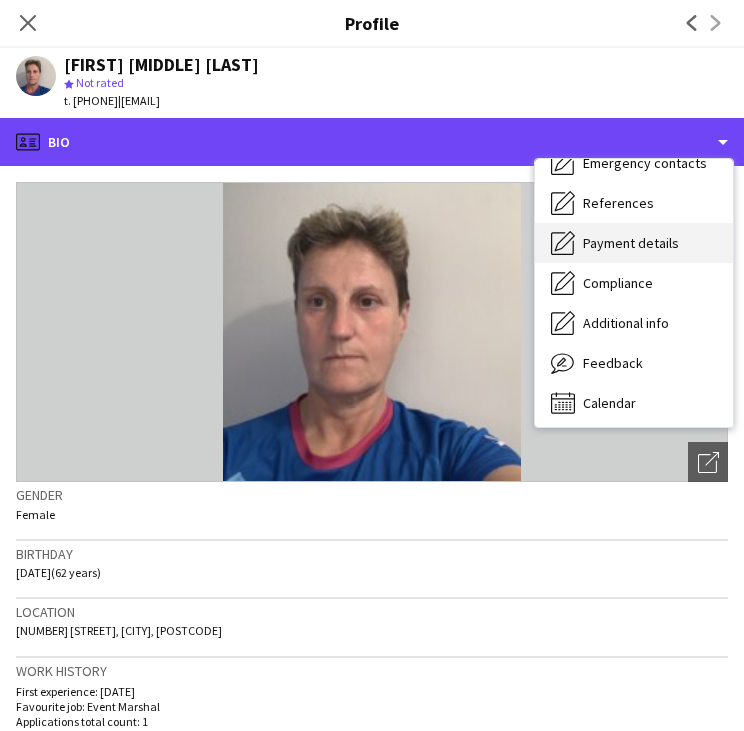 scroll, scrollTop: 184, scrollLeft: 0, axis: vertical 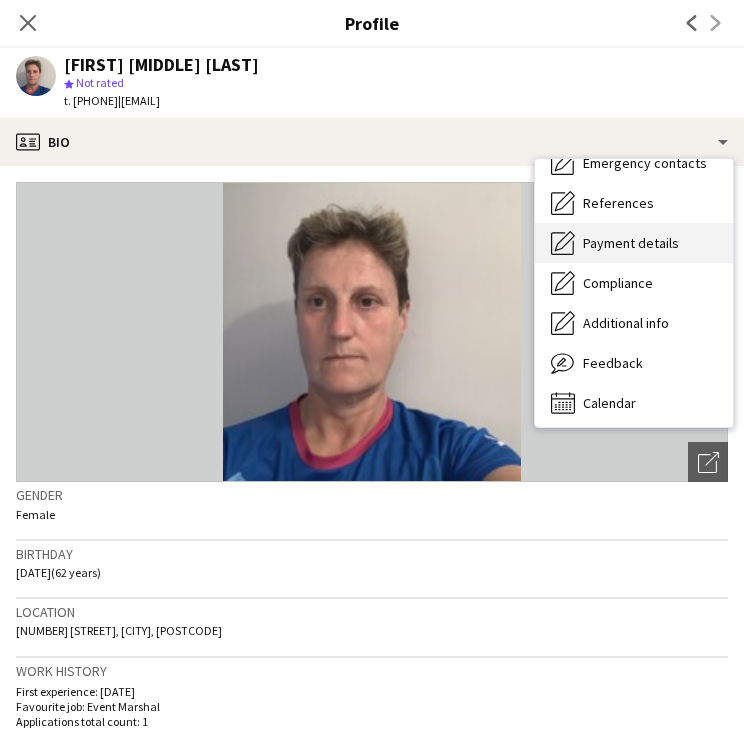 click on "Payment details" at bounding box center (631, 243) 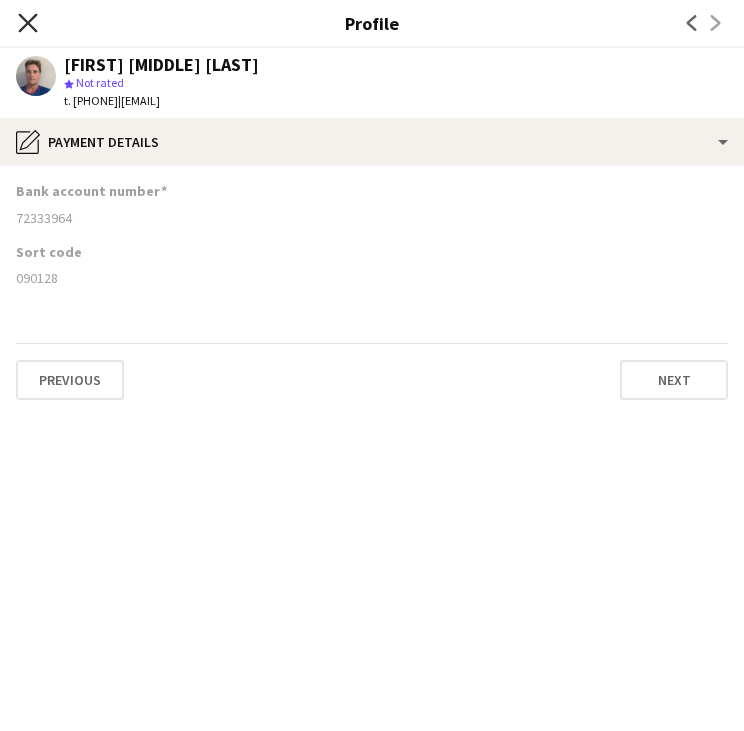 click on "Close pop-in" 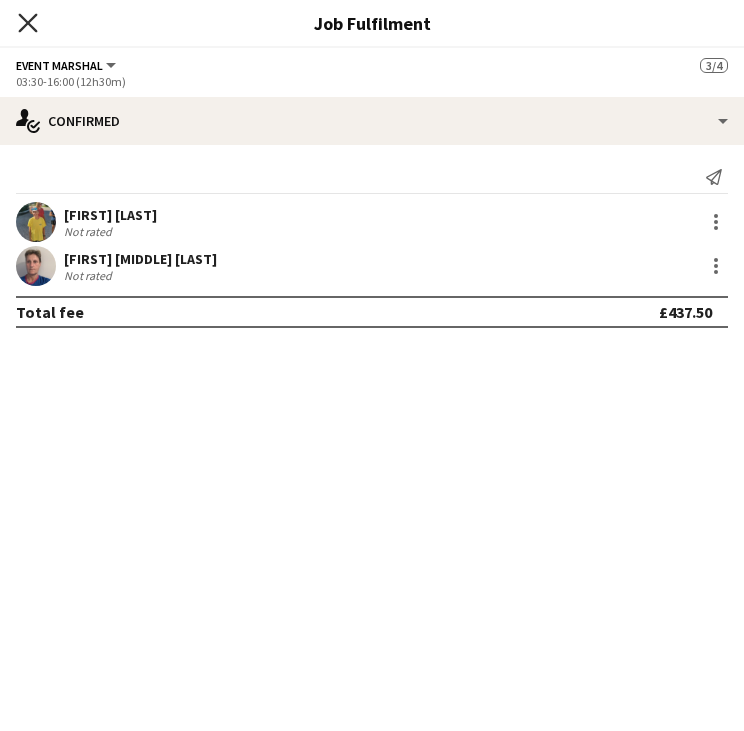 click on "Close pop-in" 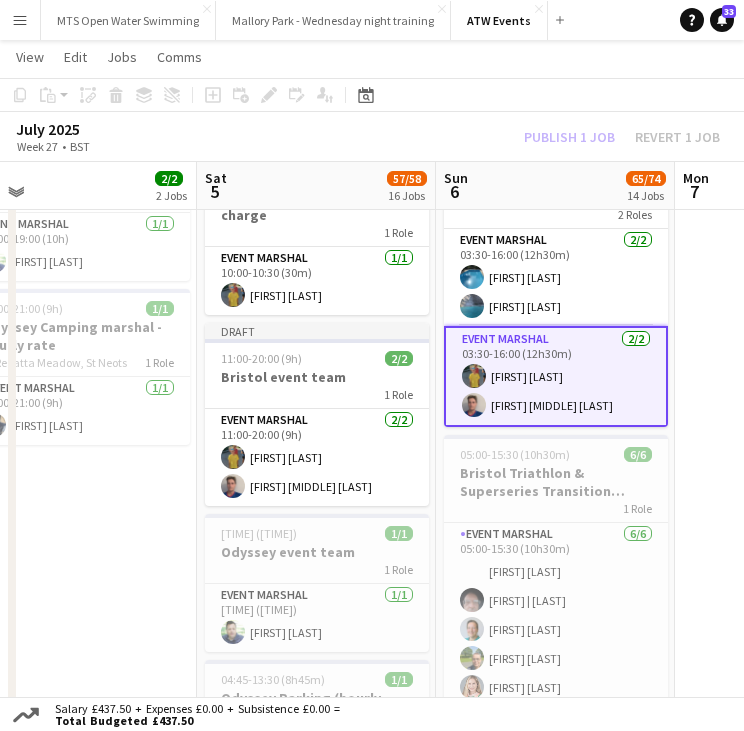 click on "Publish 1 job   Revert 1 job" 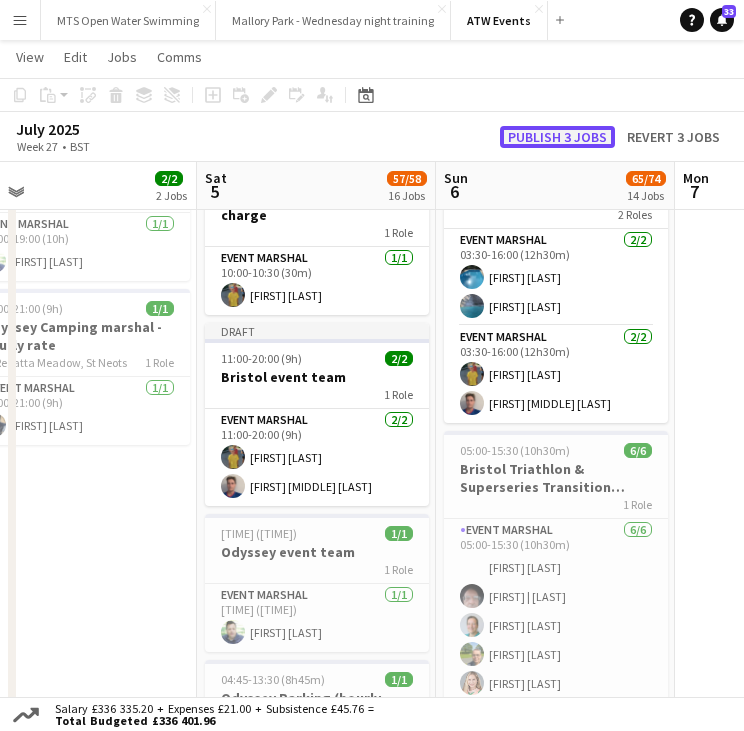 click on "Publish 3 jobs" 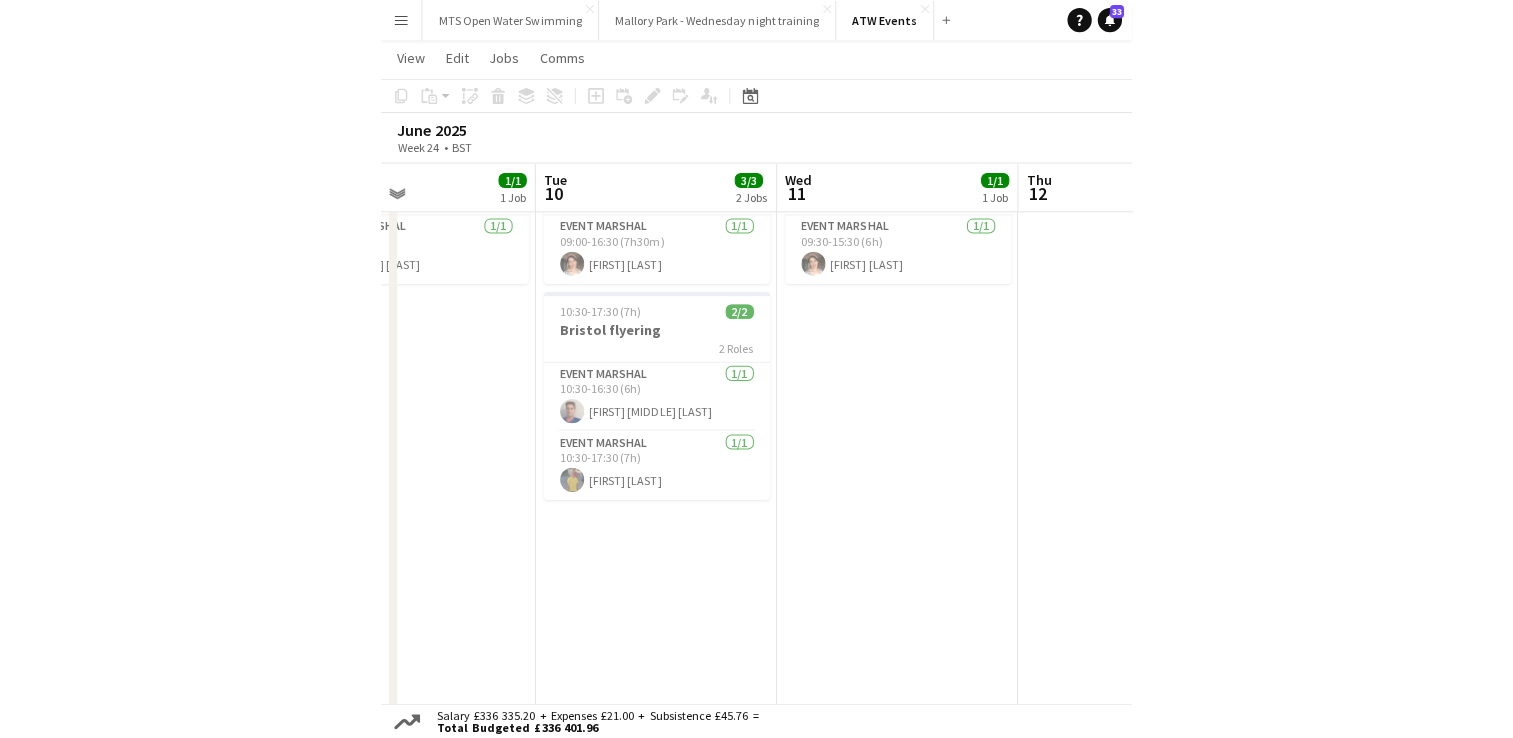 scroll, scrollTop: 0, scrollLeft: 566, axis: horizontal 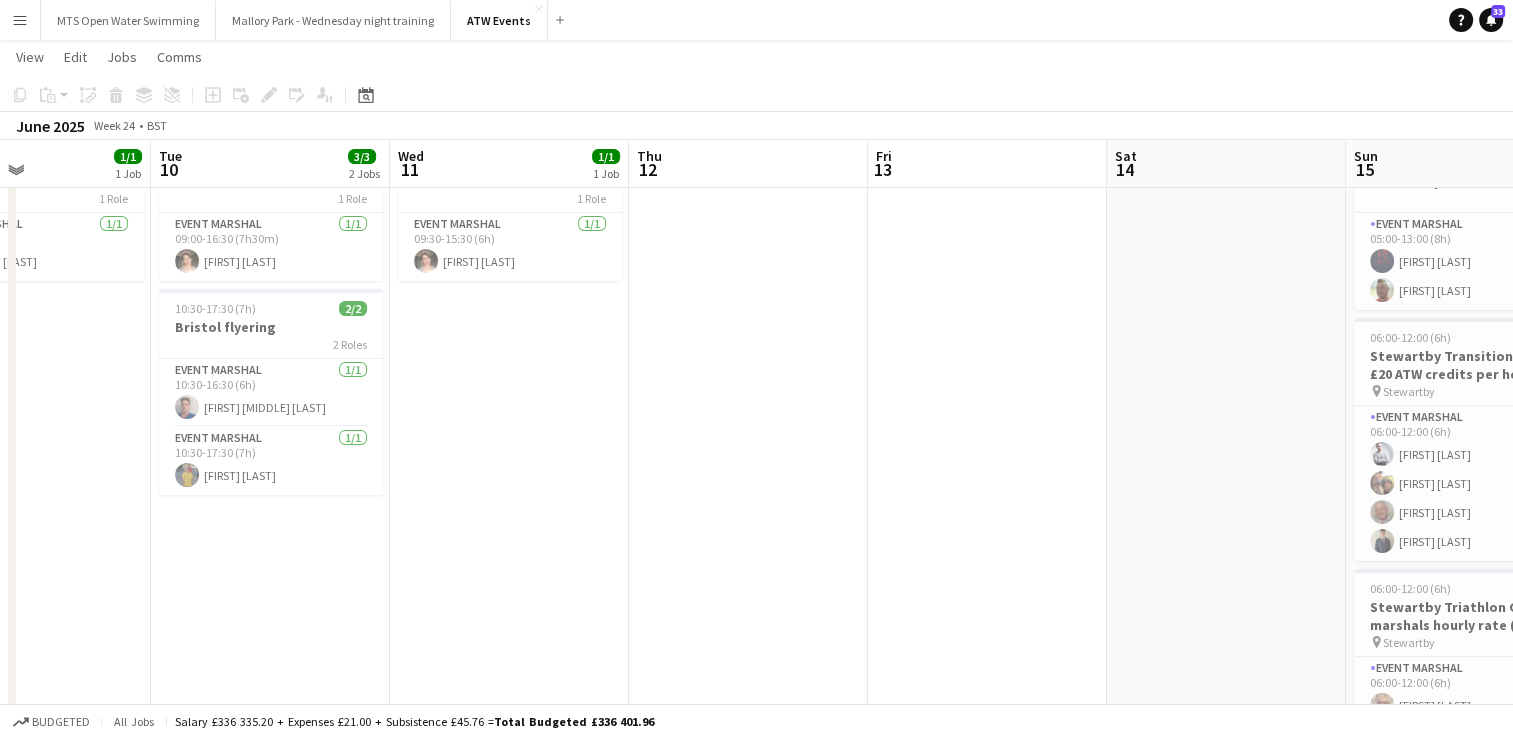 click on "Menu" at bounding box center [20, 20] 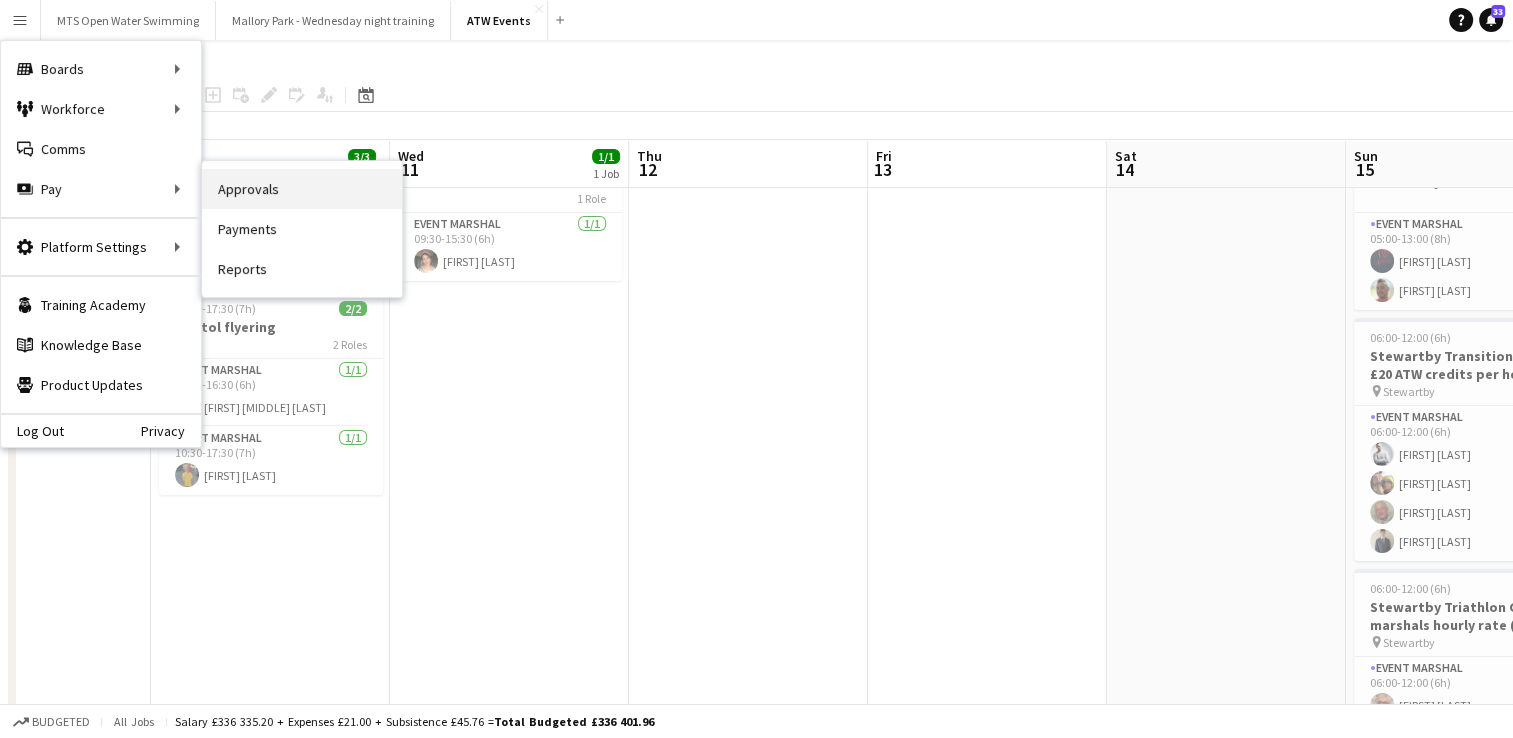 click on "Approvals" at bounding box center [302, 189] 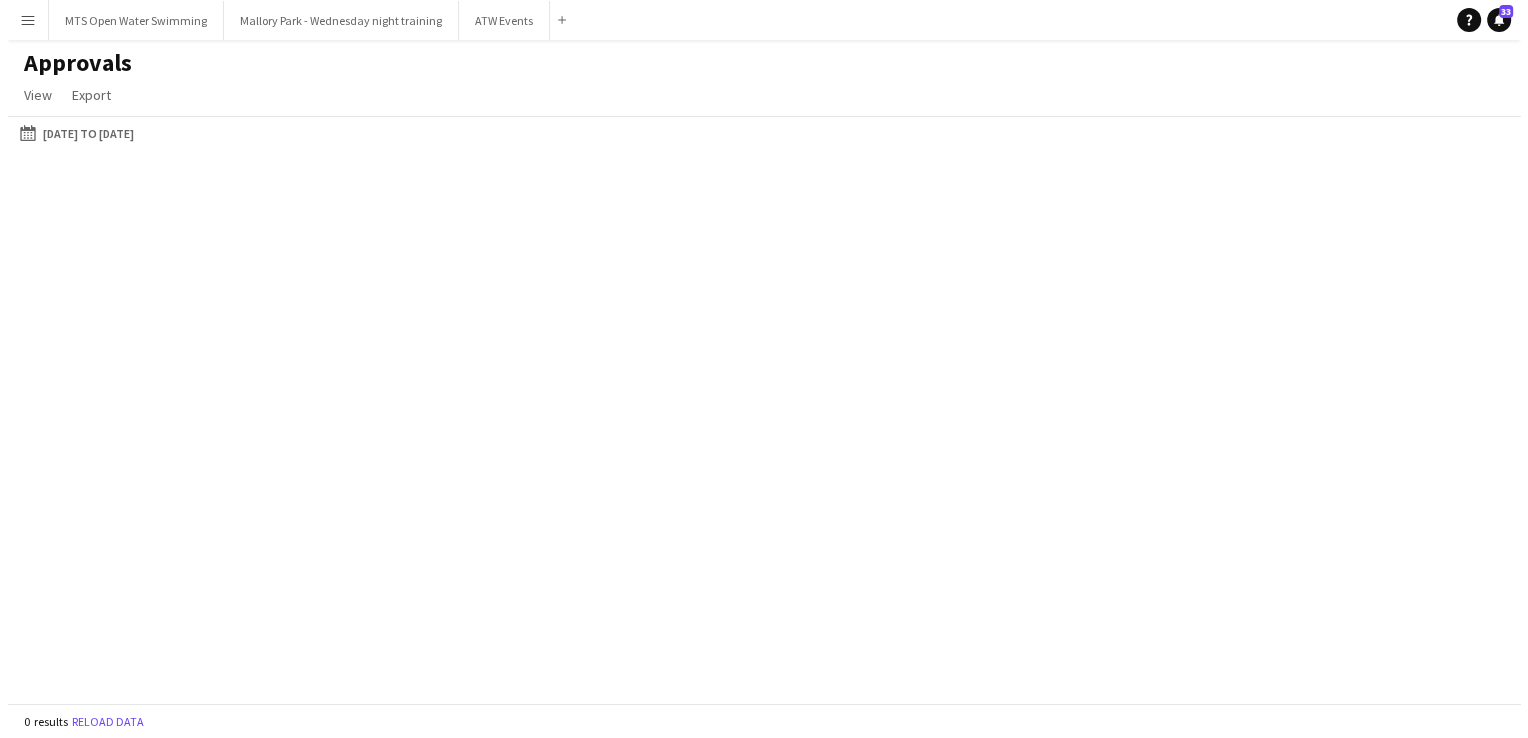 scroll, scrollTop: 0, scrollLeft: 0, axis: both 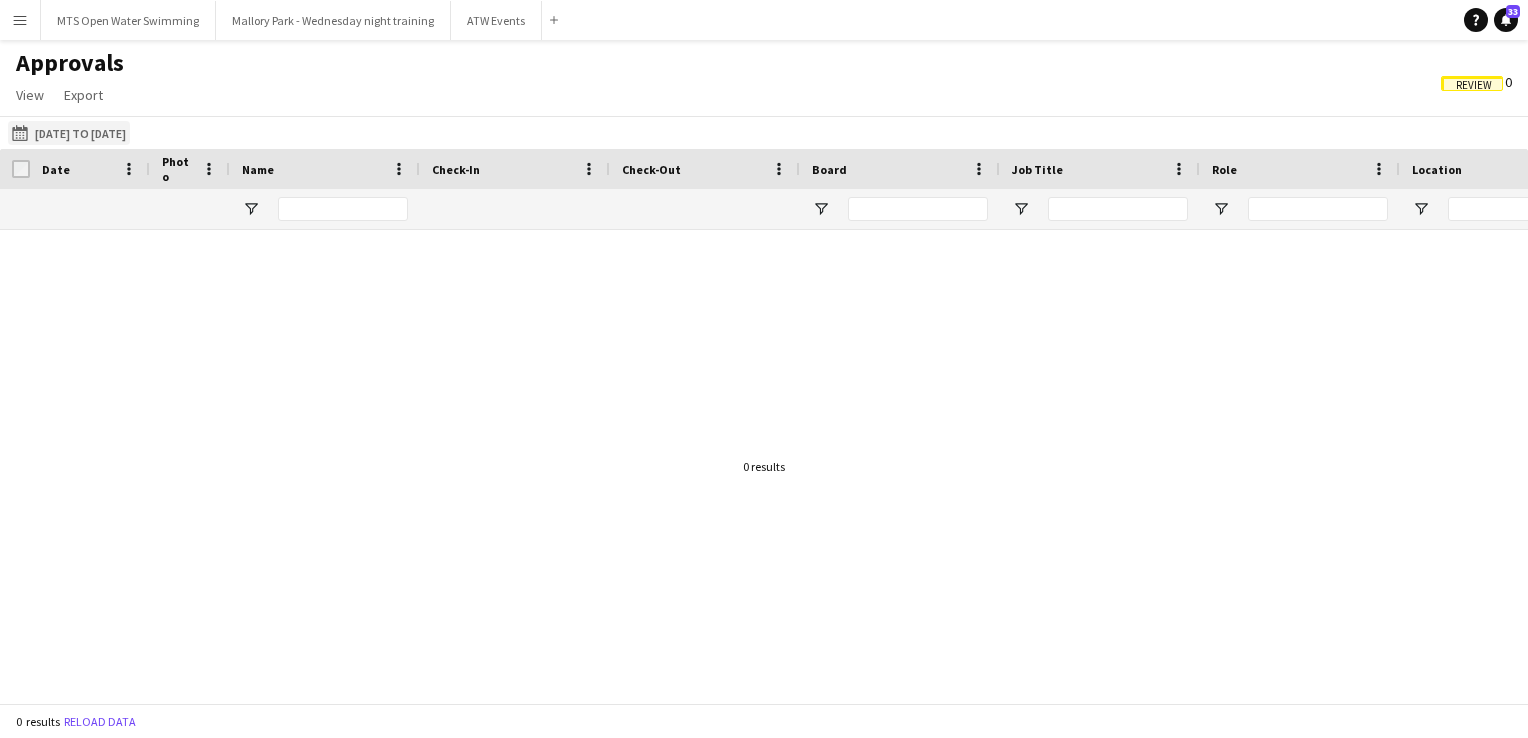 click on "28-06-2025 to 29-06-2025
28-06-2025 to 29-06-2025" 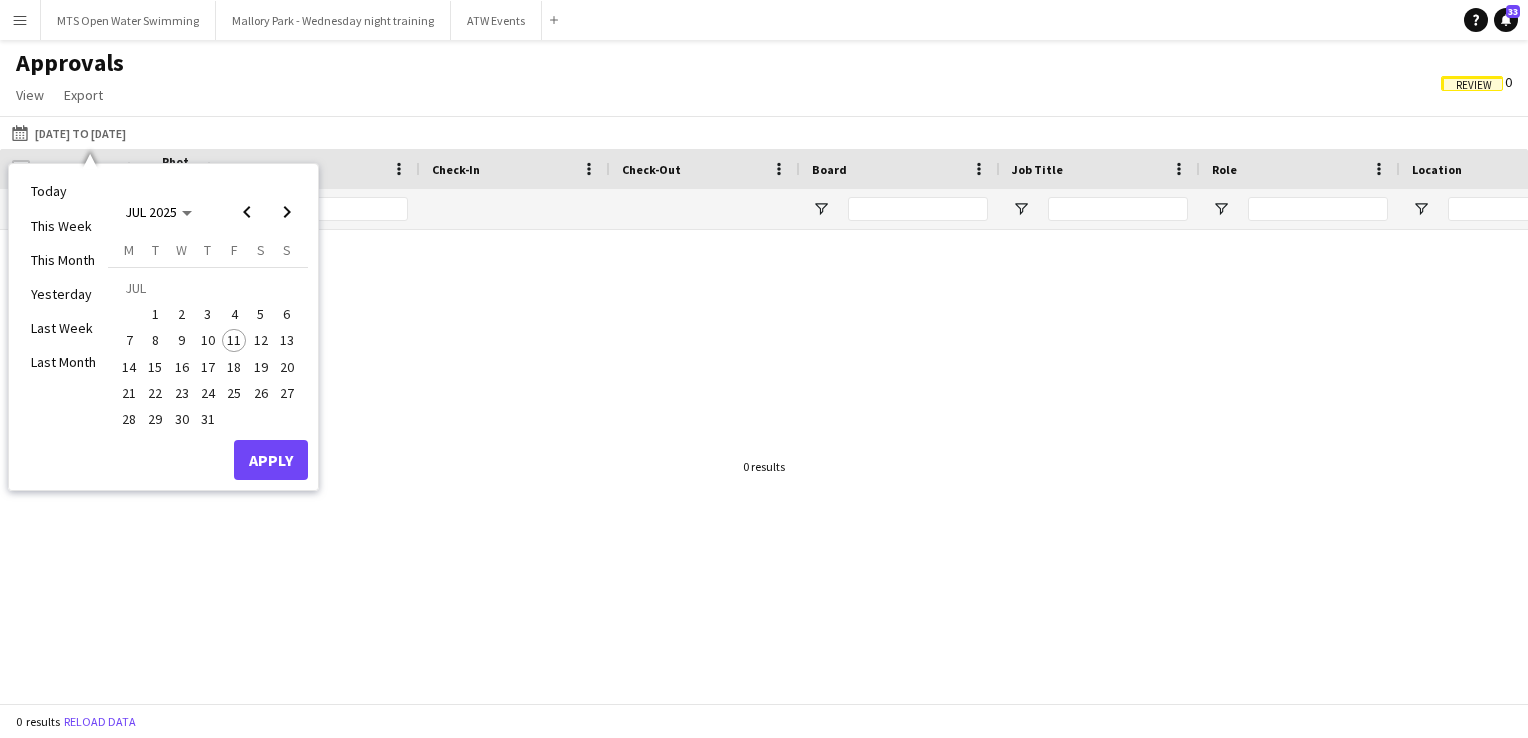 click on "6" at bounding box center [287, 314] 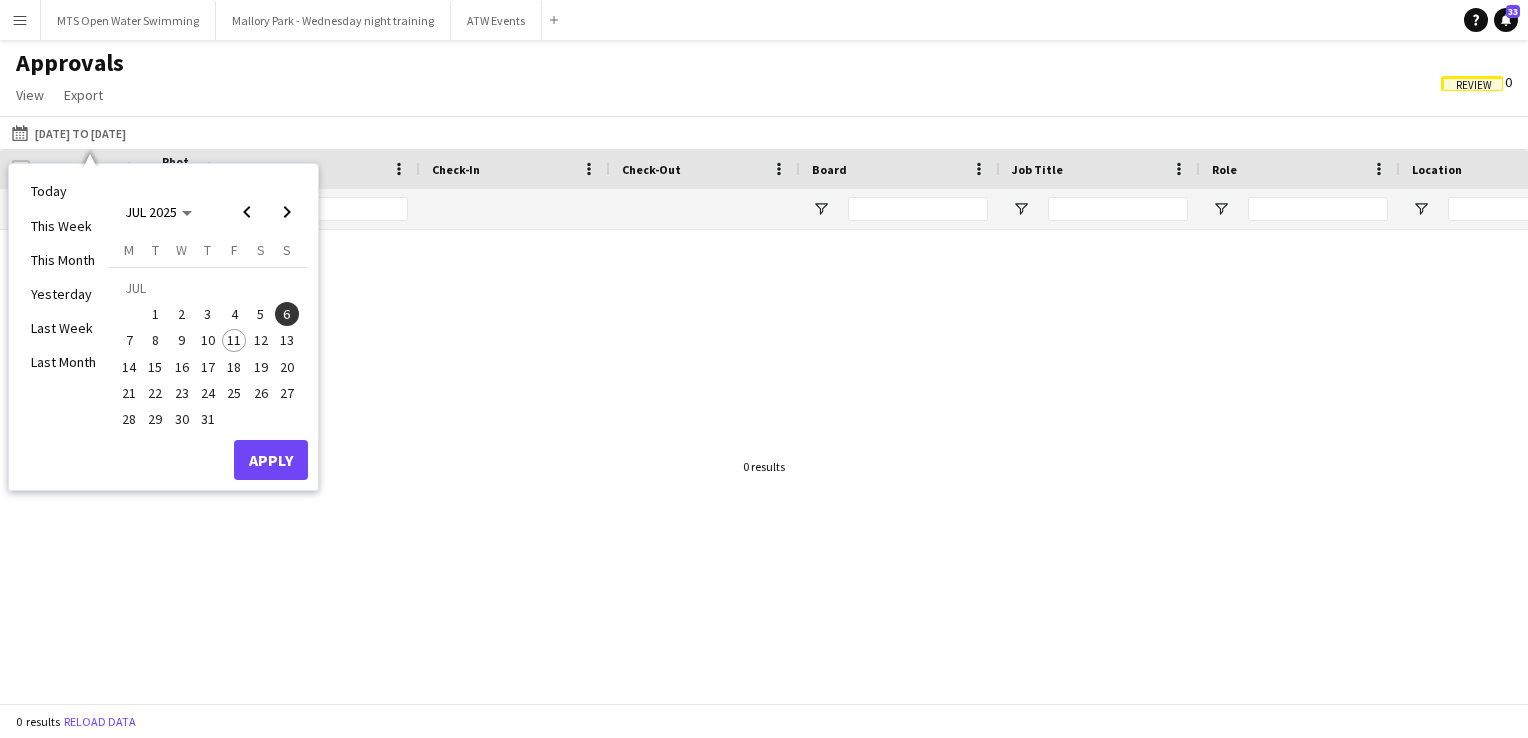 click on "6" at bounding box center [287, 314] 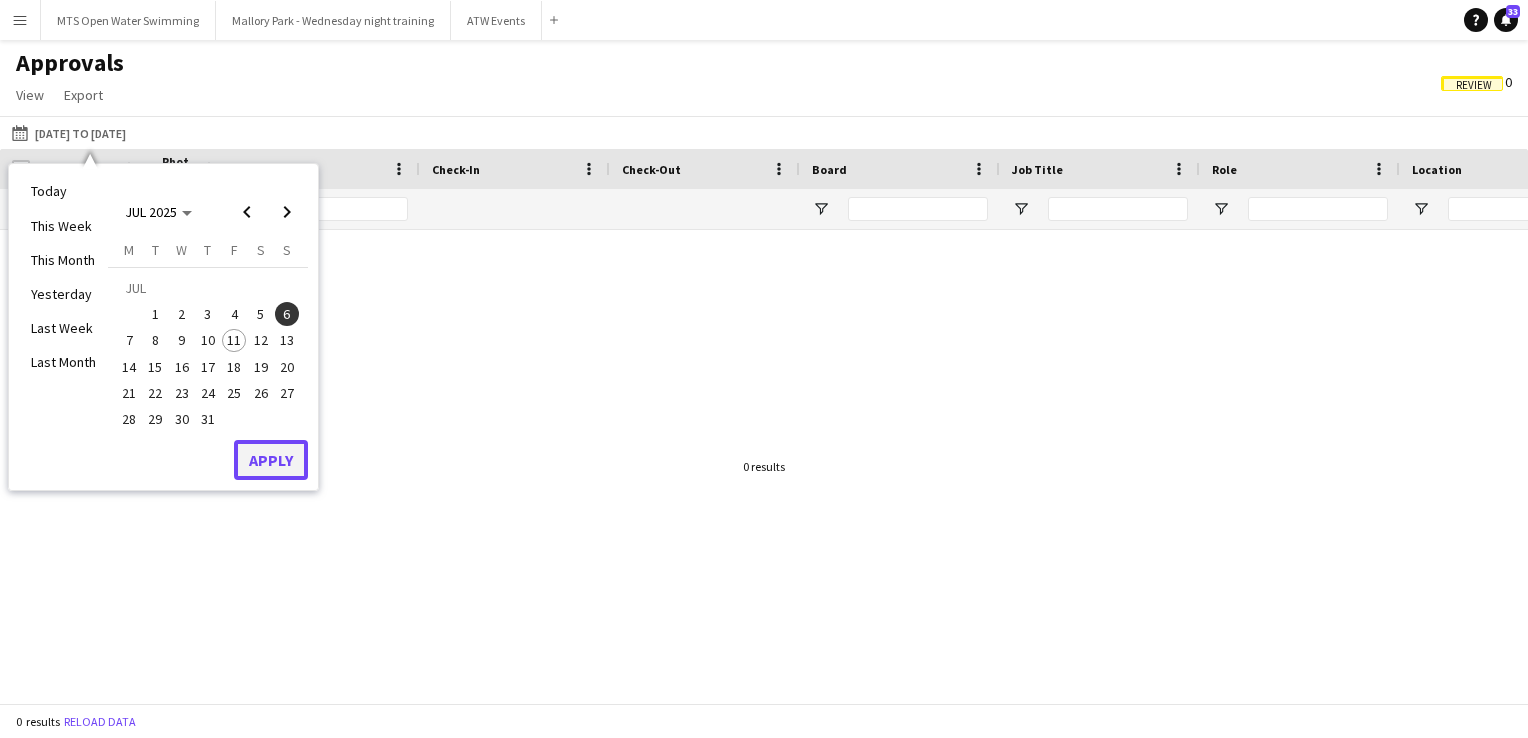 click on "Apply" at bounding box center [271, 460] 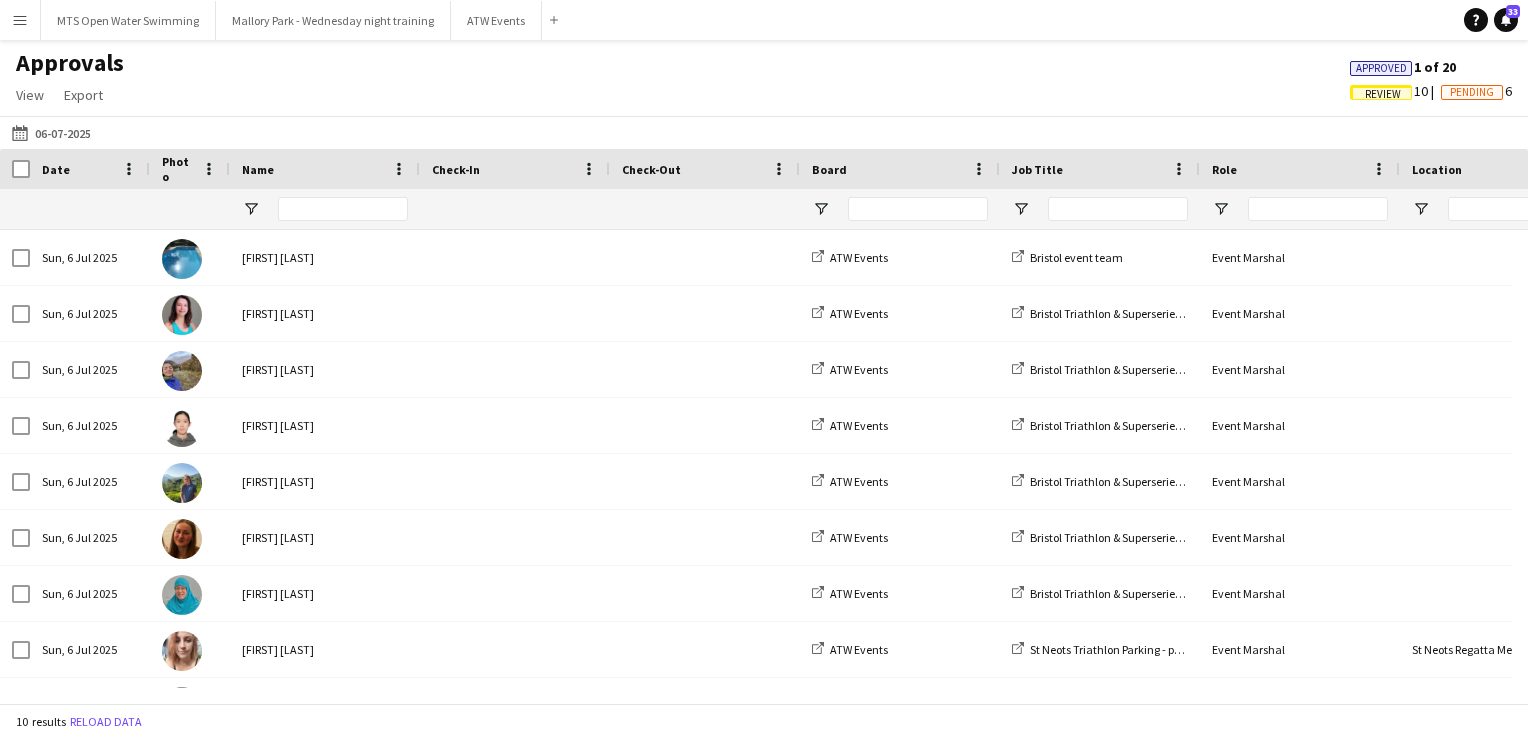 click on "Review" 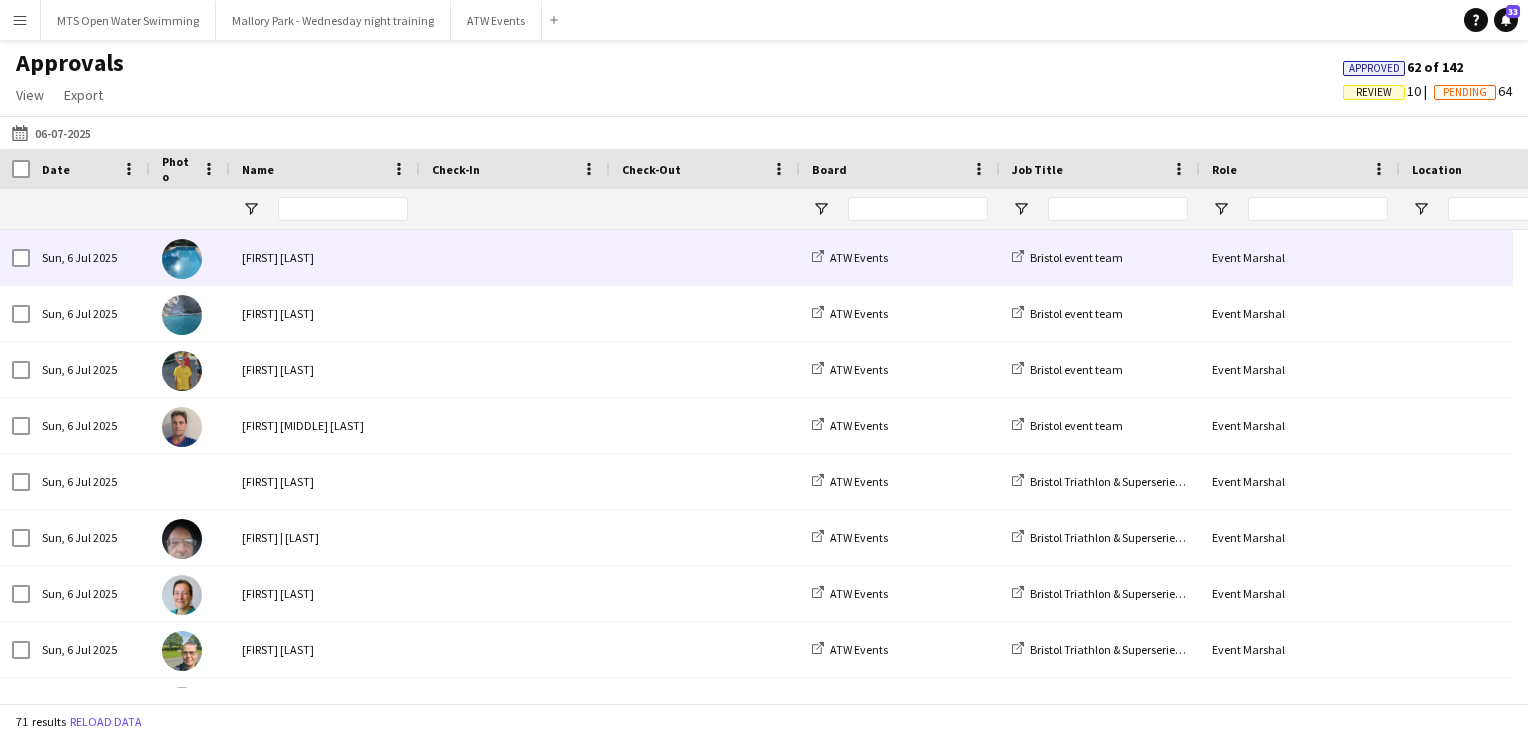 click at bounding box center [515, 257] 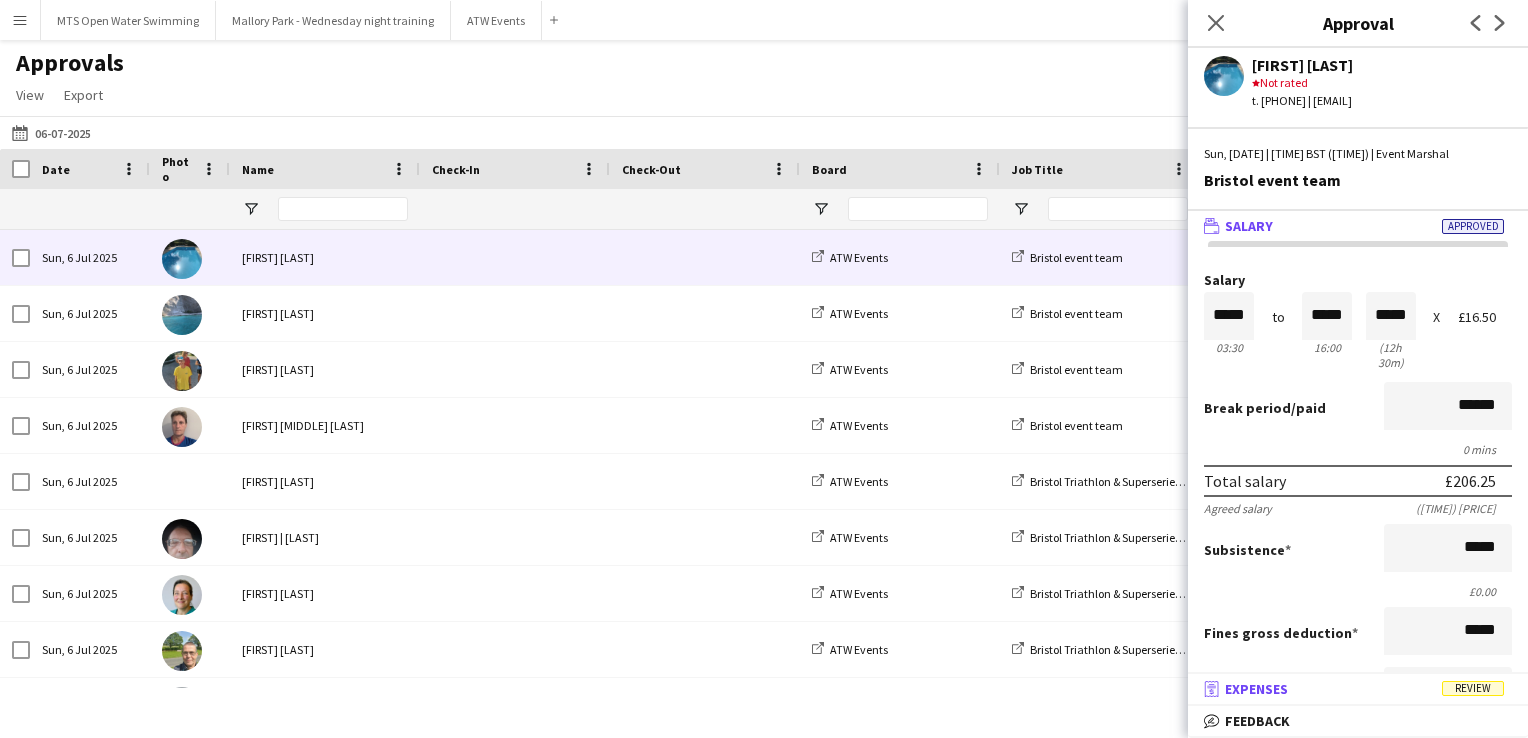 click on "Expenses" at bounding box center [1256, 689] 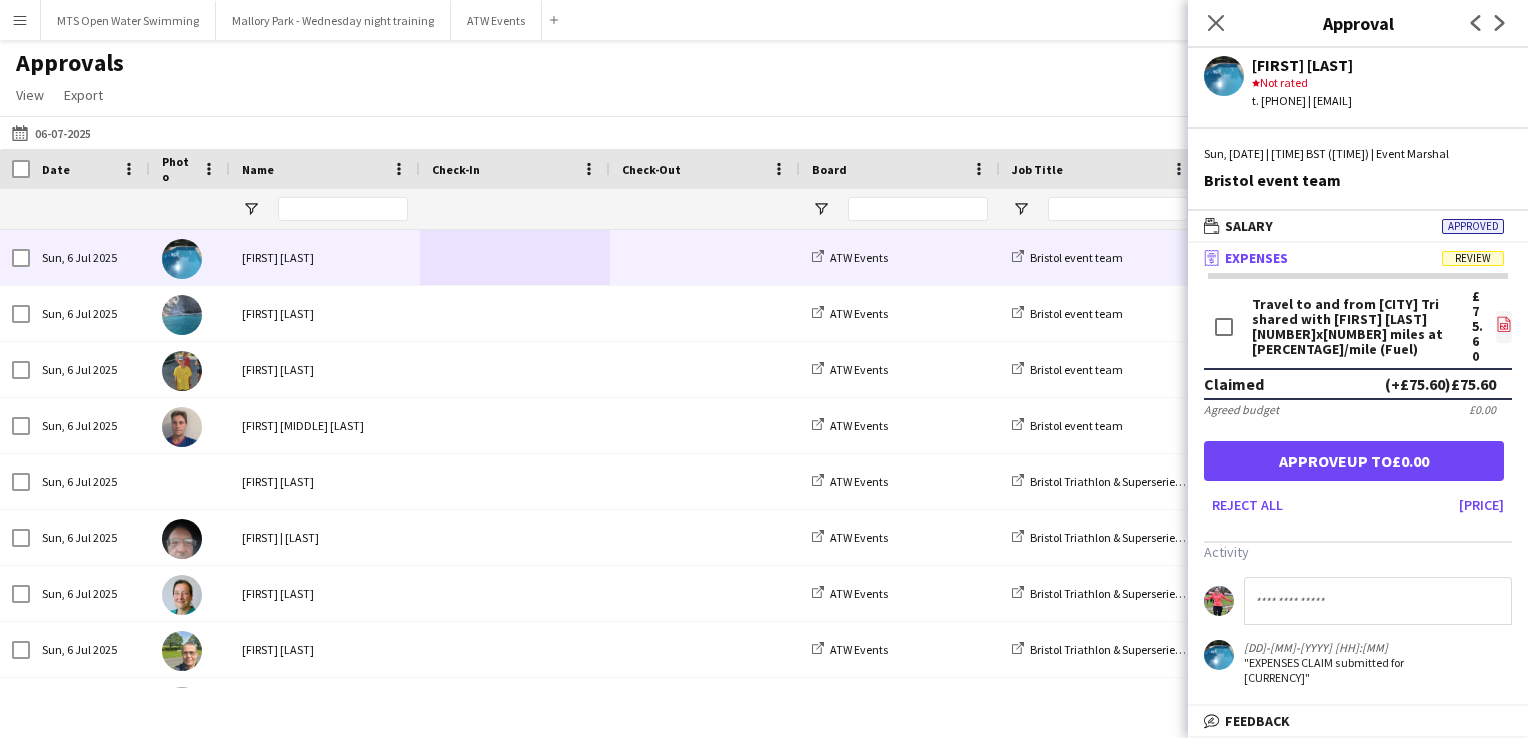 click on "file-image" 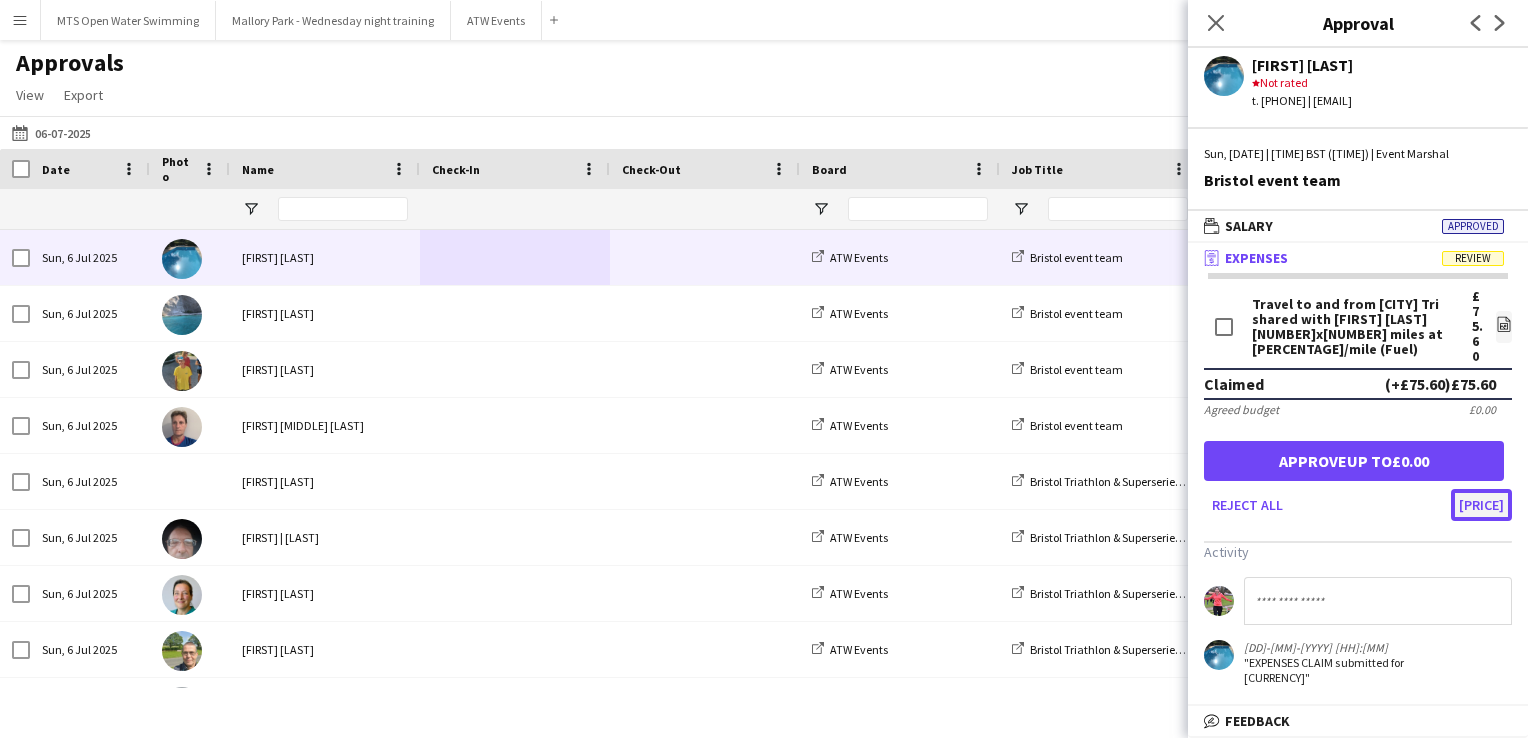 click on "Approve £75.60" at bounding box center (1481, 505) 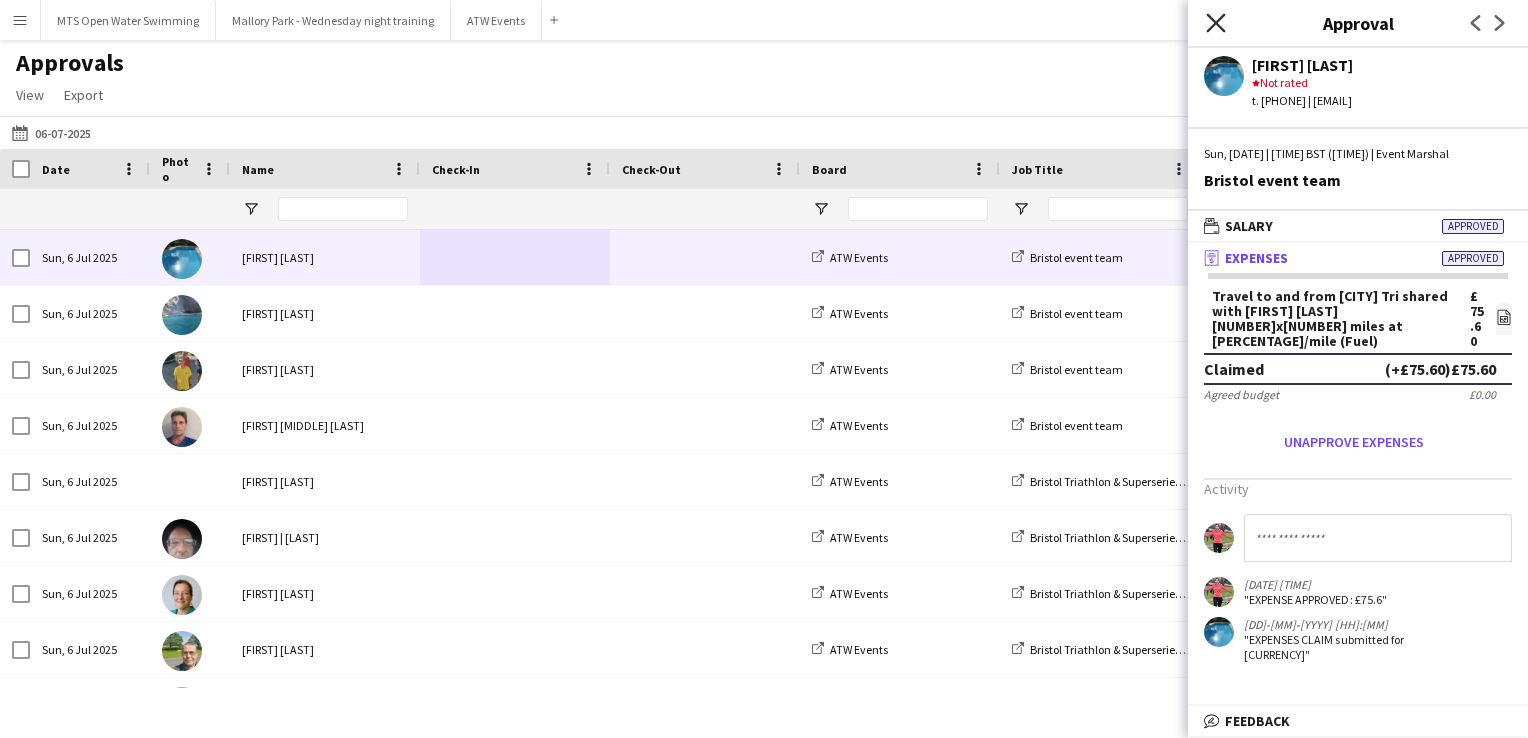 click on "Close pop-in" 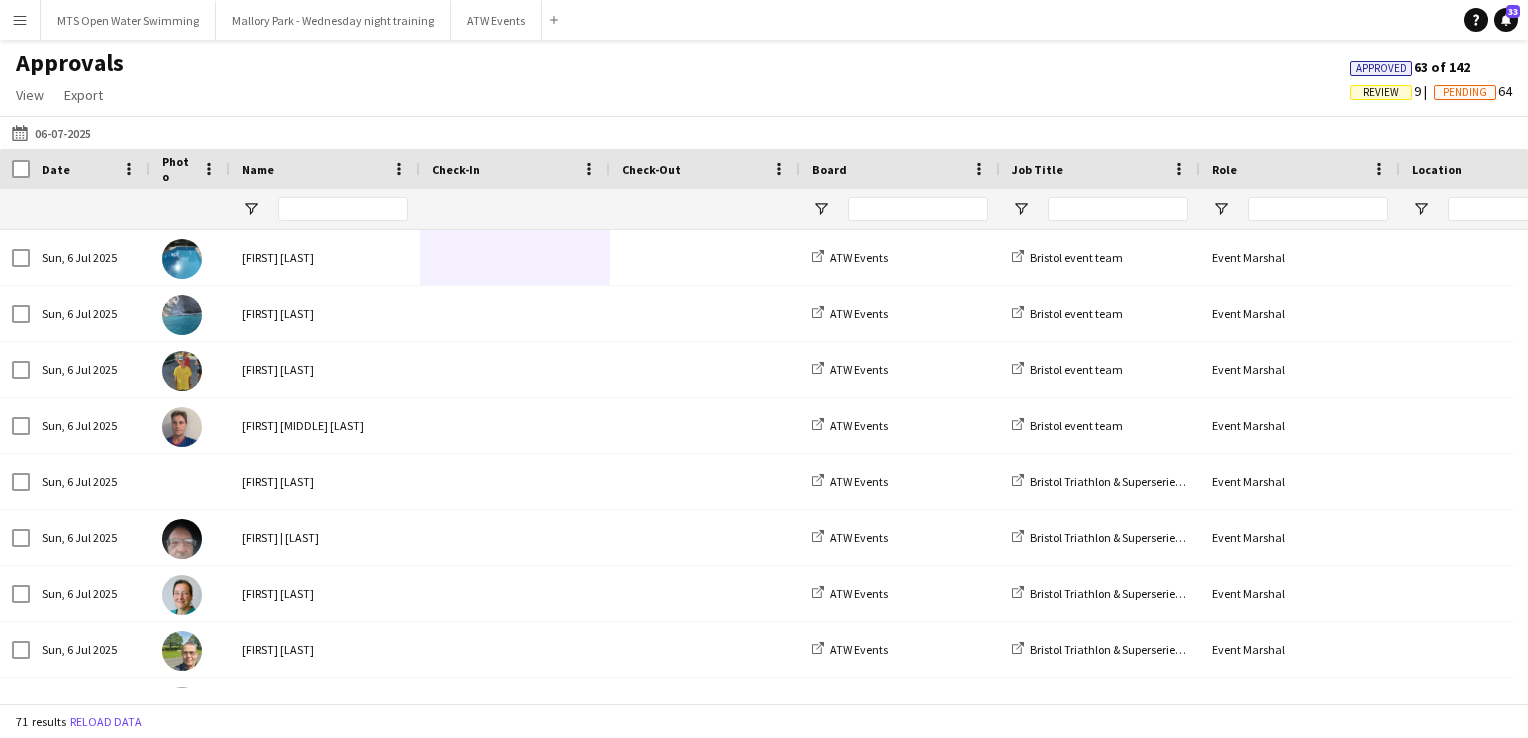 click on "Review" 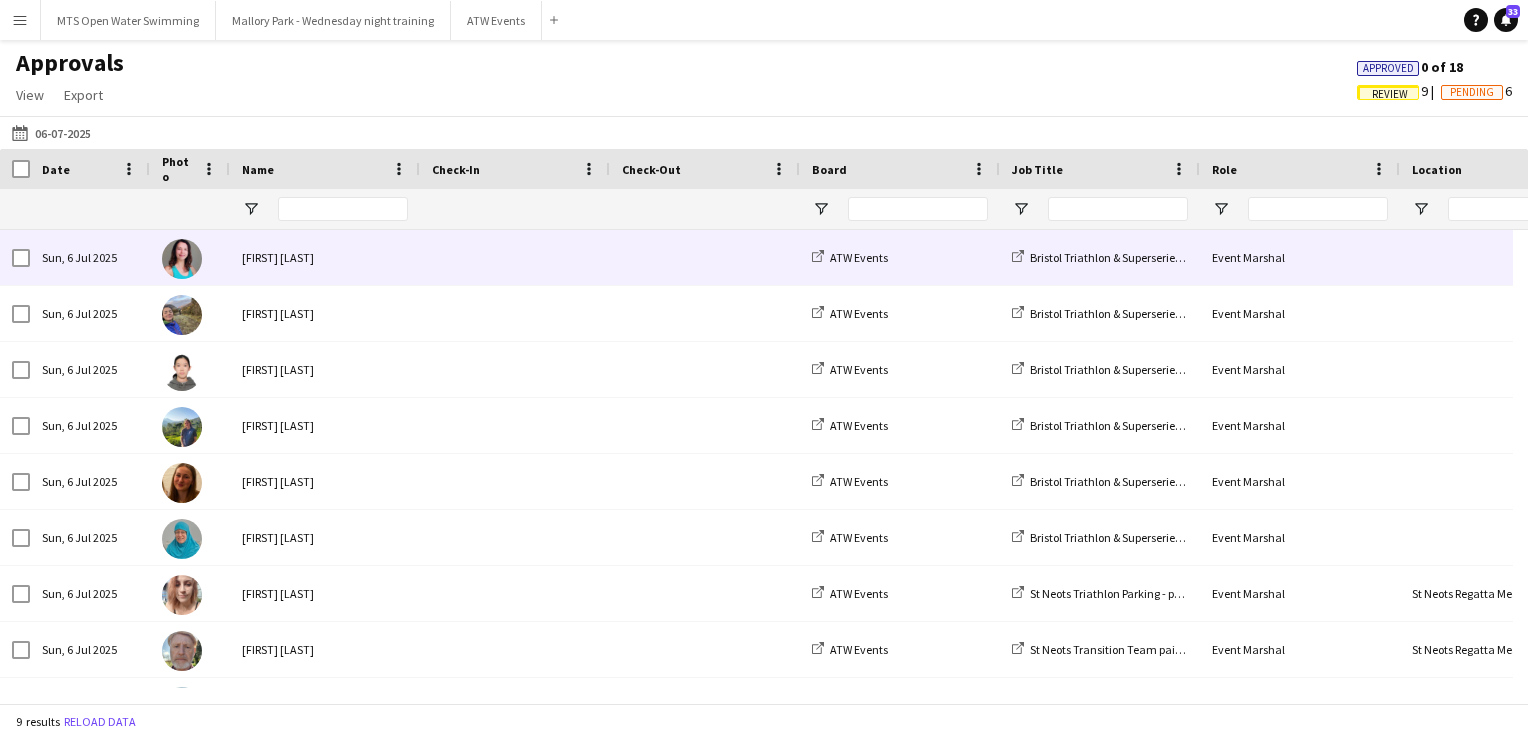click at bounding box center (705, 257) 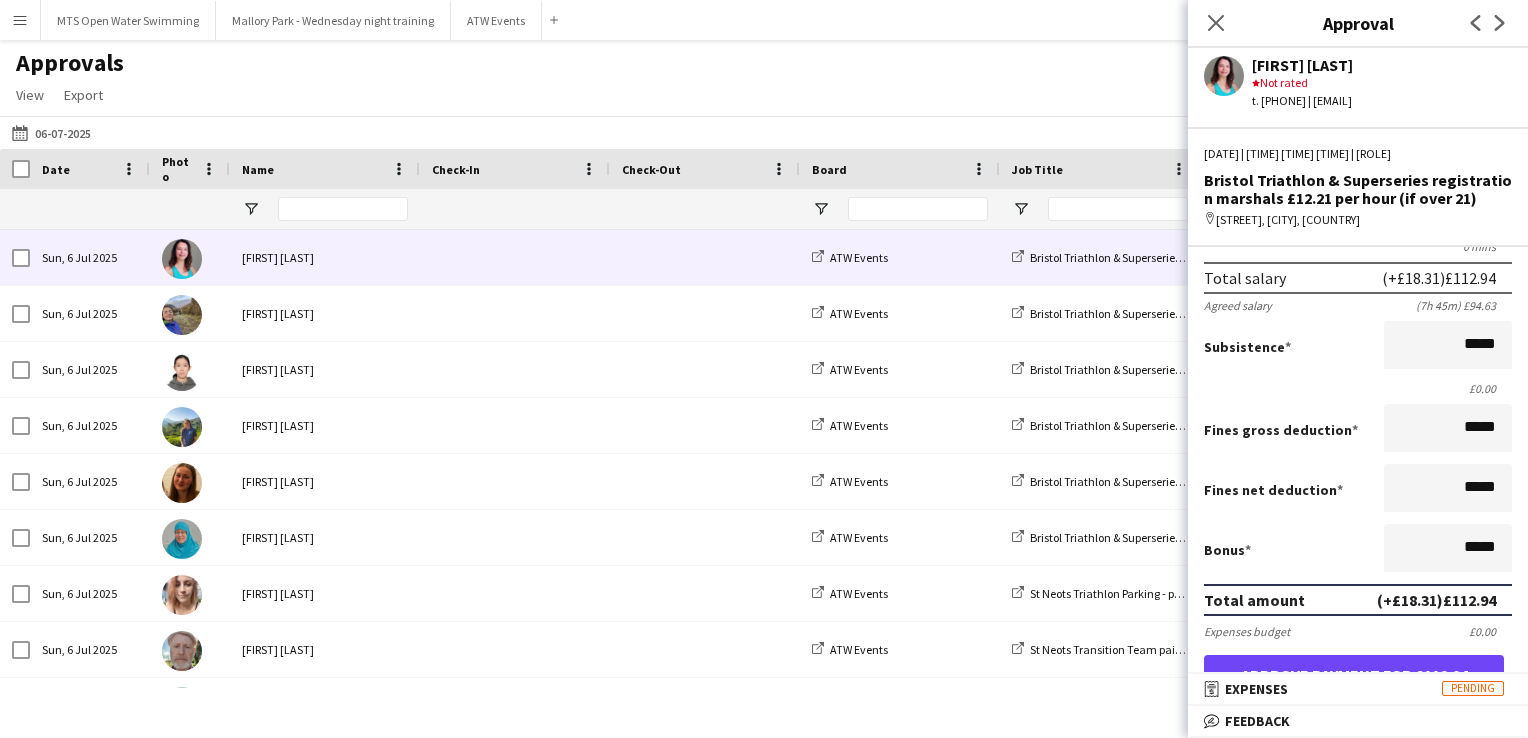 scroll, scrollTop: 244, scrollLeft: 0, axis: vertical 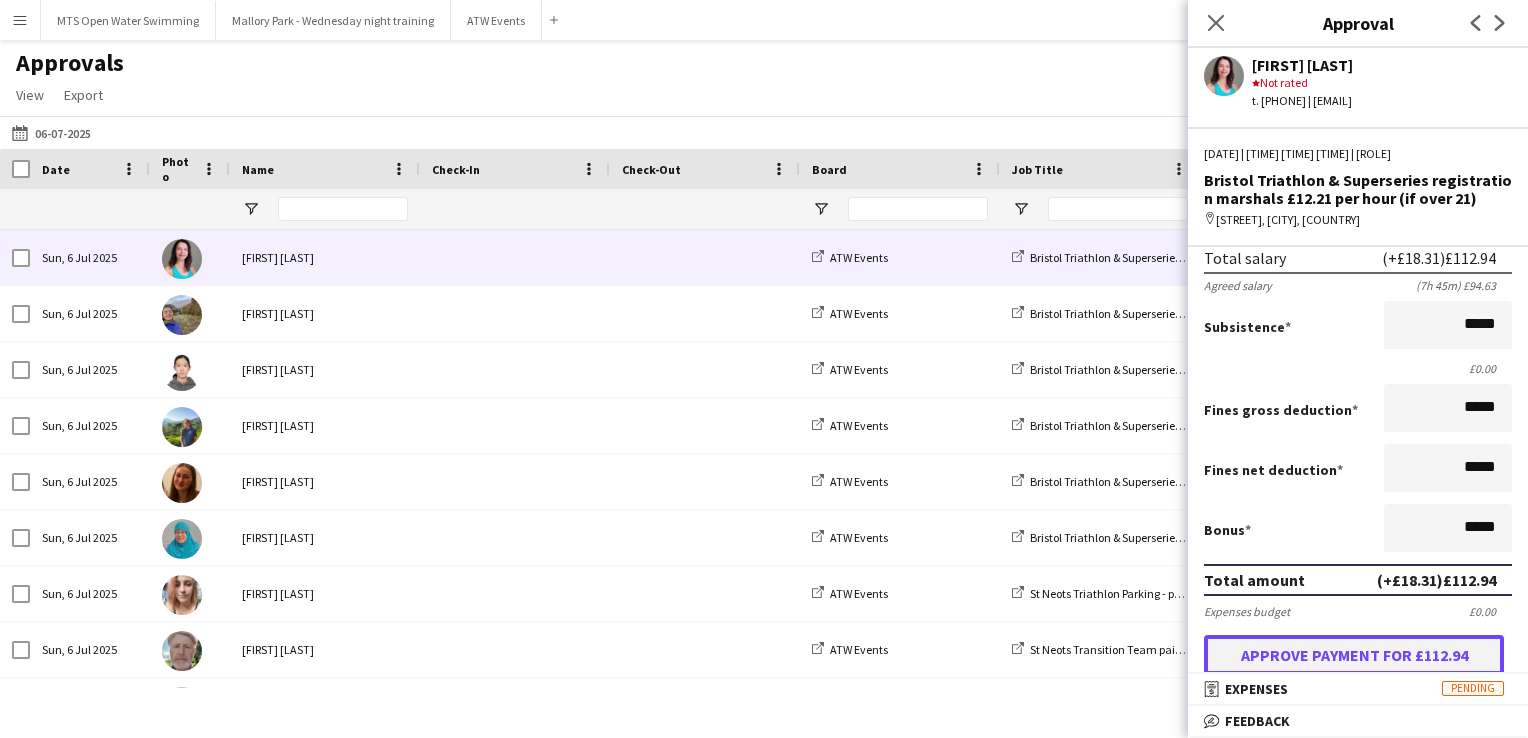 click on "Approve payment for £112.94" at bounding box center [1354, 655] 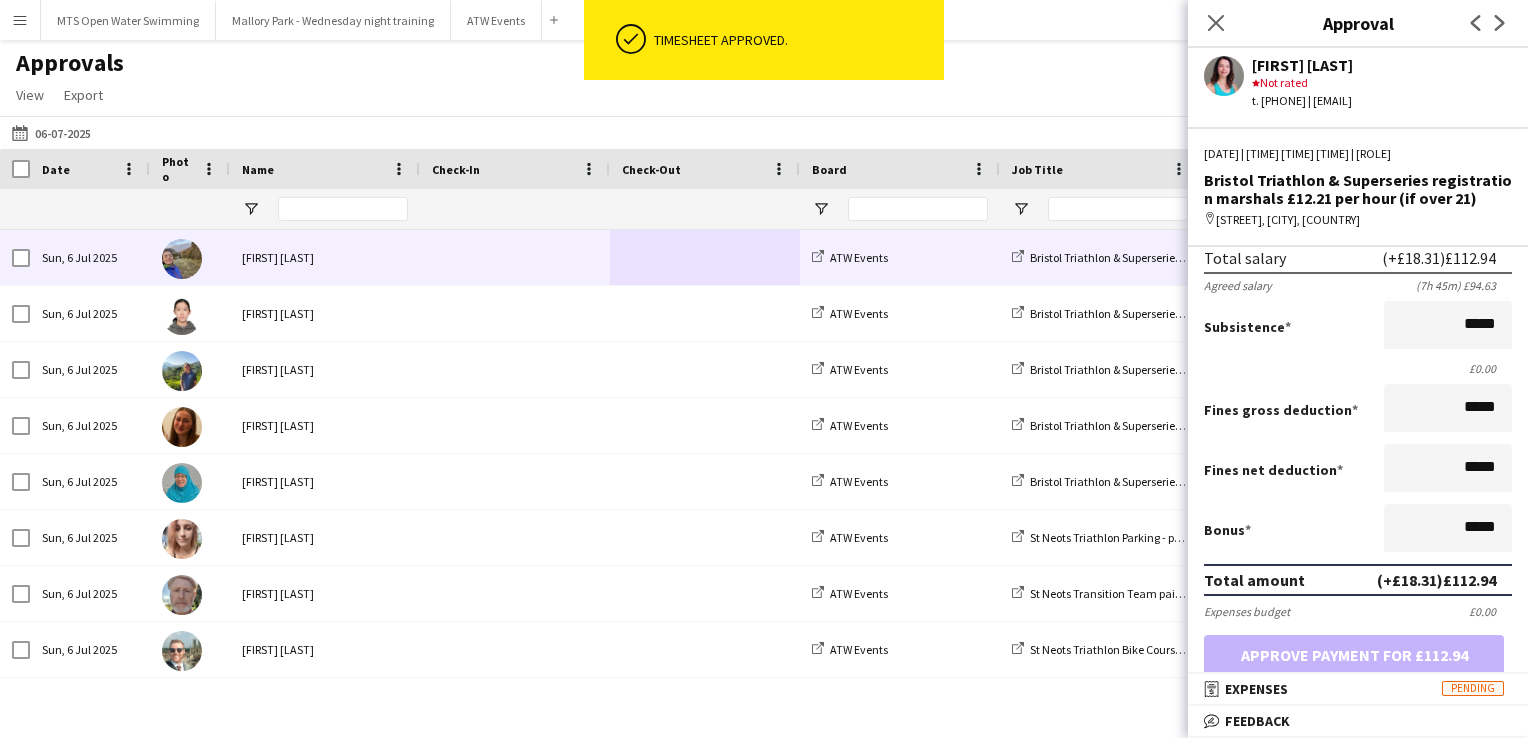 click at bounding box center [515, 257] 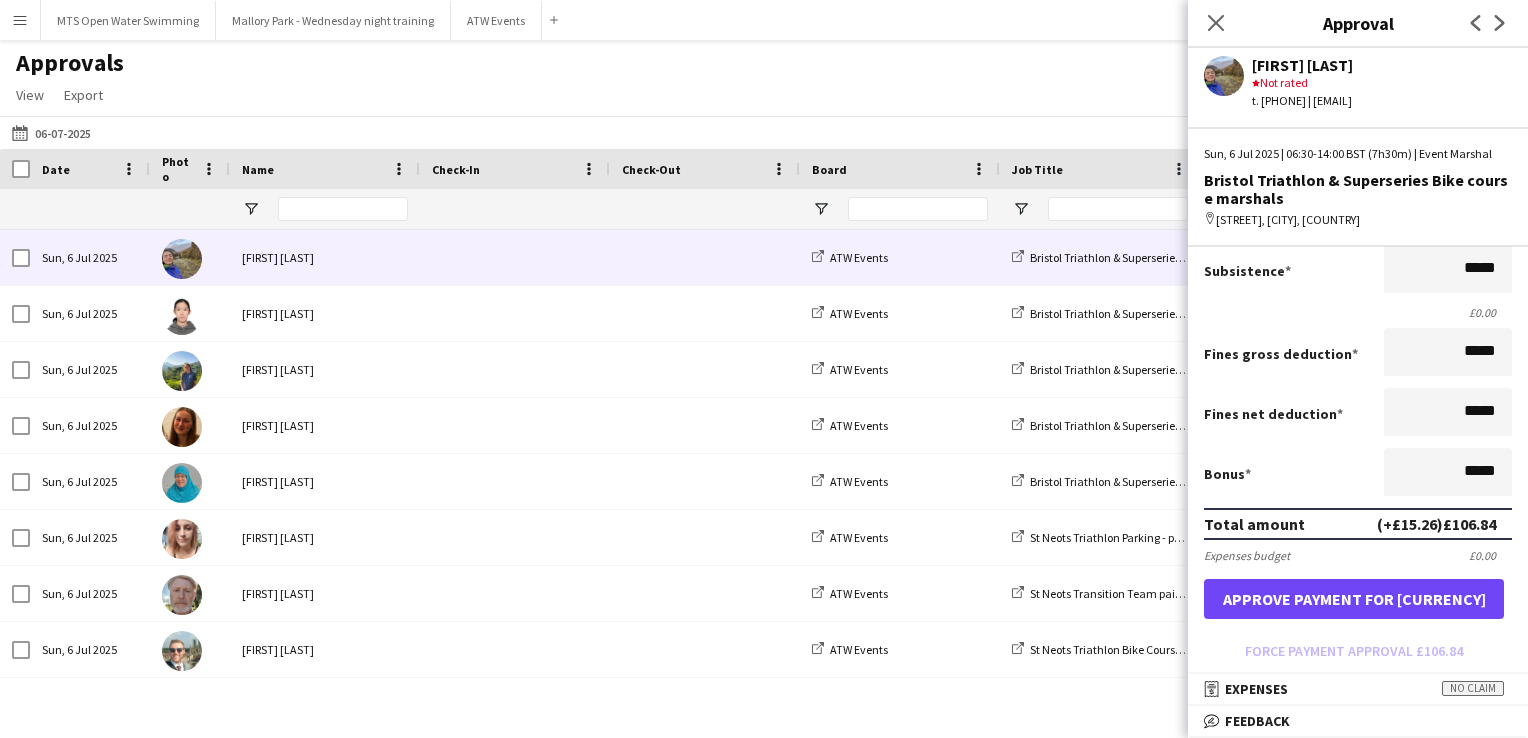 scroll, scrollTop: 300, scrollLeft: 0, axis: vertical 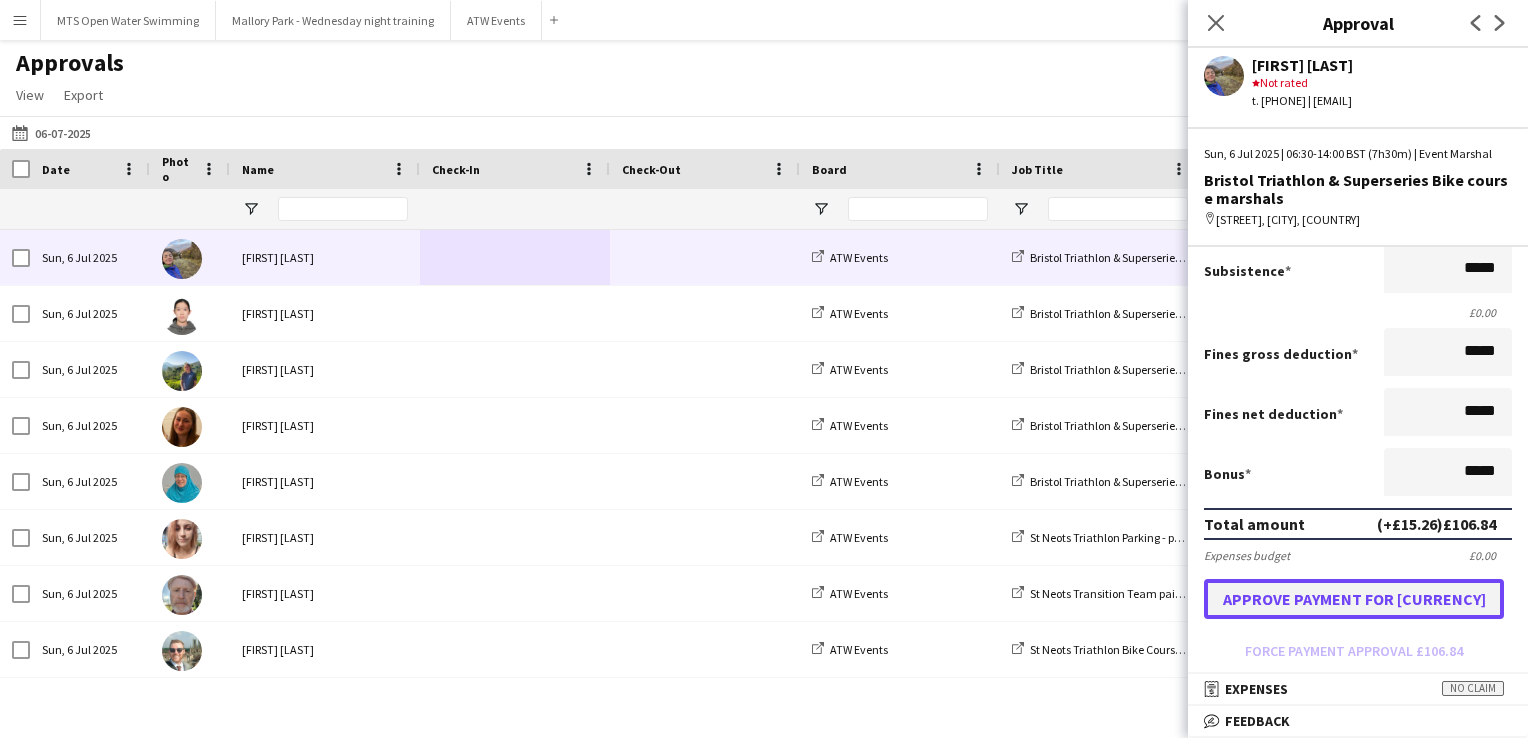 click on "Approve payment for £106.84" at bounding box center [1354, 599] 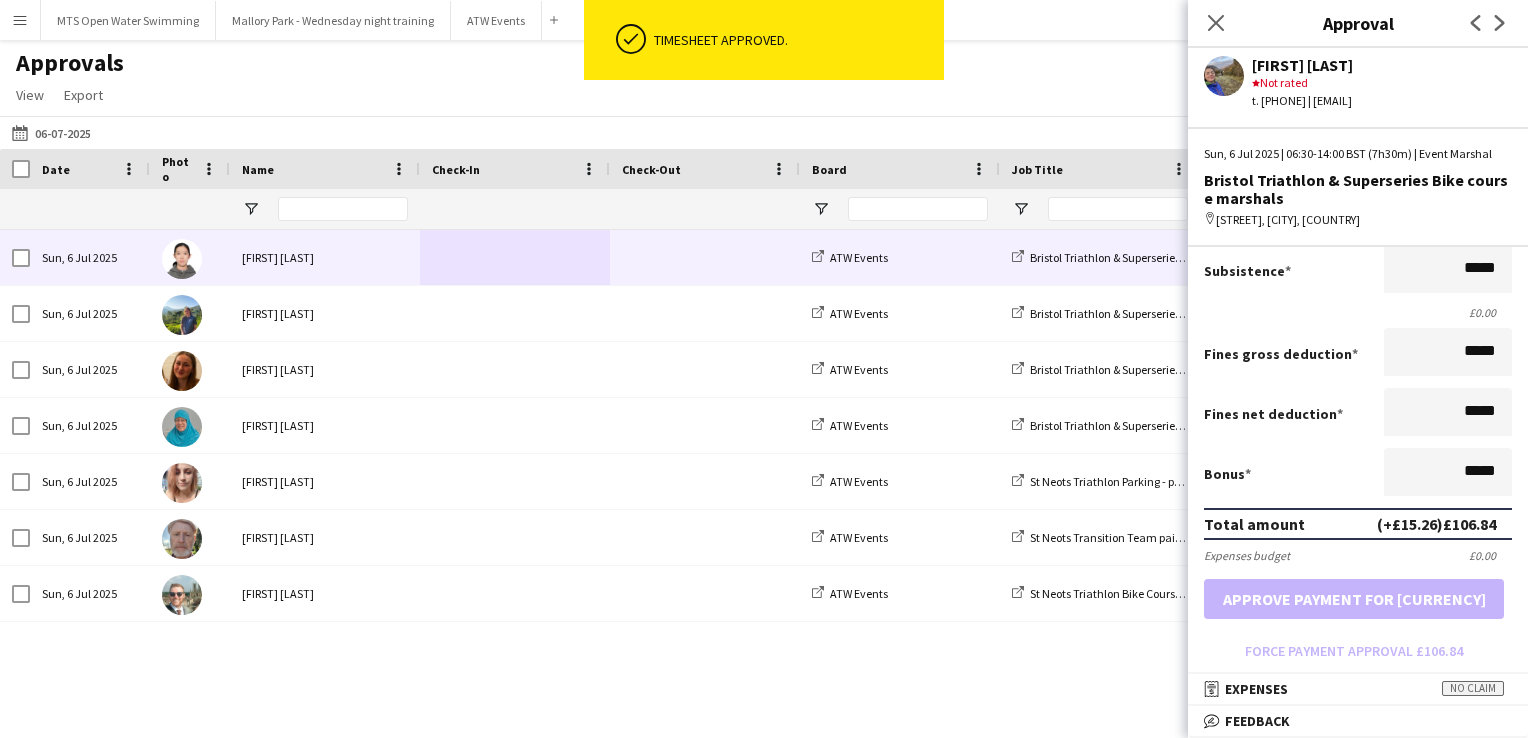 click at bounding box center [705, 257] 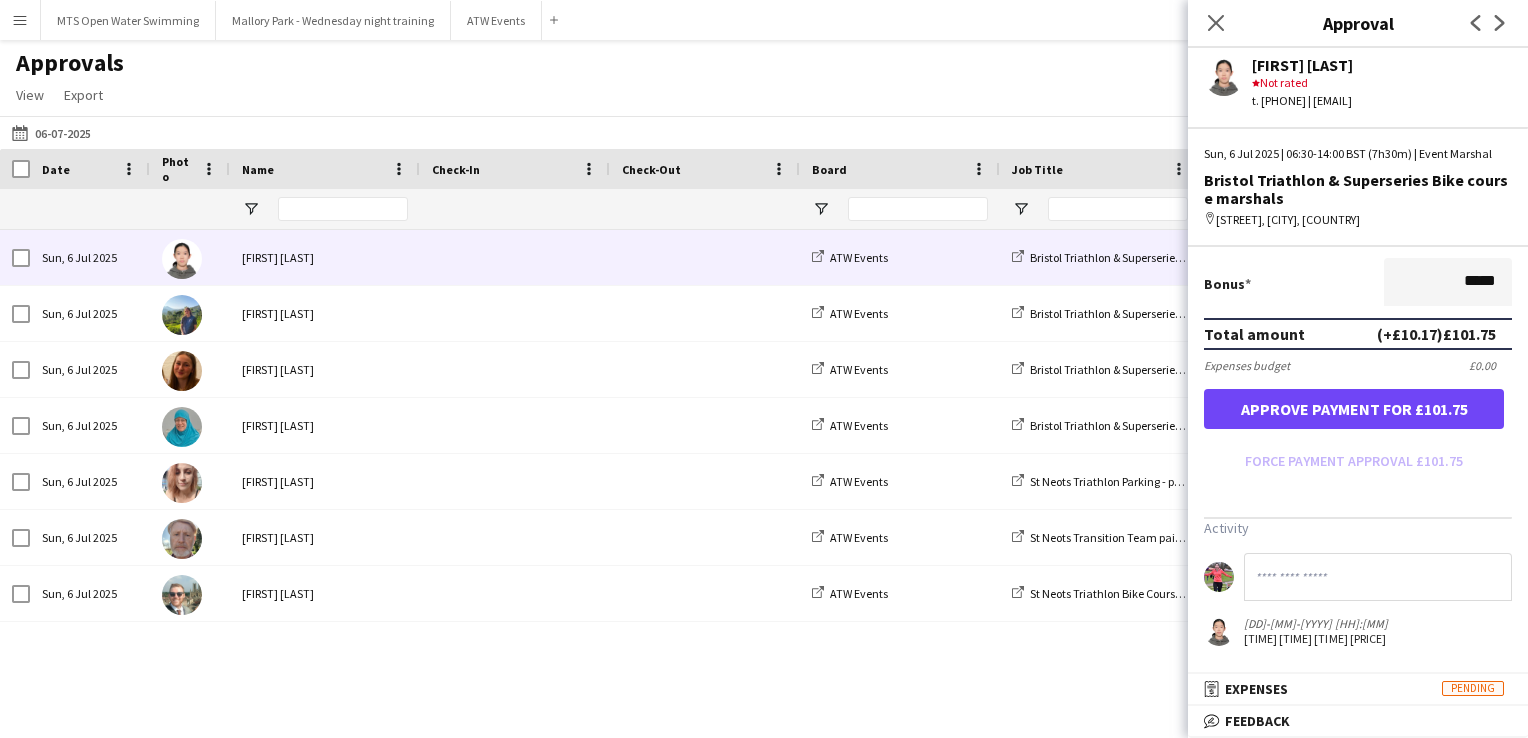 scroll, scrollTop: 494, scrollLeft: 0, axis: vertical 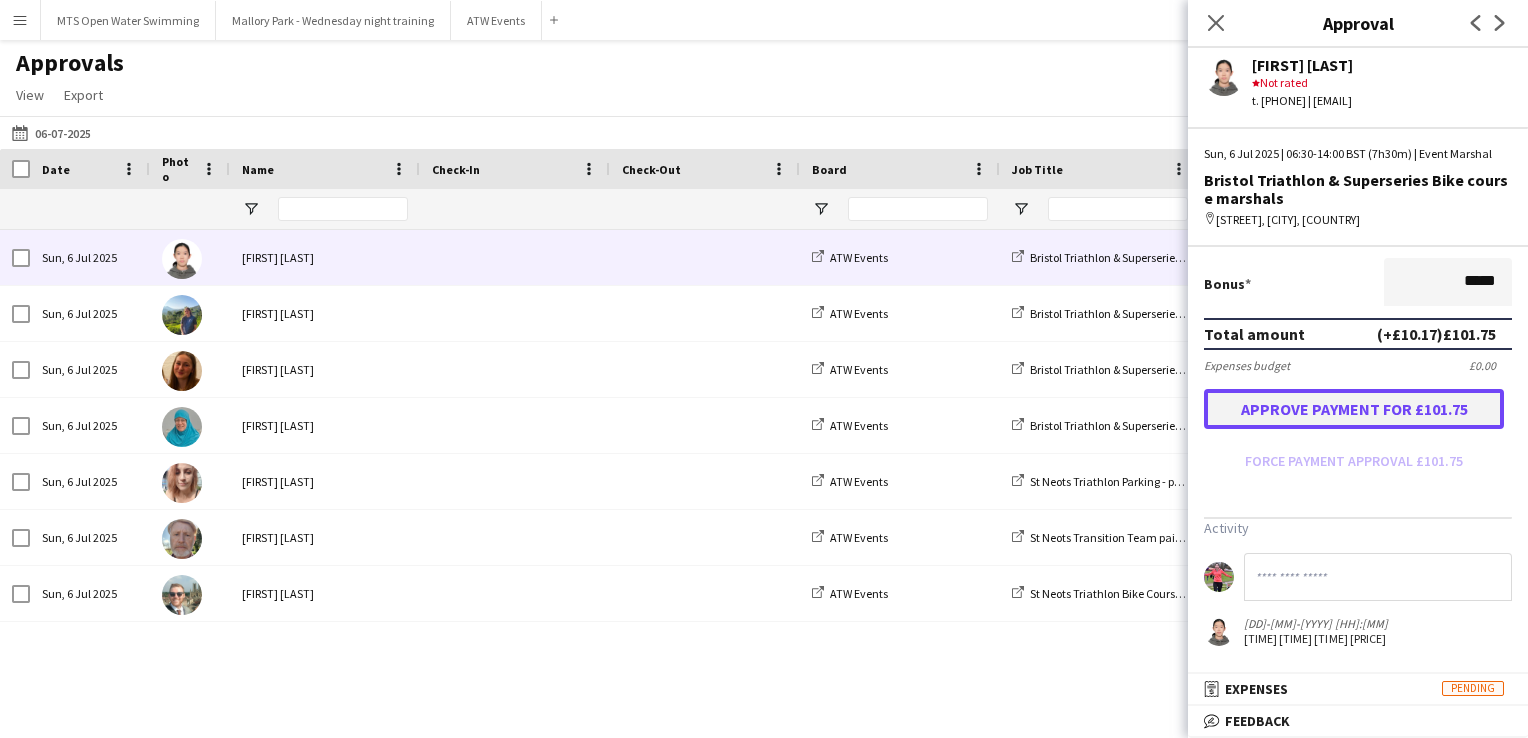 click on "Approve payment for £101.75" at bounding box center [1354, 409] 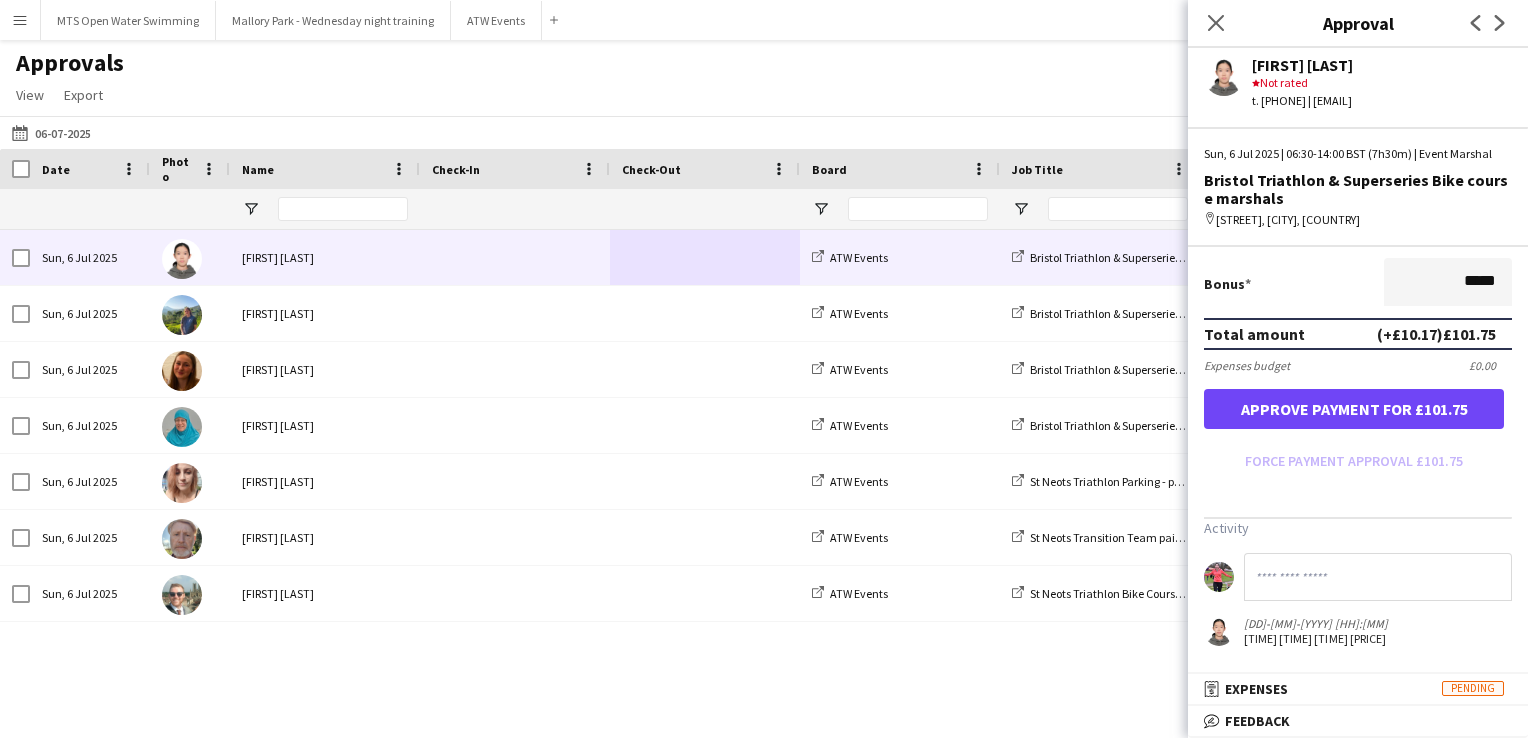 scroll, scrollTop: 494, scrollLeft: 0, axis: vertical 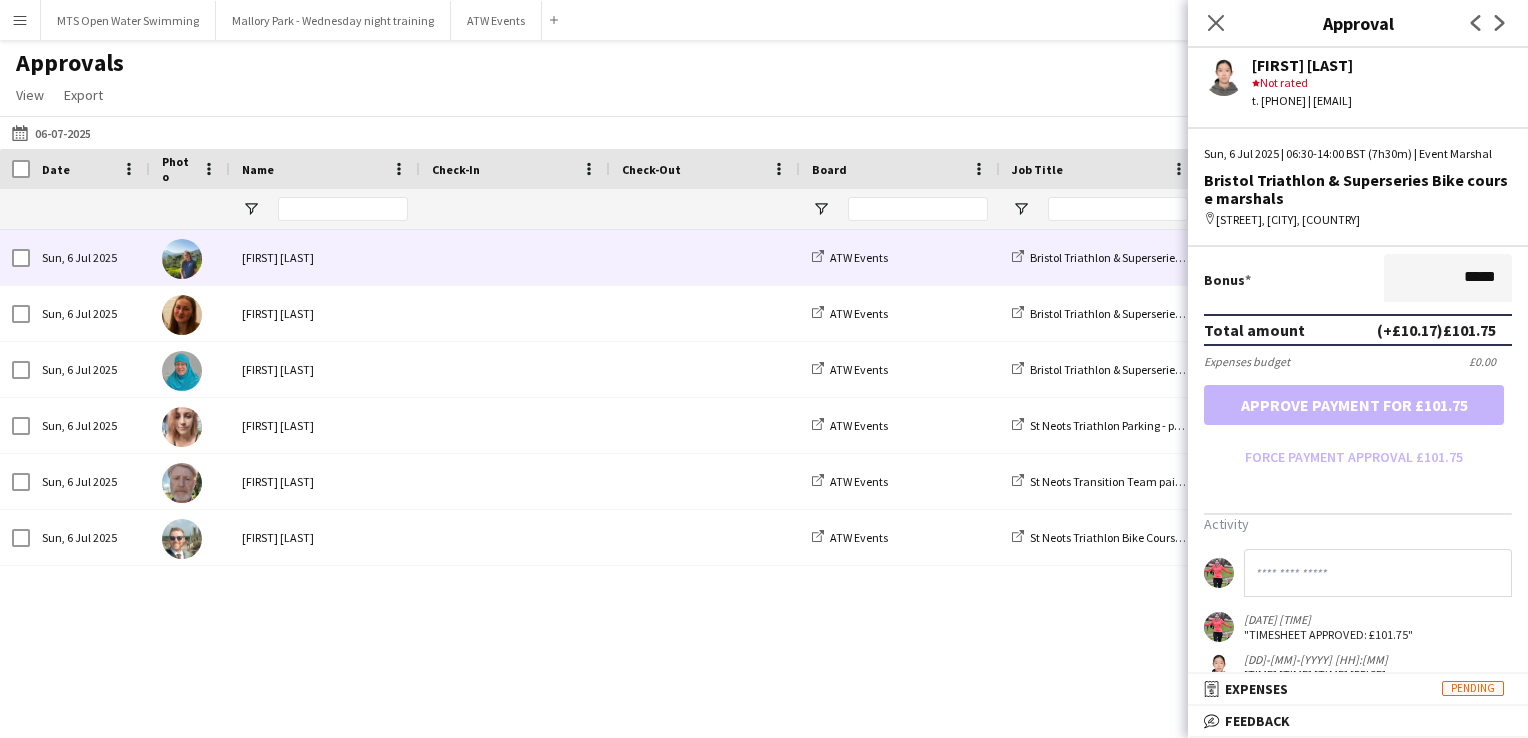 click at bounding box center (705, 257) 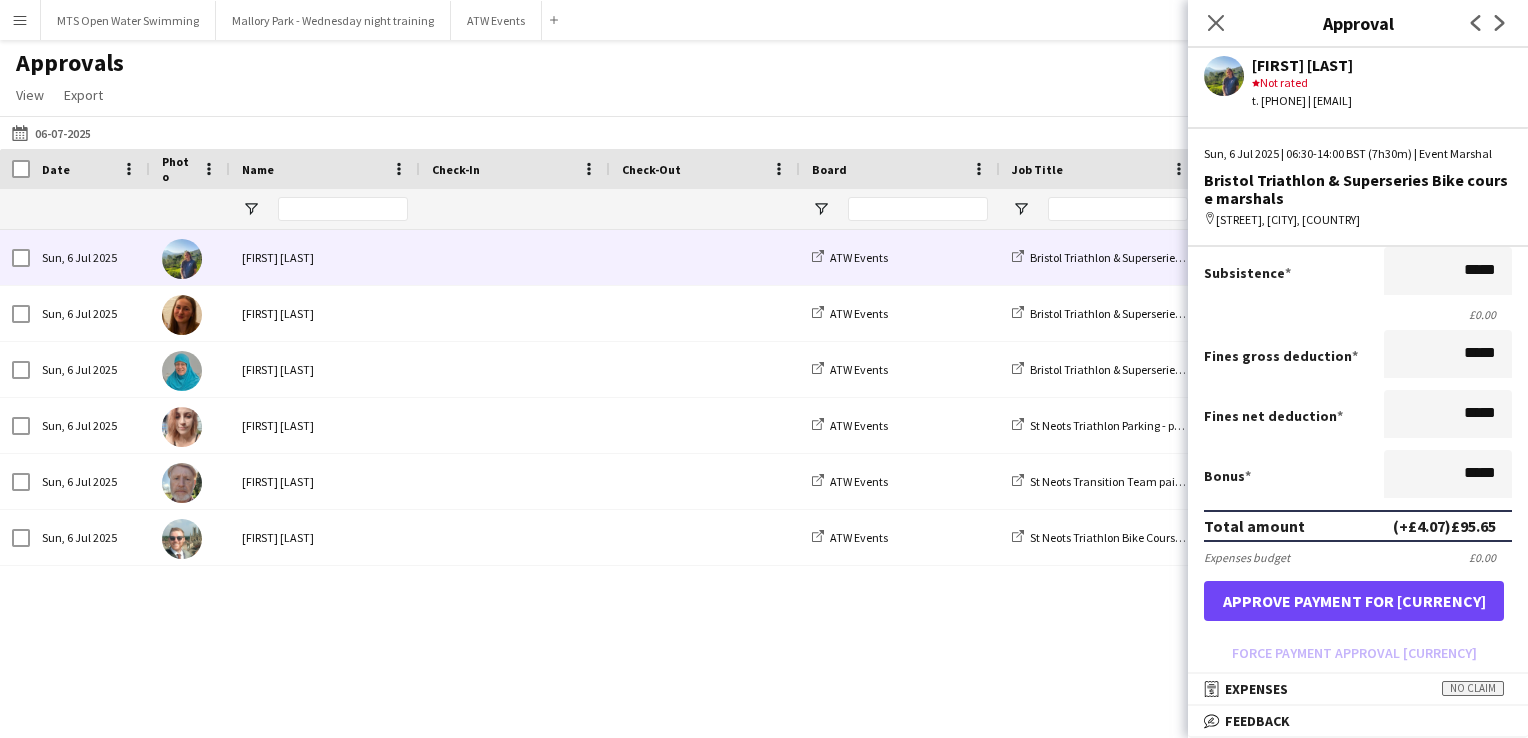 scroll, scrollTop: 300, scrollLeft: 0, axis: vertical 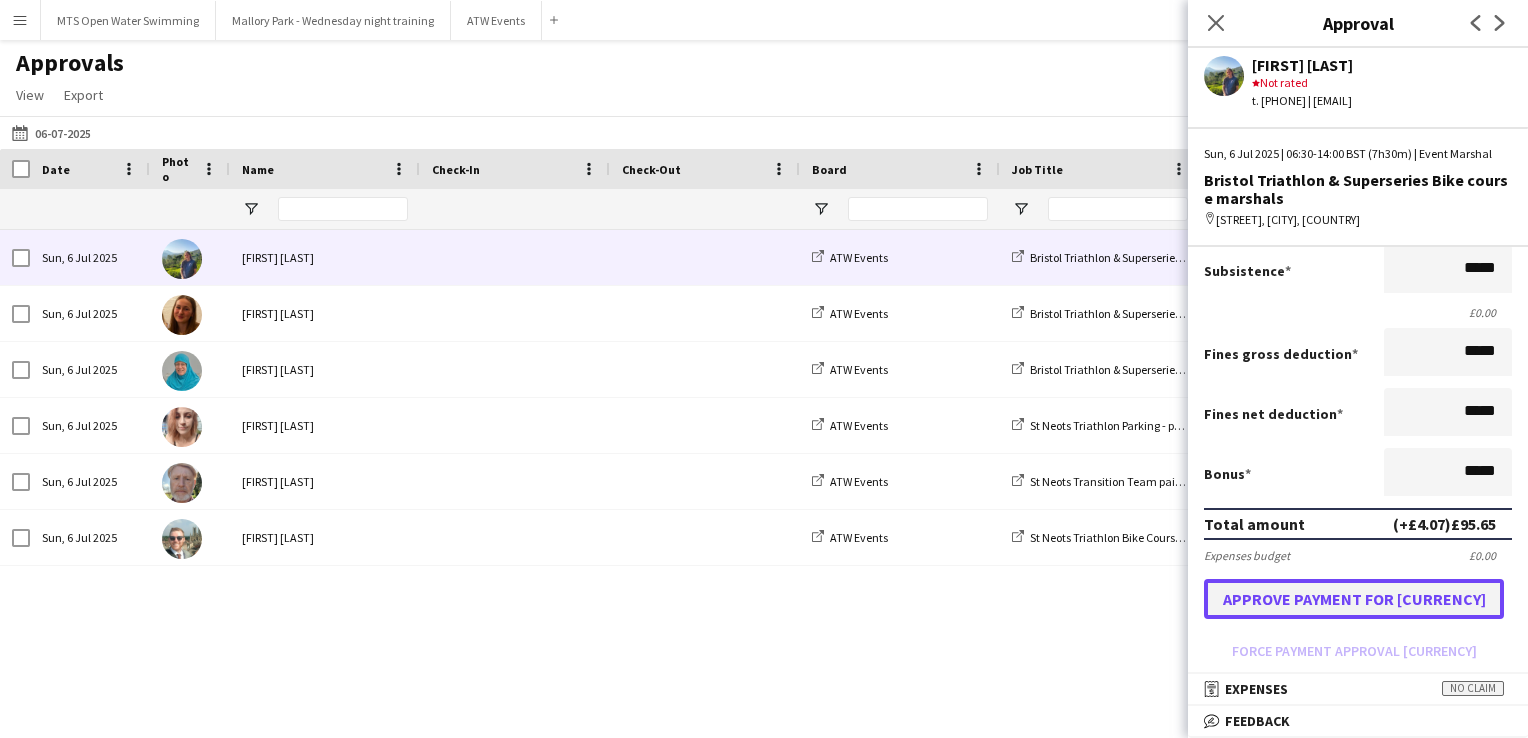 click on "Approve payment for £95.65" at bounding box center (1354, 599) 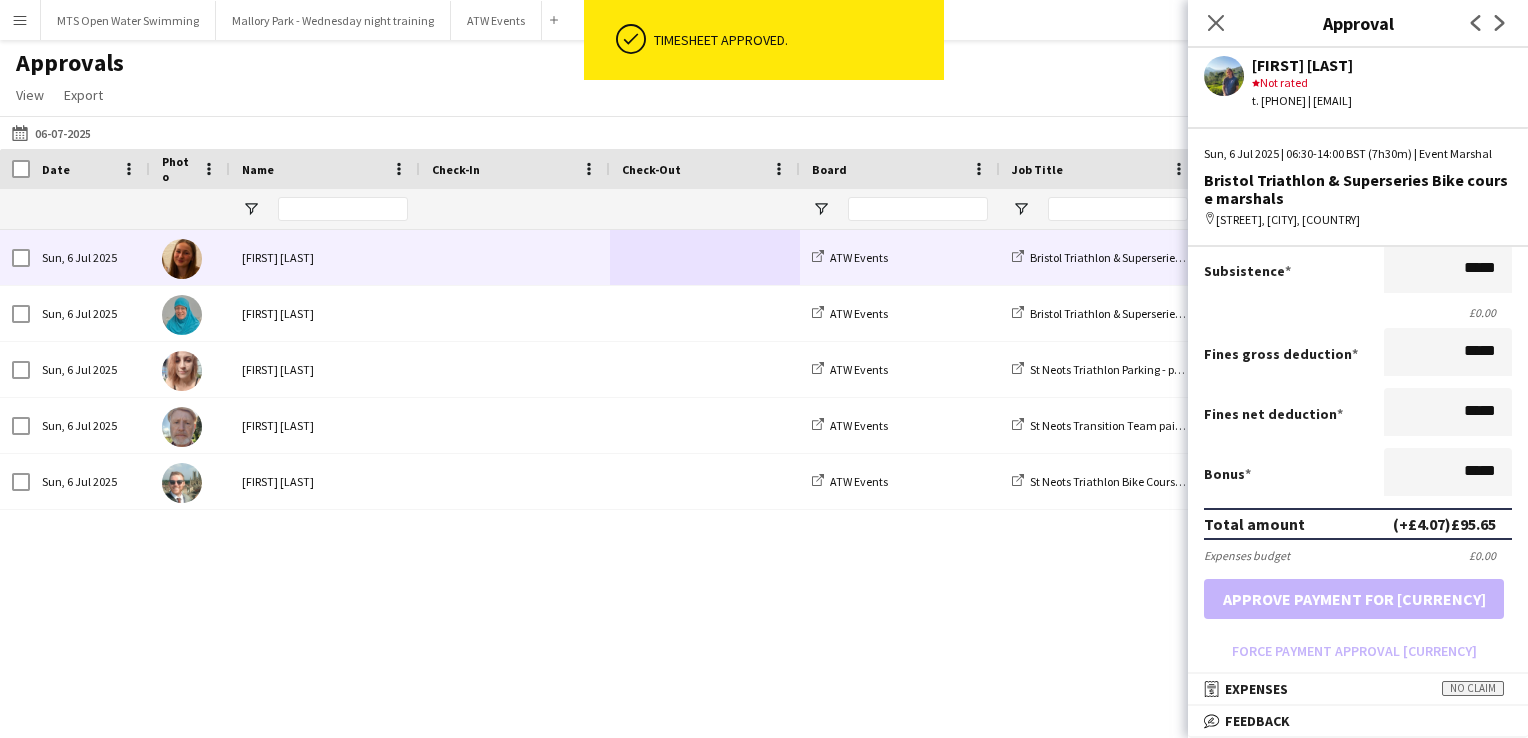click on "Amy Mellersh" at bounding box center (325, 257) 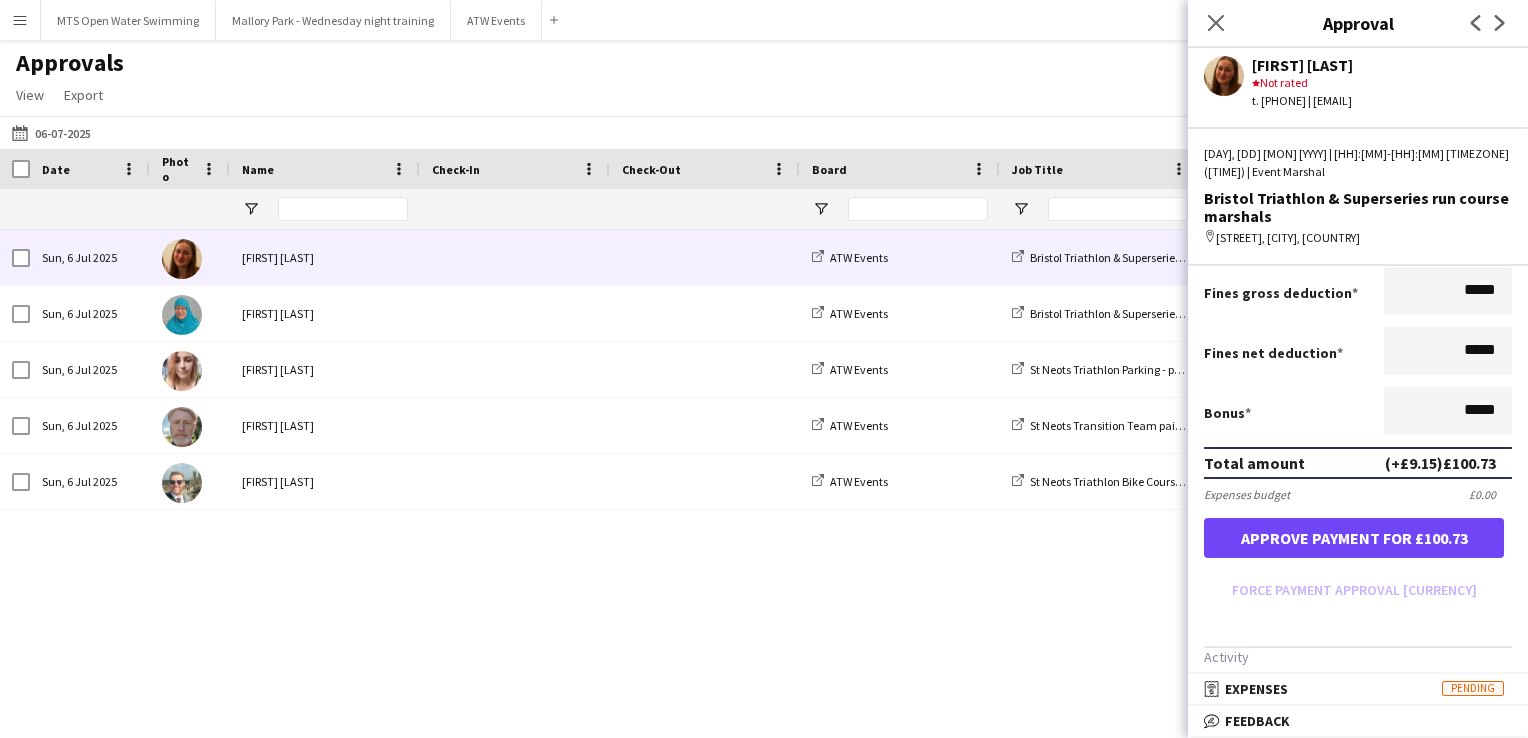scroll, scrollTop: 384, scrollLeft: 0, axis: vertical 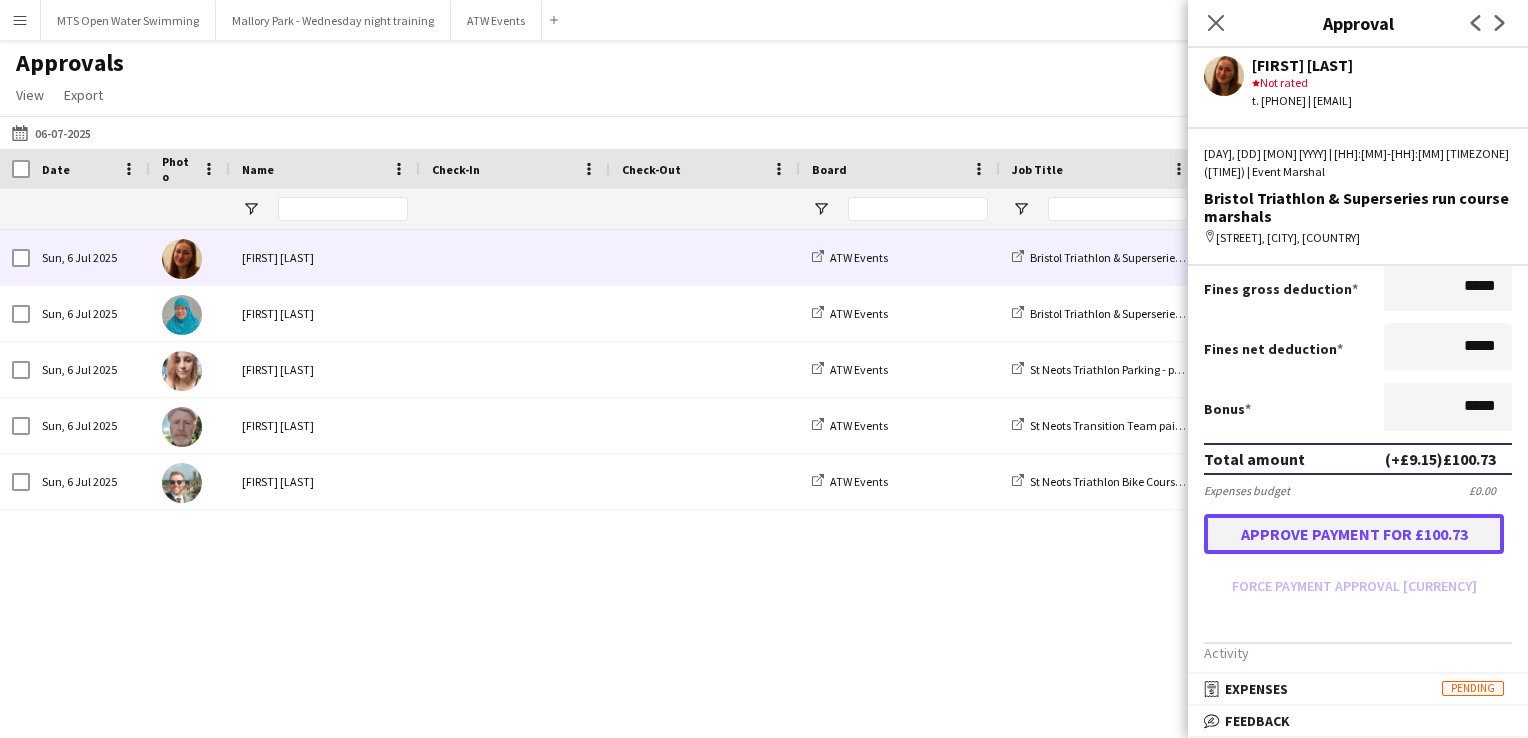 click on "Approve payment for £100.73" at bounding box center [1354, 534] 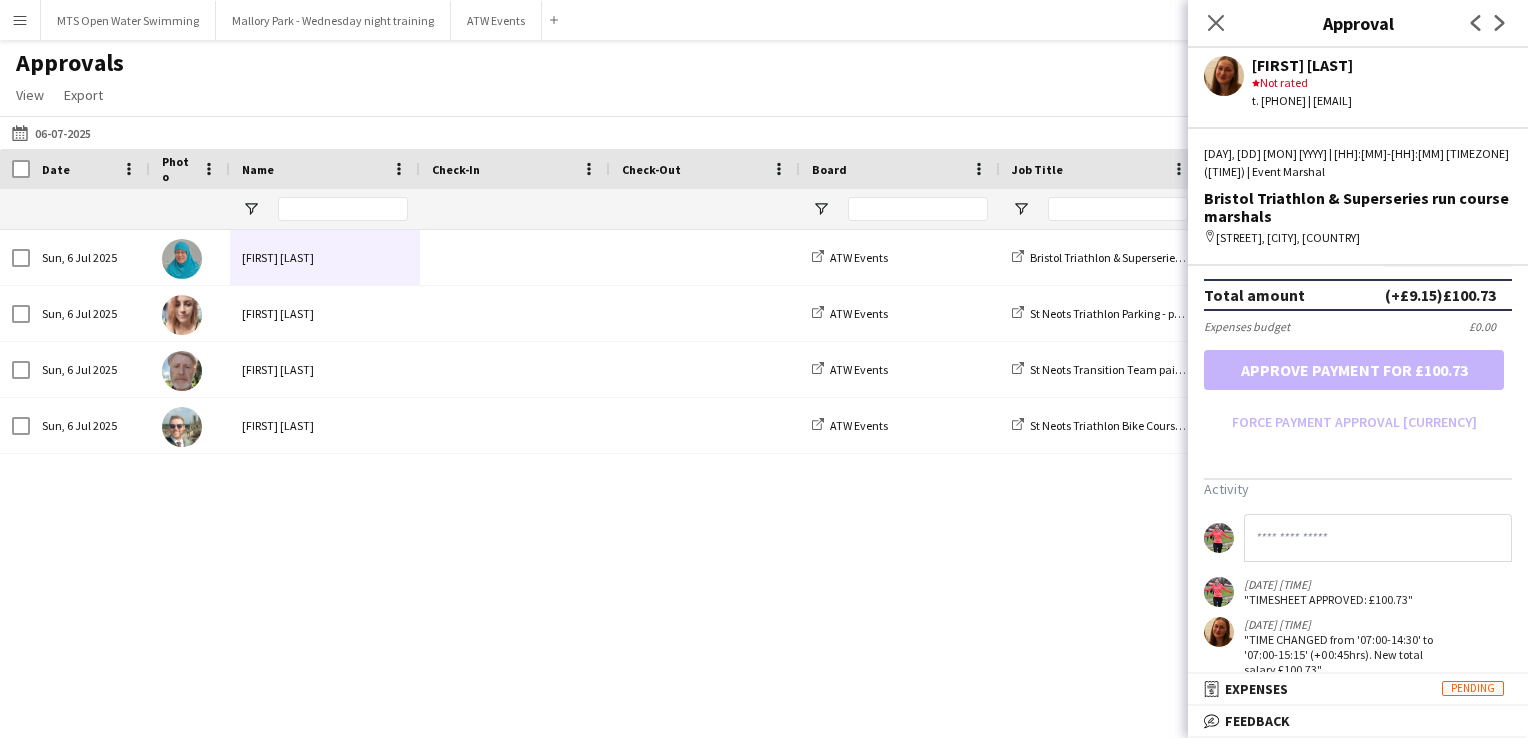 scroll, scrollTop: 548, scrollLeft: 0, axis: vertical 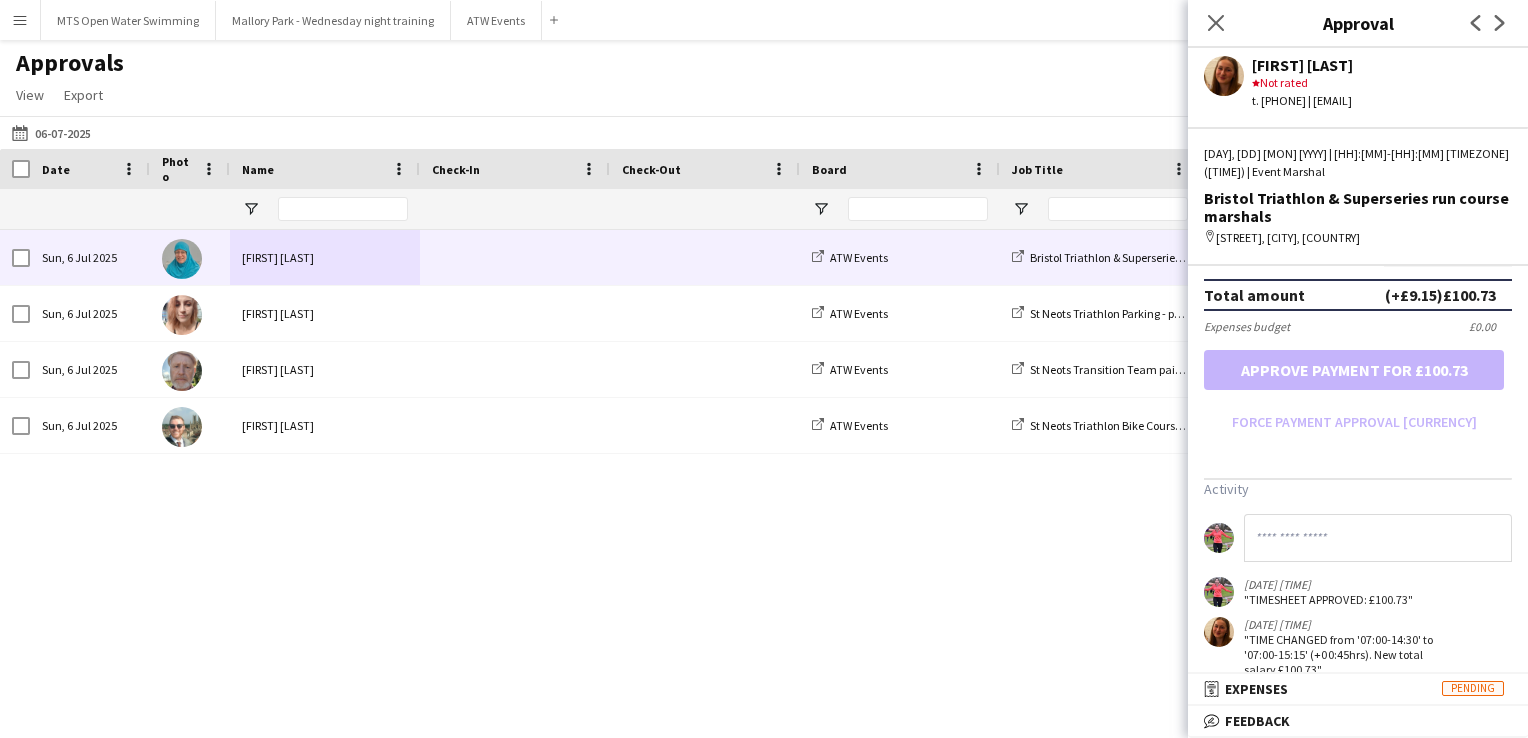 click at bounding box center [515, 257] 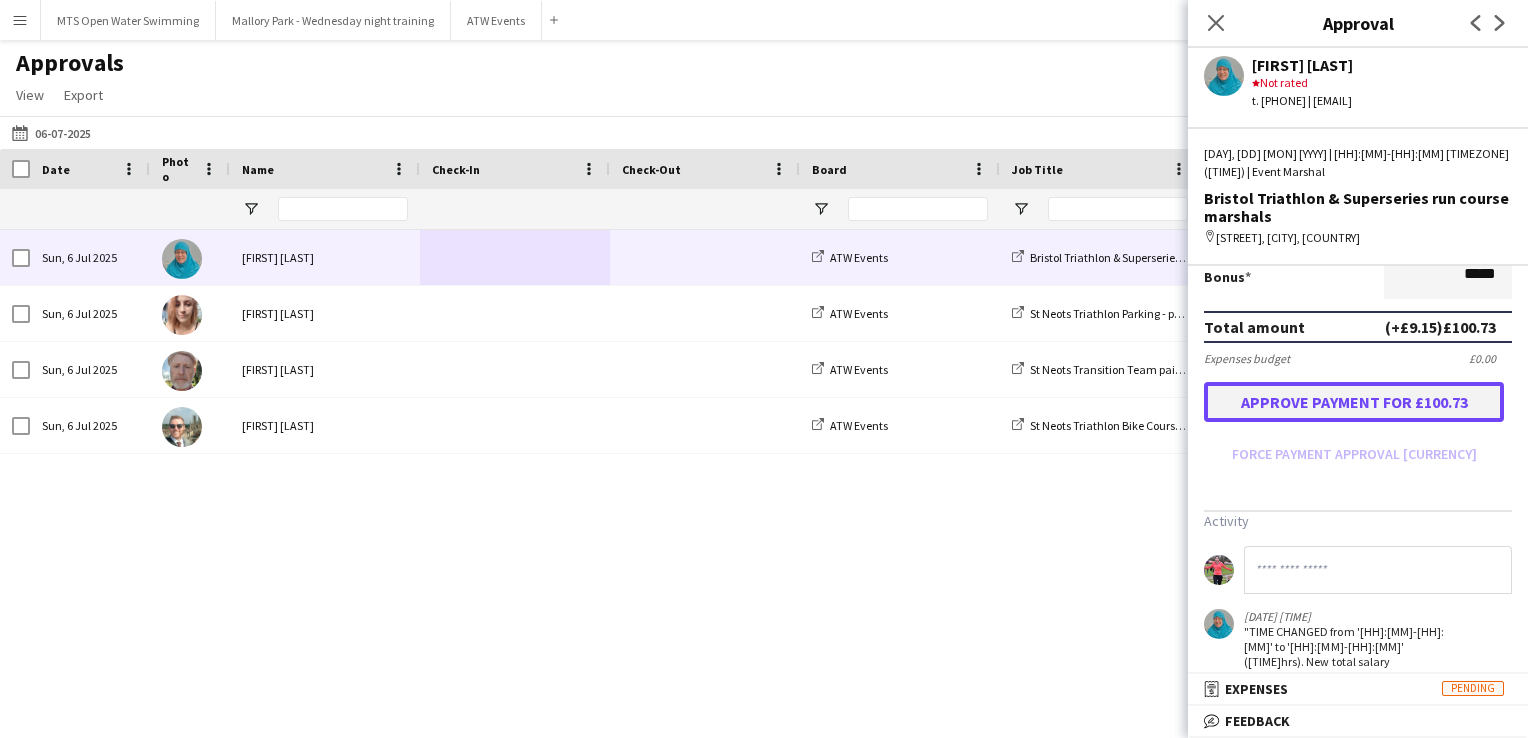 click on "Approve payment for £100.73" at bounding box center (1354, 402) 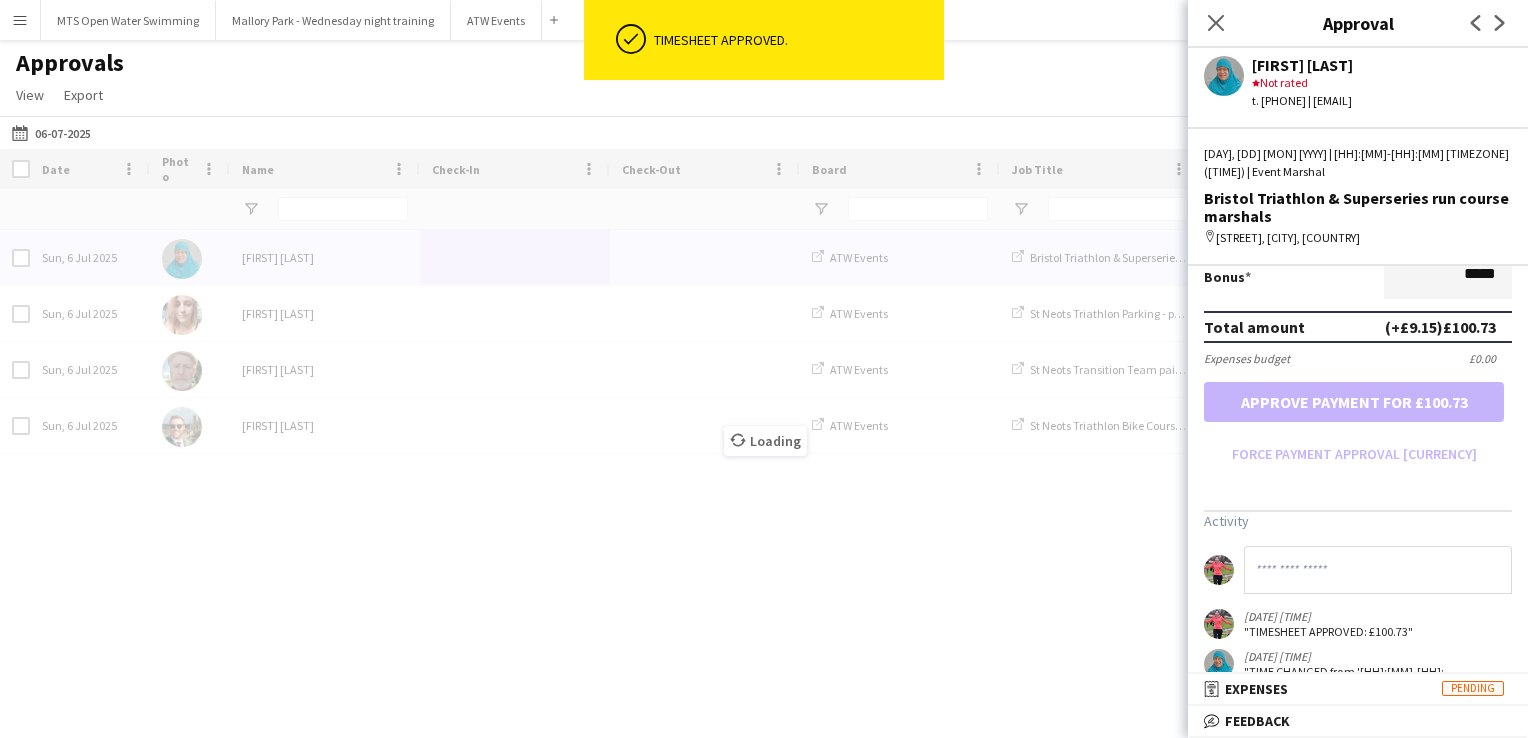 scroll, scrollTop: 516, scrollLeft: 0, axis: vertical 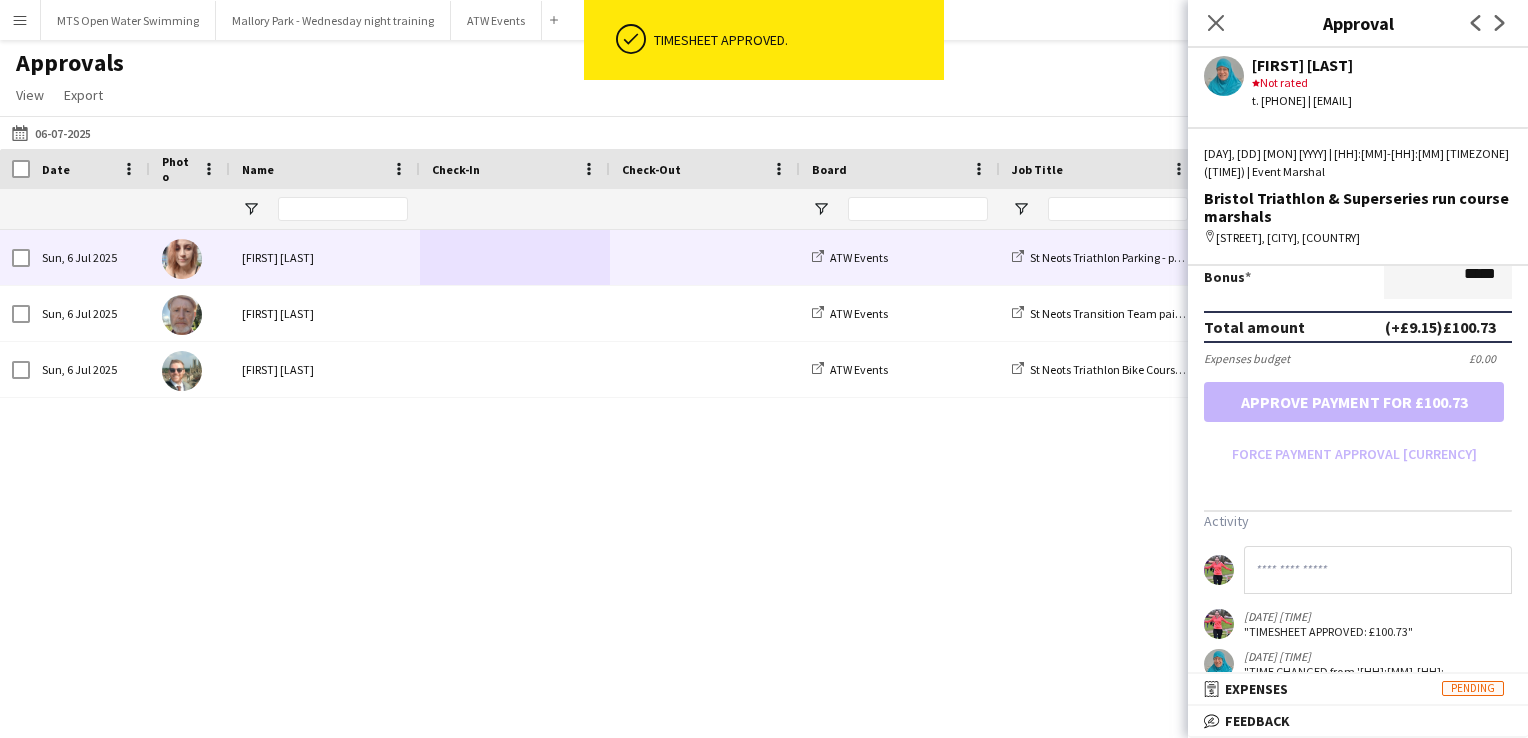 click at bounding box center [705, 257] 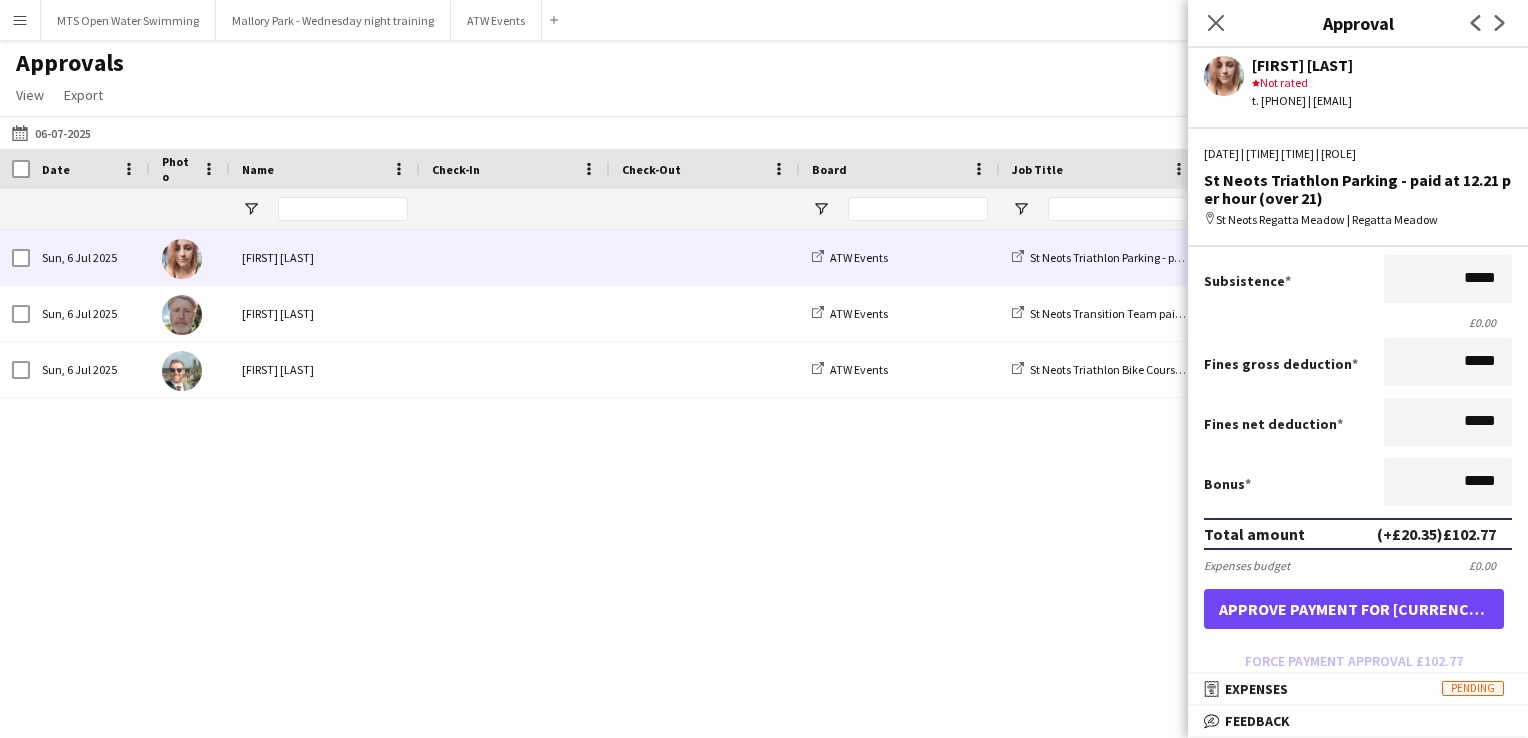 scroll, scrollTop: 298, scrollLeft: 0, axis: vertical 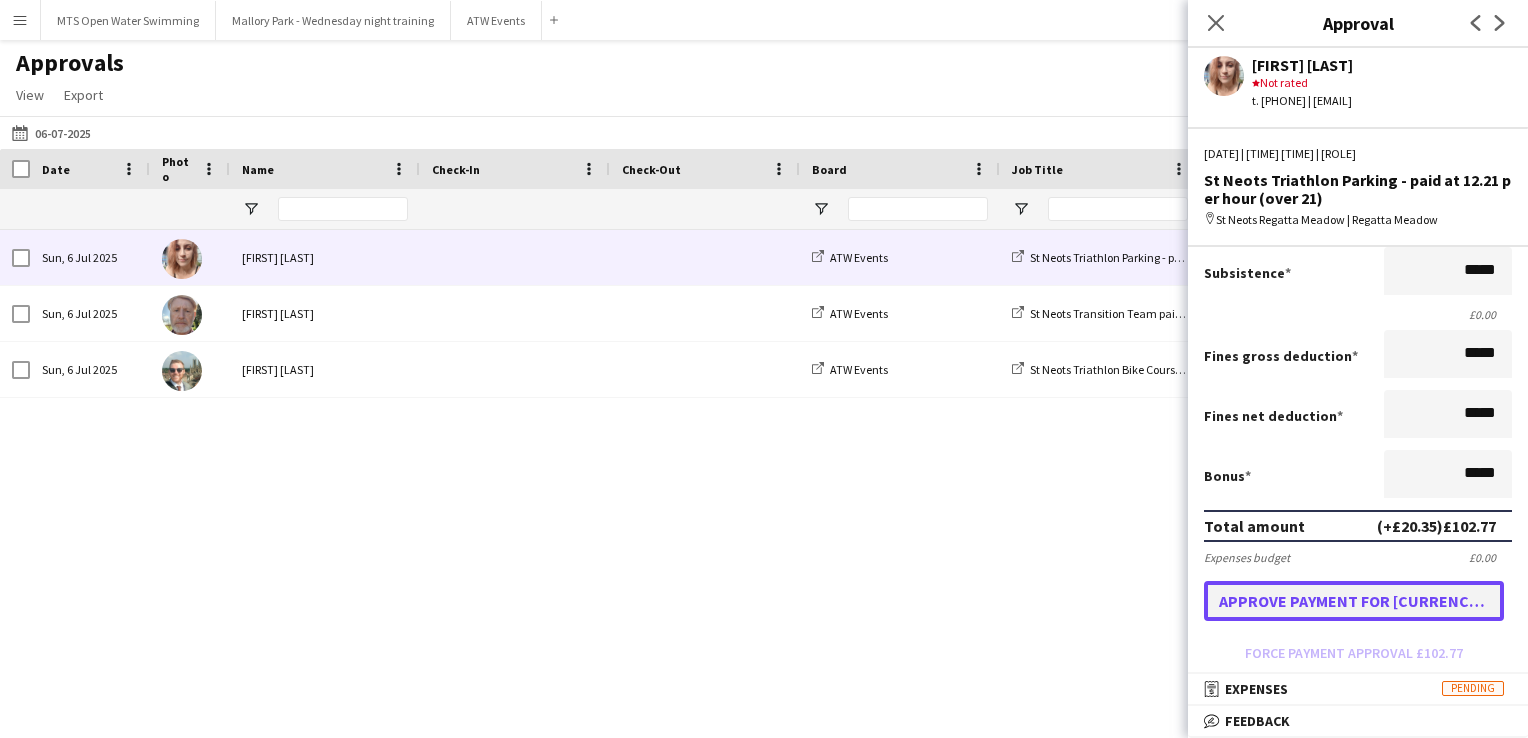 click on "Approve payment for £102.77" at bounding box center (1354, 601) 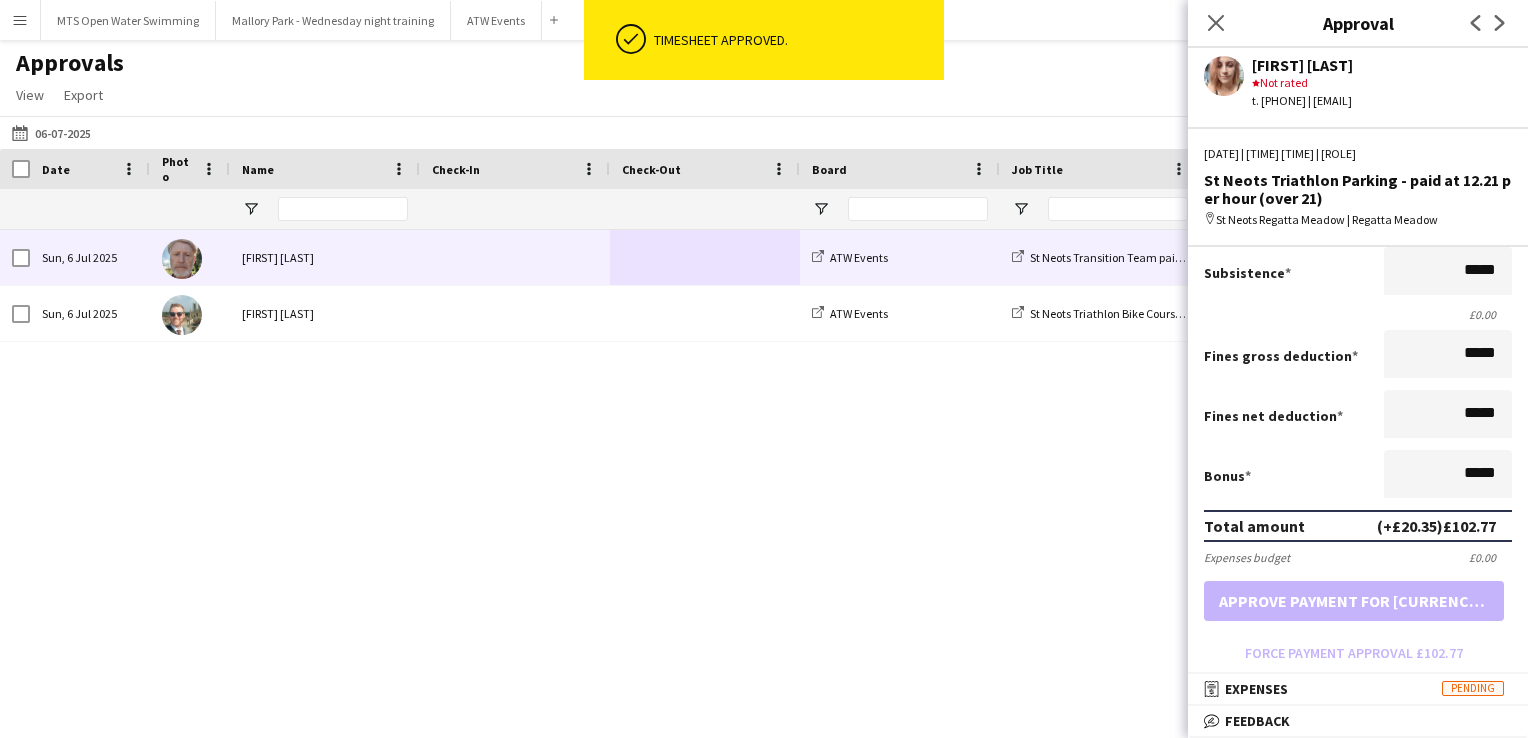 click at bounding box center [705, 257] 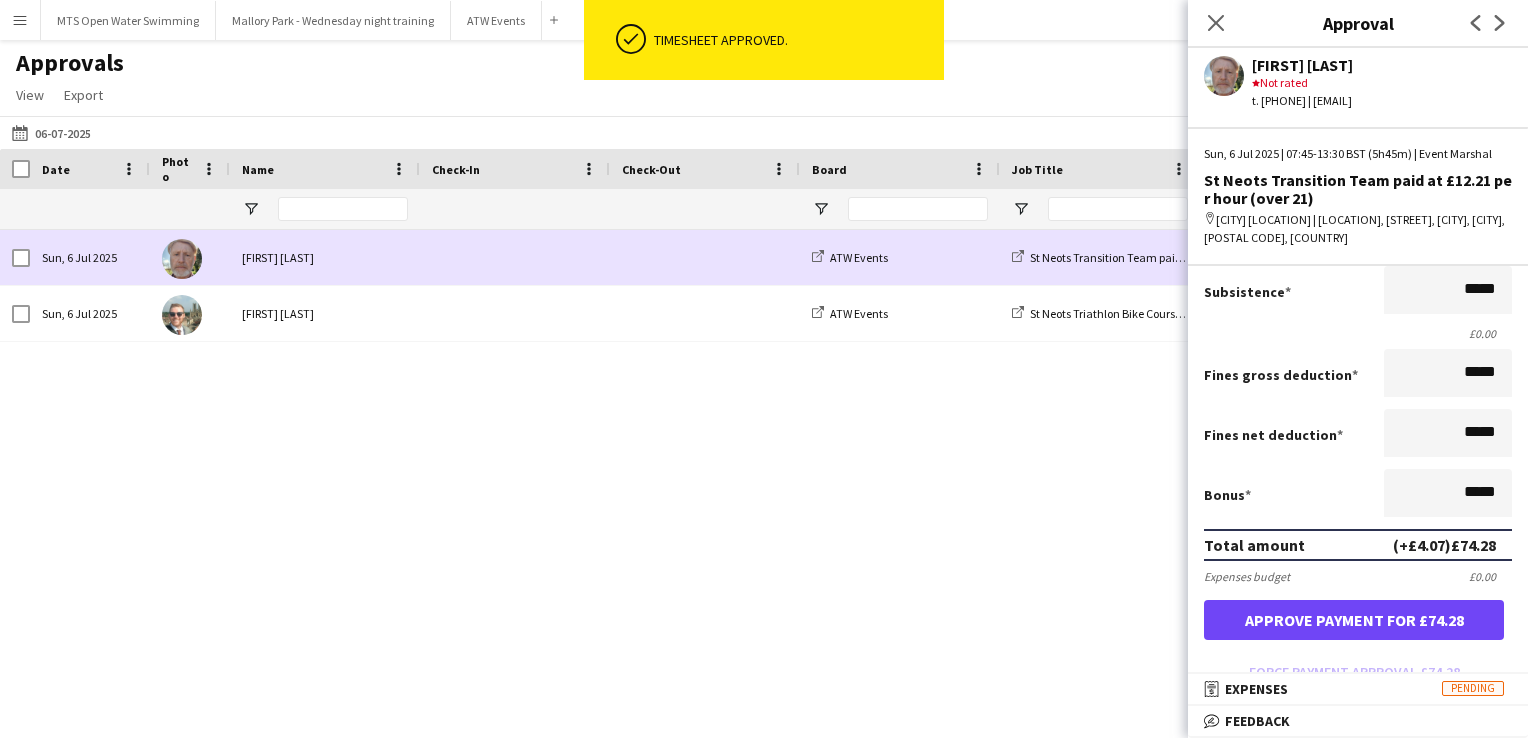 scroll, scrollTop: 0, scrollLeft: 0, axis: both 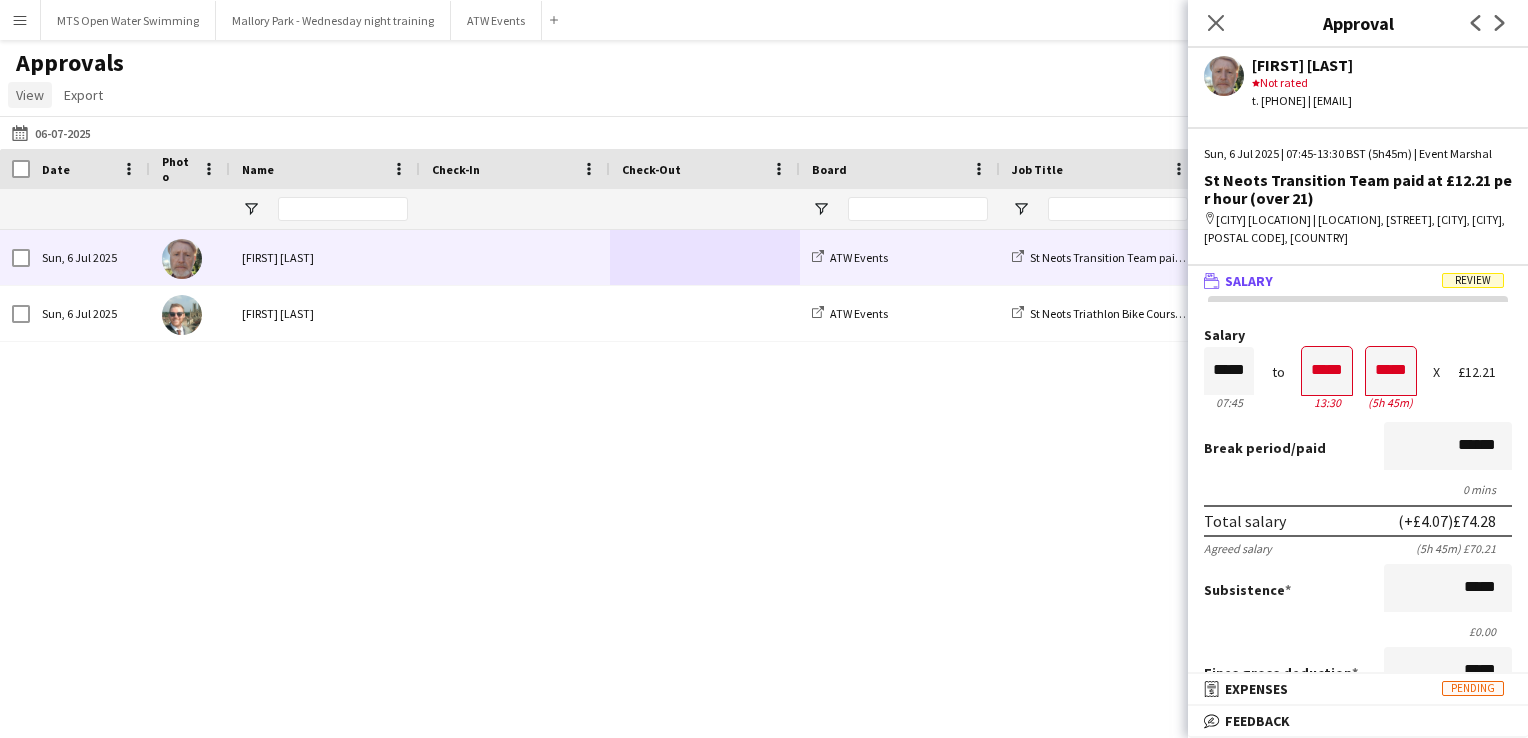 click on "View" 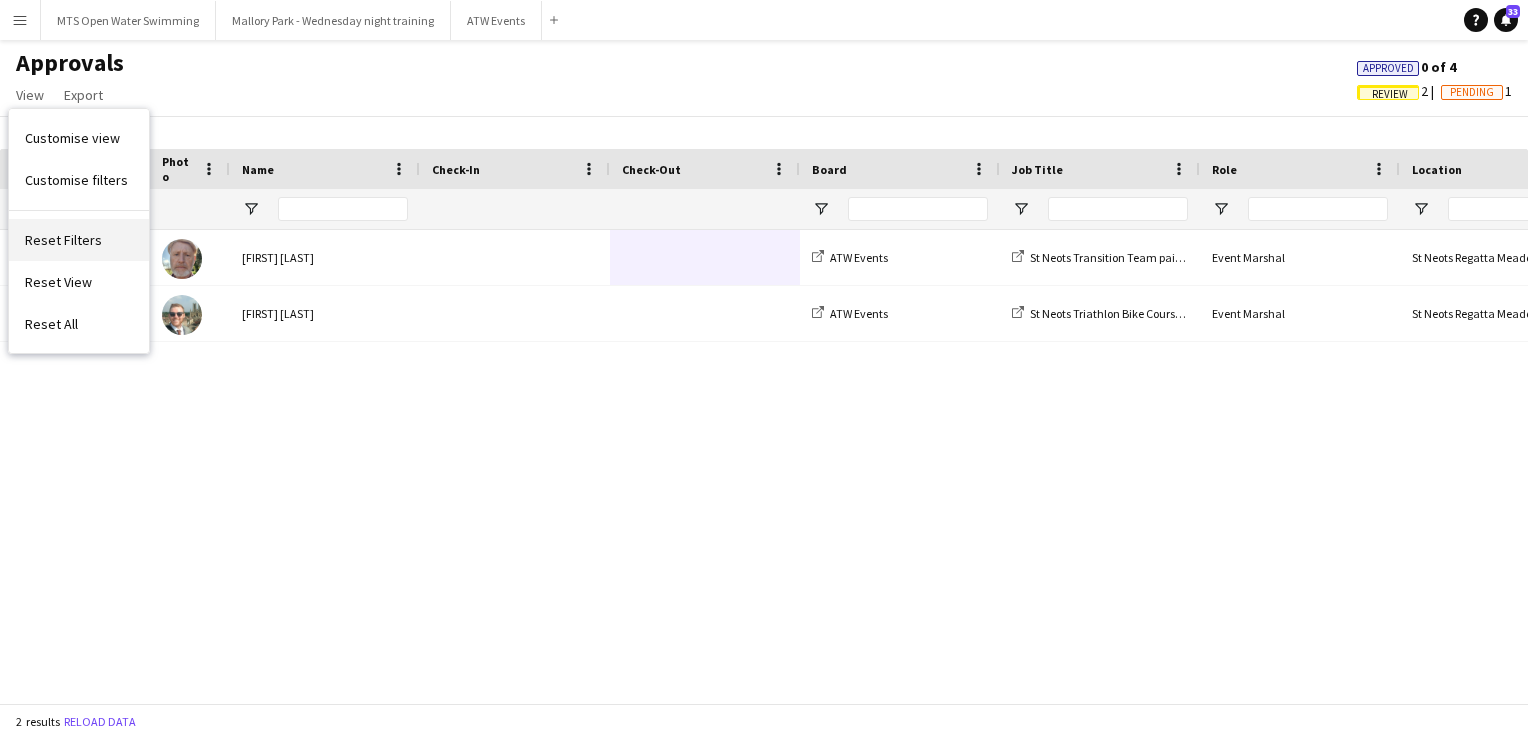 click on "Reset Filters" at bounding box center [63, 240] 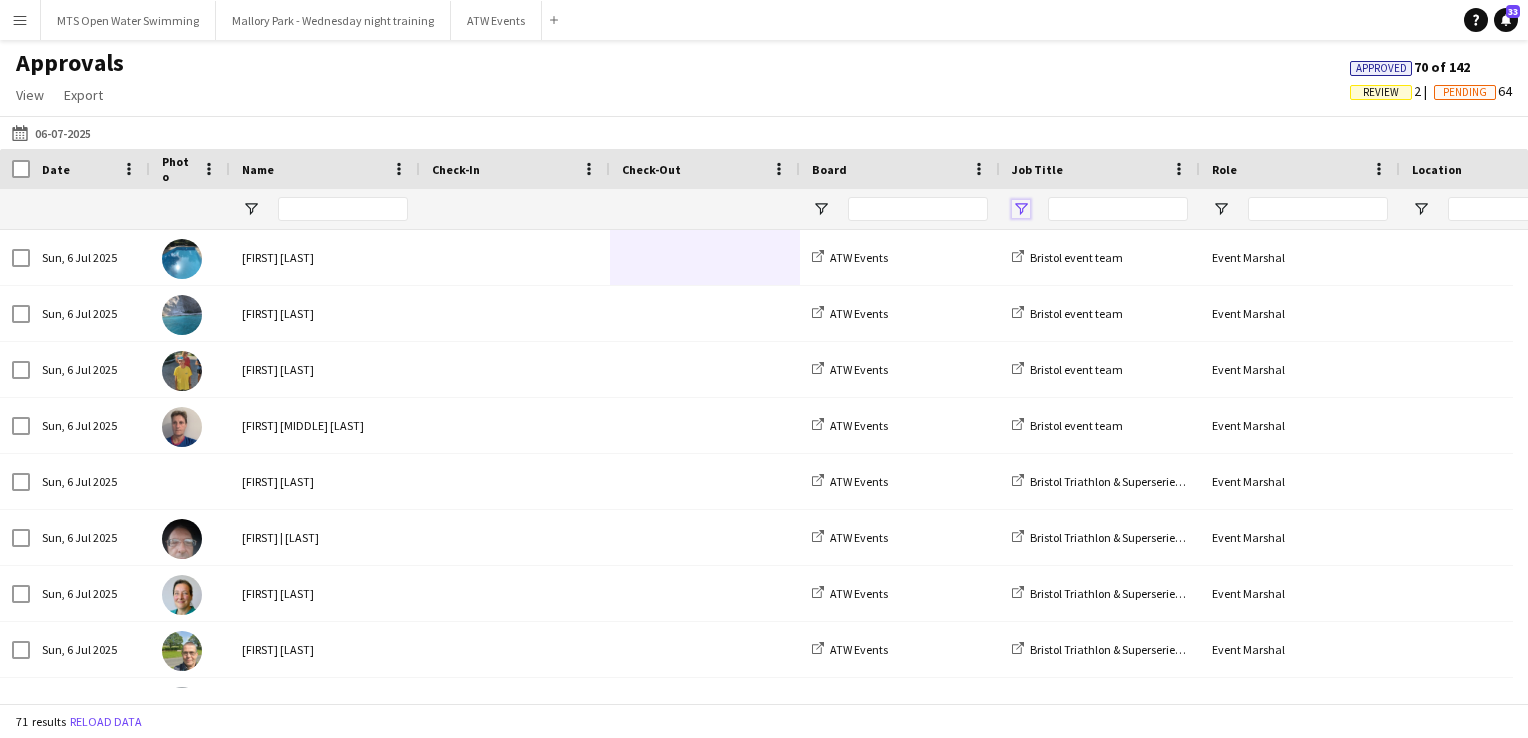 click at bounding box center [1021, 209] 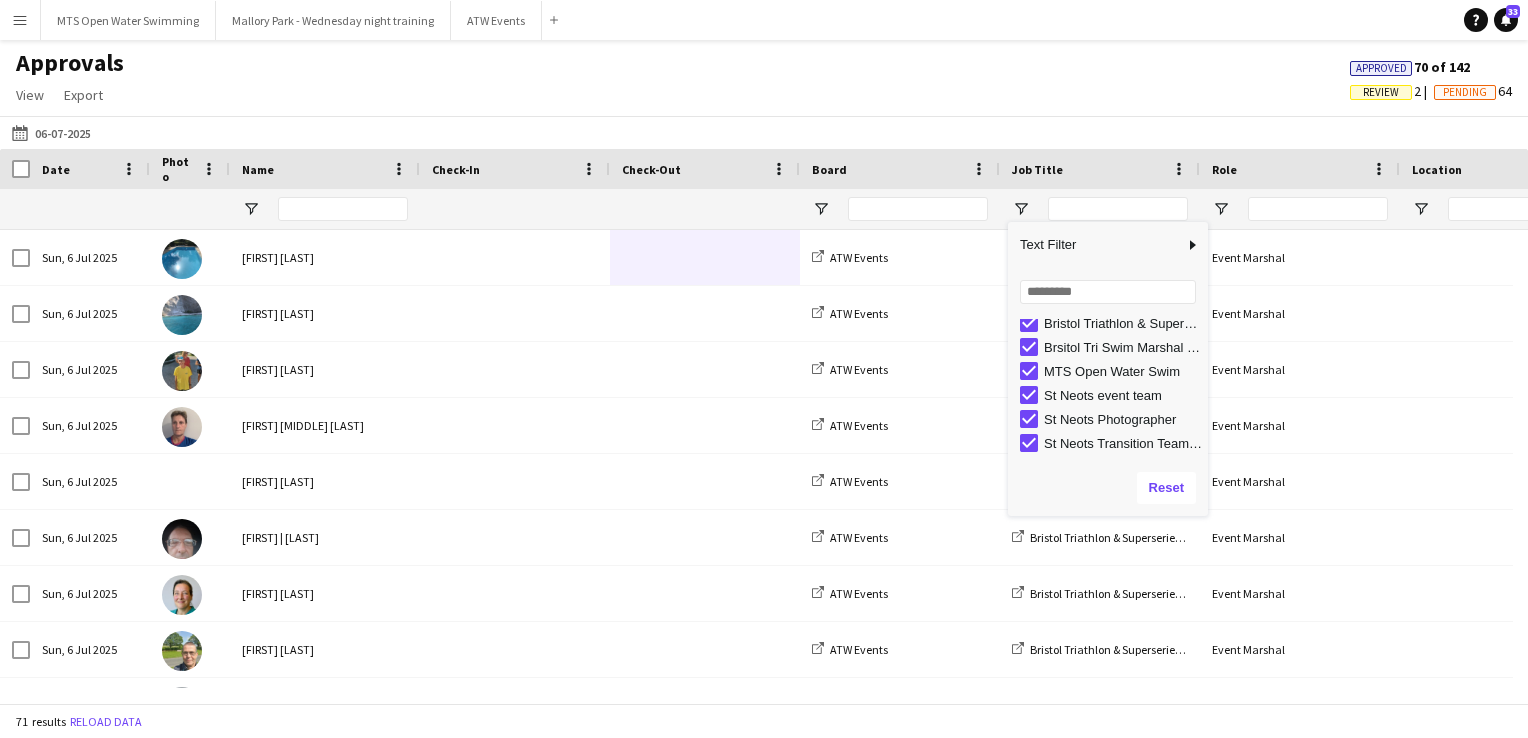 scroll, scrollTop: 152, scrollLeft: 0, axis: vertical 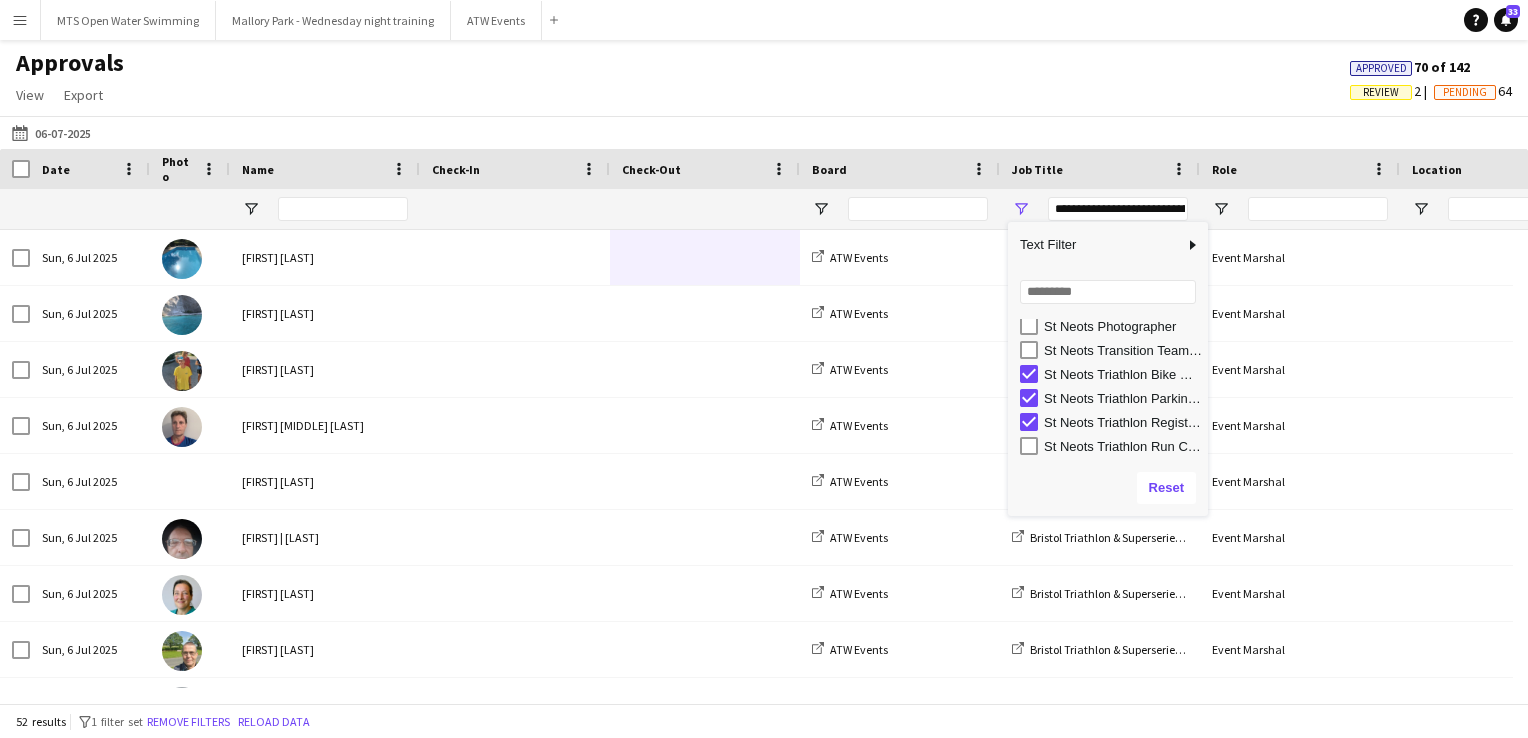 click on "St Neots Triathlon Registration Team £20 ATW CREDITS per hour" at bounding box center (1114, 422) 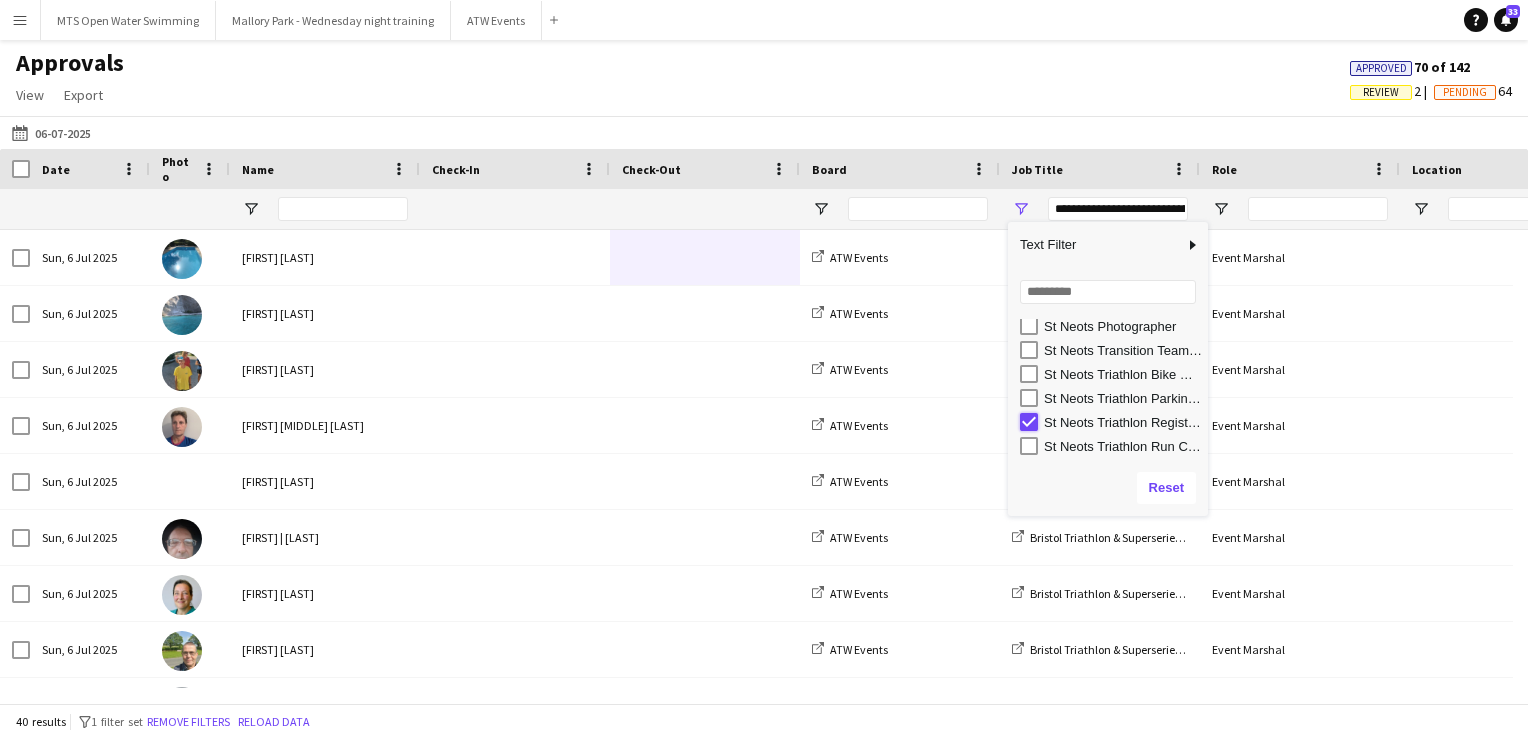 type on "**********" 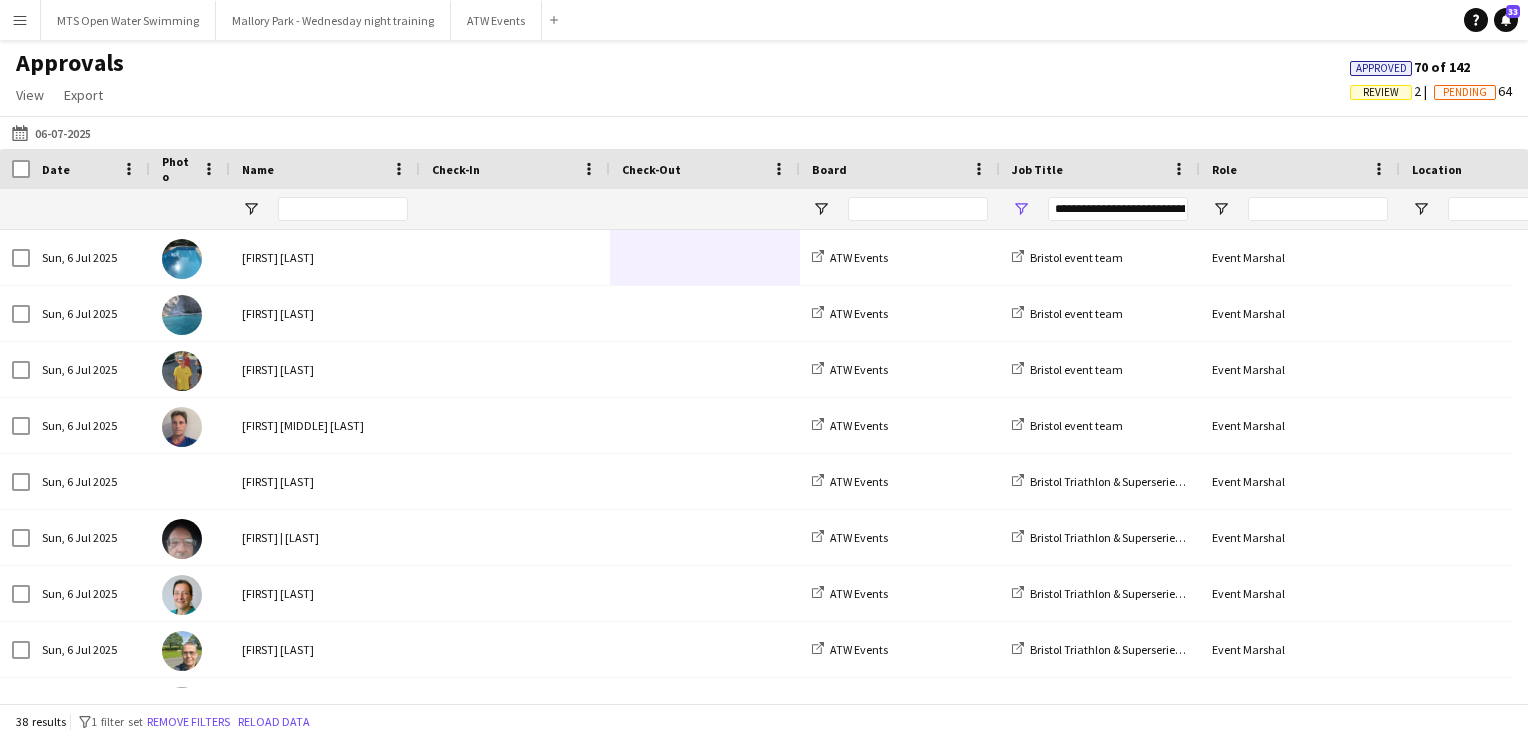 click on "Approvals   View  Customise view Customise filters Reset Filters Reset View Reset All  Export  Export as XLSX Export as CSV Export as PDF Approved  70 of 142   Review   2   Pending   64" 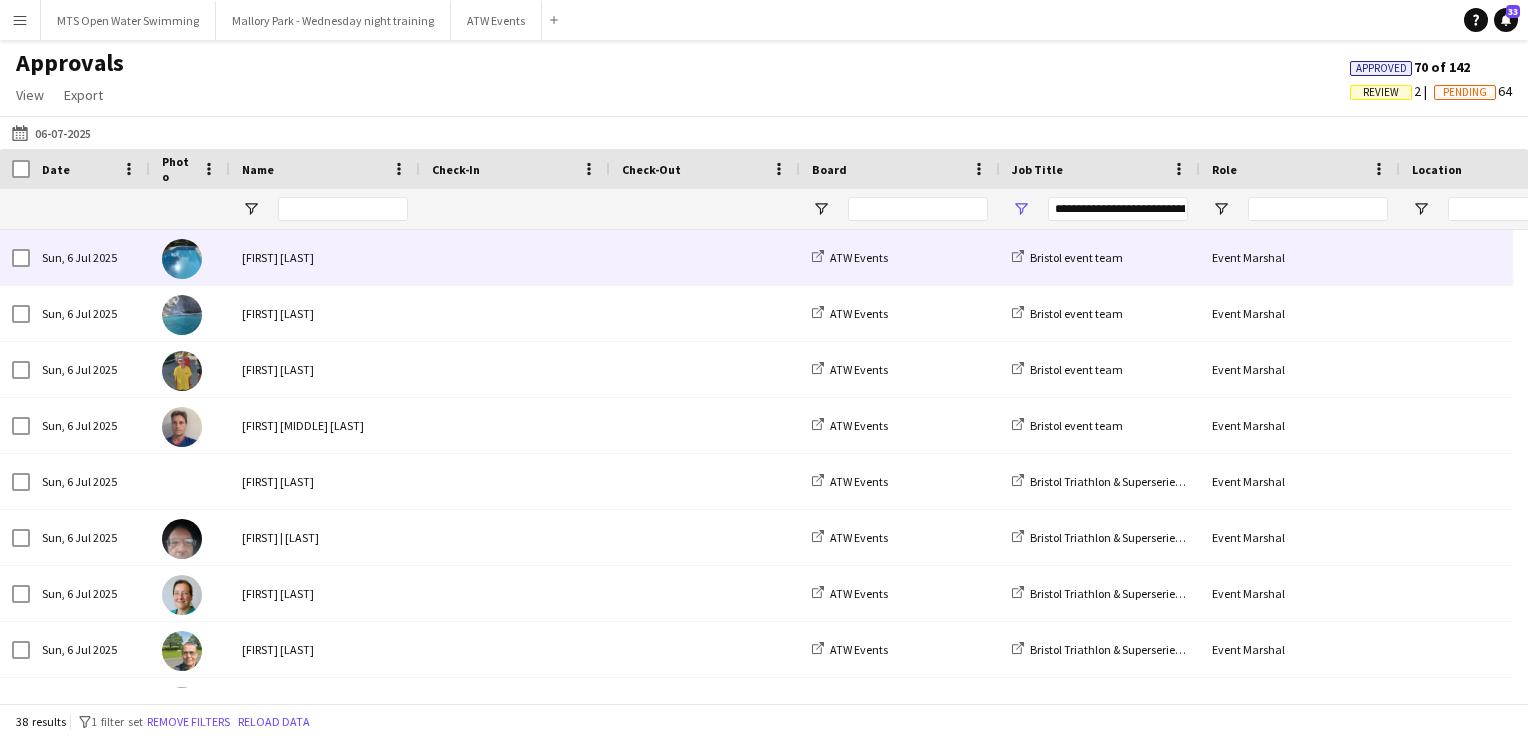 click at bounding box center (515, 257) 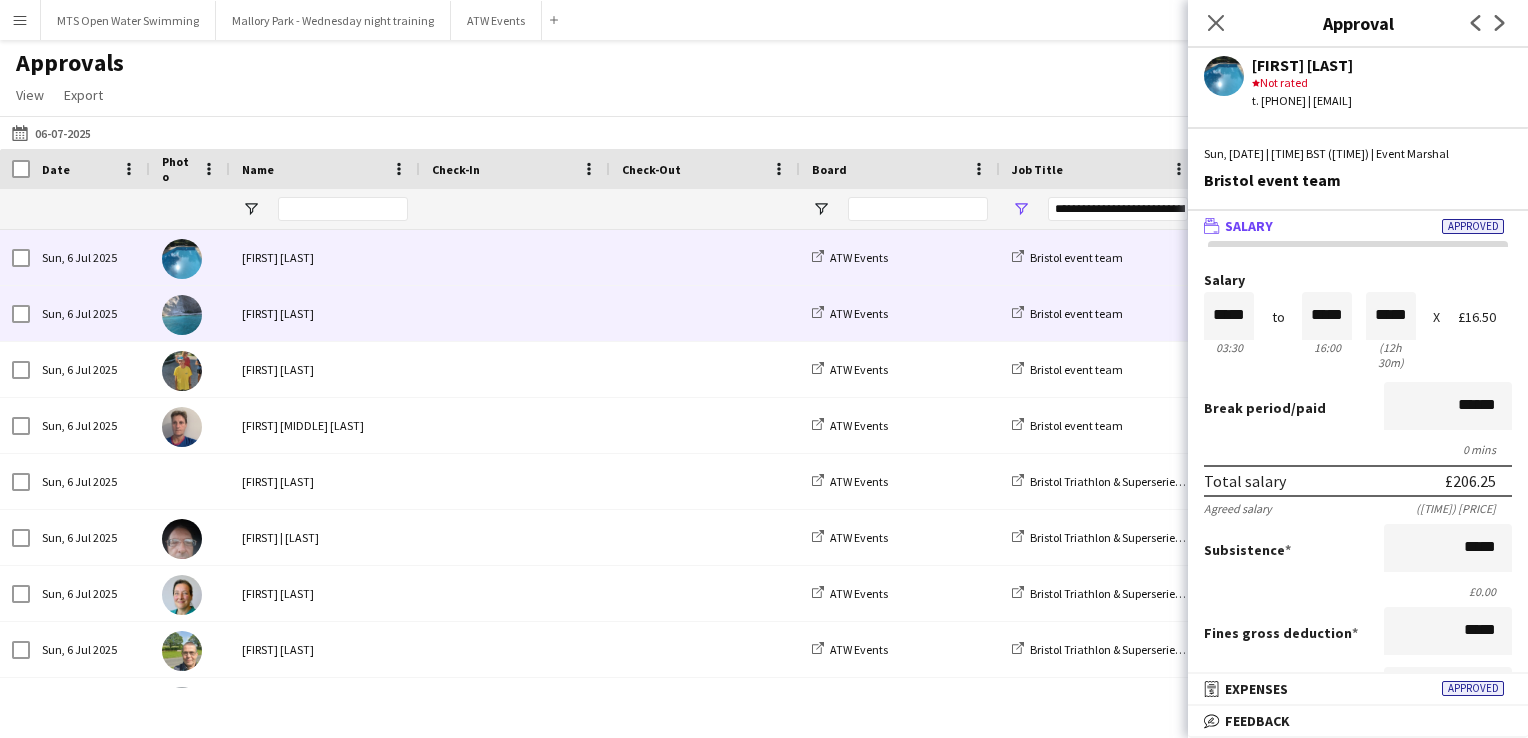 click at bounding box center [515, 313] 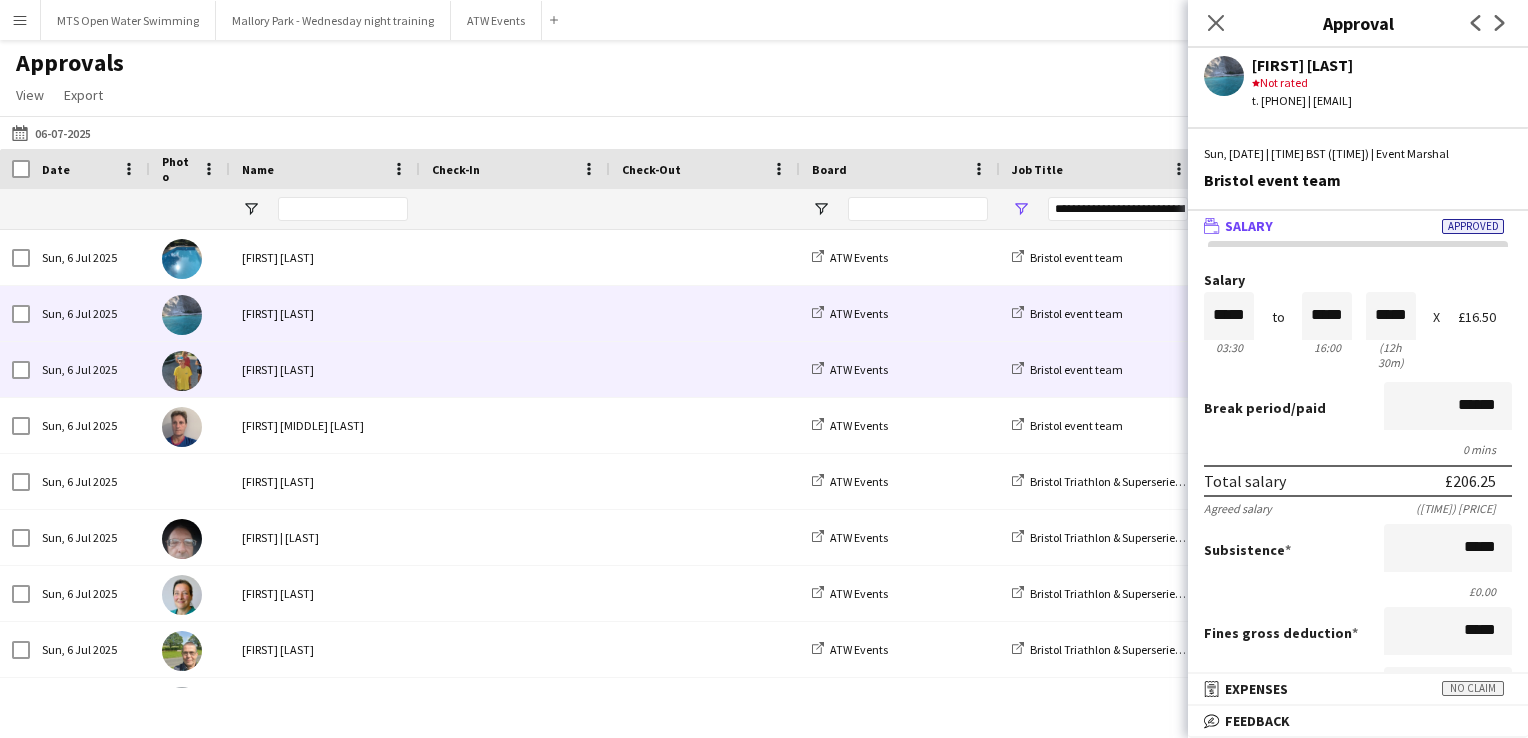 click at bounding box center (515, 369) 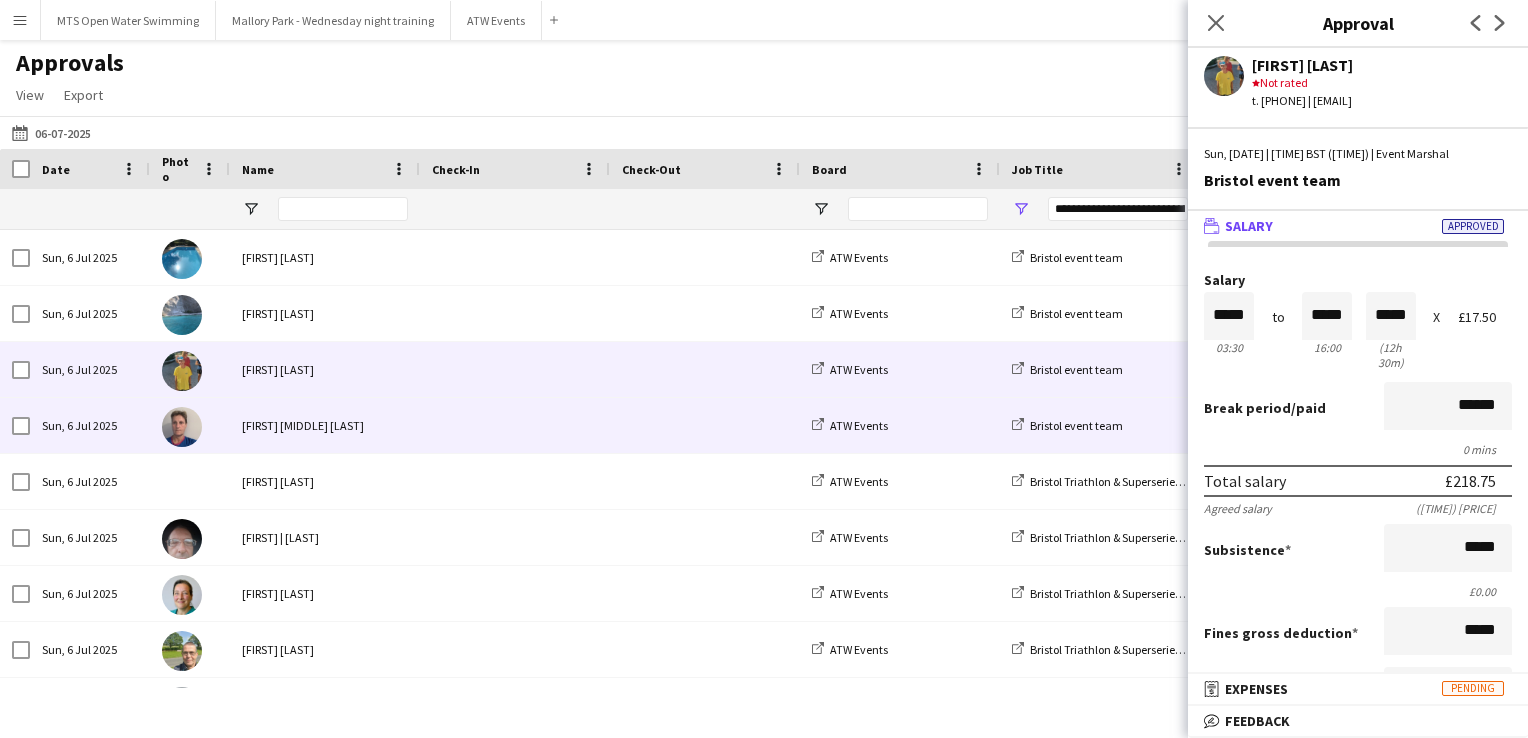 click at bounding box center (515, 425) 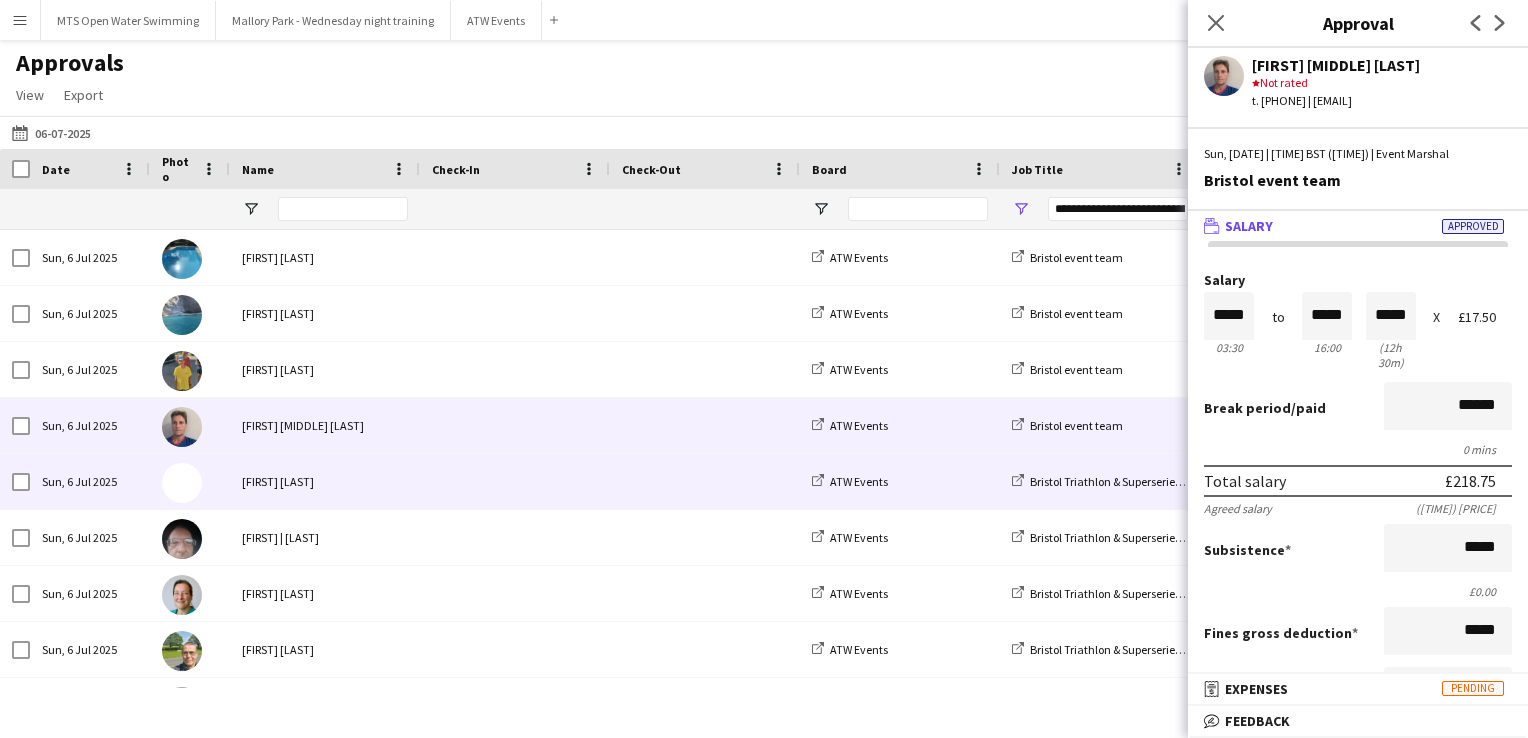 click at bounding box center [515, 481] 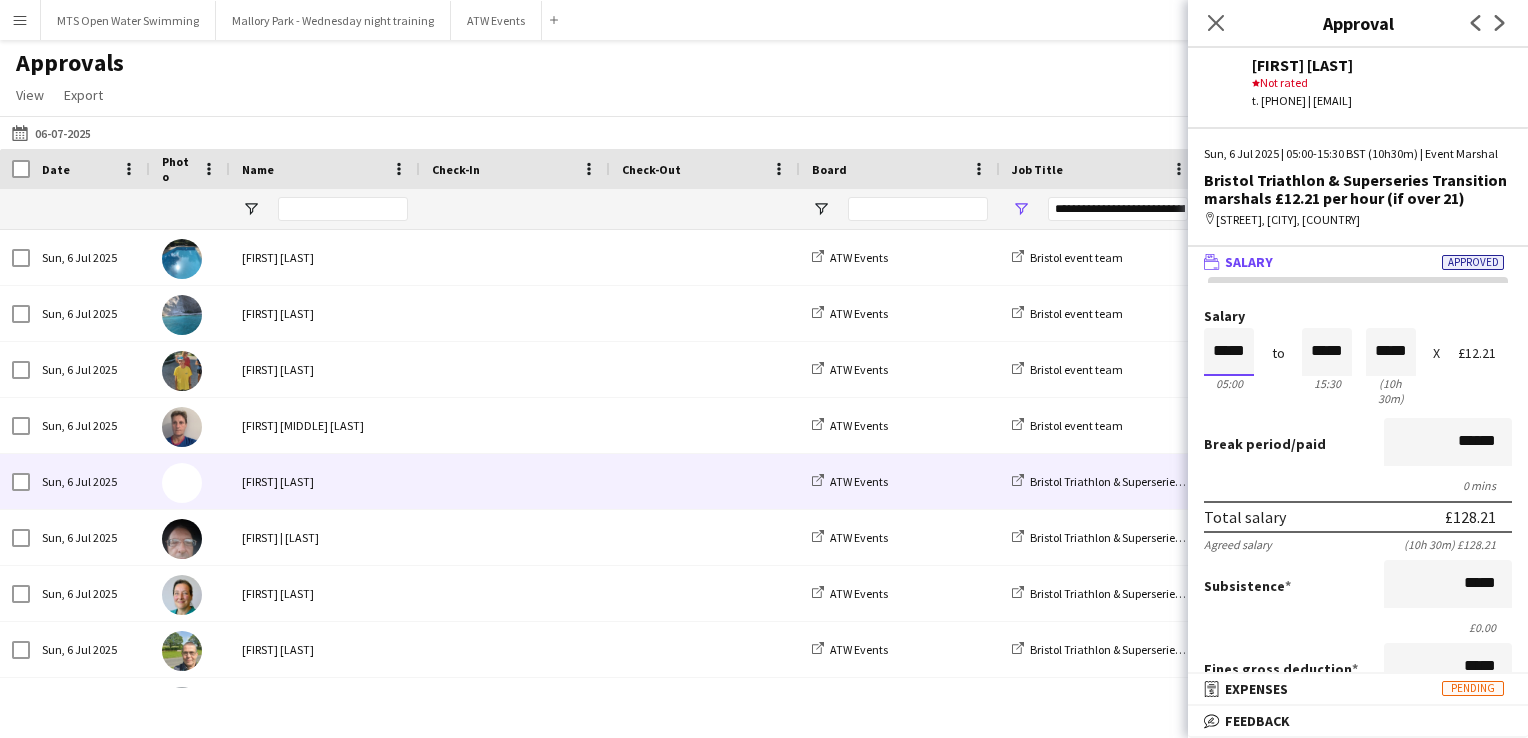 click on "*****" at bounding box center [1229, 352] 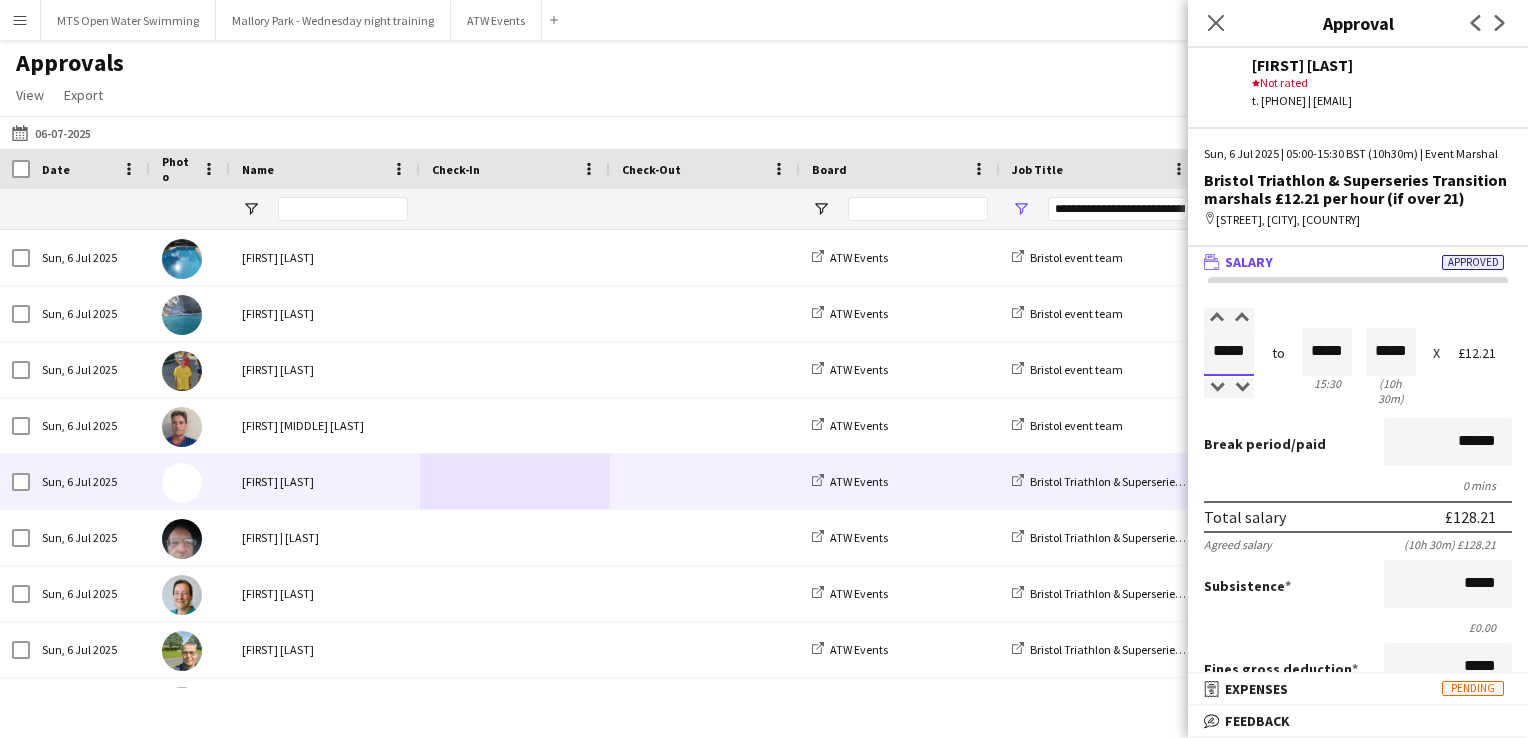 type on "*****" 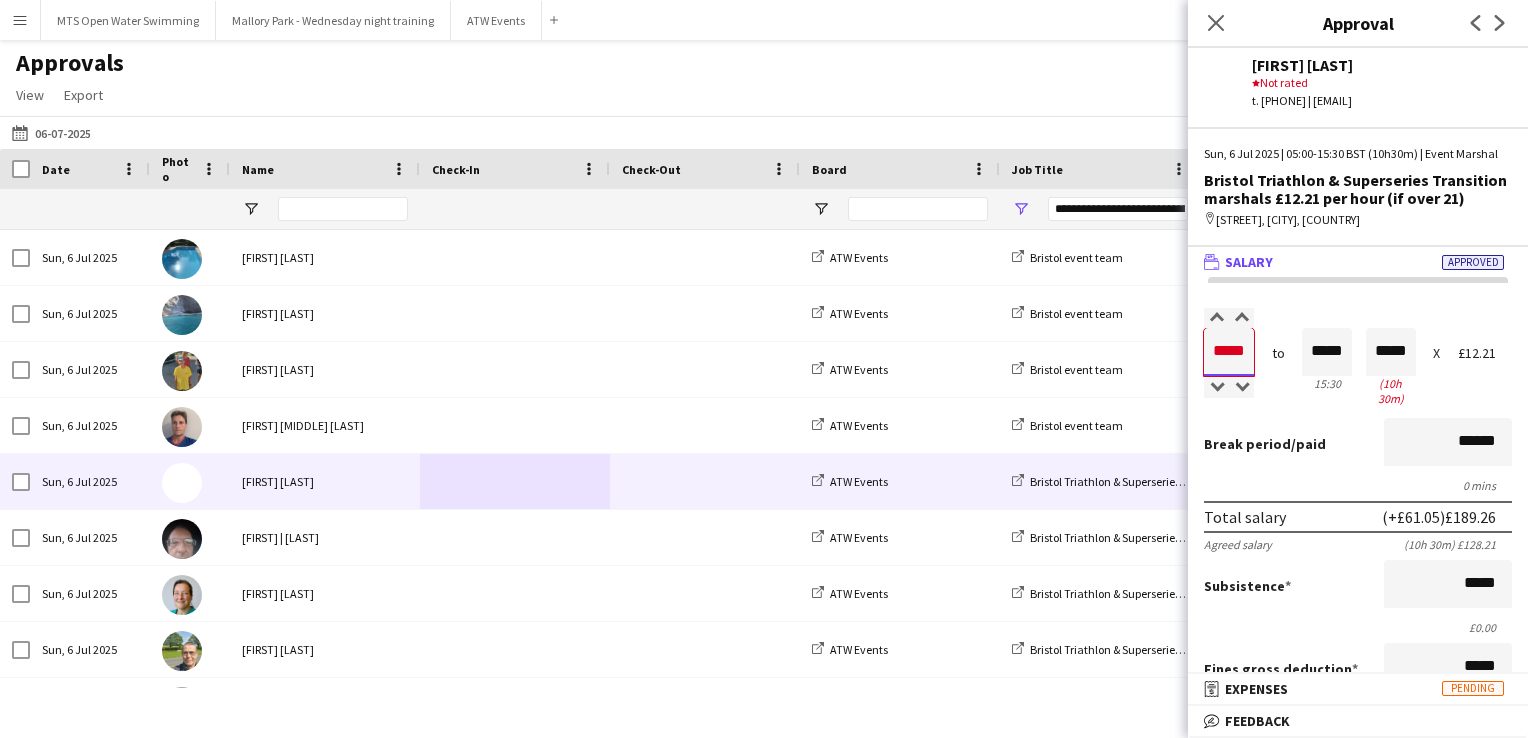type on "*****" 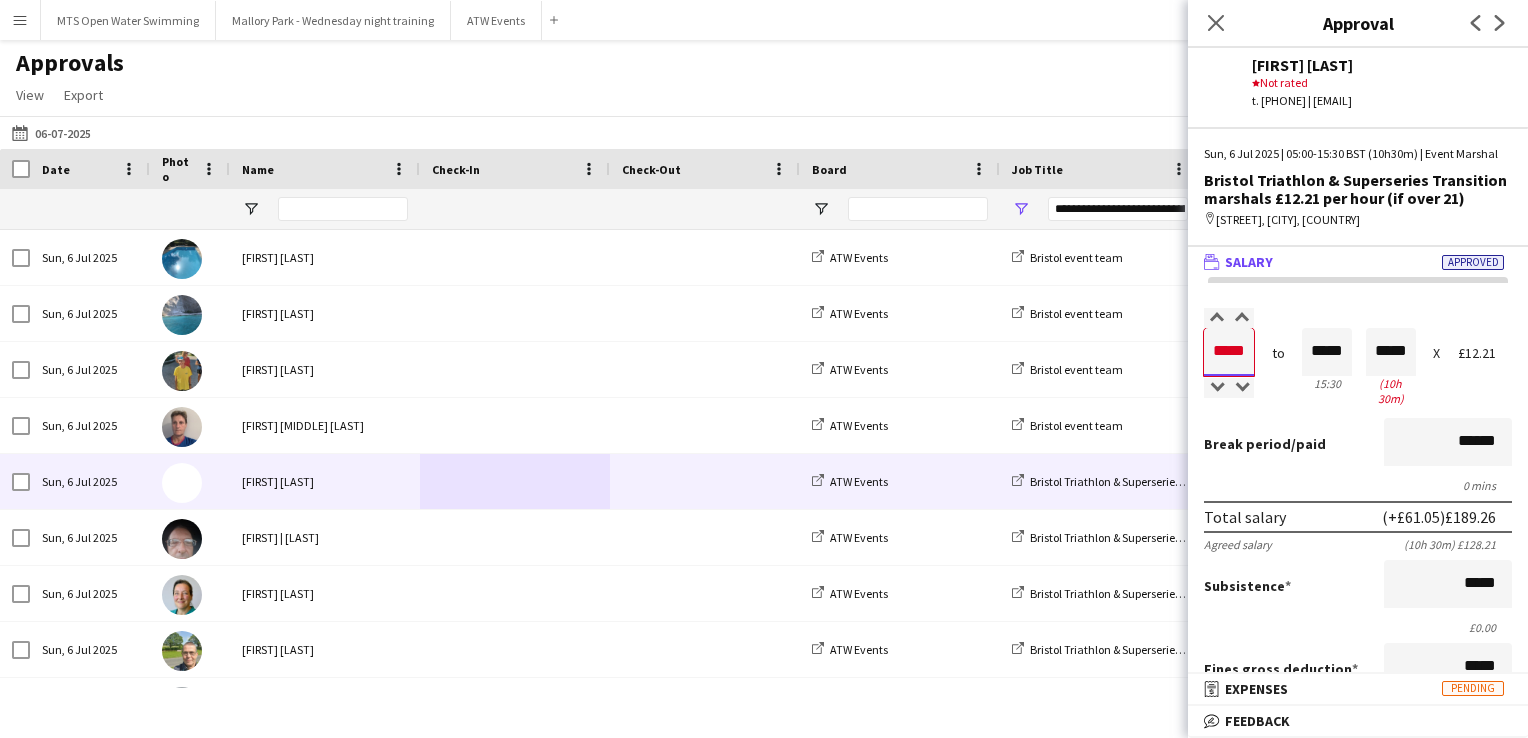 type on "*****" 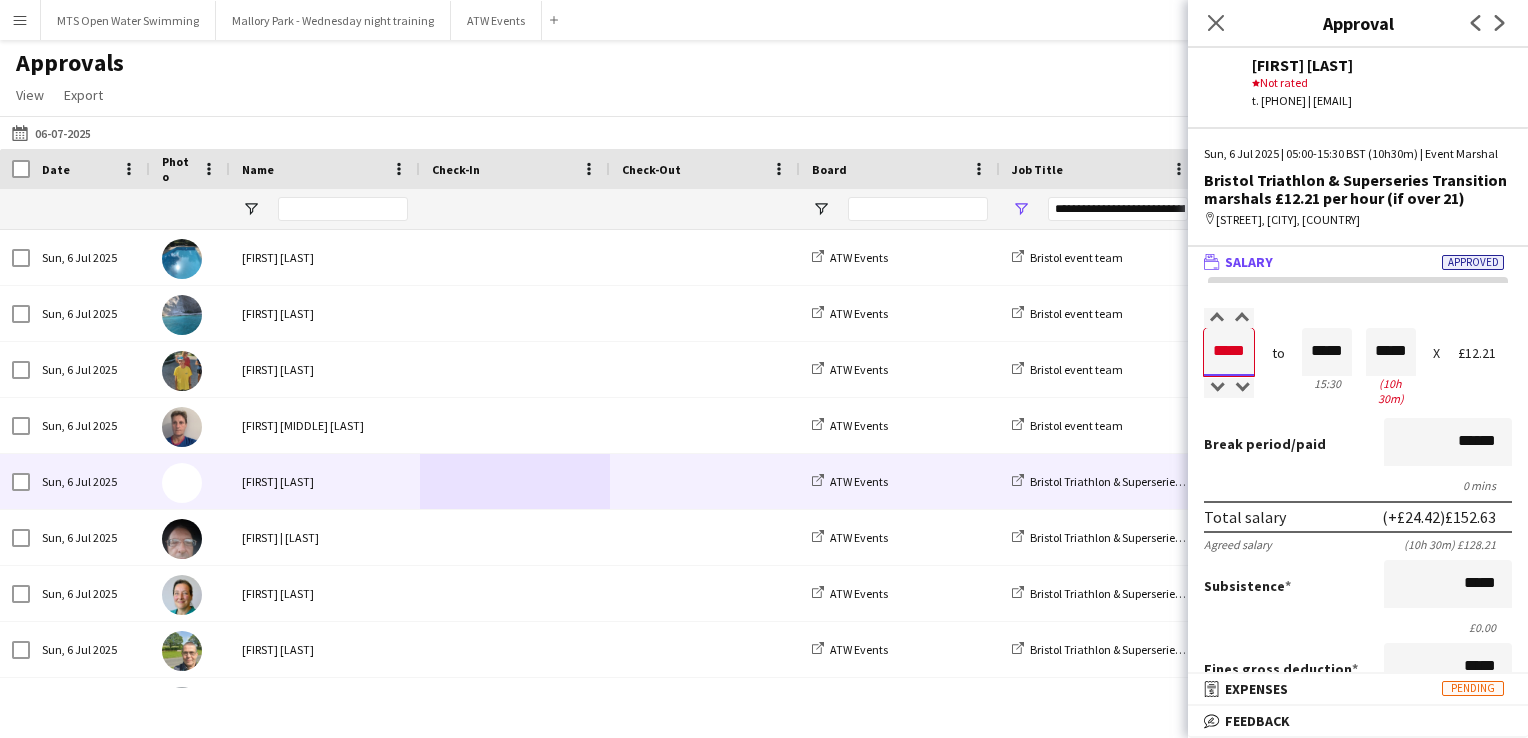 type on "*****" 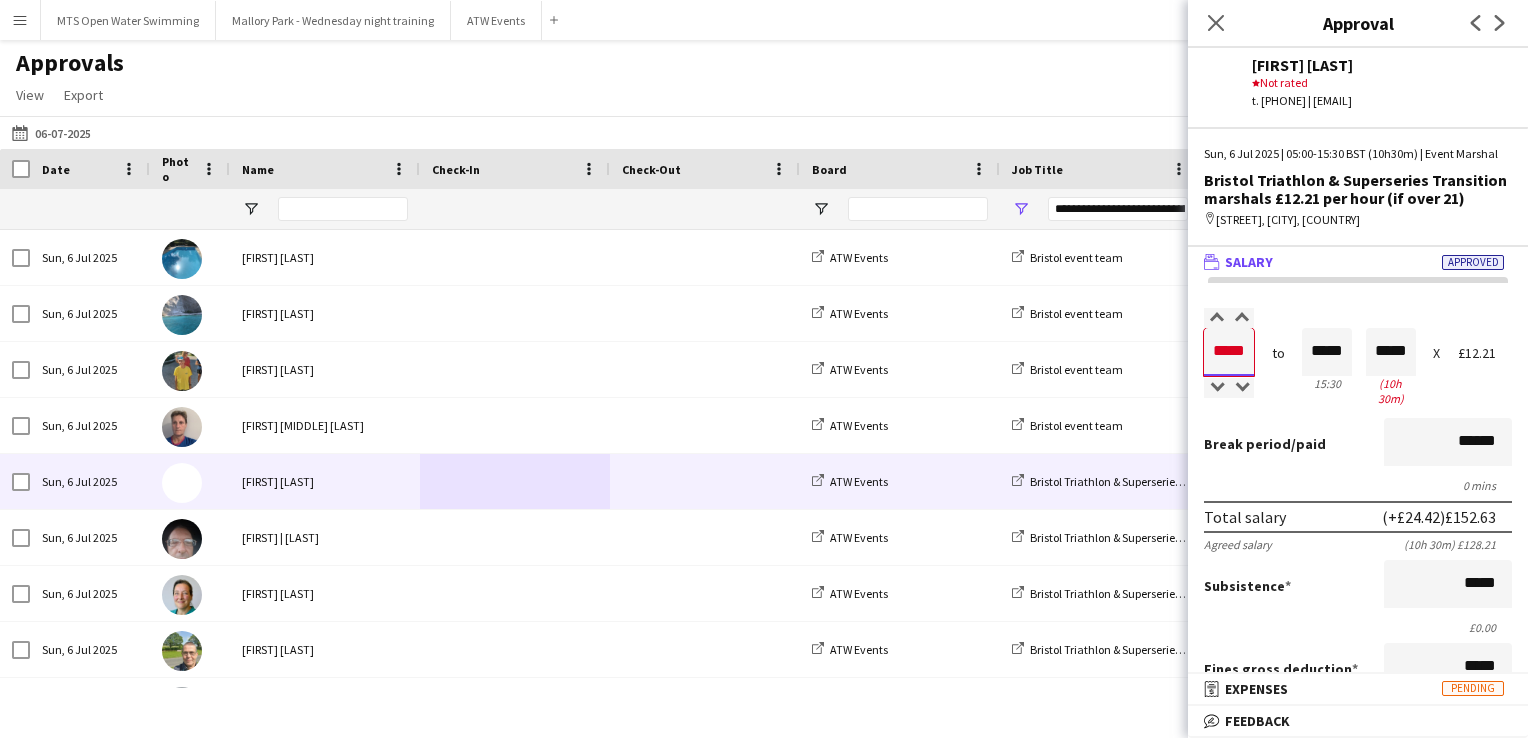type on "*****" 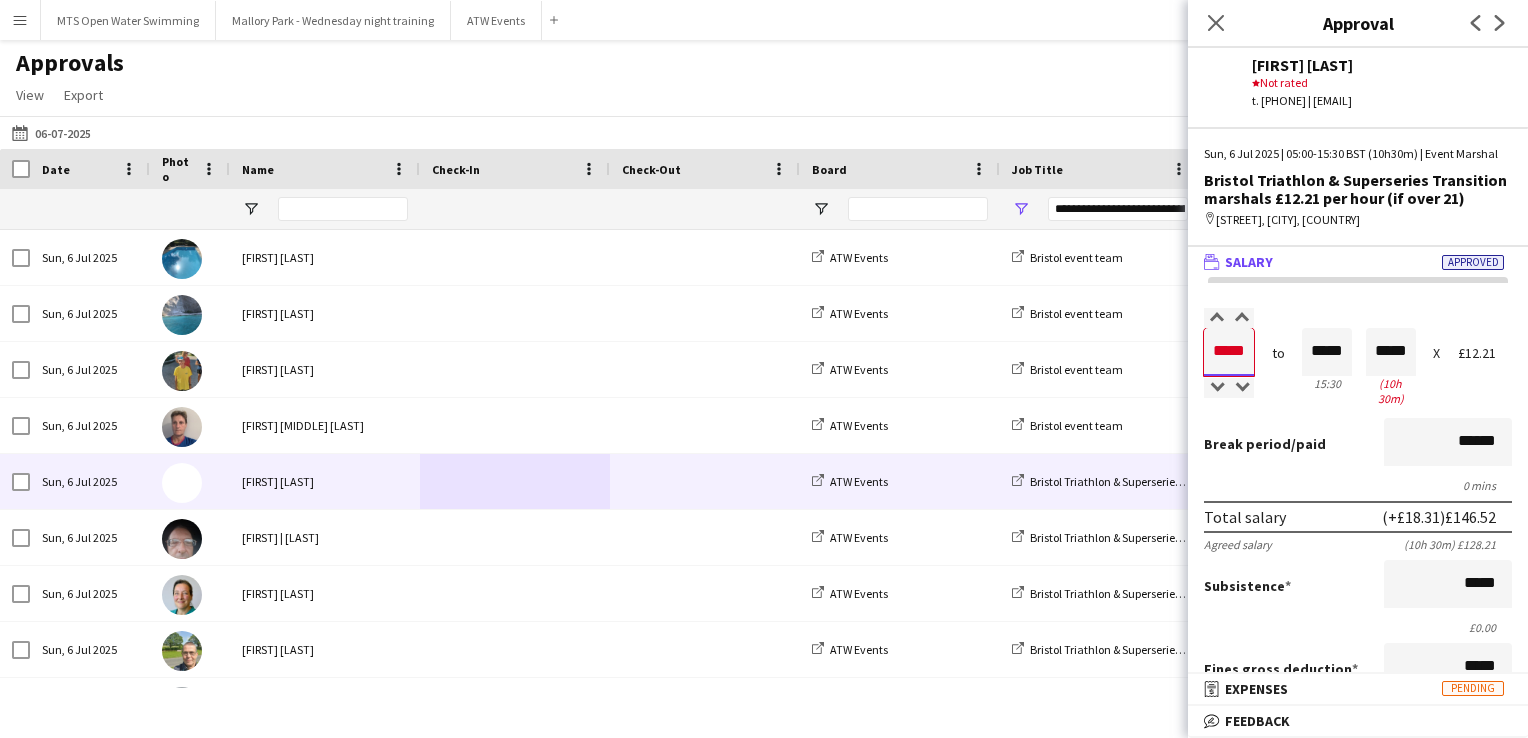 type on "*****" 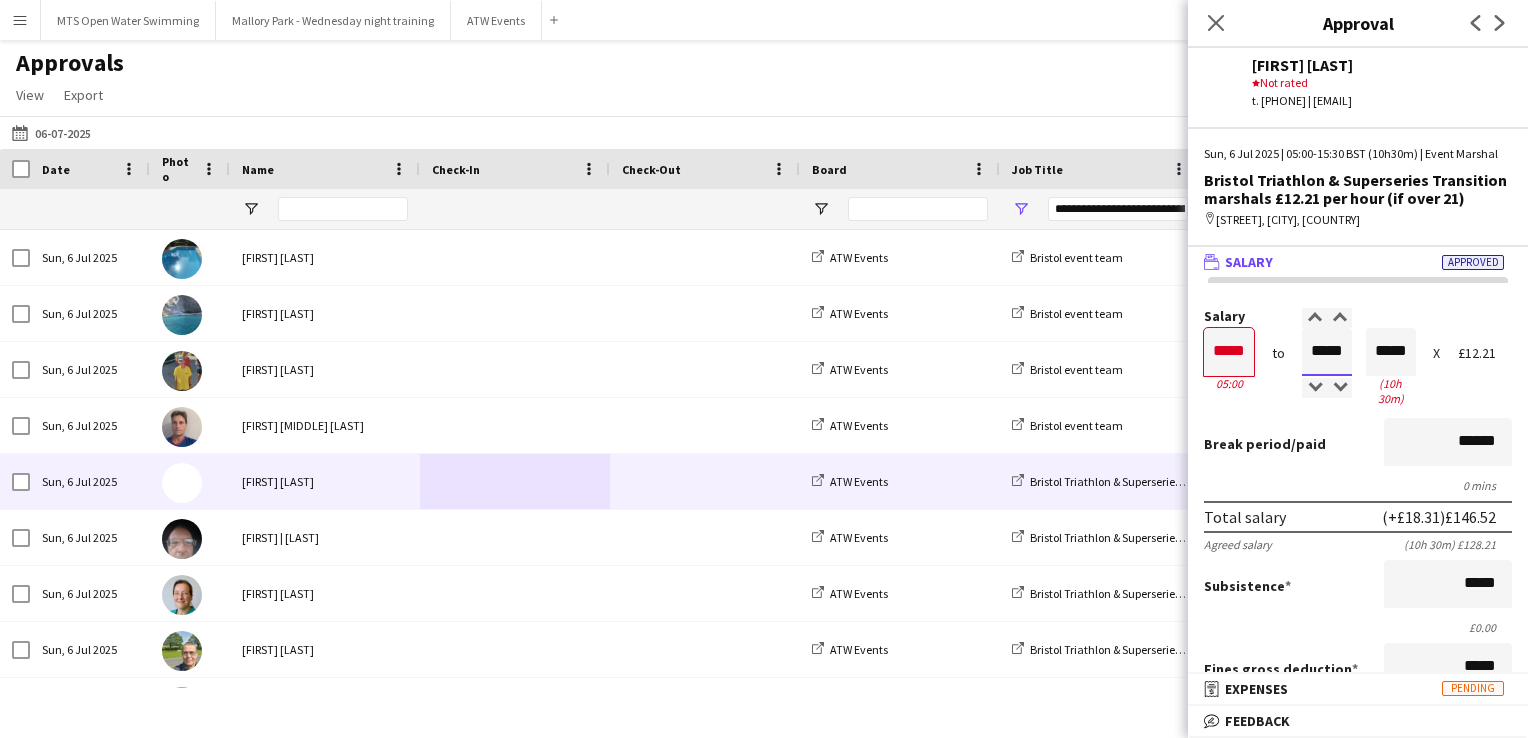 click on "*****" at bounding box center [1327, 352] 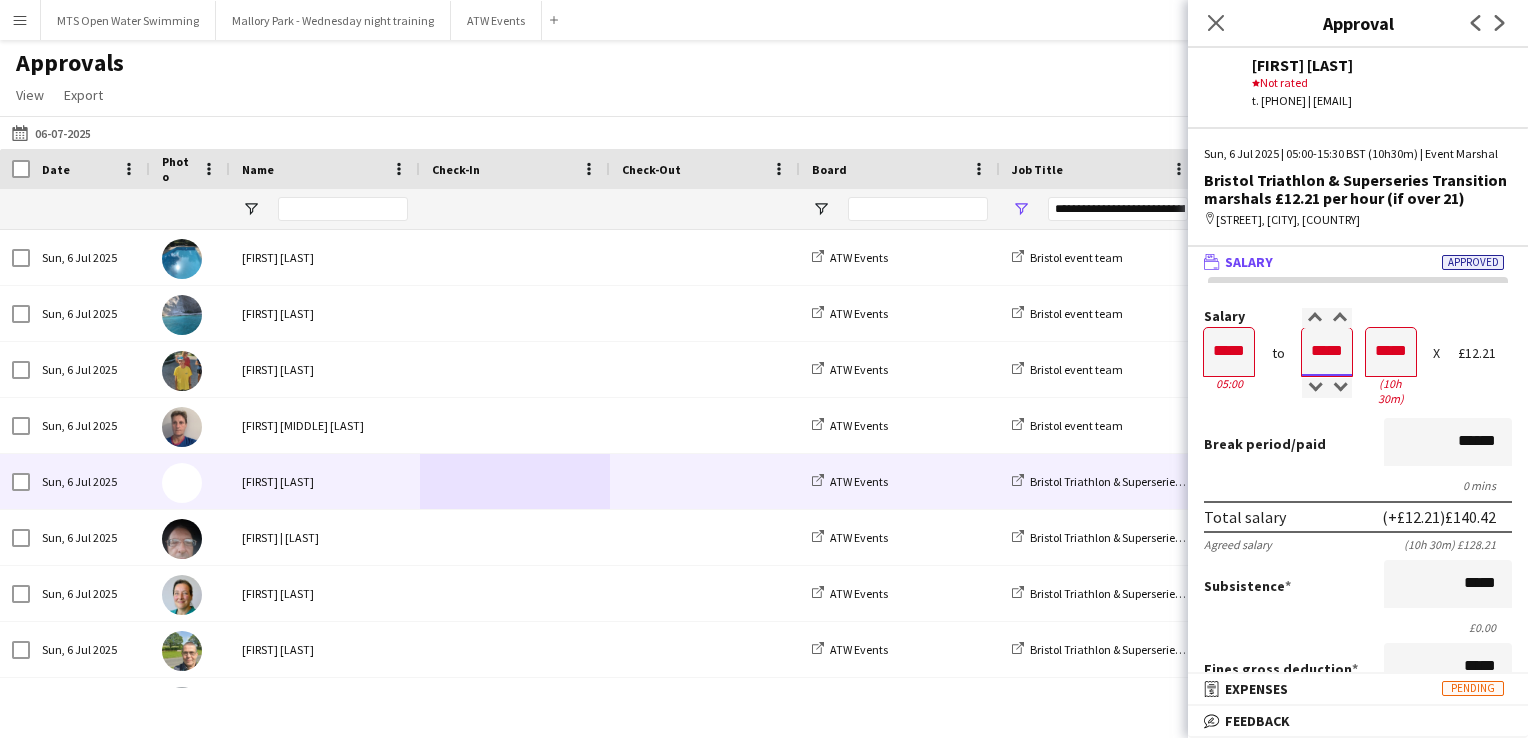 type on "*****" 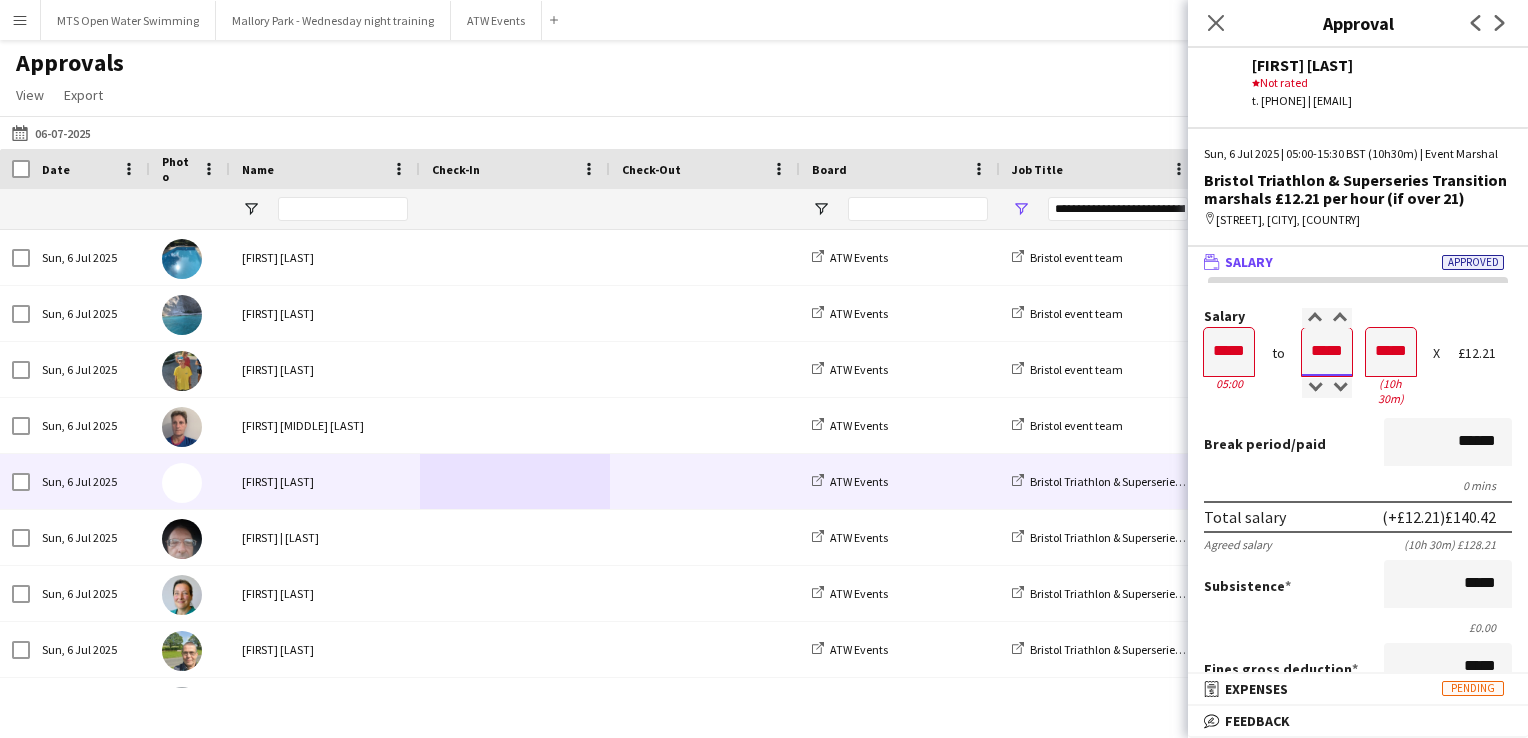 type on "*****" 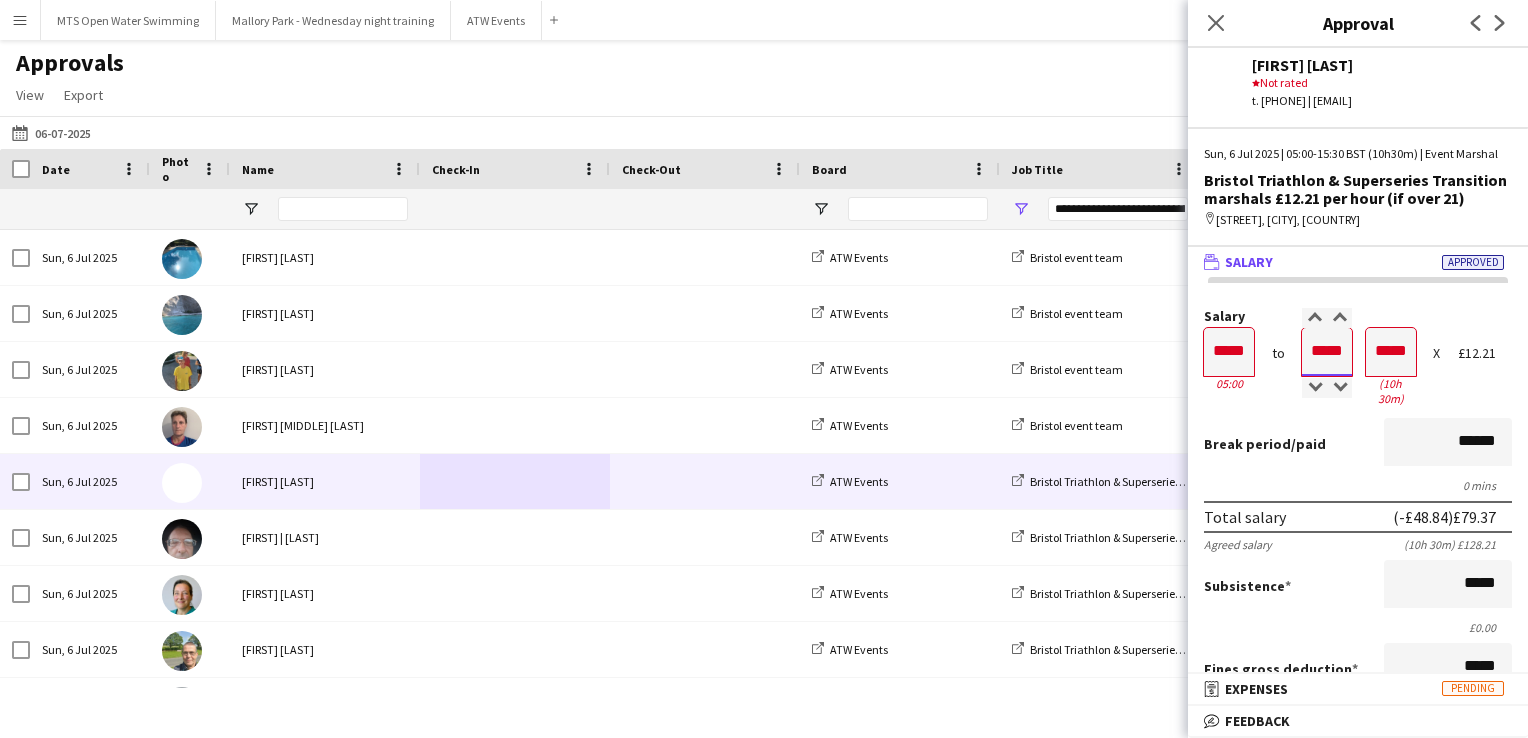 type on "*****" 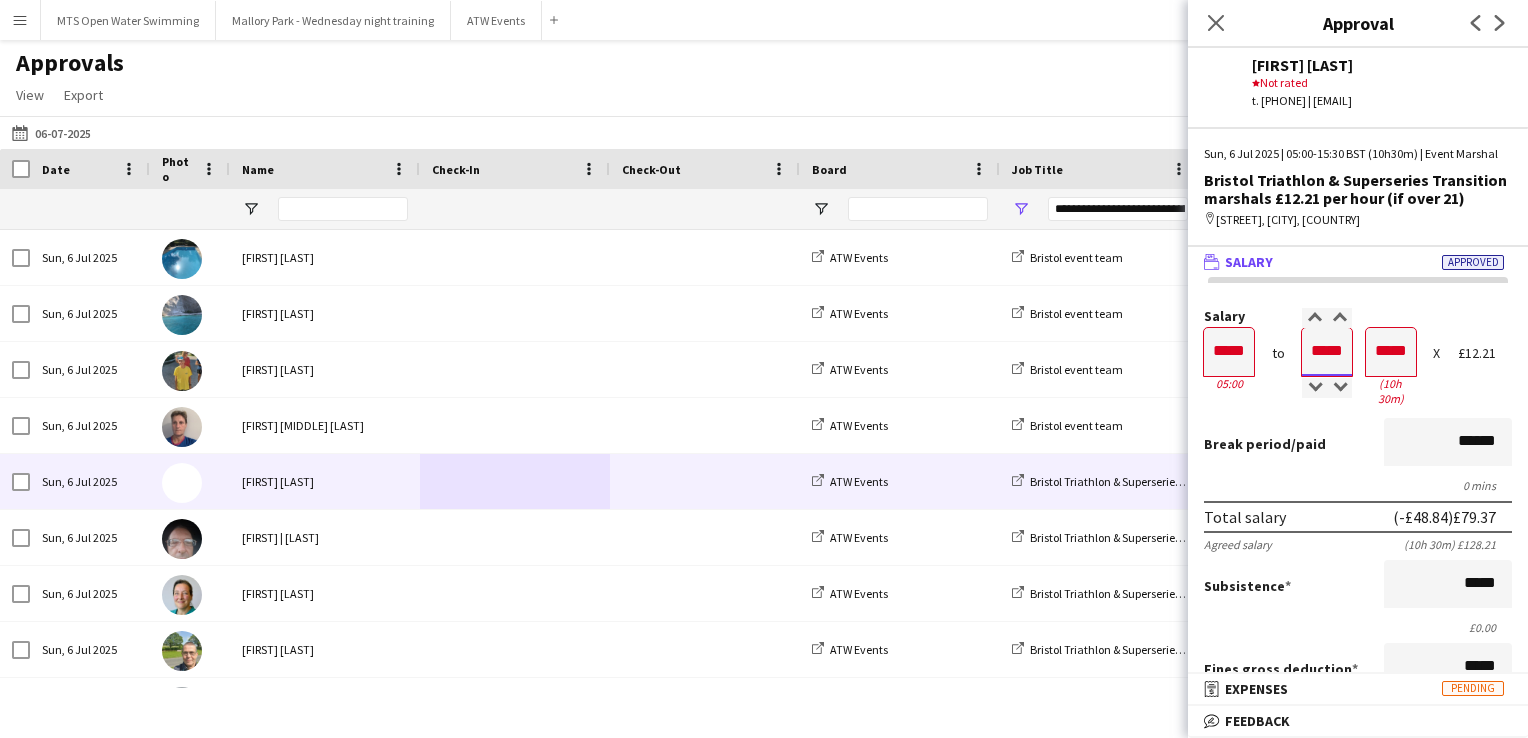 type on "*****" 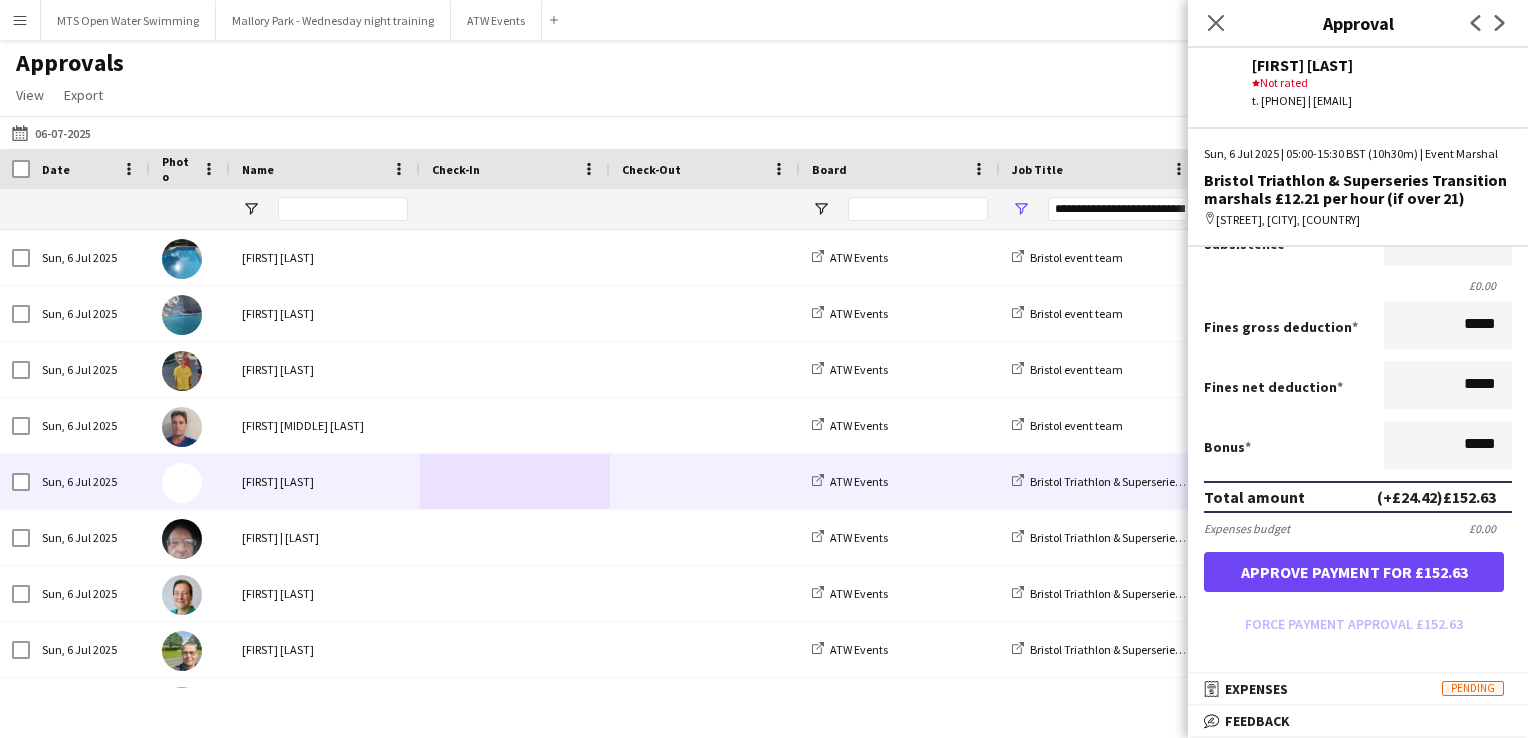 scroll, scrollTop: 346, scrollLeft: 0, axis: vertical 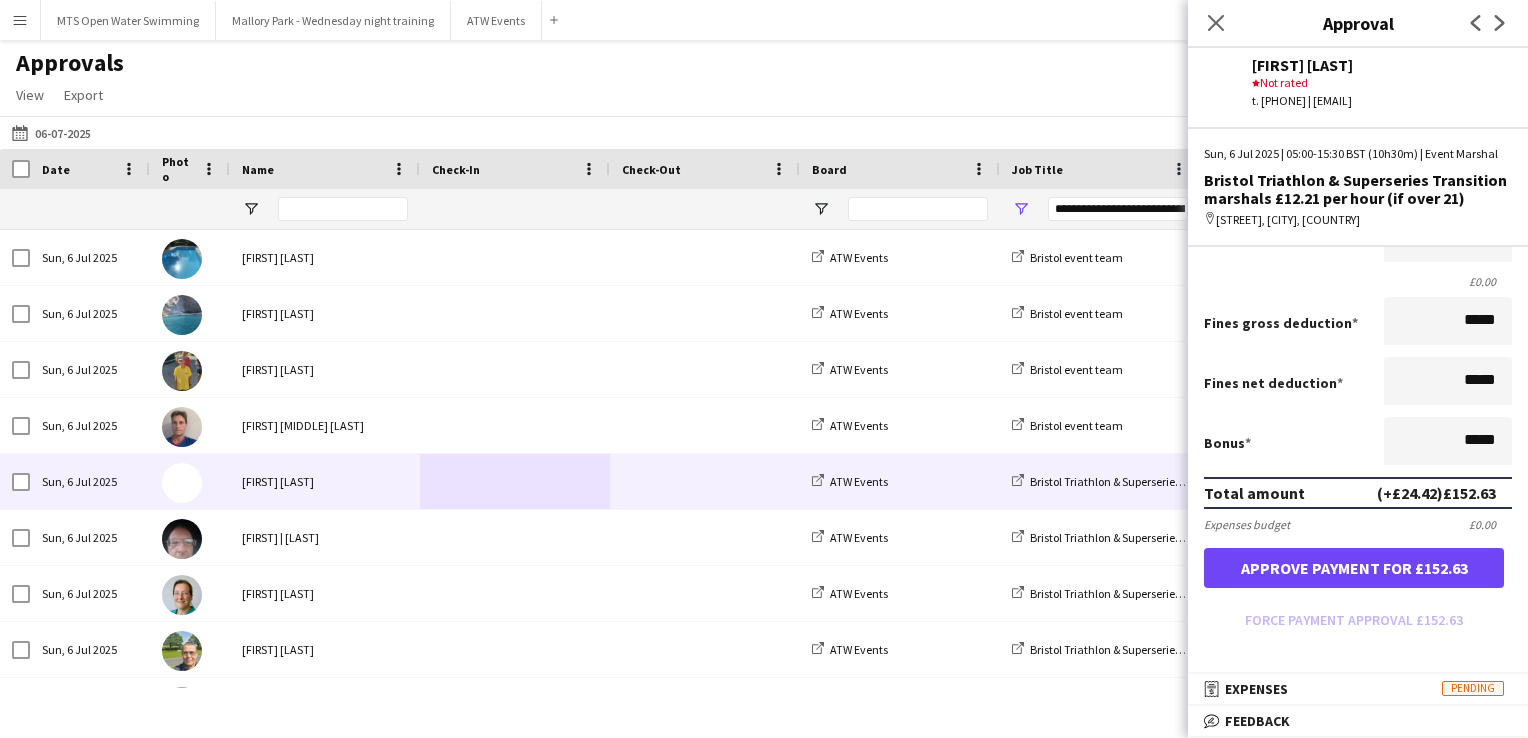 type on "*****" 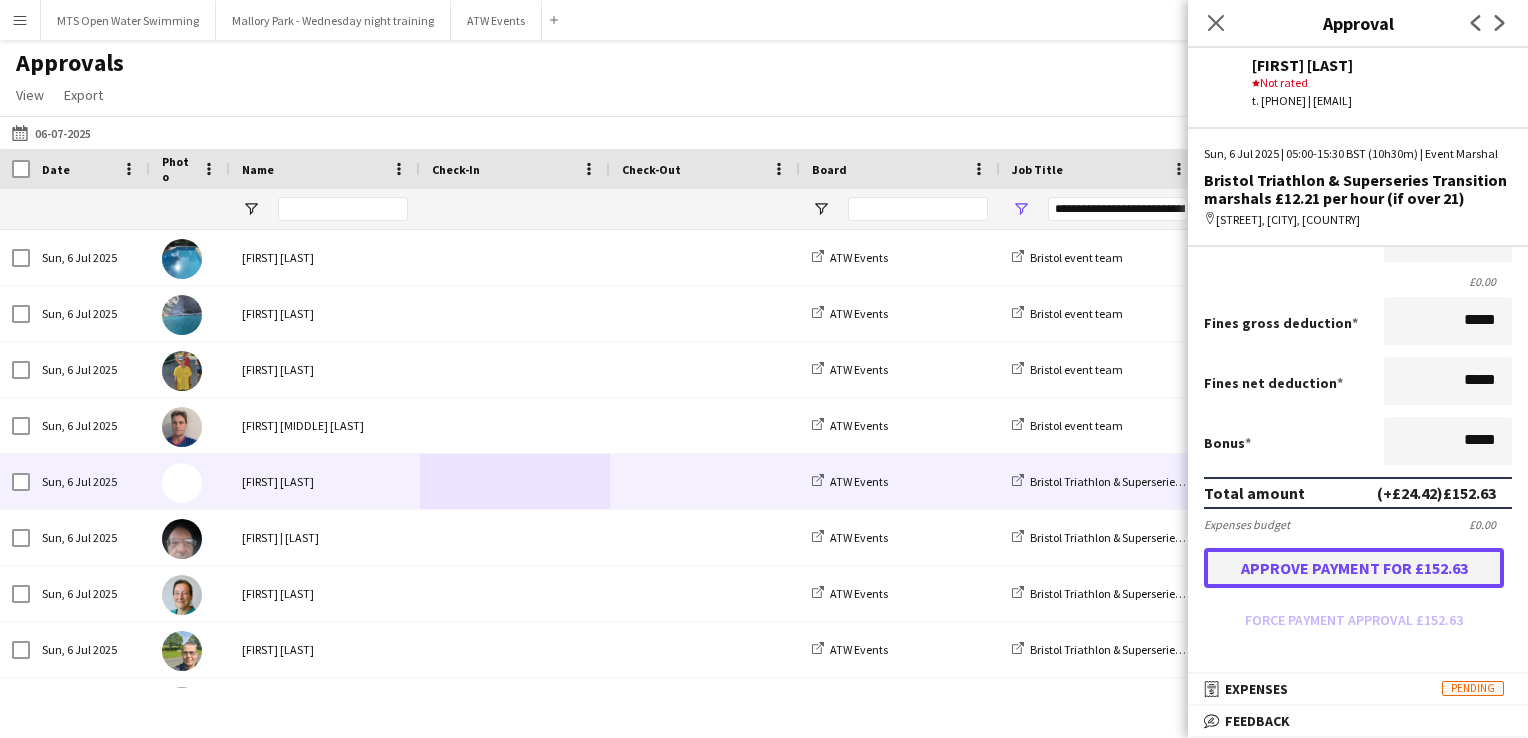 click on "Approve payment for £152.63" at bounding box center (1354, 568) 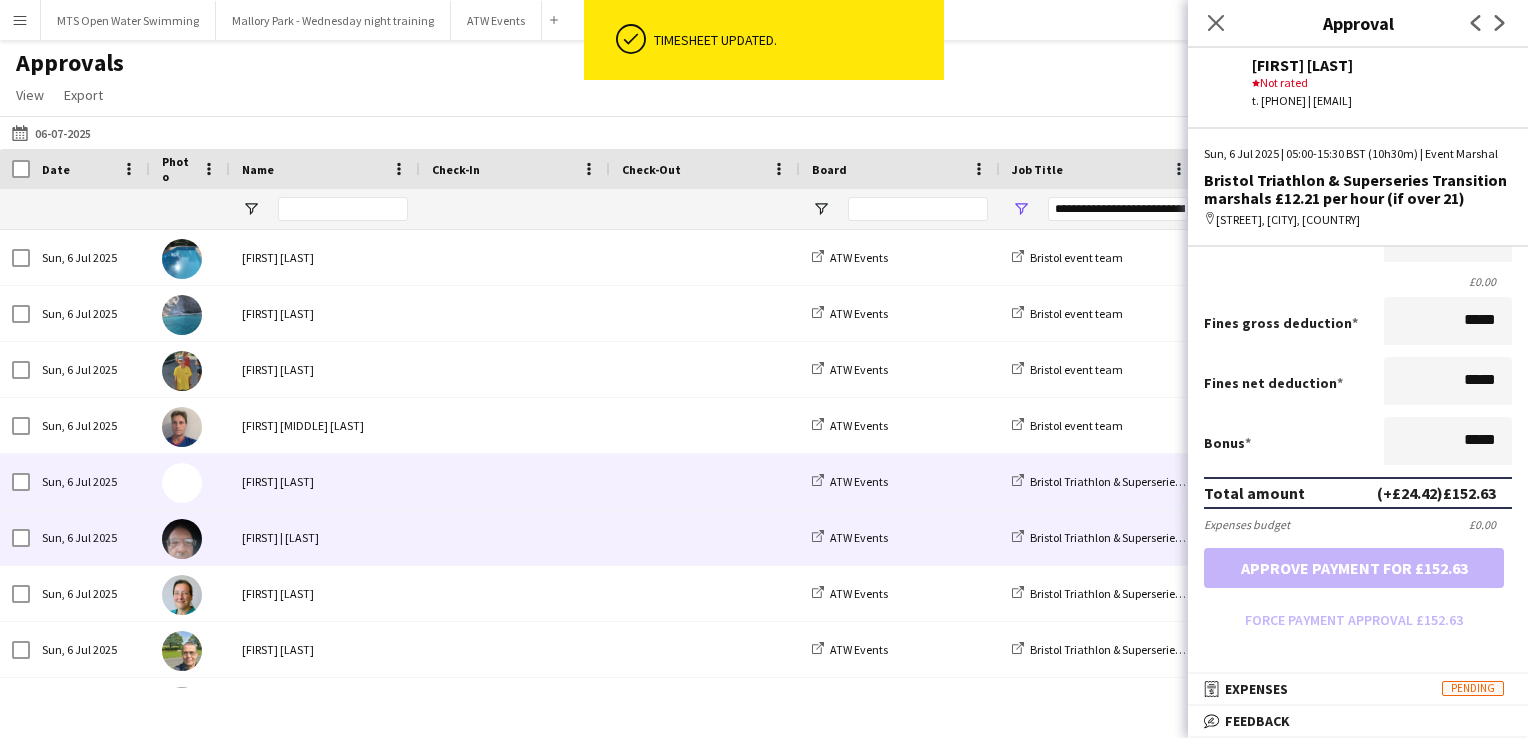 click at bounding box center [515, 537] 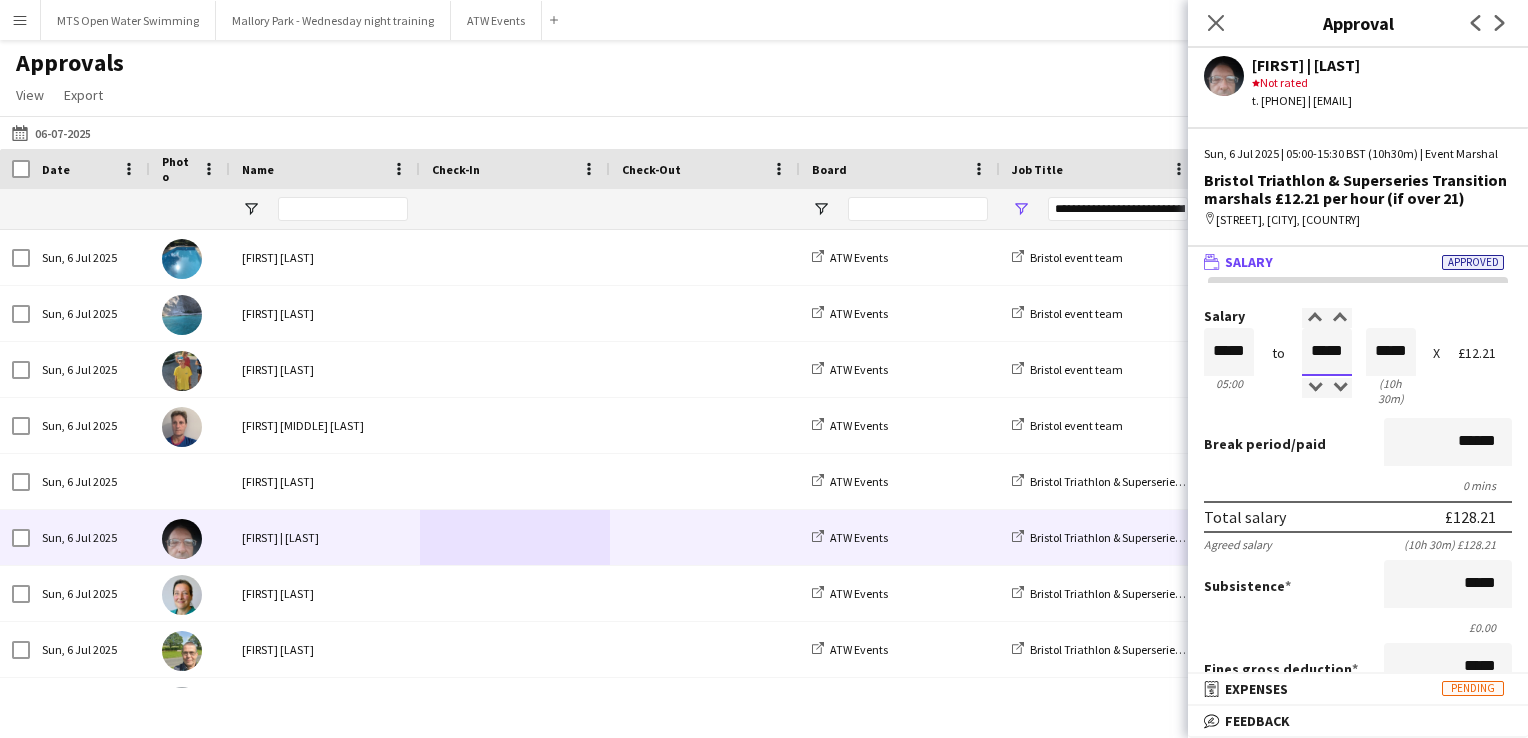 click on "*****" at bounding box center (1327, 352) 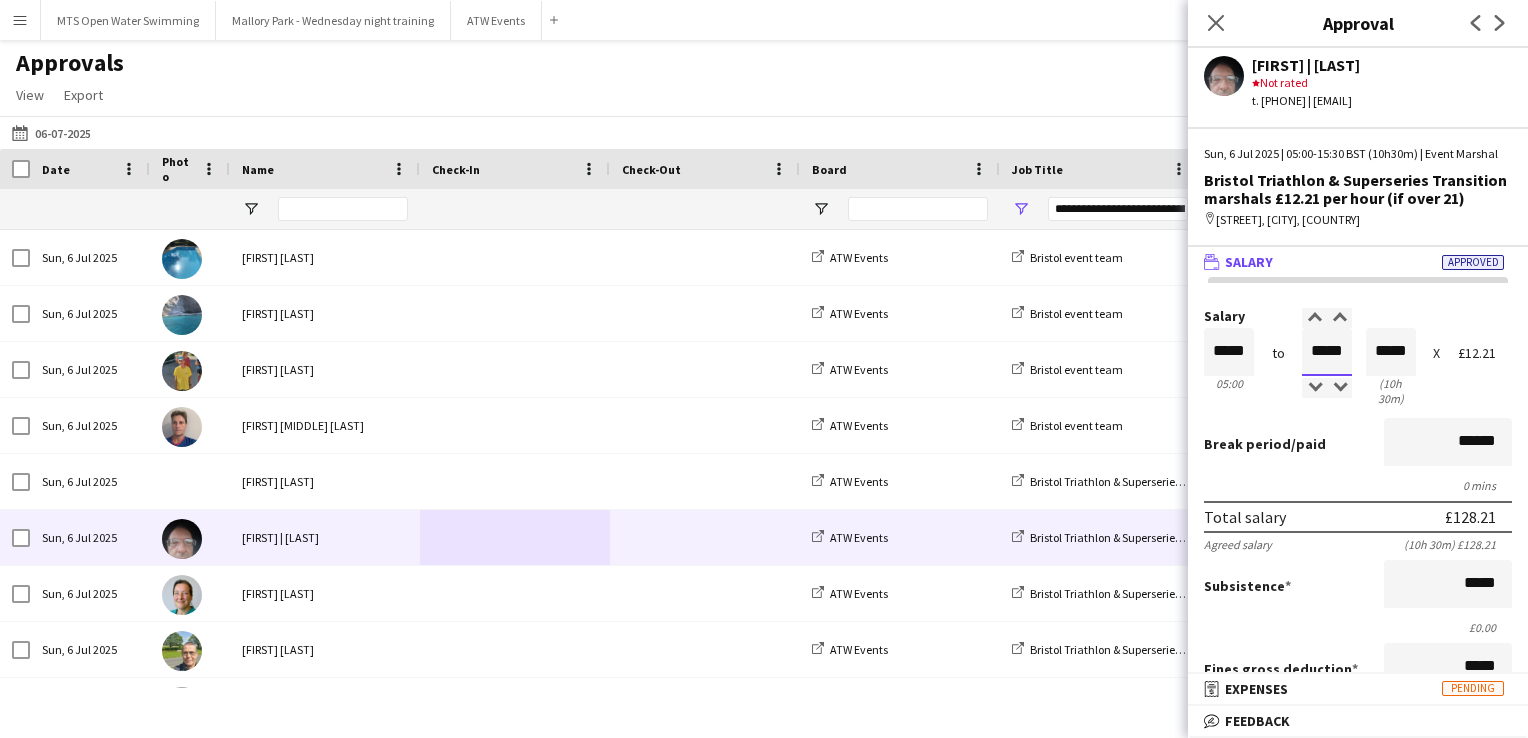 type on "*****" 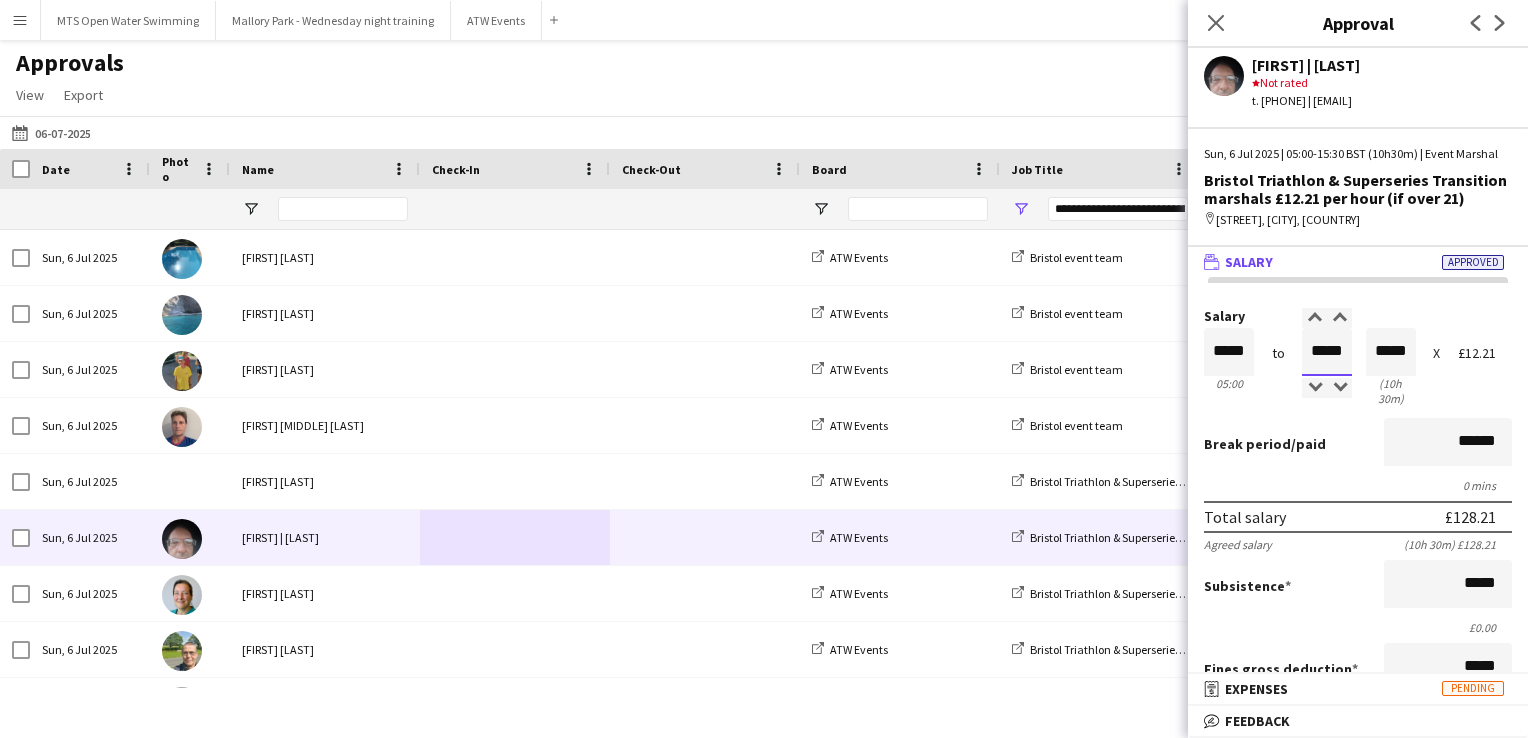 type on "*****" 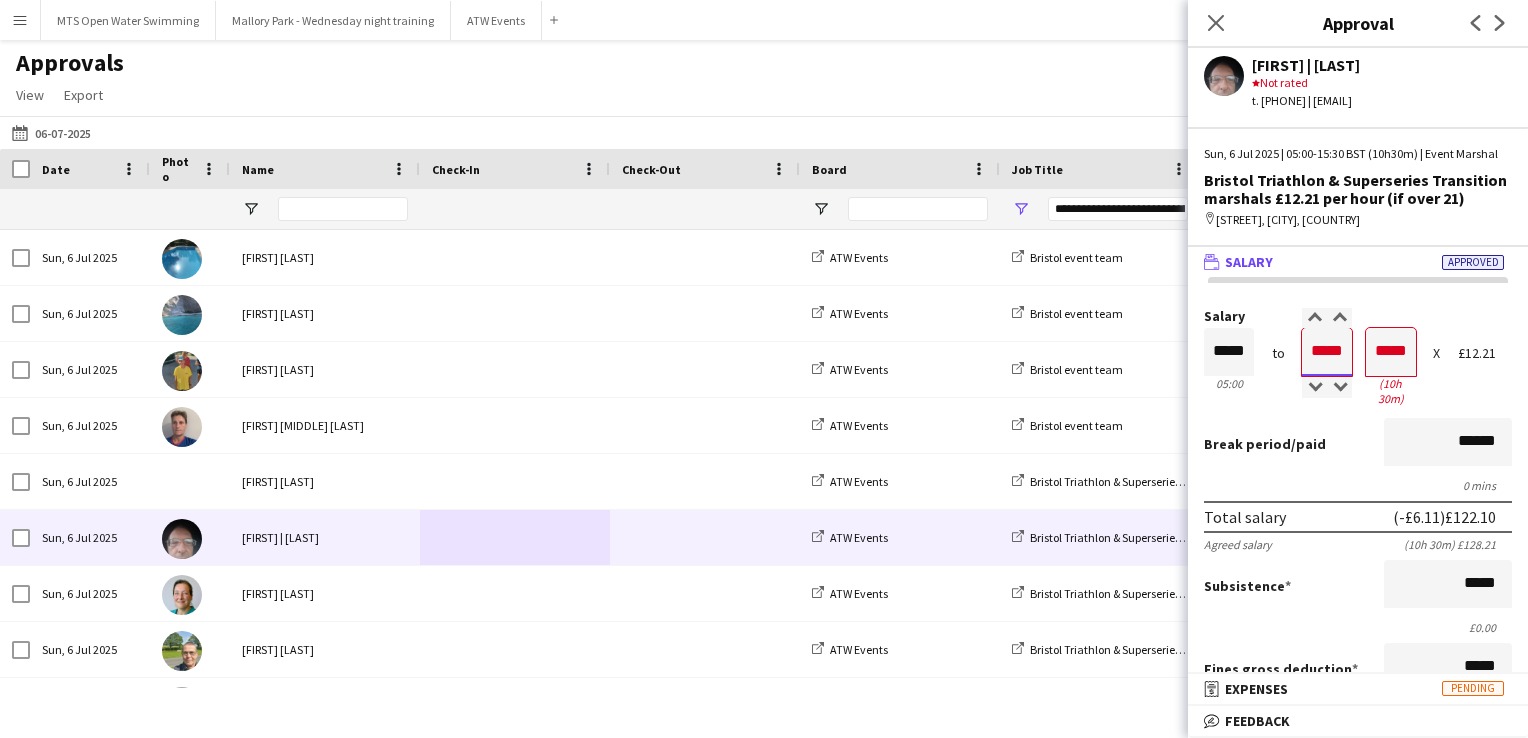 type on "*****" 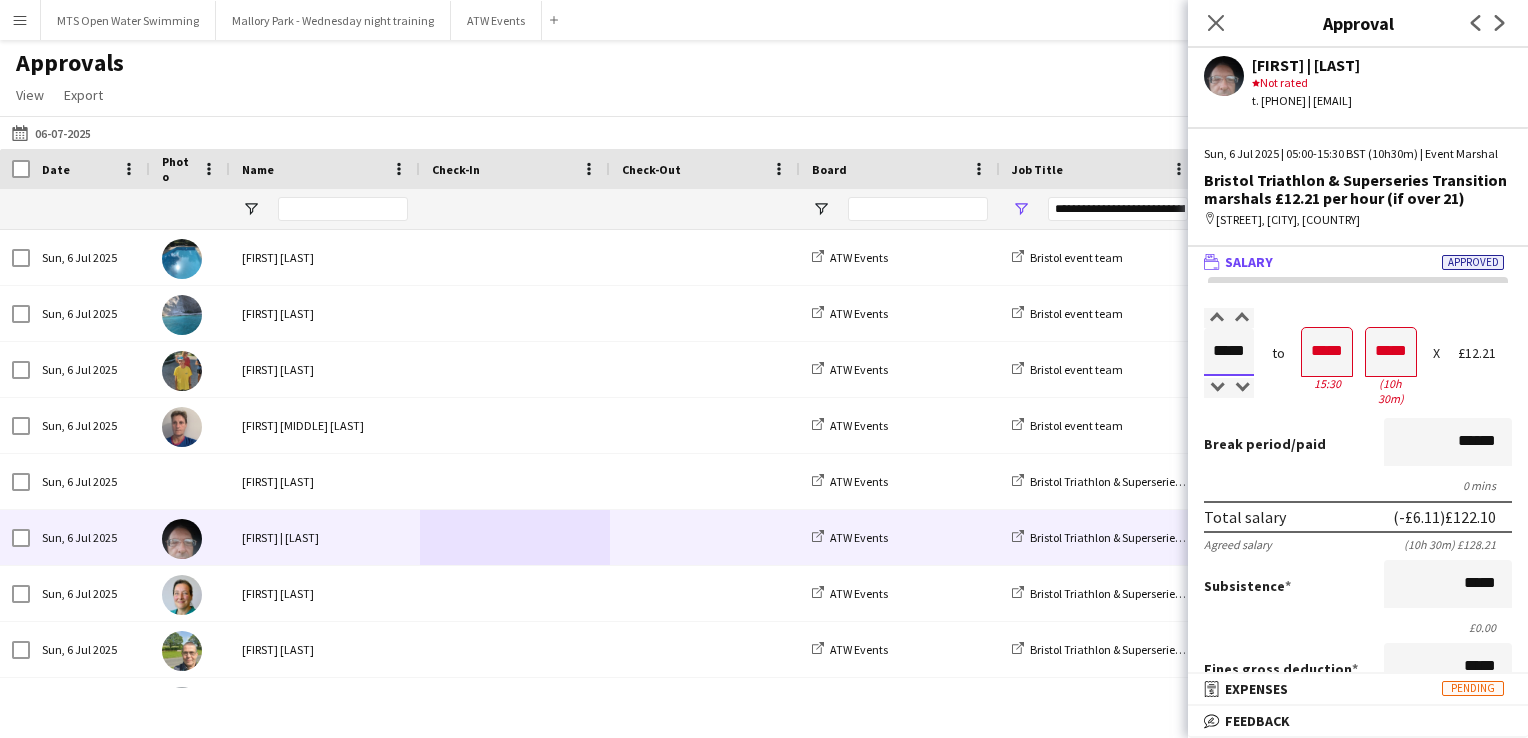 click on "*****" at bounding box center [1229, 352] 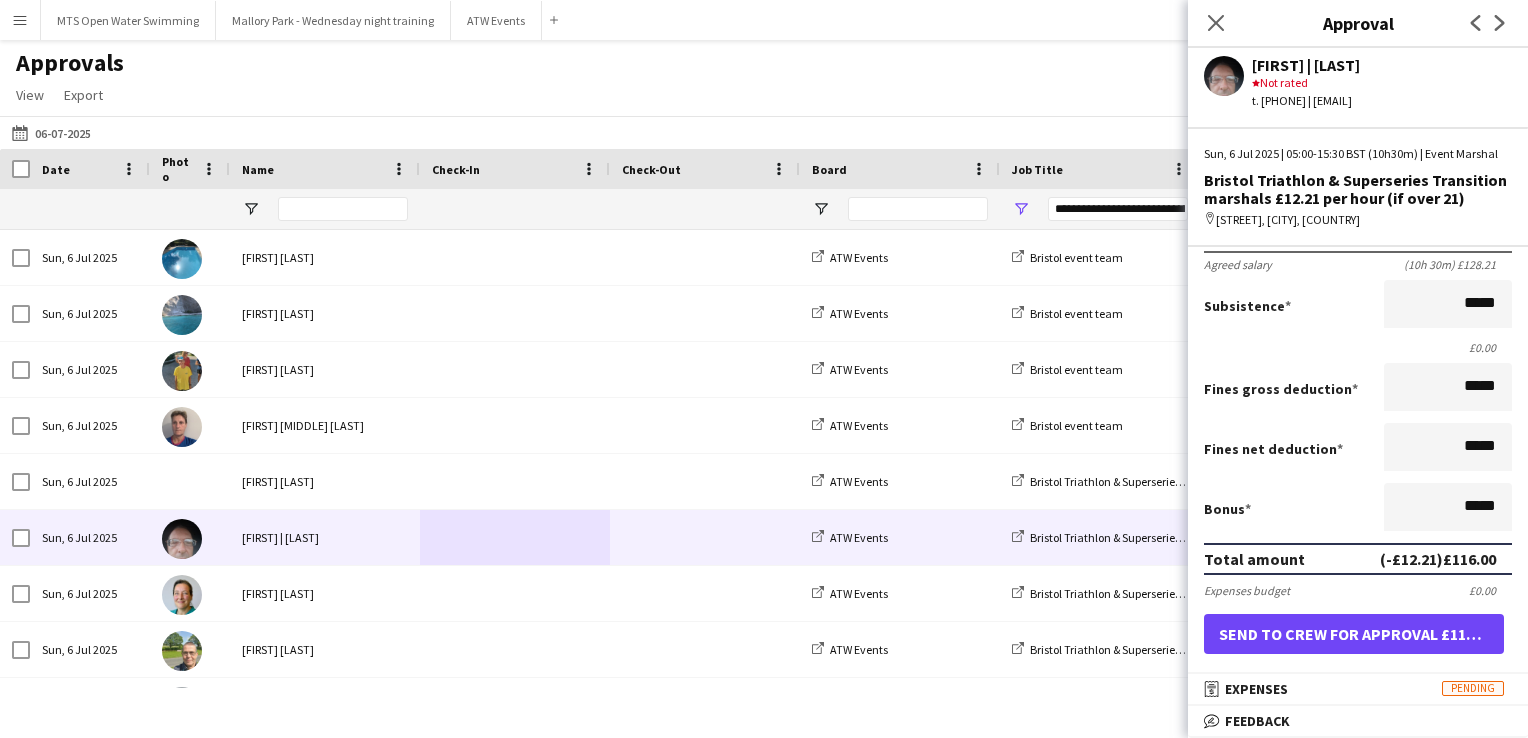 scroll, scrollTop: 447, scrollLeft: 0, axis: vertical 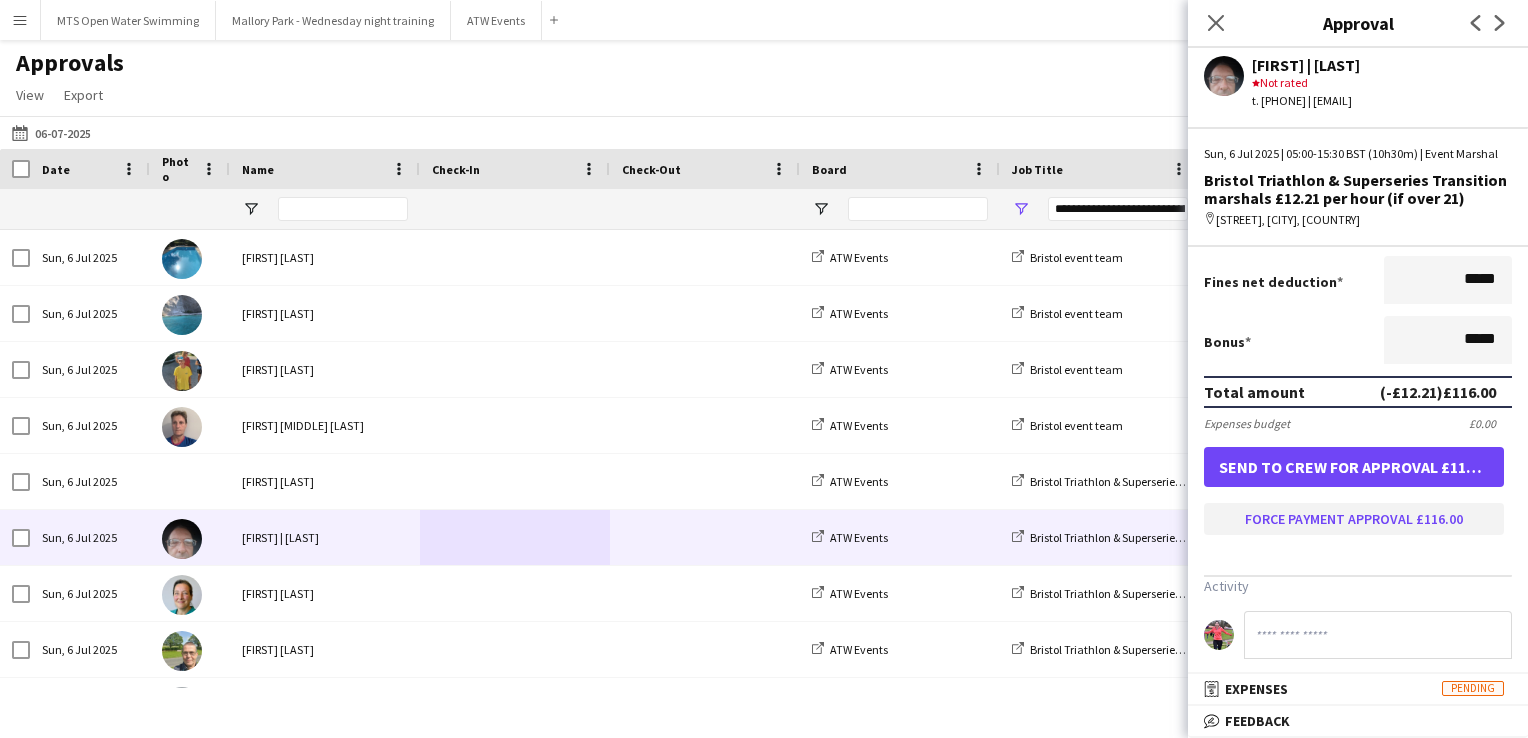 type on "*****" 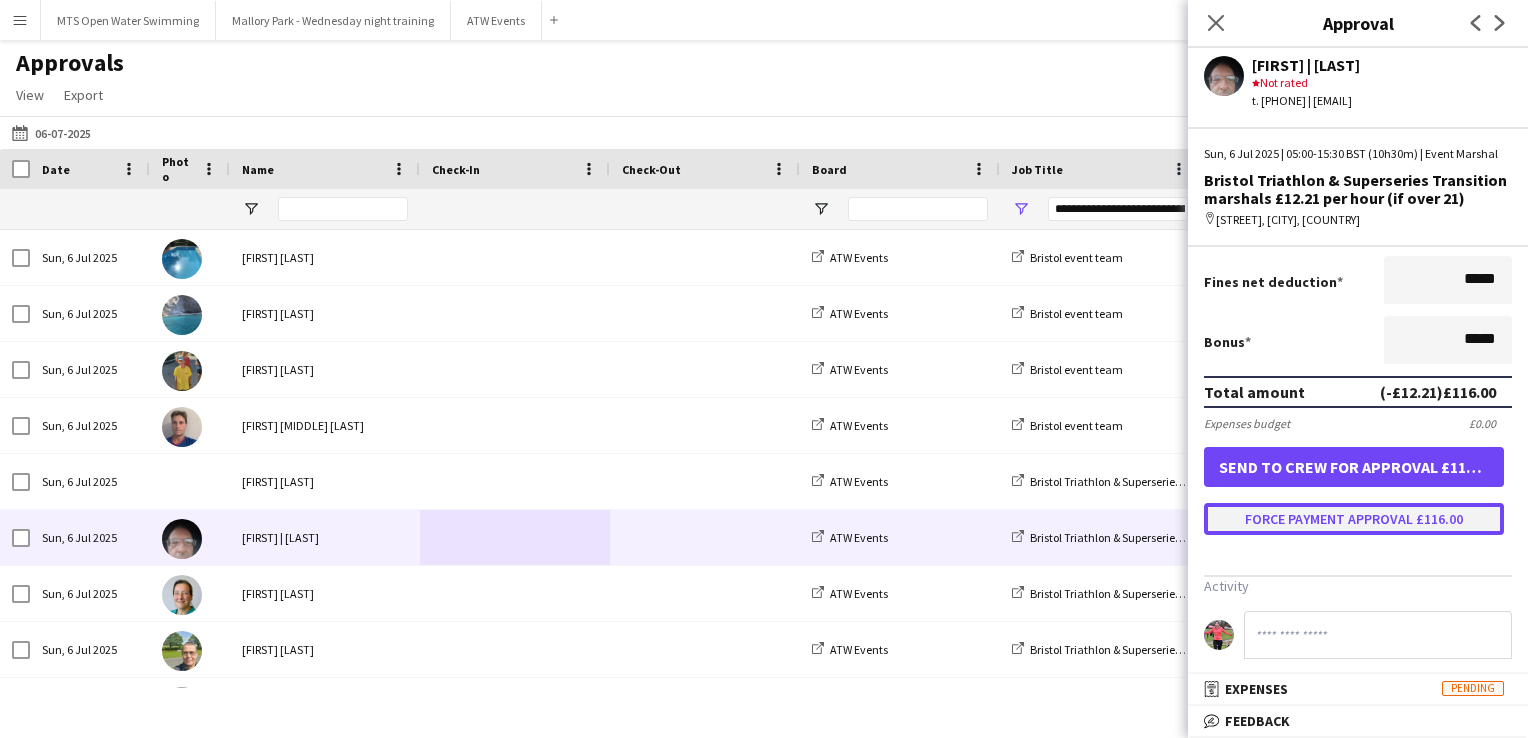 click on "Force payment approval £116.00" at bounding box center [1354, 519] 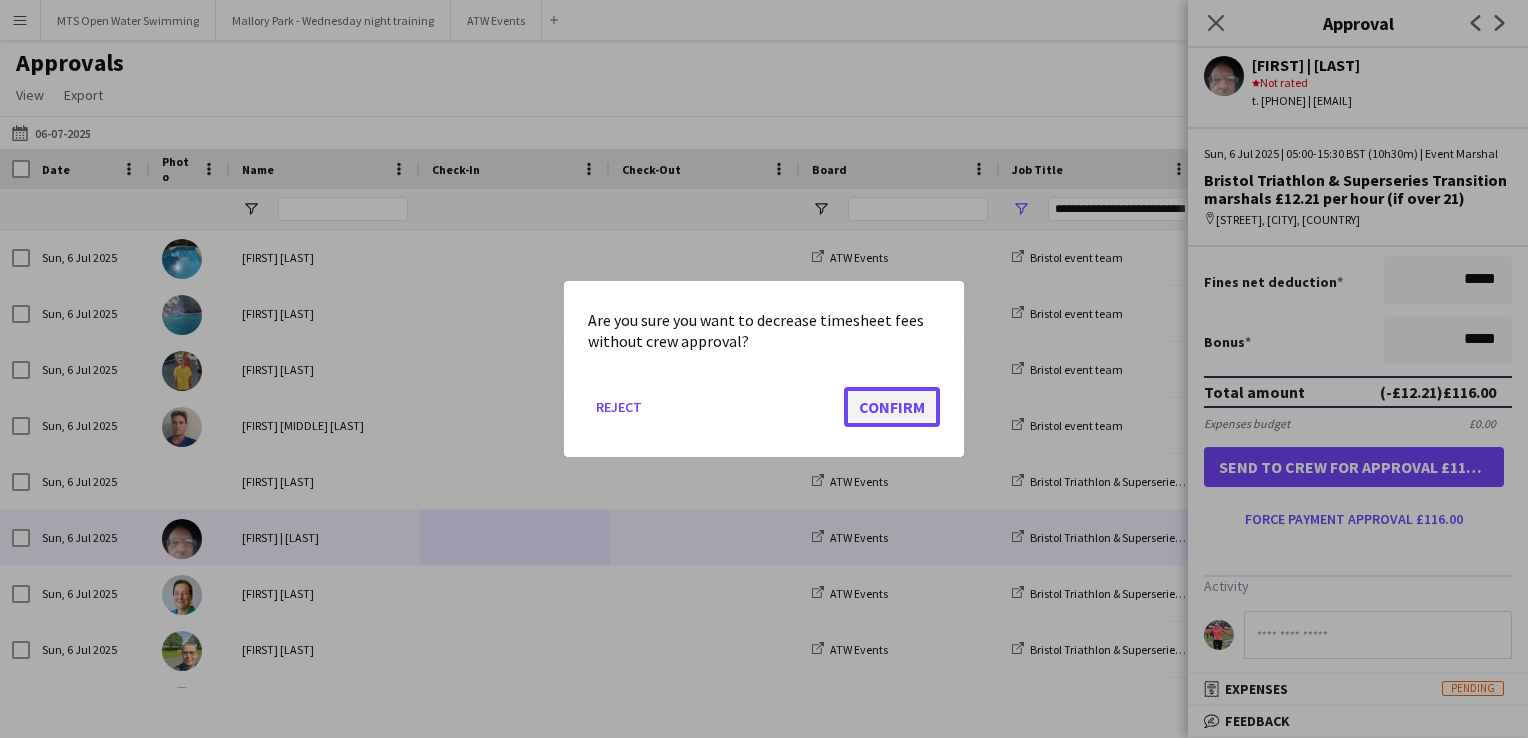 click on "Confirm" 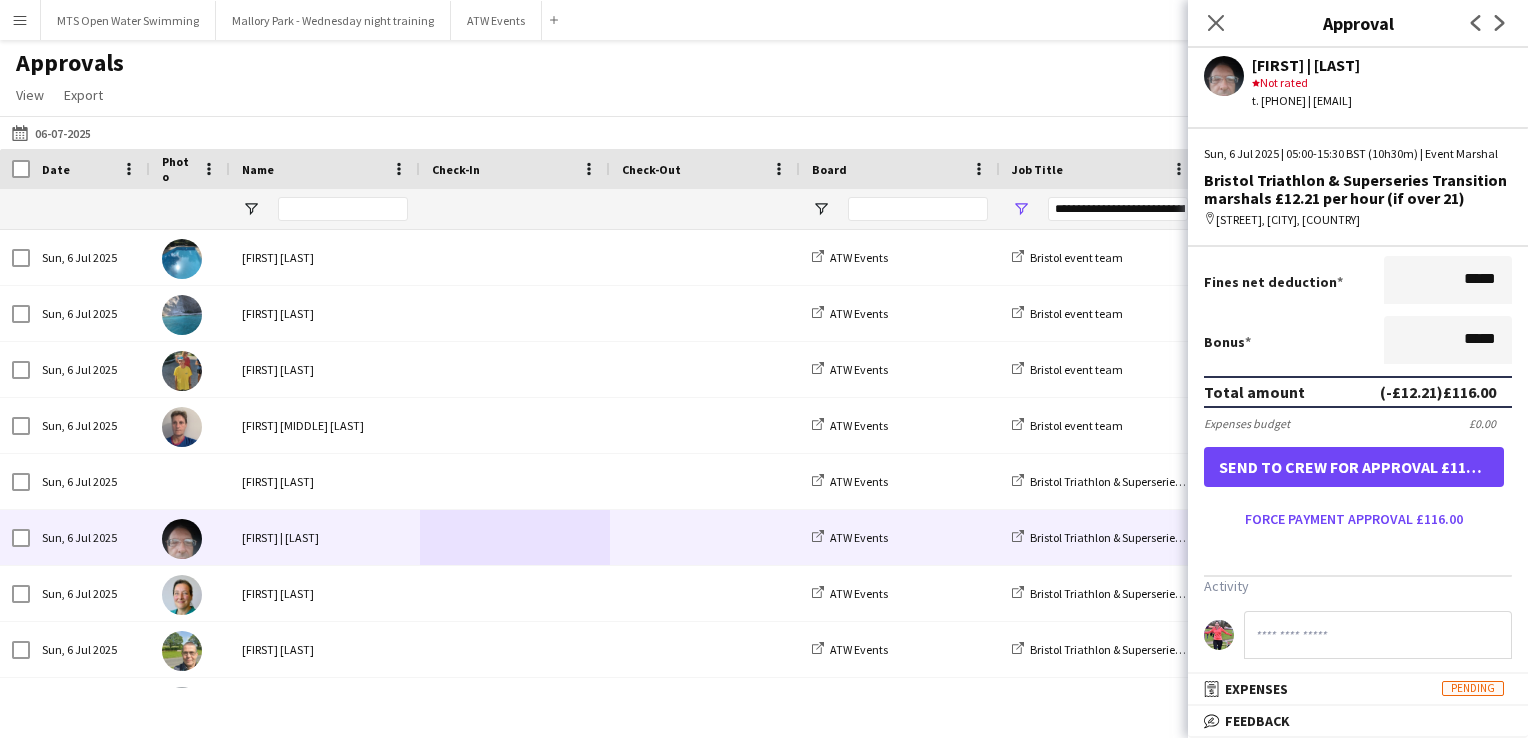 type on "*****" 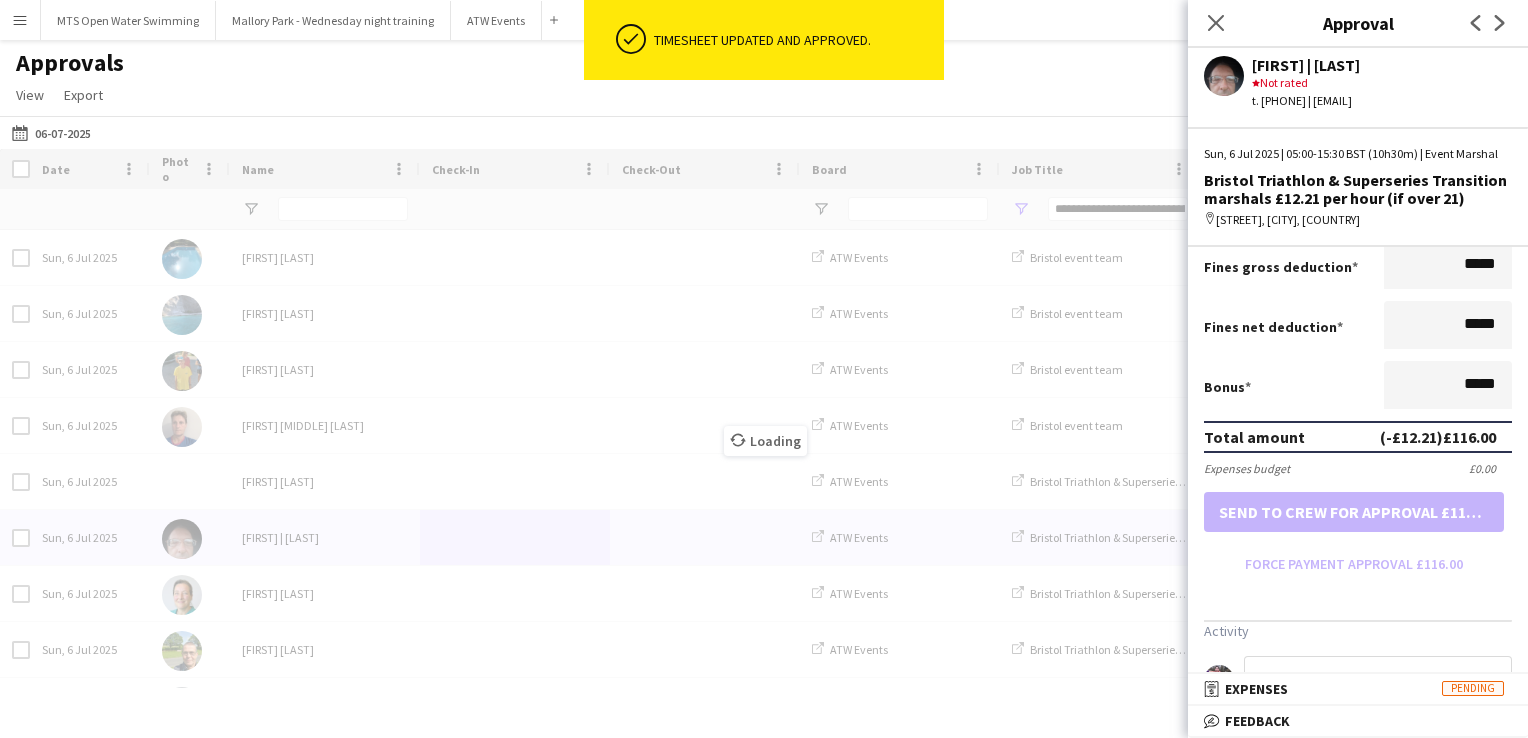 scroll, scrollTop: 447, scrollLeft: 0, axis: vertical 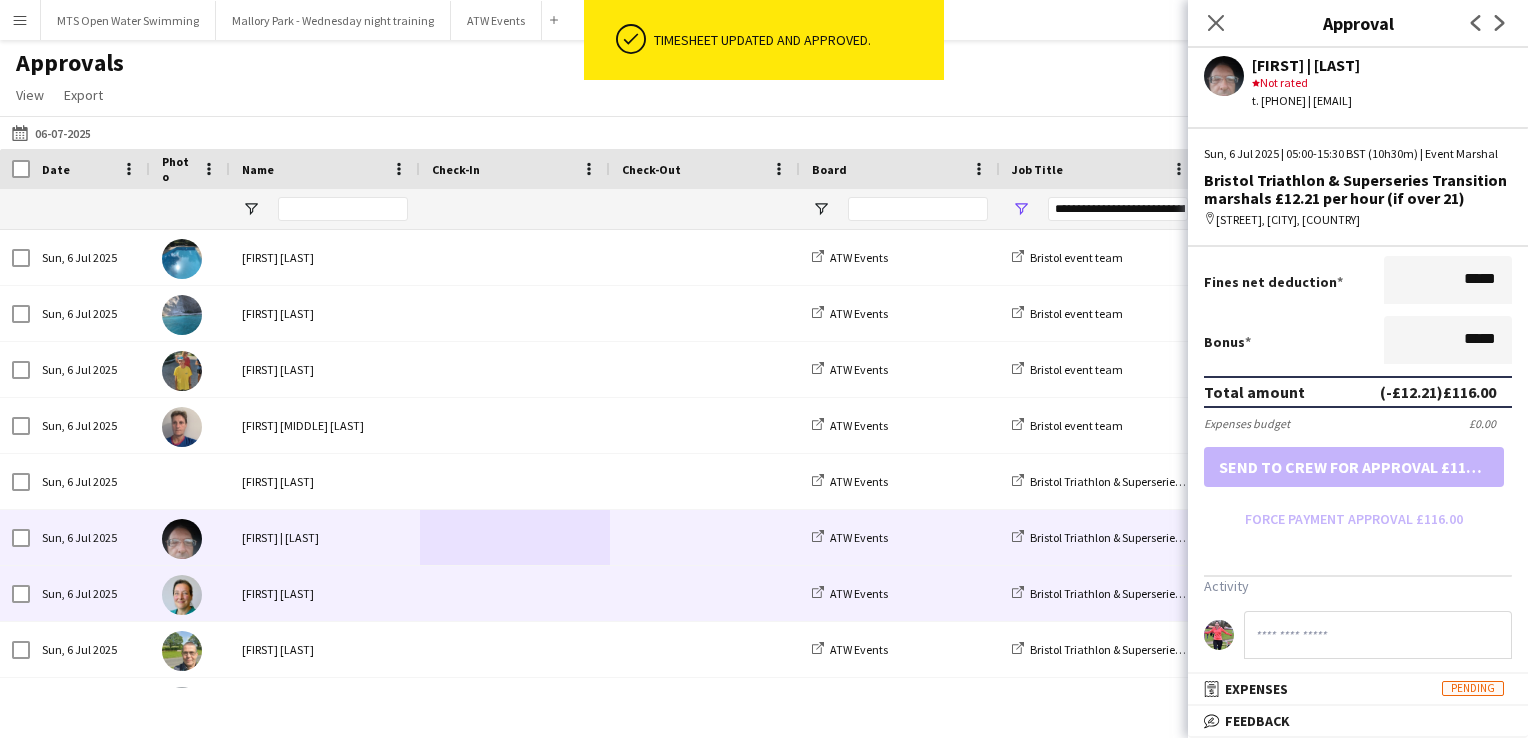 click on "Jo Brooks" at bounding box center (325, 593) 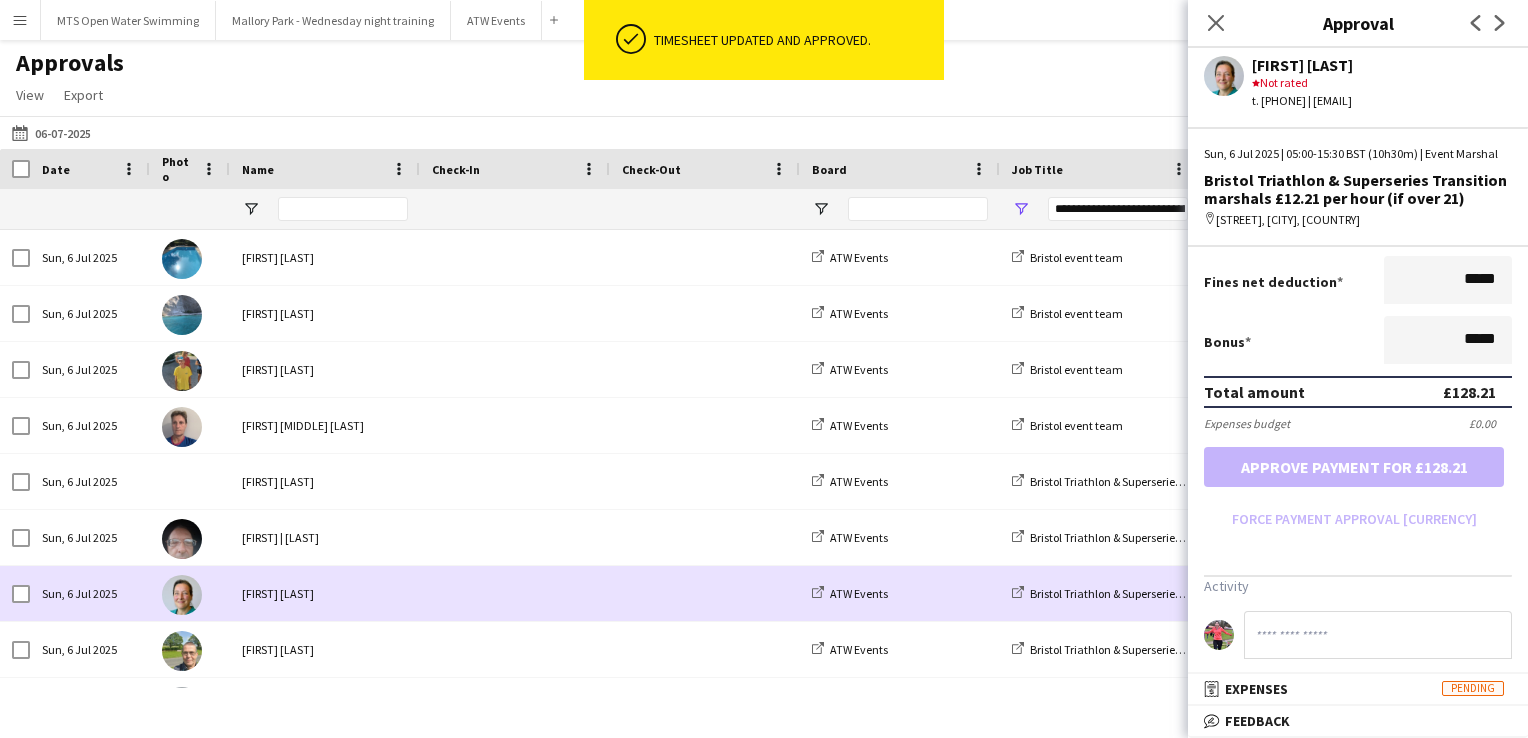scroll, scrollTop: 0, scrollLeft: 0, axis: both 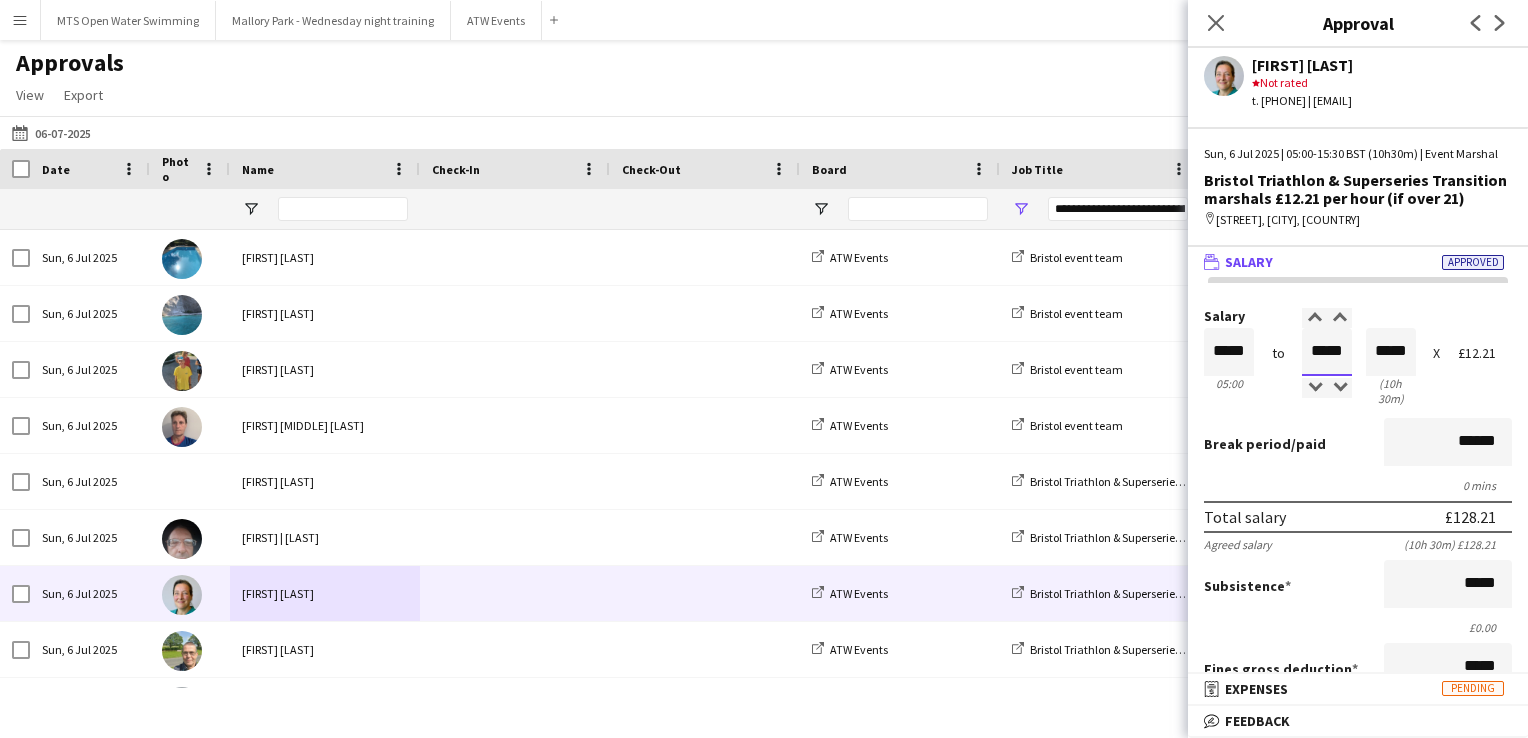click on "*****" at bounding box center [1327, 352] 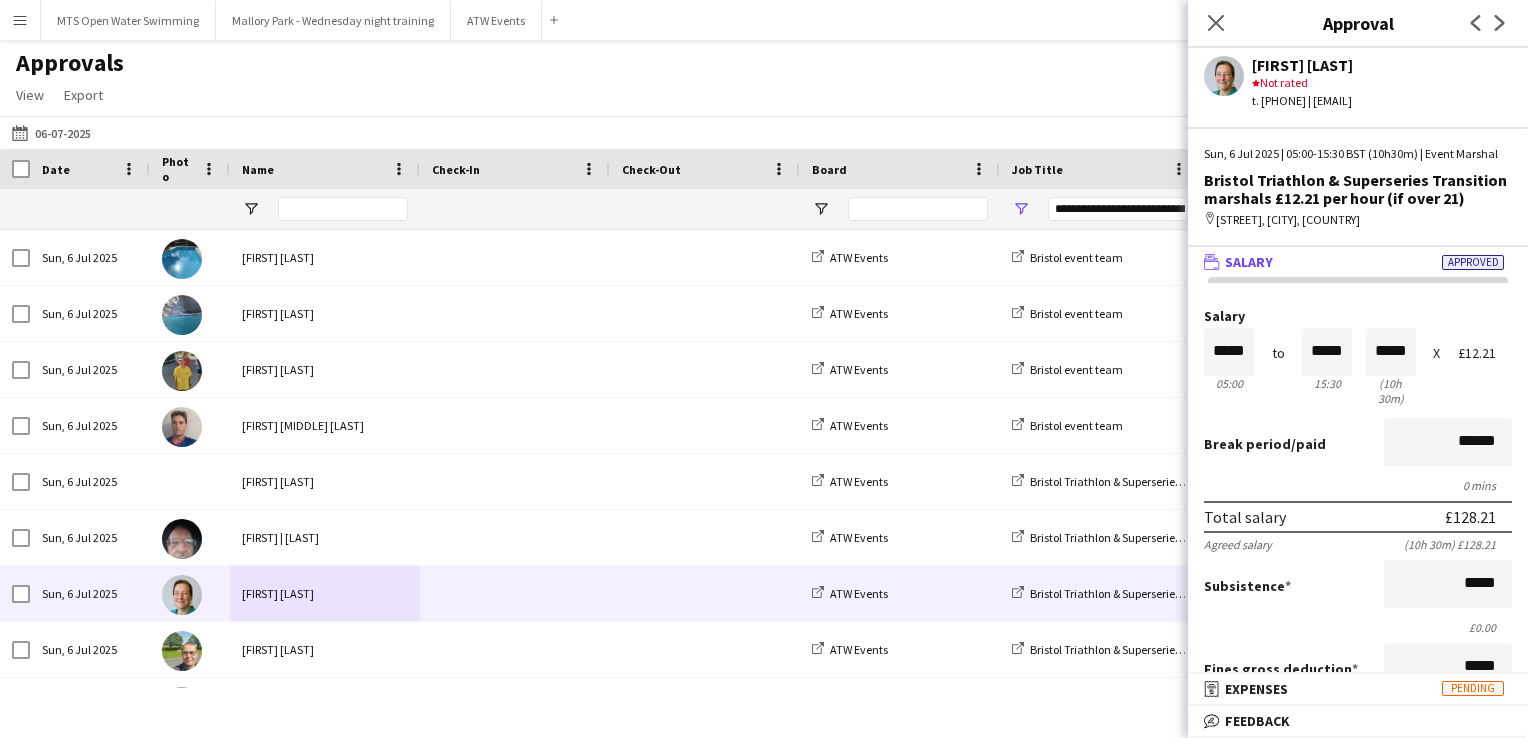 click on "Salary  *****  05:00   to  *****  15:30  *****  (10h 30m)   X   £12.21   Break period   /paid  ******  0 mins   Total salary   £128.21   Agreed salary   (10h 30m) £128.21   Subsistence  *****  £0.00   Fines gross deduction  *****  Fines net deduction  *****  Bonus  *****  Total amount   £128.21   Expenses budget   £0.00   Approve payment for £128.21   Force payment approval £128.21   Activity" at bounding box center (1358, 707) 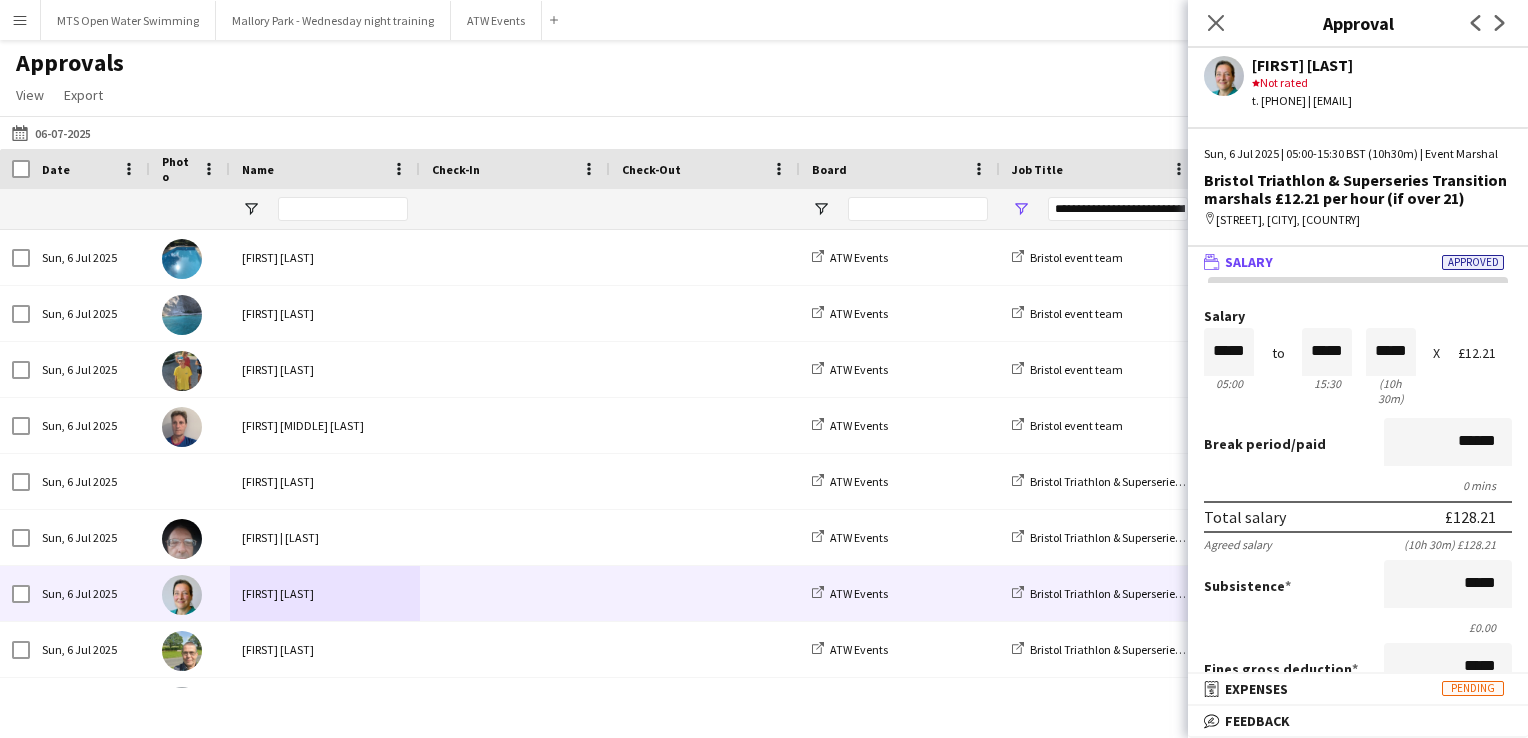 click on "Salary  *****  05:00   to  *****  15:30  *****  (10h 30m)   X   £12.21   Break period   /paid  ******  0 mins   Total salary   £128.21   Agreed salary   (10h 30m) £128.21   Subsistence  *****  £0.00   Fines gross deduction  *****  Fines net deduction  *****  Bonus  *****  Total amount   £128.21   Expenses budget   £0.00   Approve payment for £128.21   Force payment approval £128.21   Activity" at bounding box center (1358, 707) 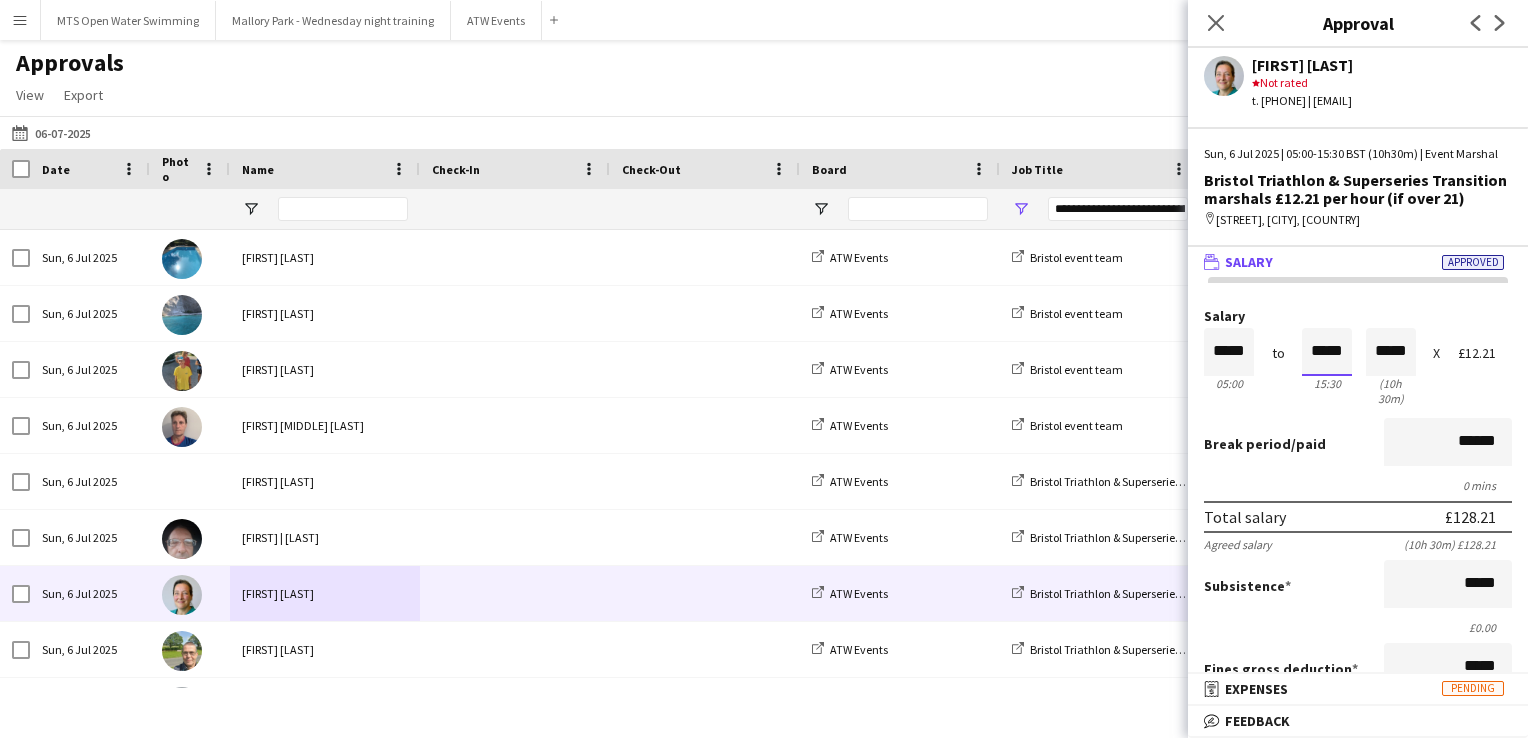 click on "*****" at bounding box center (1327, 352) 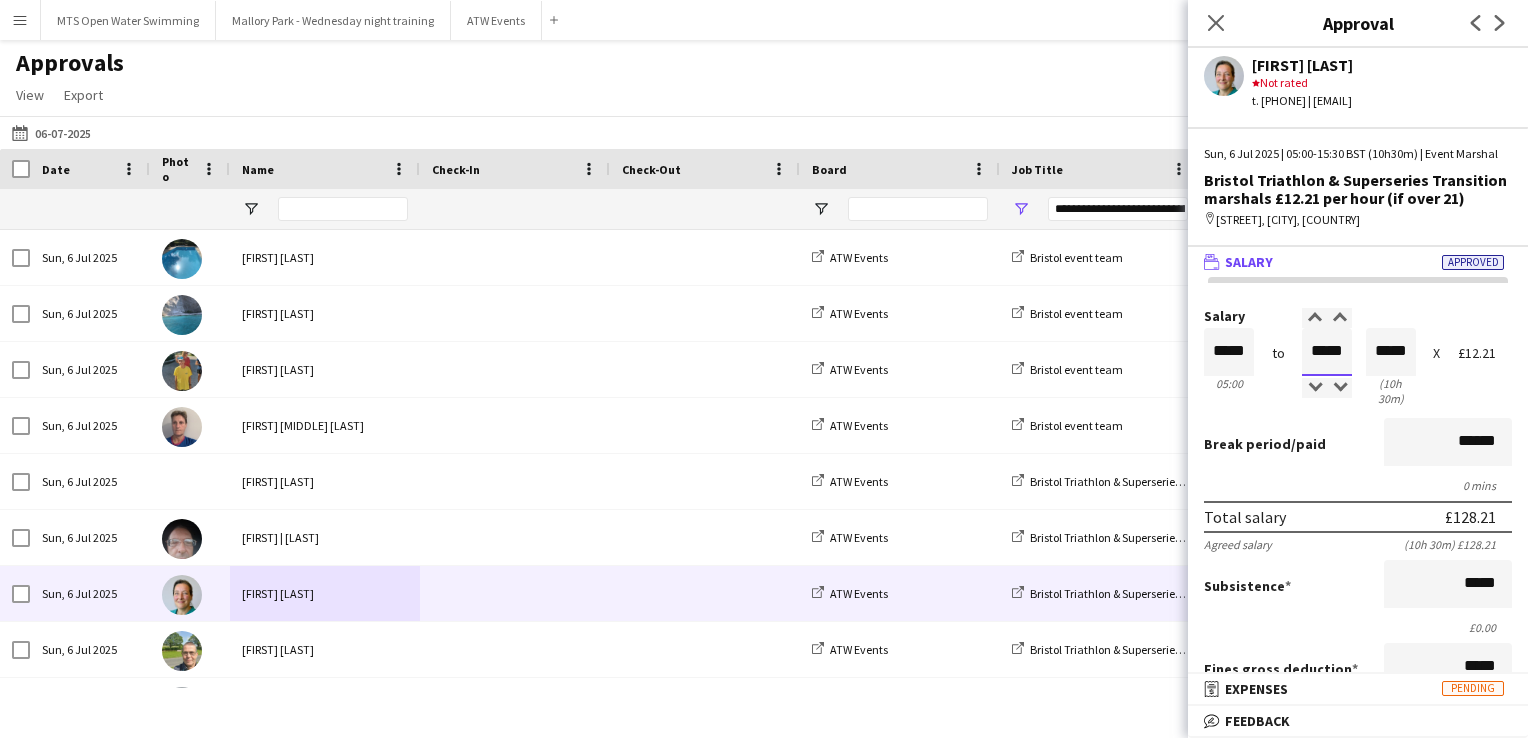 type on "*****" 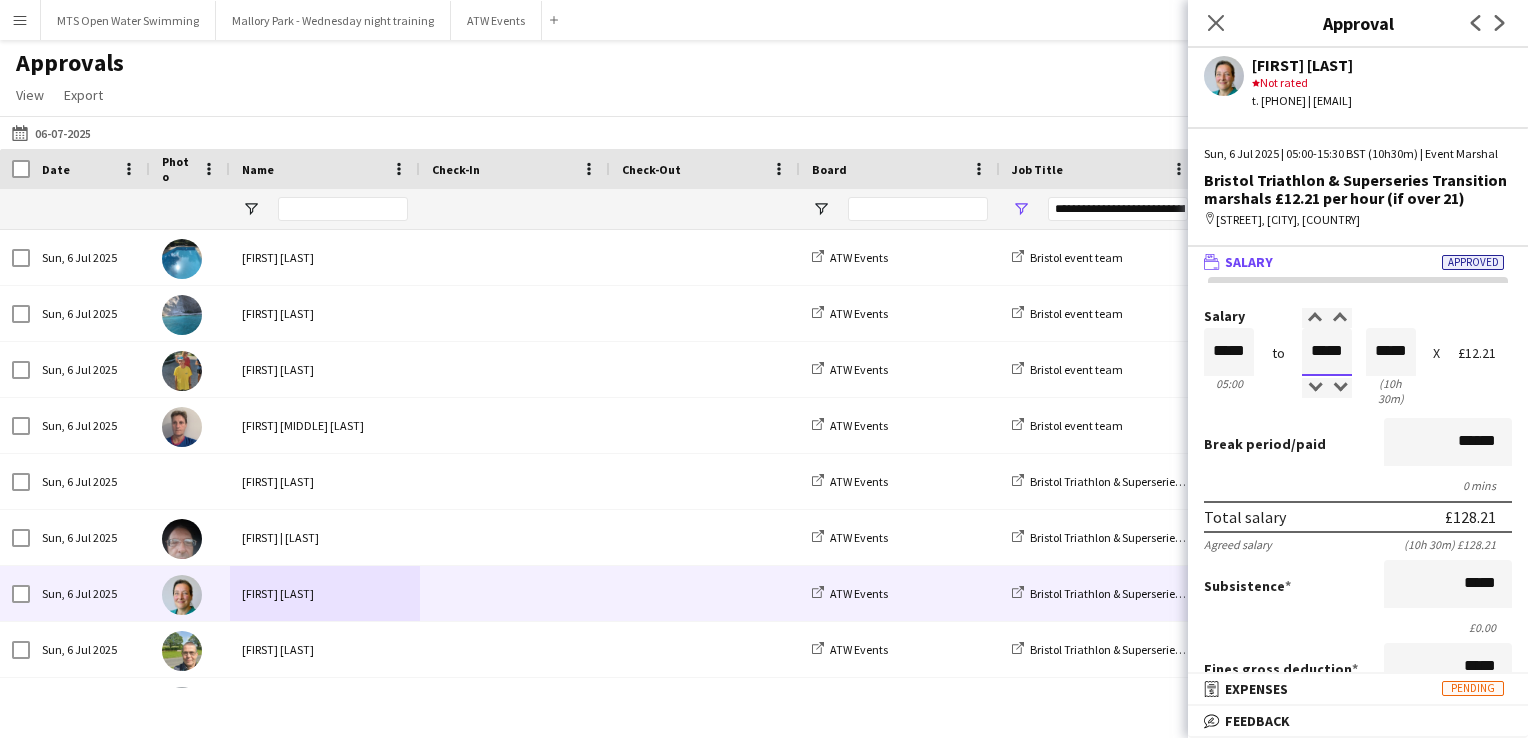 type on "*****" 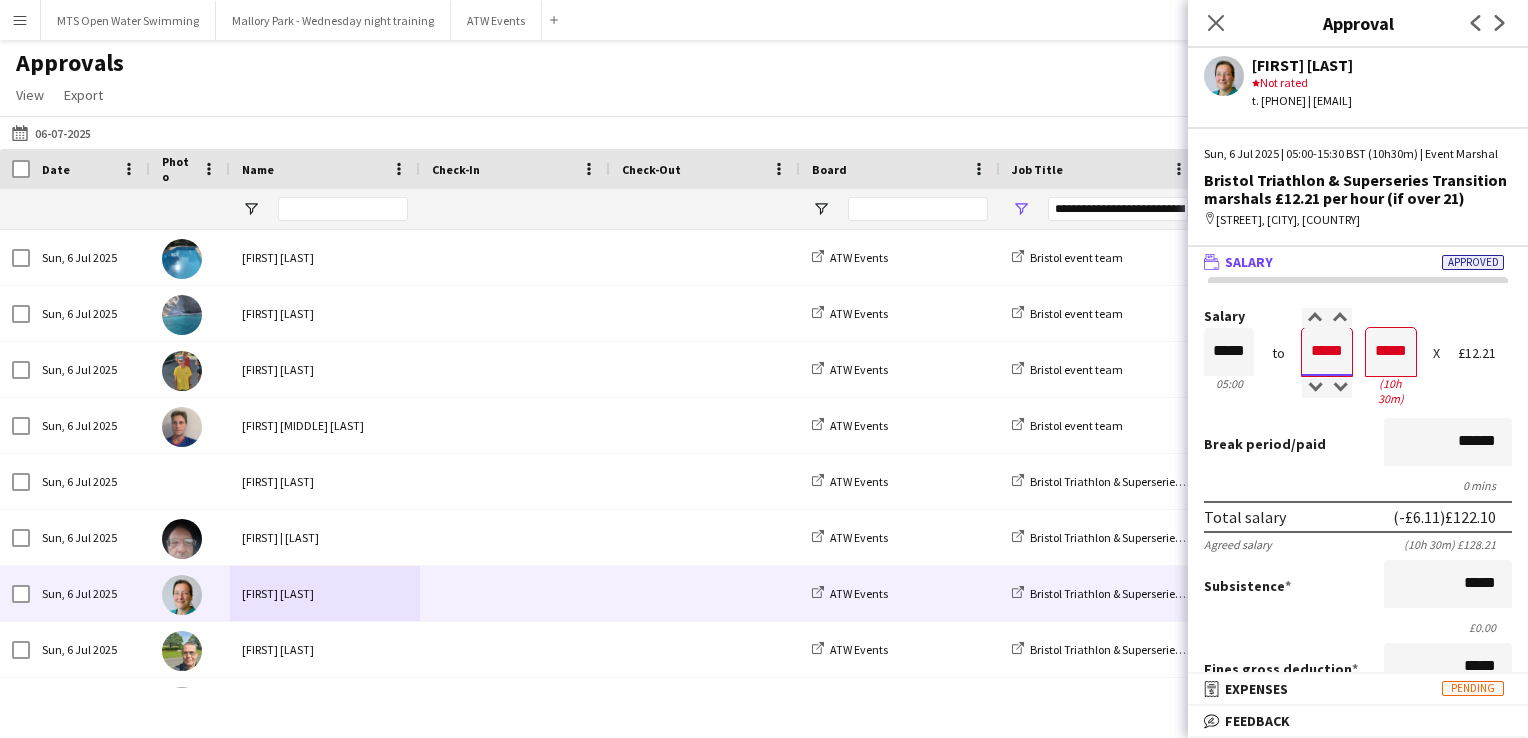 type on "*****" 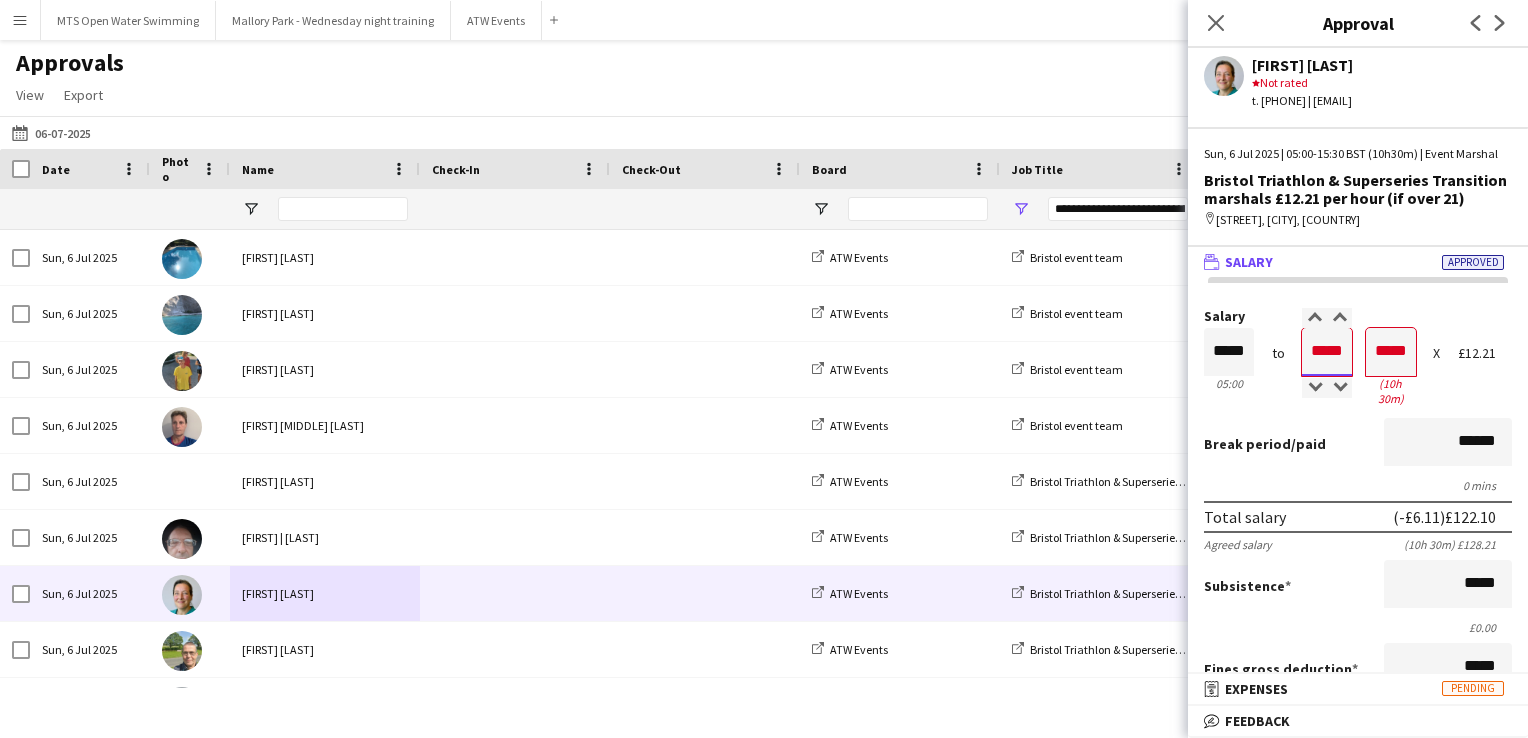 type on "*****" 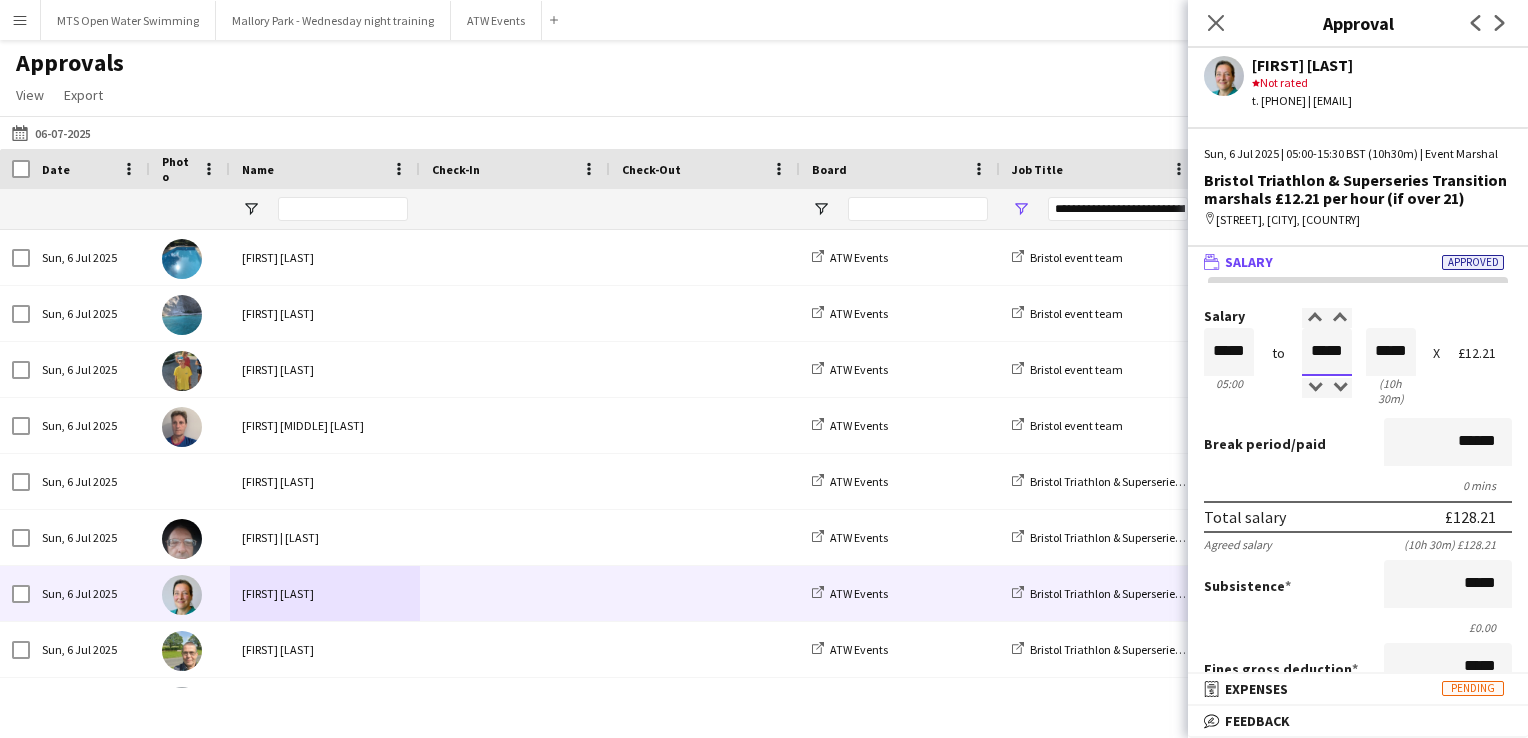type on "*****" 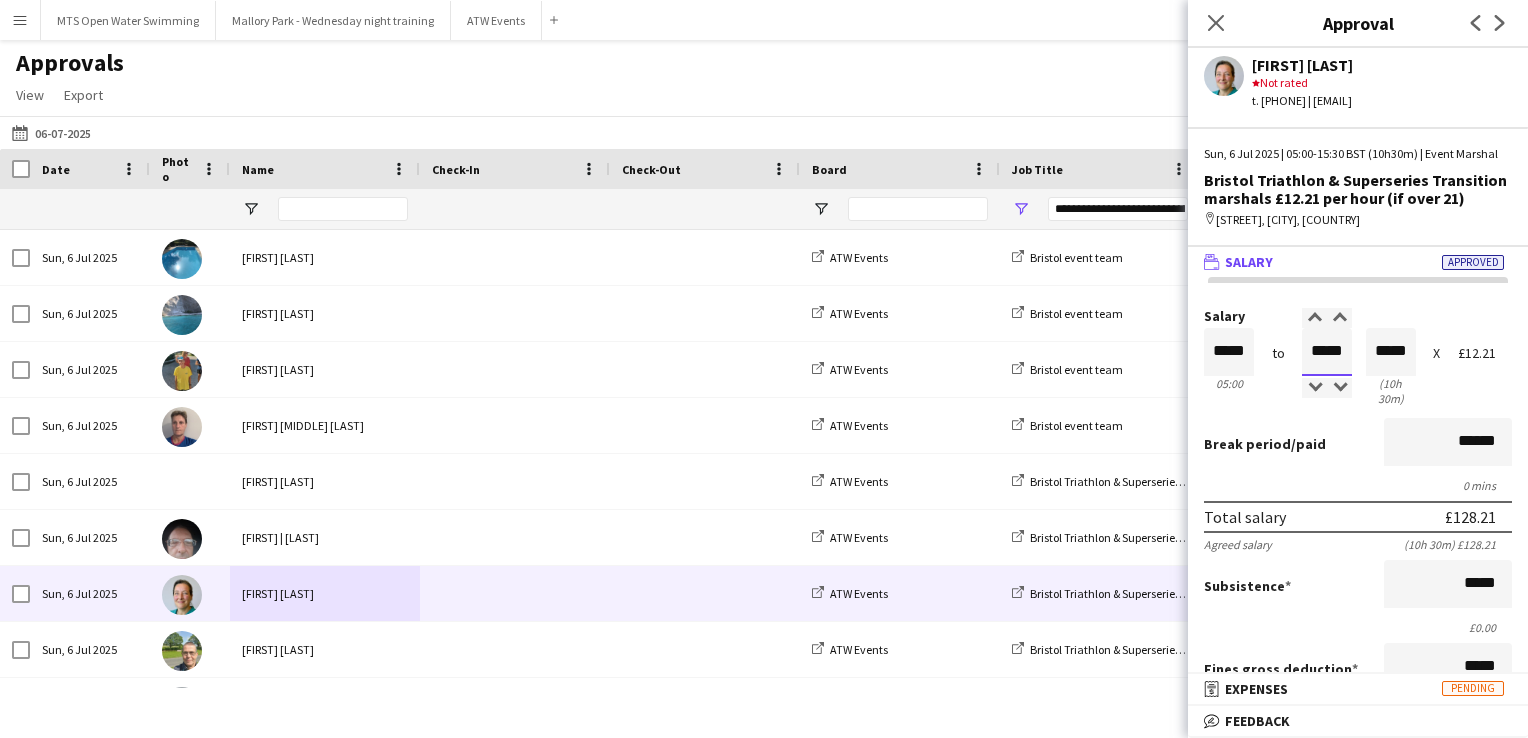 scroll, scrollTop: 447, scrollLeft: 0, axis: vertical 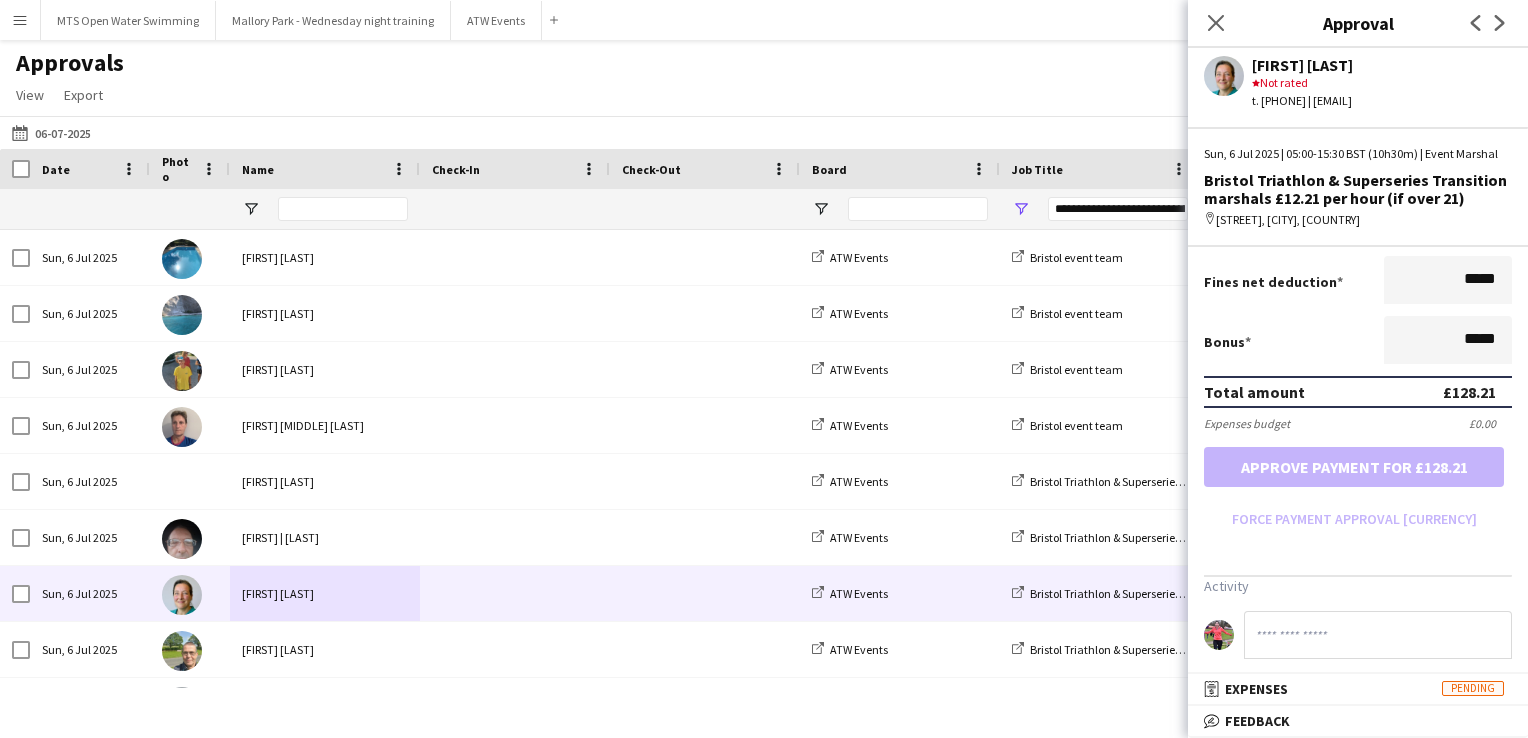 click on "Salary  *****  05:00   to  *****  15:30  *****  (10h 30m)   X   £12.21   Break period   /paid  ******  0 mins   Total salary   £128.21   Agreed salary   (10h 30m) £128.21   Subsistence  *****  £0.00   Fines gross deduction  *****  Fines net deduction  *****  Bonus  *****  Total amount   £128.21   Expenses budget   £0.00   Approve payment for £128.21   Force payment approval £128.21" at bounding box center (1358, 198) 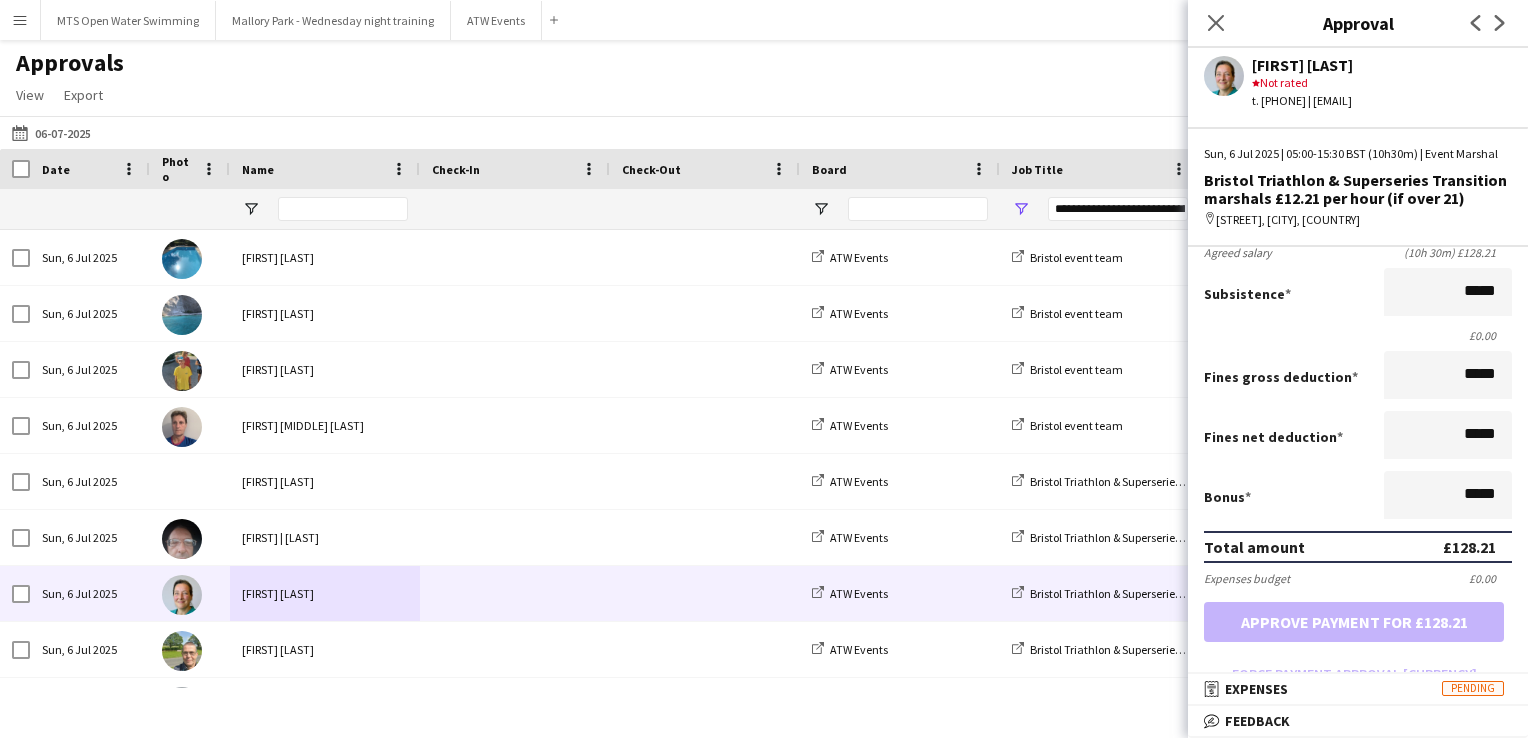 scroll, scrollTop: 0, scrollLeft: 0, axis: both 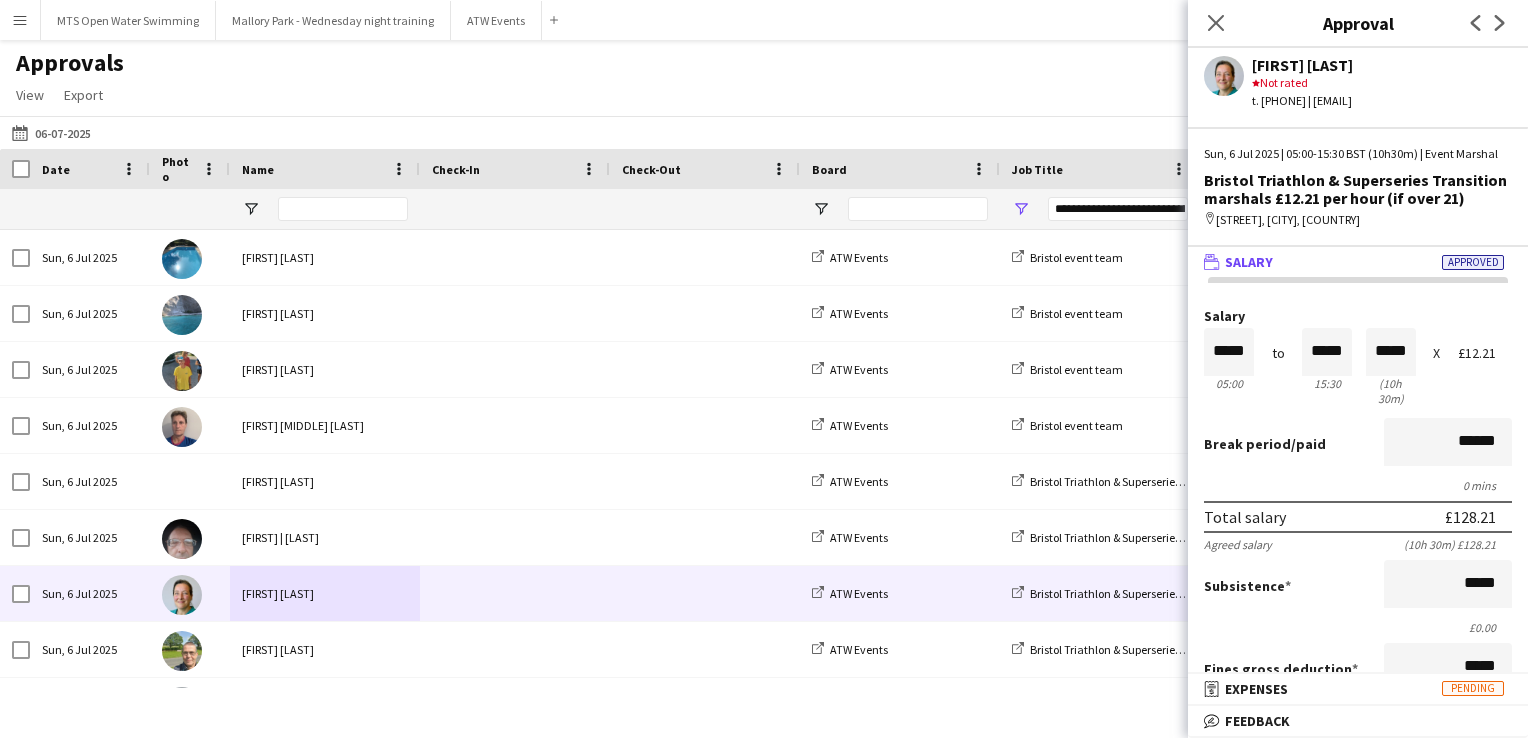 click on "Salary  *****  05:00   to  *****  15:30  *****  (10h 30m)   X   £12.21   Break period   /paid  ******  0 mins   Total salary   £128.21   Agreed salary   (10h 30m) £128.21   Subsistence  *****  £0.00   Fines gross deduction  *****  Fines net deduction  *****  Bonus  *****  Total amount   £128.21   Expenses budget   £0.00   Approve payment for £128.21   Force payment approval £128.21" at bounding box center [1358, 645] 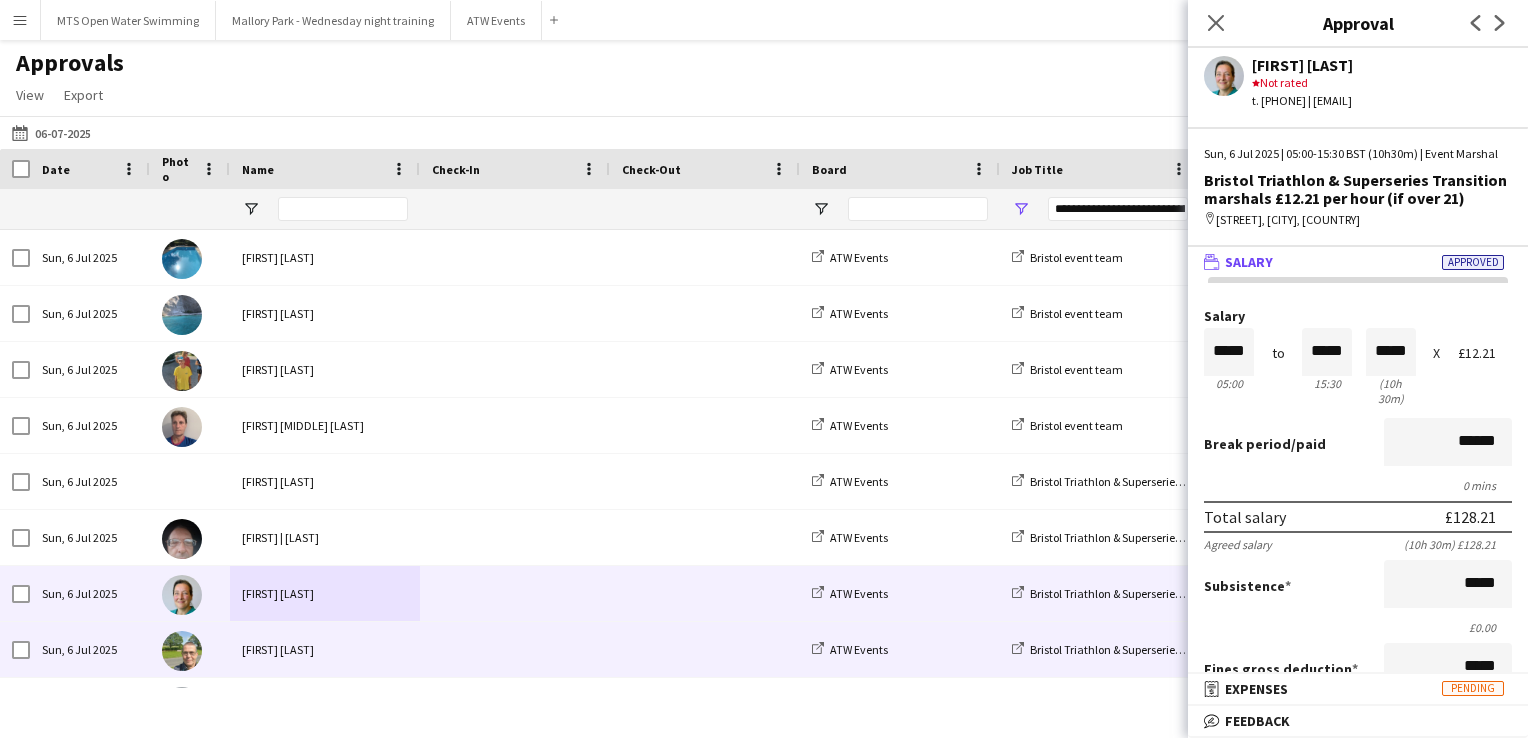 click at bounding box center (515, 649) 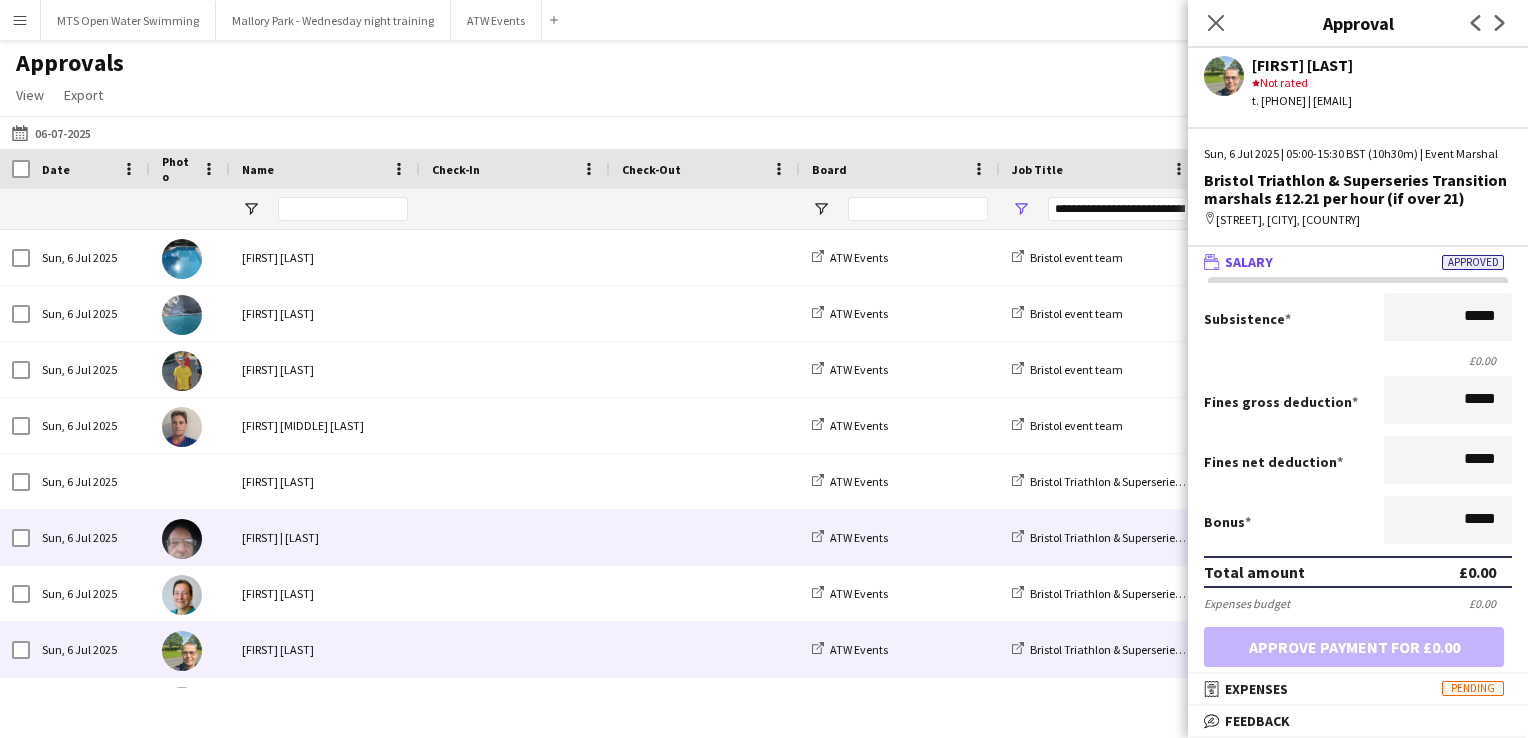 scroll, scrollTop: 99, scrollLeft: 0, axis: vertical 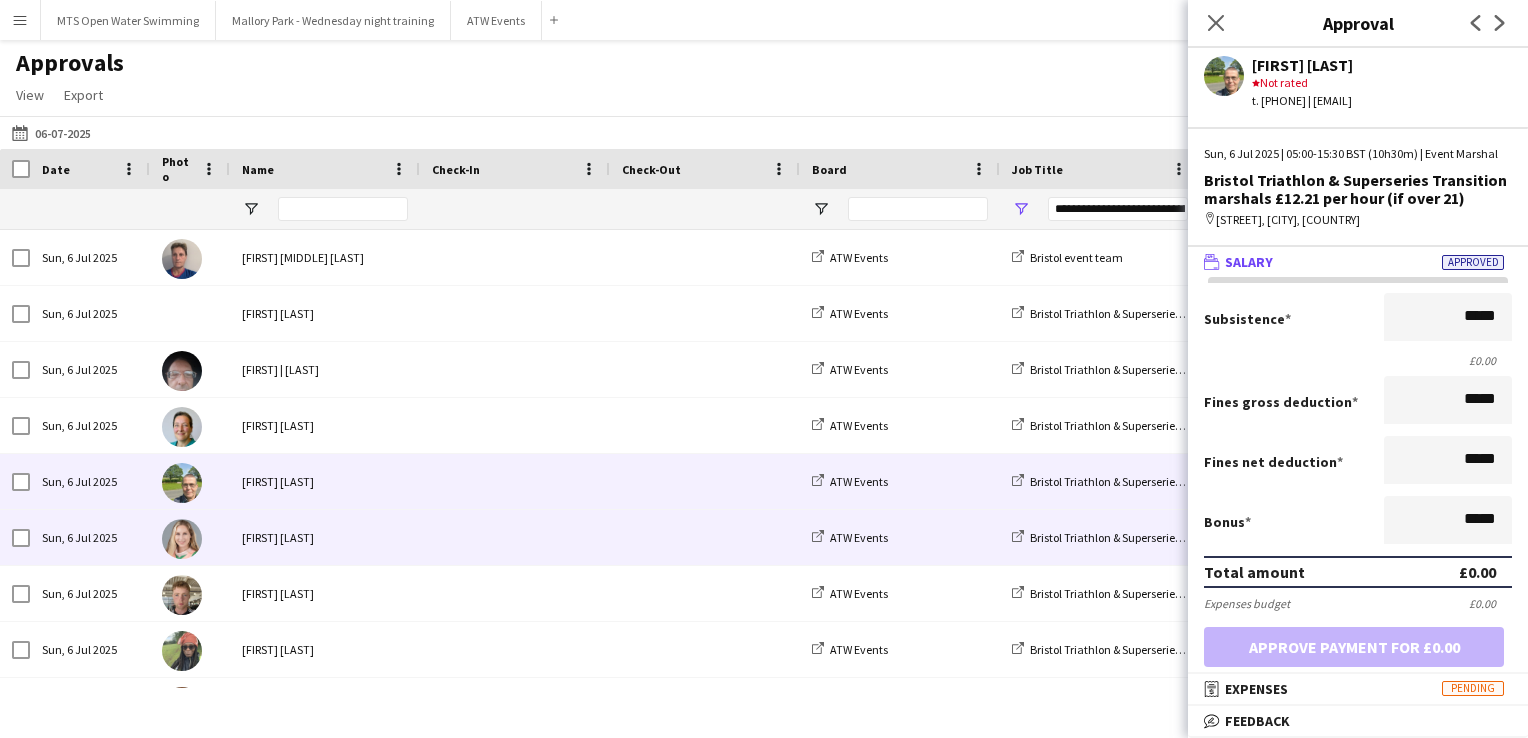 click at bounding box center (705, 537) 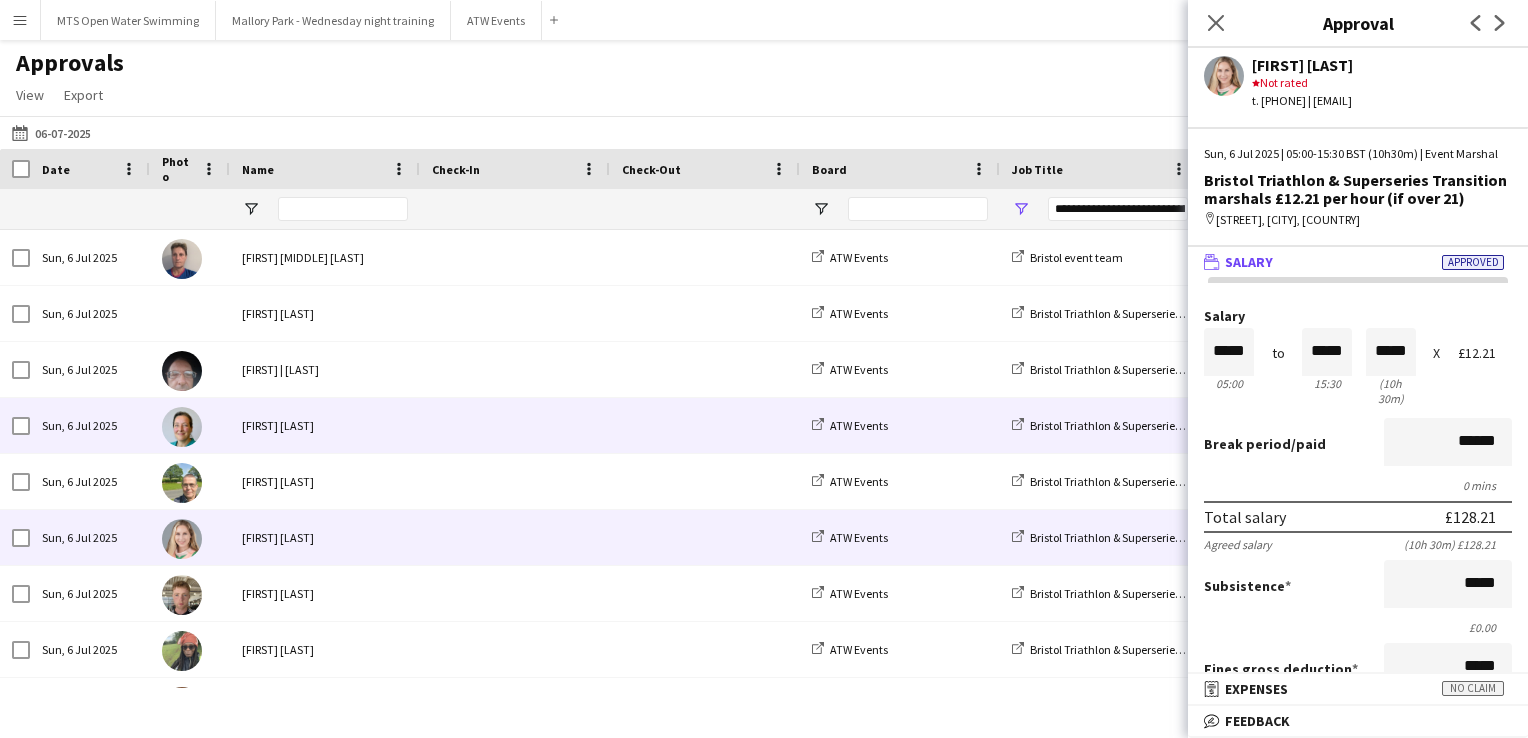 click at bounding box center (705, 425) 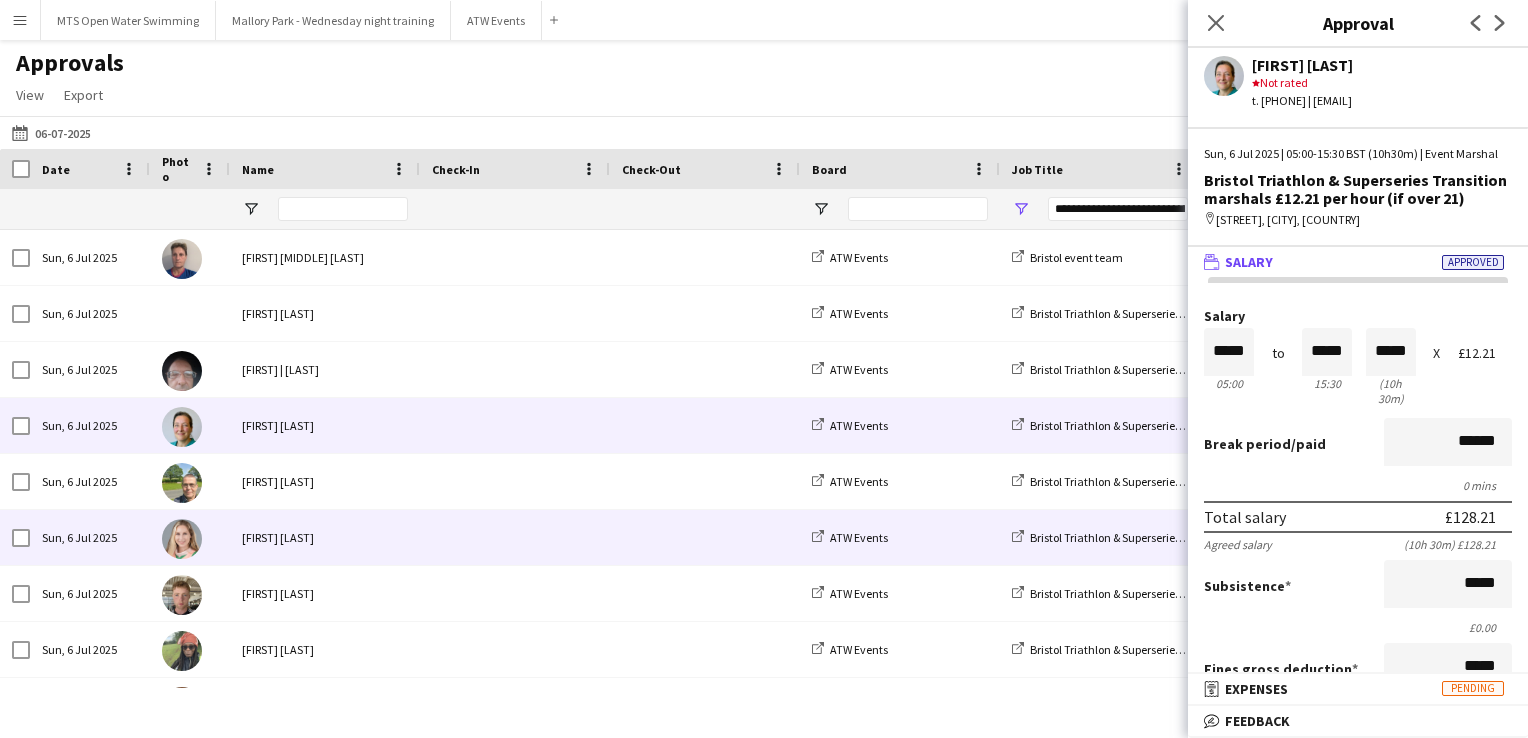 click at bounding box center [515, 537] 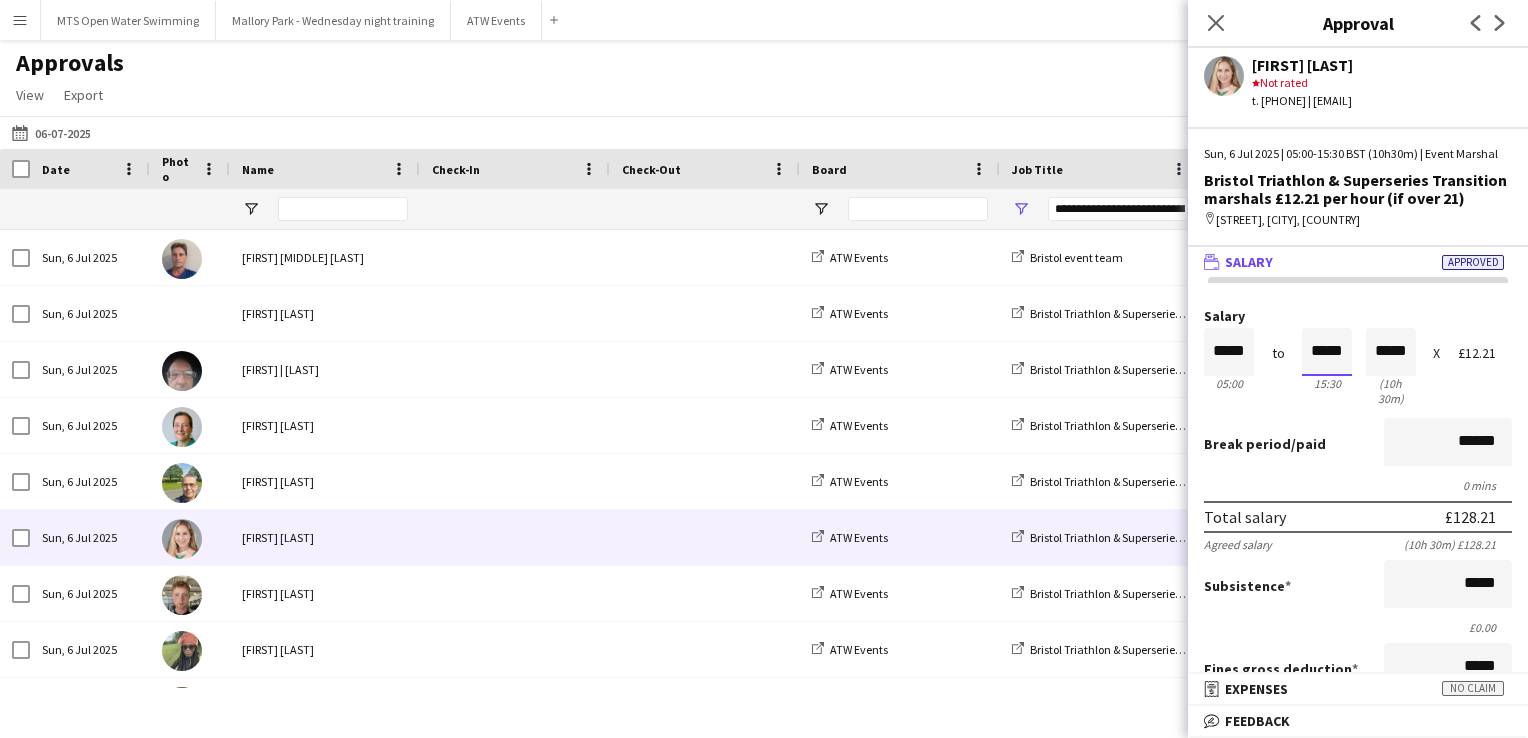click on "*****" at bounding box center [1327, 352] 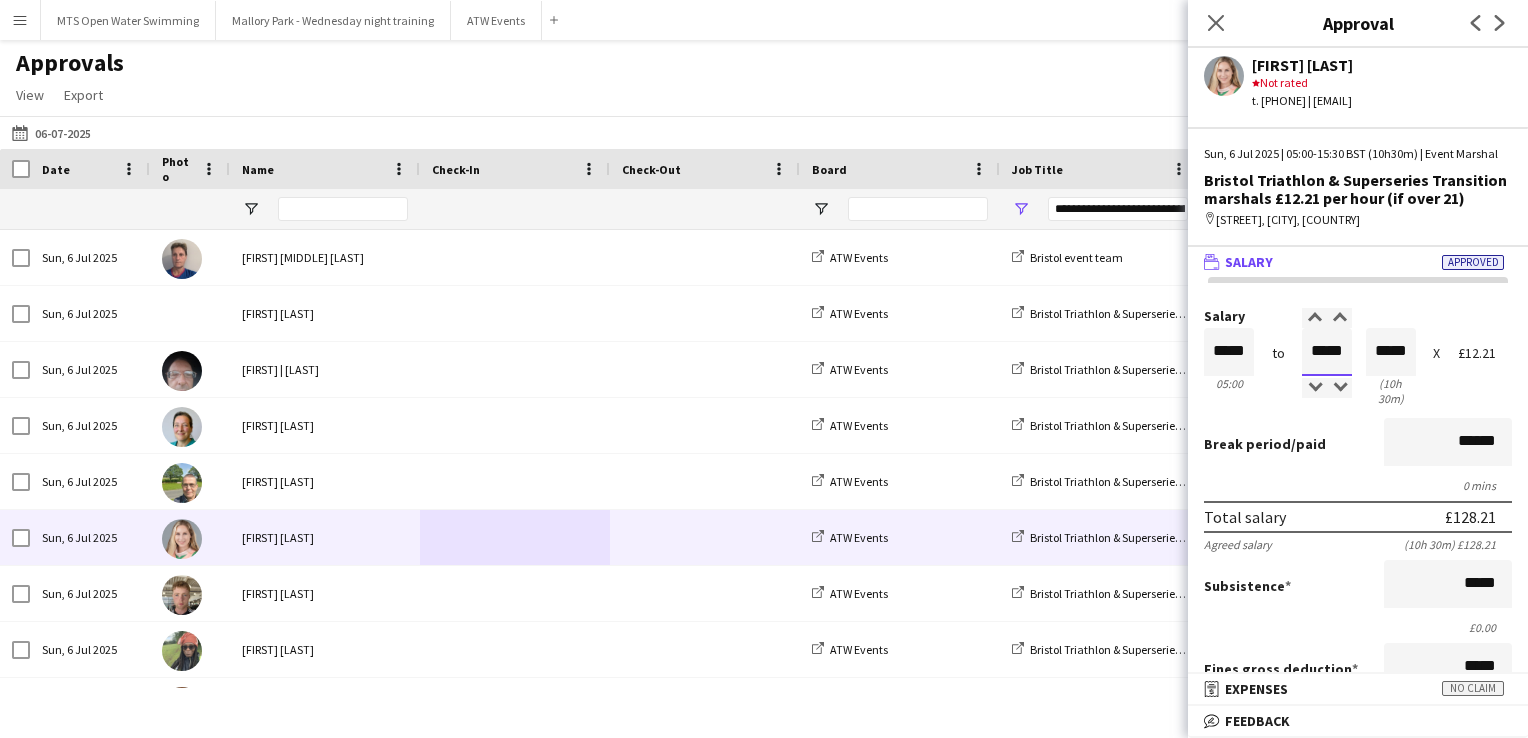 type on "*****" 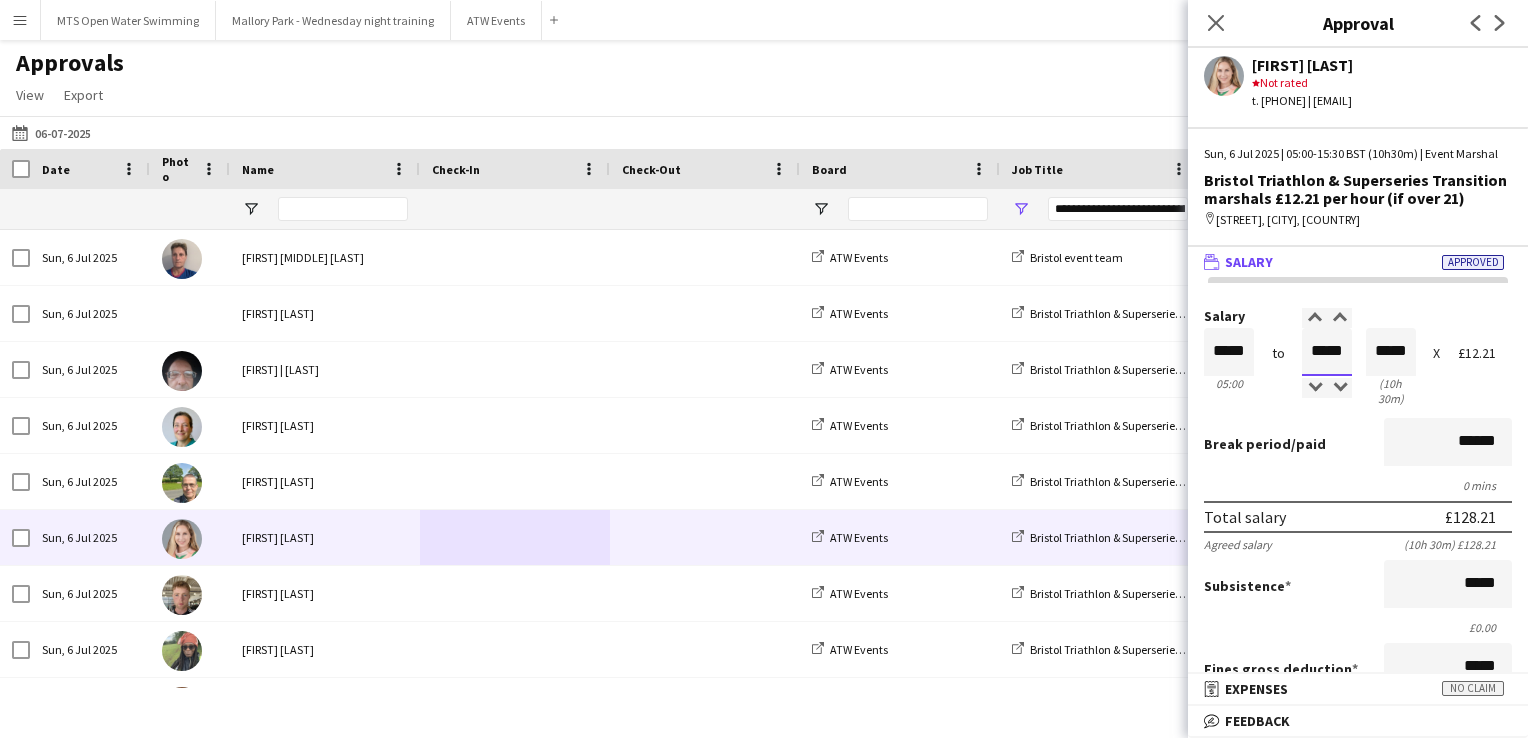 type on "*****" 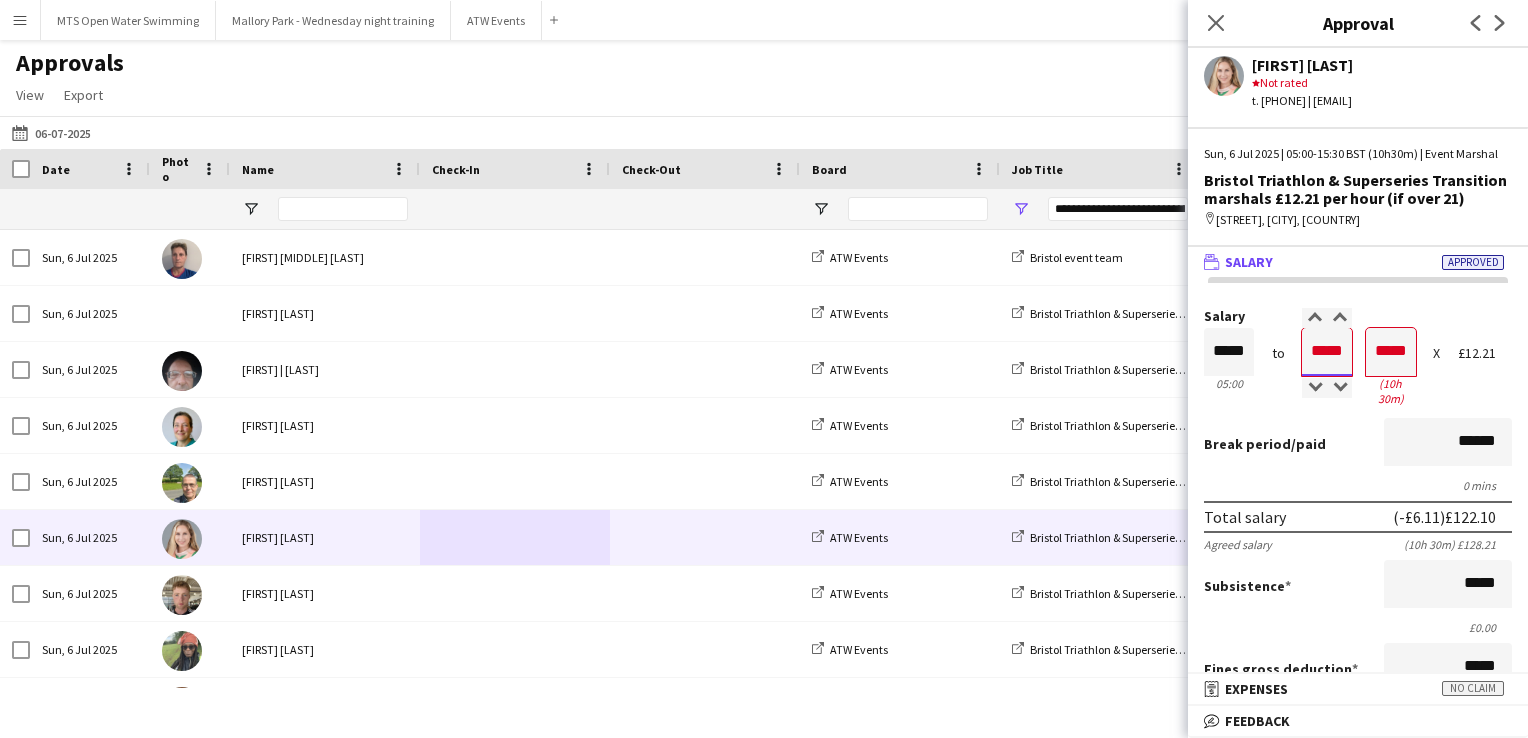 type on "*****" 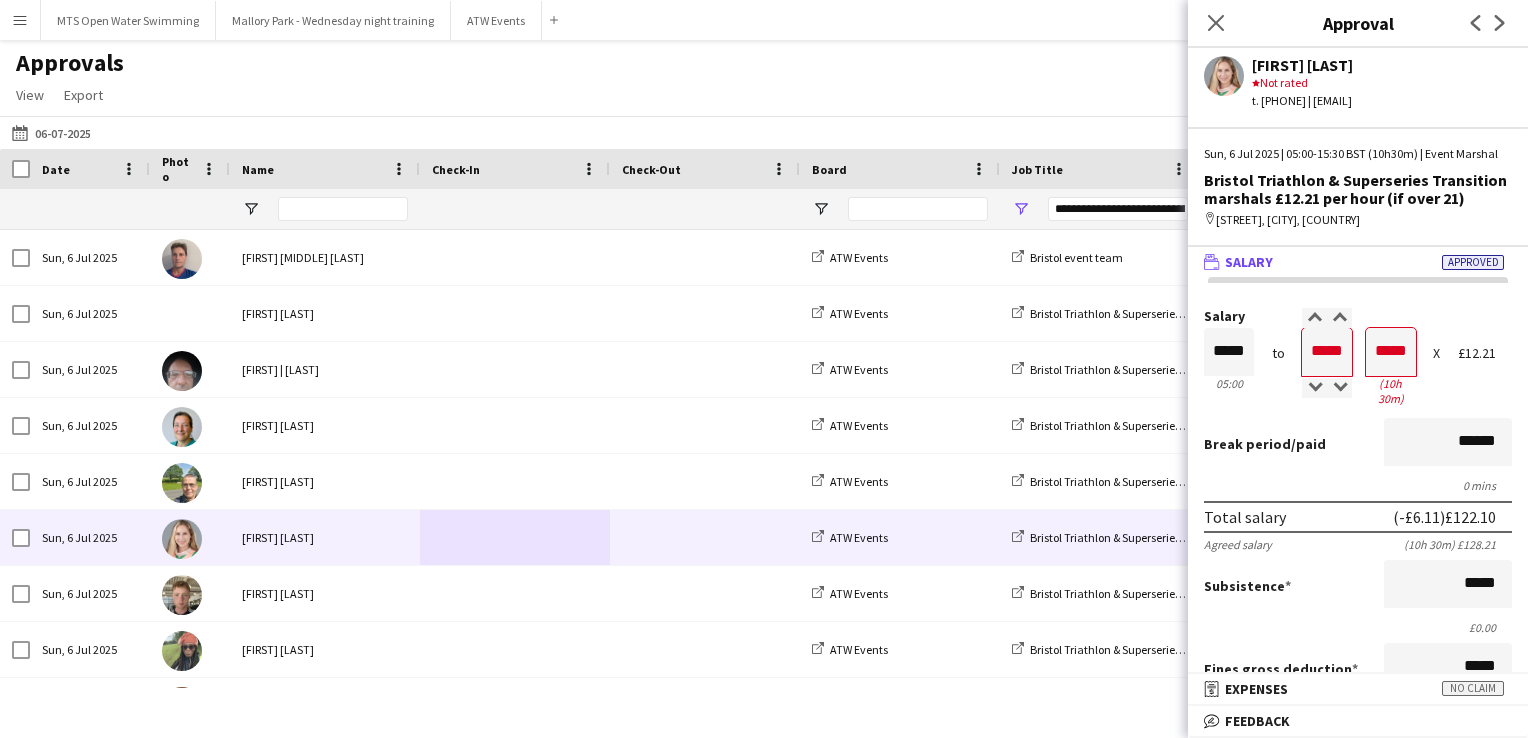 click on "Break period   /paid  ******" at bounding box center [1358, 444] 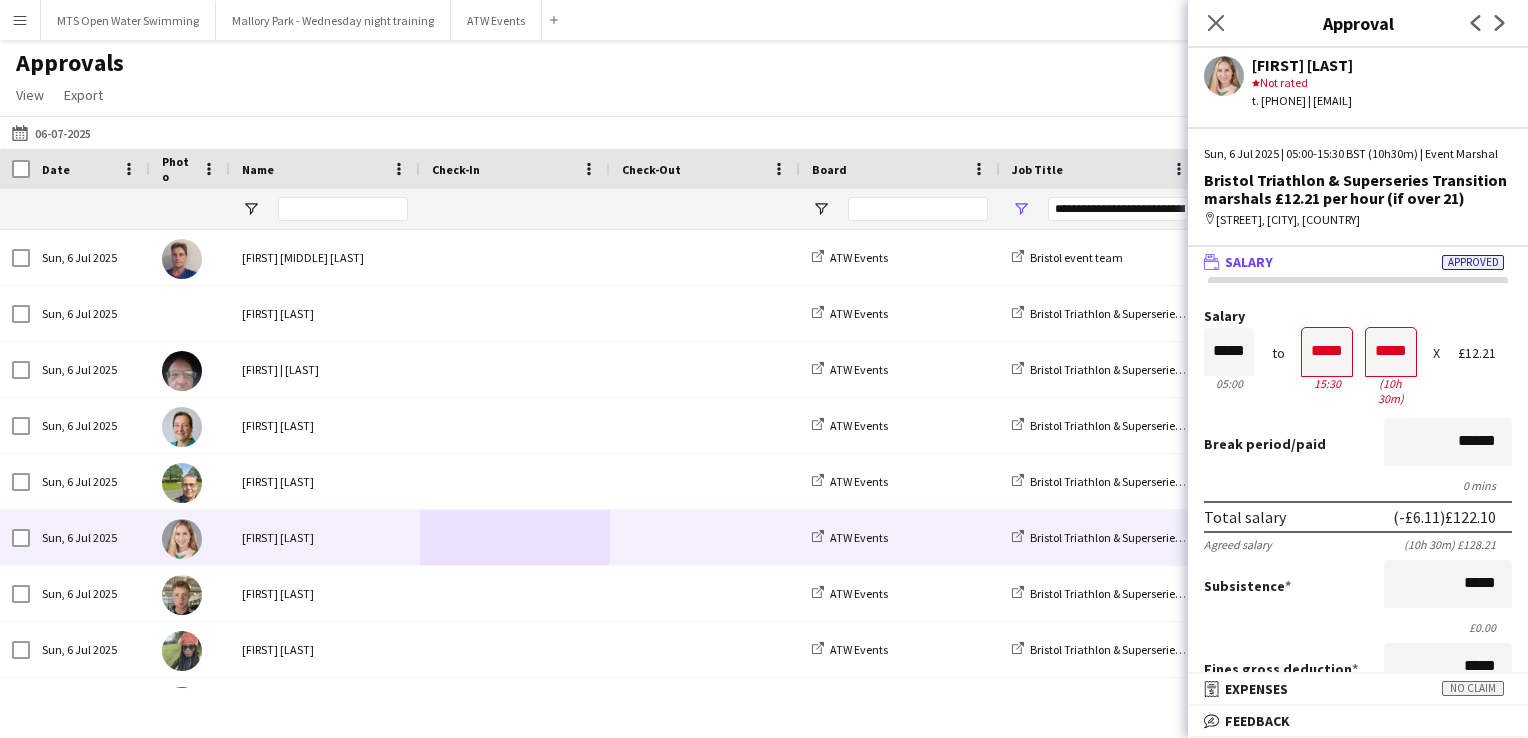 scroll, scrollTop: 487, scrollLeft: 0, axis: vertical 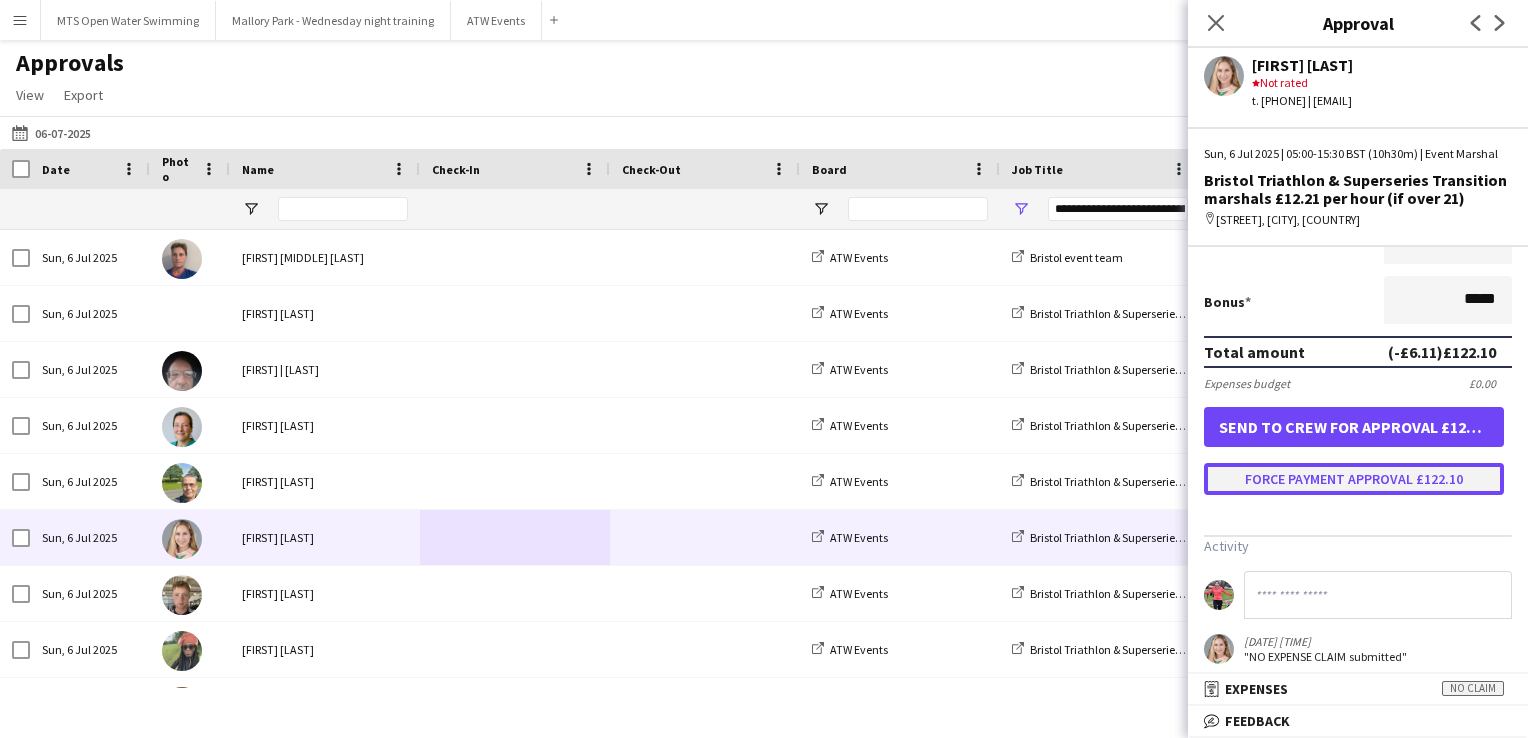 click on "Force payment approval £122.10" at bounding box center (1354, 479) 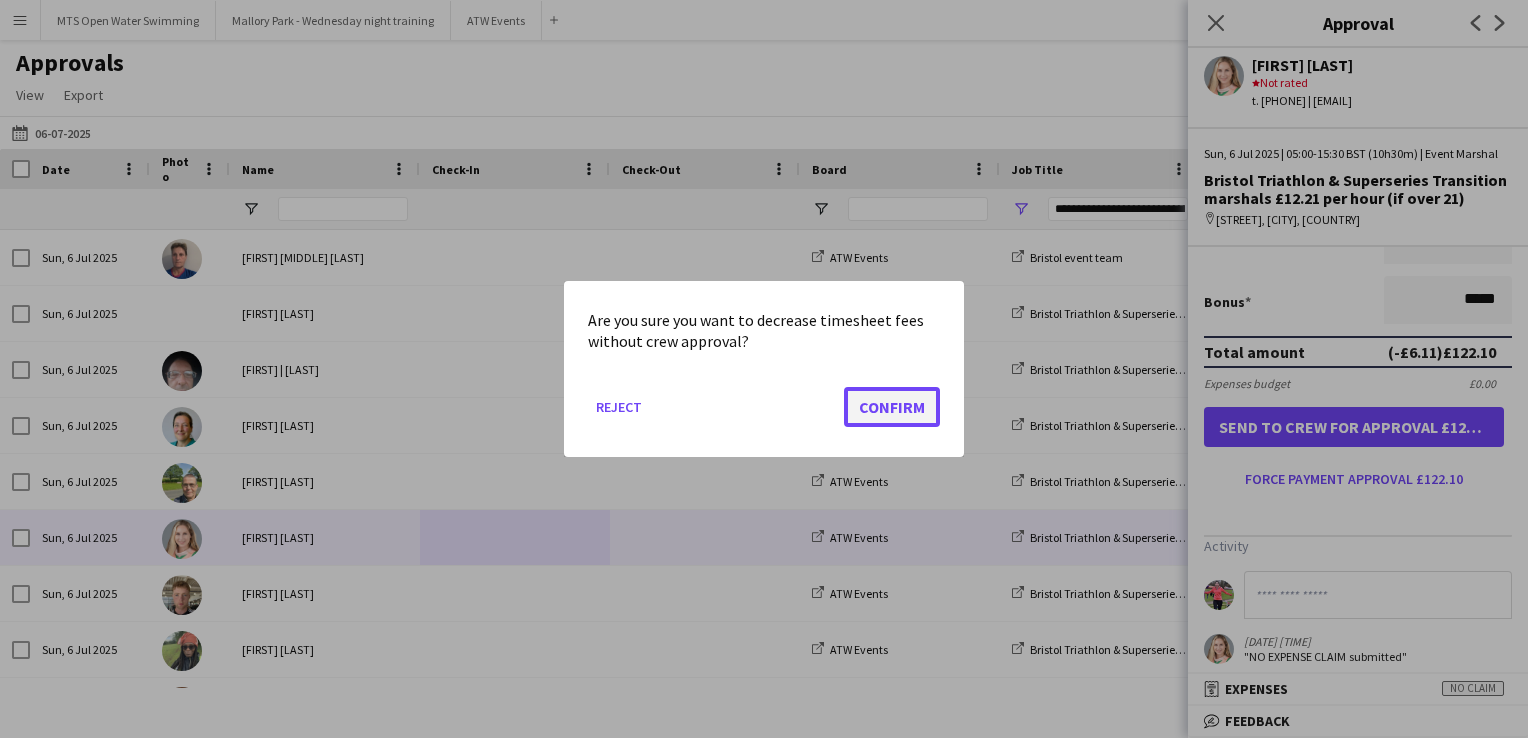 click on "Confirm" 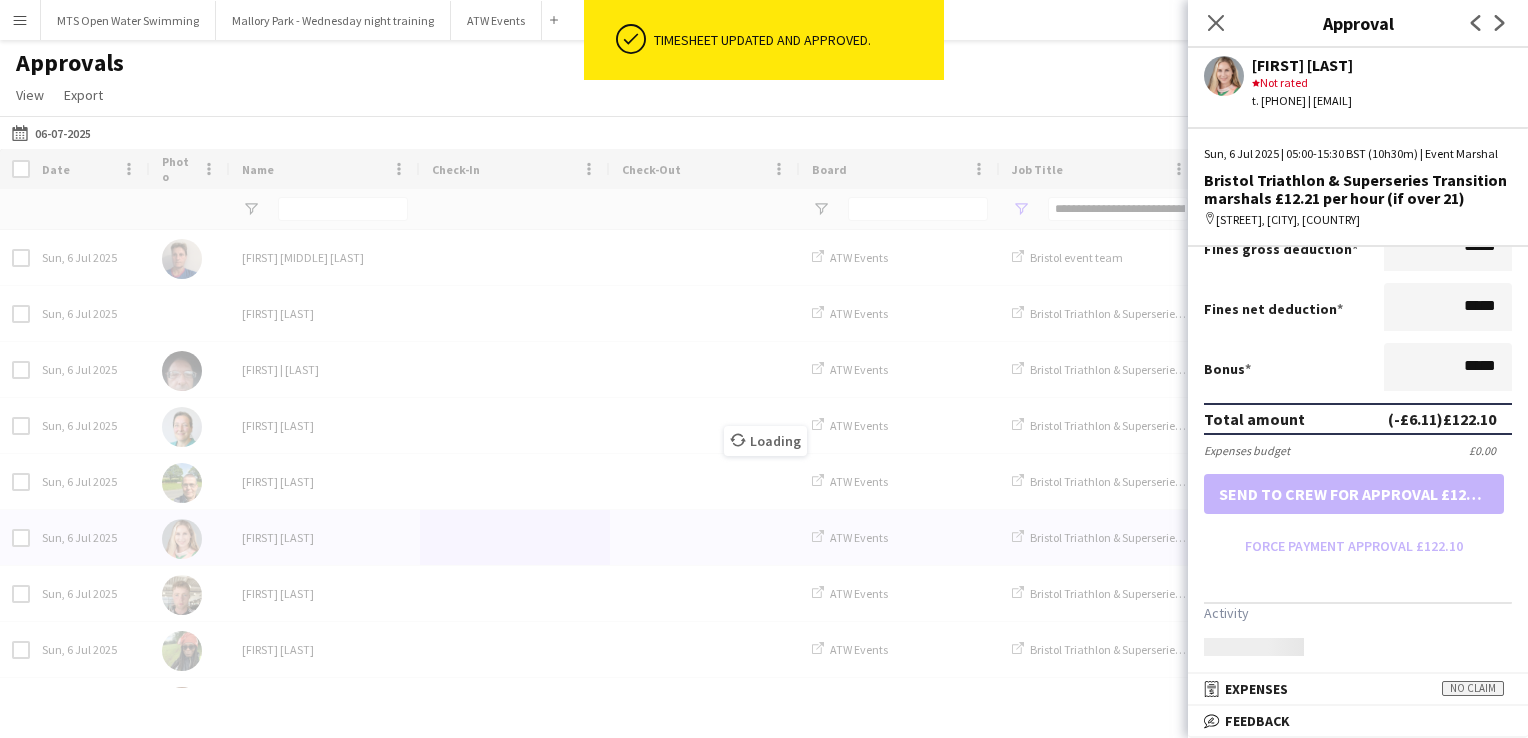 scroll, scrollTop: 487, scrollLeft: 0, axis: vertical 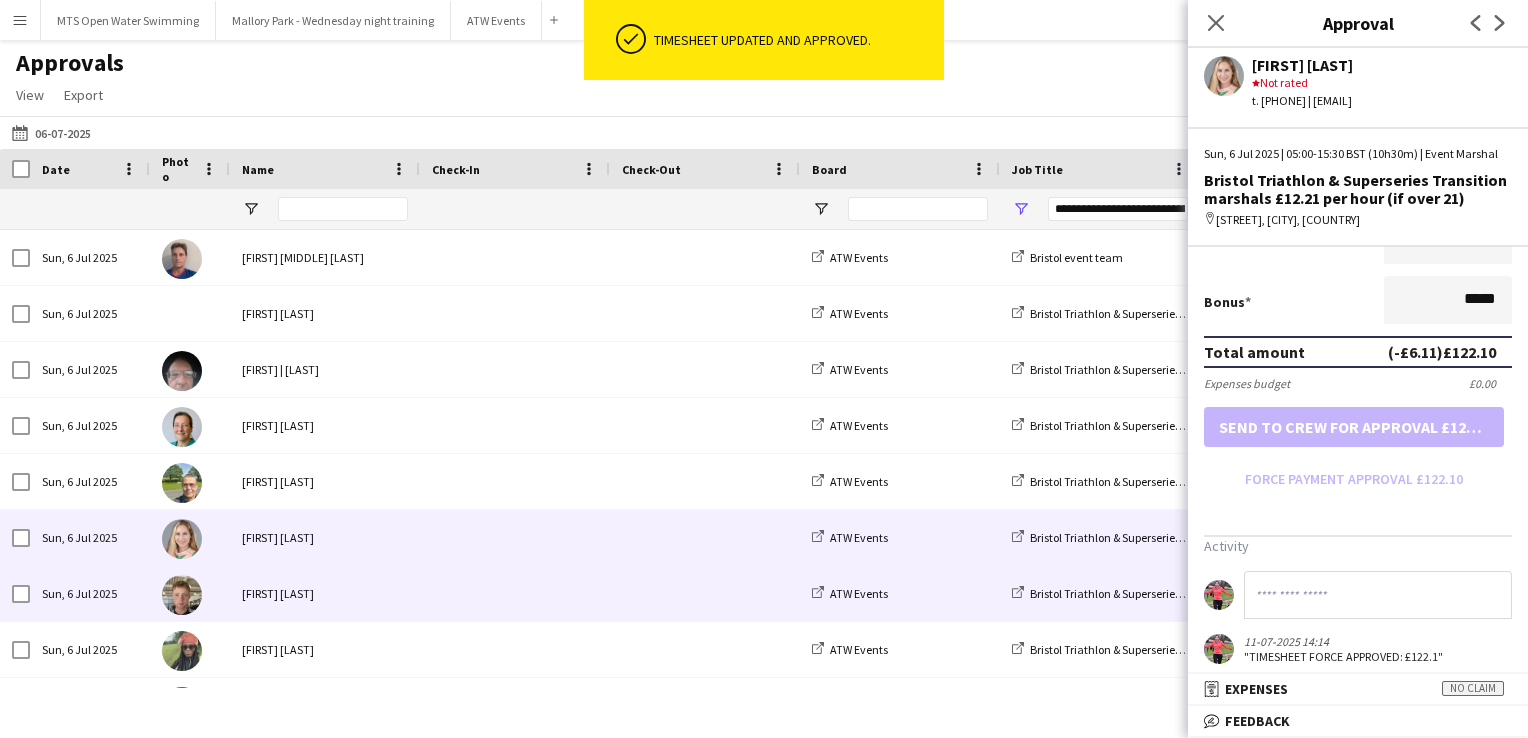 click on "[FIRST] [LAST]" at bounding box center (325, 593) 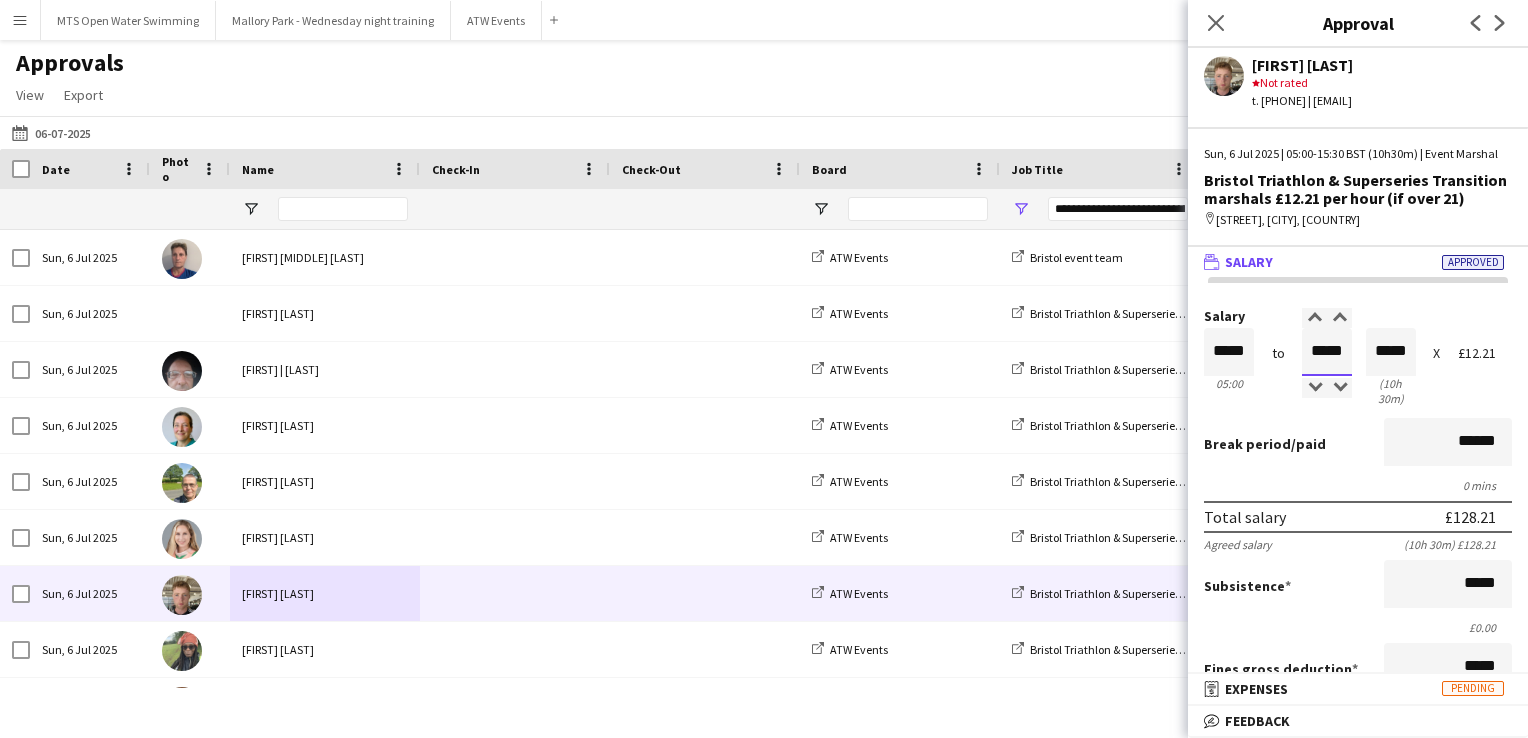 click on "*****" at bounding box center (1327, 352) 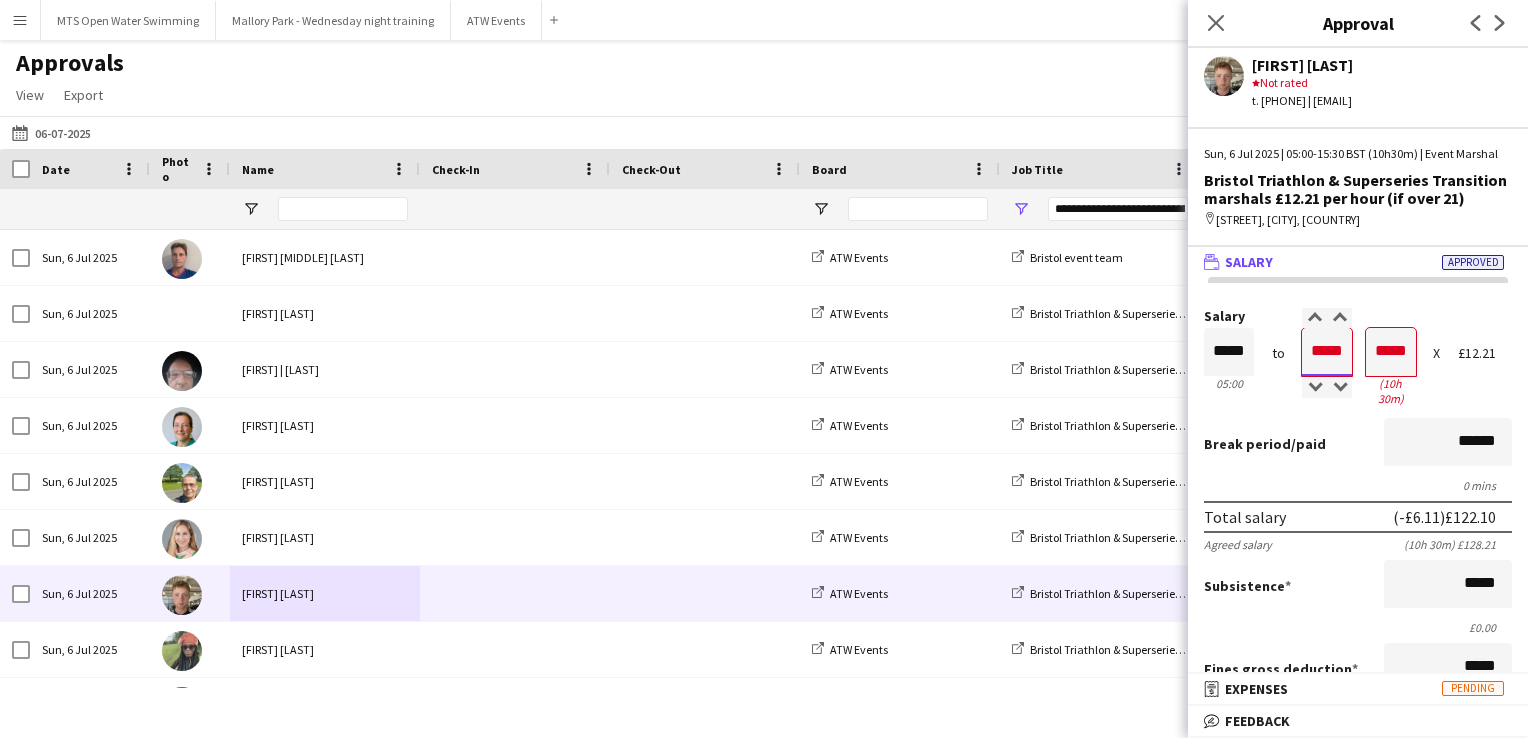 type on "*****" 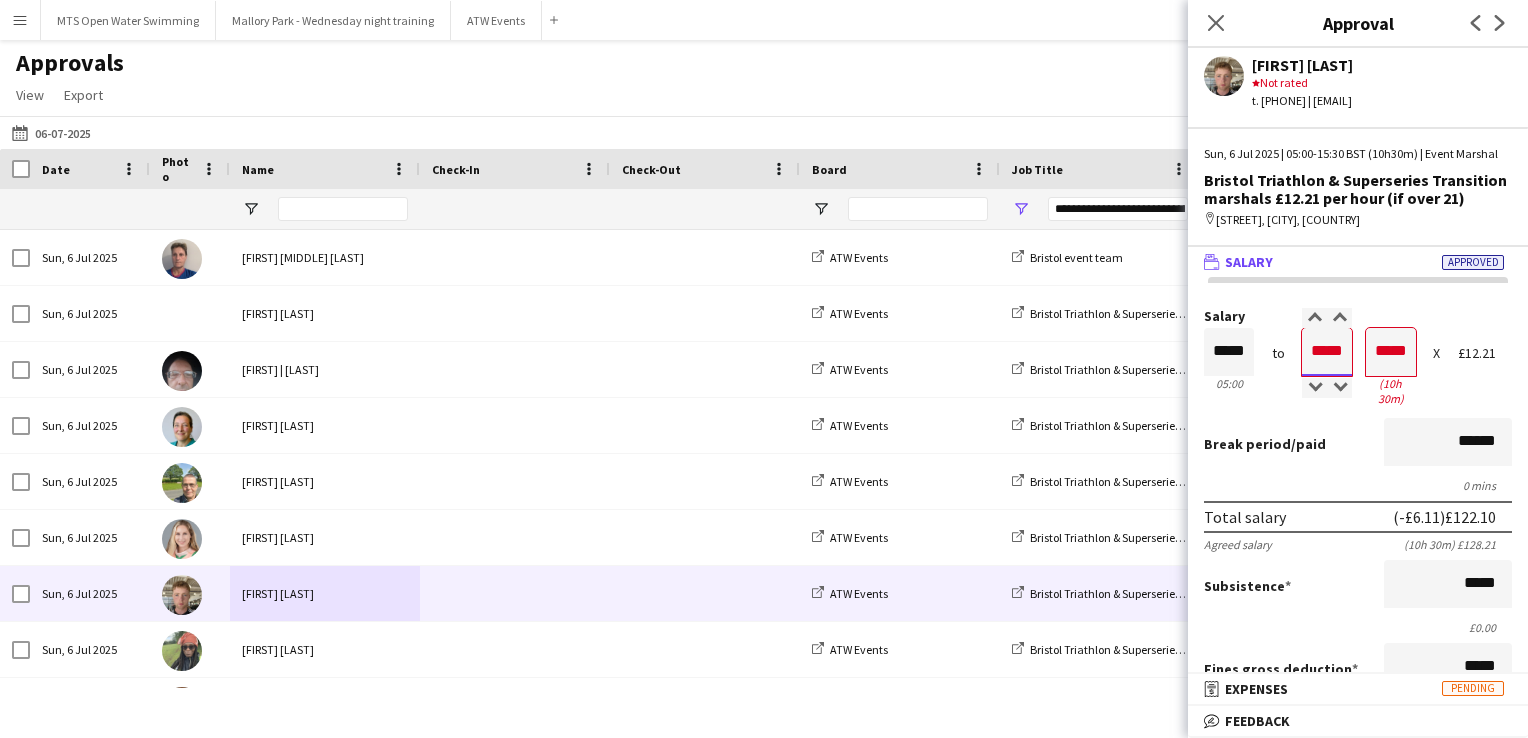 type on "*****" 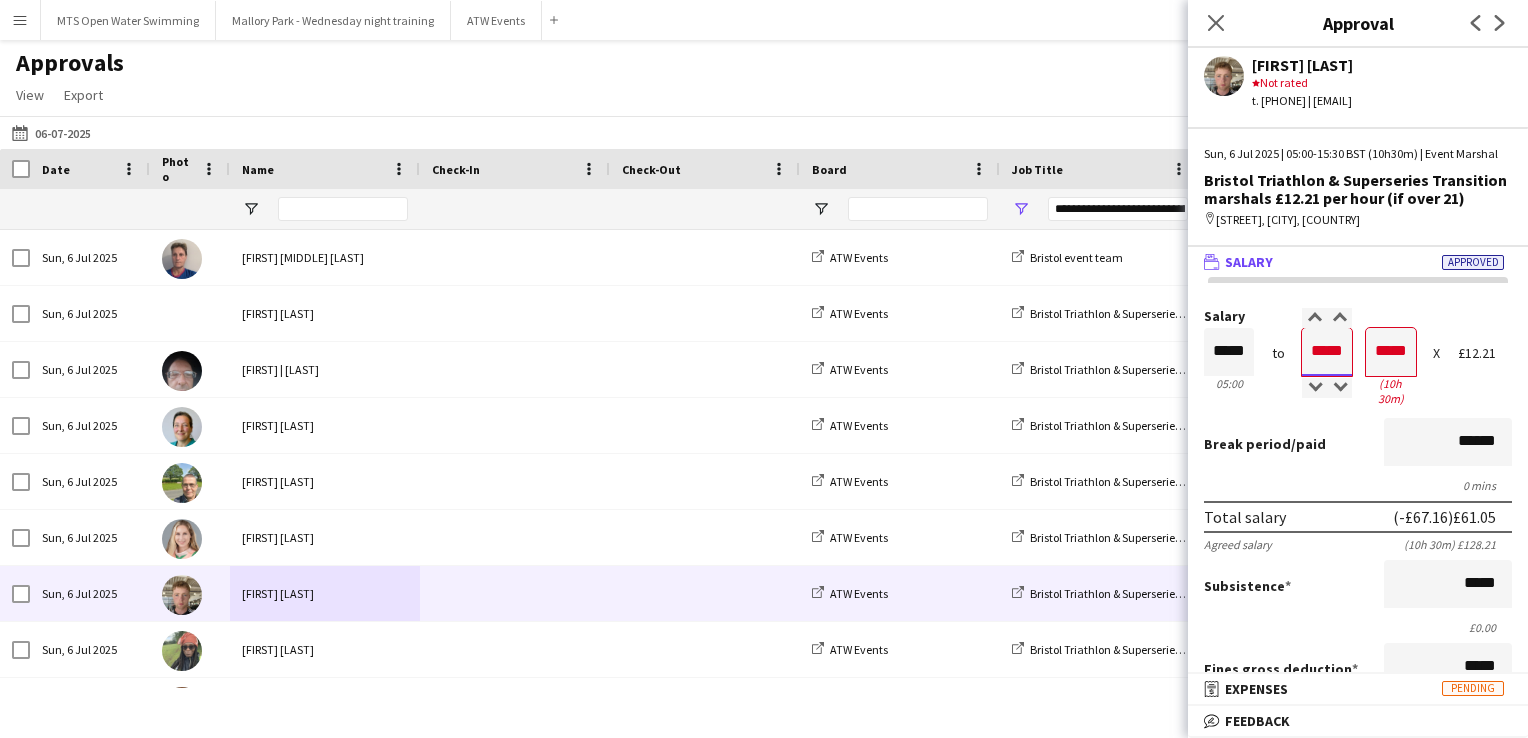type on "*****" 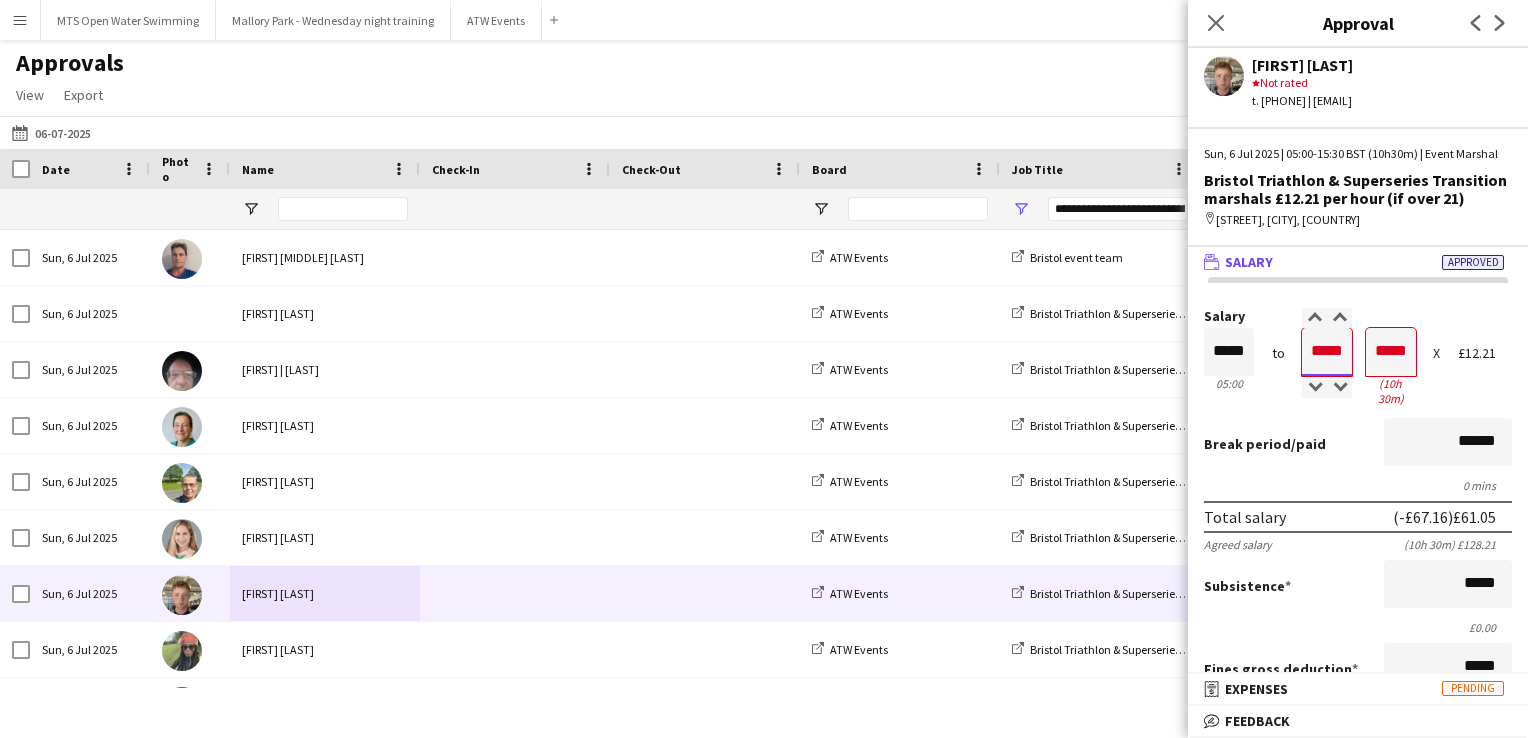 type on "*****" 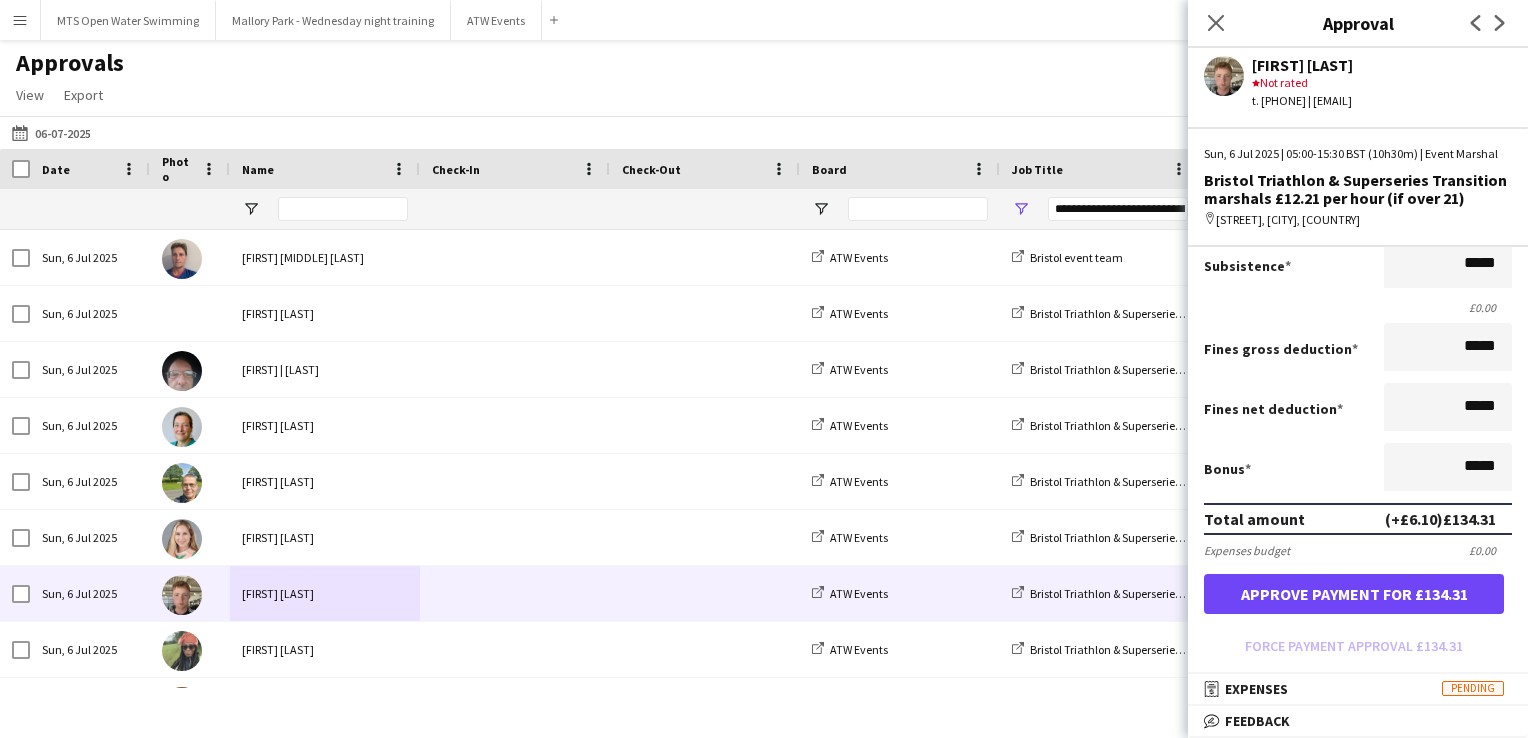 scroll, scrollTop: 318, scrollLeft: 0, axis: vertical 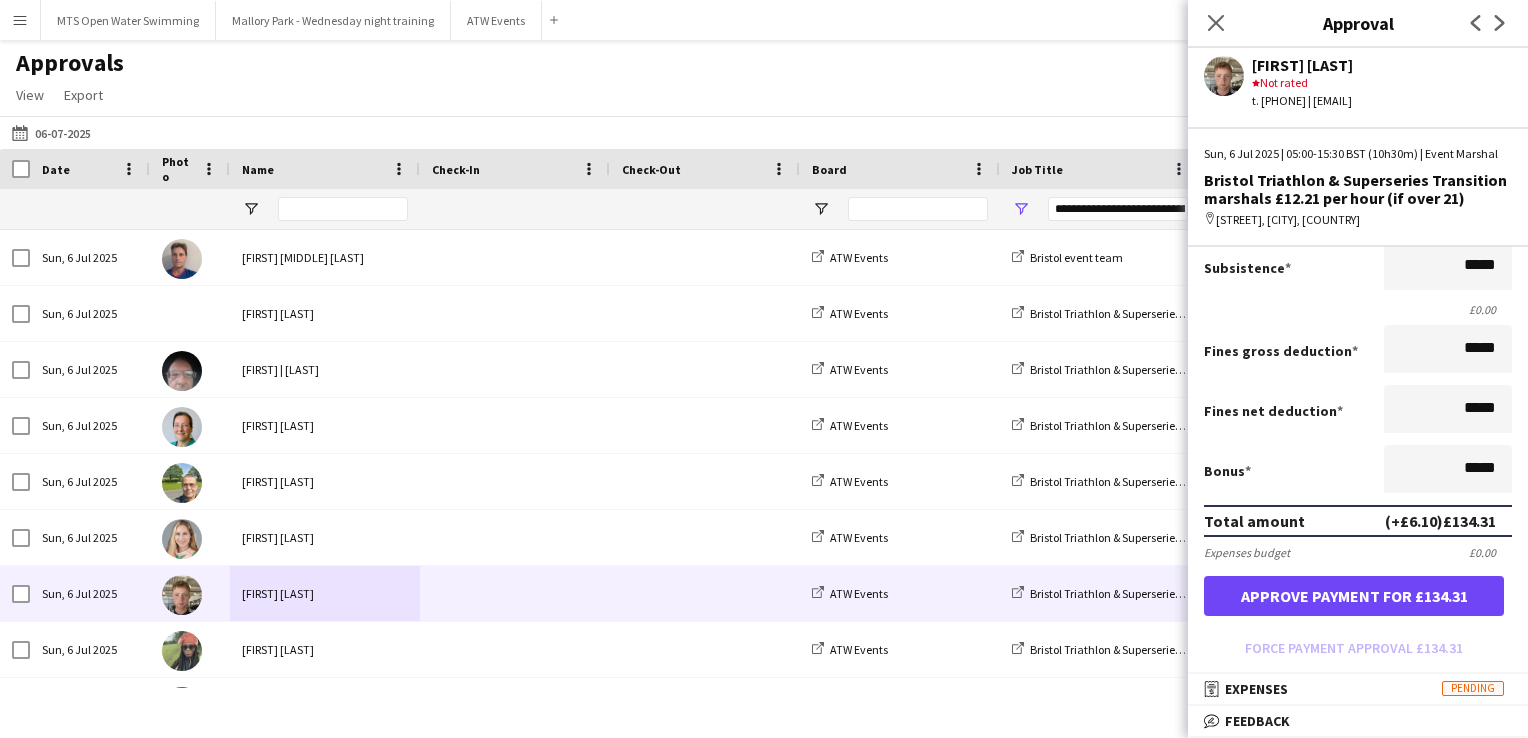 type on "*****" 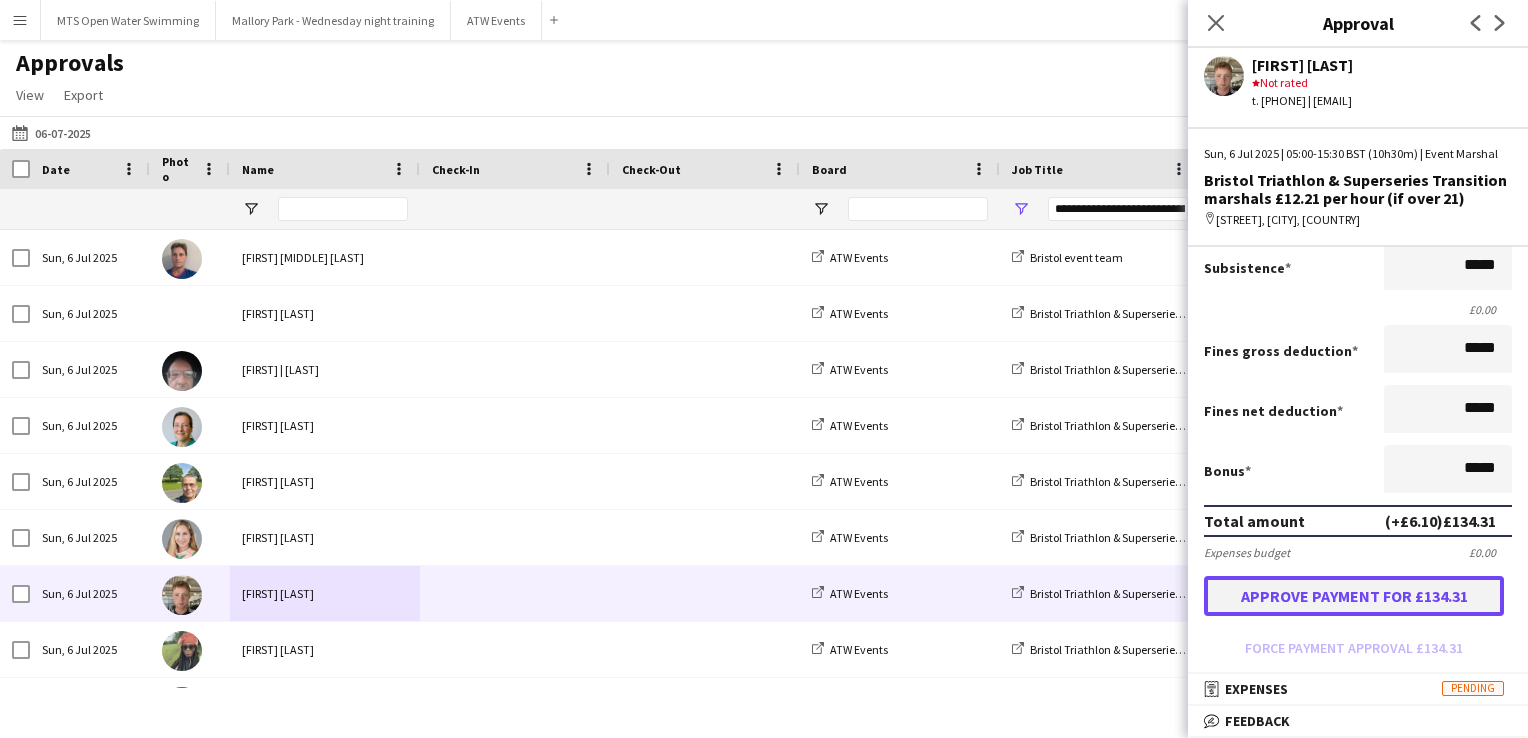 click on "Approve payment for £134.31" at bounding box center [1354, 596] 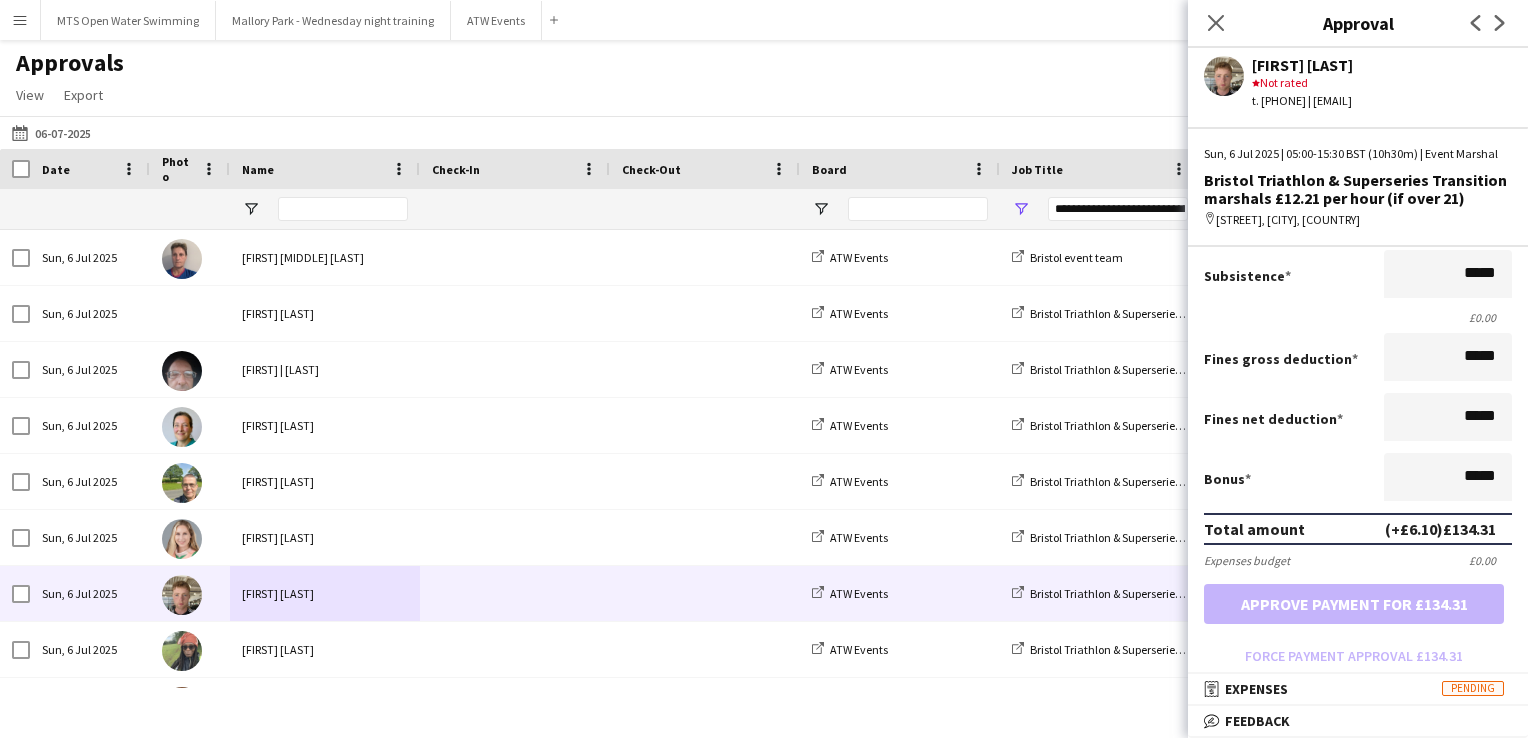 scroll, scrollTop: 308, scrollLeft: 0, axis: vertical 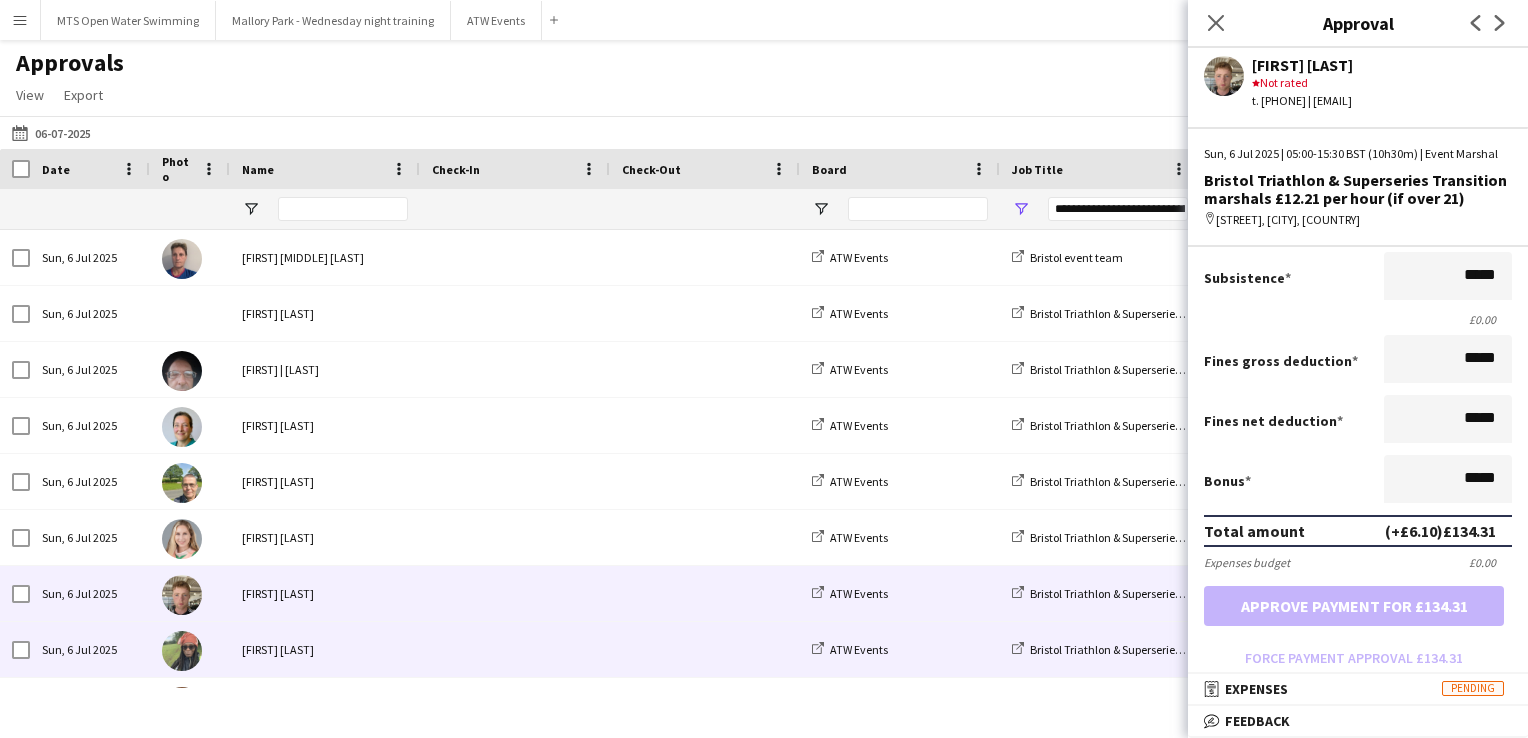 click at bounding box center (515, 649) 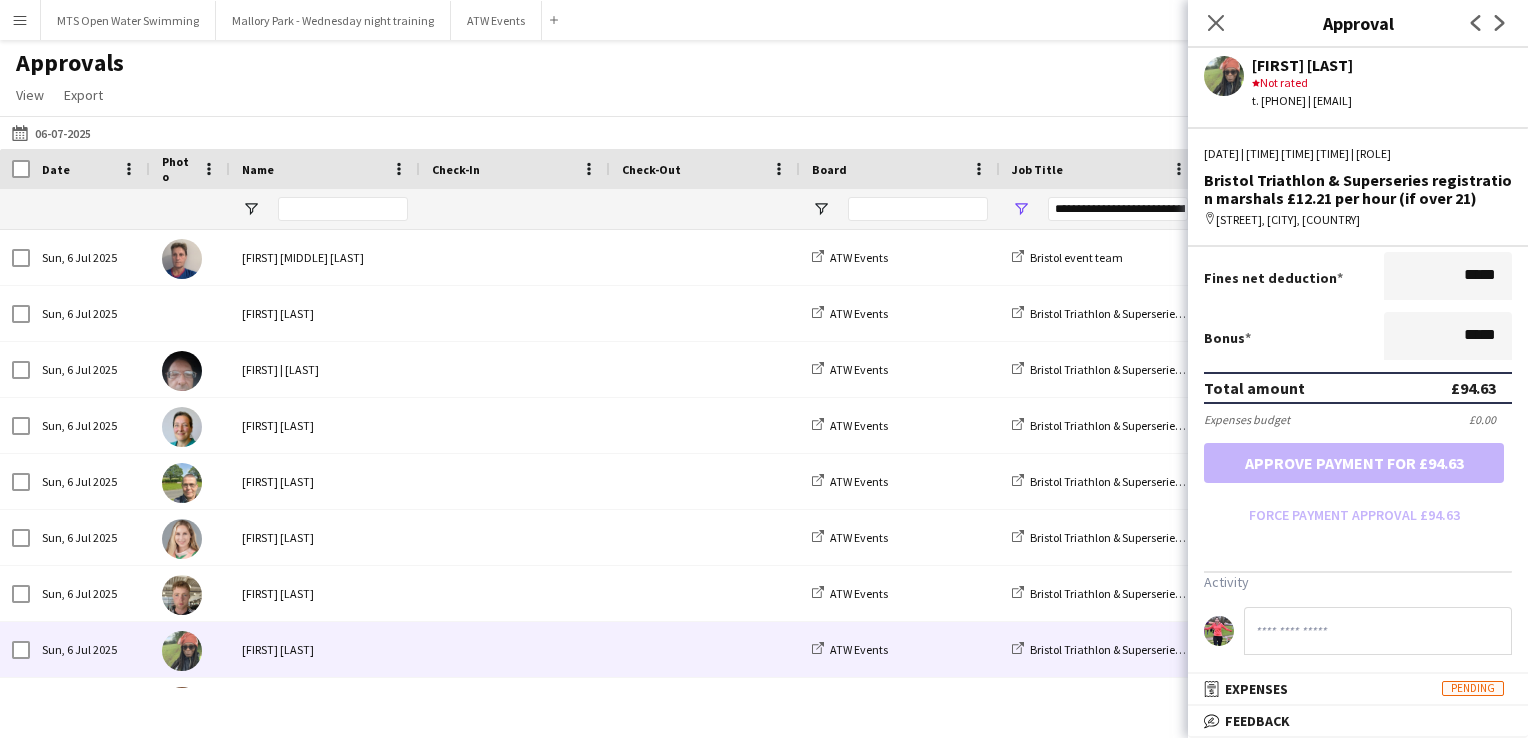 scroll, scrollTop: 380, scrollLeft: 0, axis: vertical 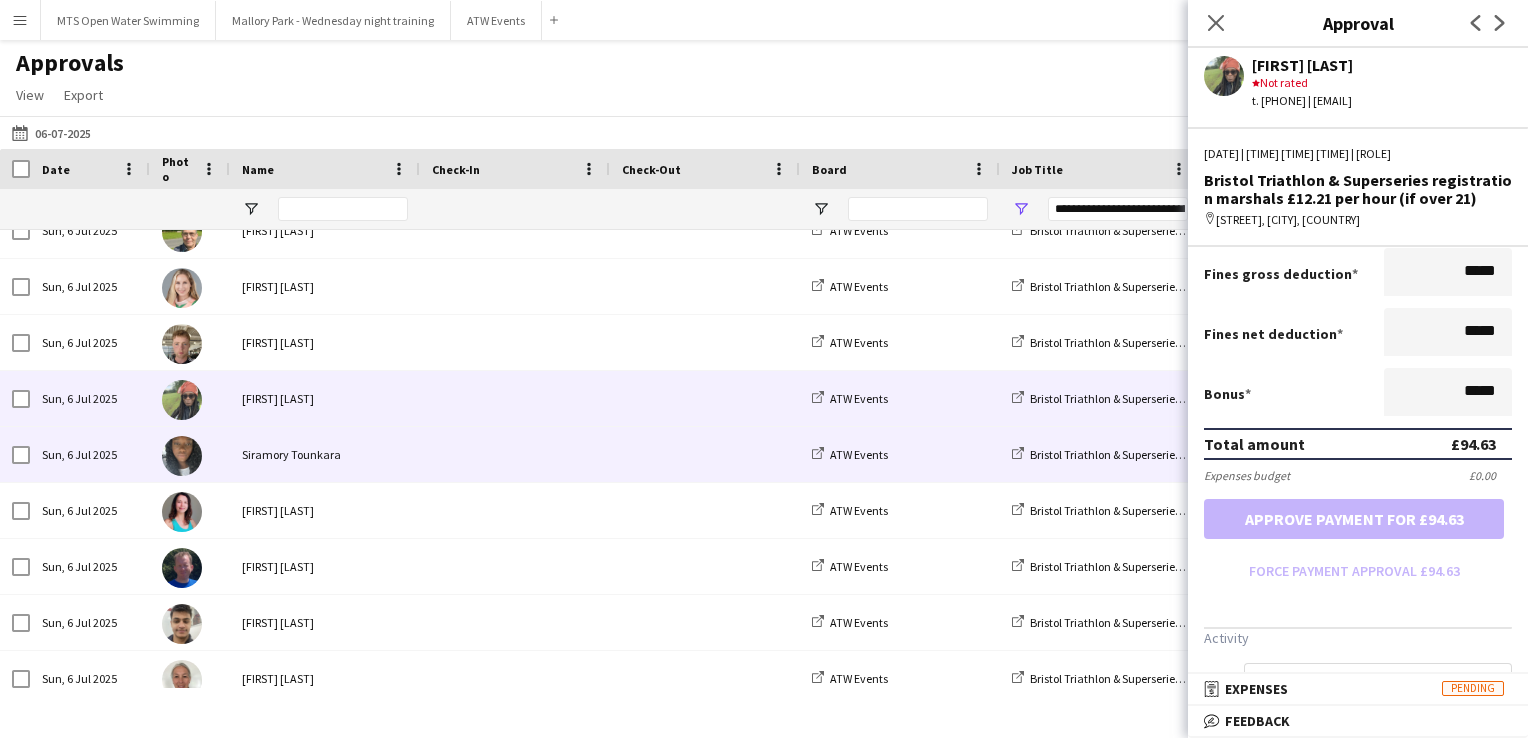 click at bounding box center [515, 454] 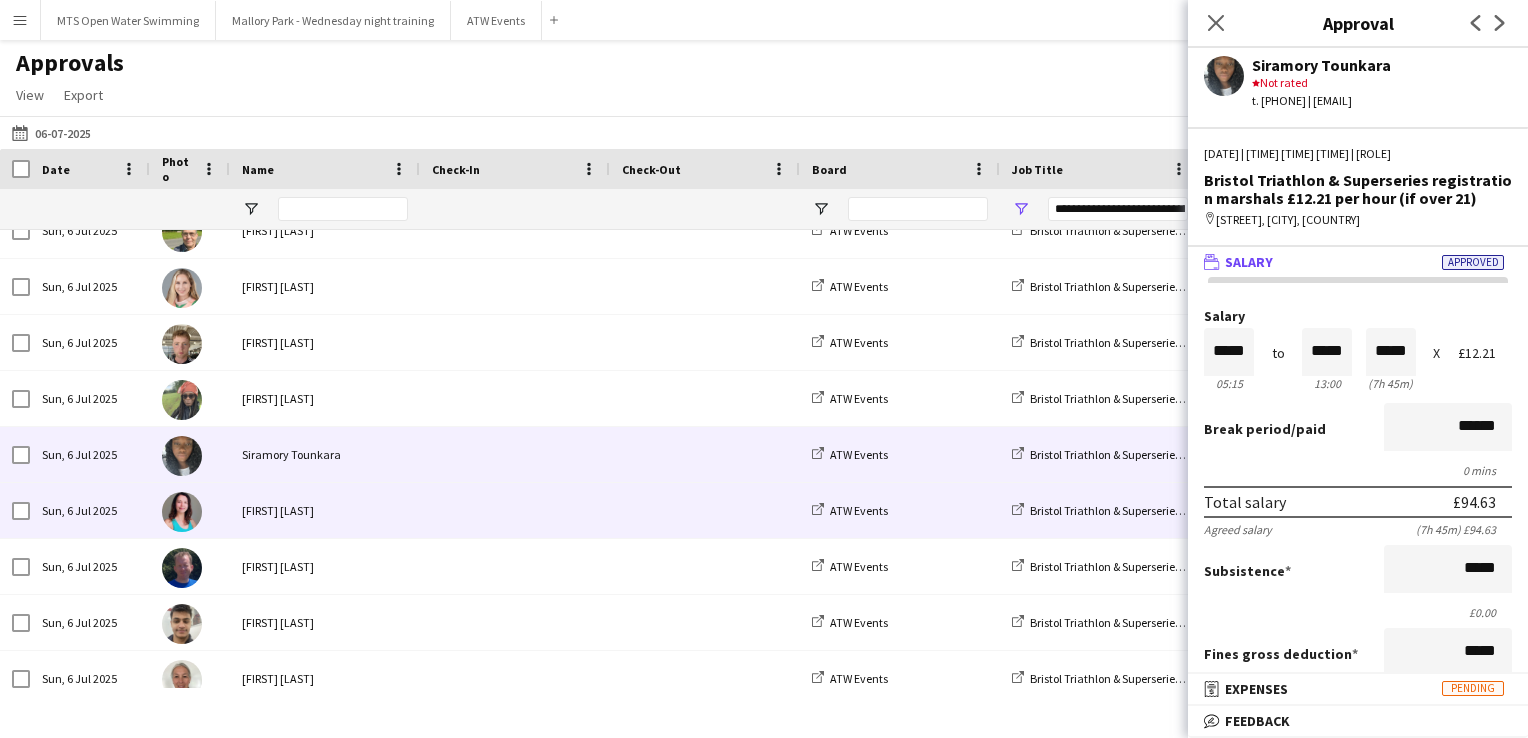 click at bounding box center [515, 510] 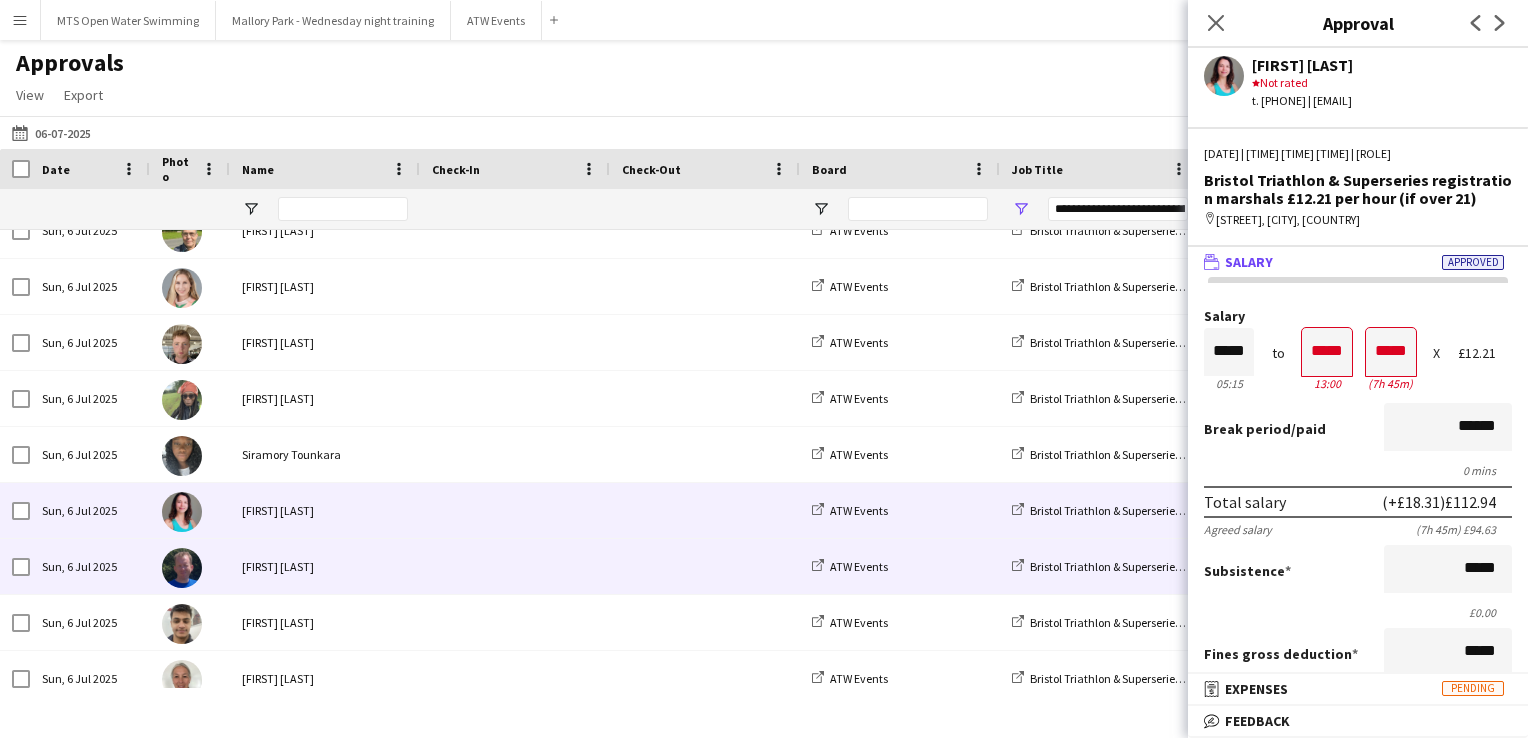 click at bounding box center [515, 566] 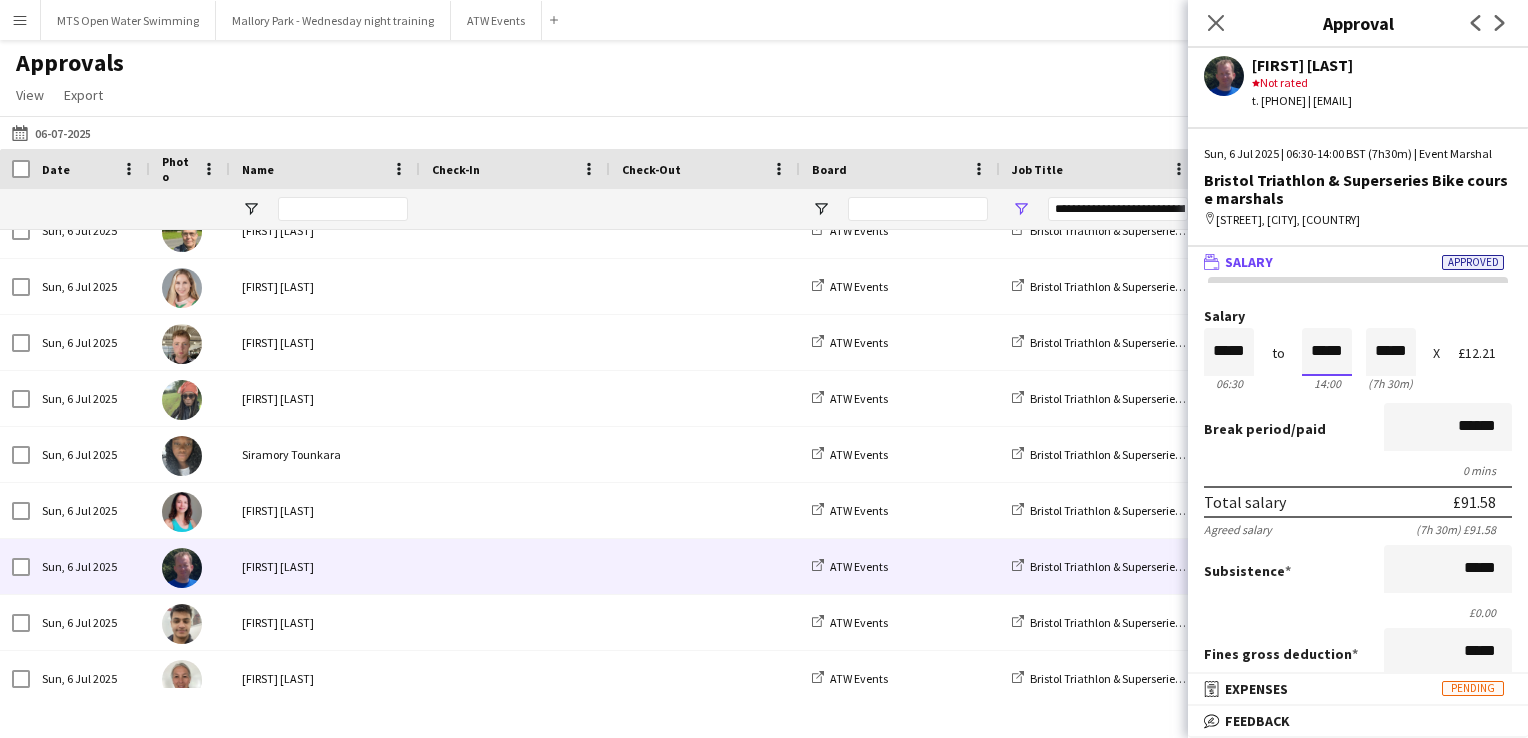 click on "*****" at bounding box center (1327, 352) 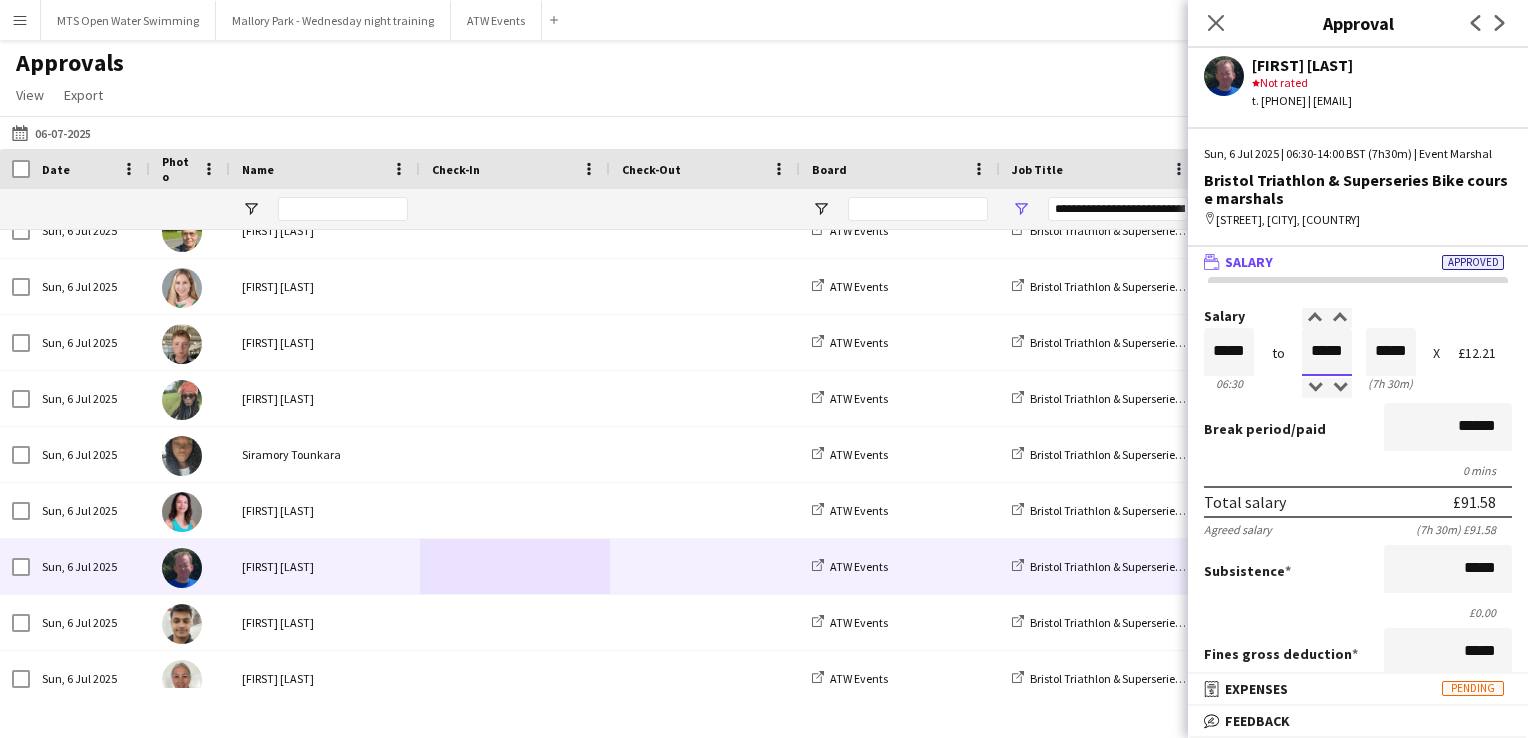 type on "*****" 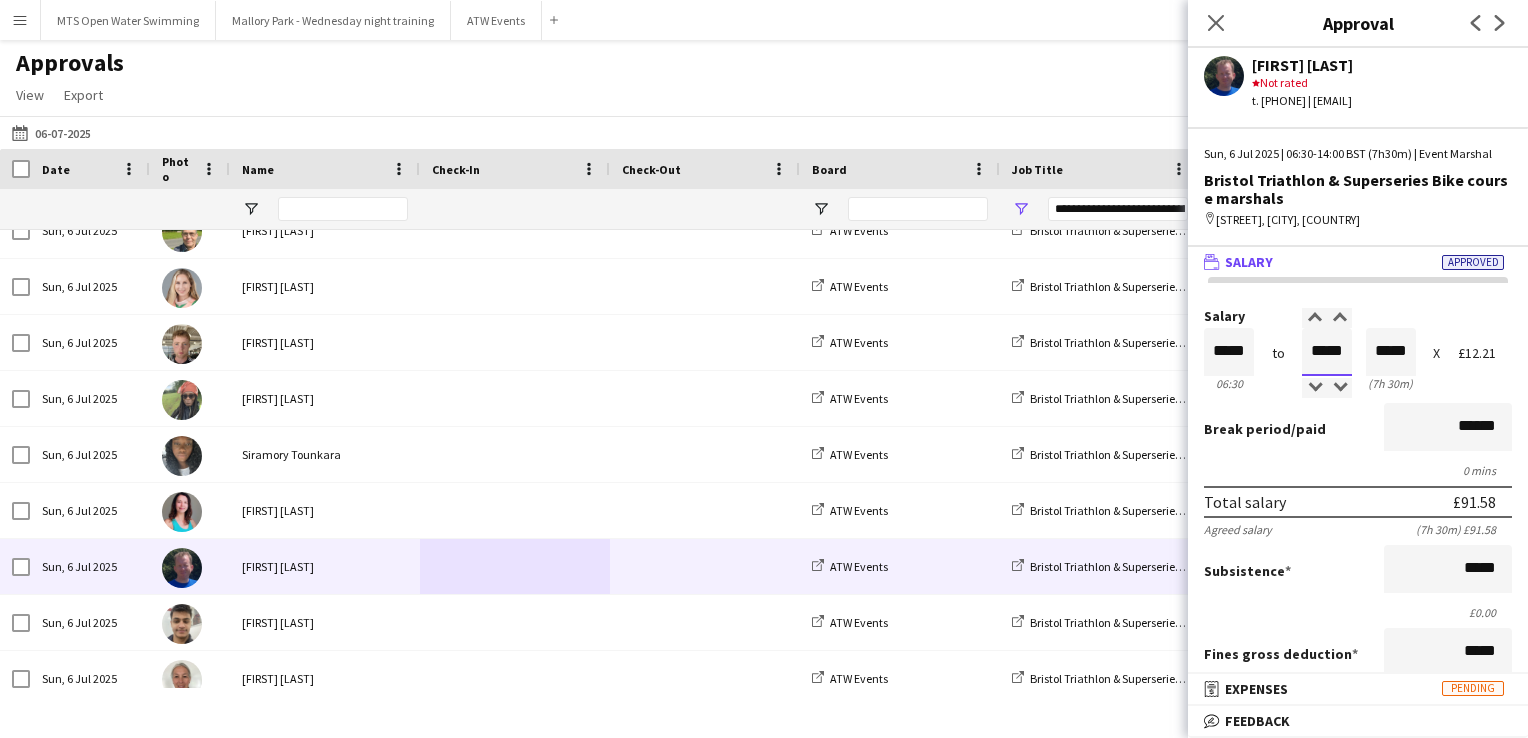 type on "*****" 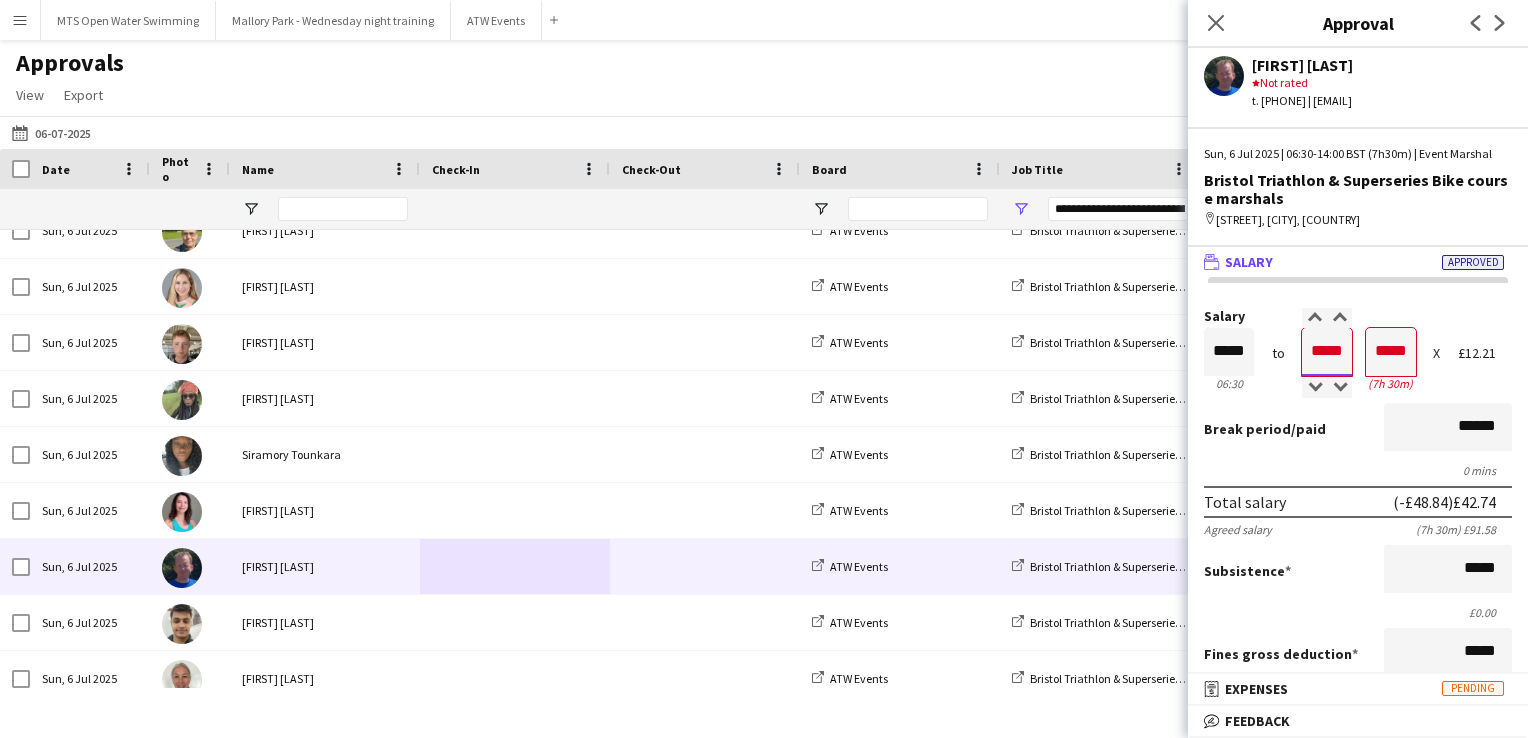 type on "*****" 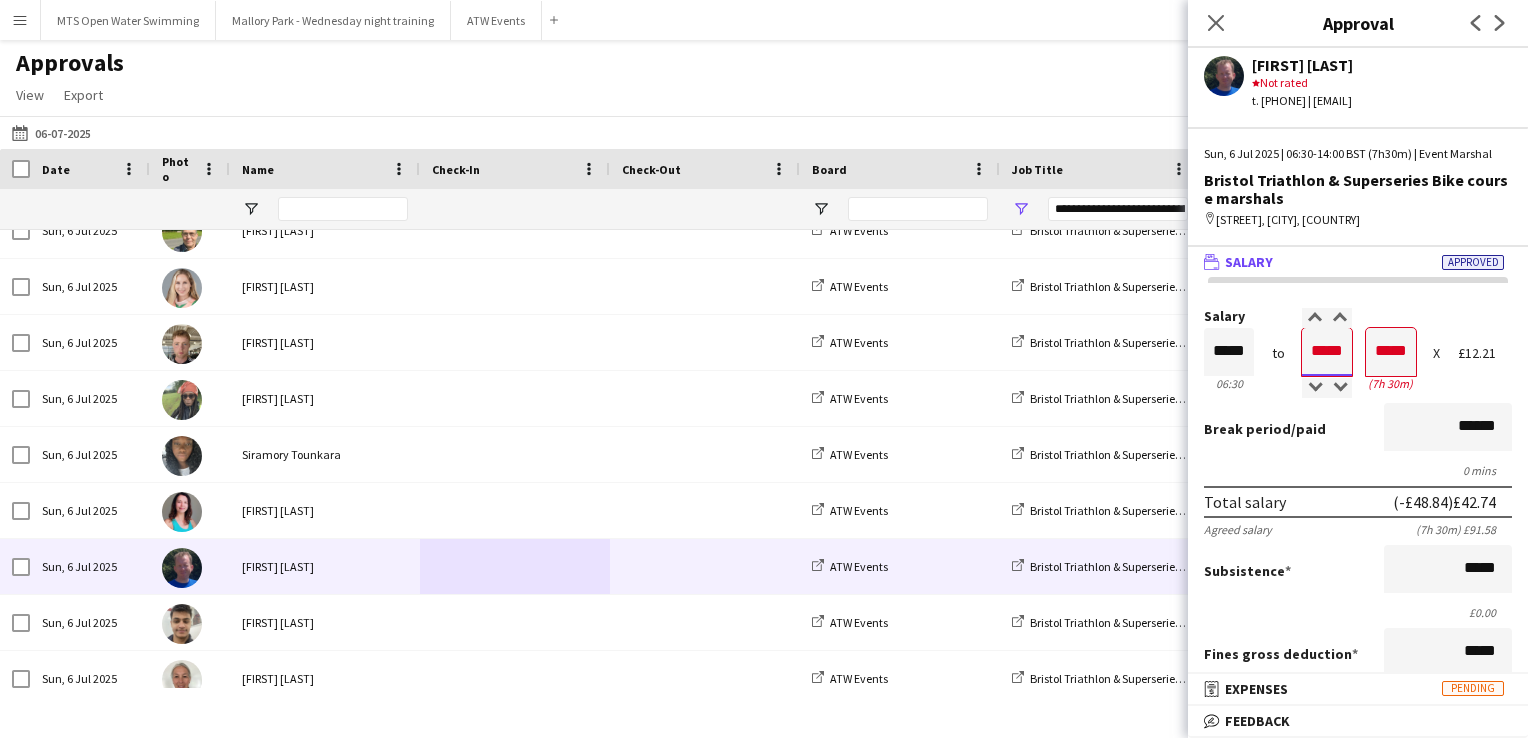 type on "*****" 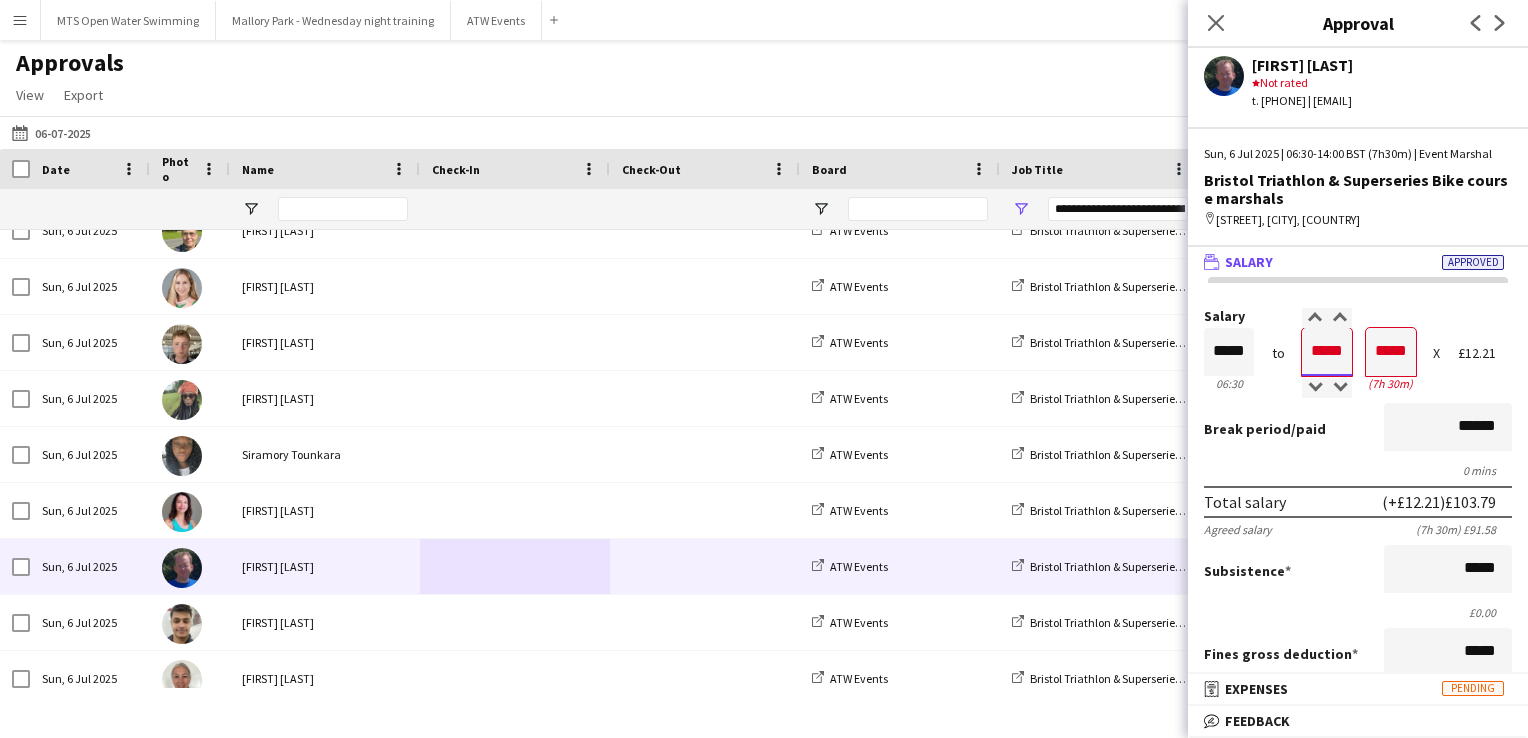 click on "*****" at bounding box center (1327, 352) 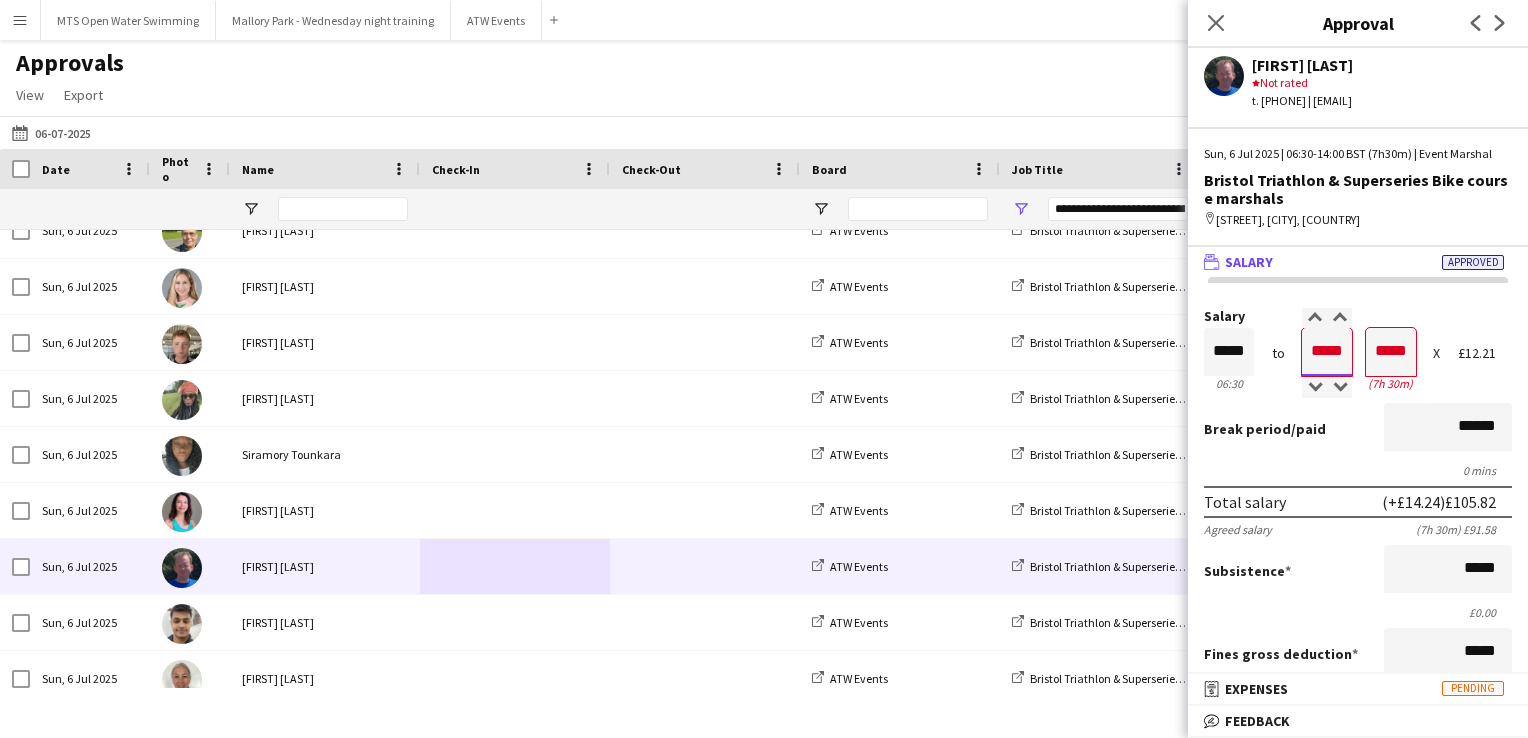 type on "*****" 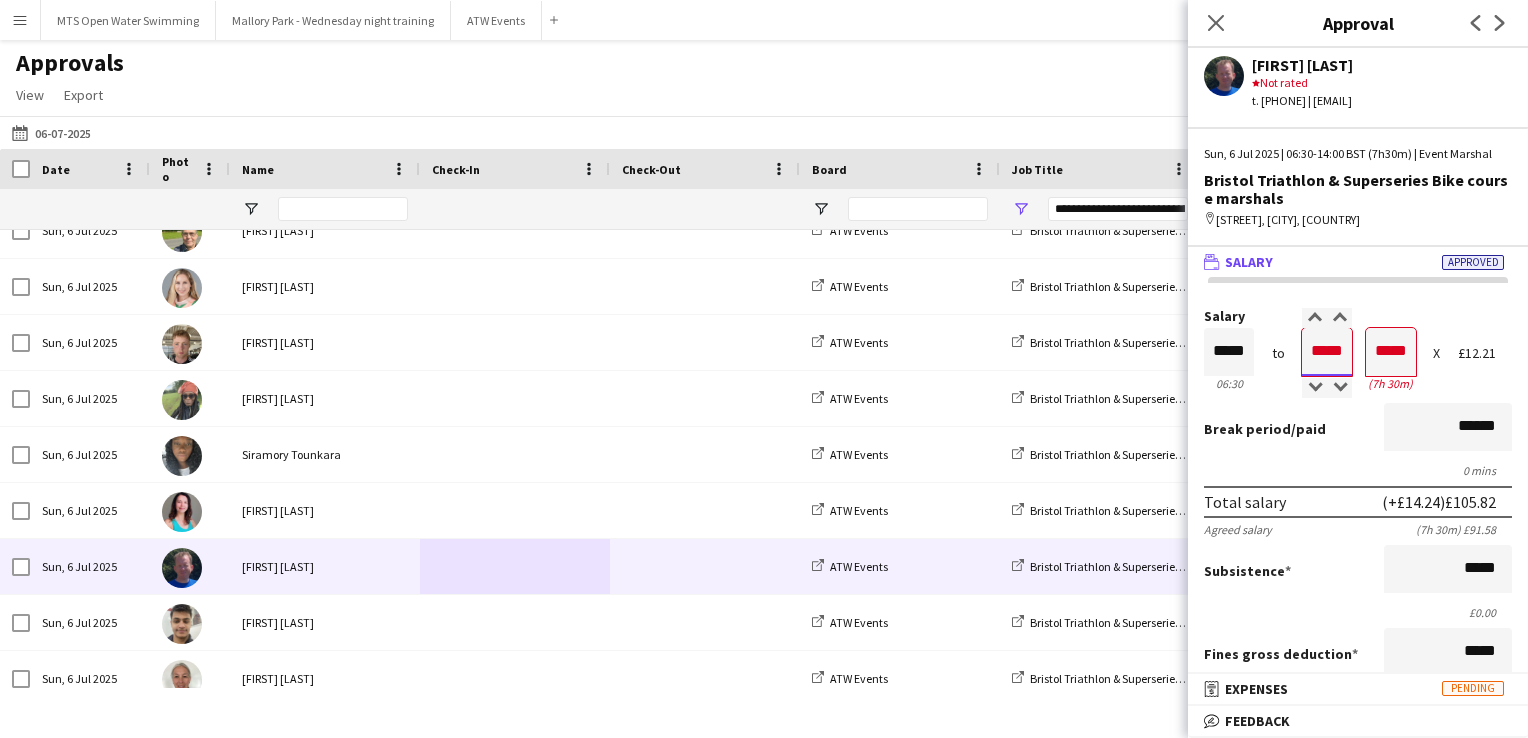 type on "*****" 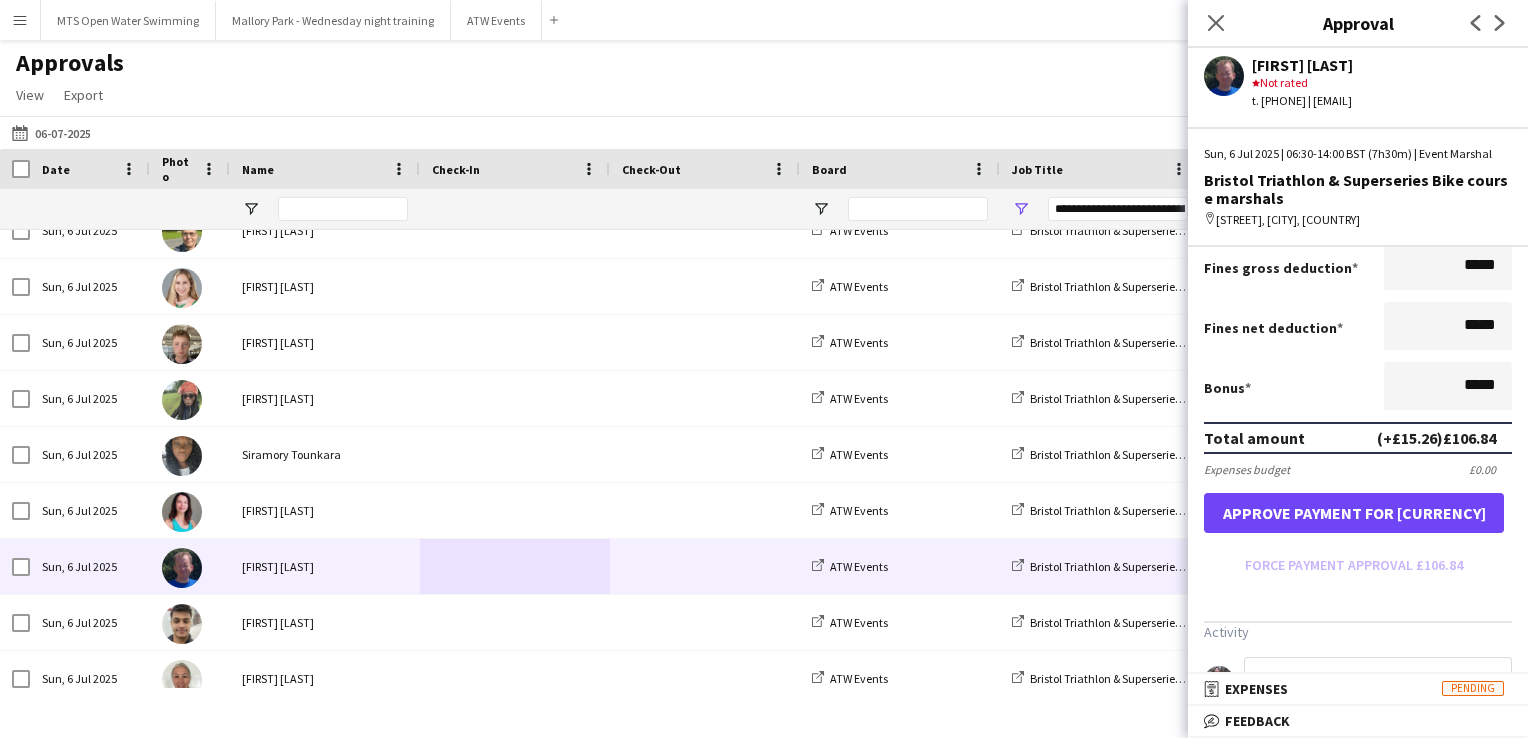 scroll, scrollTop: 423, scrollLeft: 0, axis: vertical 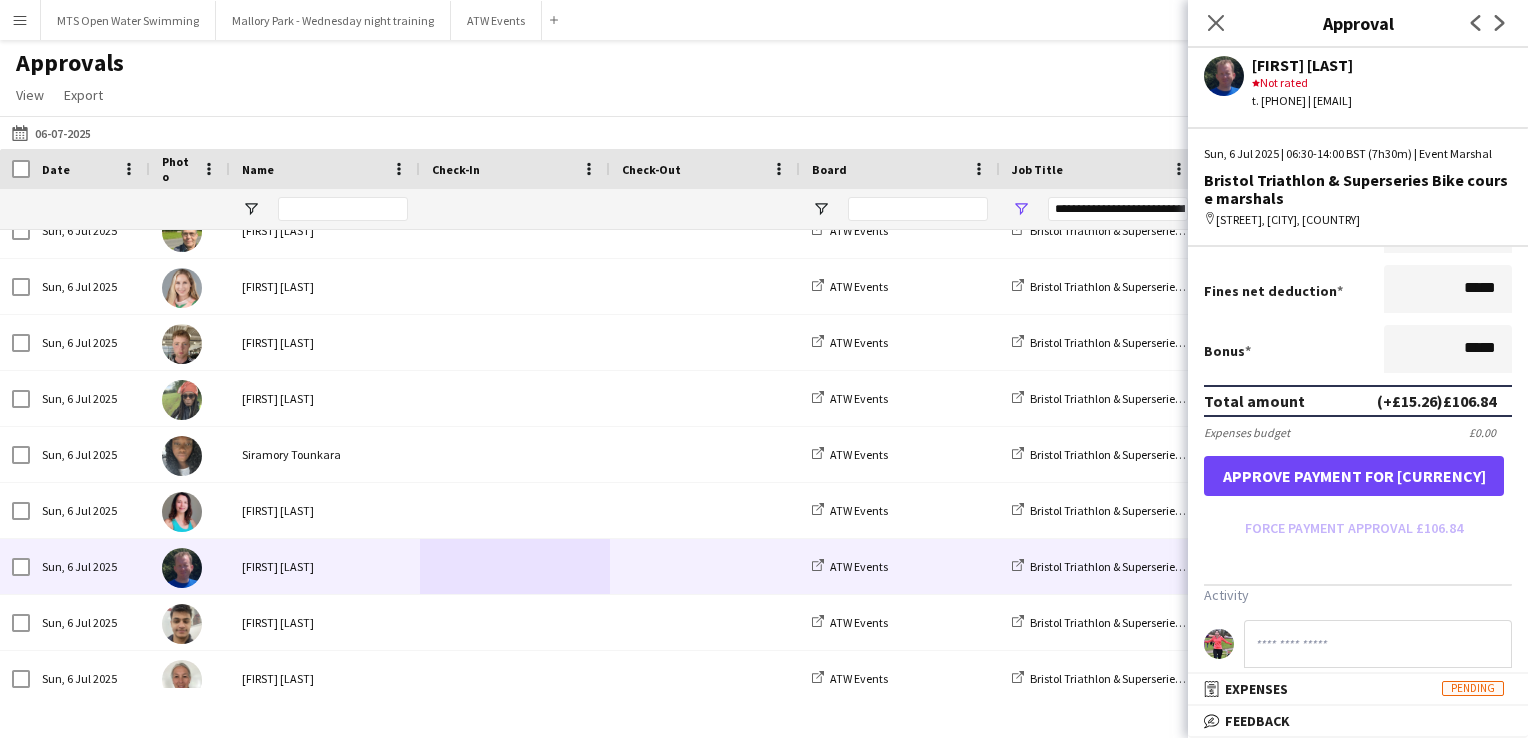 type on "*****" 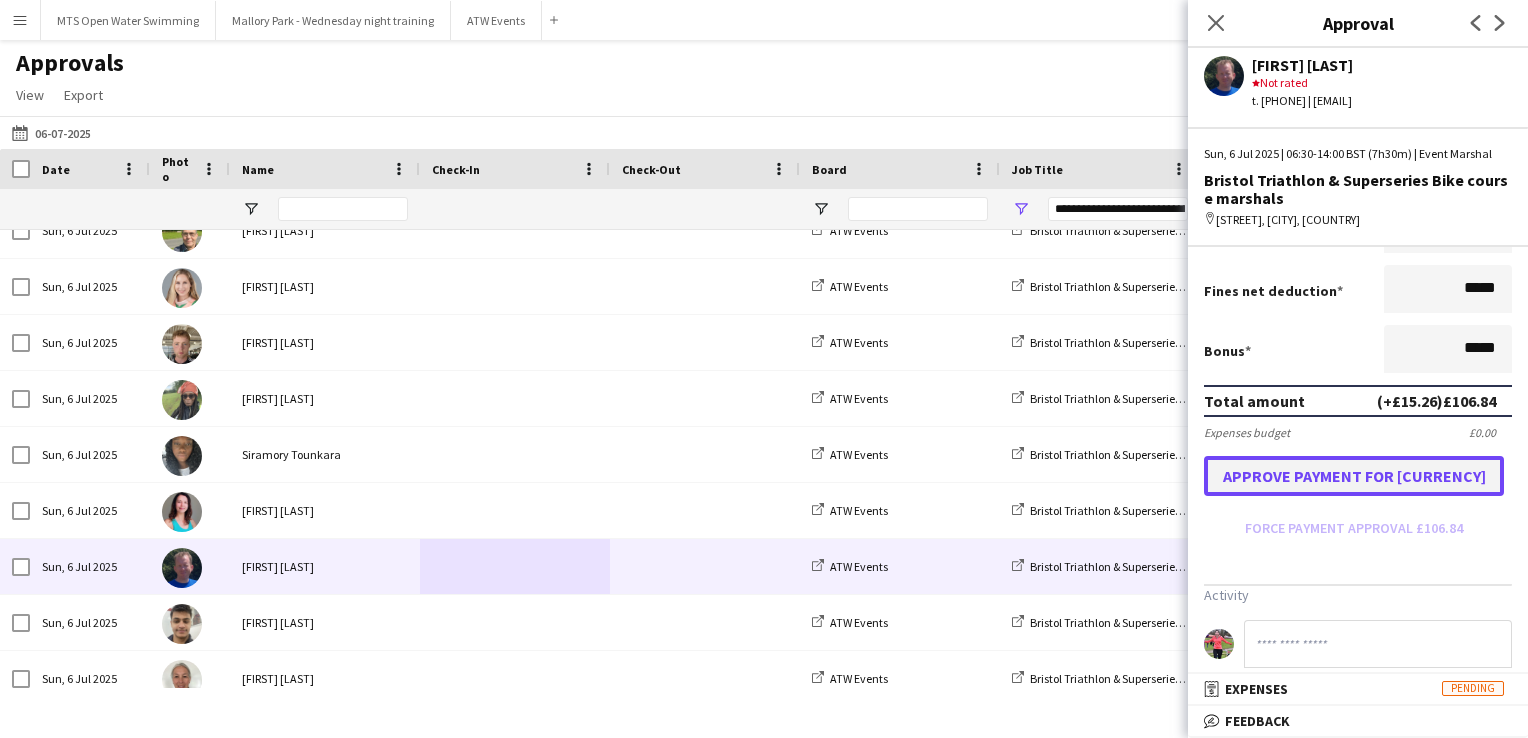 click on "Approve payment for £106.84" at bounding box center [1354, 476] 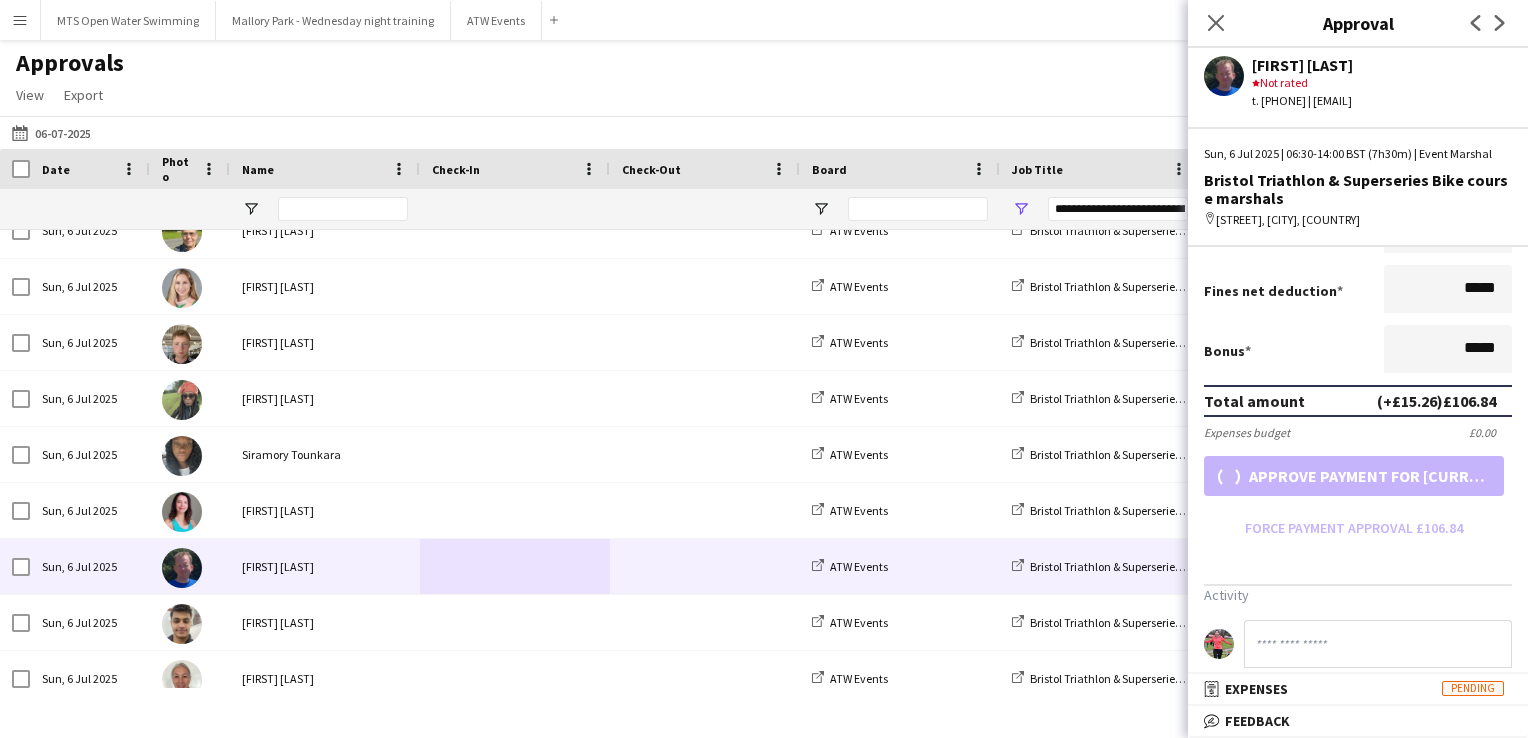 scroll, scrollTop: 423, scrollLeft: 0, axis: vertical 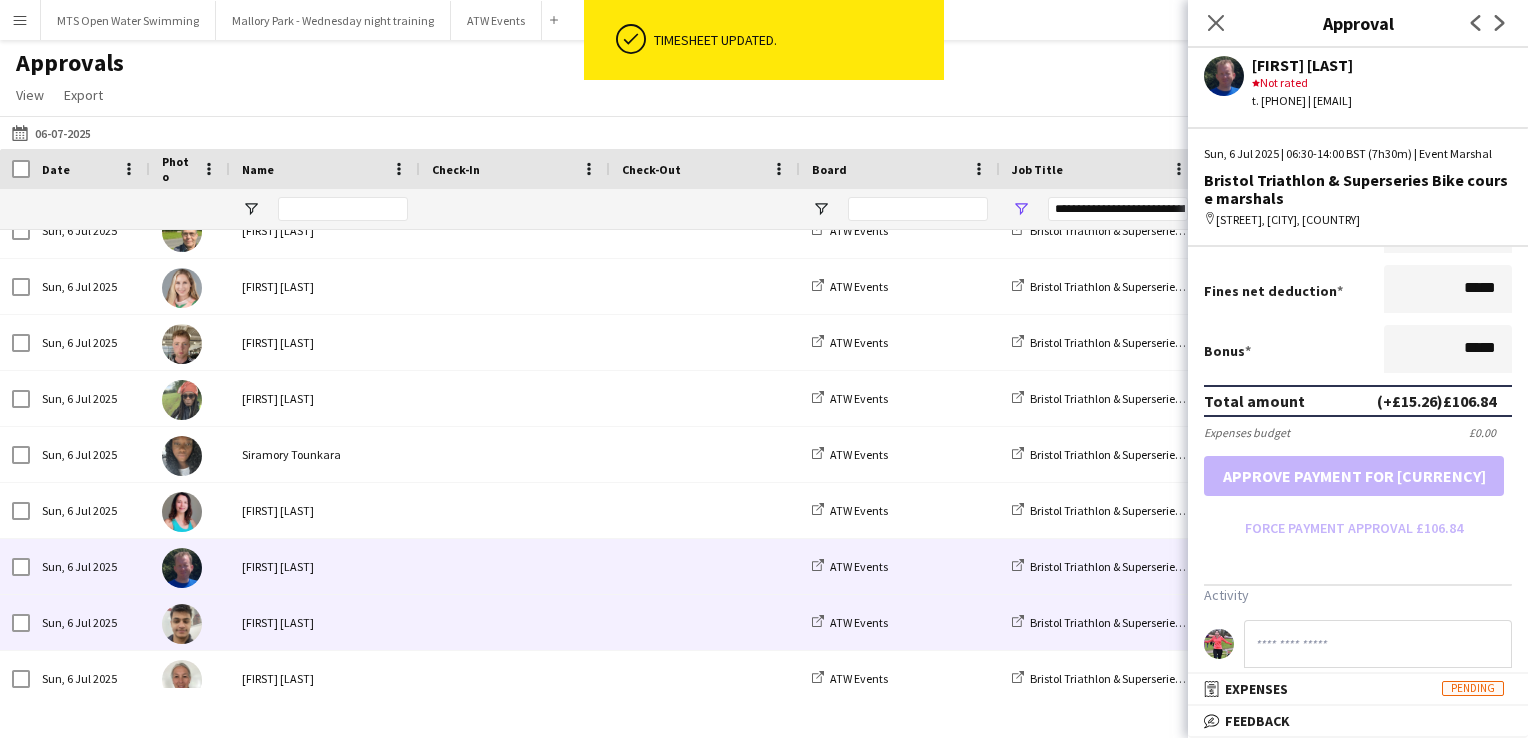 click at bounding box center (705, 622) 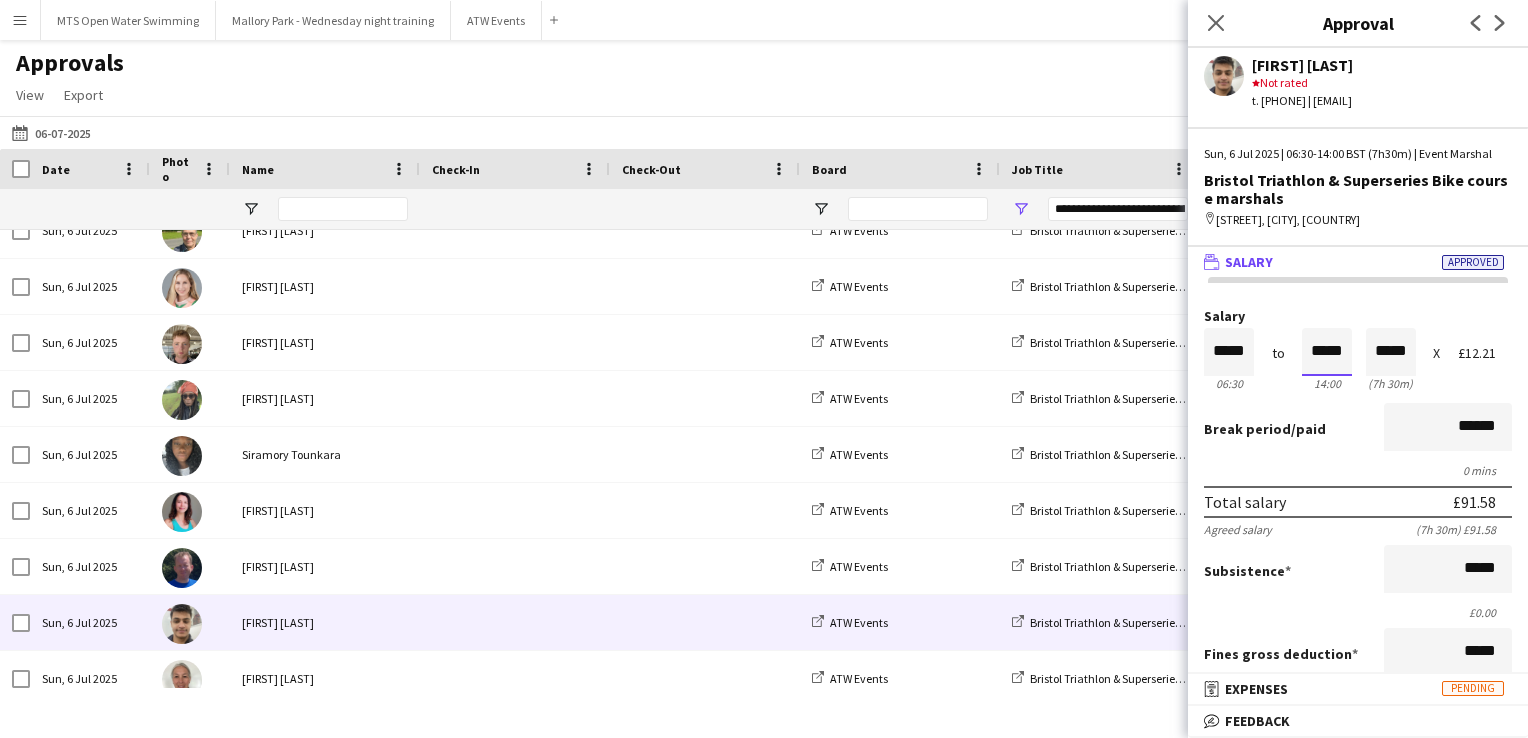 click on "*****" at bounding box center [1327, 352] 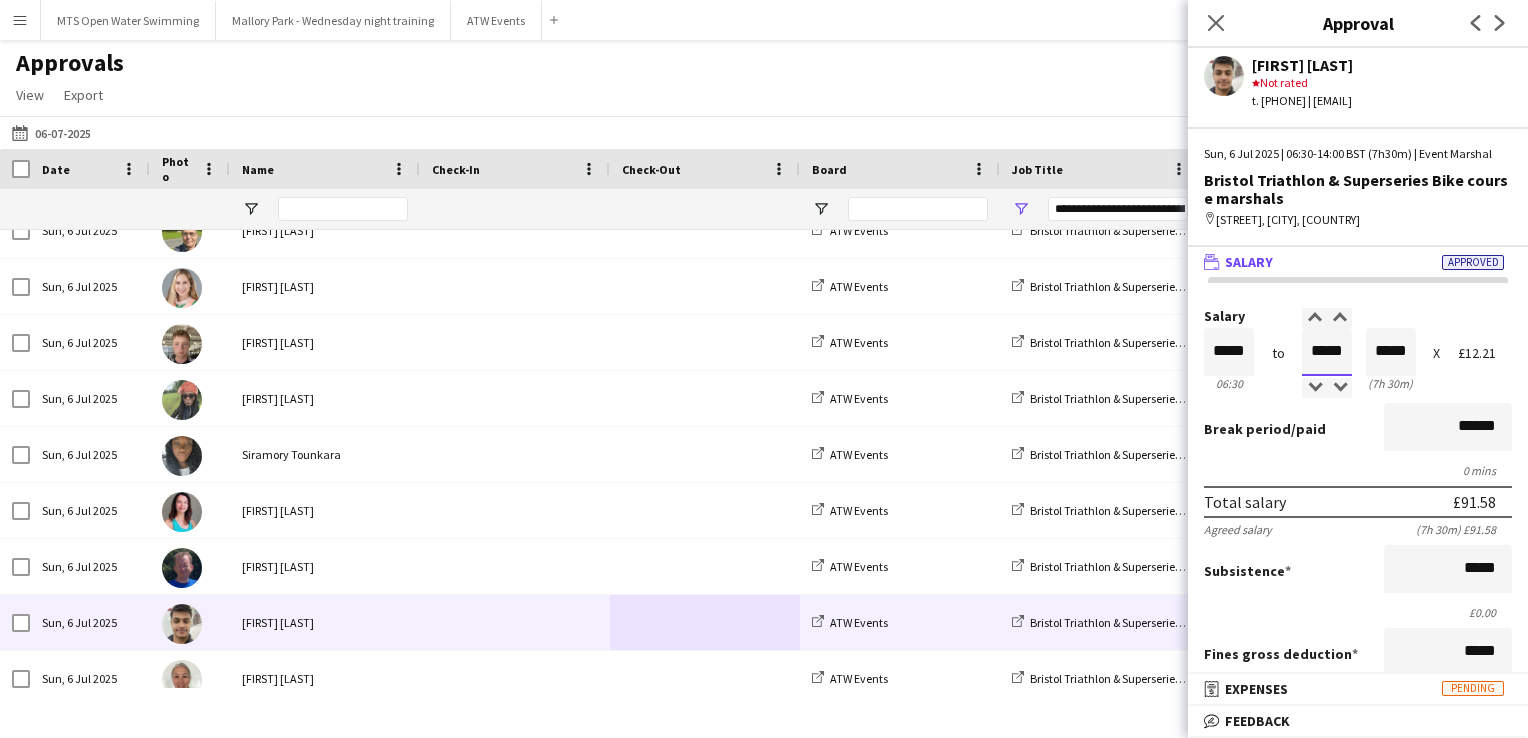 type on "*****" 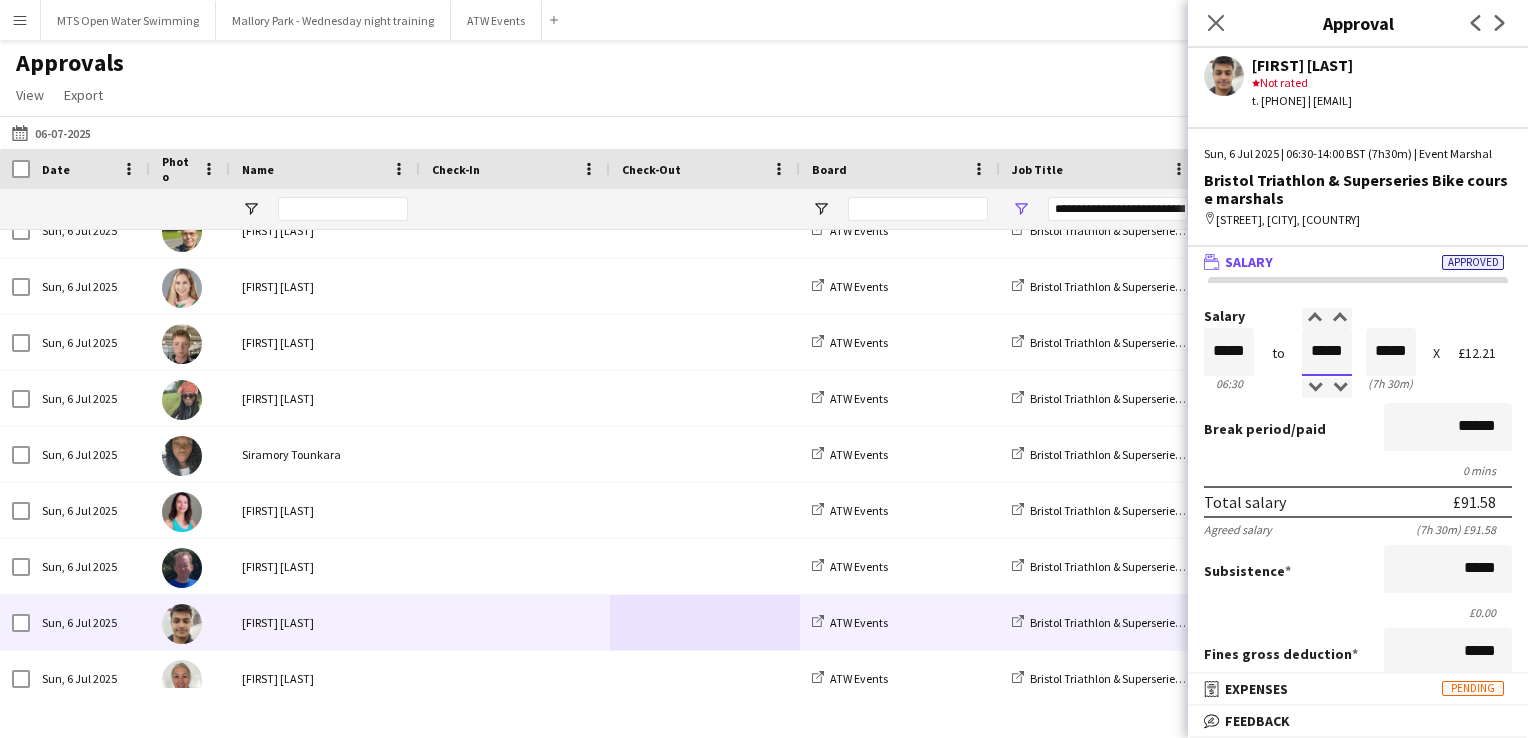 type on "*****" 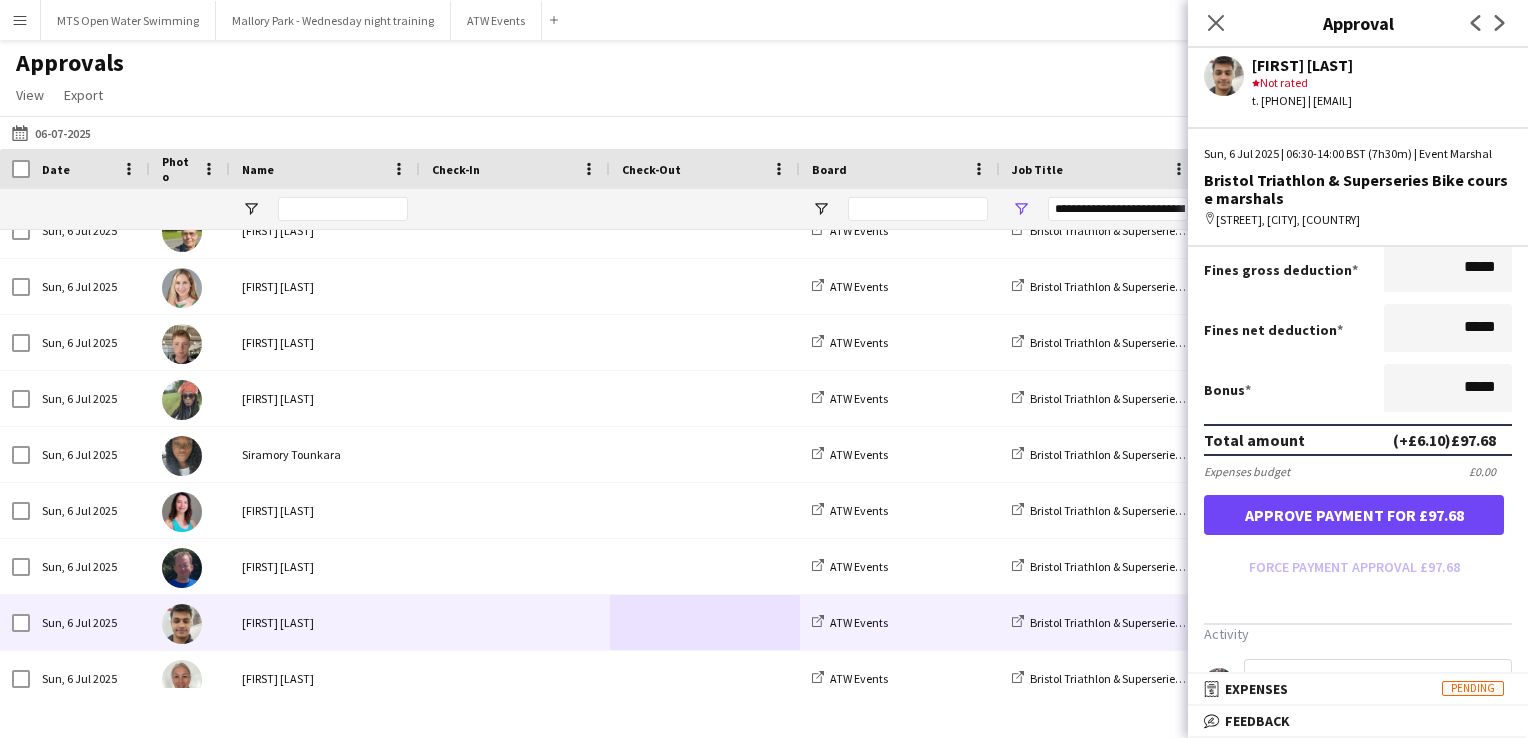 scroll, scrollTop: 406, scrollLeft: 0, axis: vertical 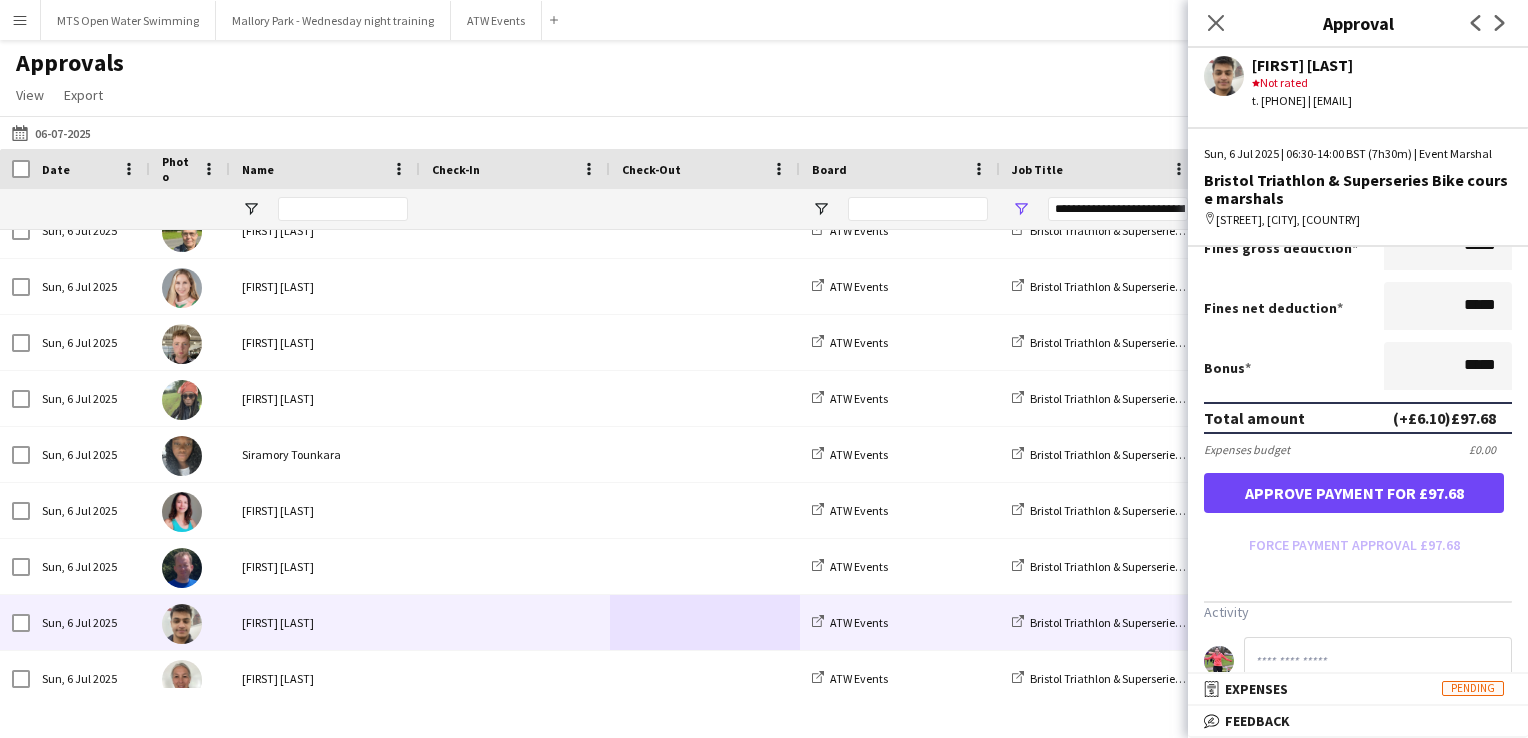 type on "*****" 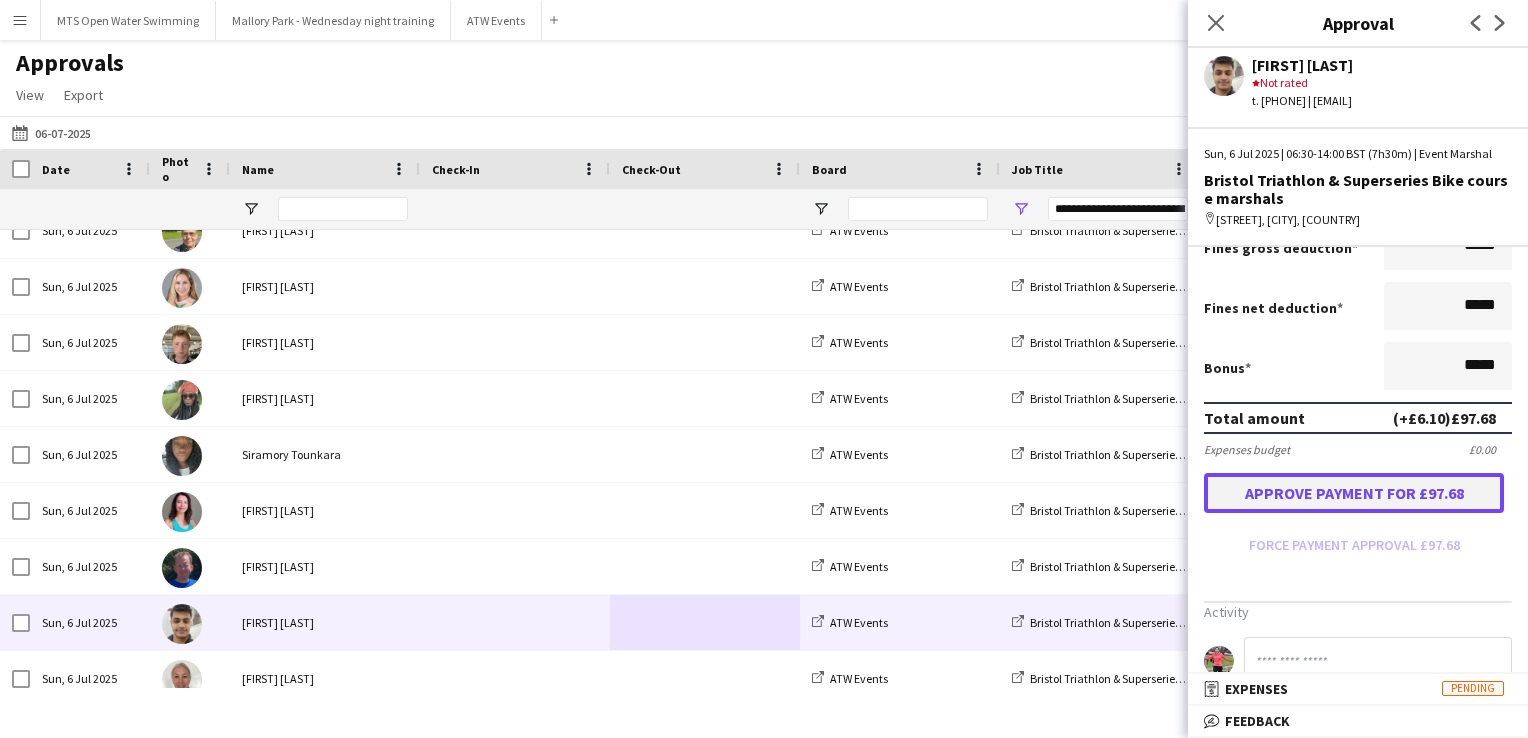 click on "Approve payment for £97.68" at bounding box center (1354, 493) 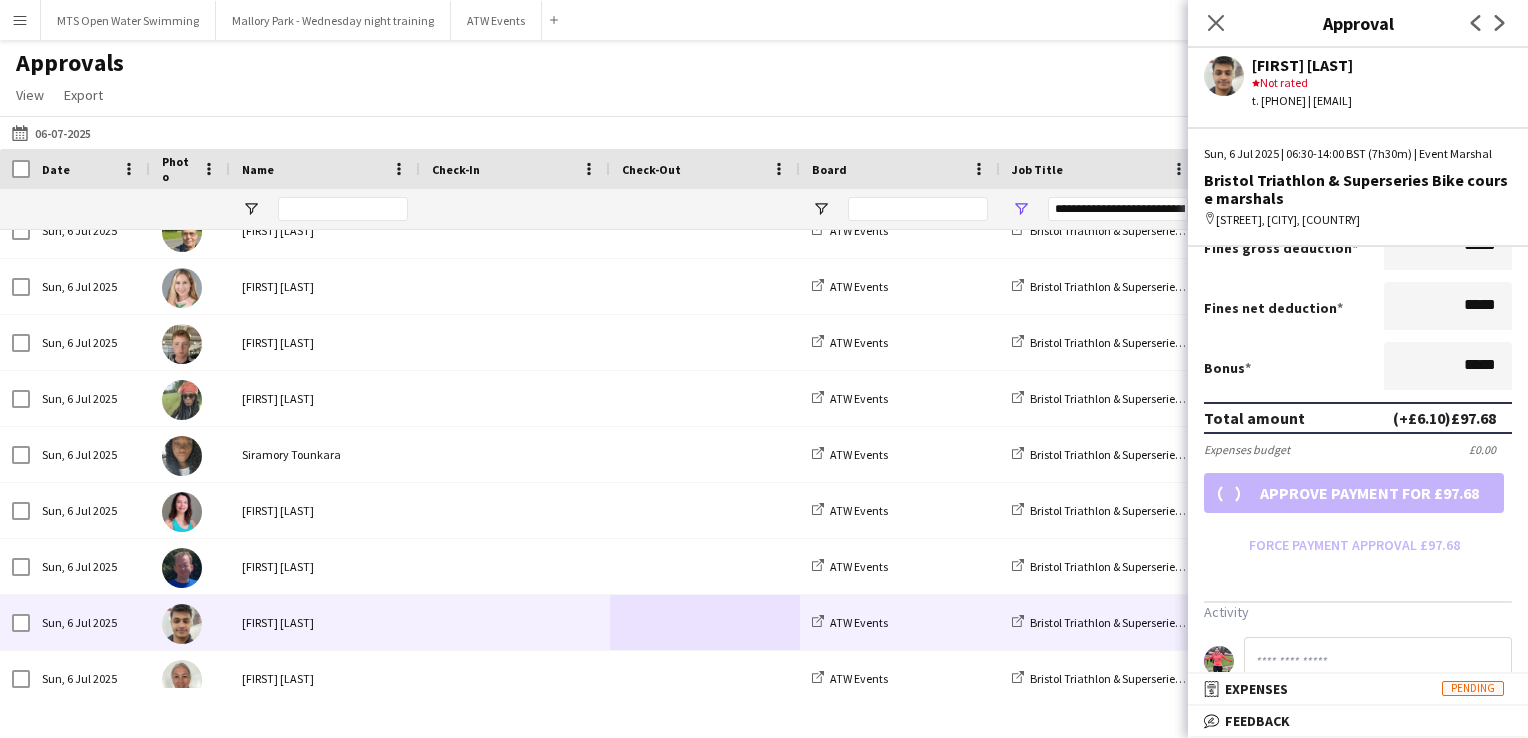 scroll, scrollTop: 406, scrollLeft: 0, axis: vertical 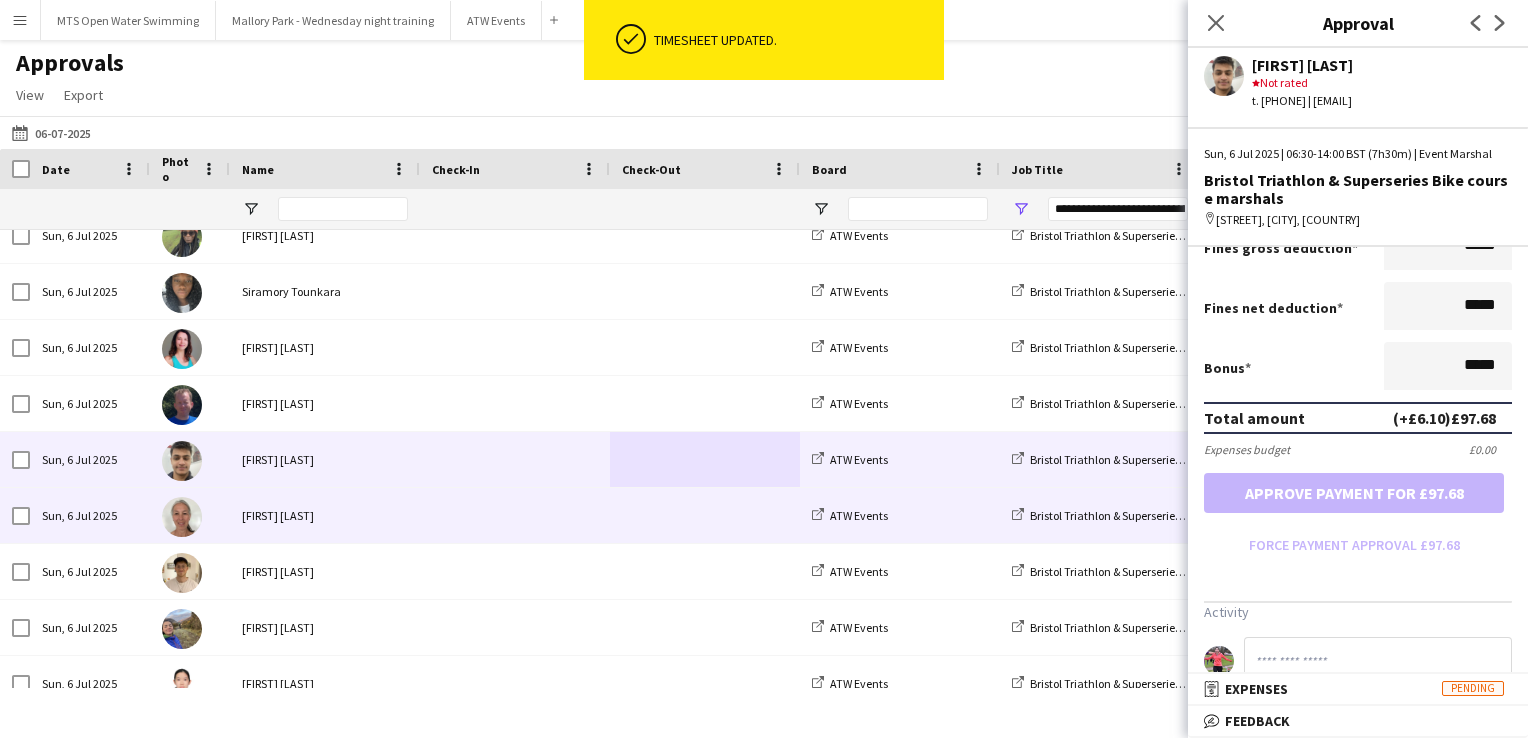 click at bounding box center [515, 515] 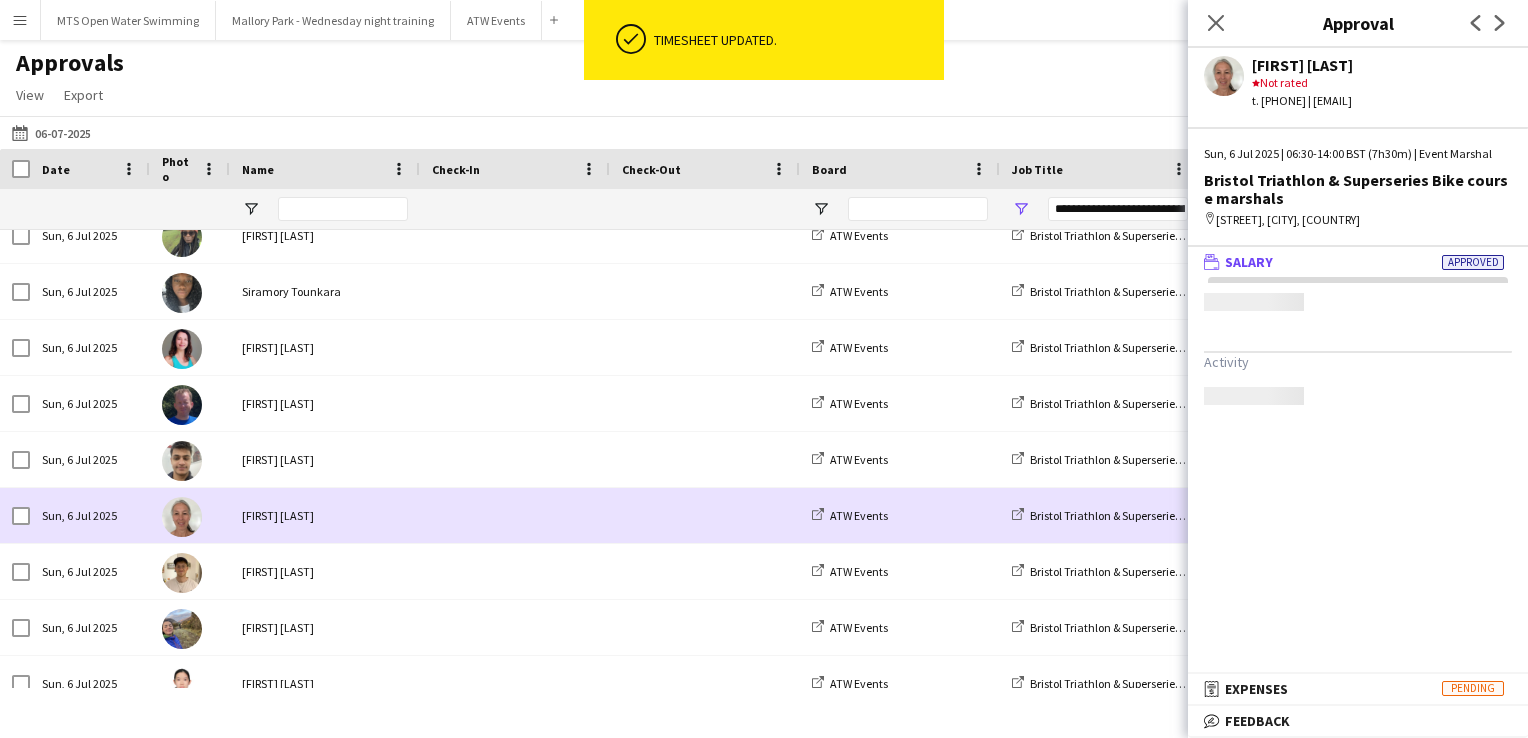 scroll, scrollTop: 0, scrollLeft: 0, axis: both 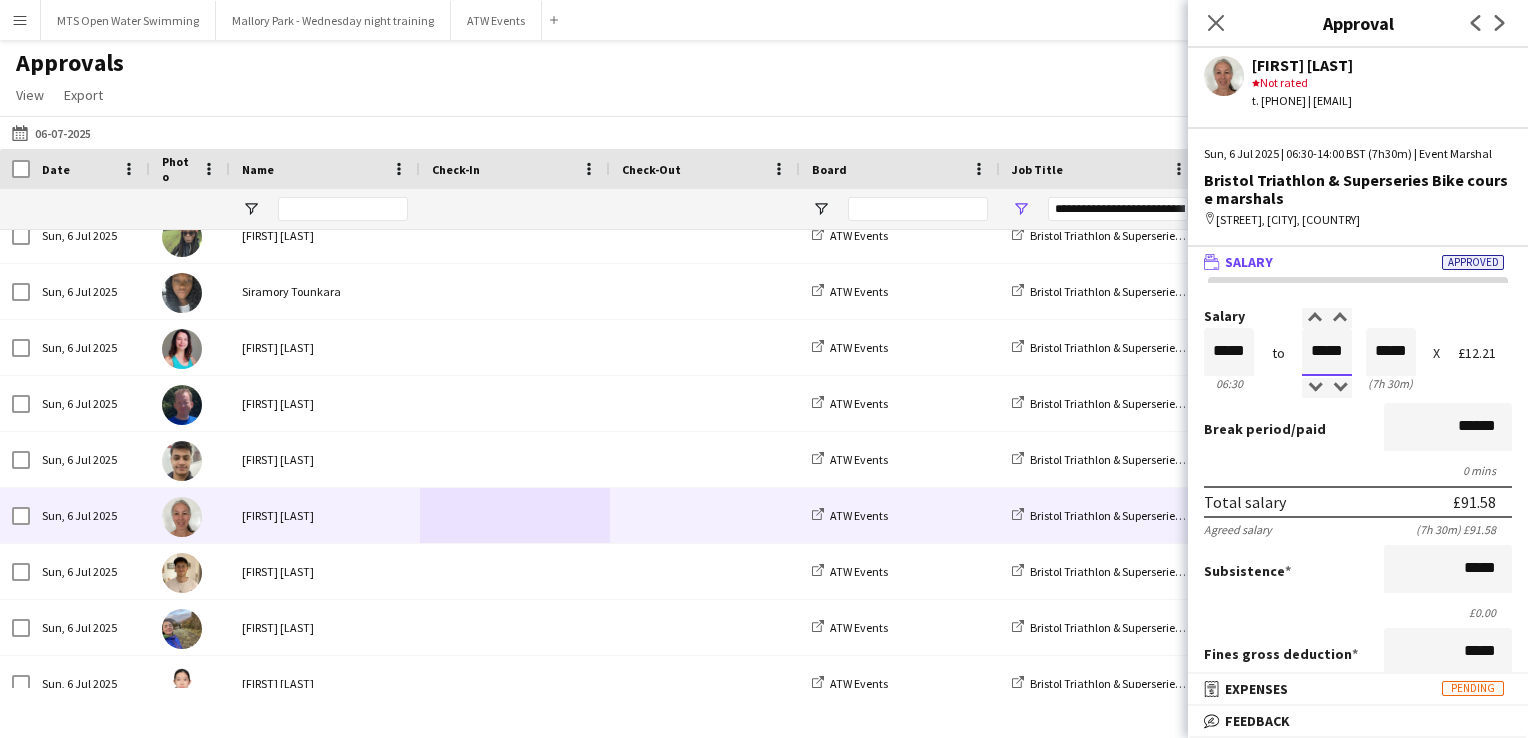 click on "*****" at bounding box center (1327, 352) 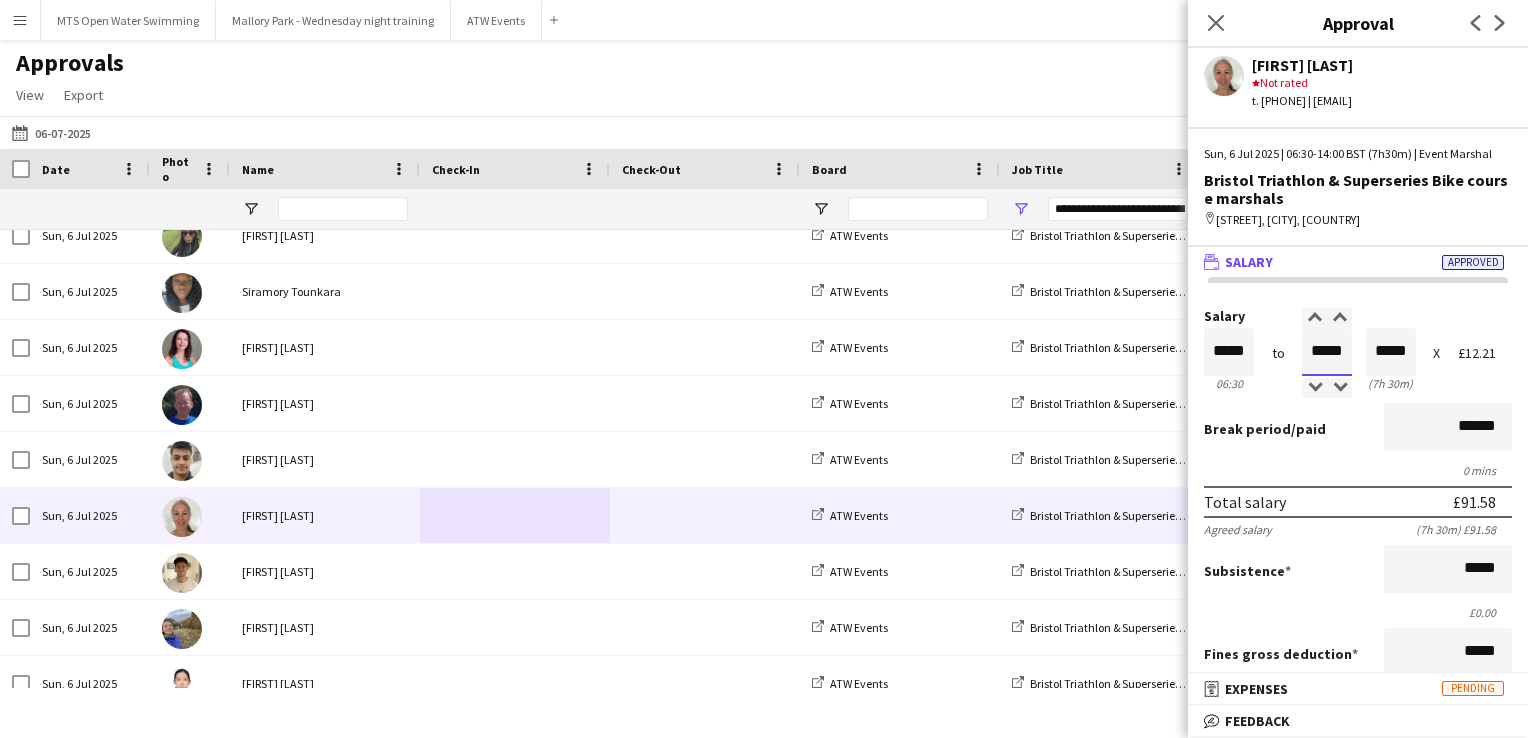type on "*****" 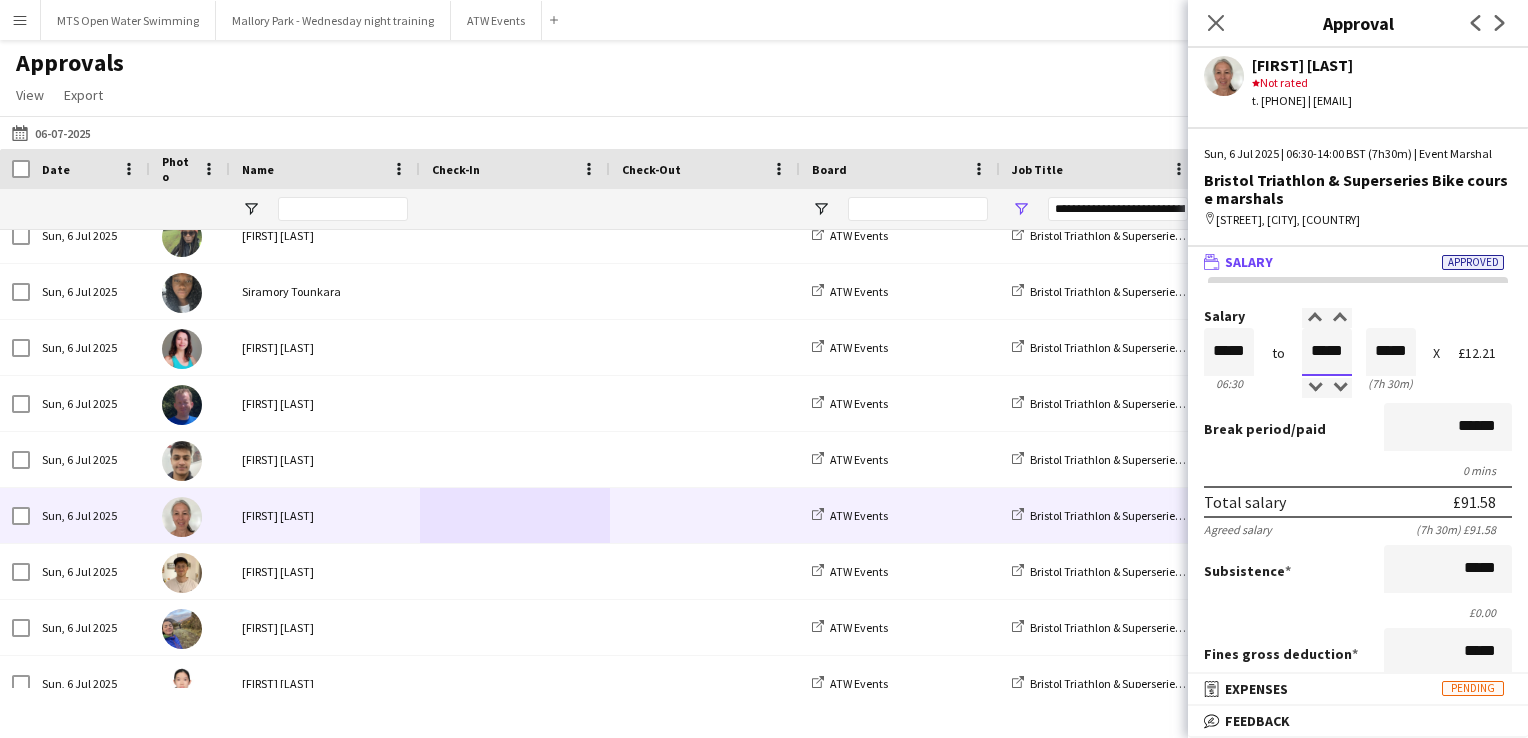 type on "*****" 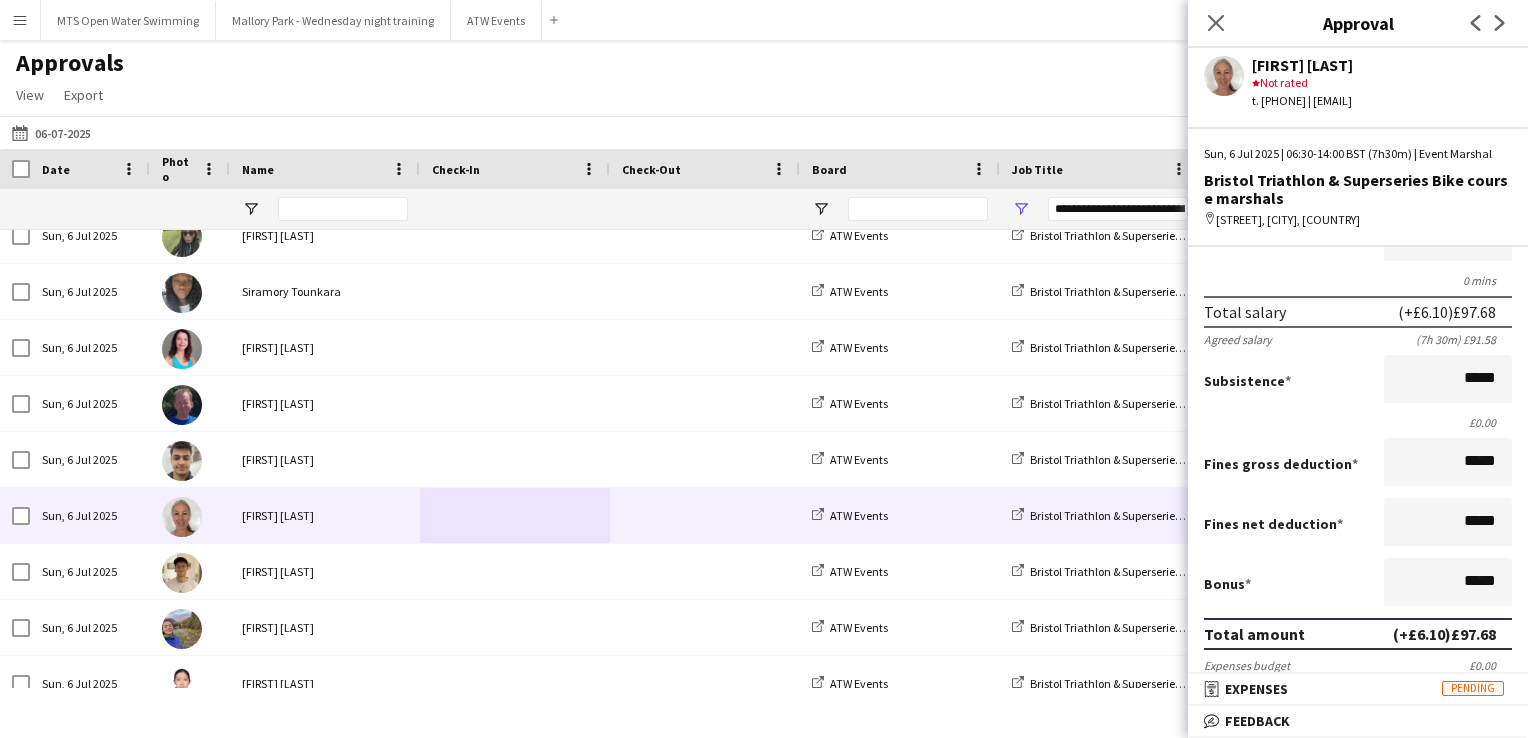 scroll, scrollTop: 447, scrollLeft: 0, axis: vertical 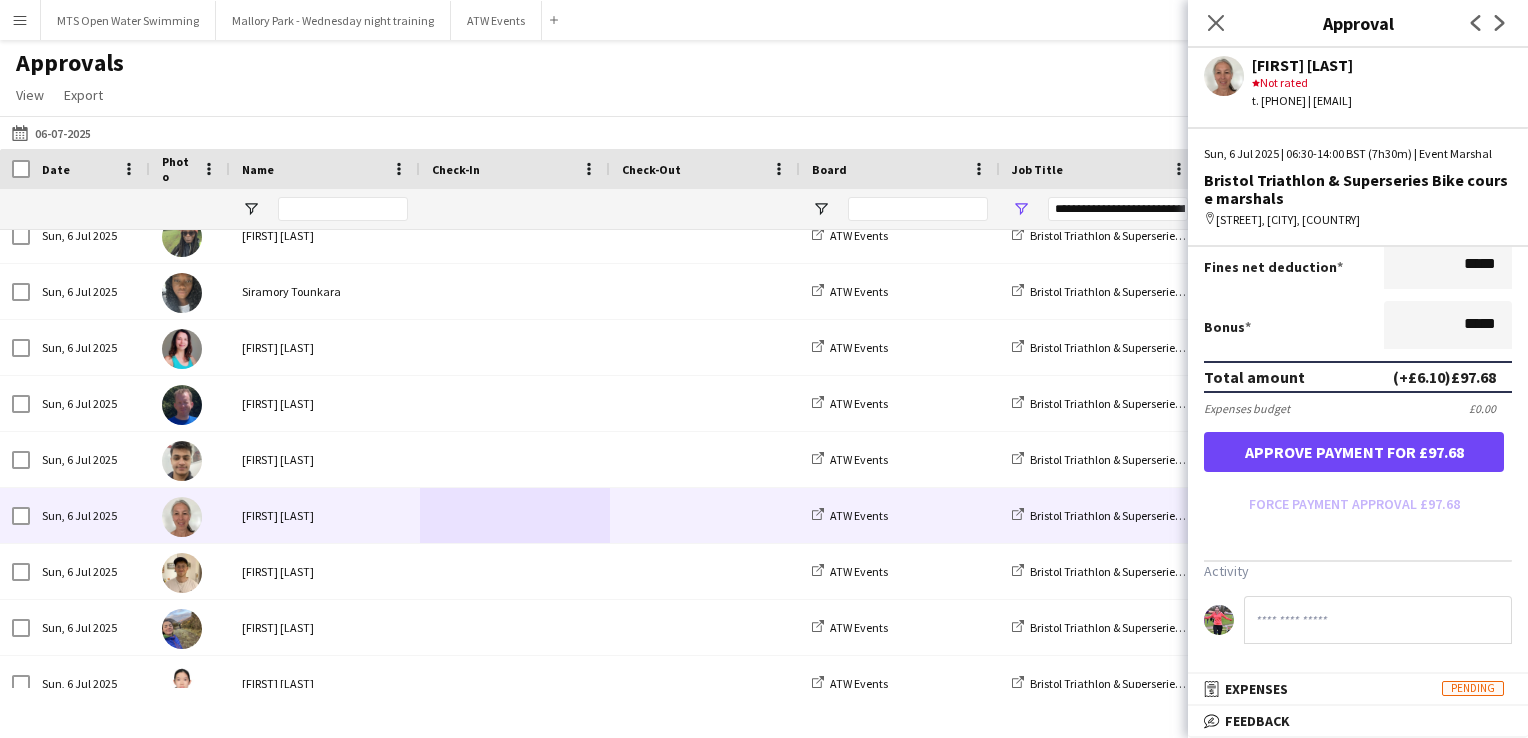 type on "*****" 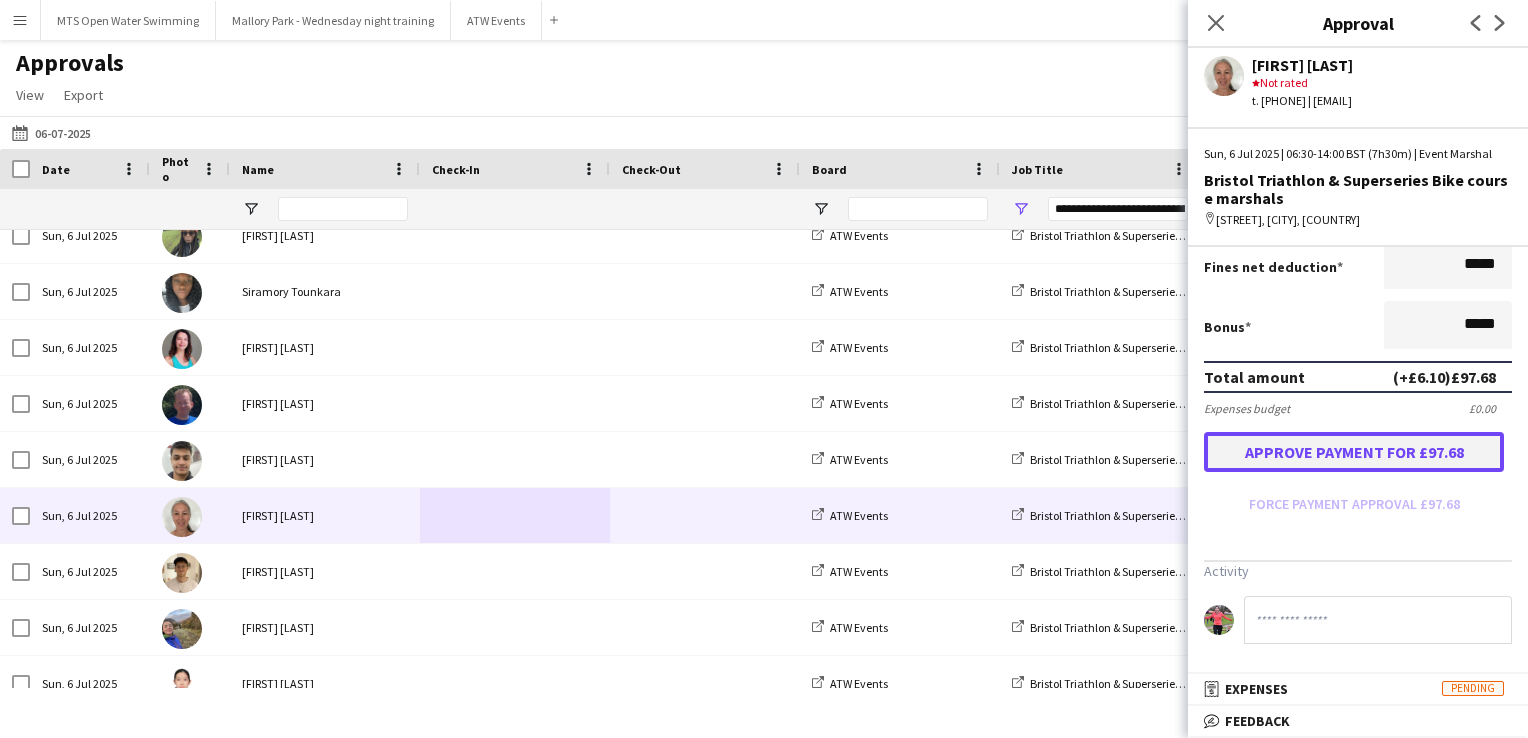 click on "Approve payment for £97.68" at bounding box center (1354, 452) 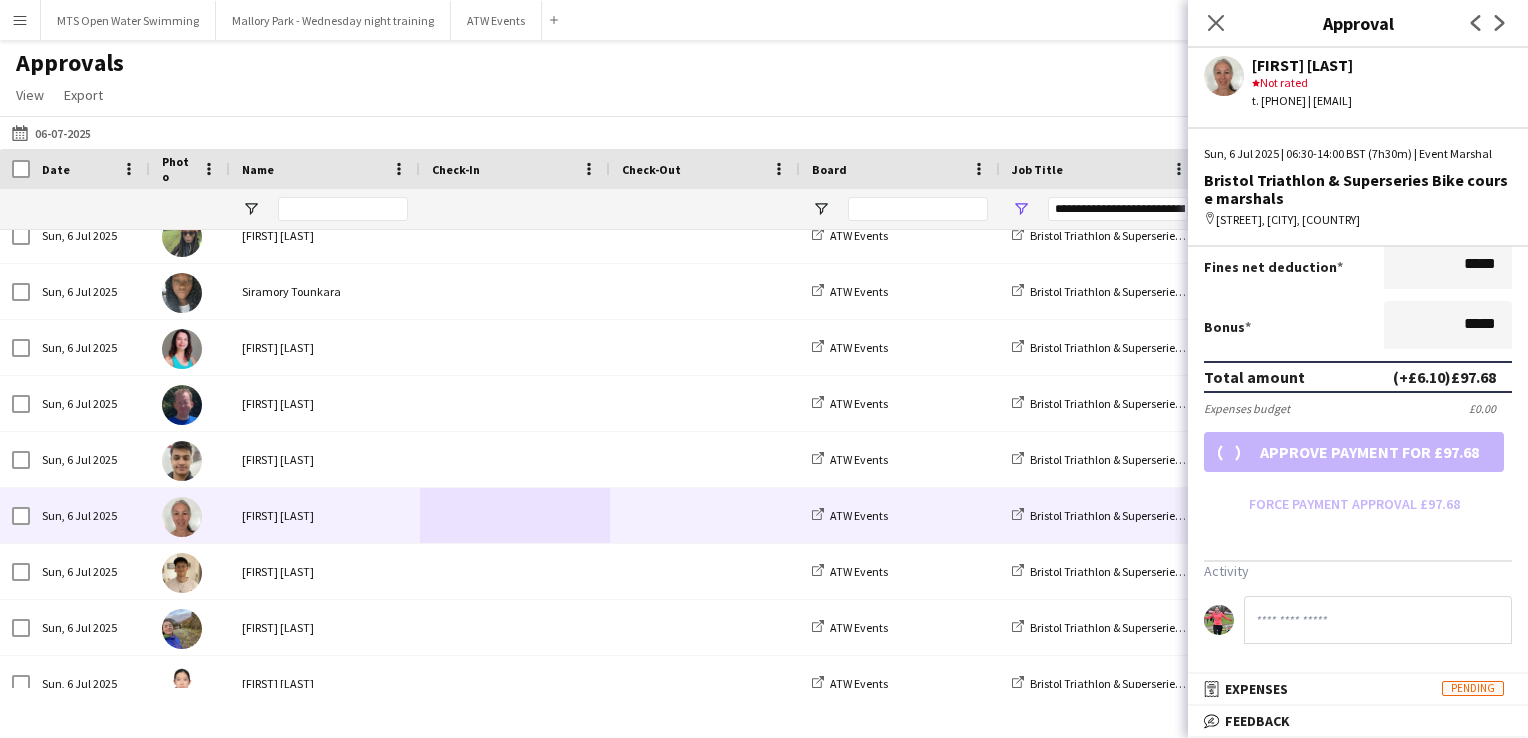 scroll, scrollTop: 447, scrollLeft: 0, axis: vertical 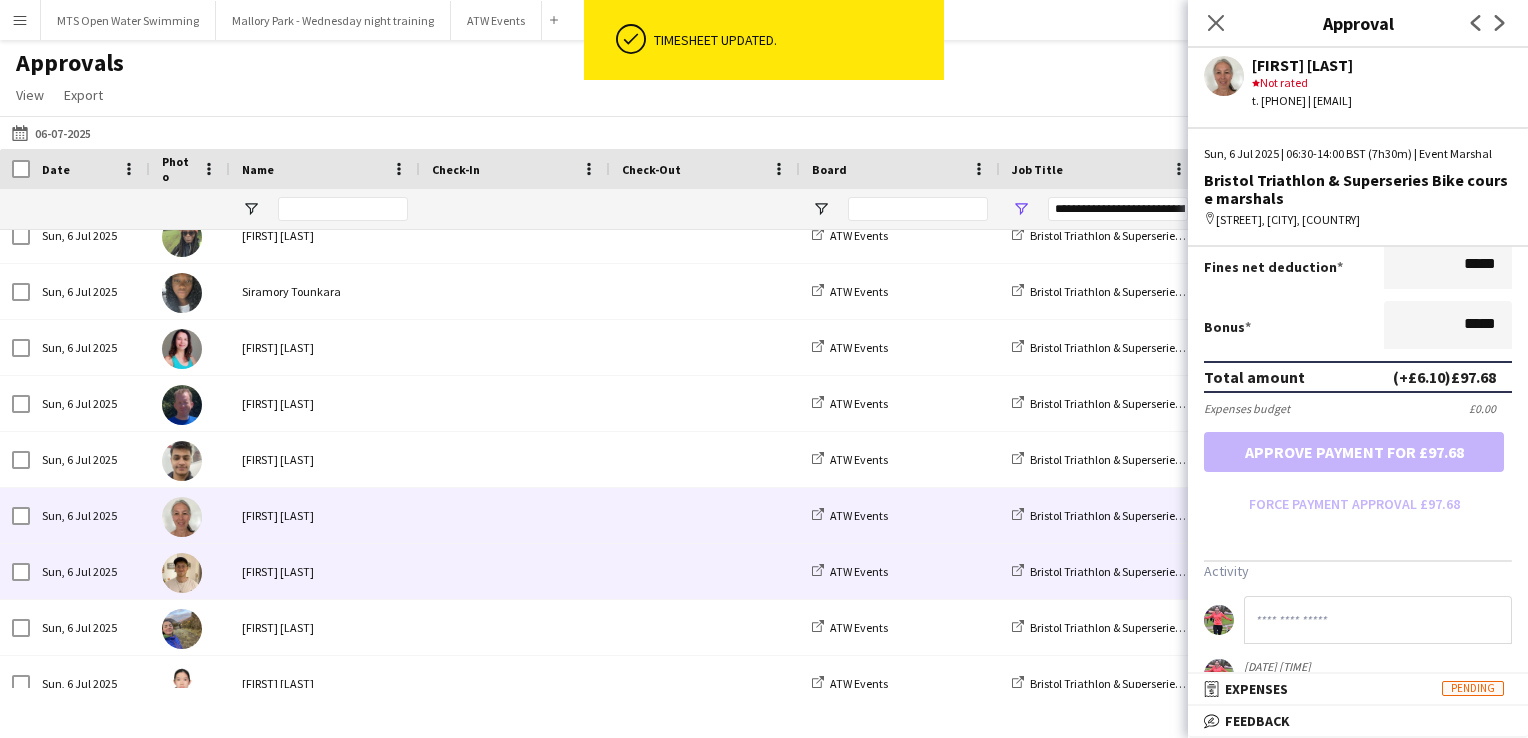 click at bounding box center (515, 571) 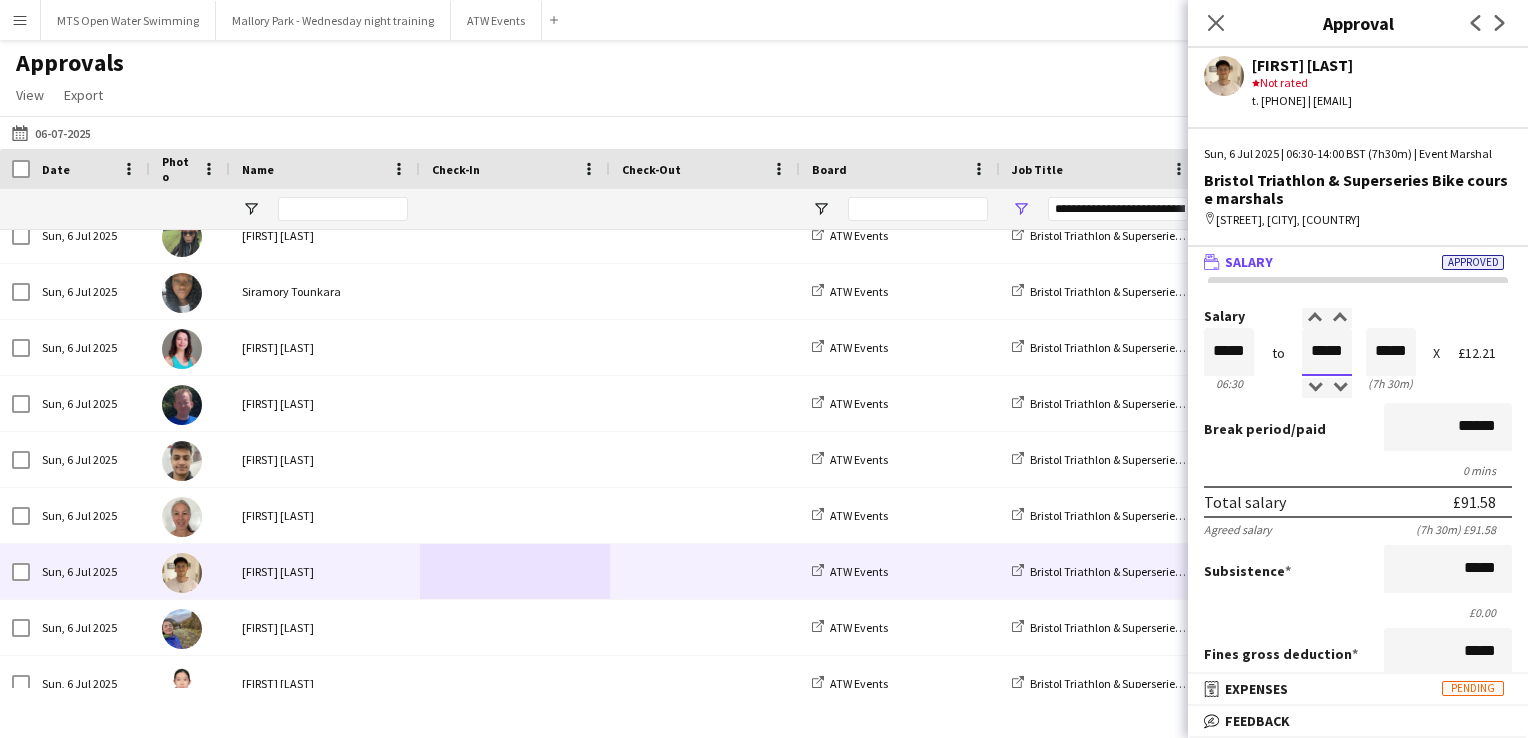 click on "*****" at bounding box center (1327, 352) 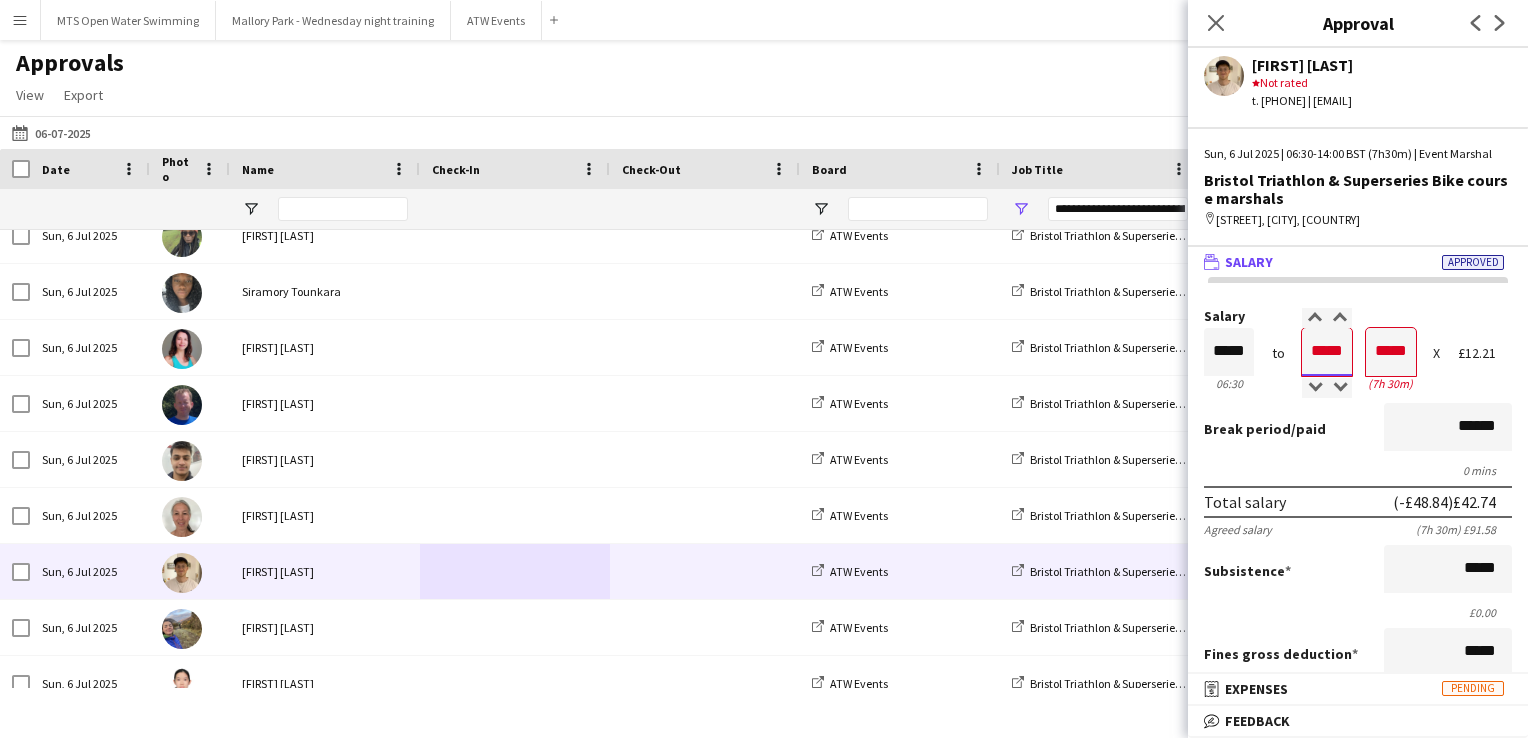 type on "*****" 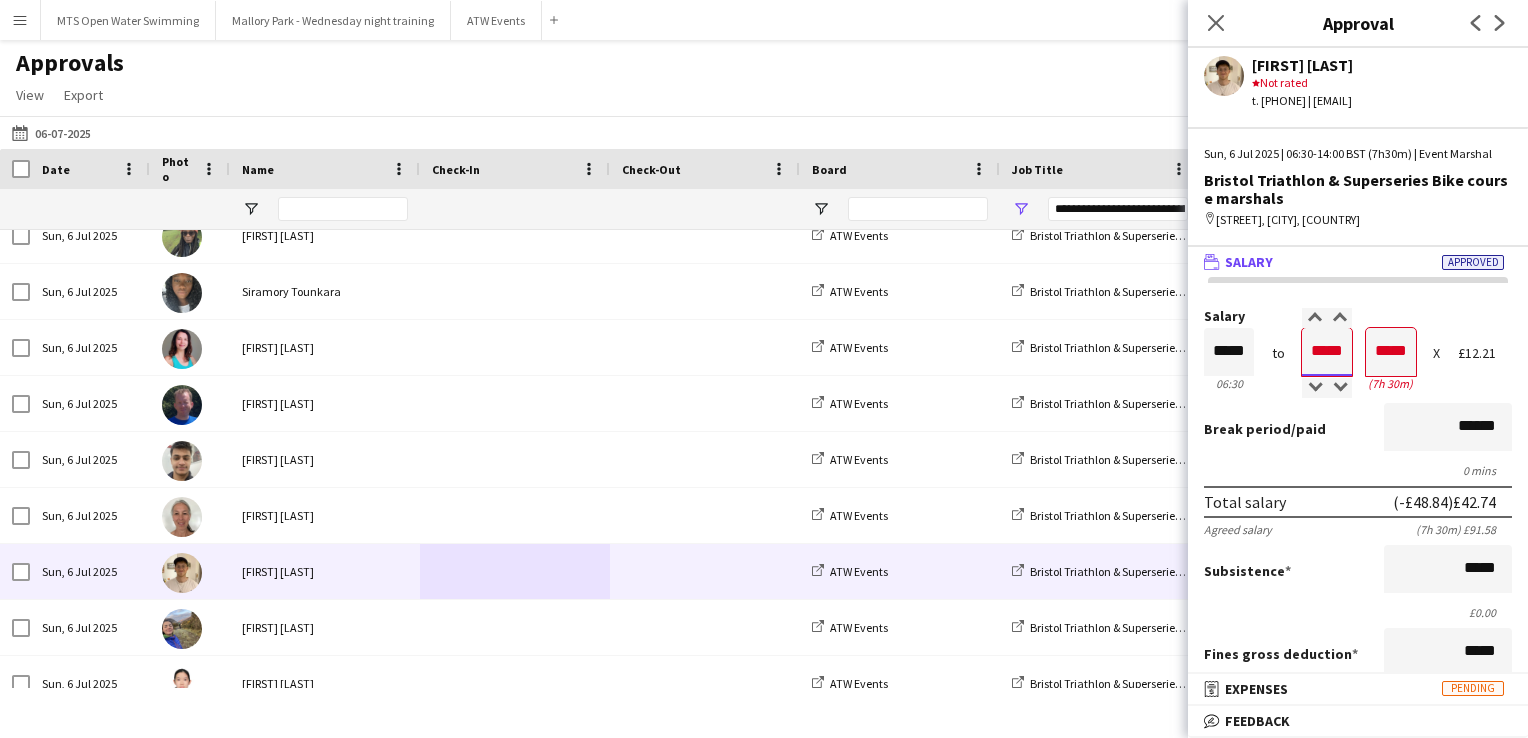 type on "*****" 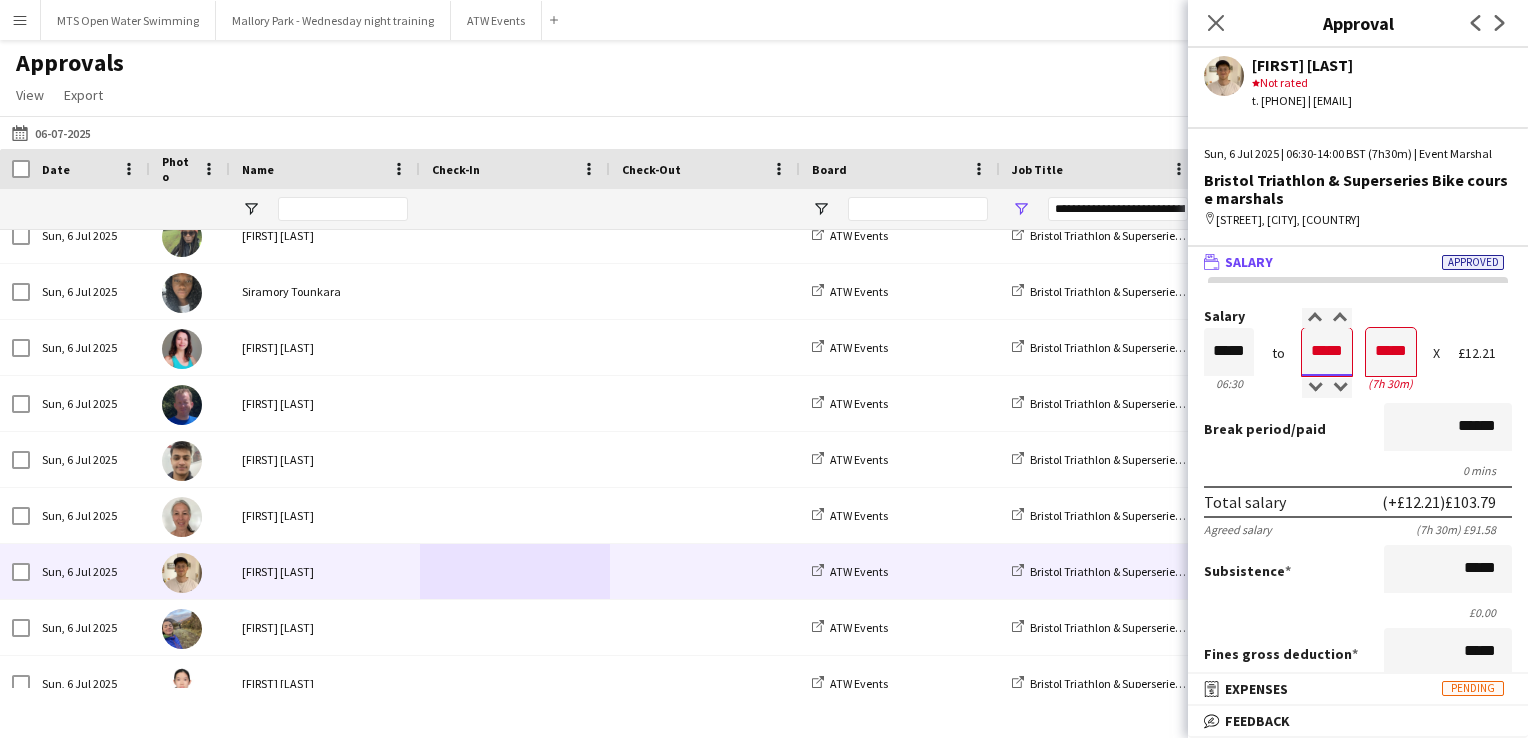 type on "*****" 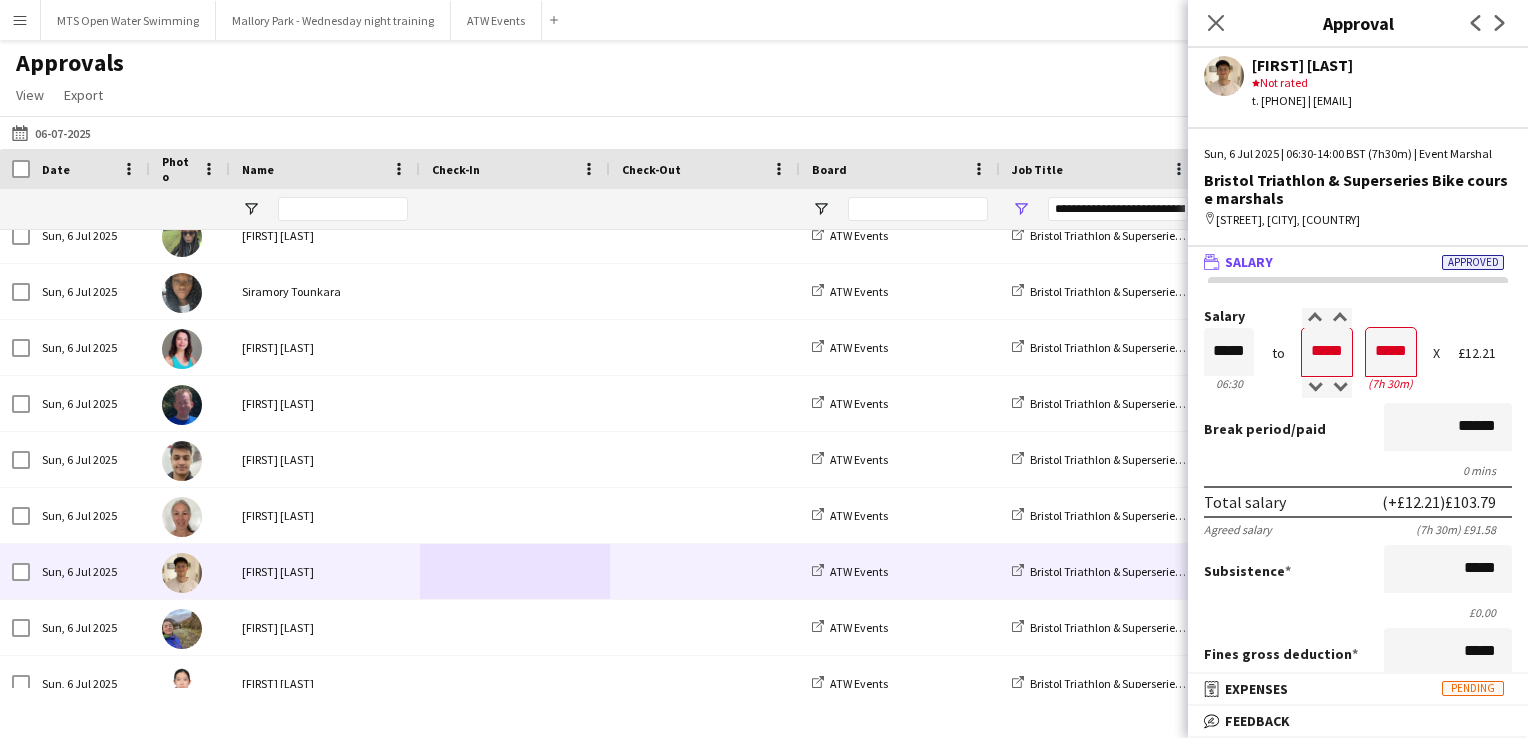 click on "Break period   /paid  ******" at bounding box center [1358, 429] 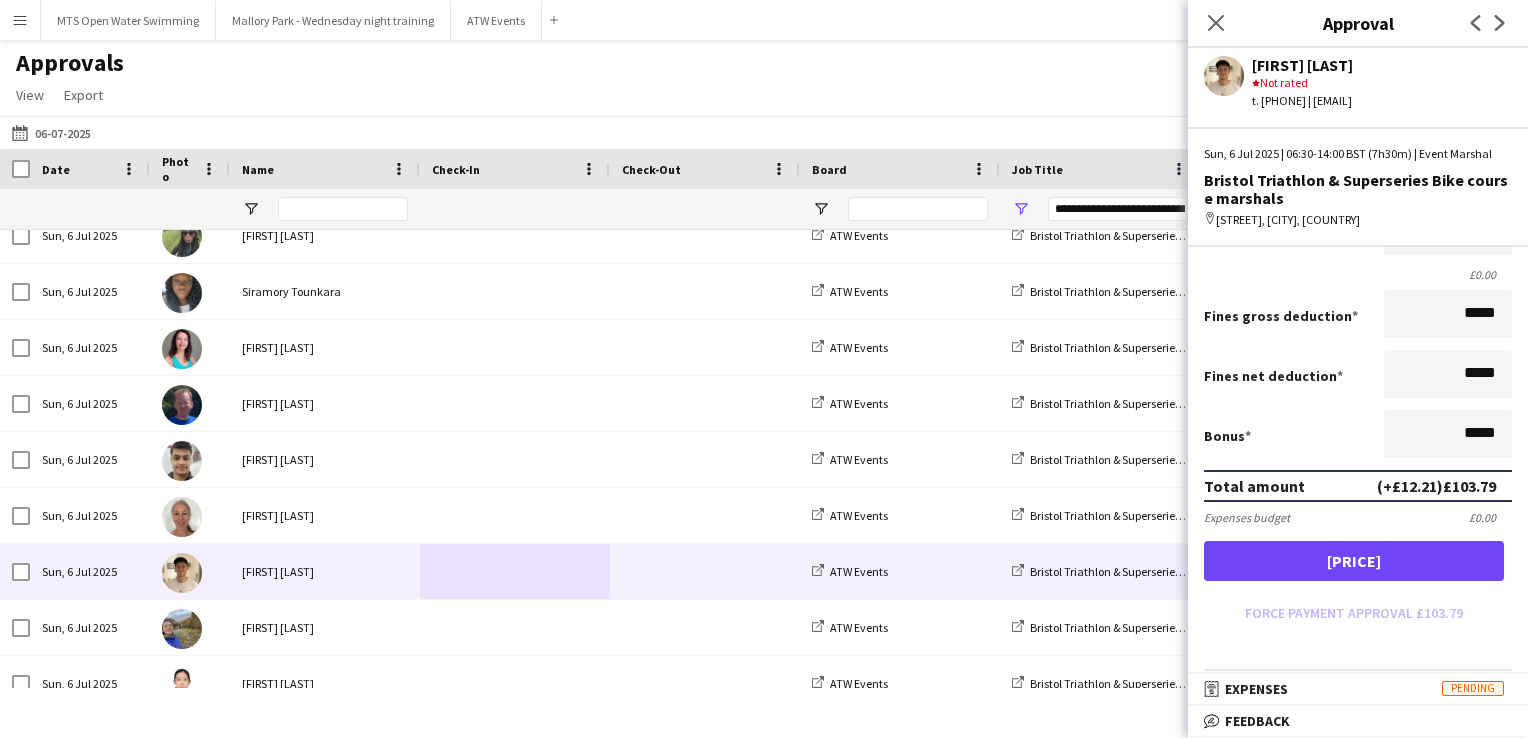 scroll, scrollTop: 336, scrollLeft: 0, axis: vertical 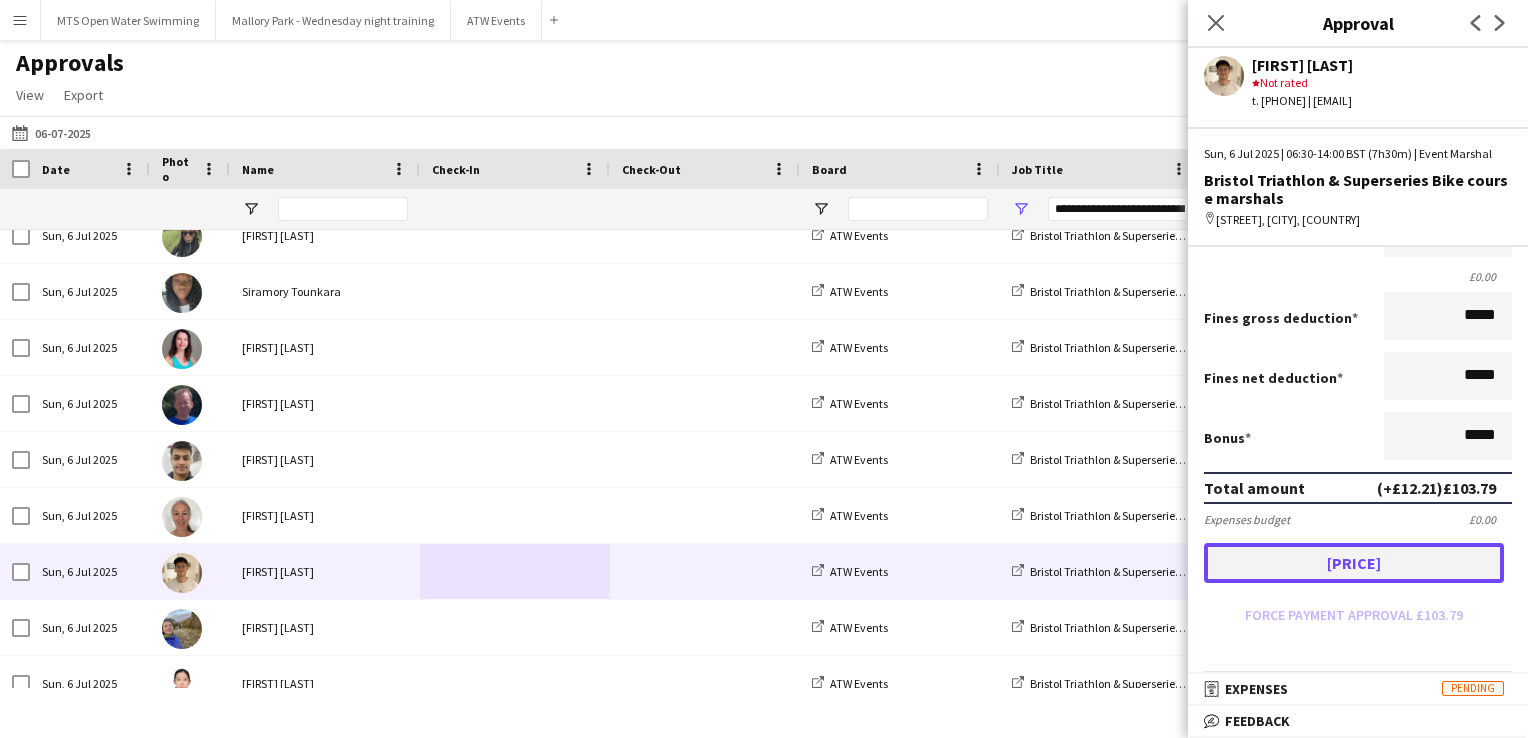 click on "Approve payment for £103.79" at bounding box center [1354, 563] 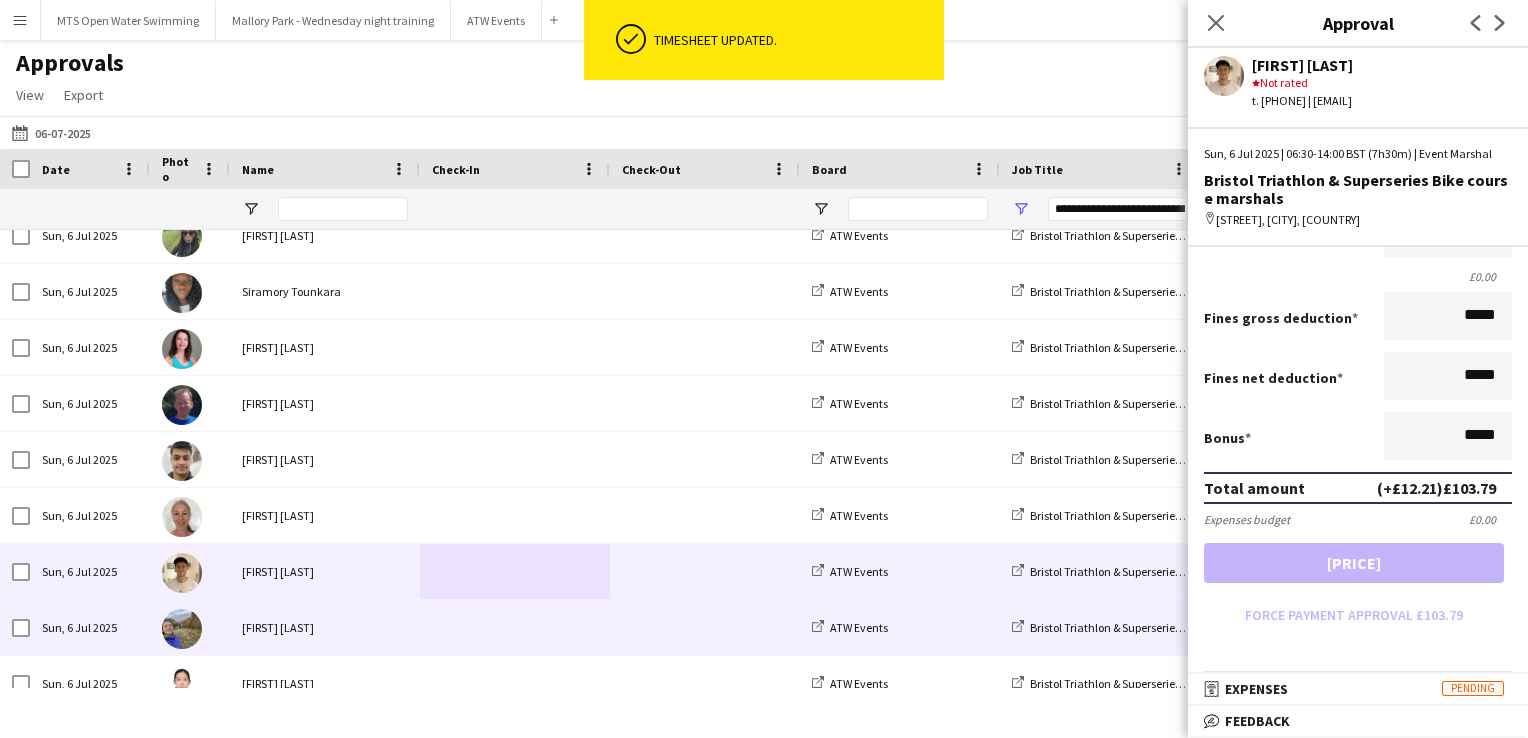 click at bounding box center [705, 627] 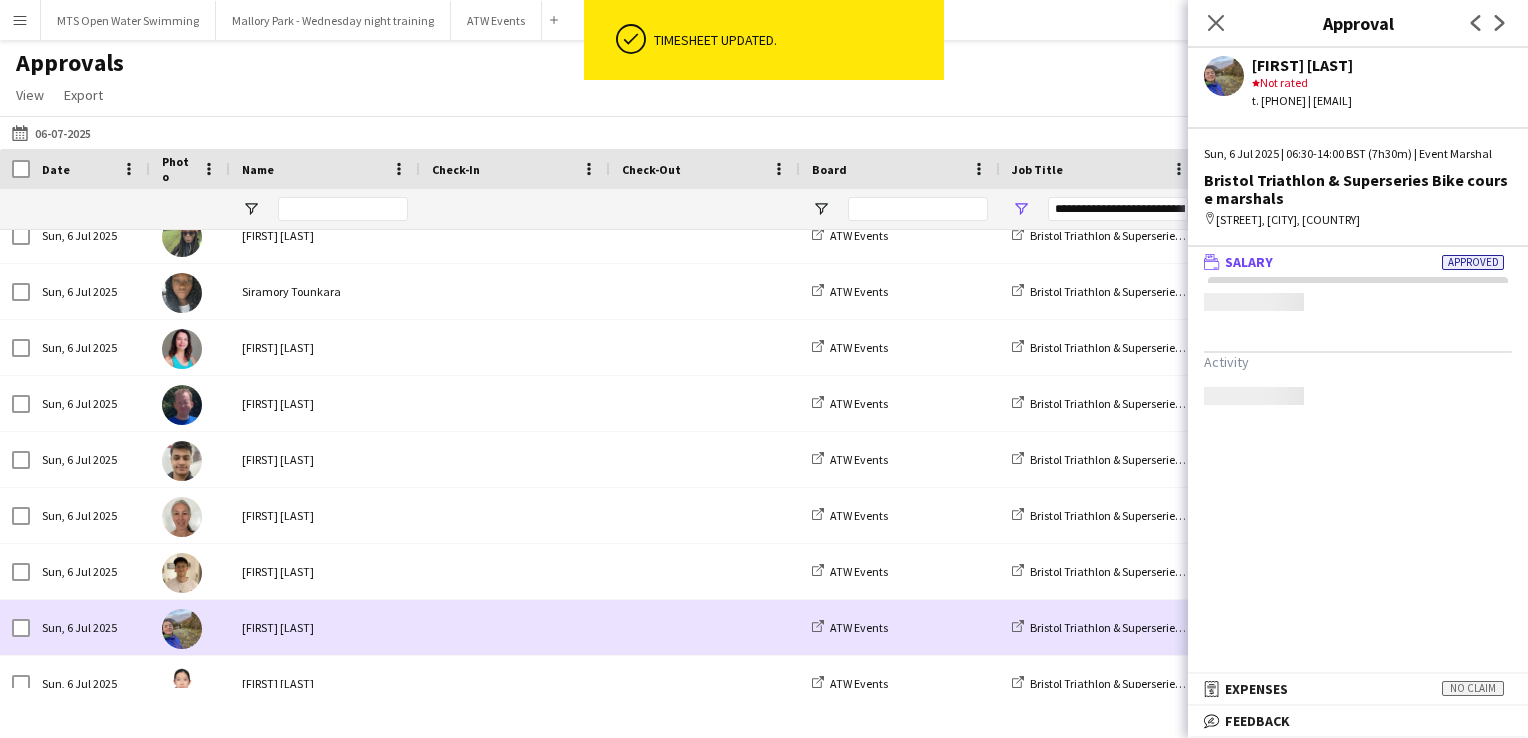 scroll, scrollTop: 0, scrollLeft: 0, axis: both 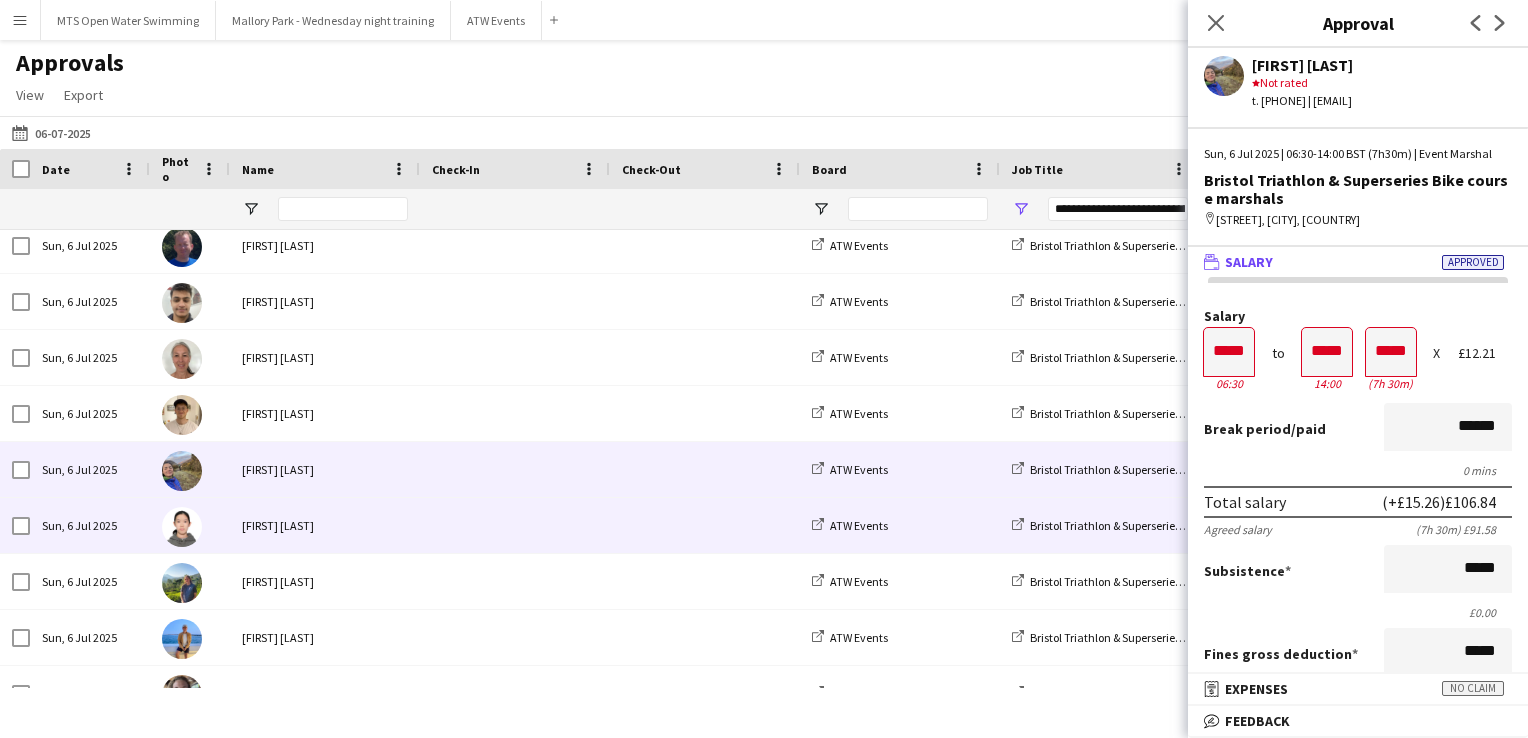 click at bounding box center [705, 525] 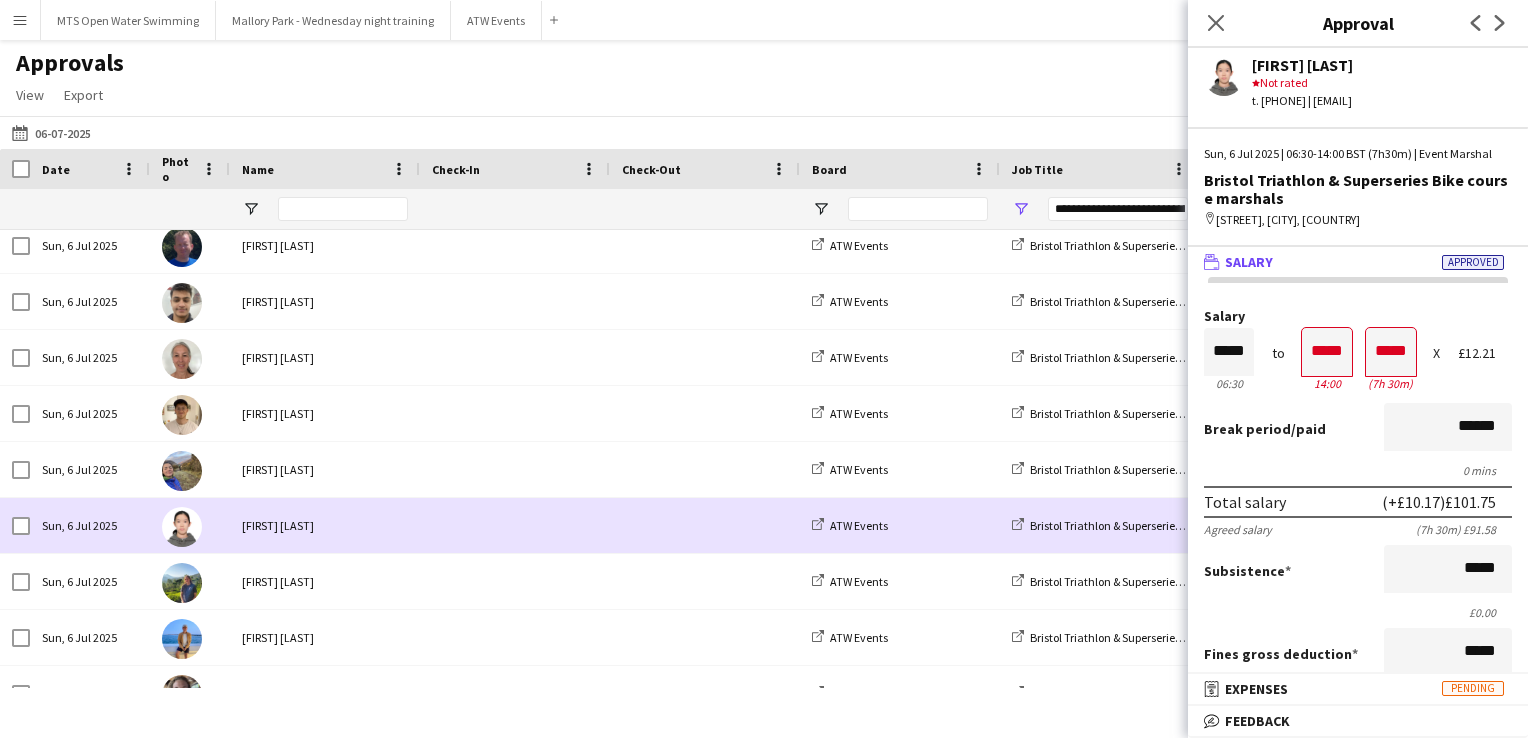 scroll, scrollTop: 768, scrollLeft: 0, axis: vertical 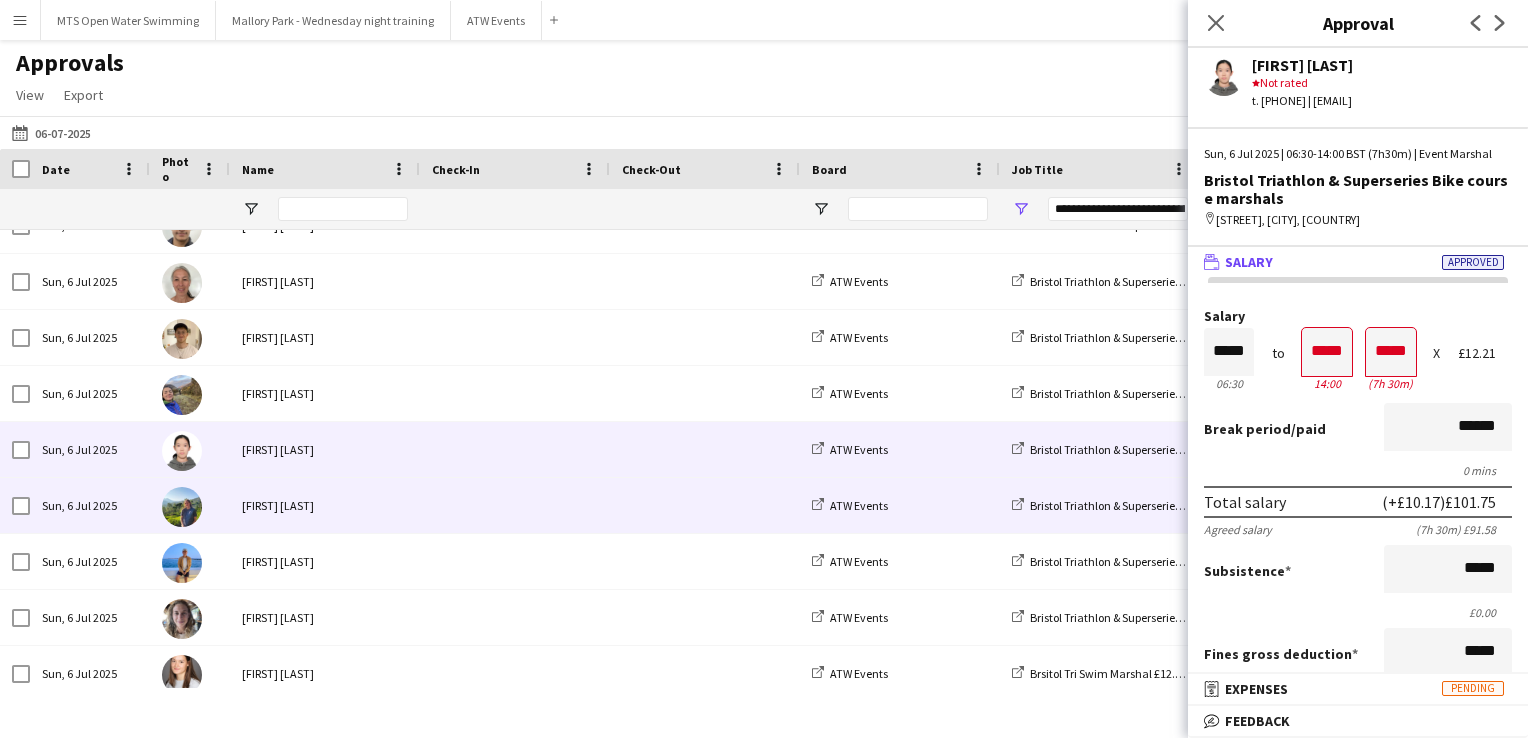 click at bounding box center (515, 505) 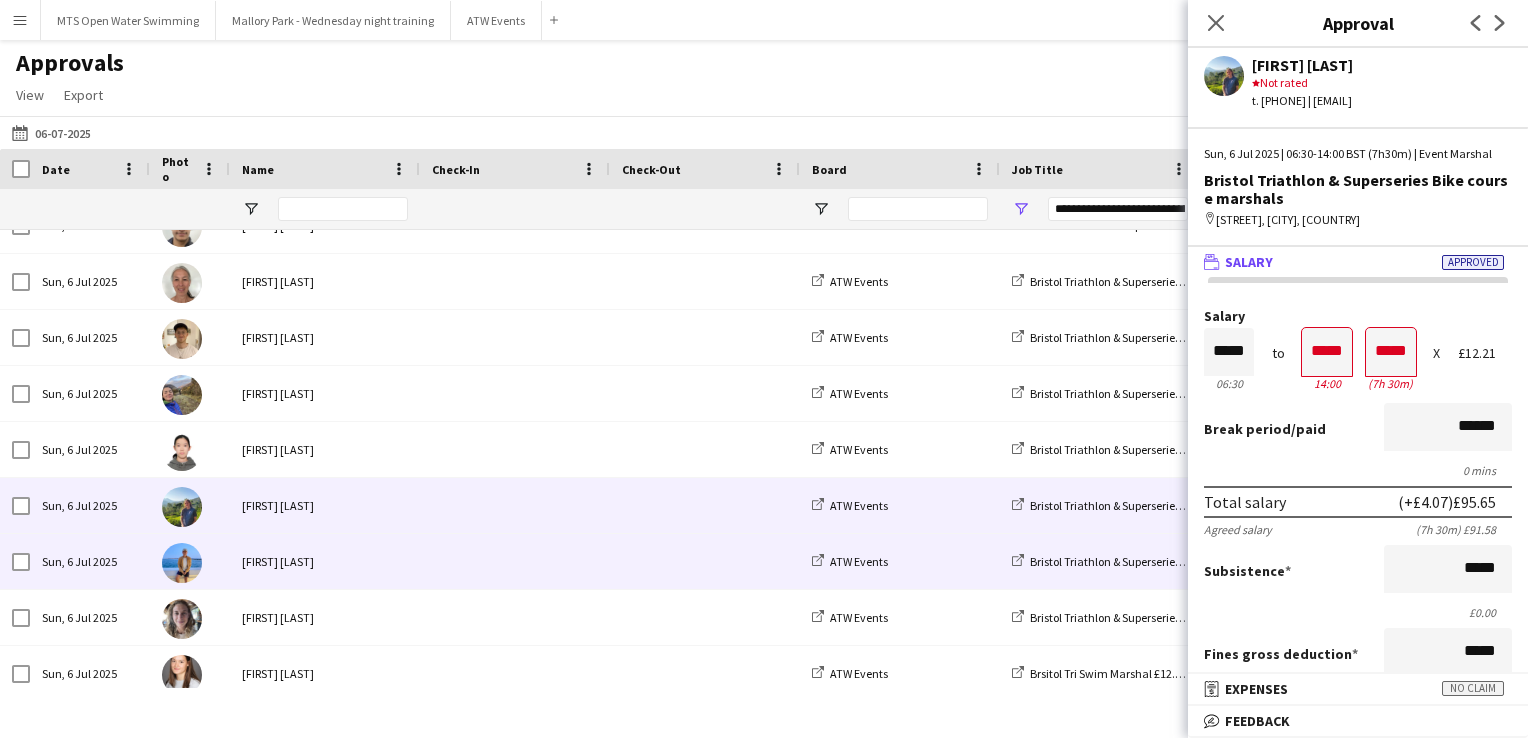 click at bounding box center [515, 561] 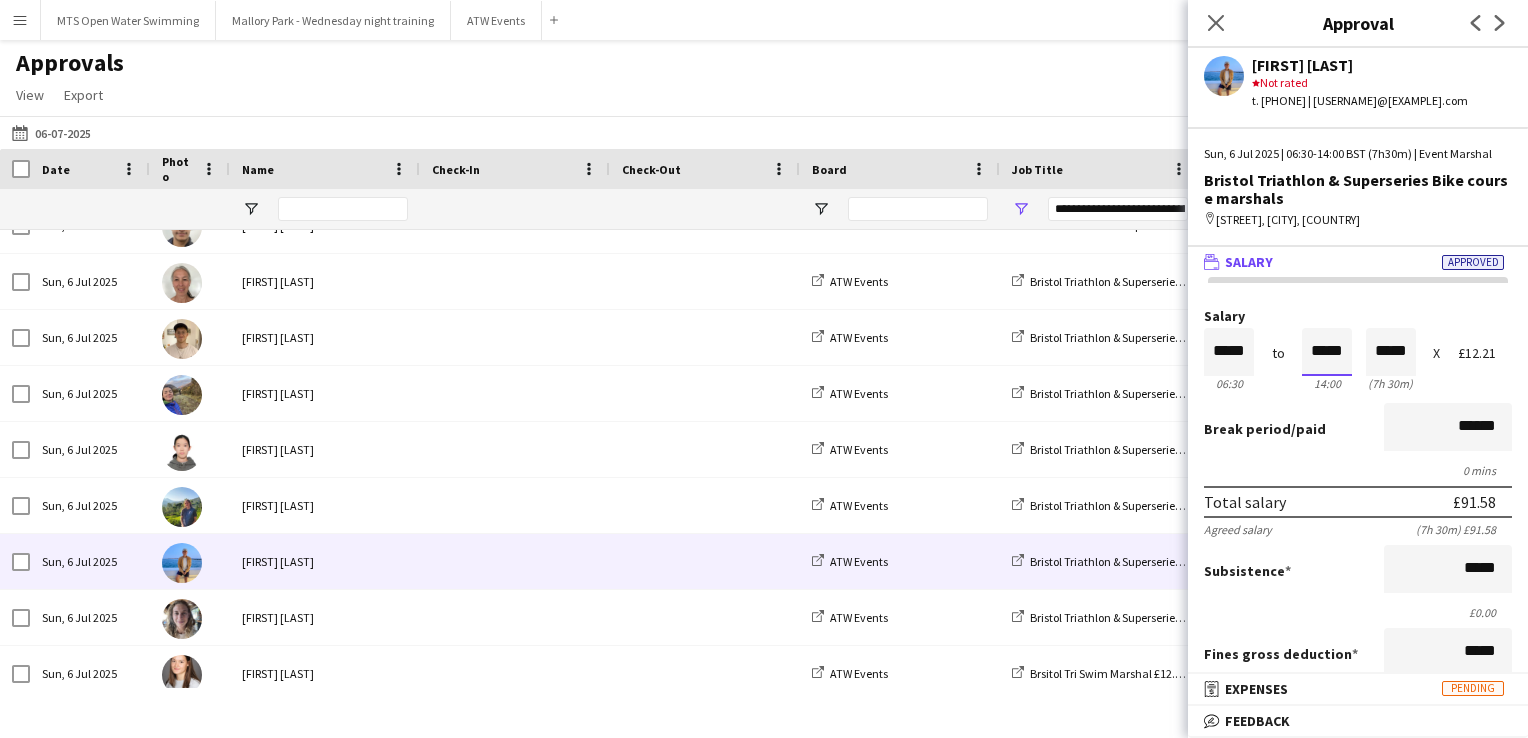 click on "*****" at bounding box center [1327, 352] 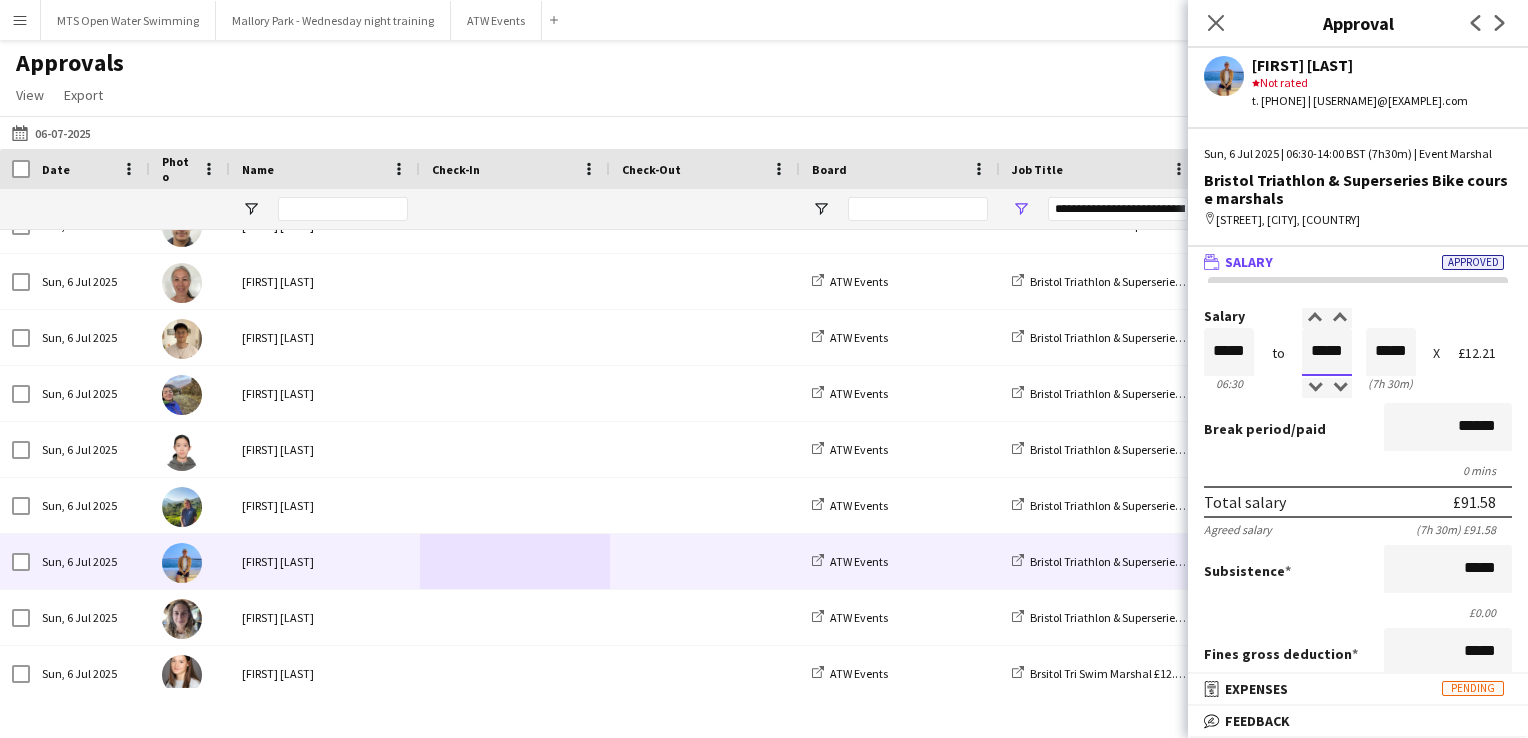 type on "*****" 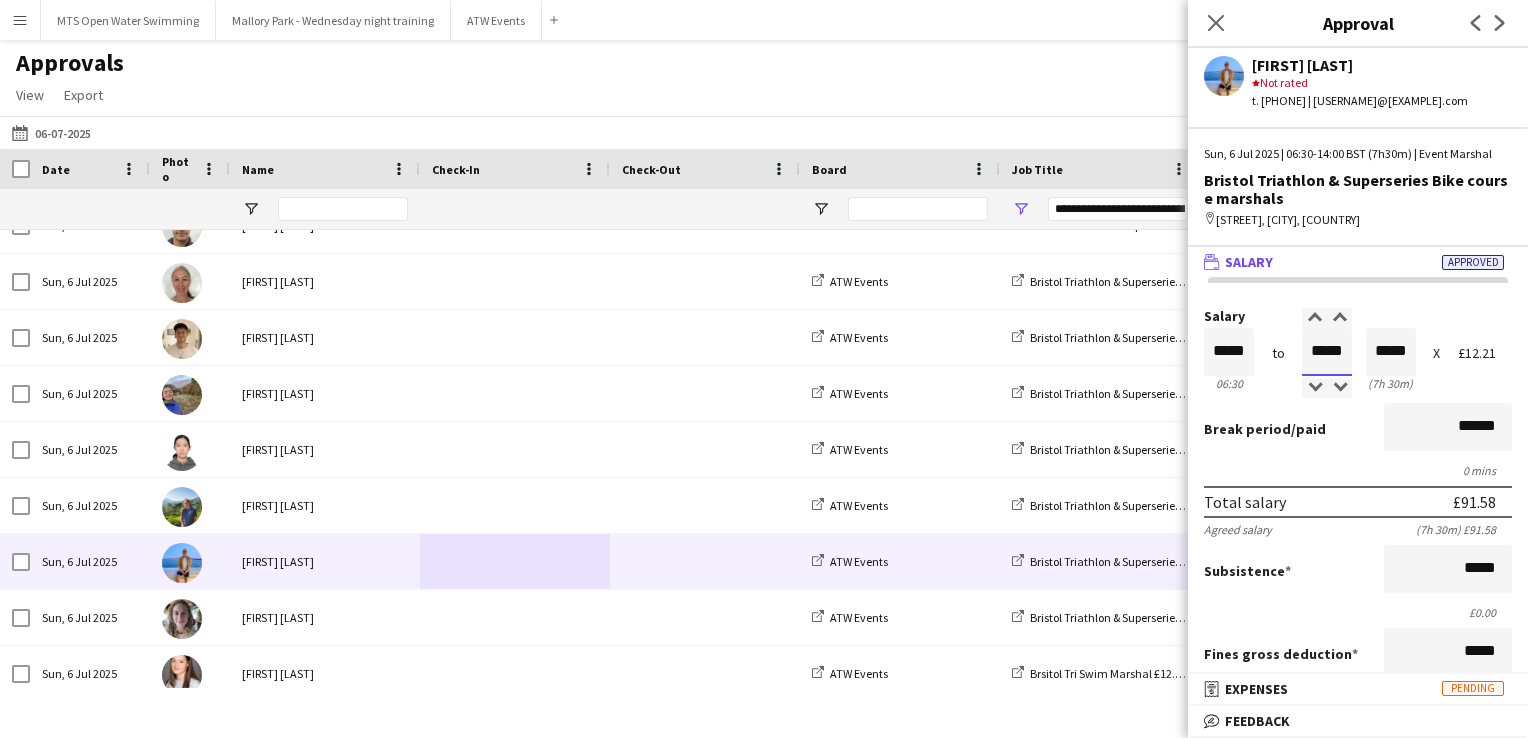 type on "*****" 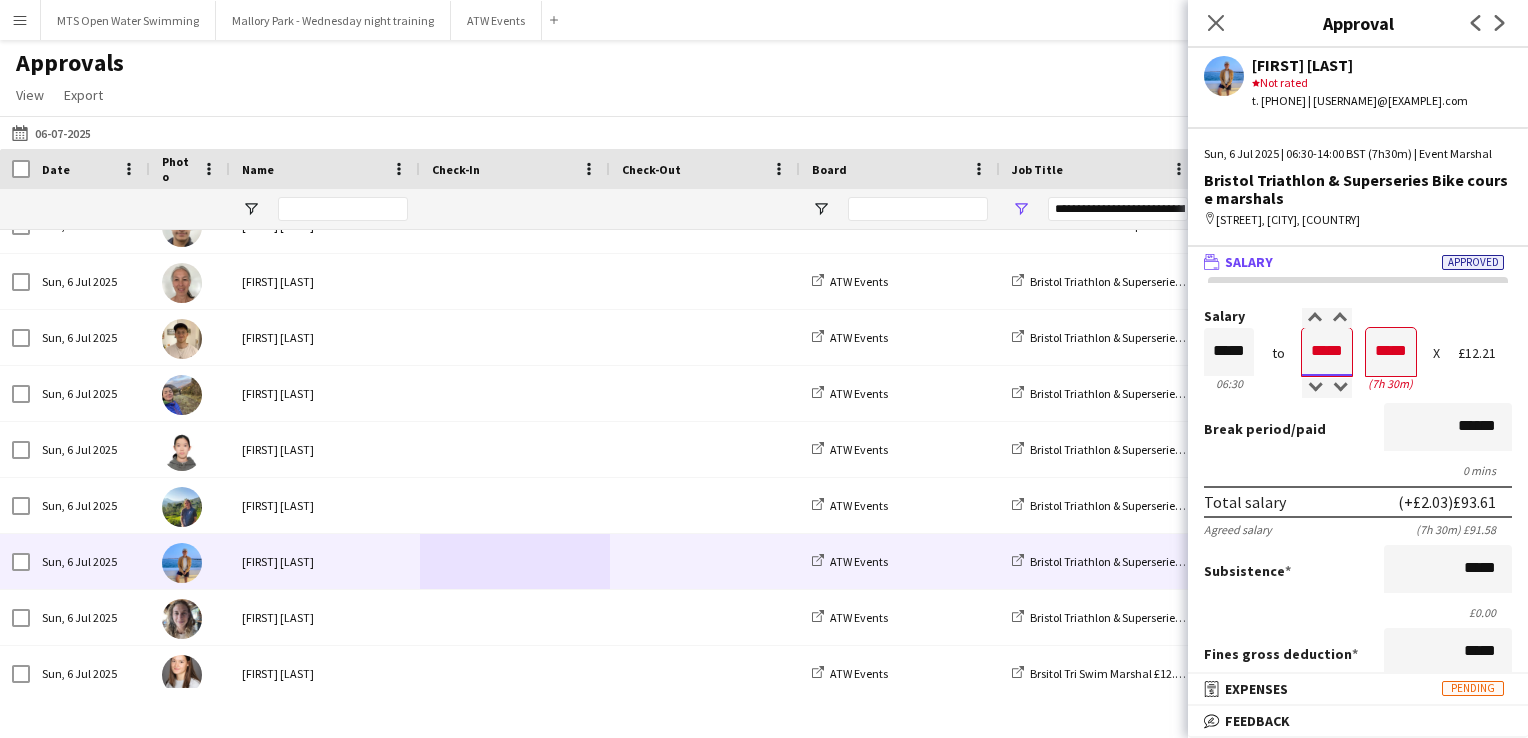 type on "*****" 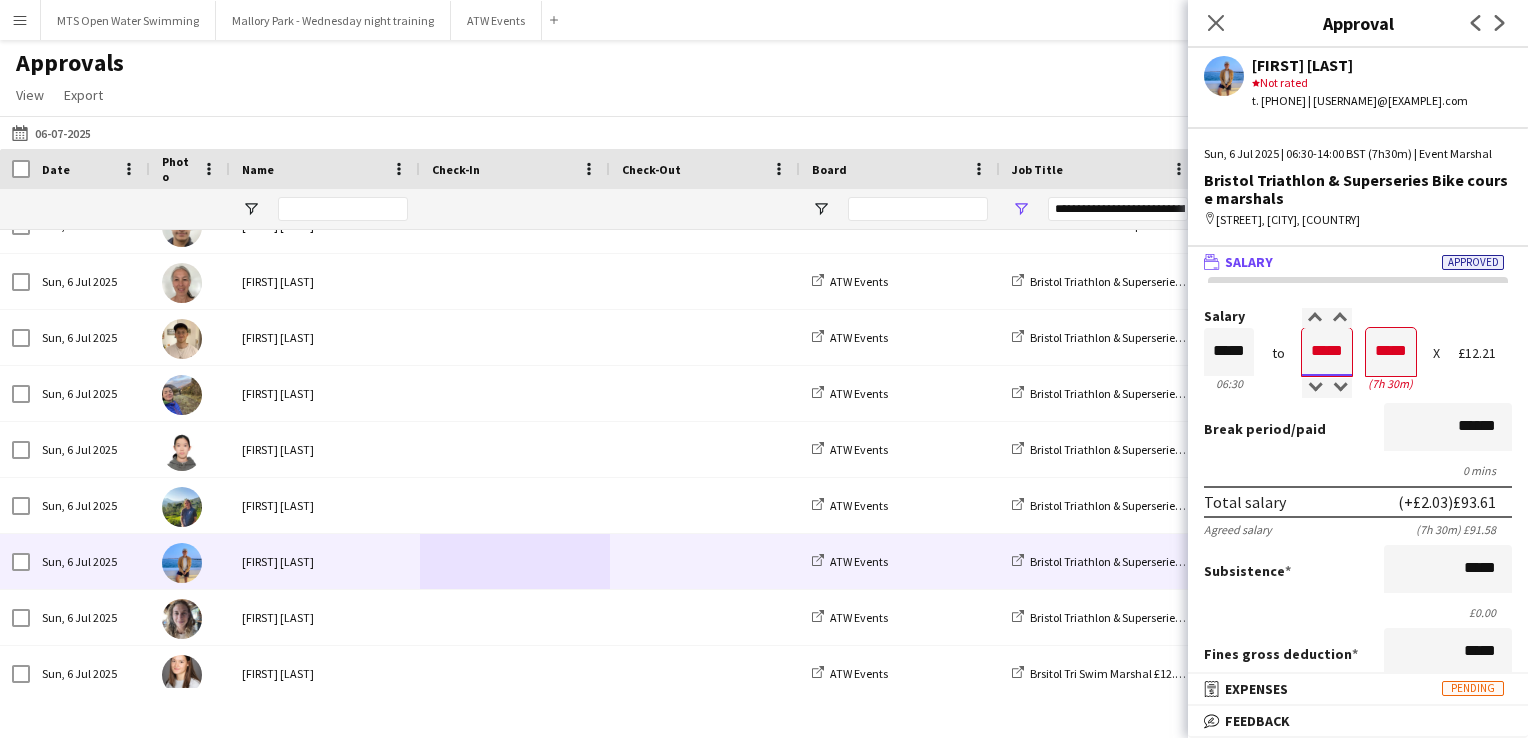 type on "*****" 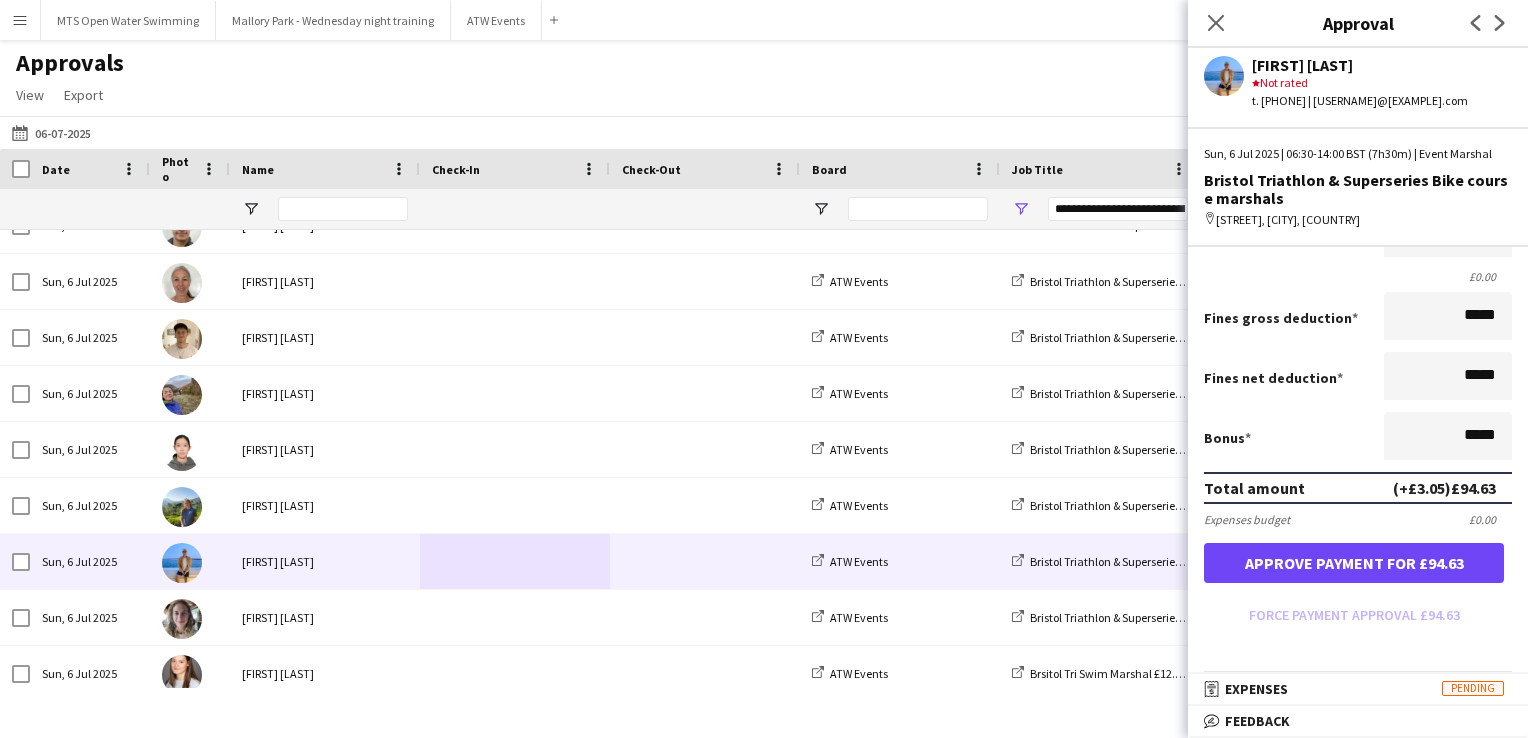 scroll, scrollTop: 336, scrollLeft: 0, axis: vertical 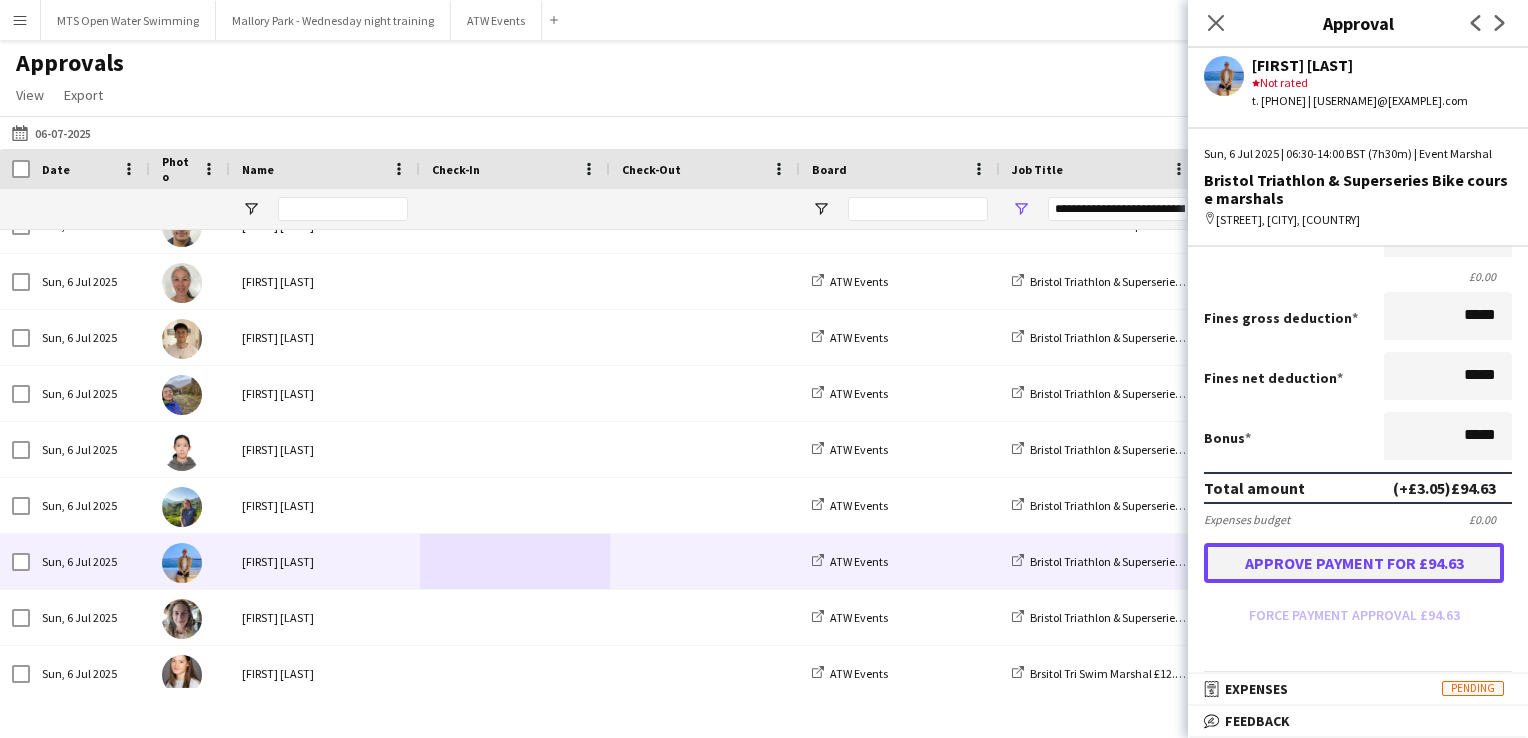 click on "Approve payment for £94.63" at bounding box center (1354, 563) 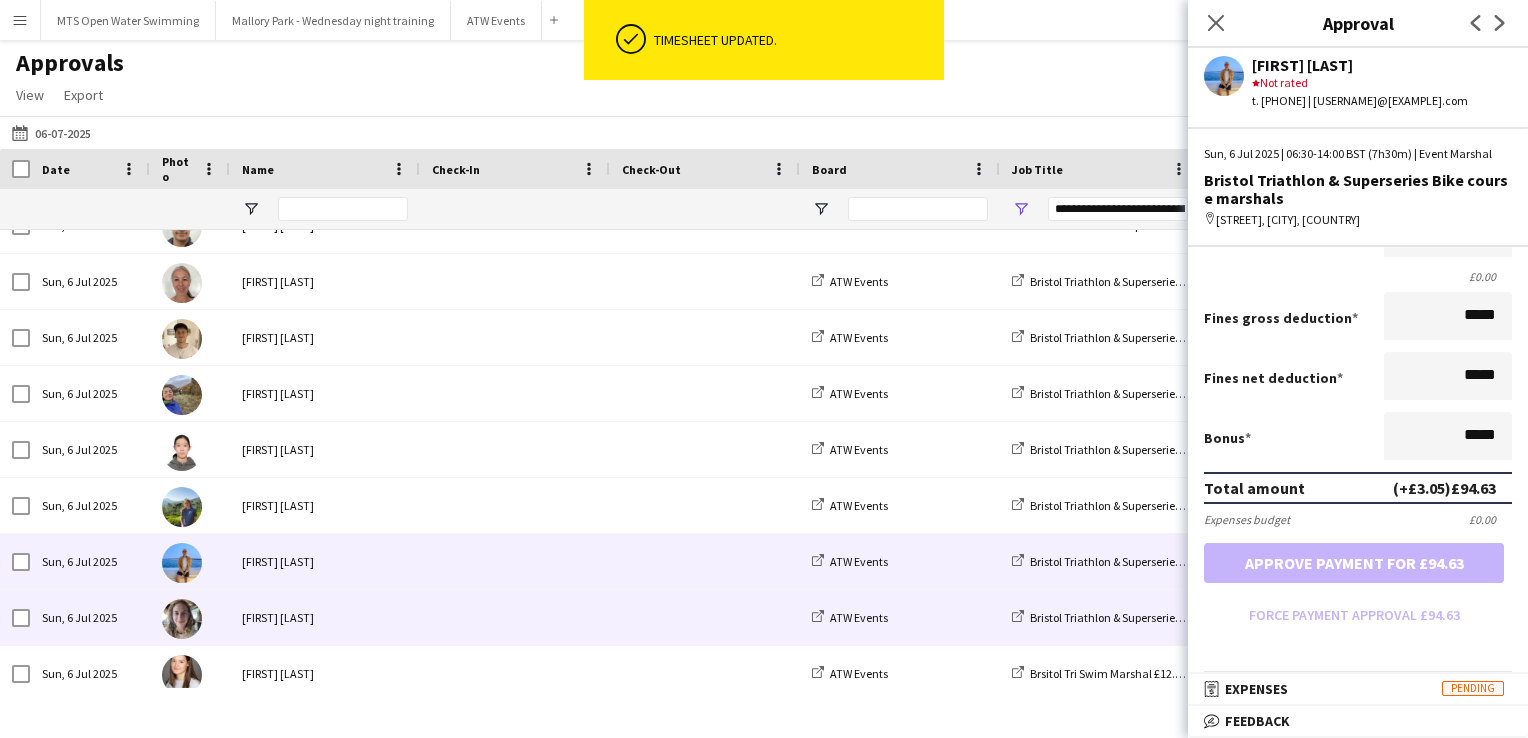click at bounding box center [705, 617] 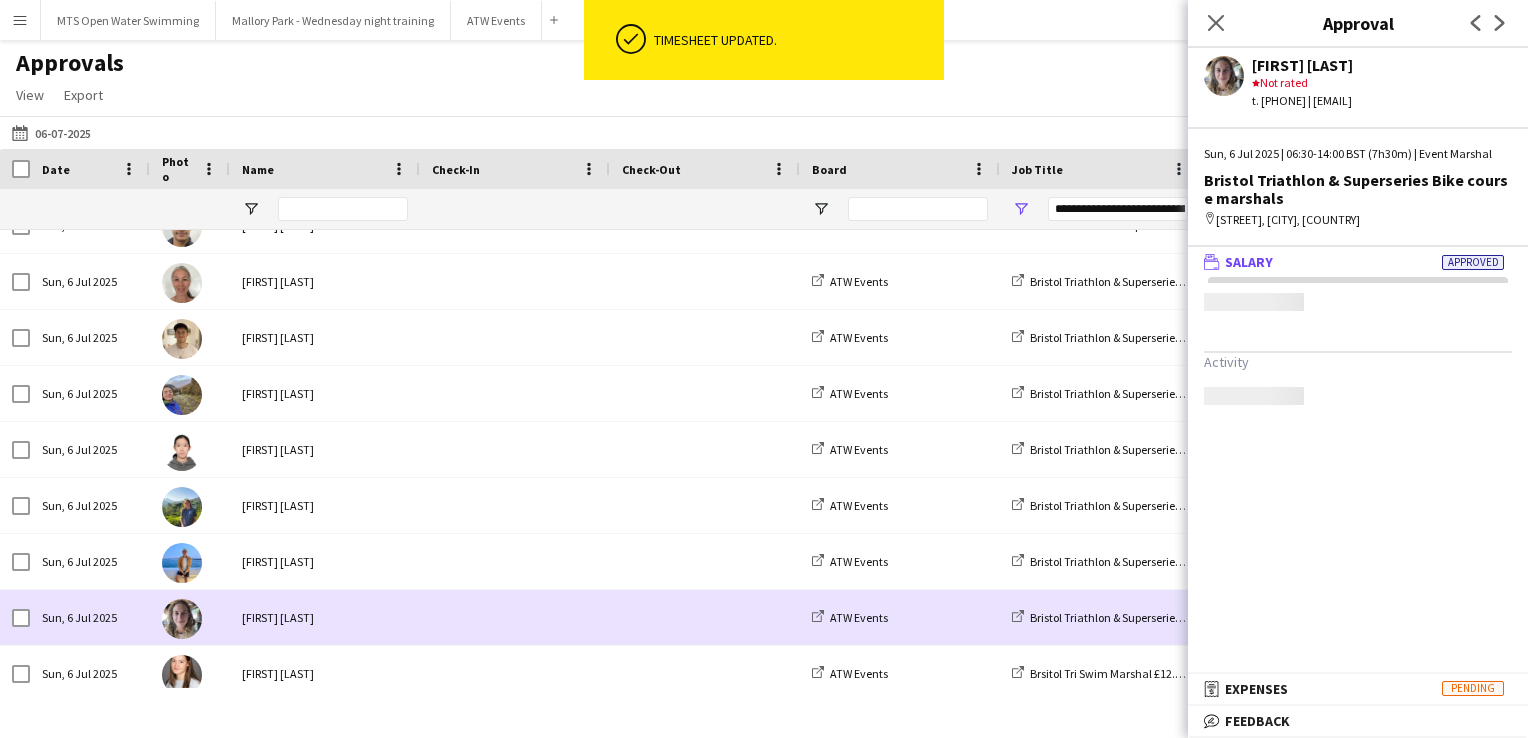 scroll, scrollTop: 0, scrollLeft: 0, axis: both 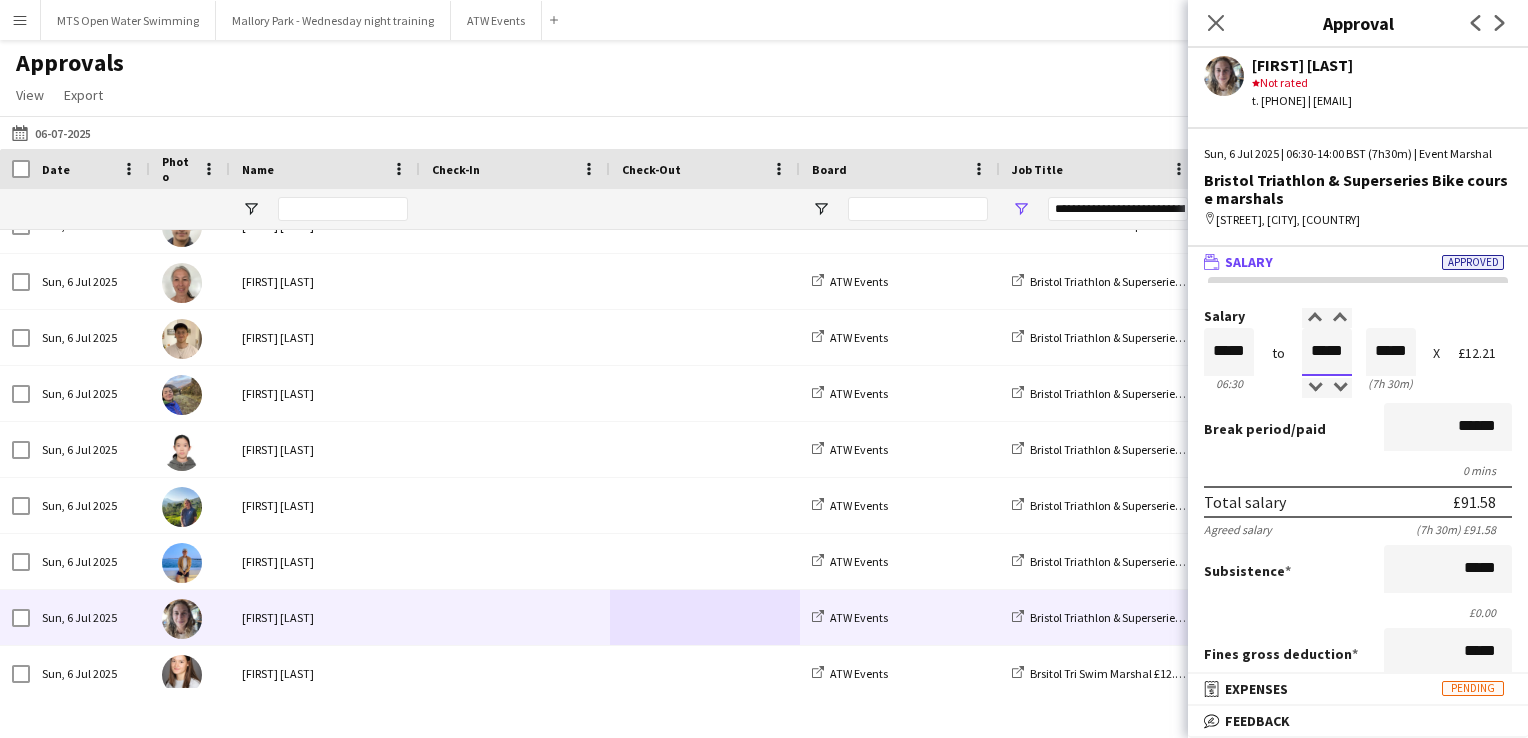 click on "*****" at bounding box center (1327, 352) 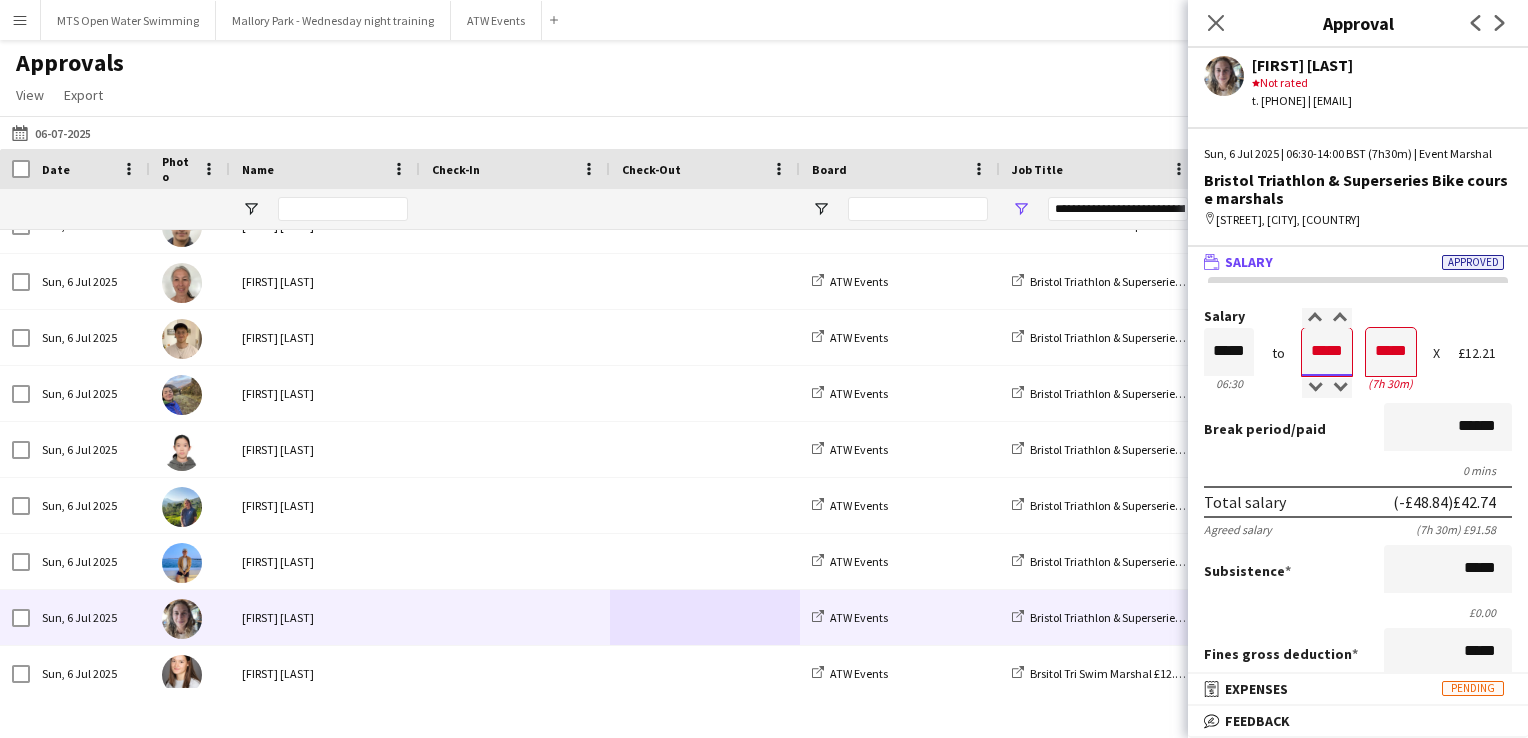 type on "*****" 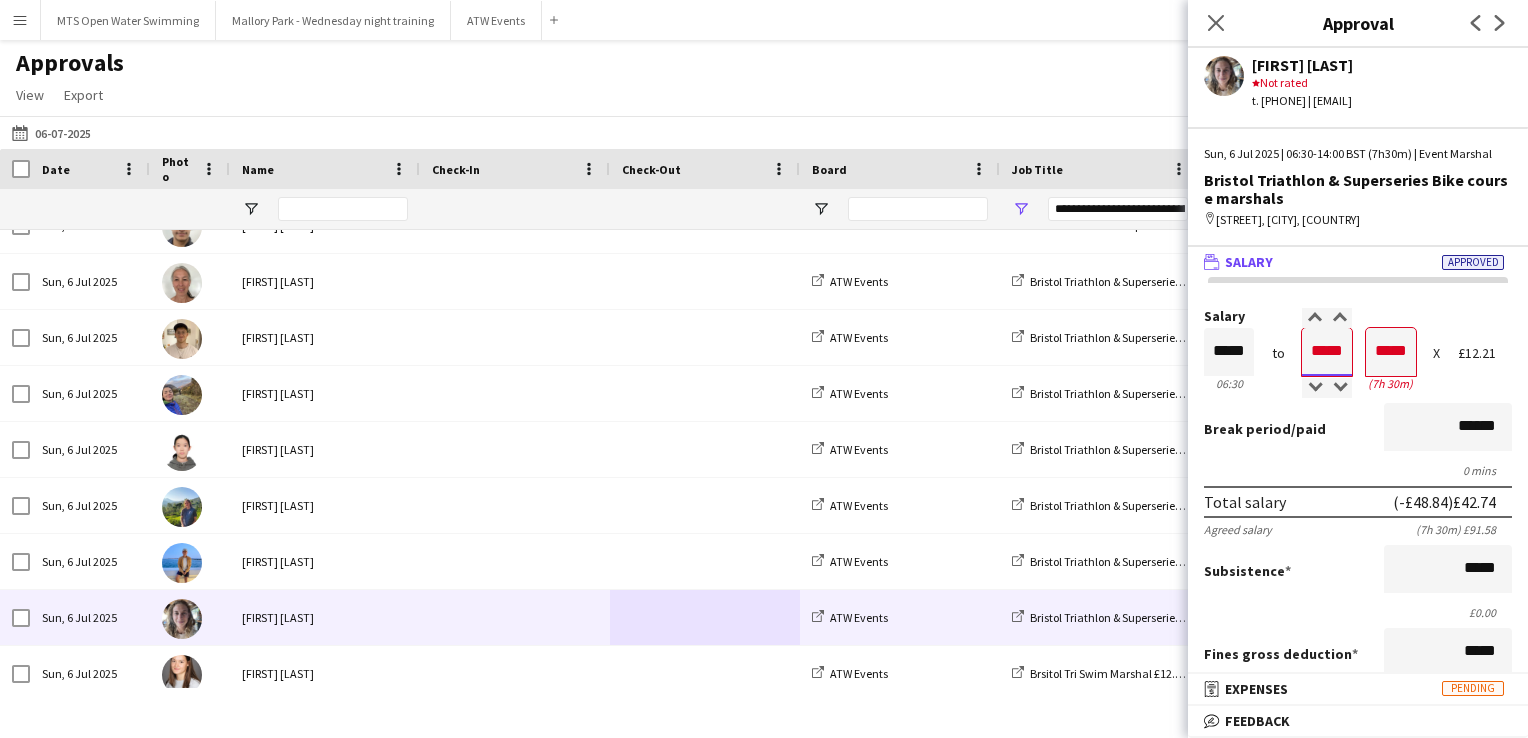 type on "*****" 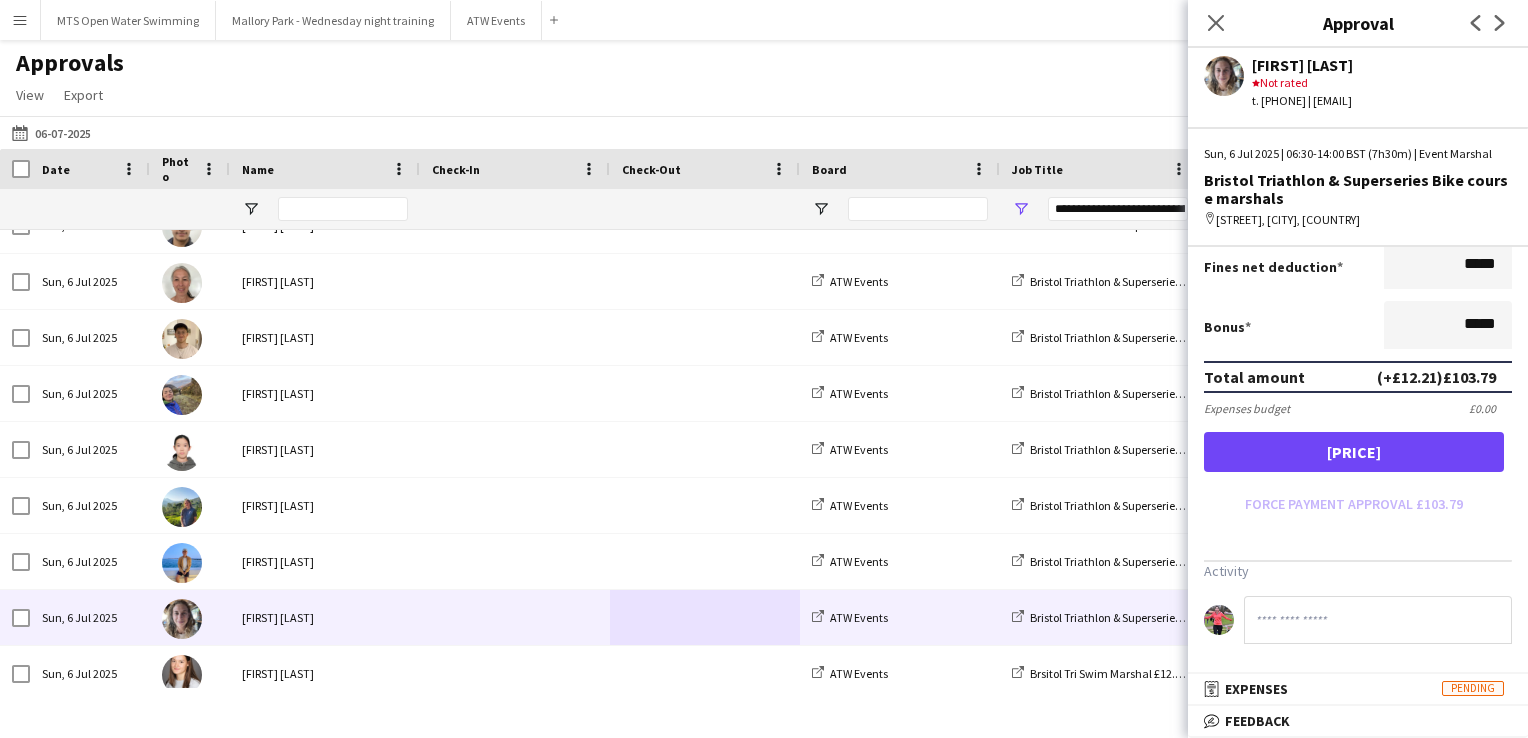 scroll, scrollTop: 444, scrollLeft: 0, axis: vertical 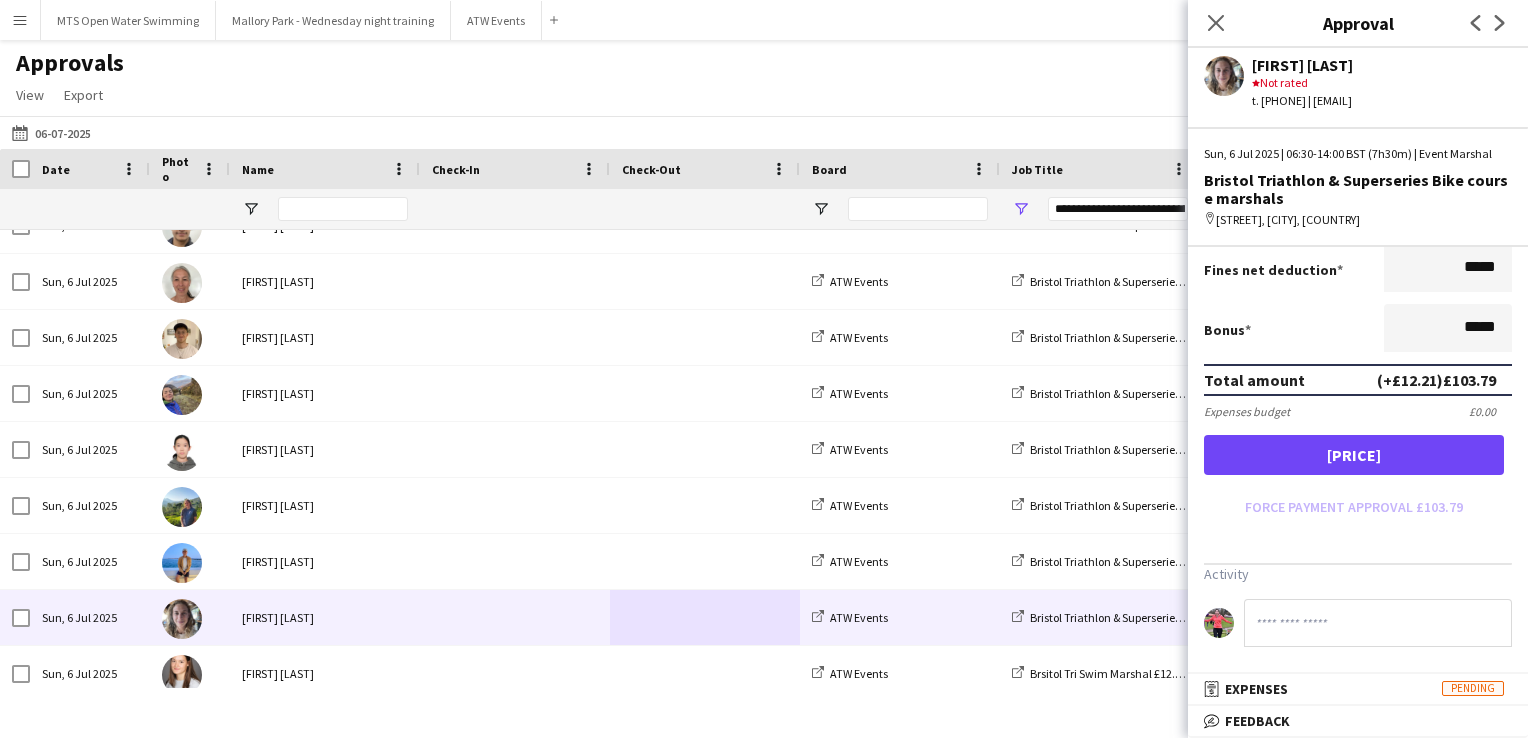 type on "*****" 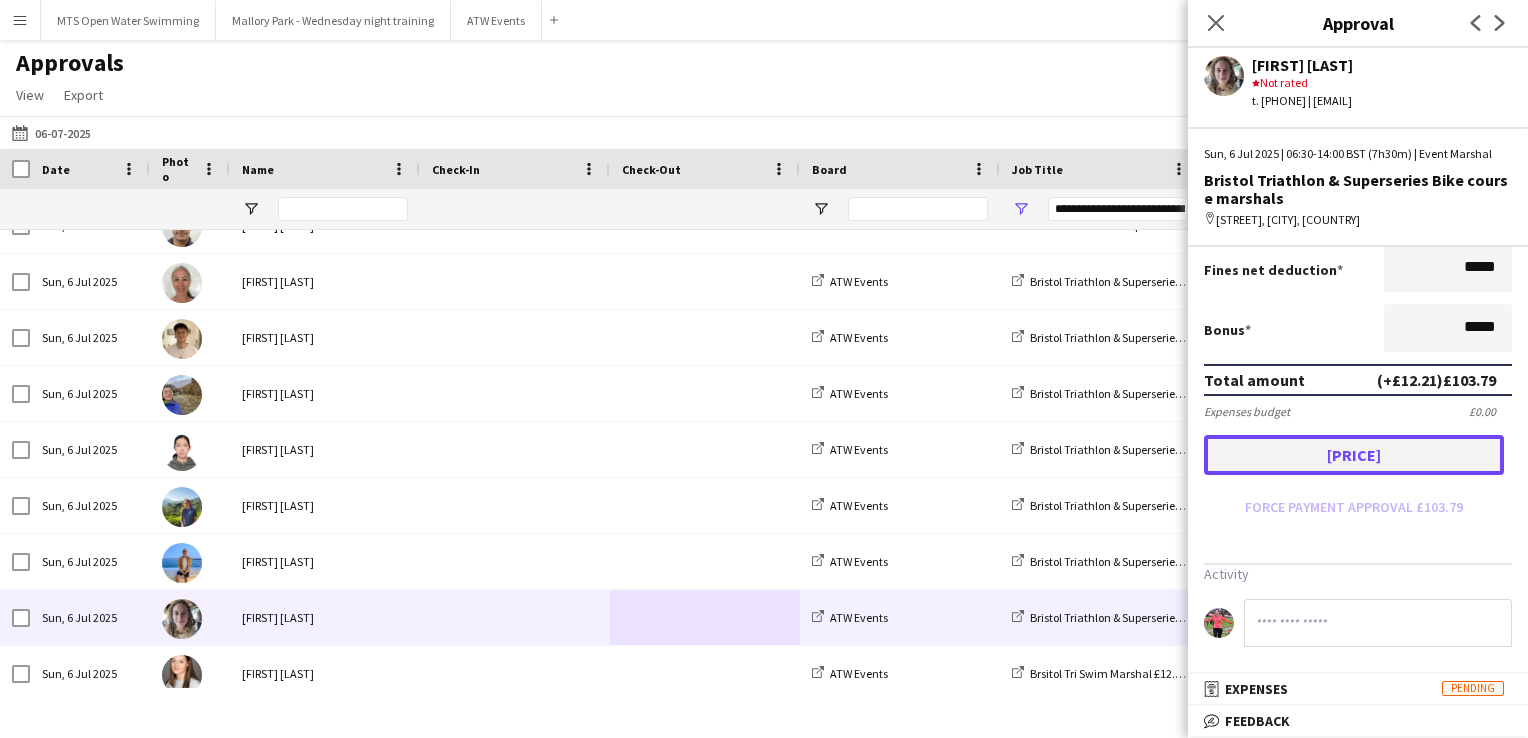 click on "Approve payment for £103.79" at bounding box center (1354, 455) 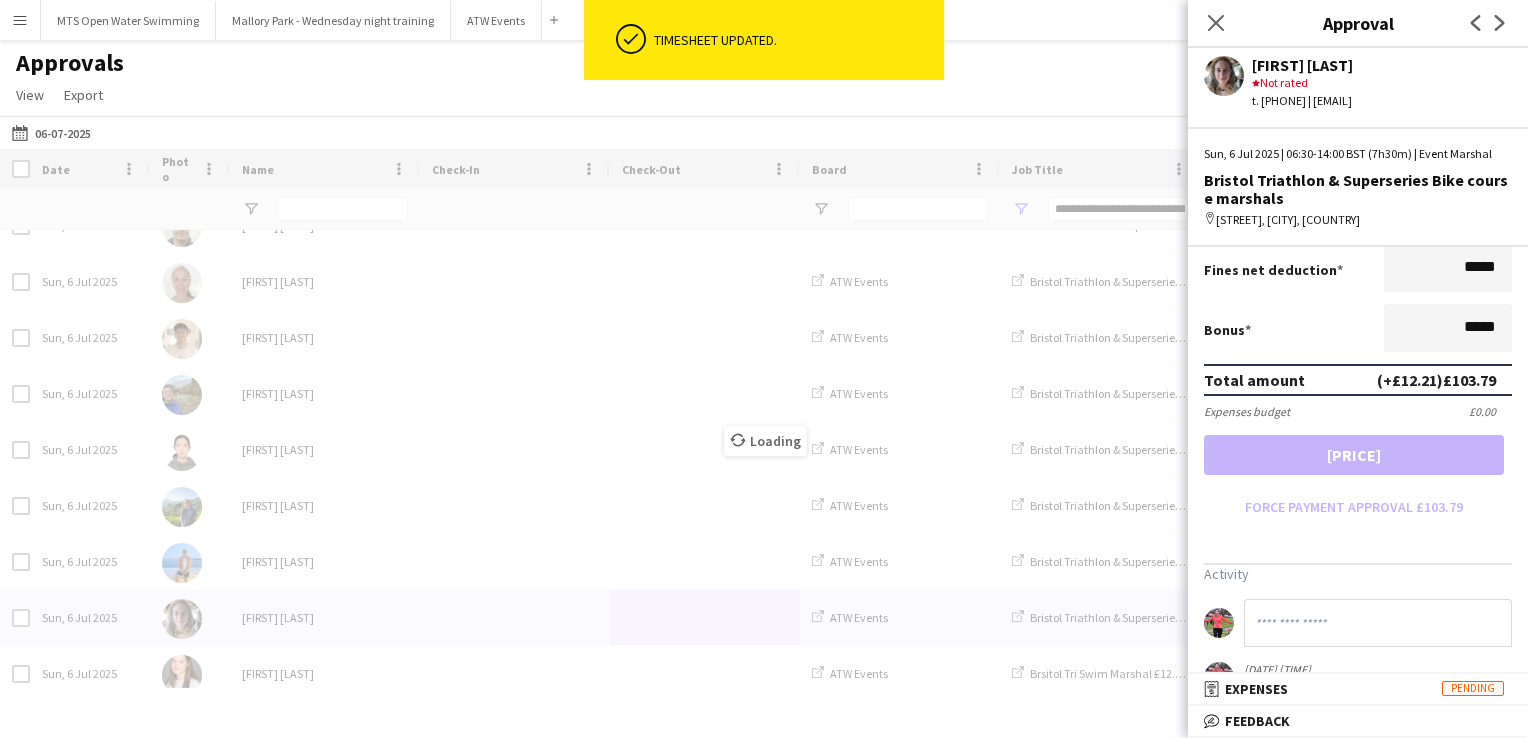 scroll, scrollTop: 444, scrollLeft: 0, axis: vertical 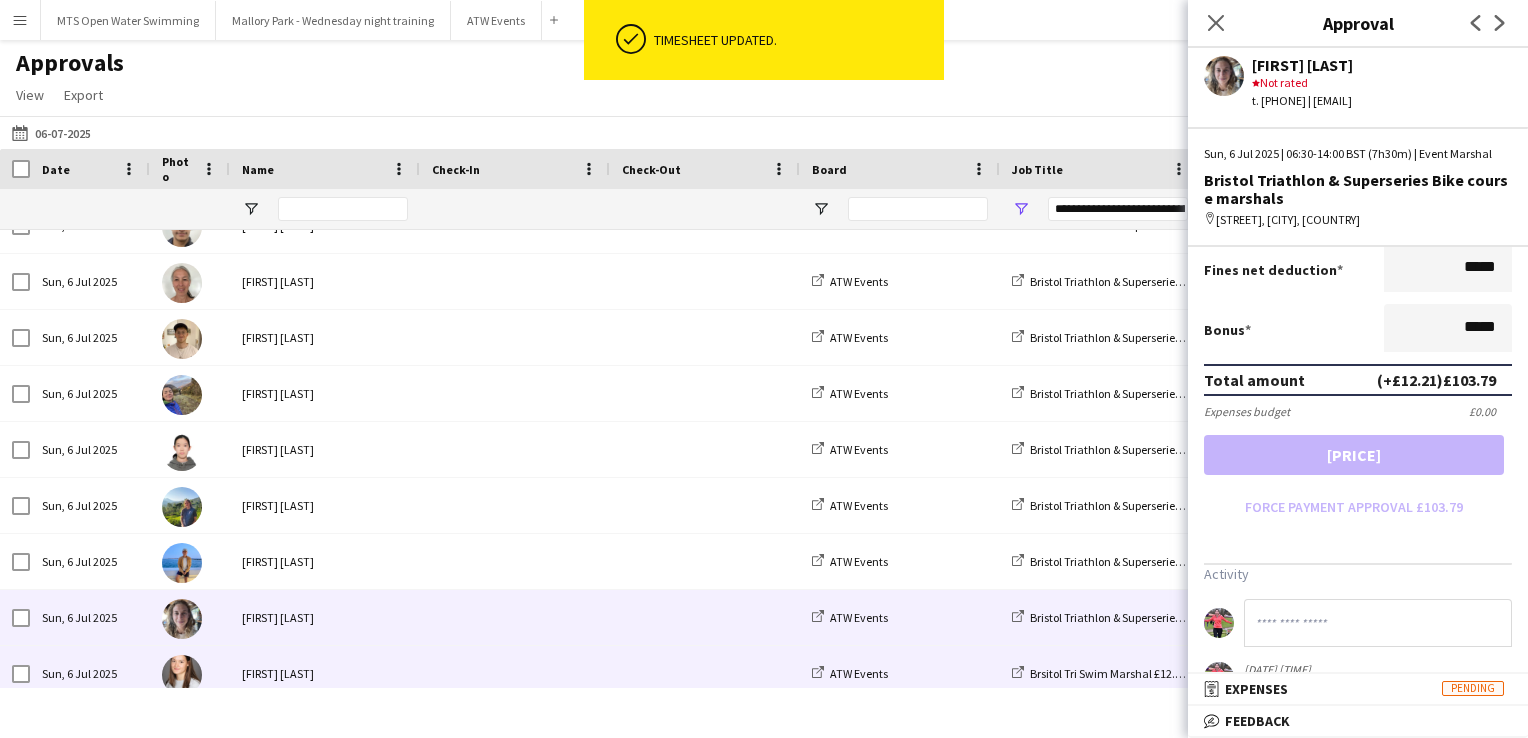 click at bounding box center (705, 673) 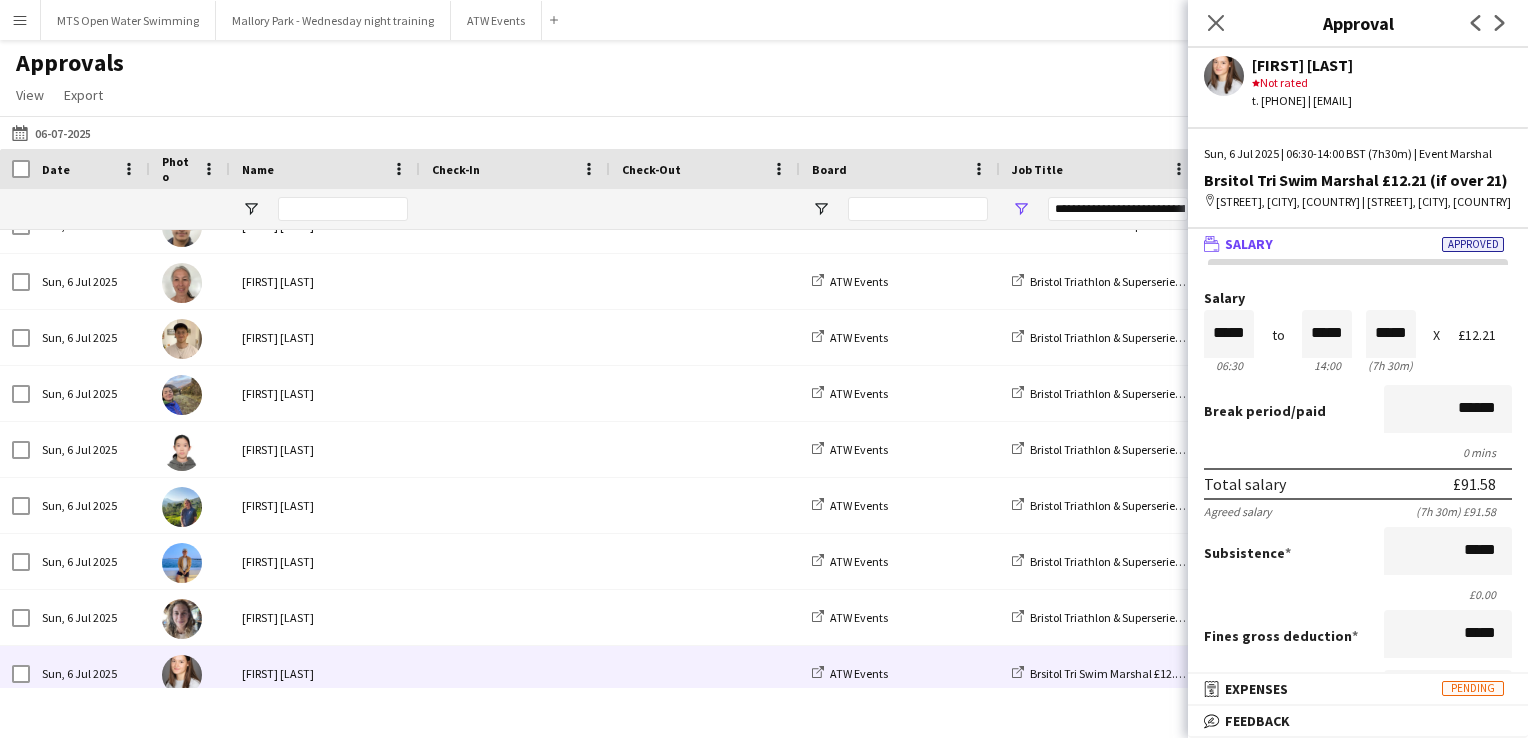 click on "Salary" at bounding box center [1249, 244] 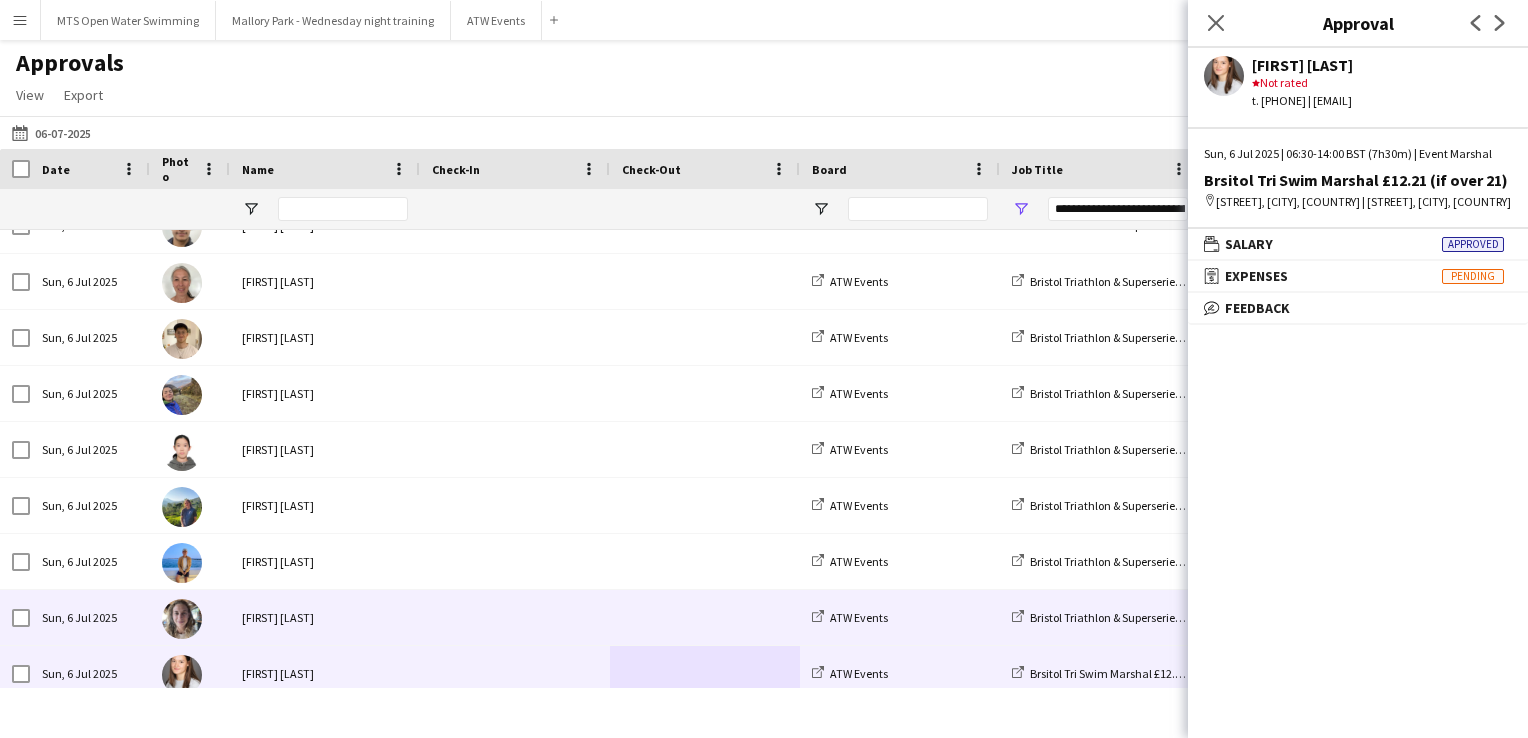 scroll, scrollTop: 876, scrollLeft: 0, axis: vertical 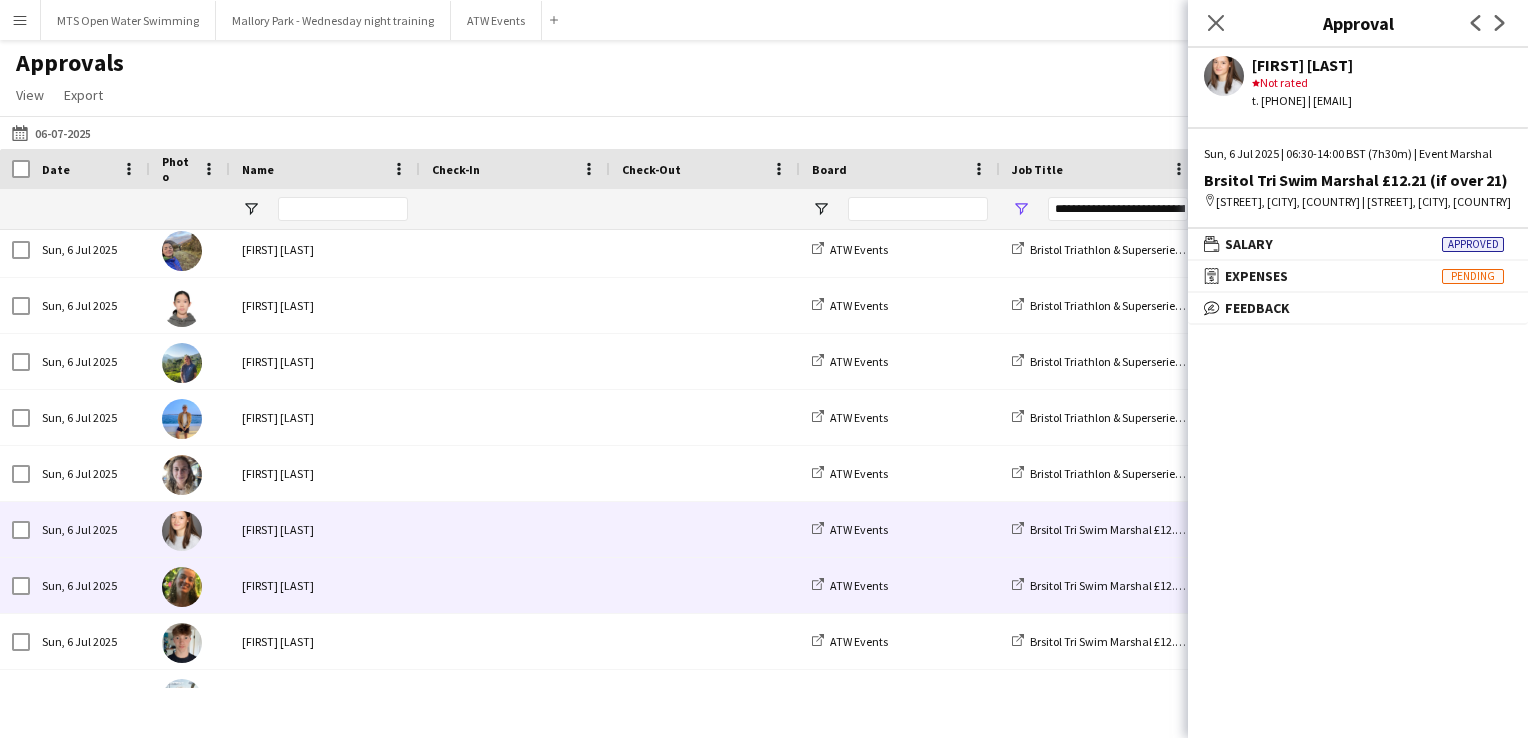 click at bounding box center (705, 585) 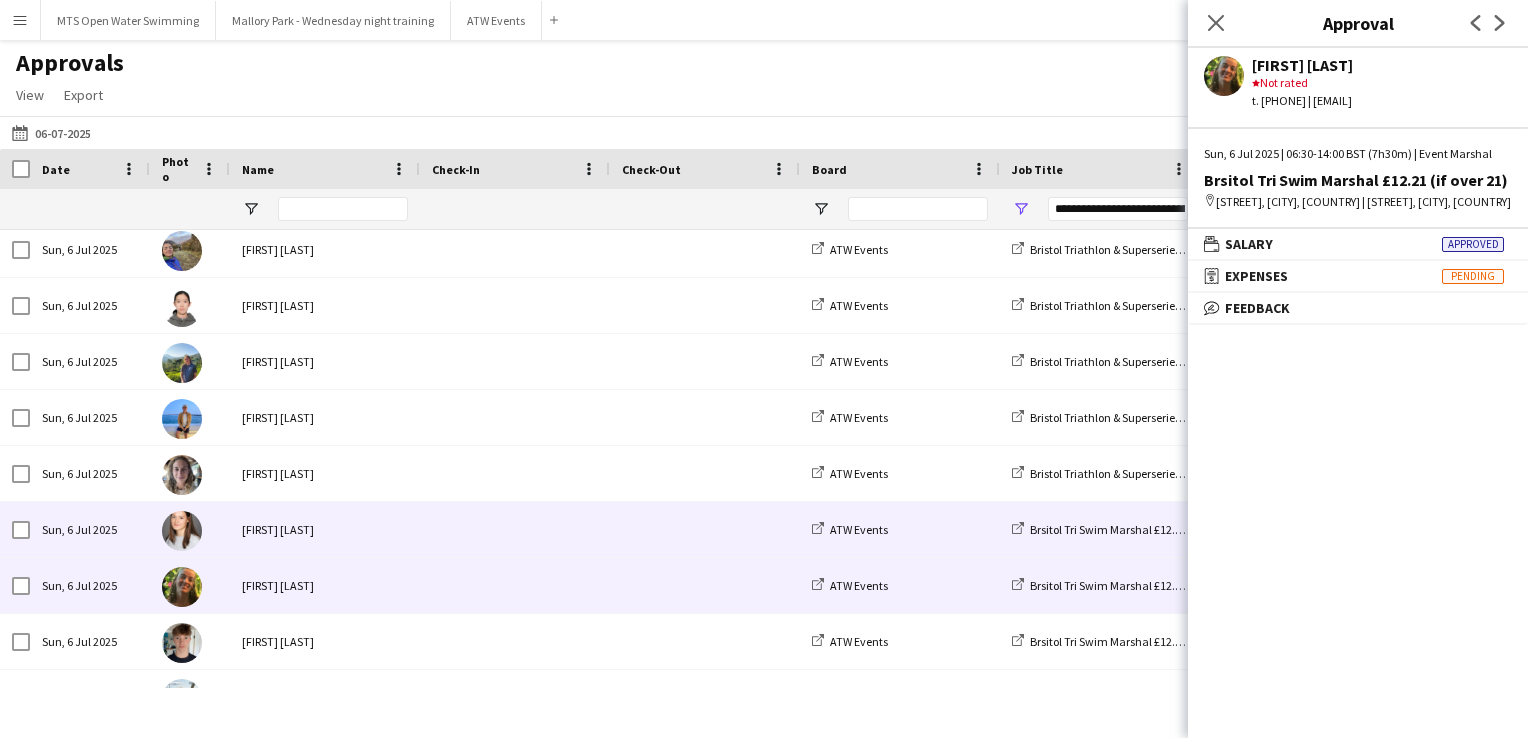 click at bounding box center (705, 529) 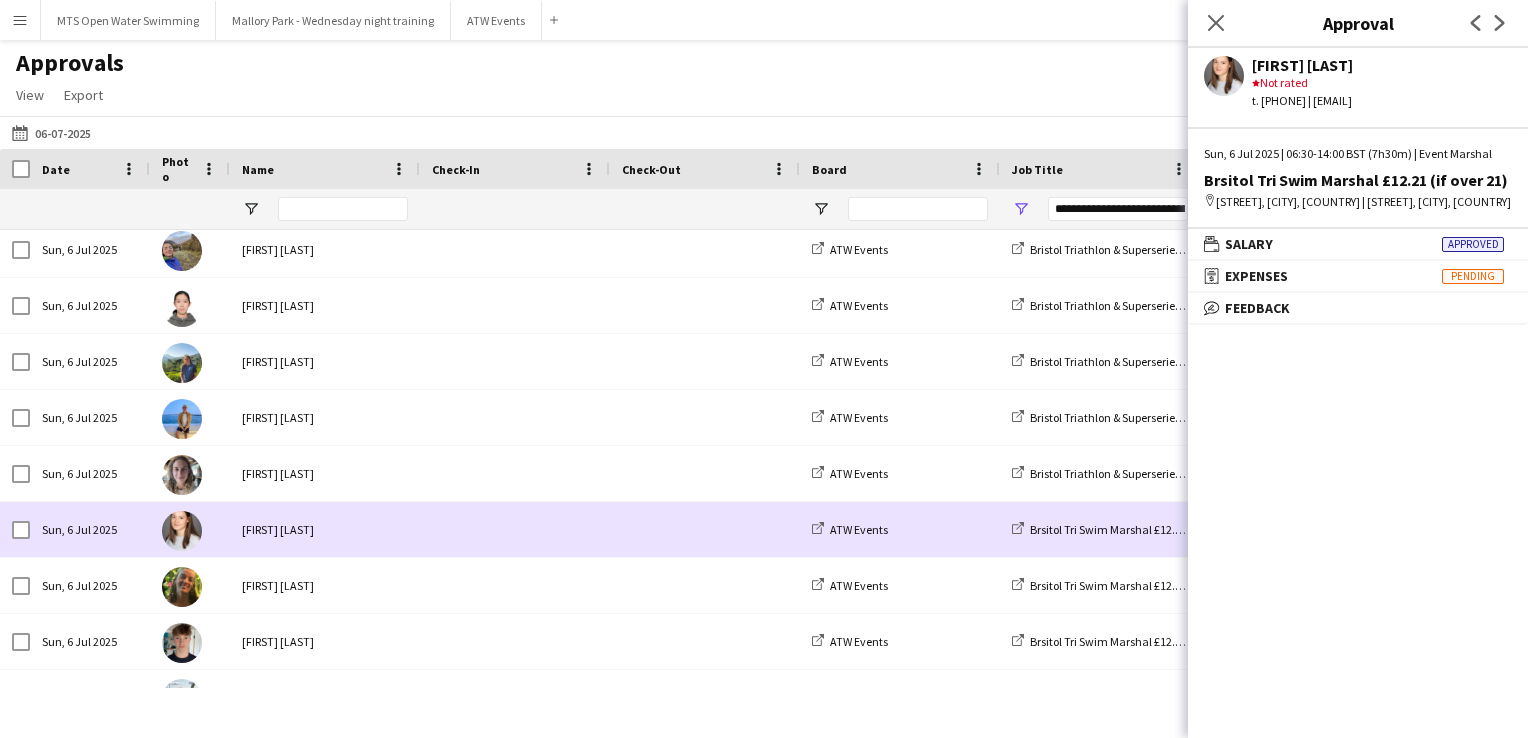 click at bounding box center (705, 529) 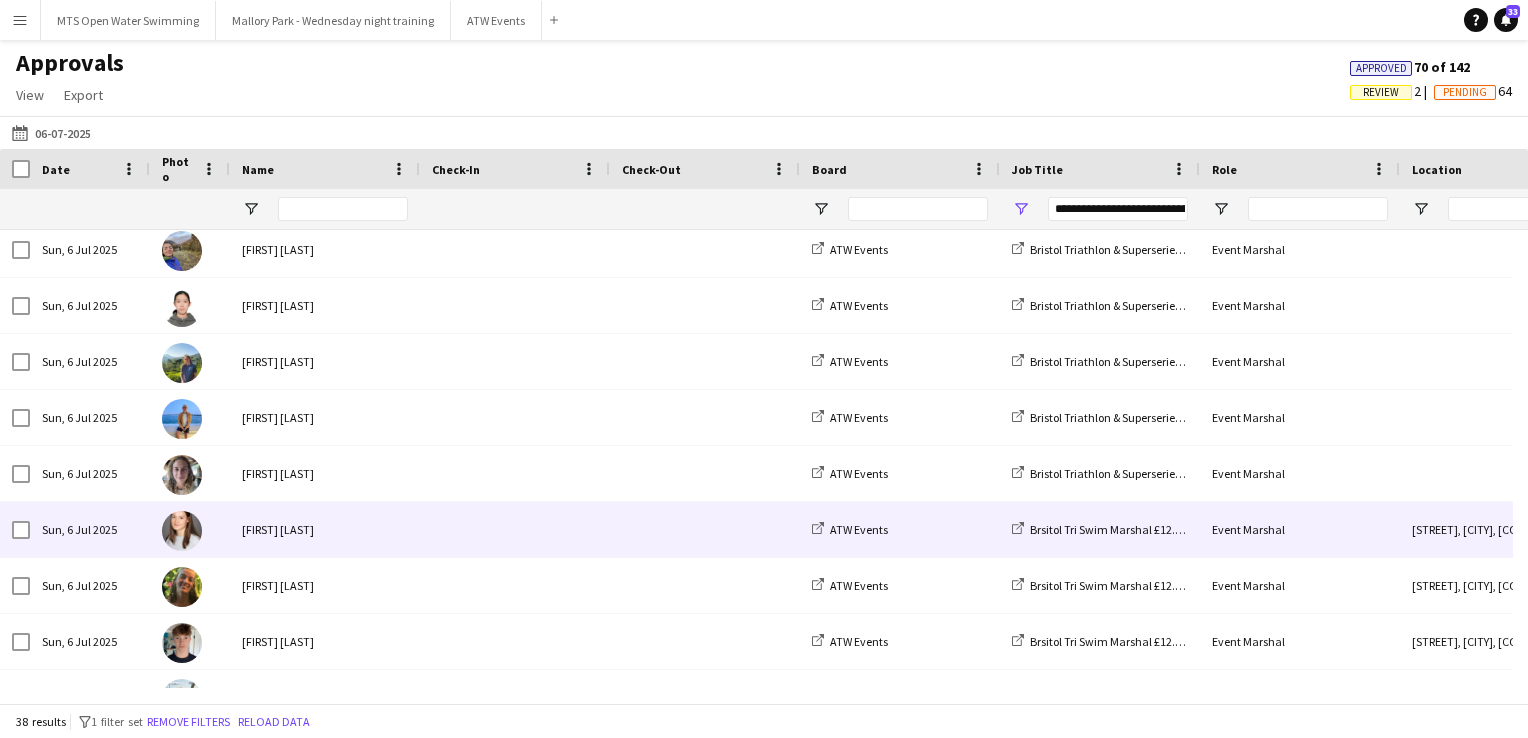 click at bounding box center [705, 529] 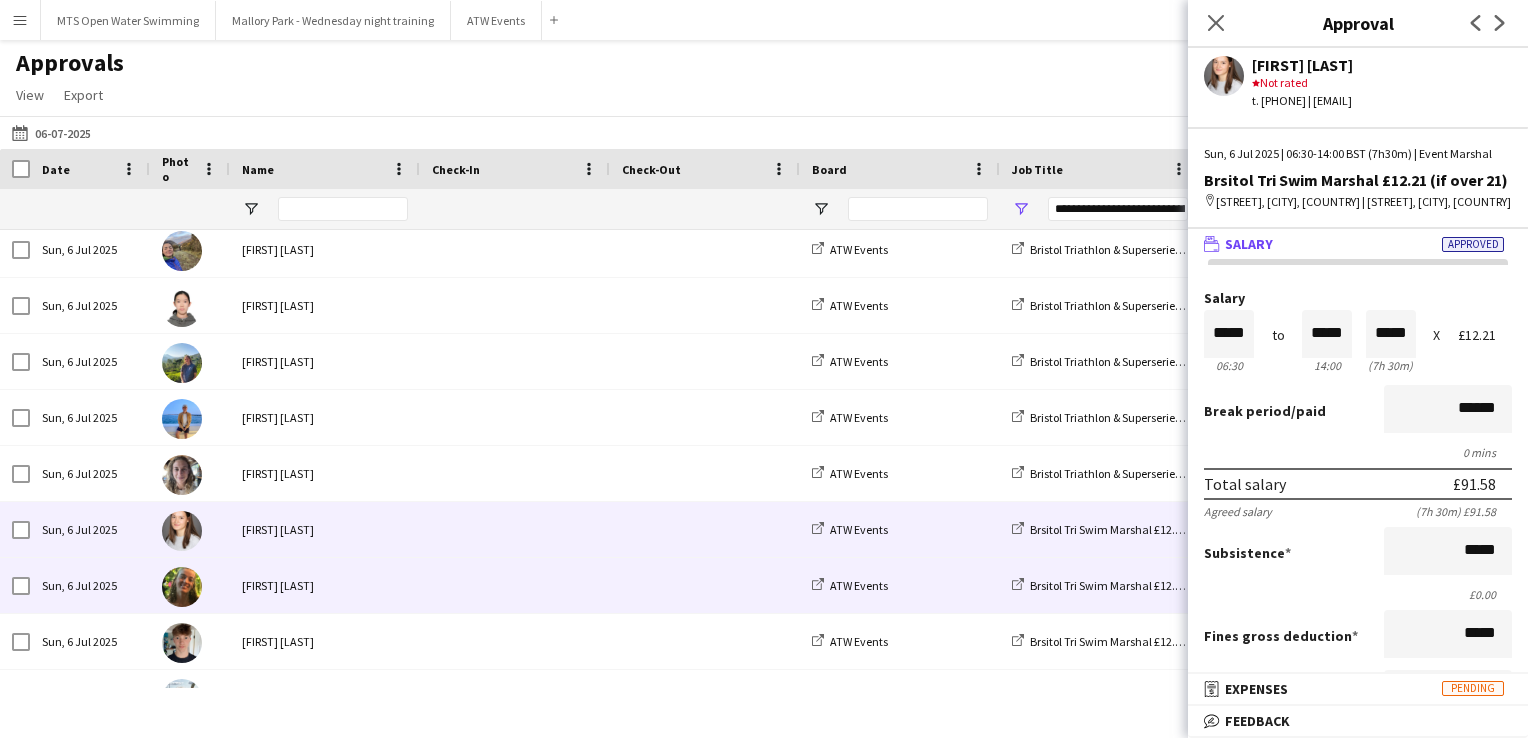 click at bounding box center (705, 585) 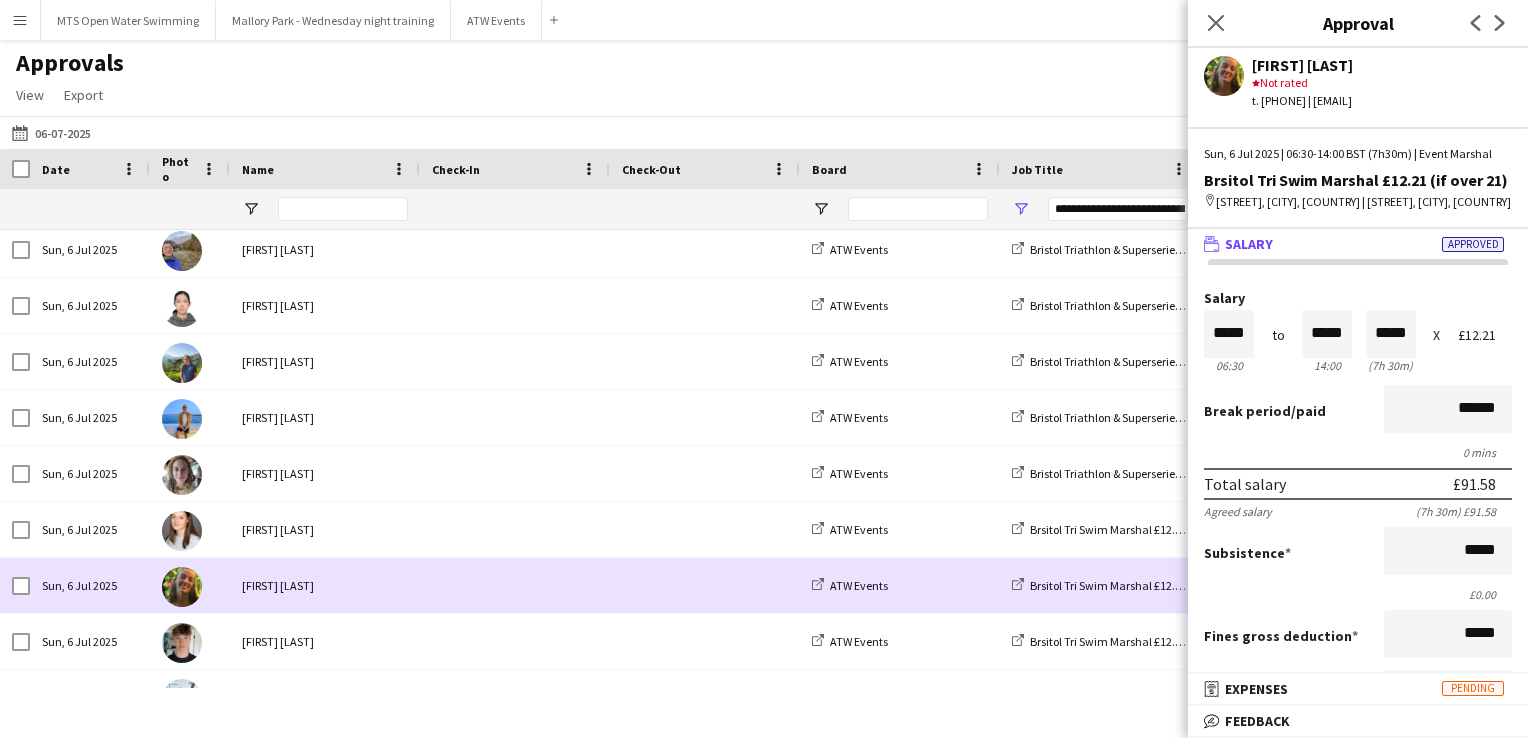 click at bounding box center (705, 585) 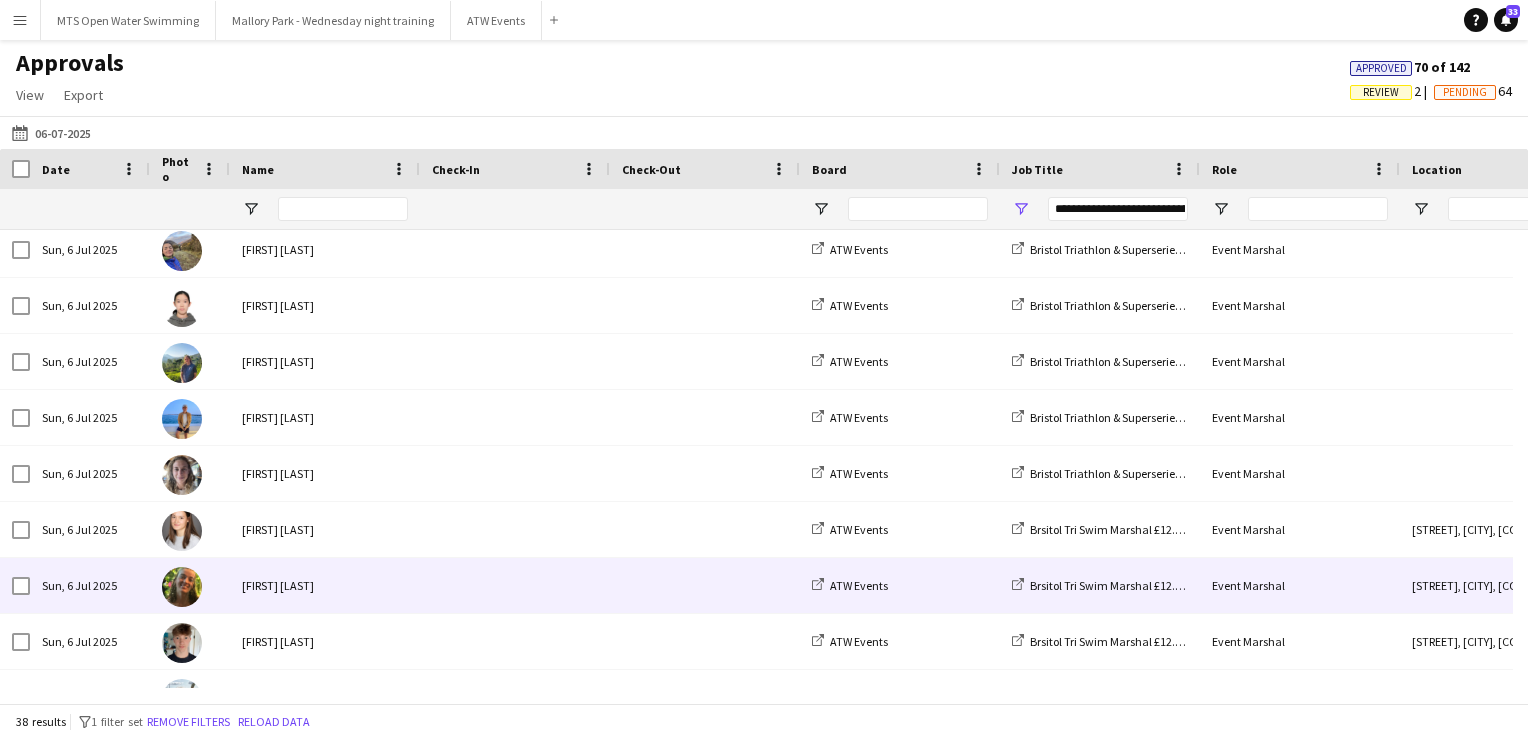 click at bounding box center [705, 585] 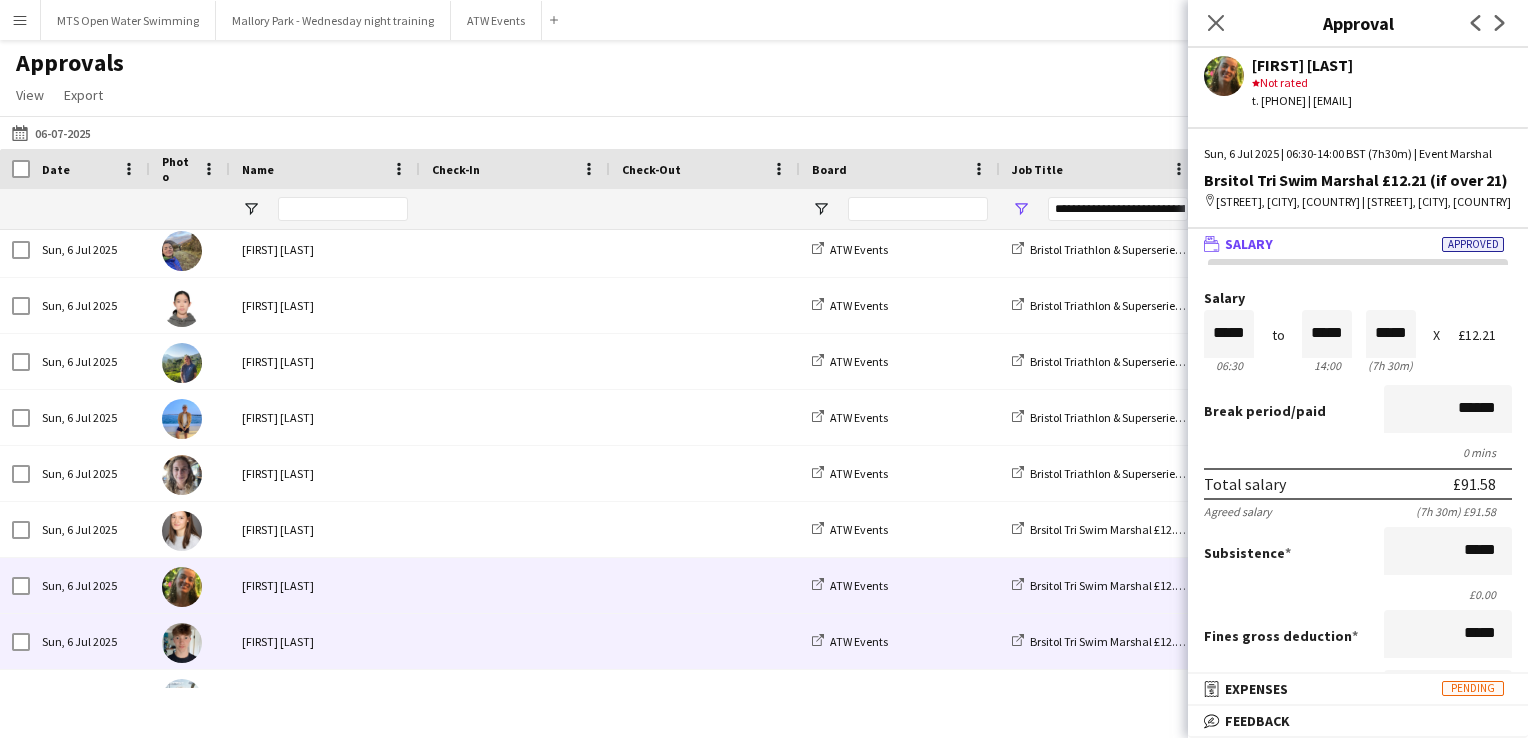 click at bounding box center [705, 641] 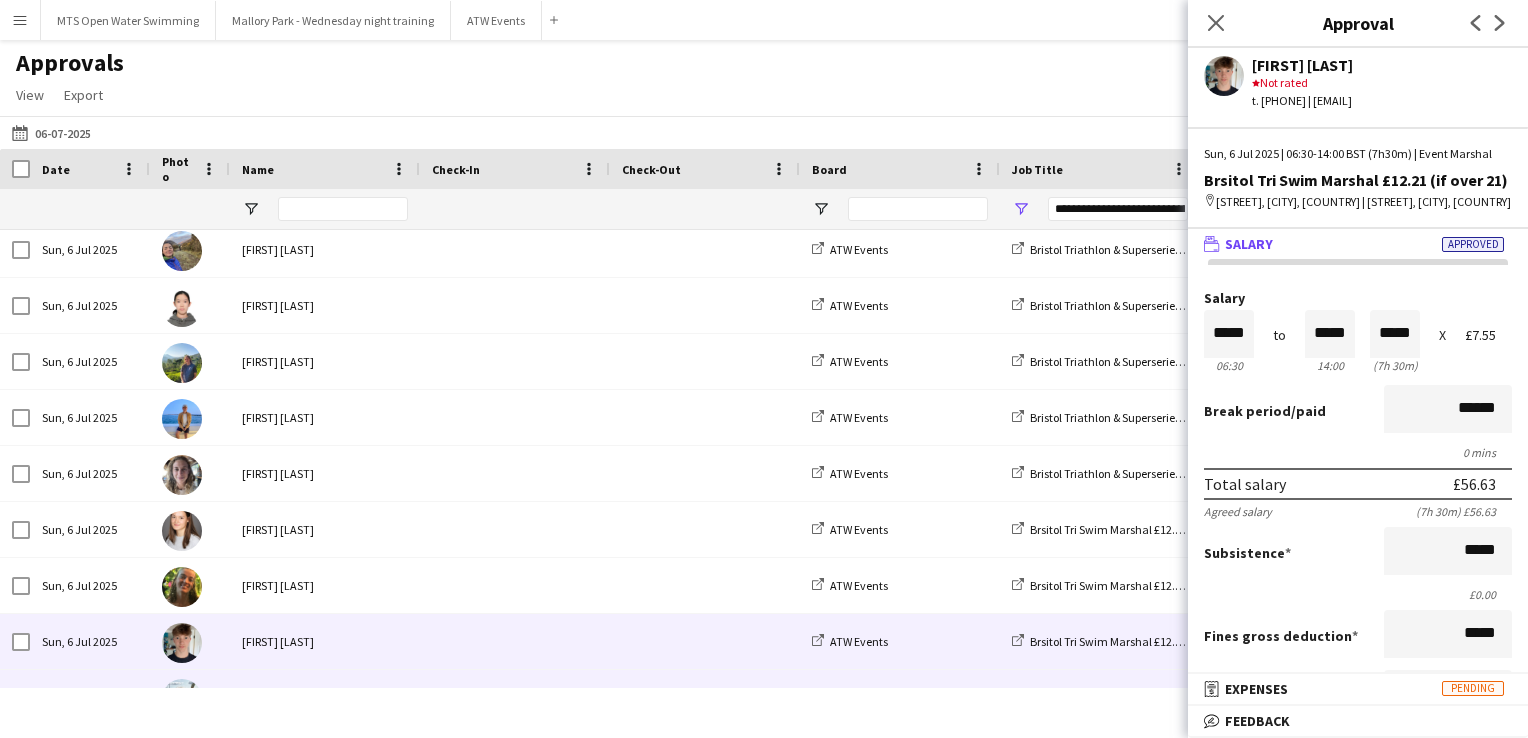 scroll, scrollTop: 1122, scrollLeft: 0, axis: vertical 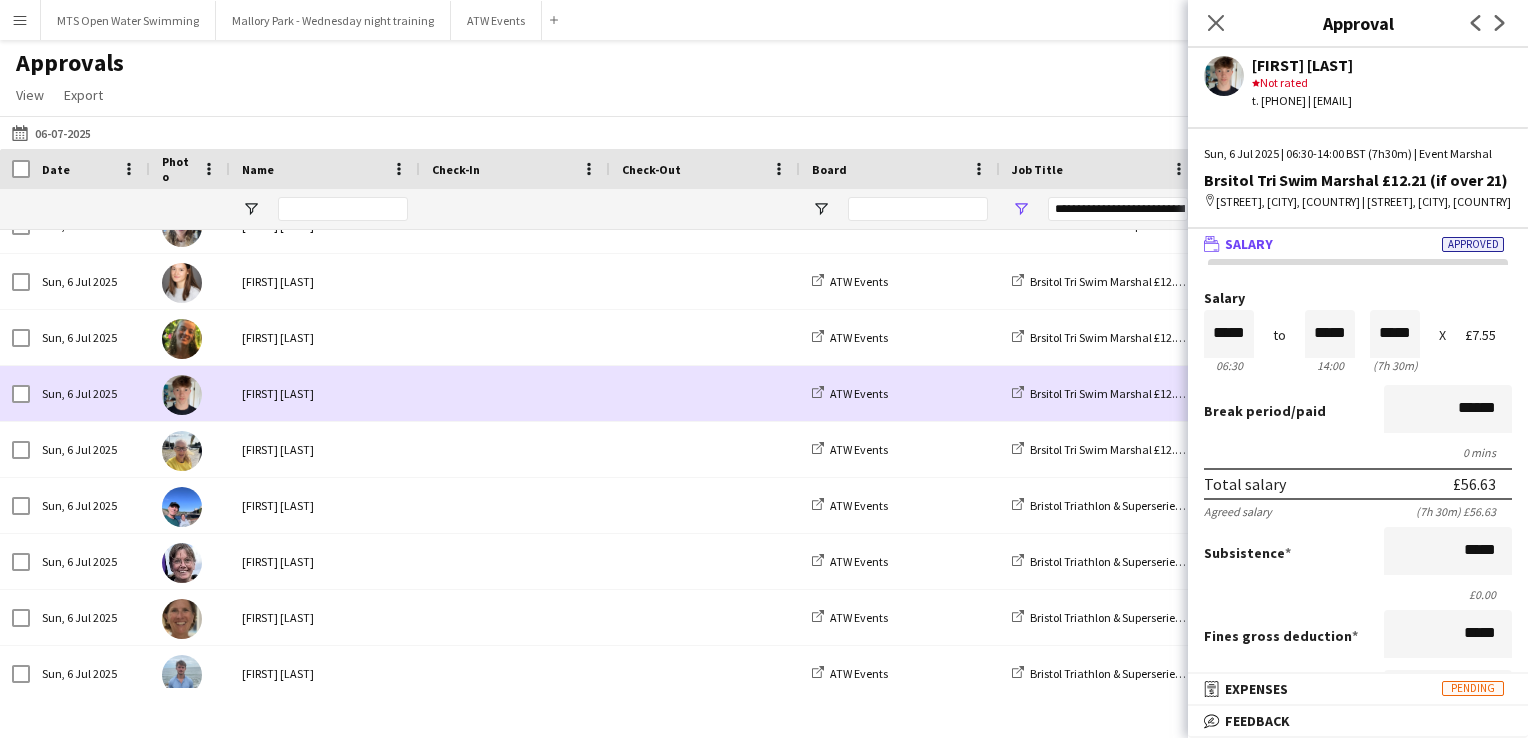 click at bounding box center [515, 393] 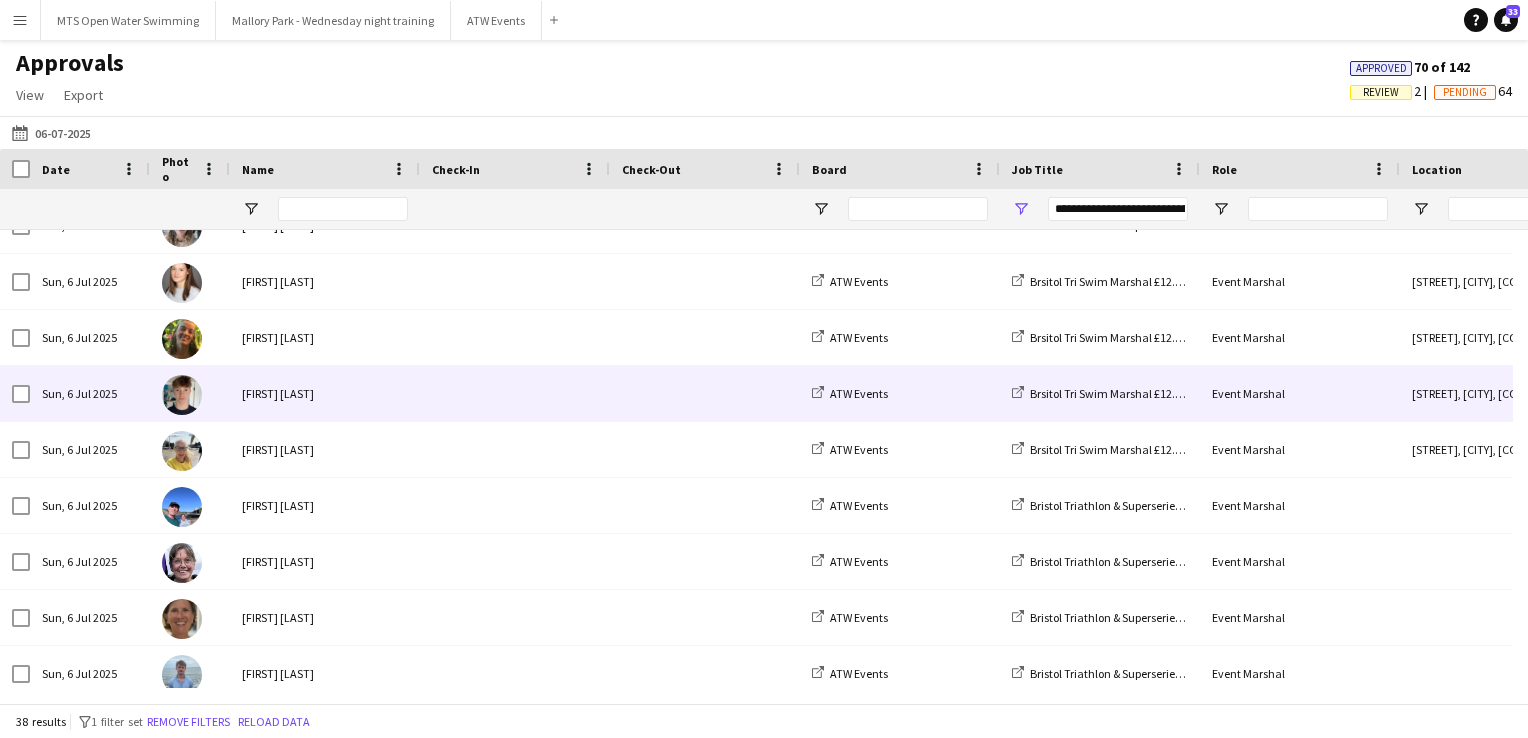click at bounding box center (515, 393) 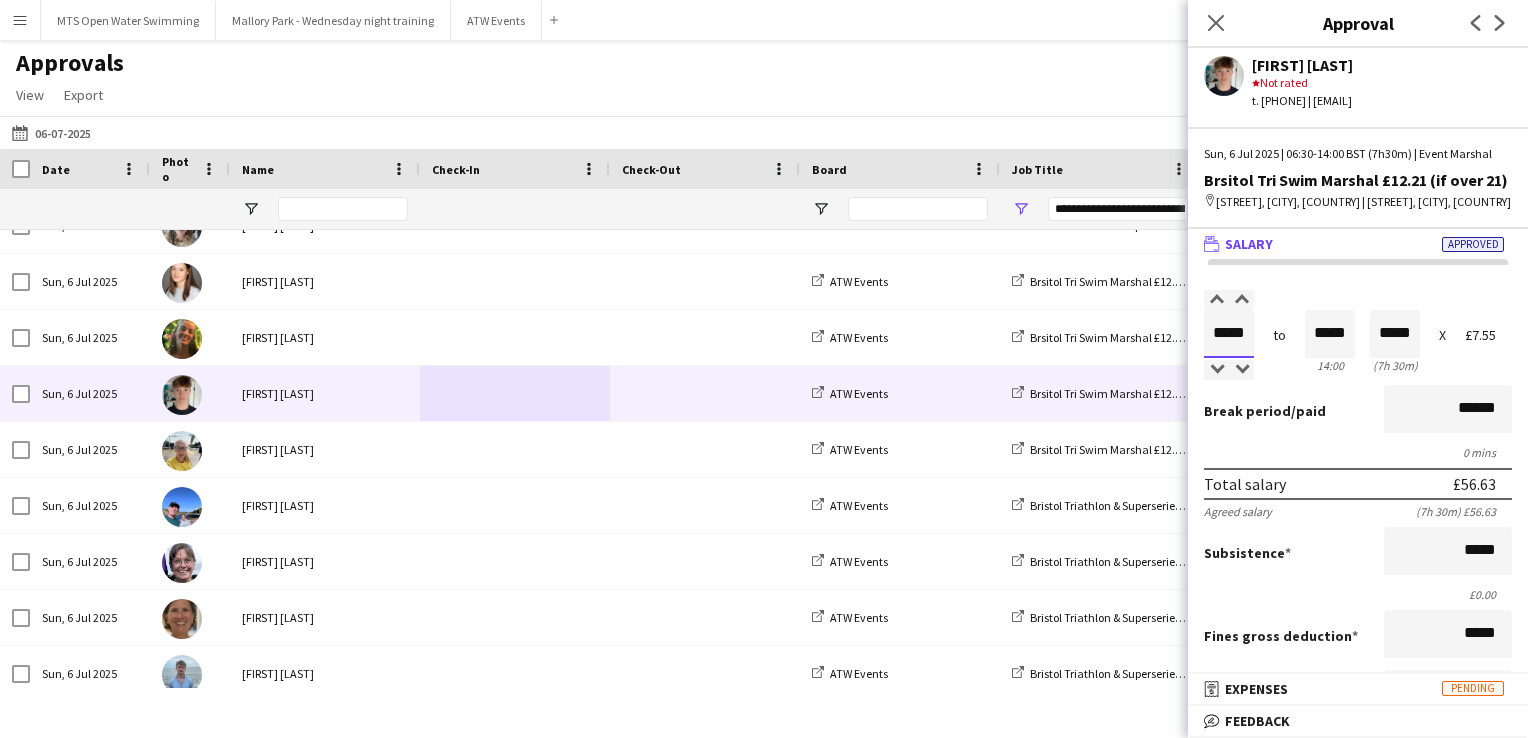 click on "*****" at bounding box center [1229, 334] 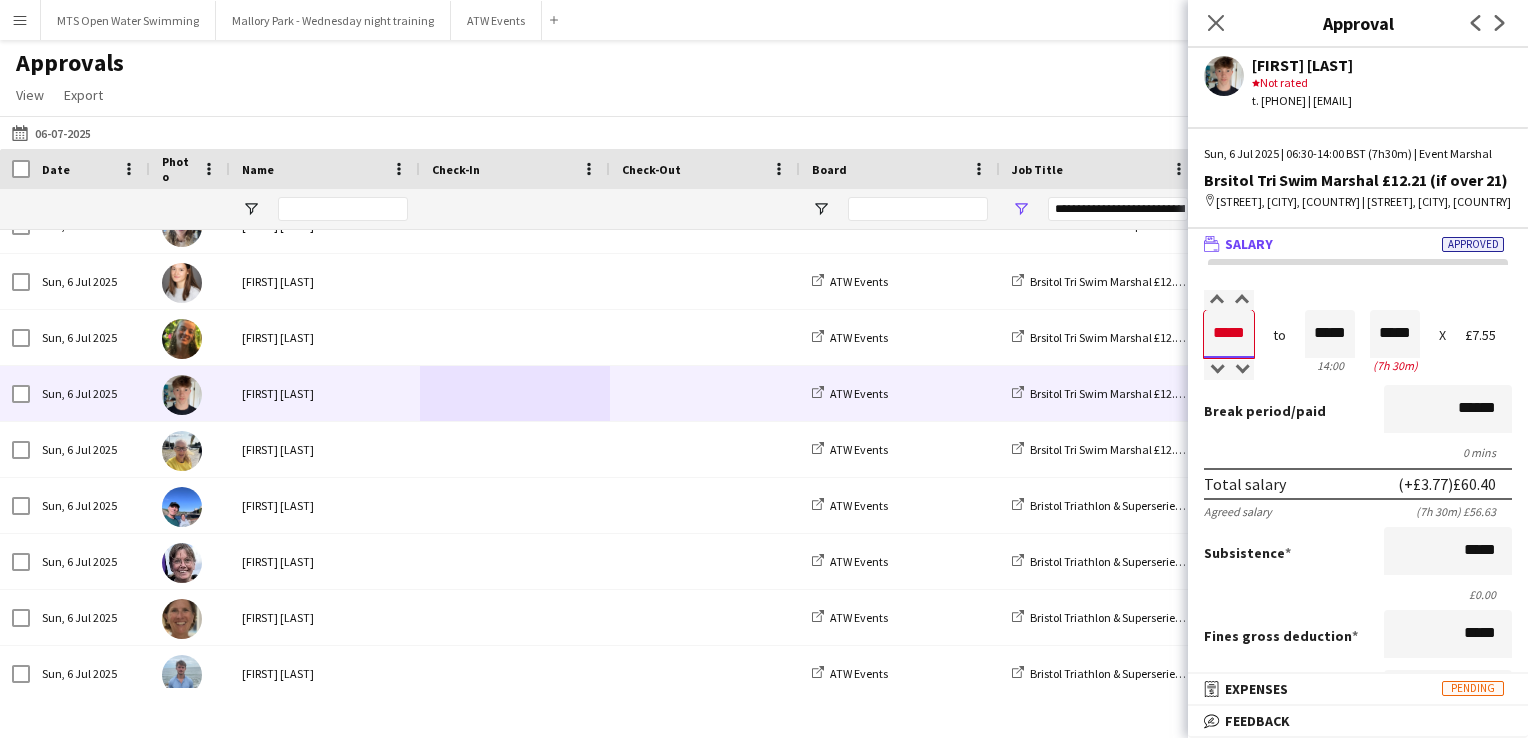 type on "*****" 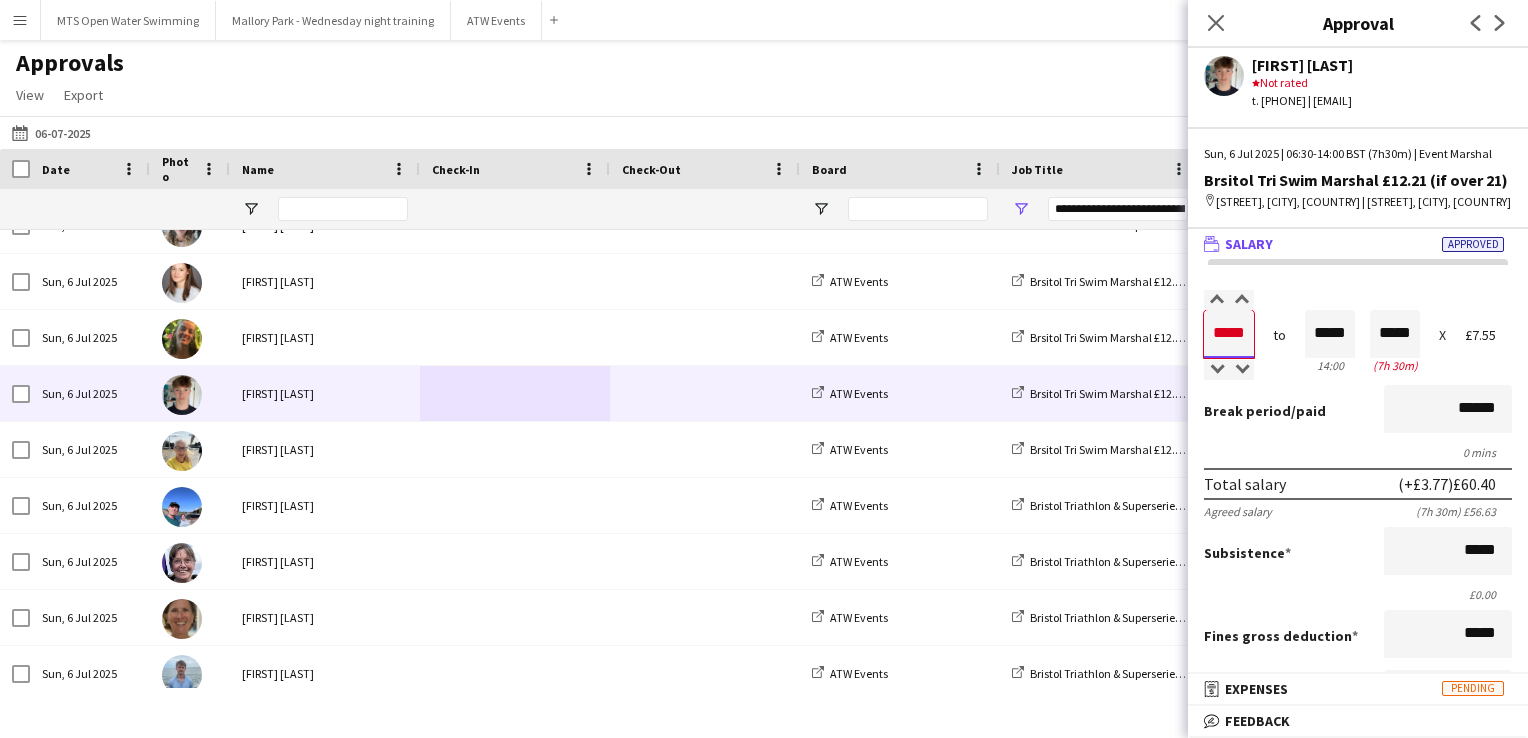 type on "*****" 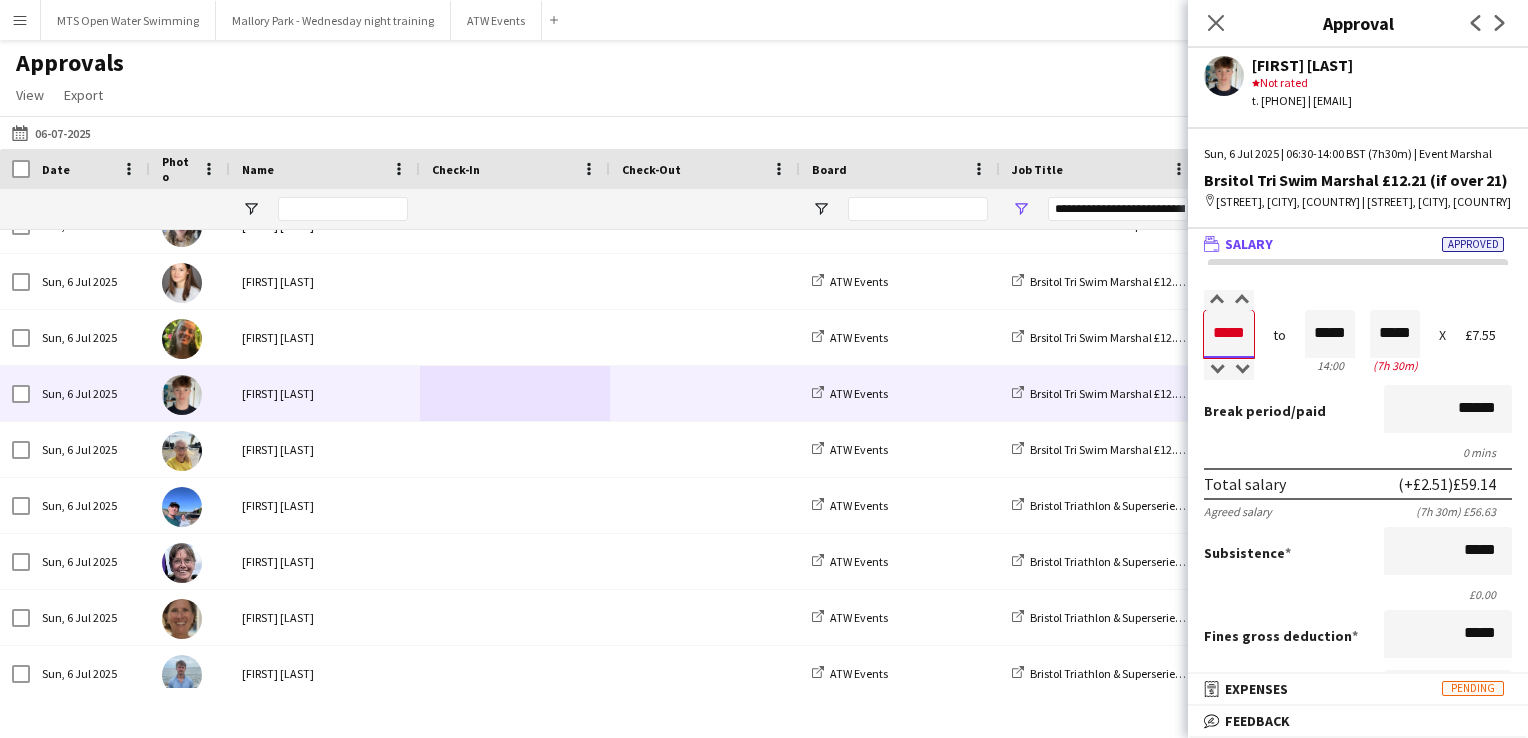 type on "*****" 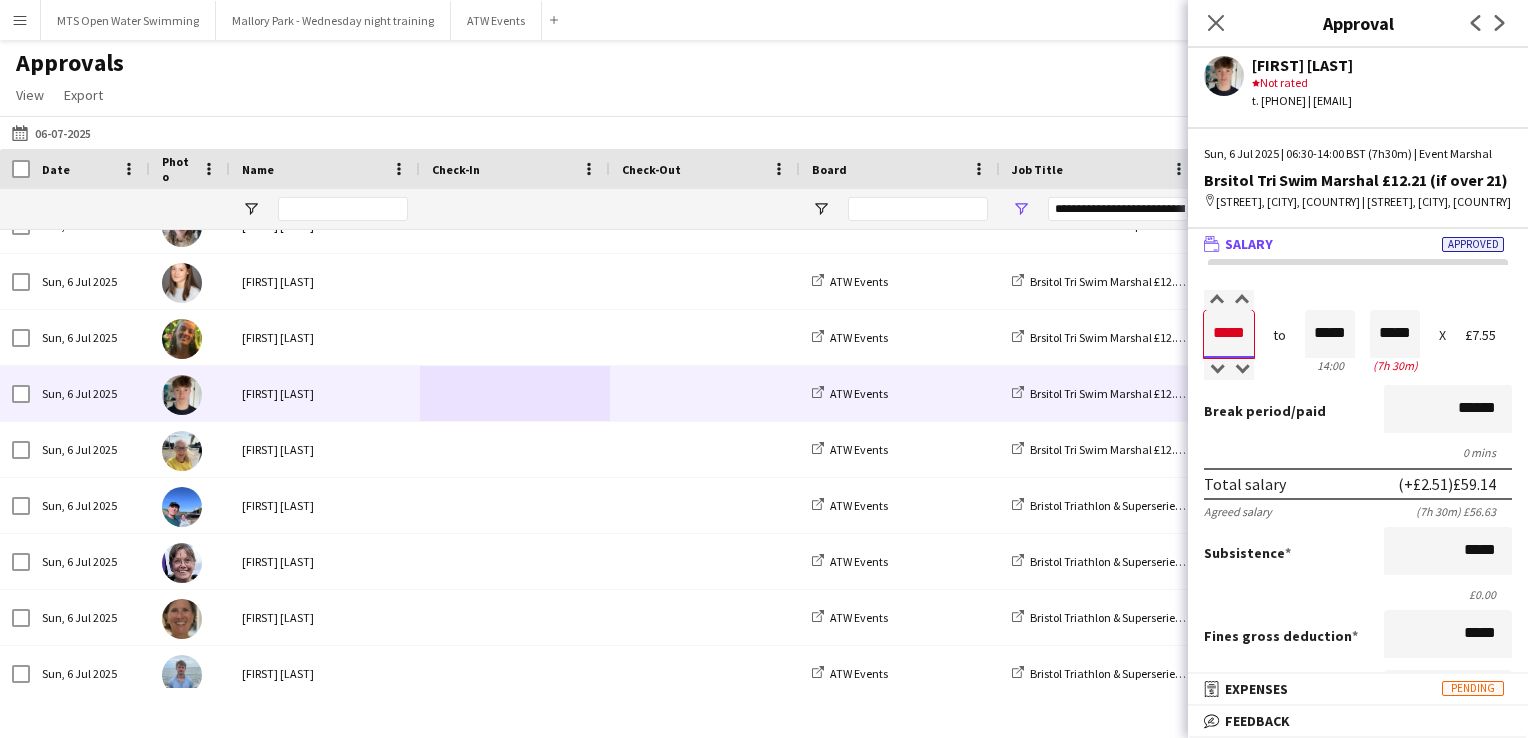 type on "*****" 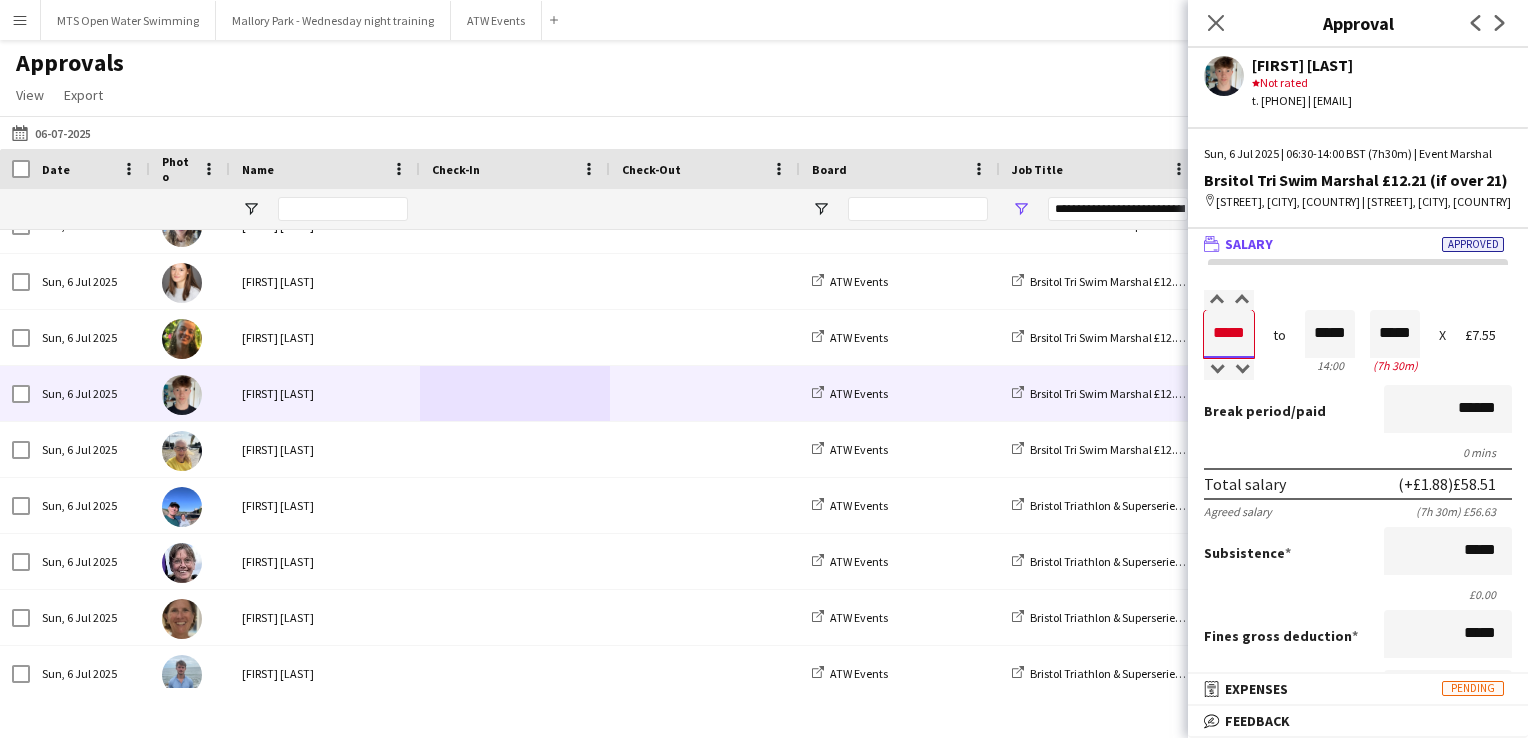 type on "*****" 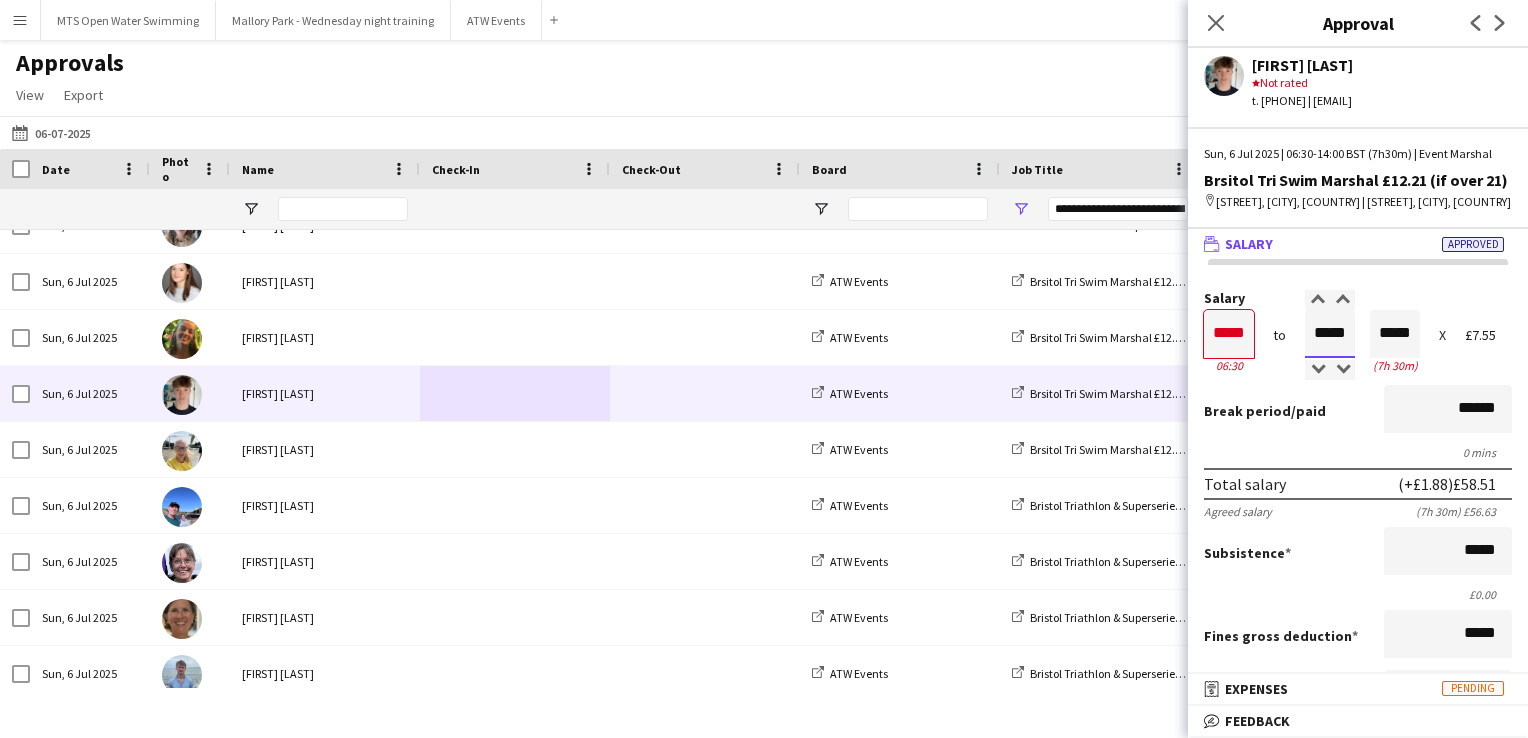 click on "*****" at bounding box center (1330, 334) 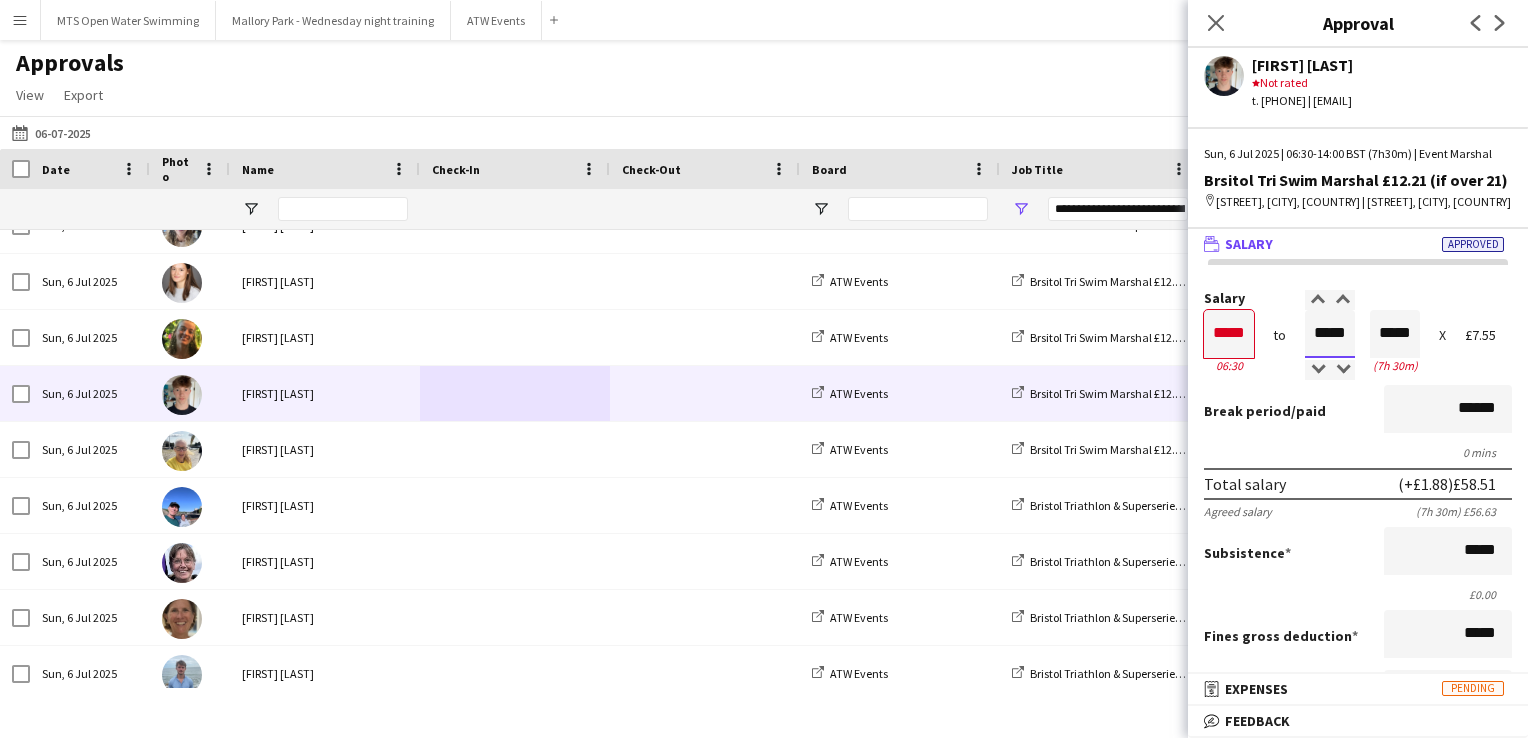 click on "*****" at bounding box center (1330, 334) 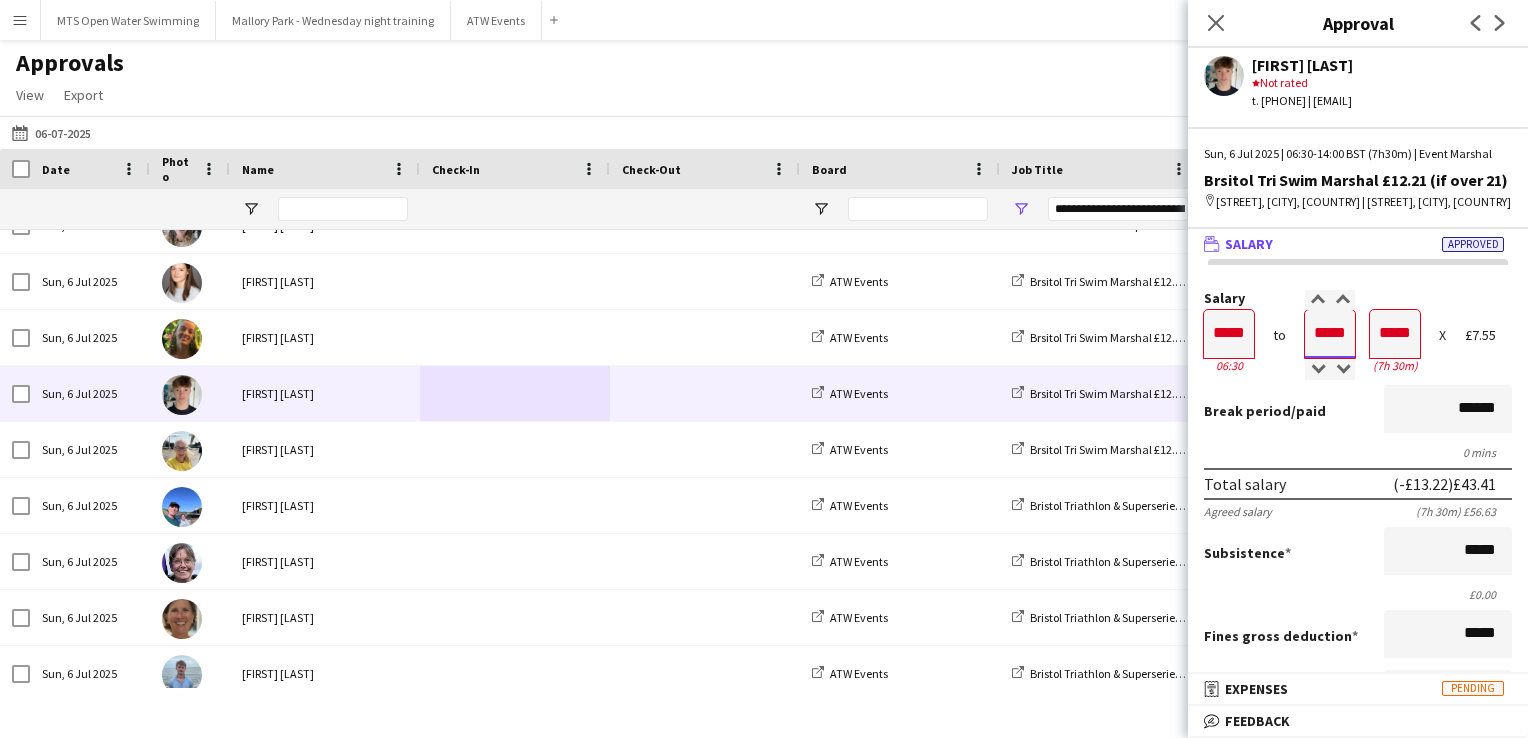 type on "*****" 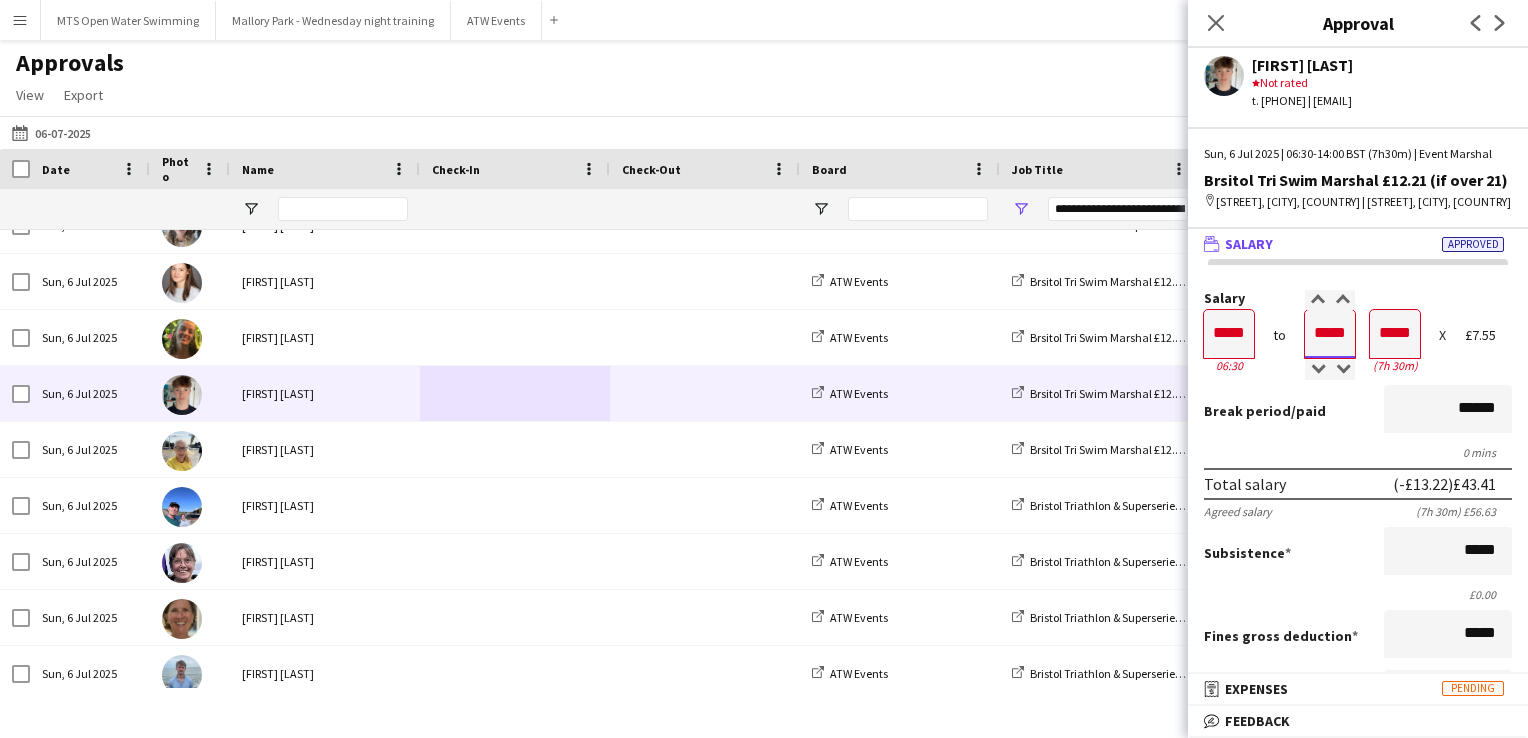 type on "*****" 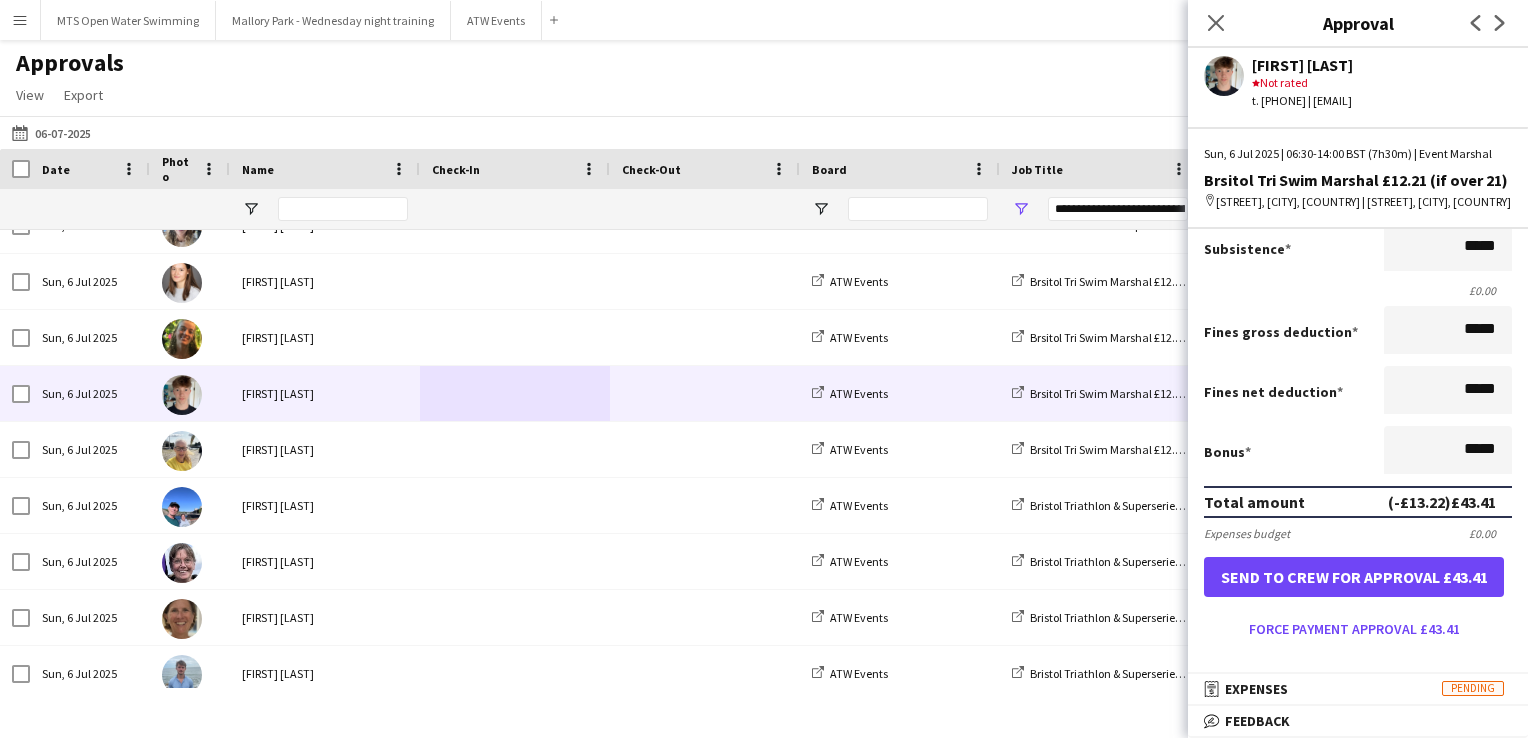 scroll, scrollTop: 447, scrollLeft: 0, axis: vertical 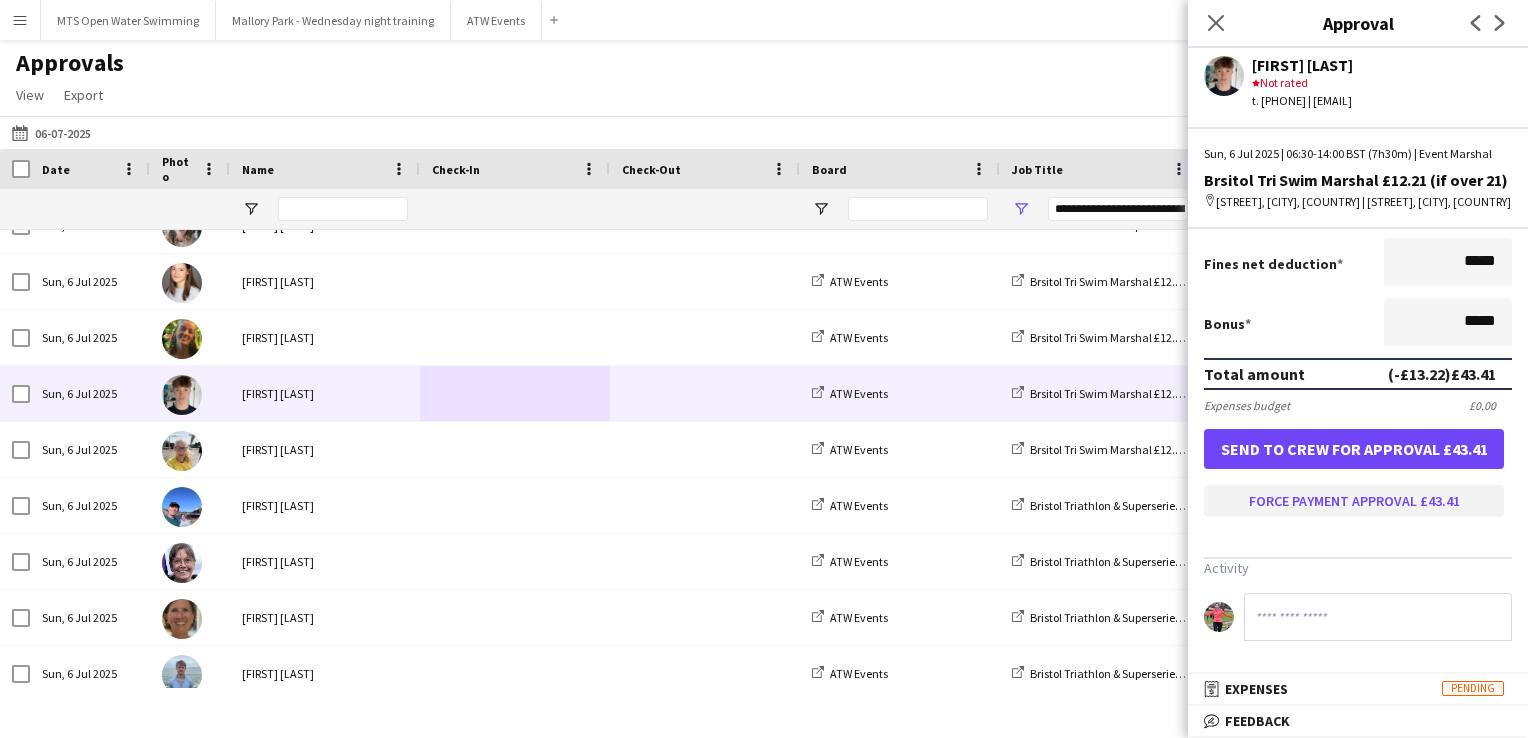 type on "*****" 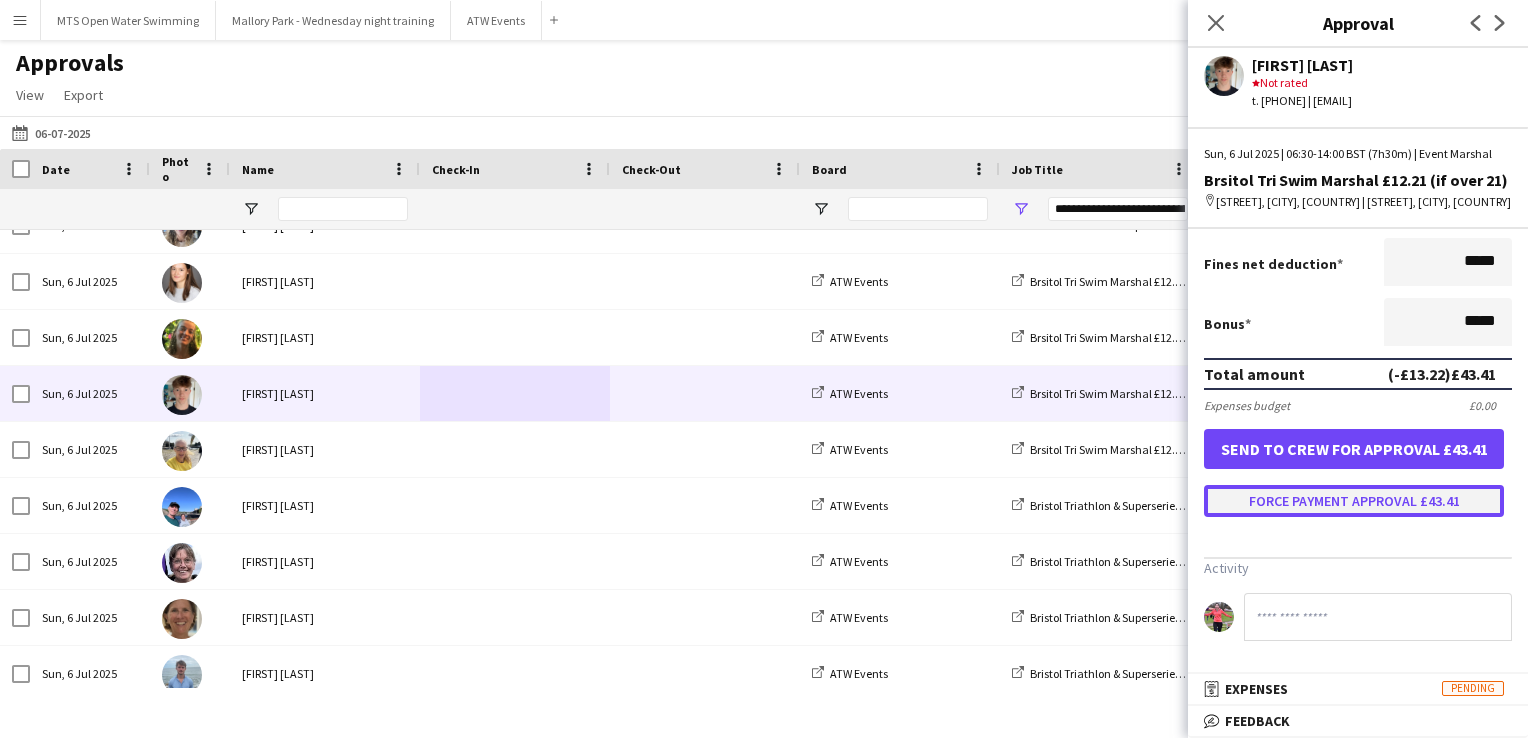 click on "Force payment approval £43.41" at bounding box center [1354, 501] 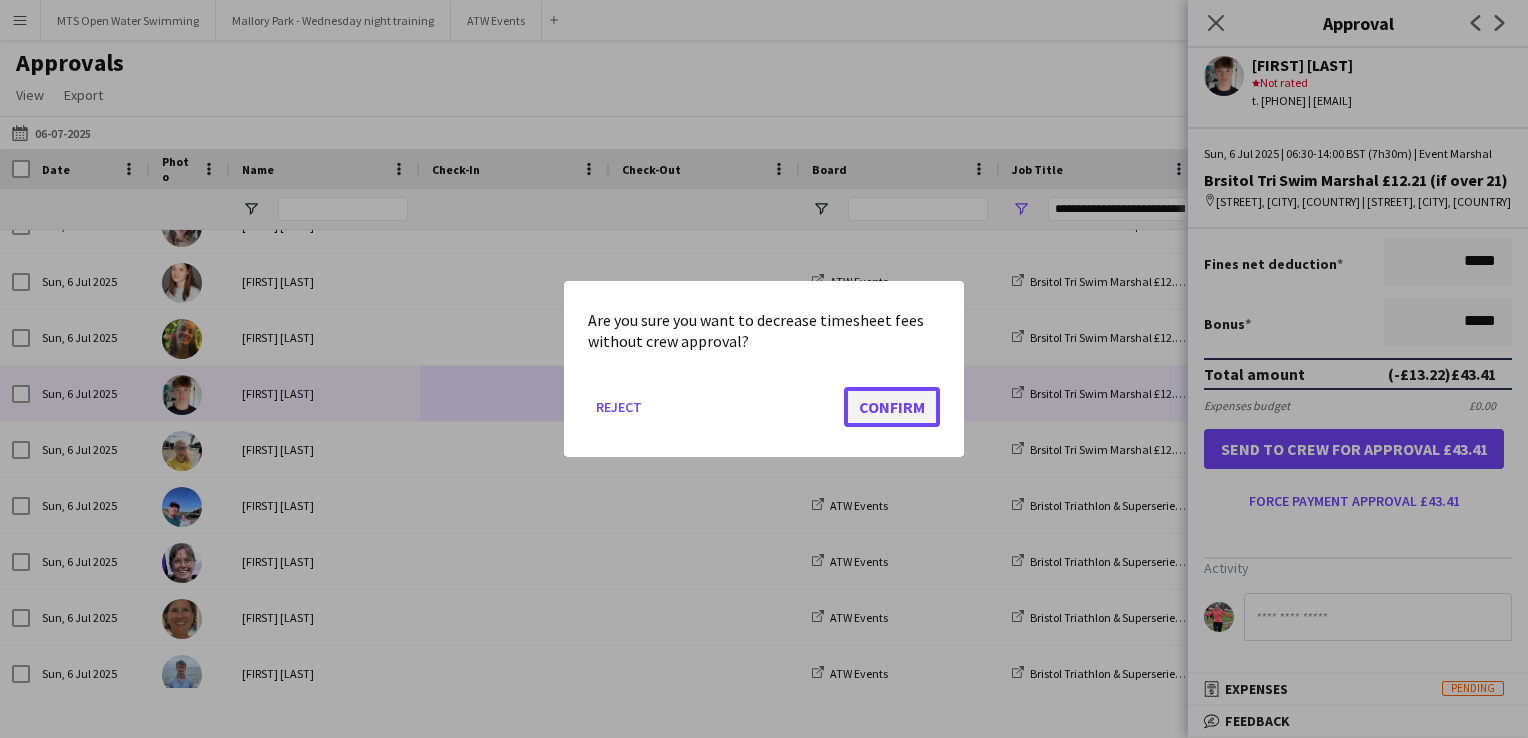 click on "Confirm" 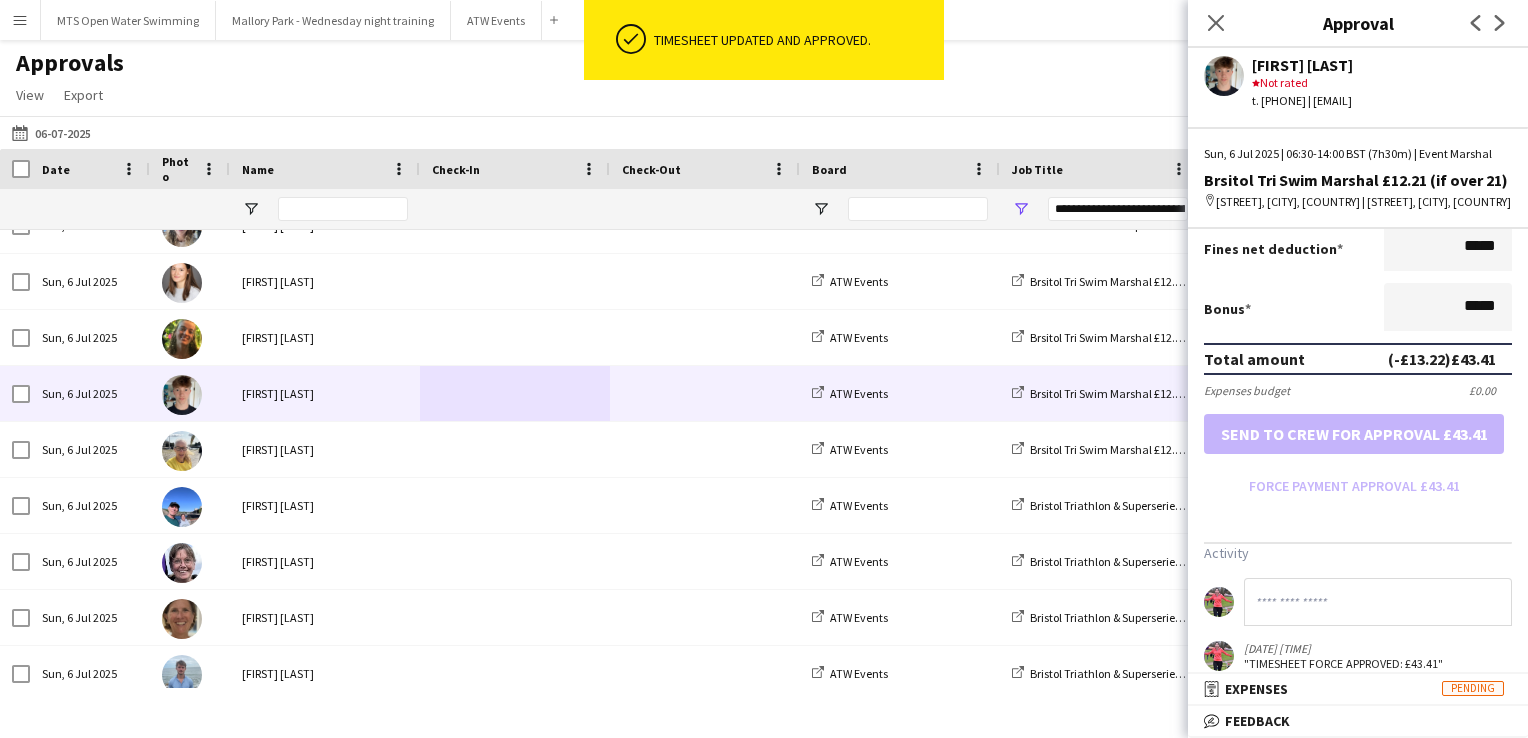 scroll, scrollTop: 0, scrollLeft: 0, axis: both 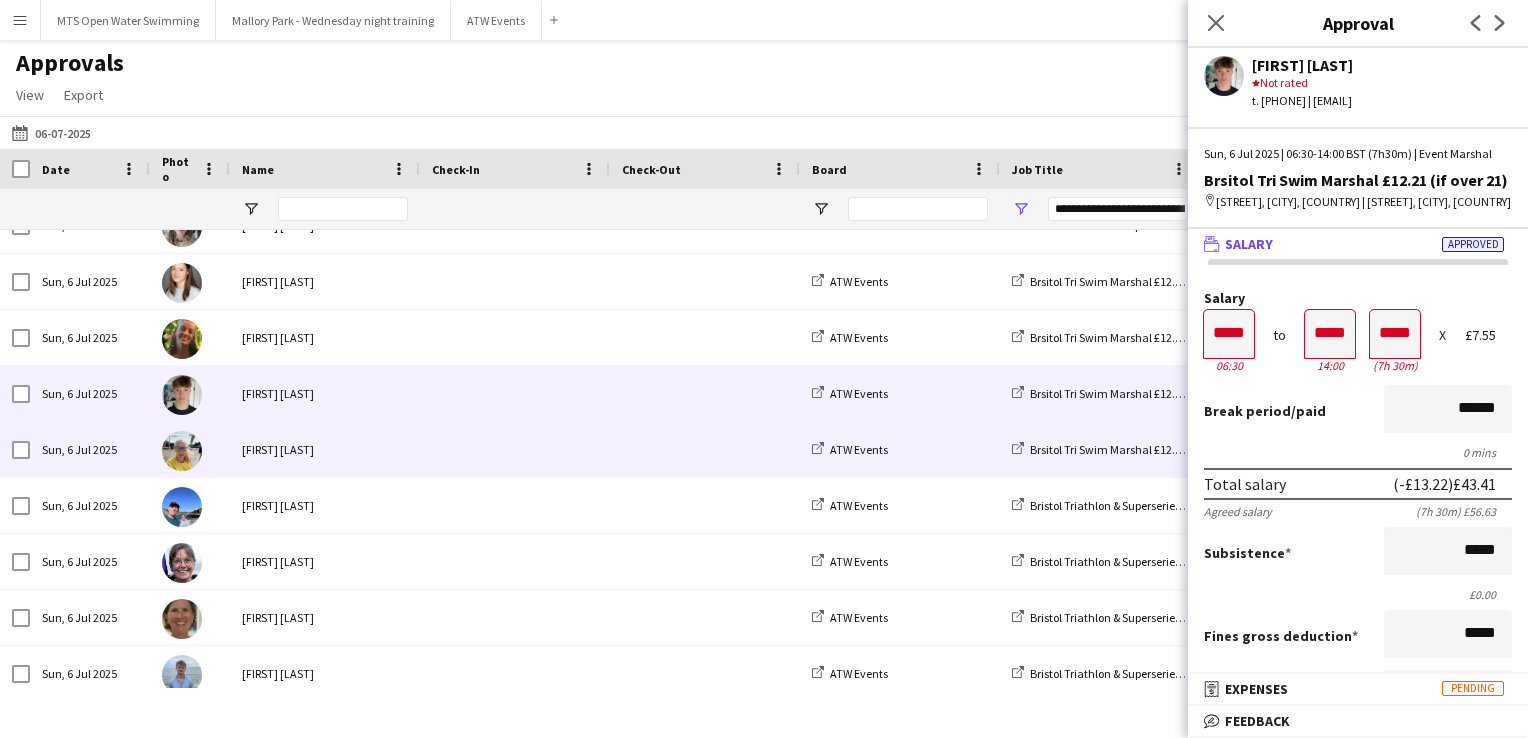 click at bounding box center (515, 449) 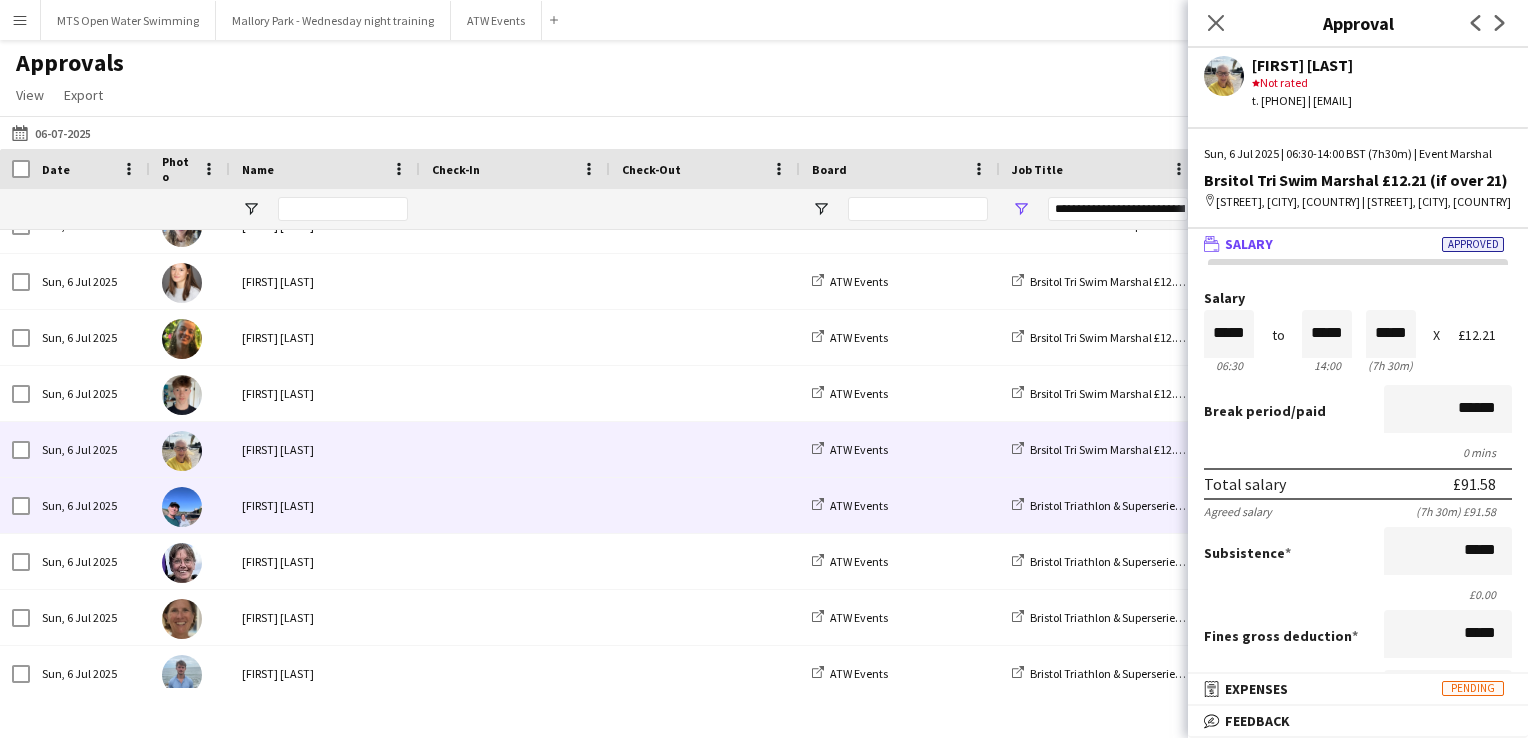 click on "[FIRST] [LAST]" at bounding box center [325, 505] 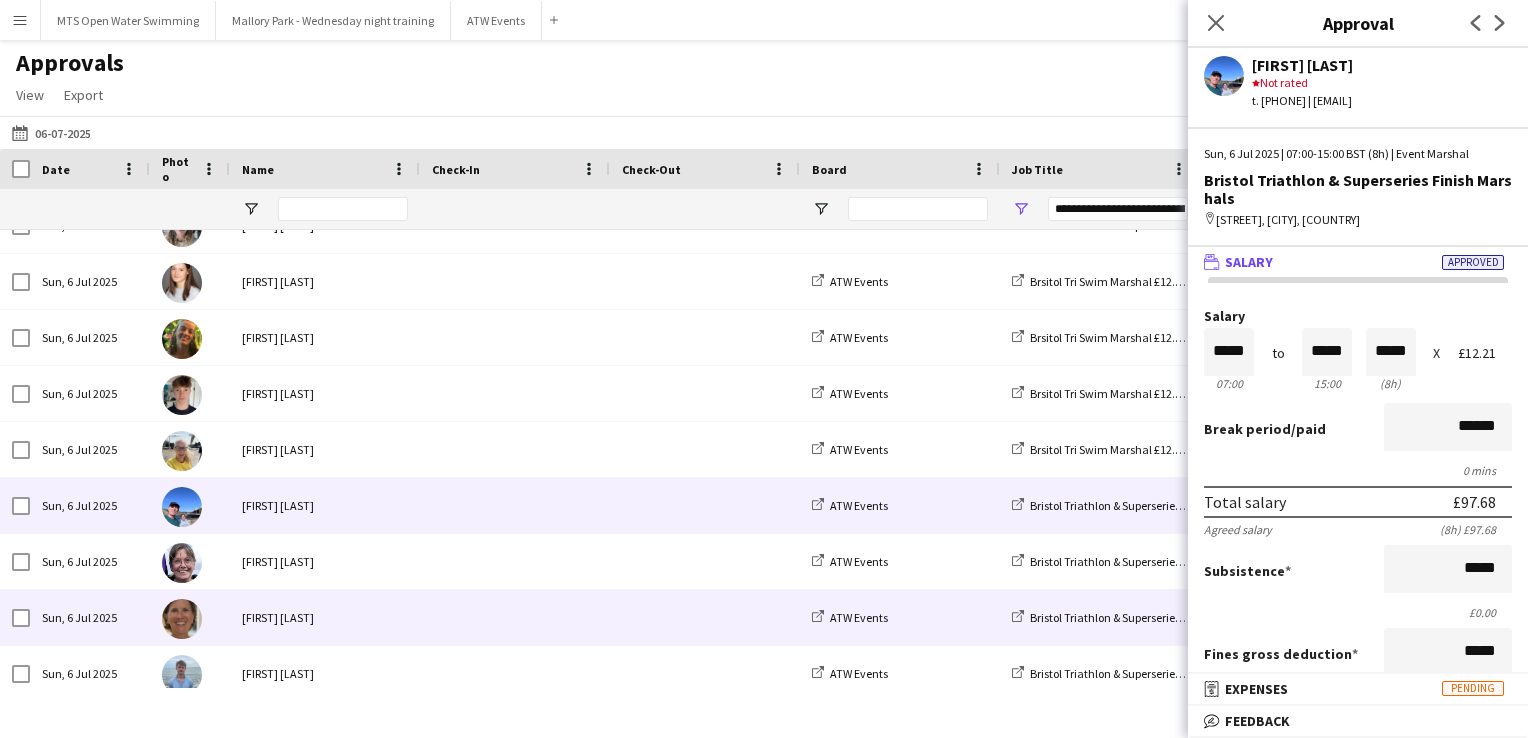 click on "Carolyn Tilley" at bounding box center (325, 617) 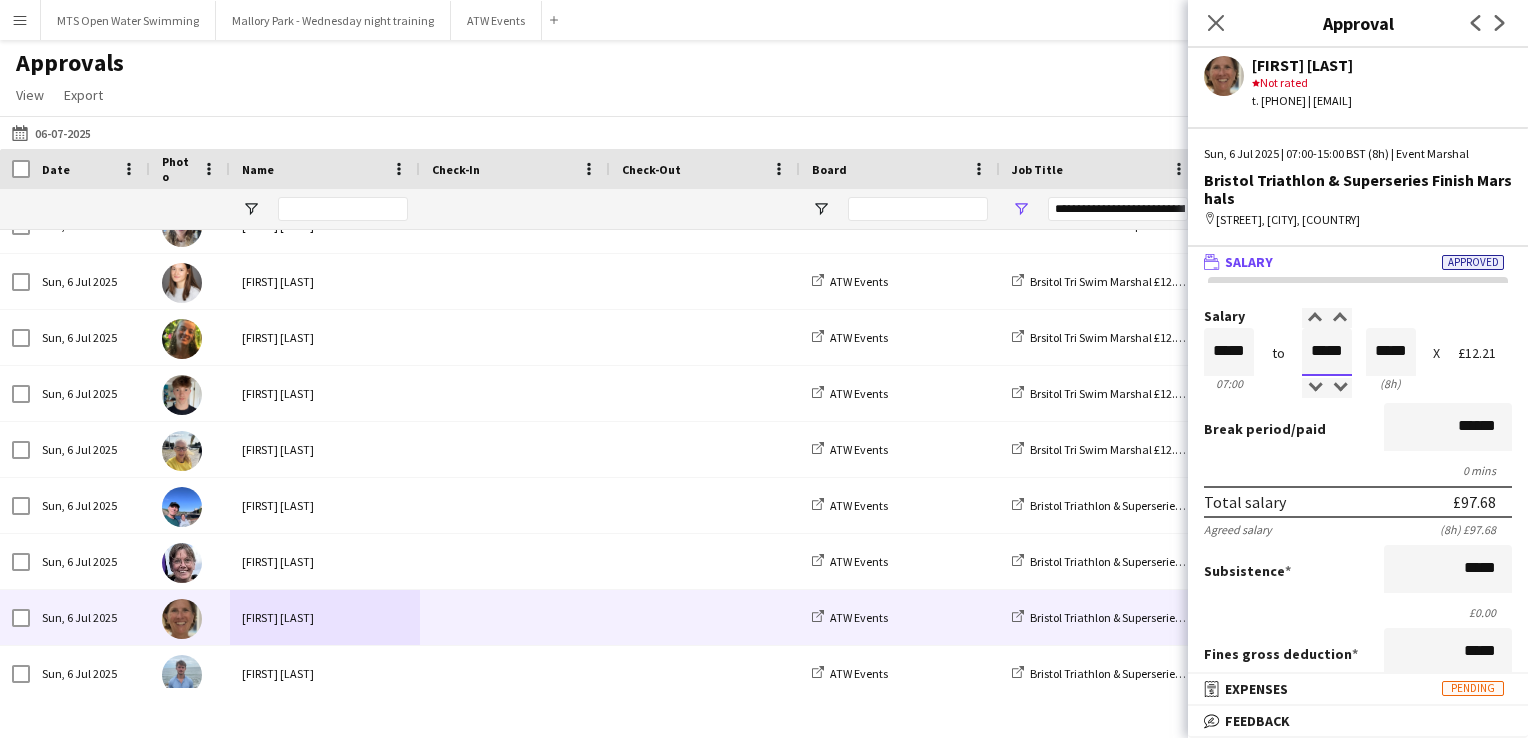 click on "*****" at bounding box center [1327, 352] 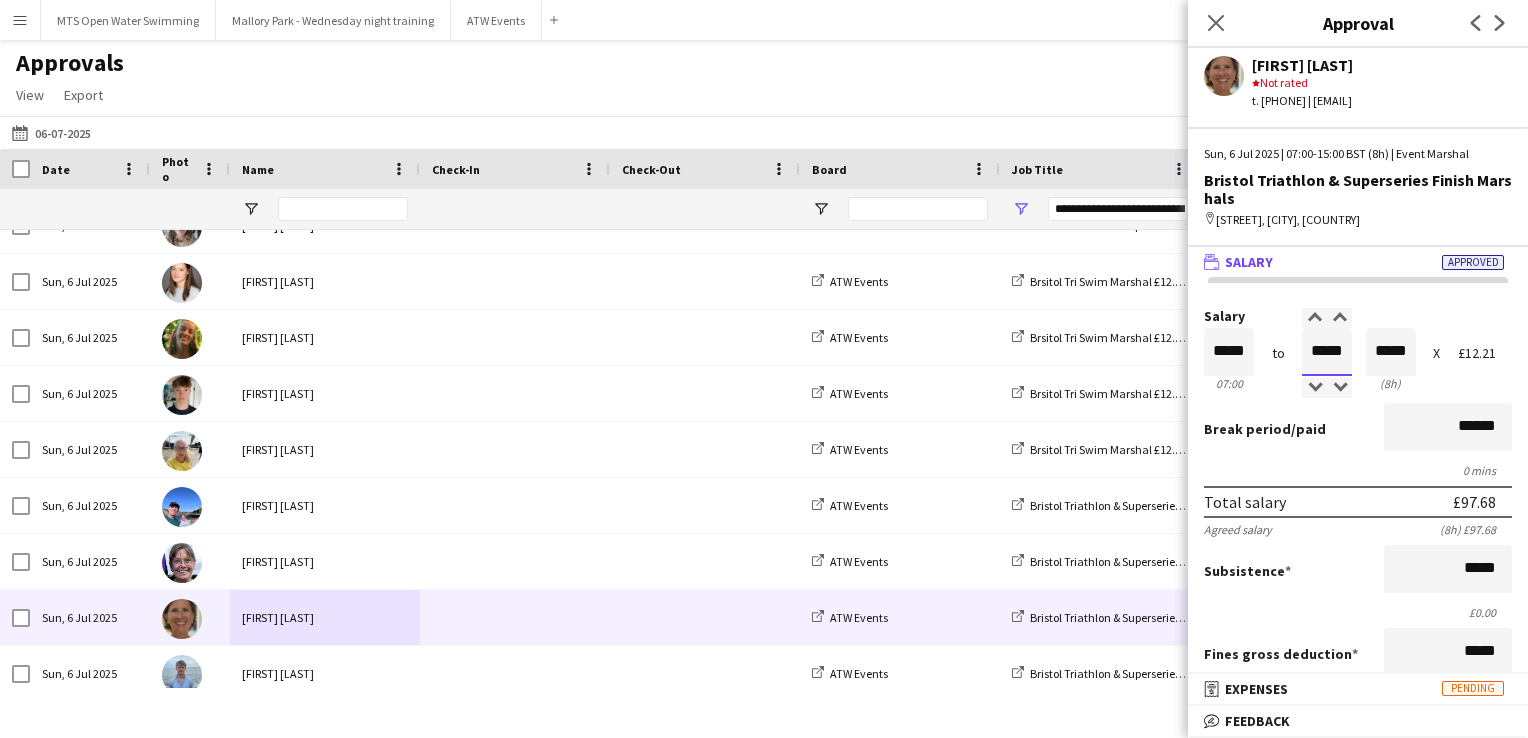 type on "*****" 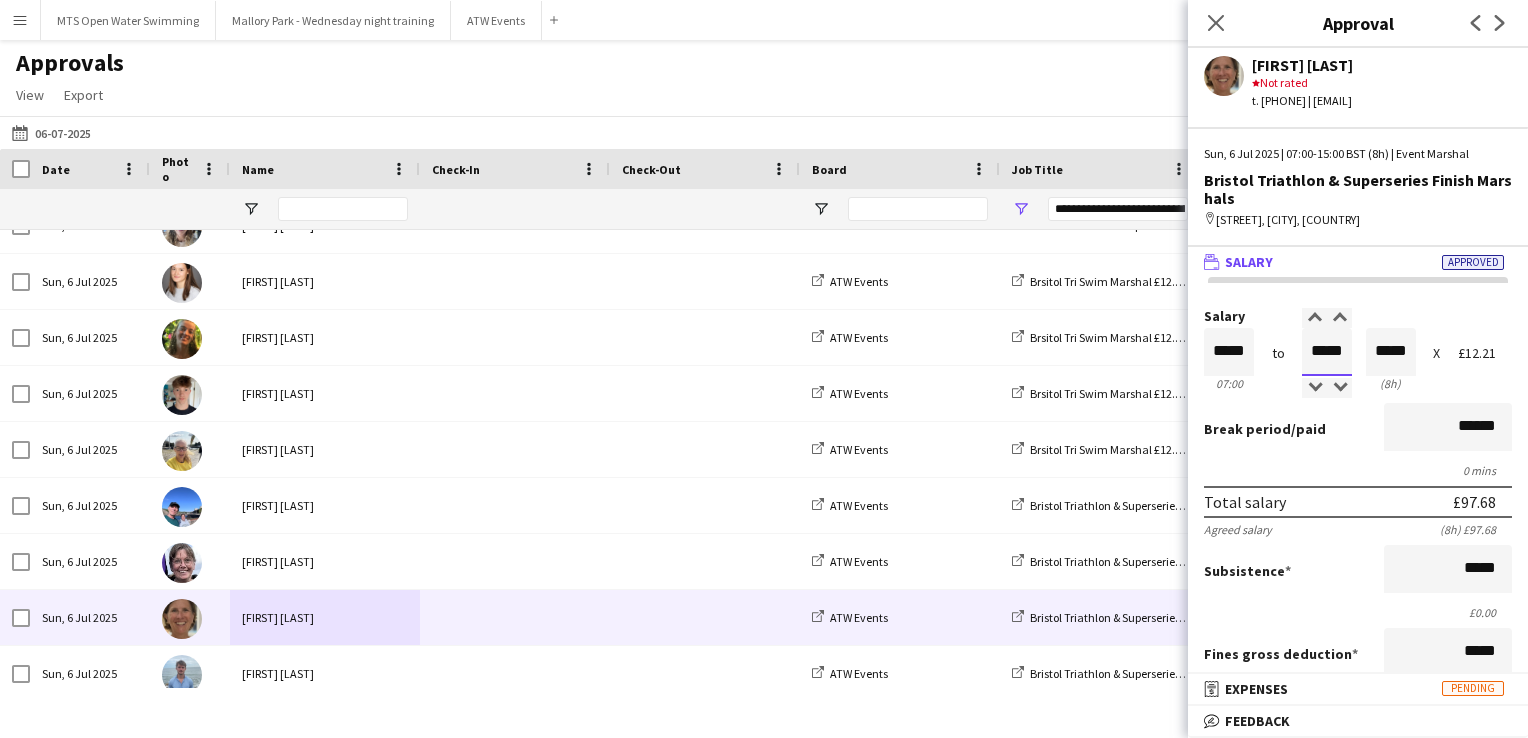 type on "*****" 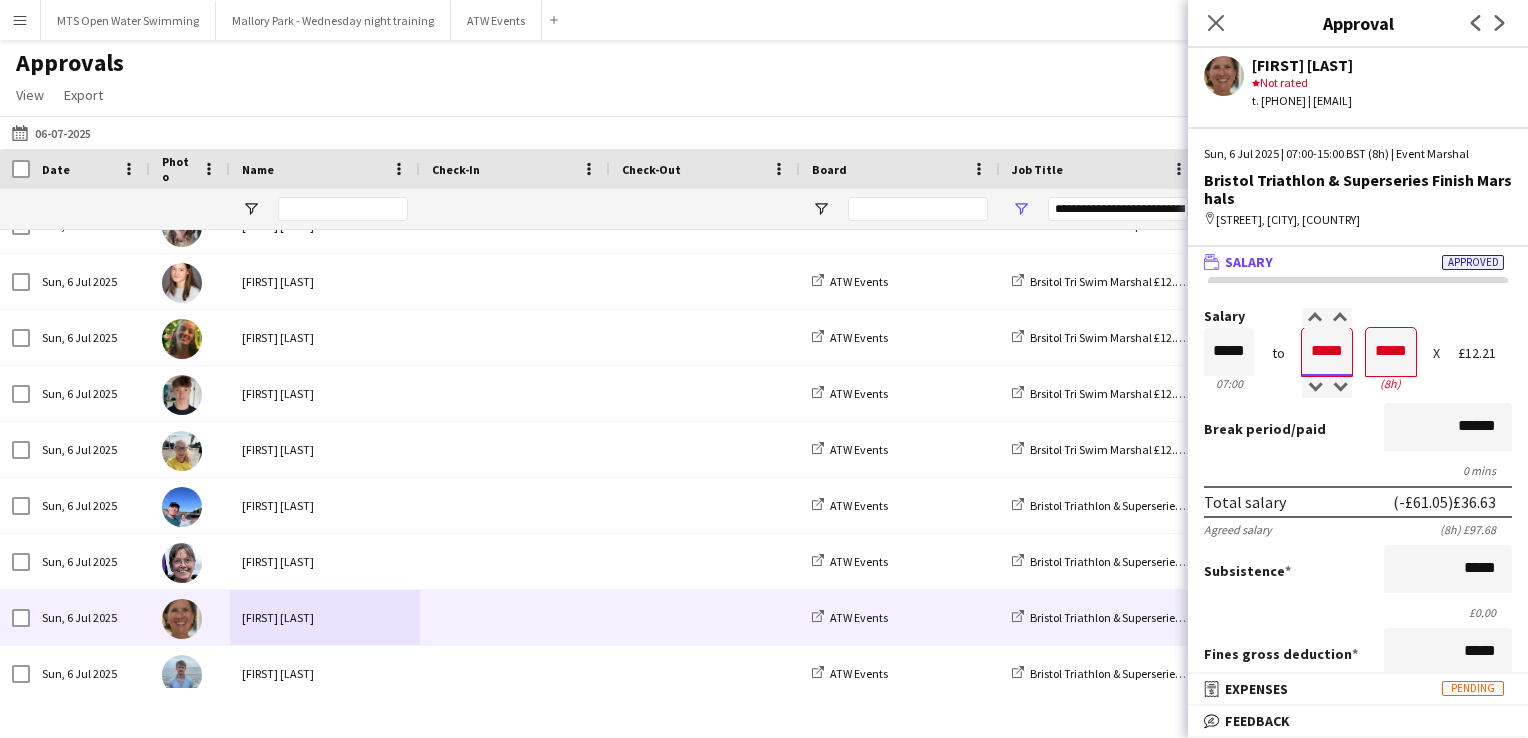 type on "*****" 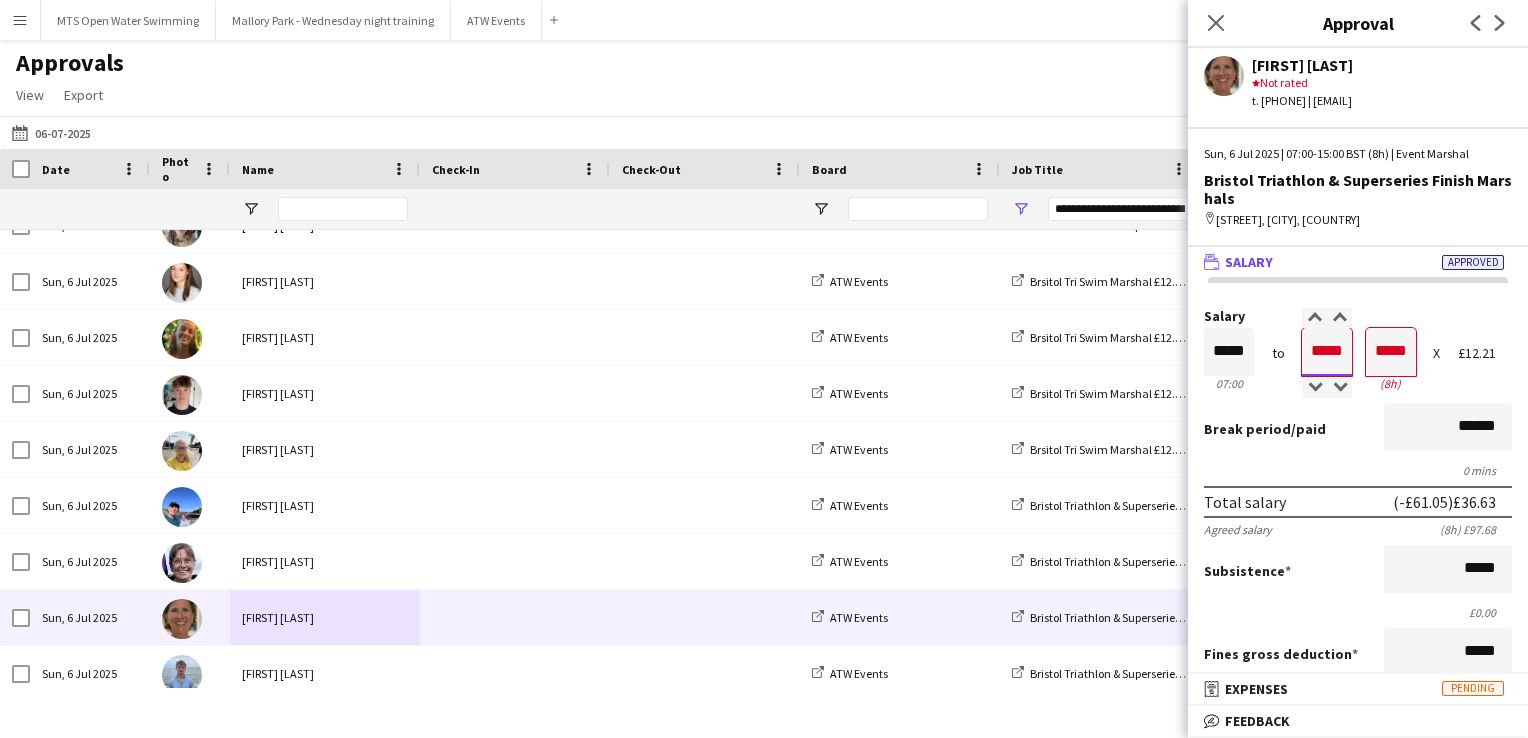 type on "*****" 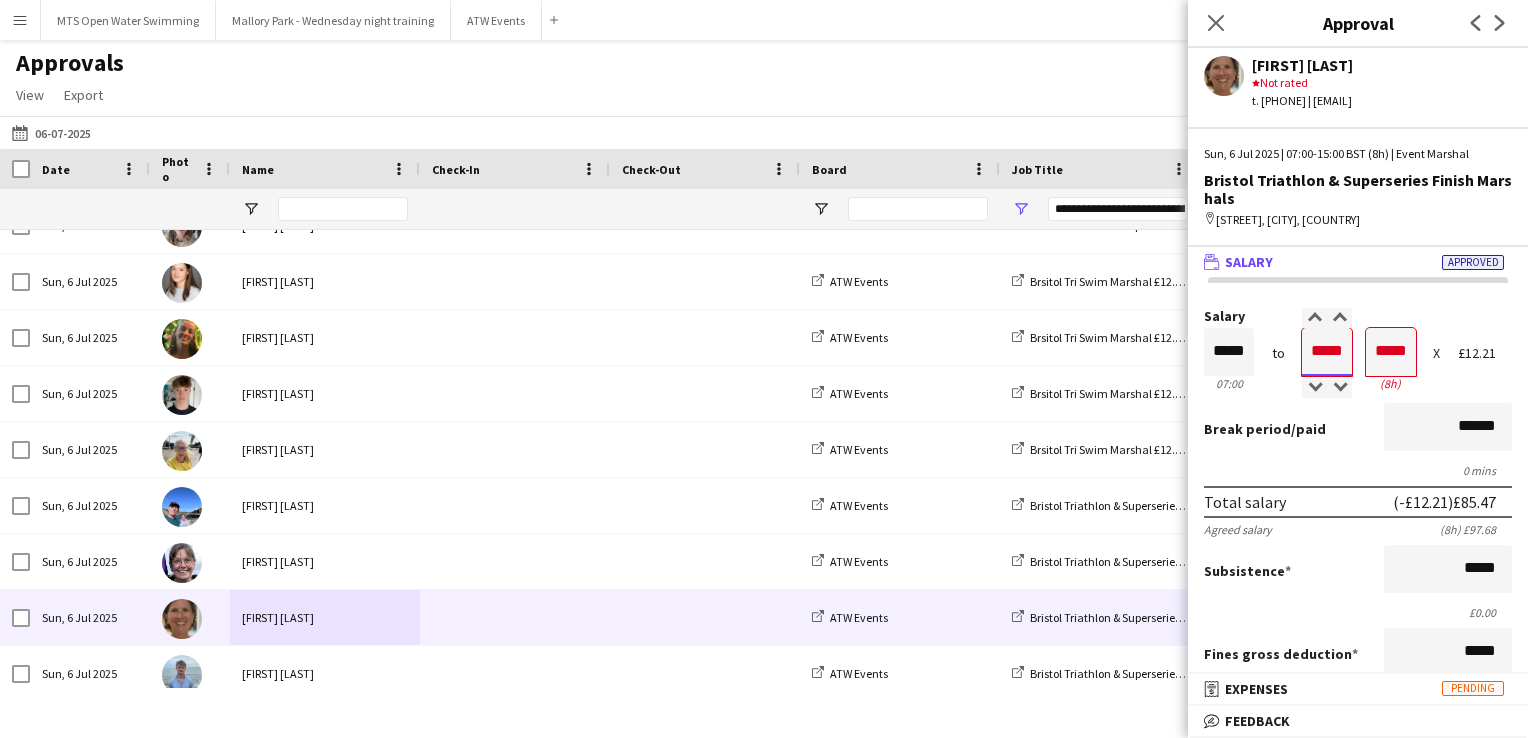 type on "*****" 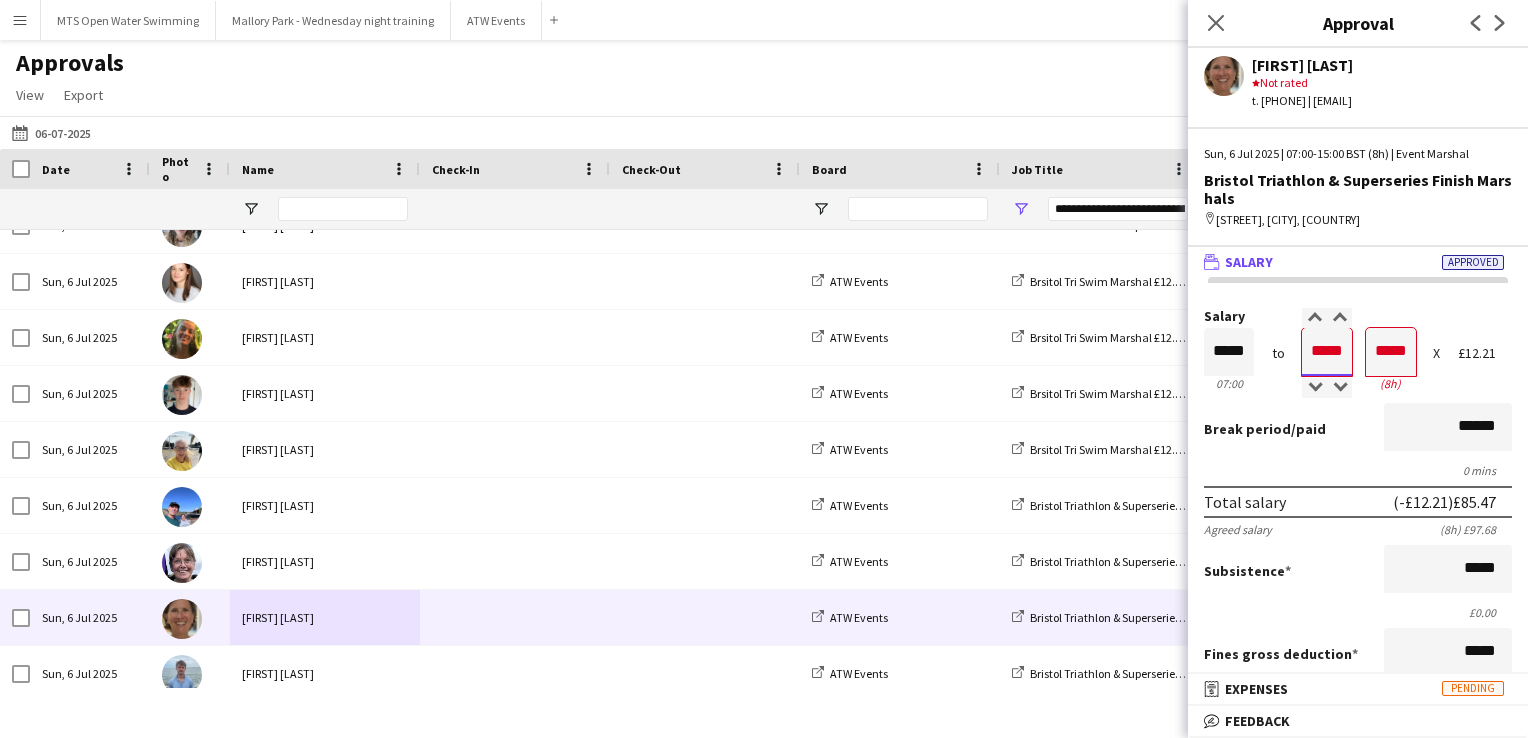 type on "*****" 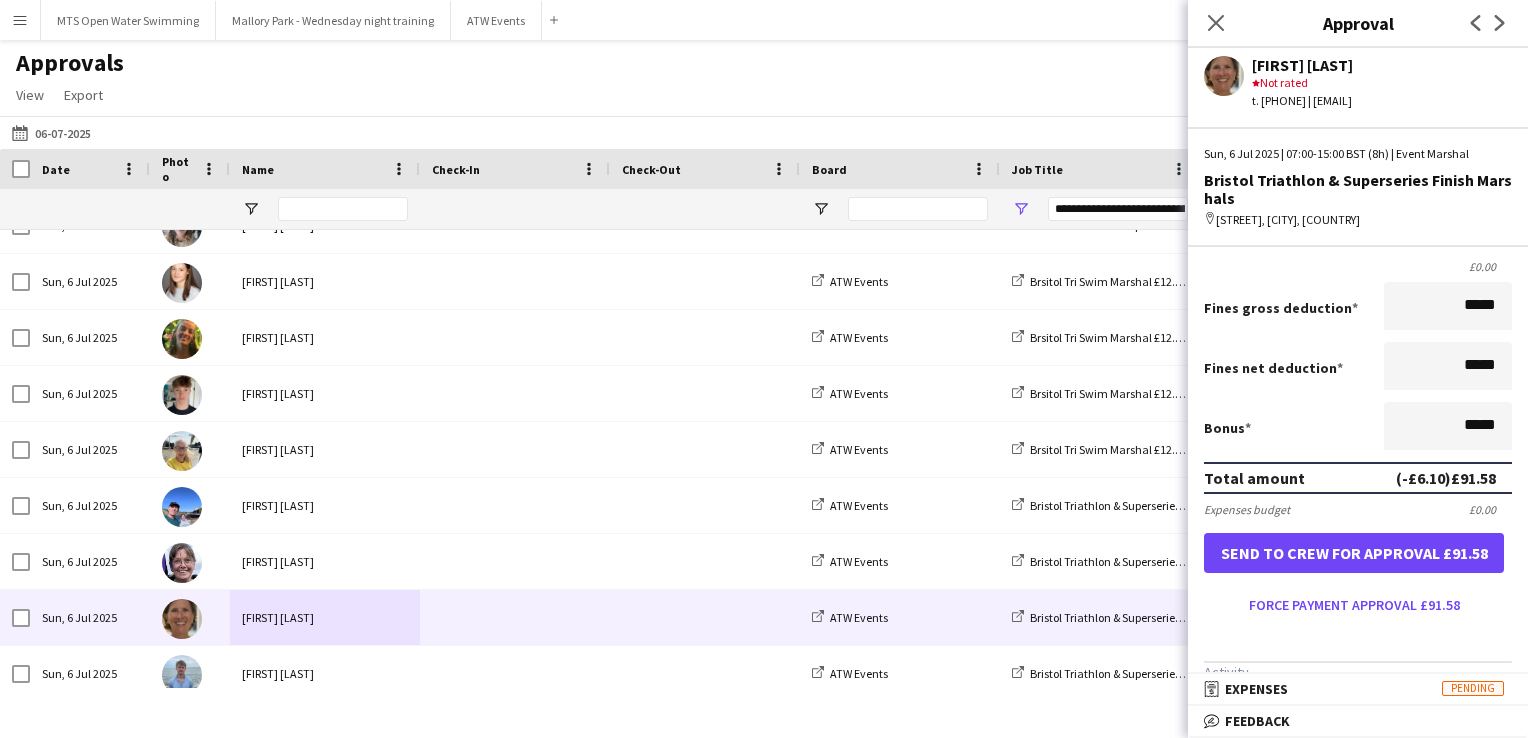 scroll, scrollTop: 447, scrollLeft: 0, axis: vertical 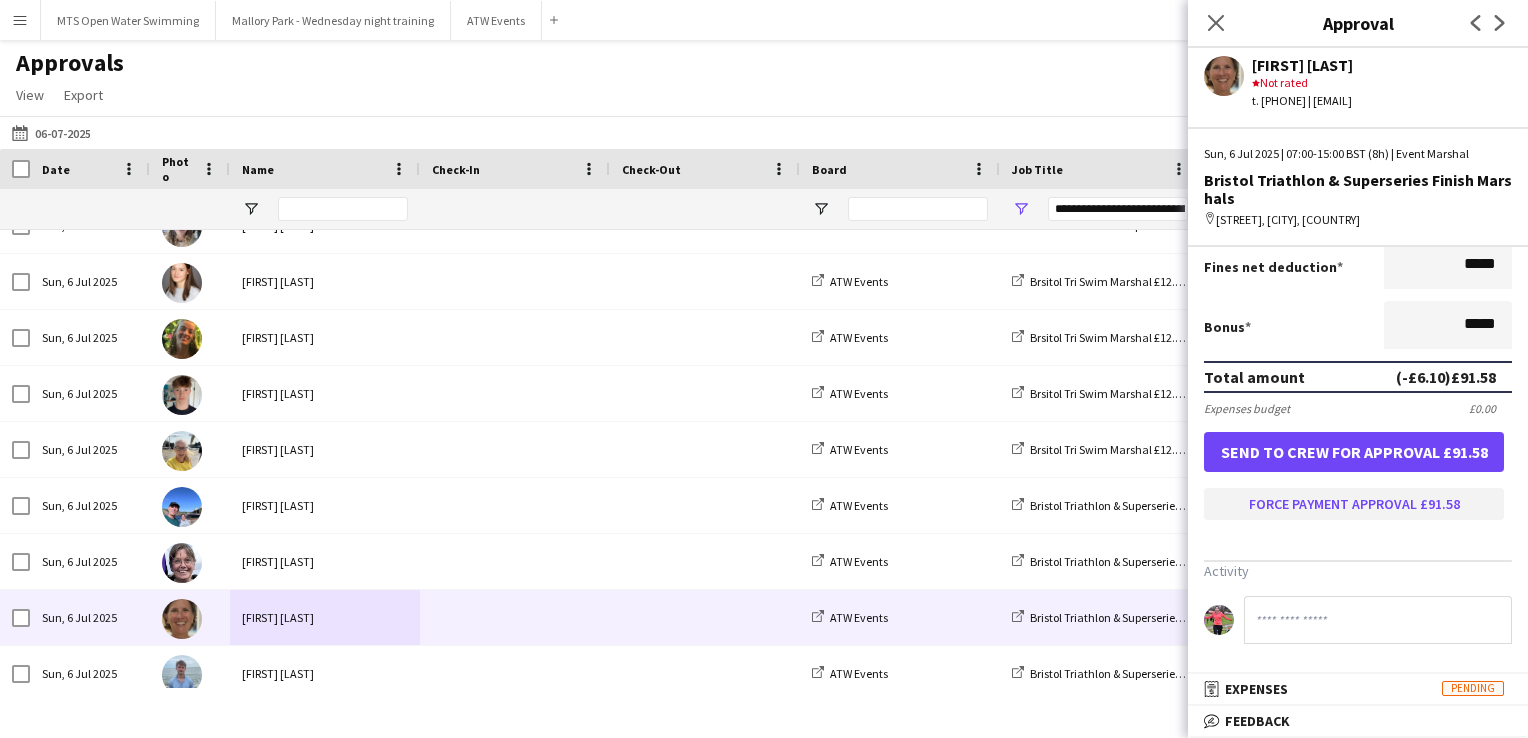 type on "*****" 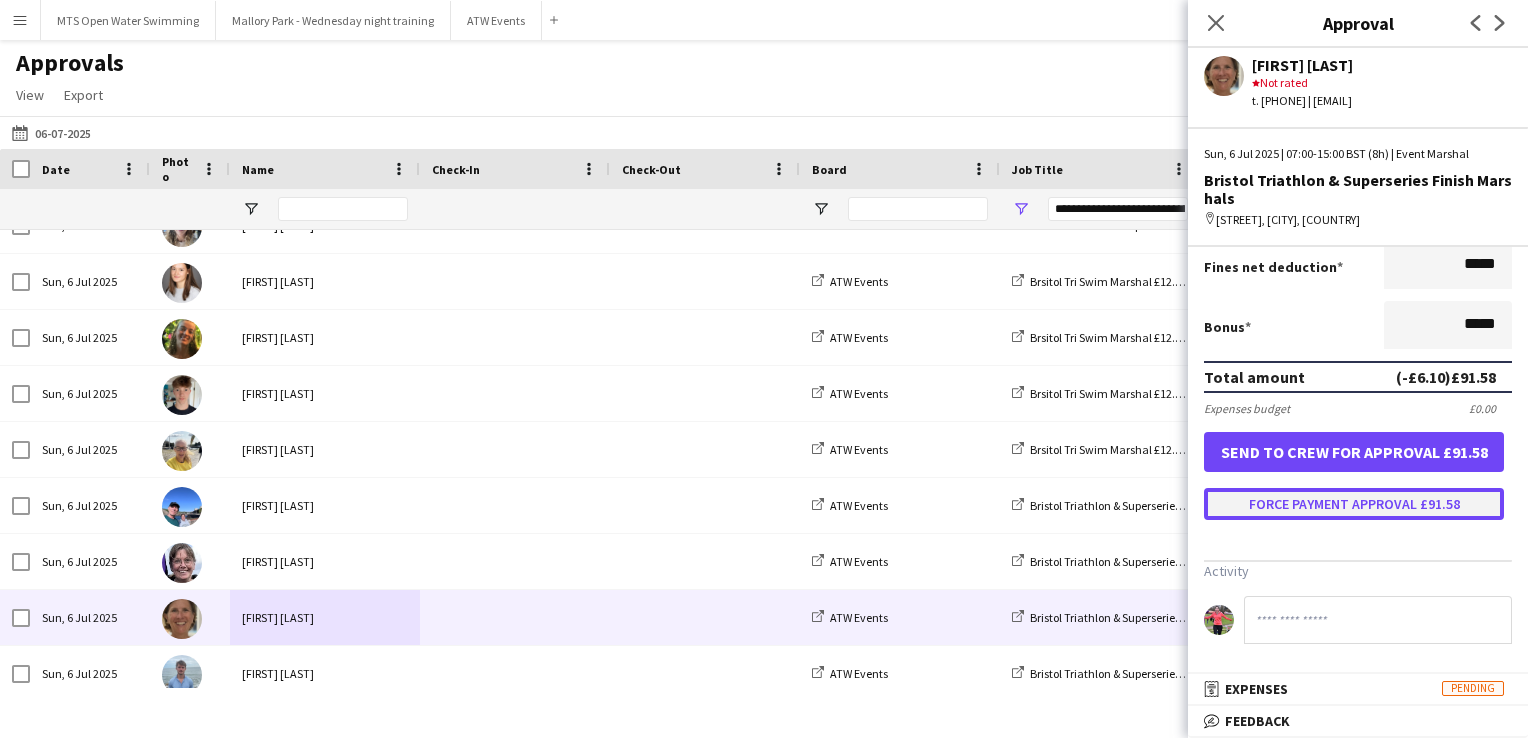 click on "Force payment approval £91.58" at bounding box center (1354, 504) 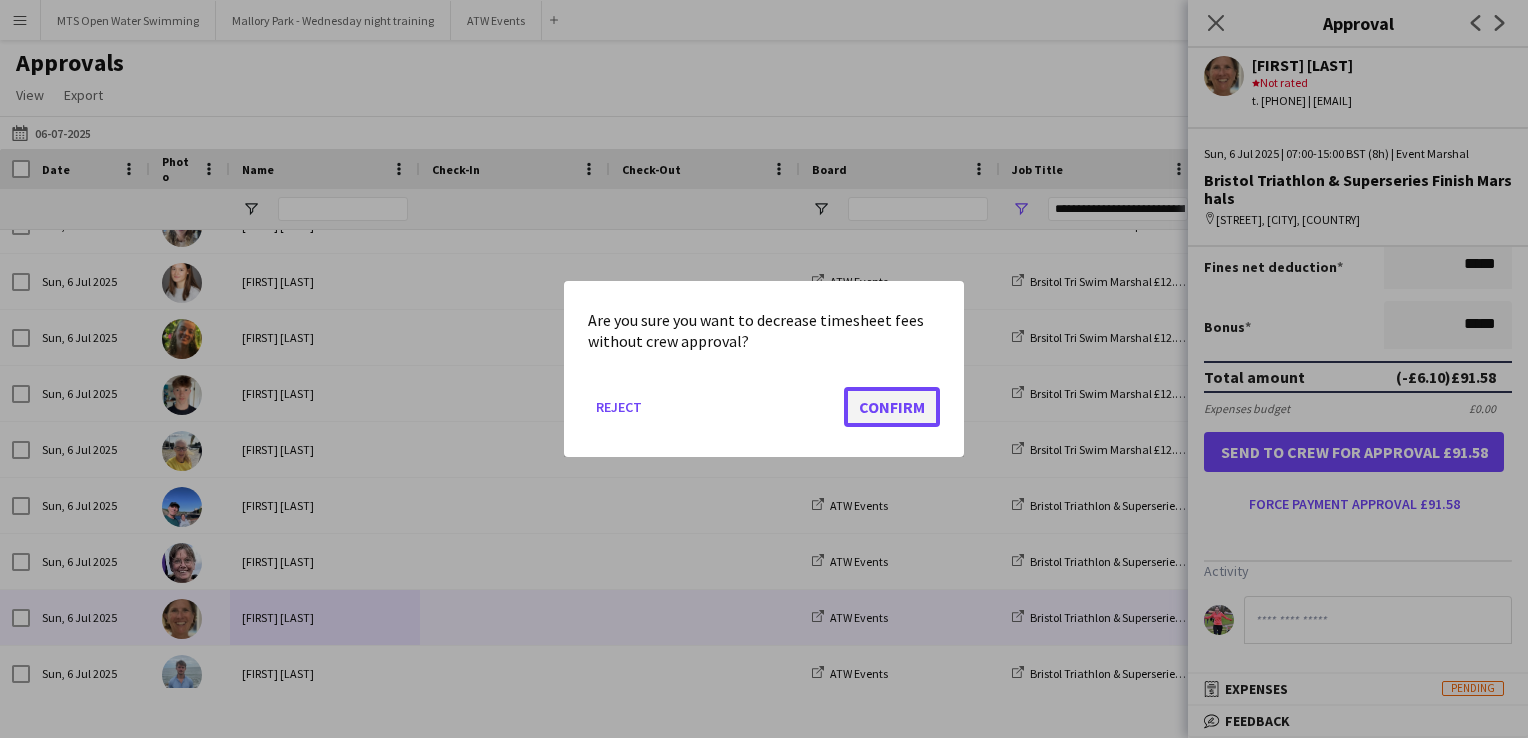 click on "Confirm" 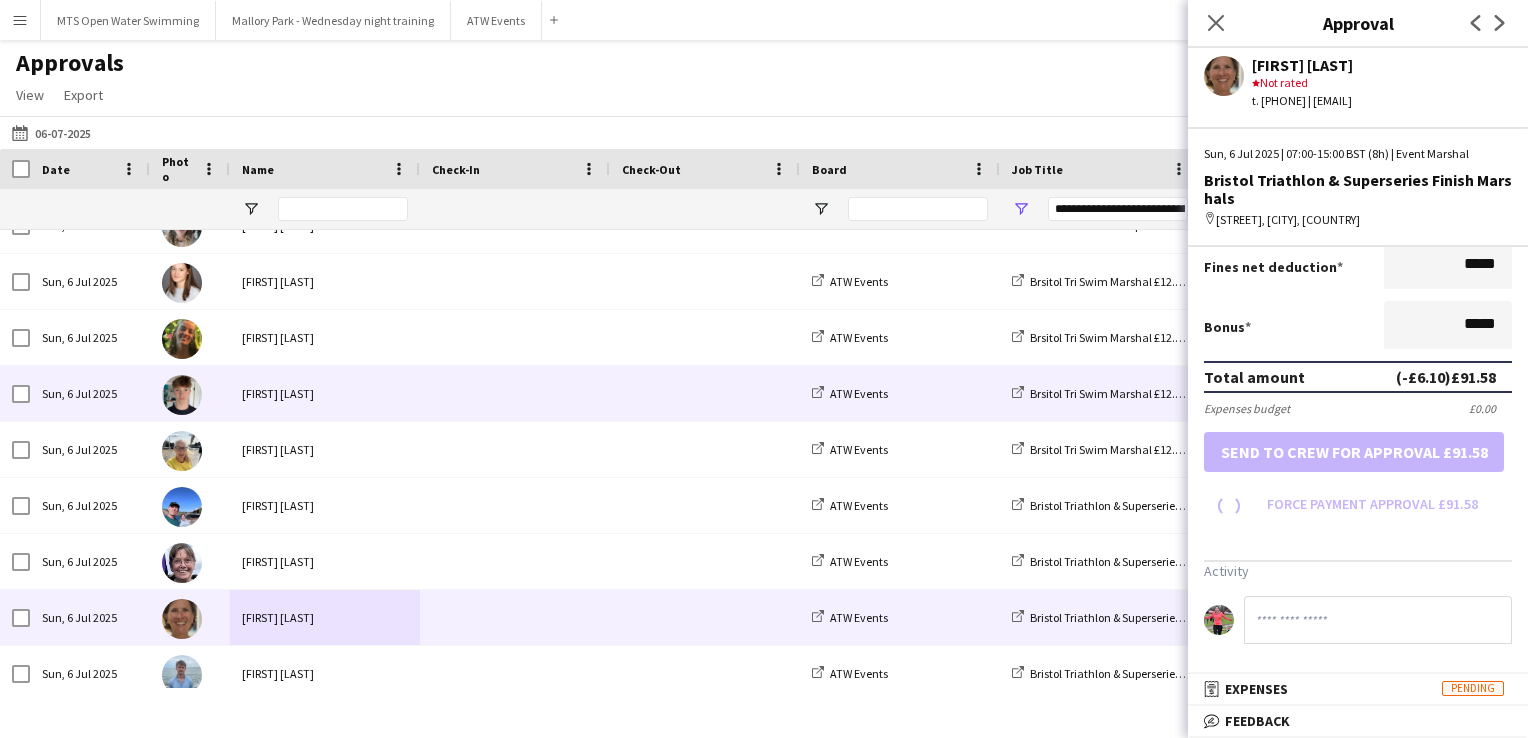 scroll, scrollTop: 447, scrollLeft: 0, axis: vertical 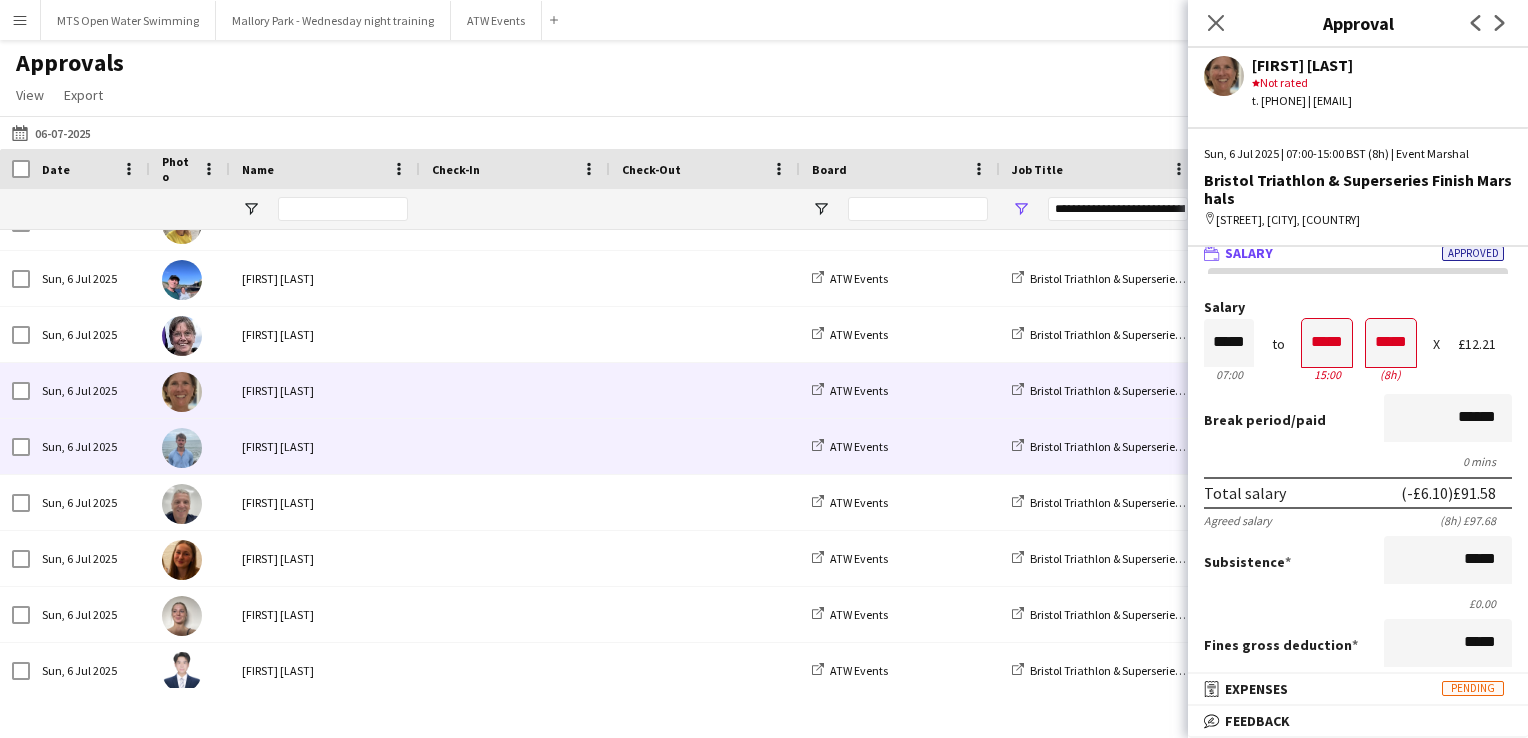 click at bounding box center [705, 446] 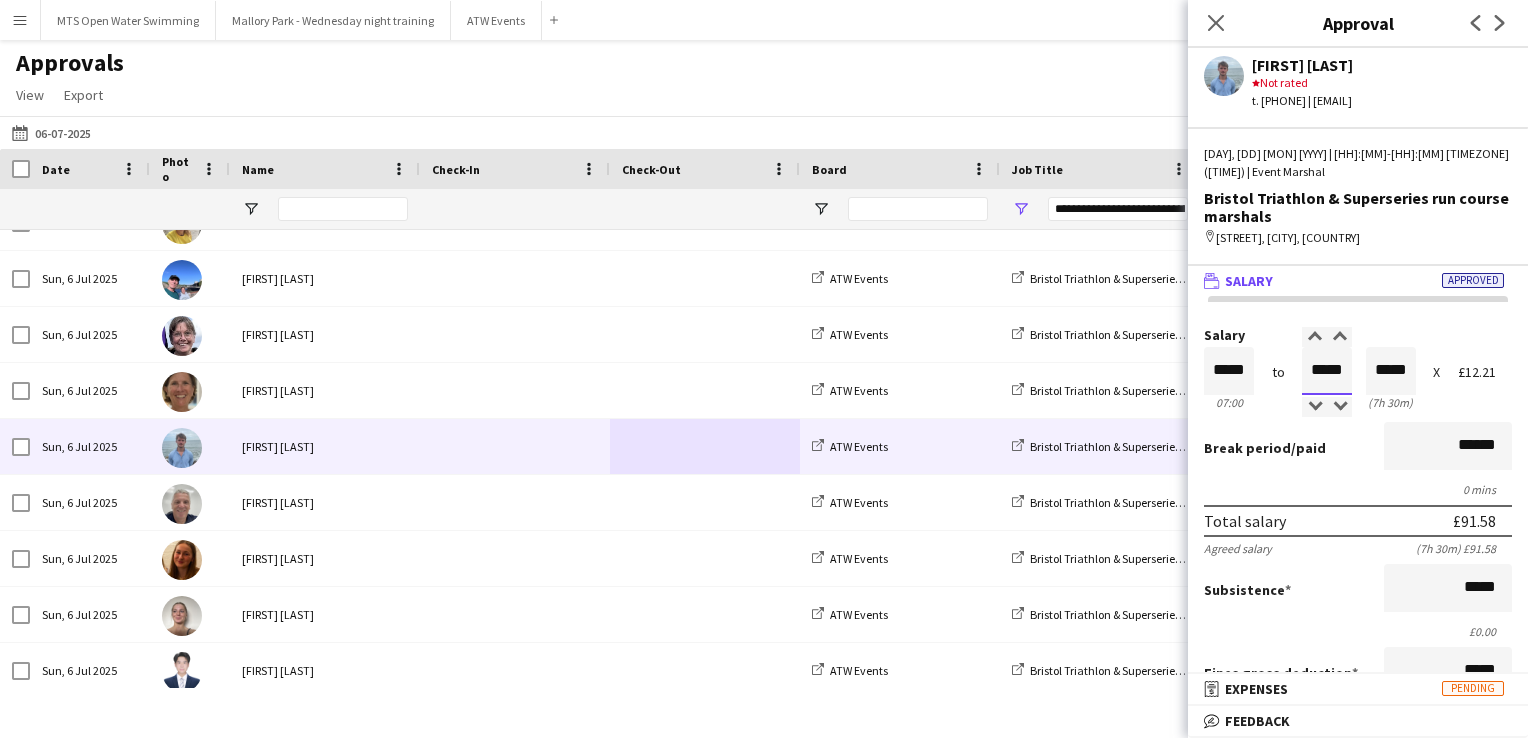 click on "*****" at bounding box center (1327, 371) 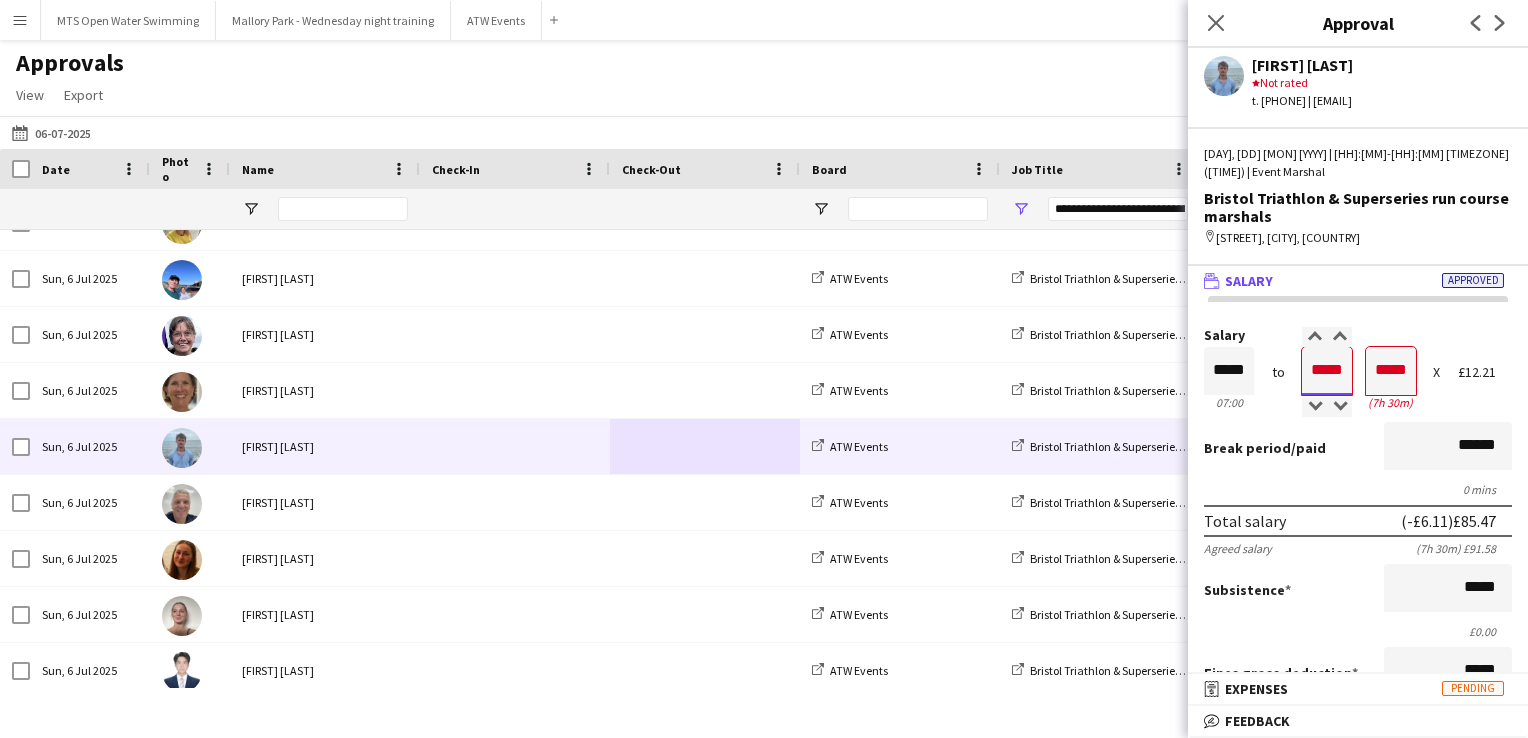 type on "*****" 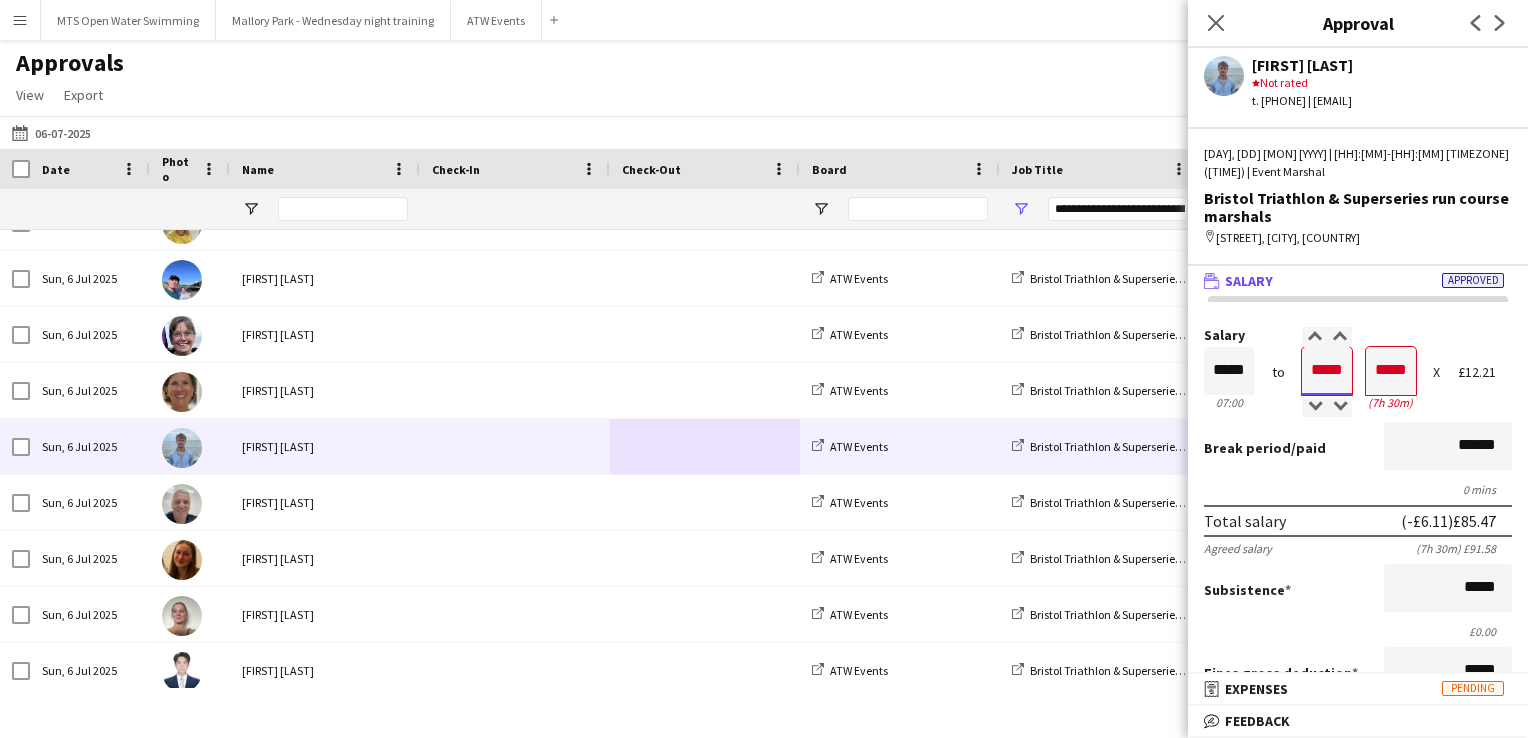 type on "*****" 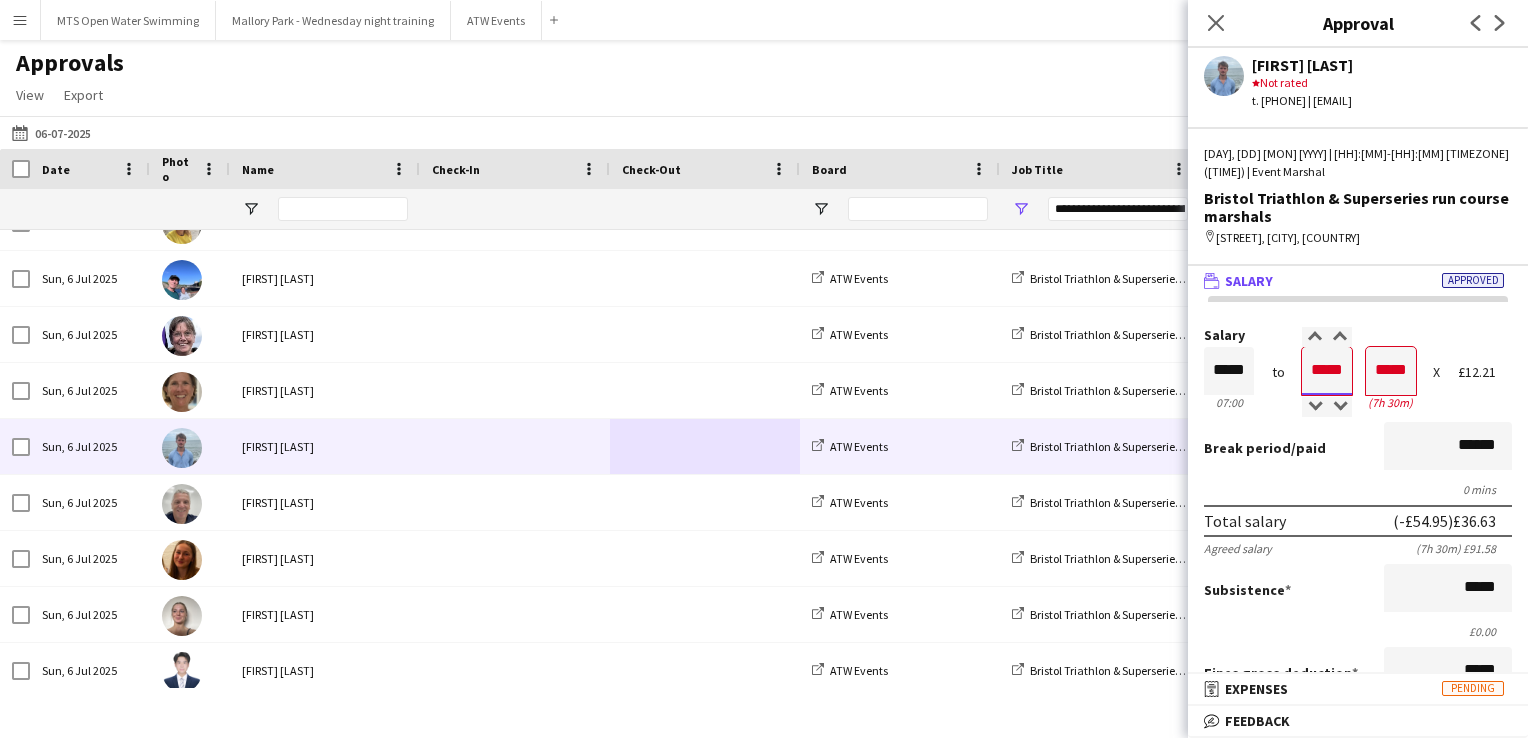 type on "*****" 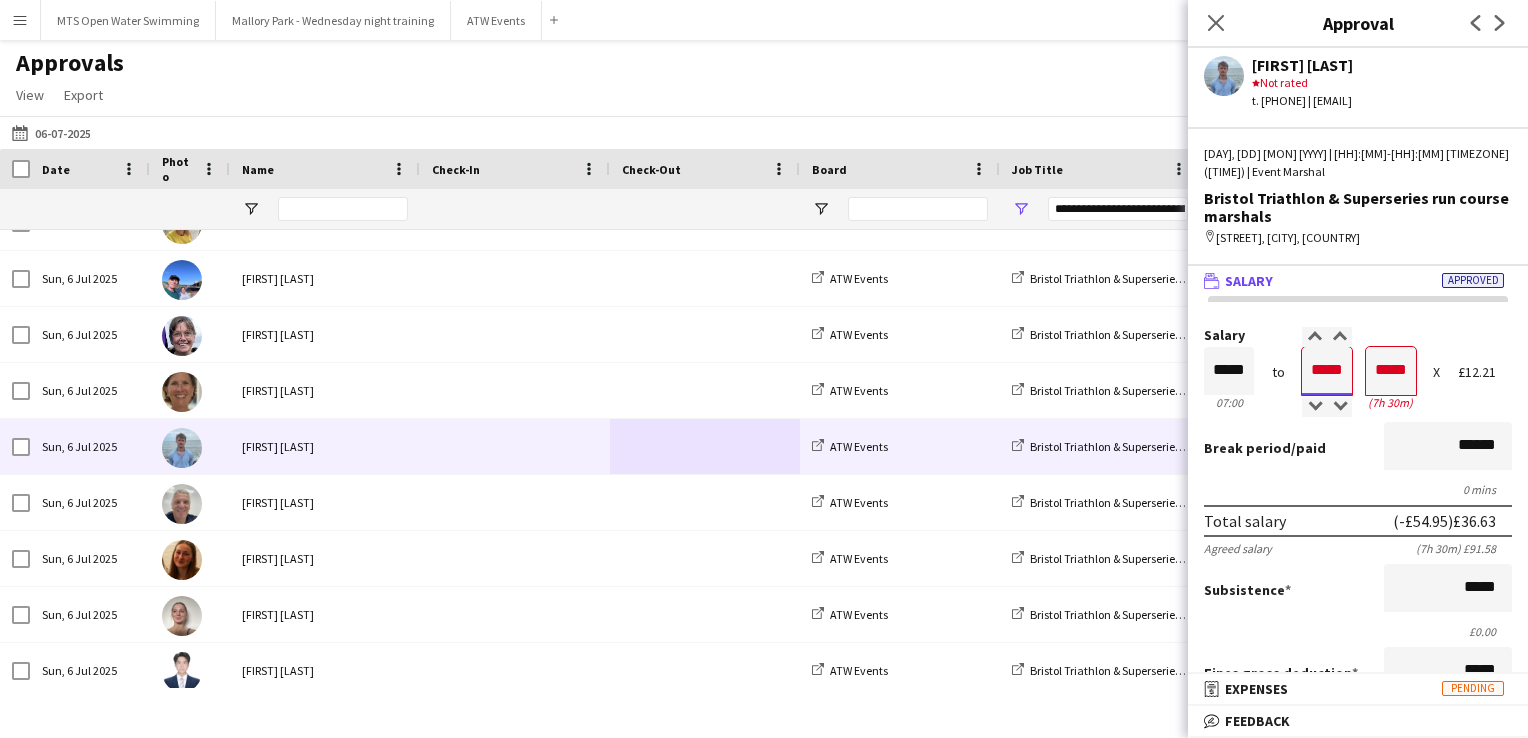 type on "*****" 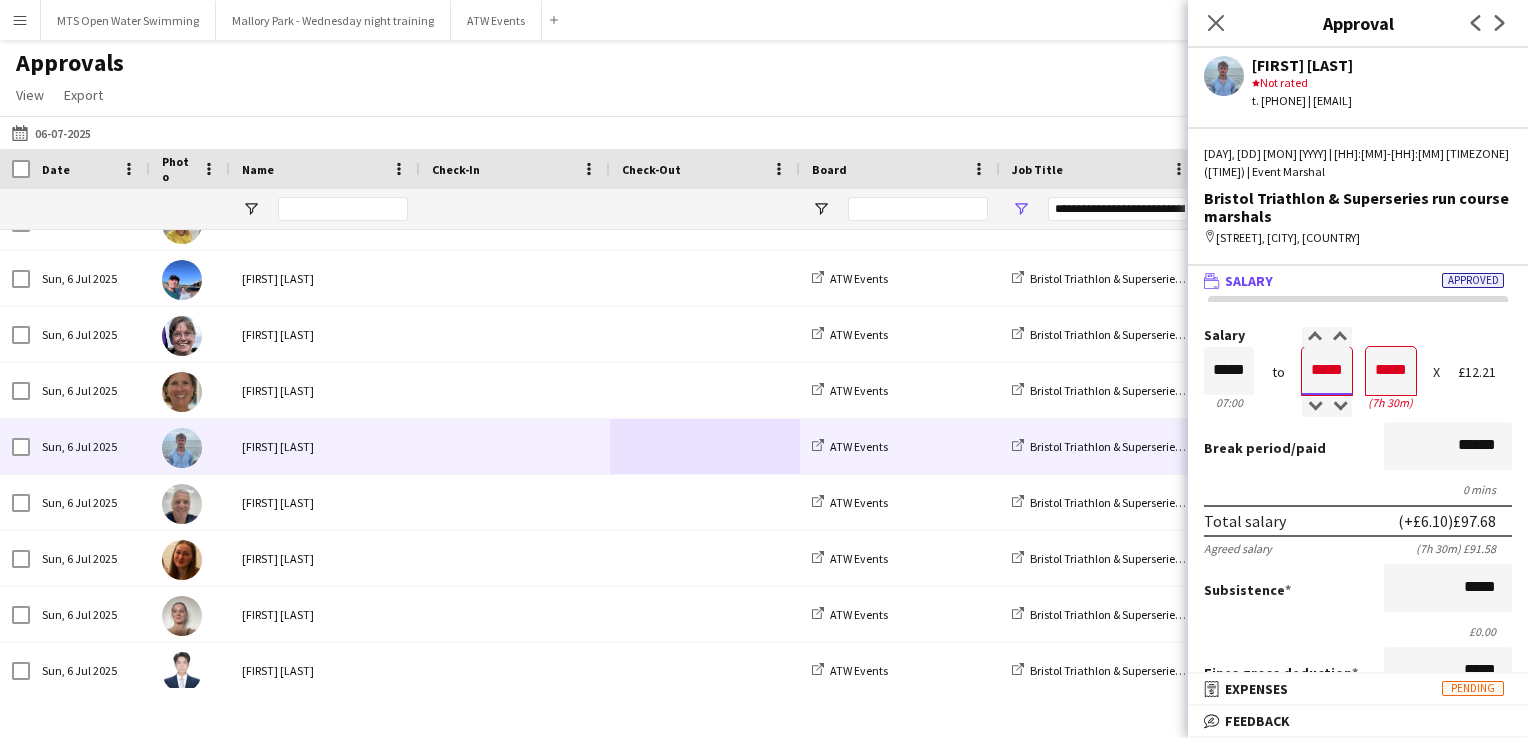type on "*****" 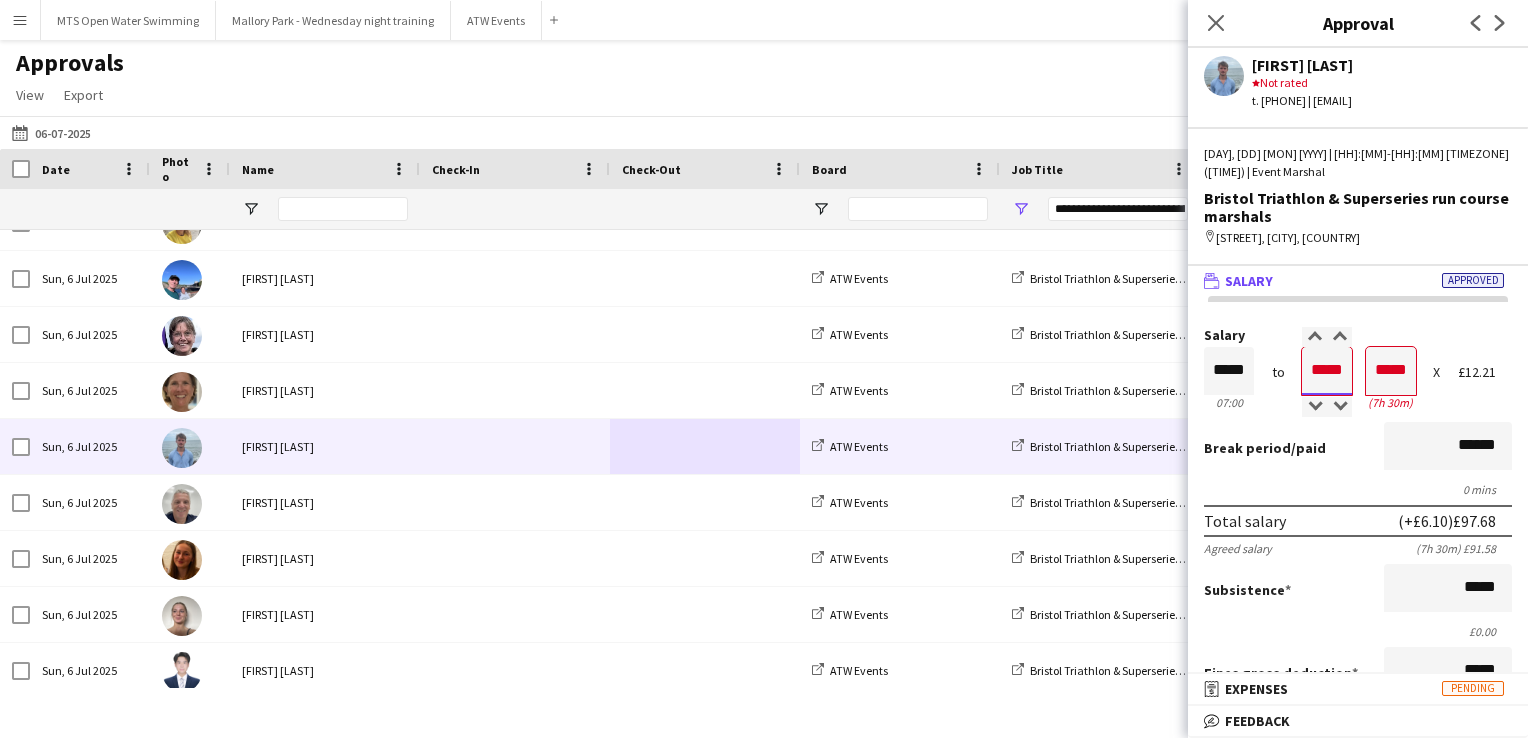 type on "*****" 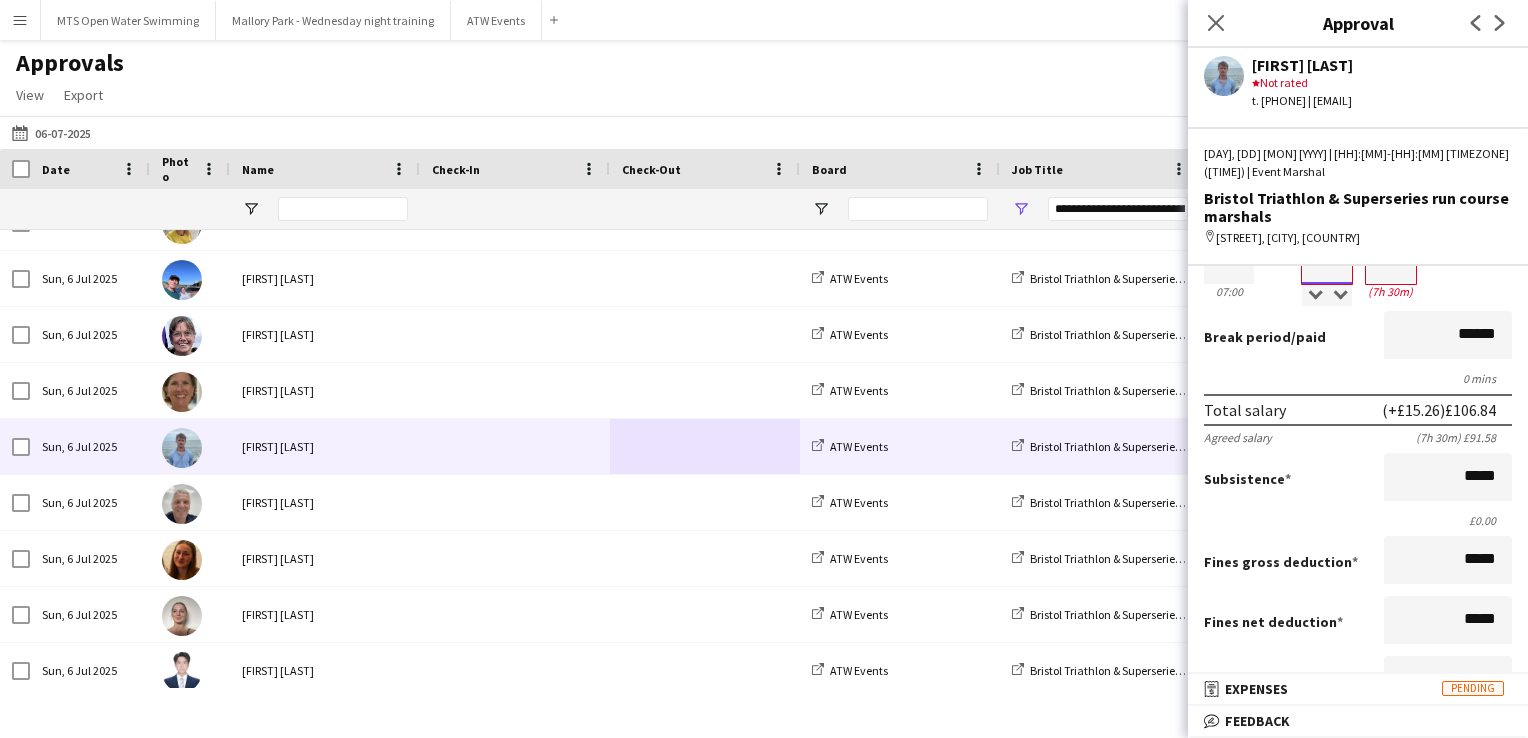 scroll, scrollTop: 0, scrollLeft: 0, axis: both 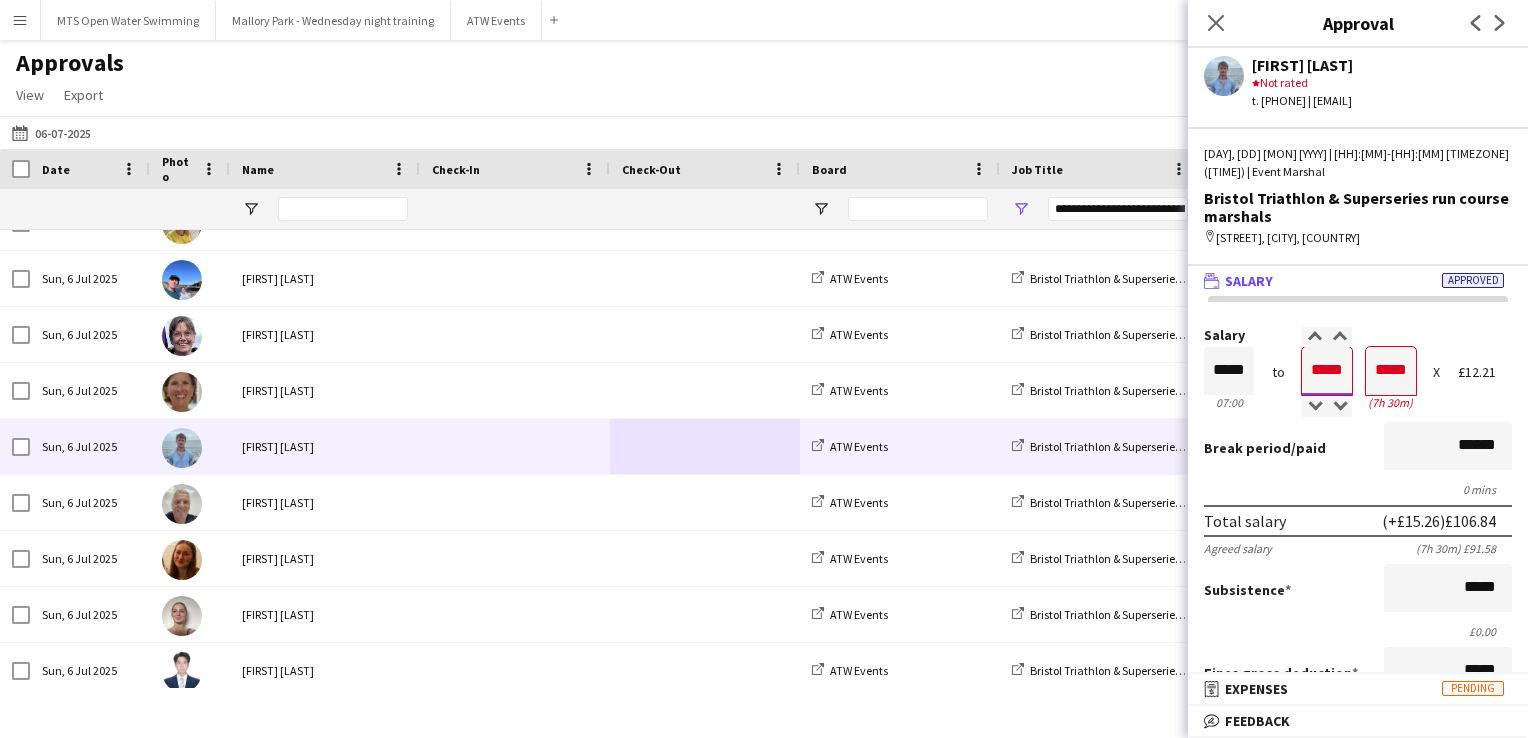 type on "*****" 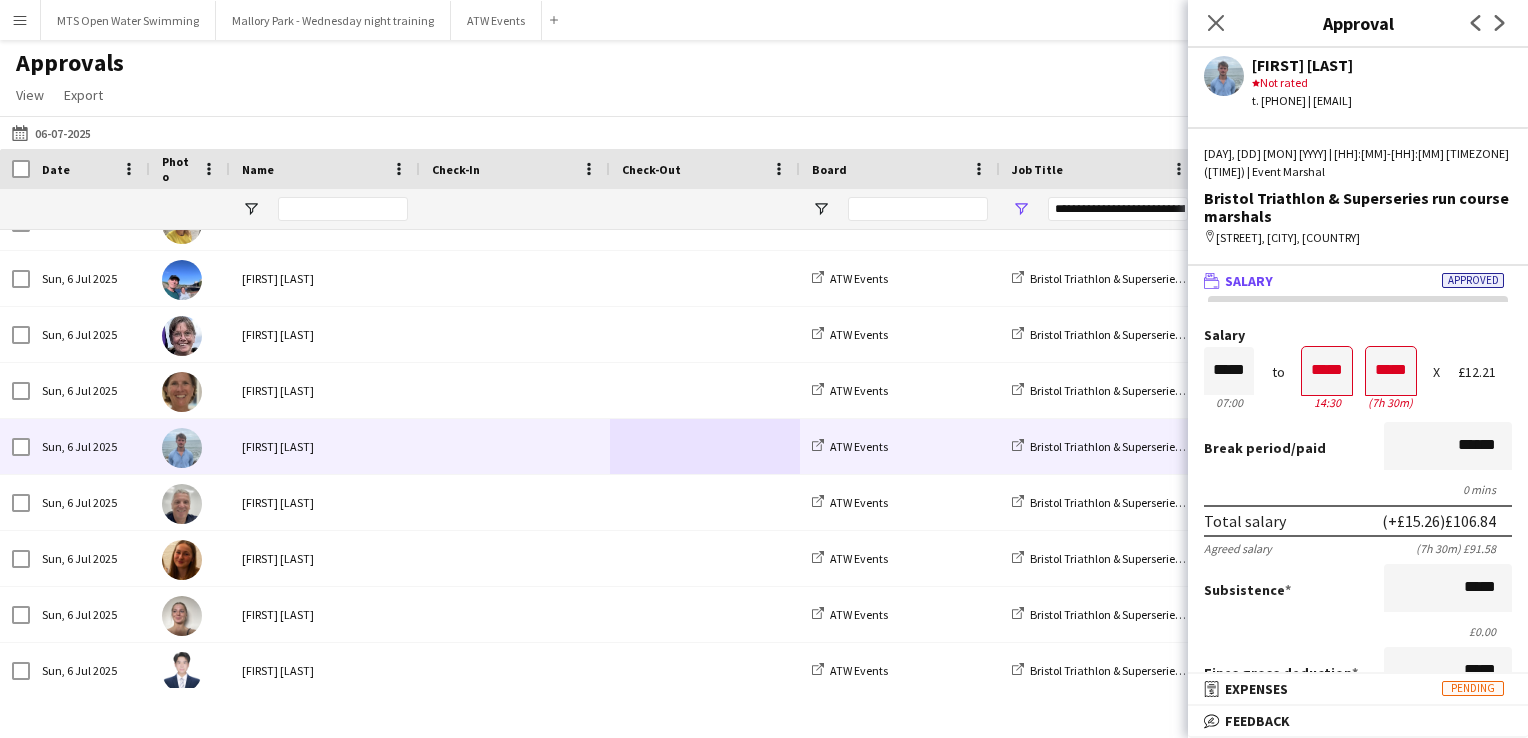 click 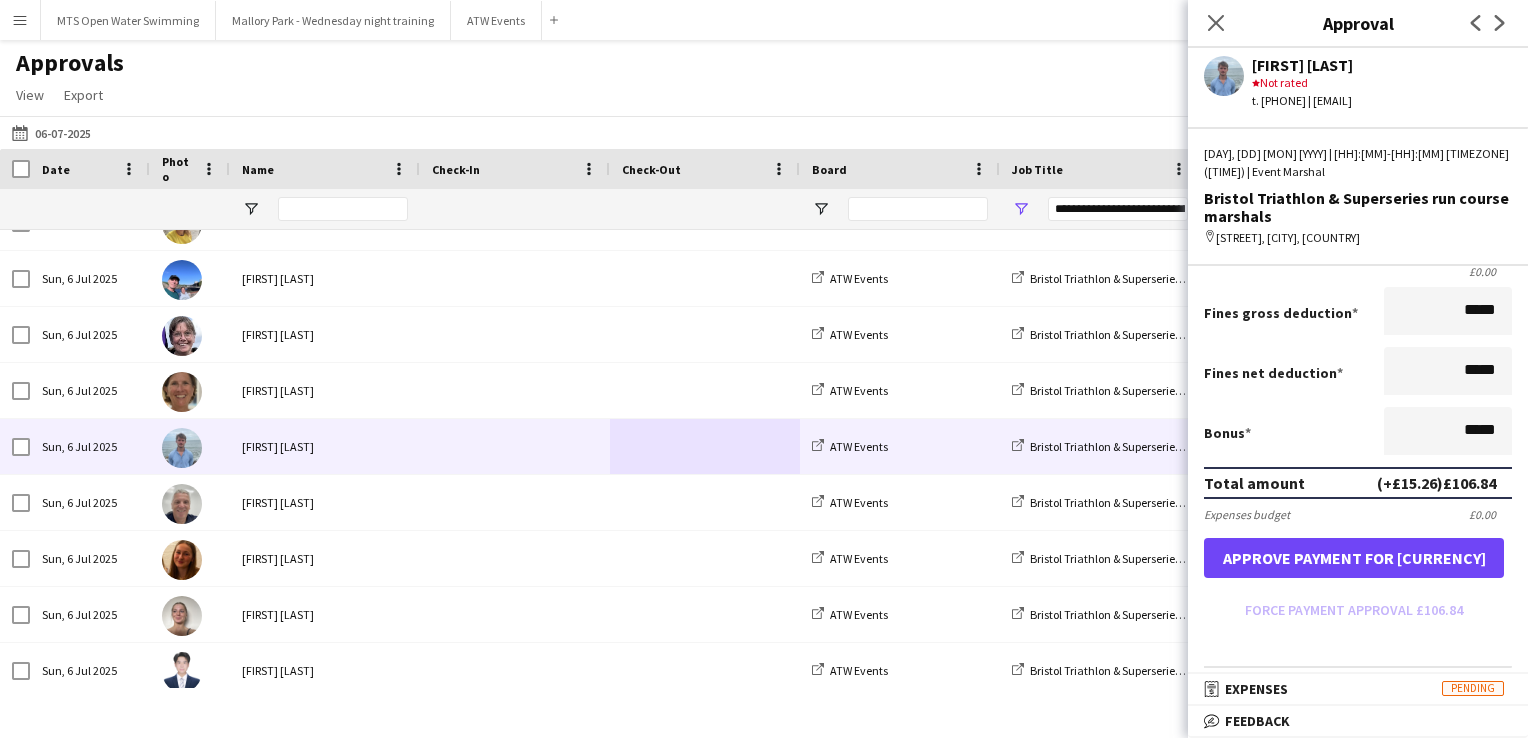 scroll, scrollTop: 404, scrollLeft: 0, axis: vertical 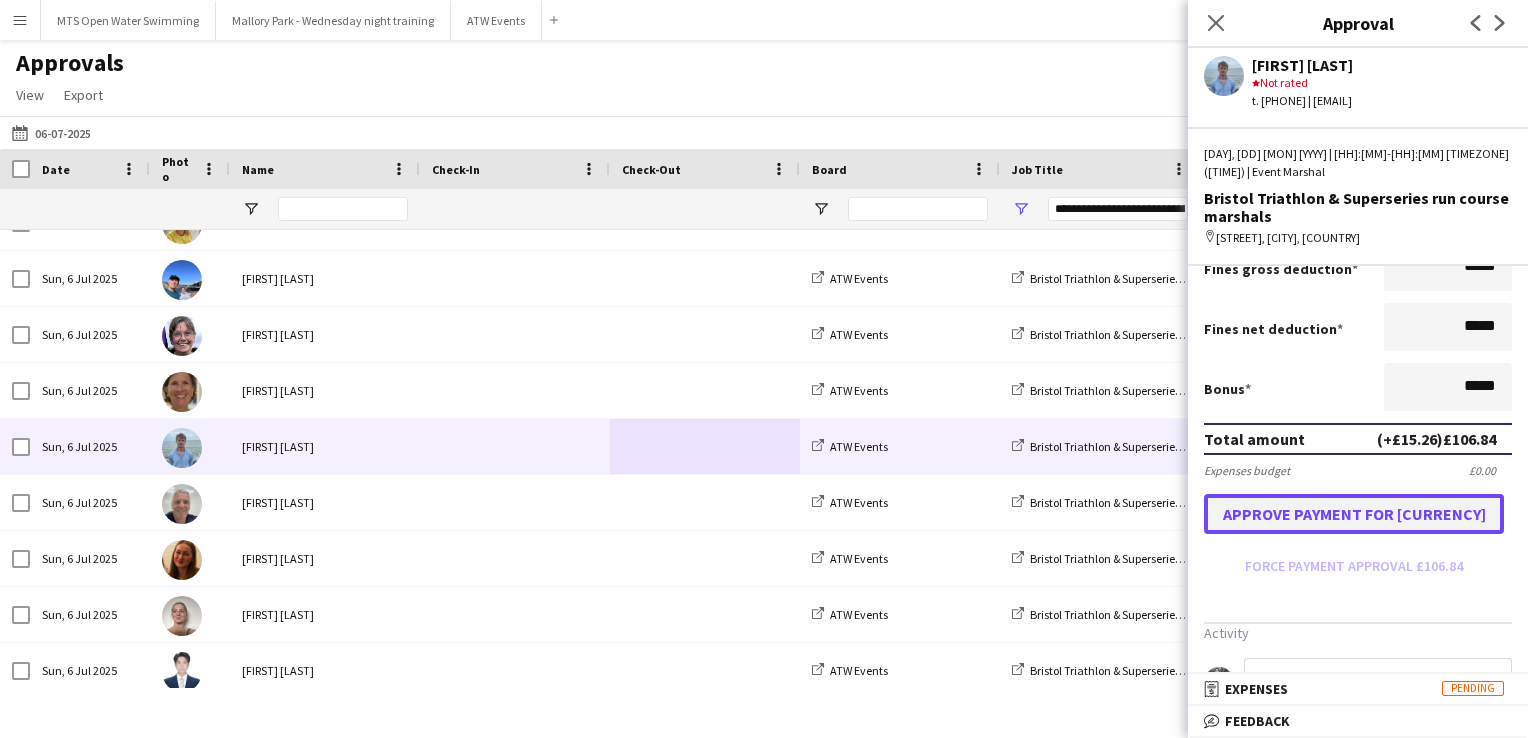 click on "Approve payment for £106.84" at bounding box center (1354, 514) 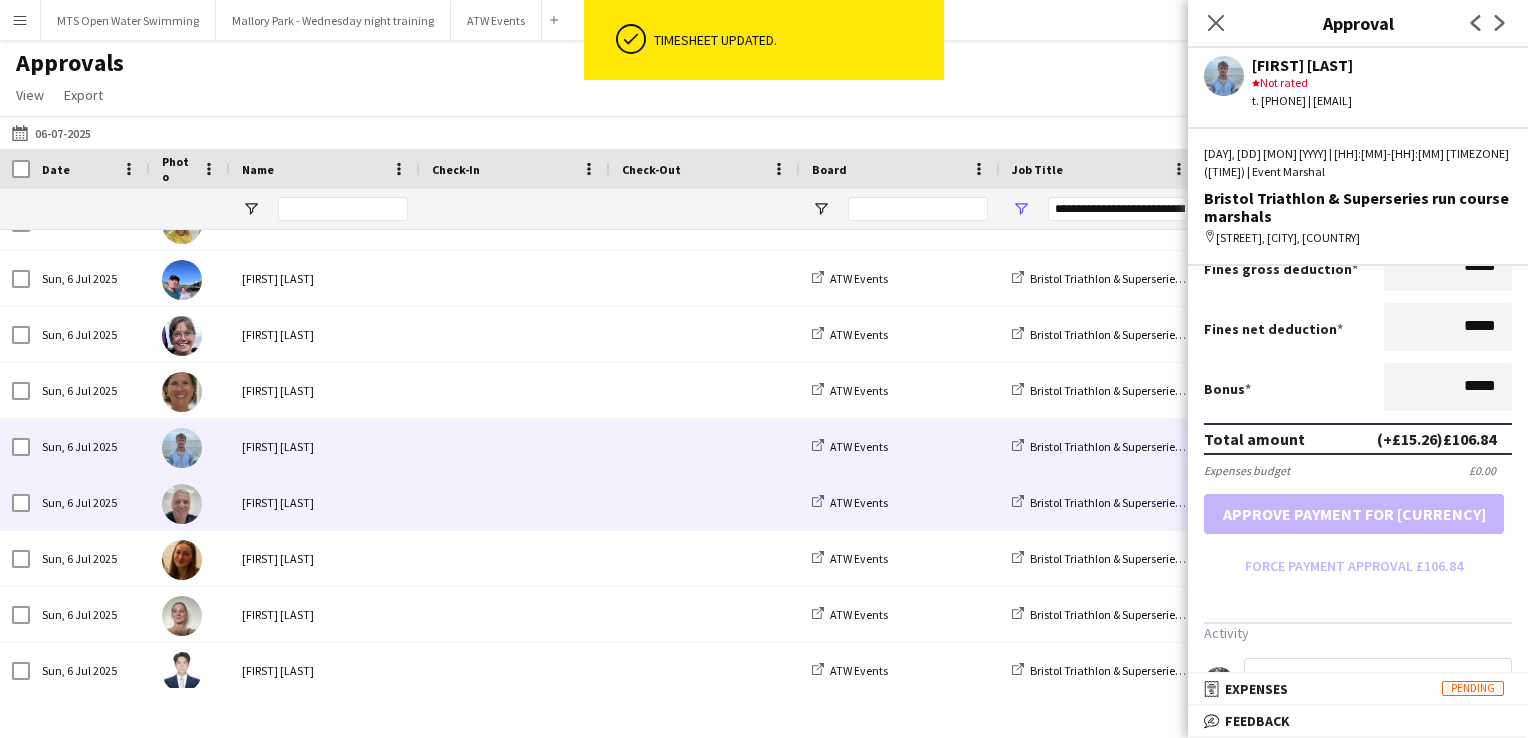 click at bounding box center [515, 502] 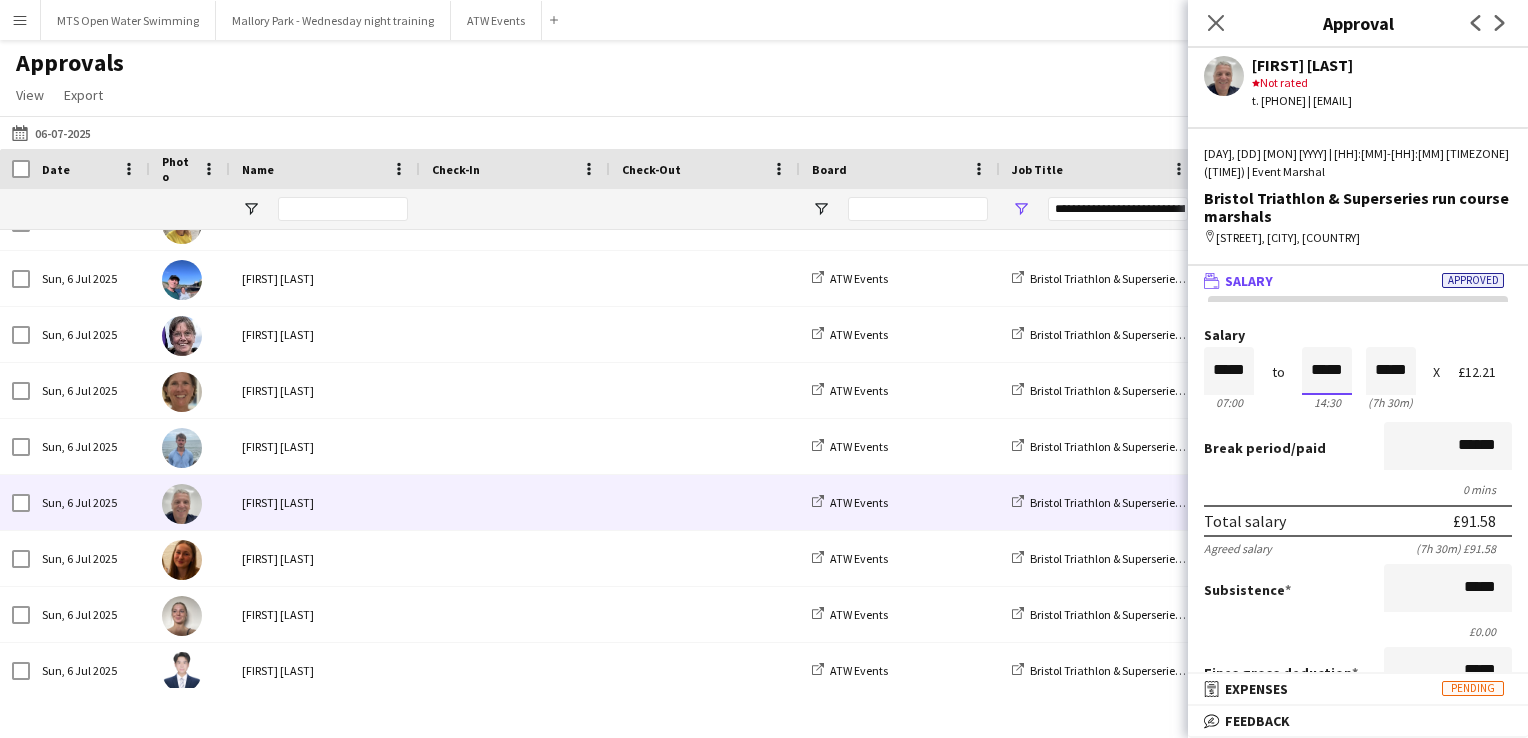 click on "*****" at bounding box center [1327, 371] 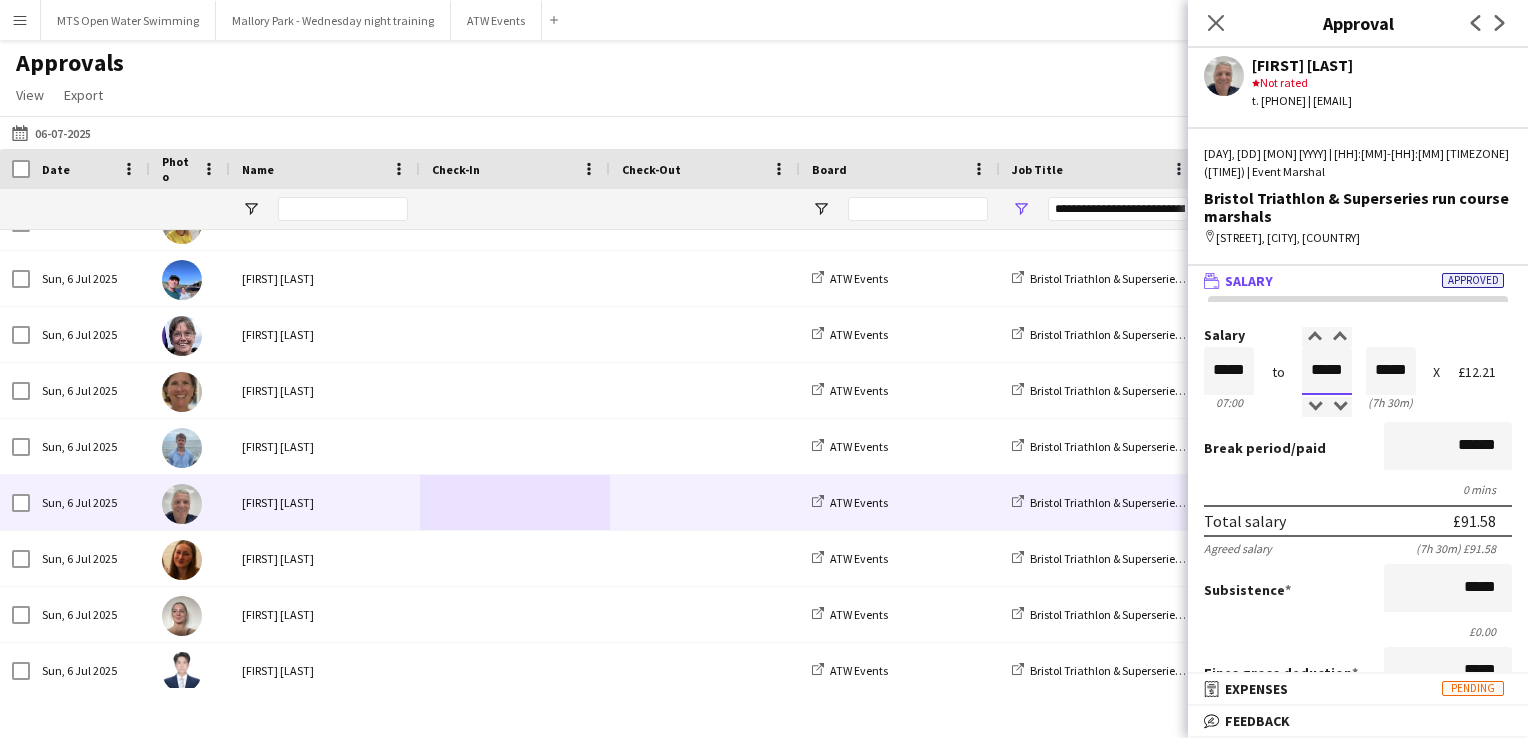 type on "*****" 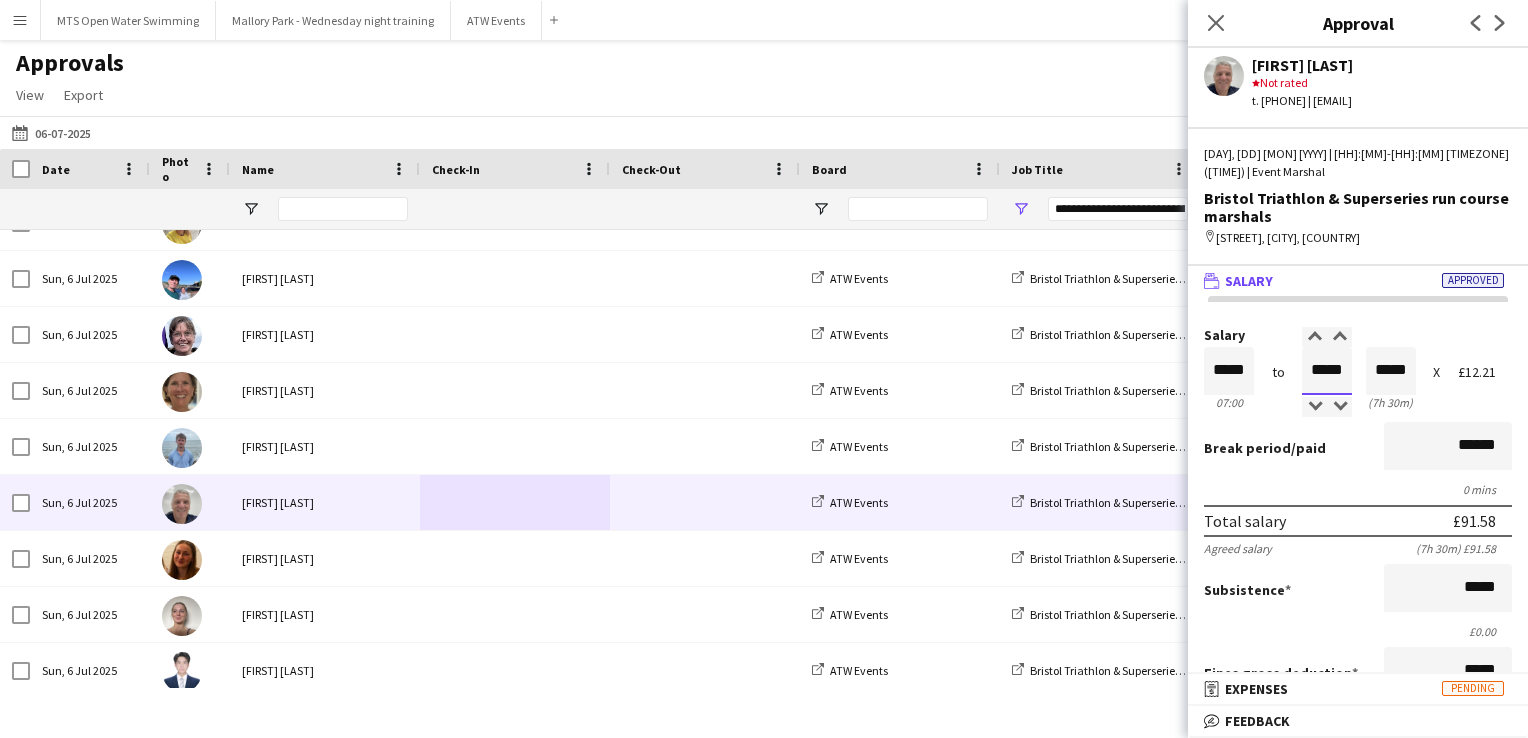 type on "*****" 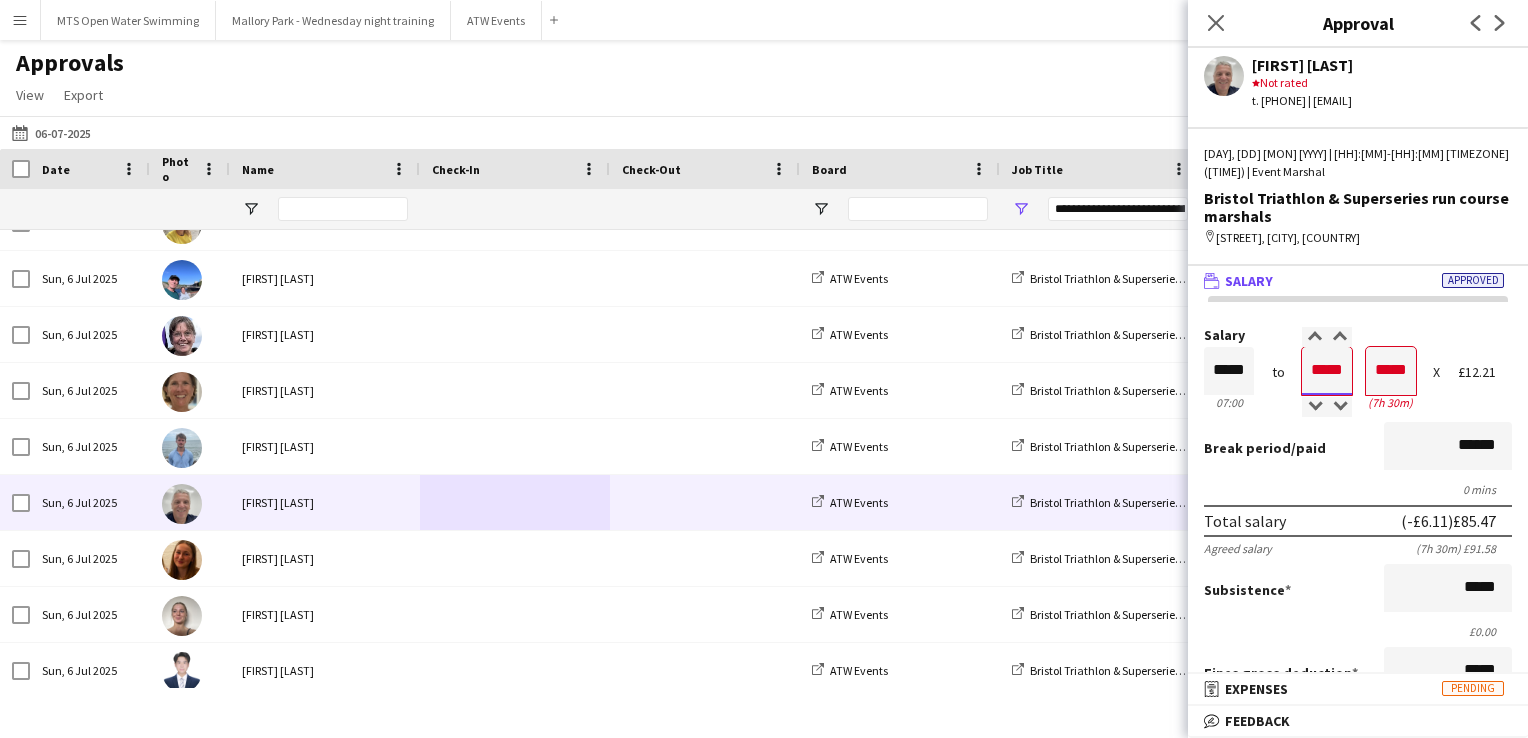 type on "*****" 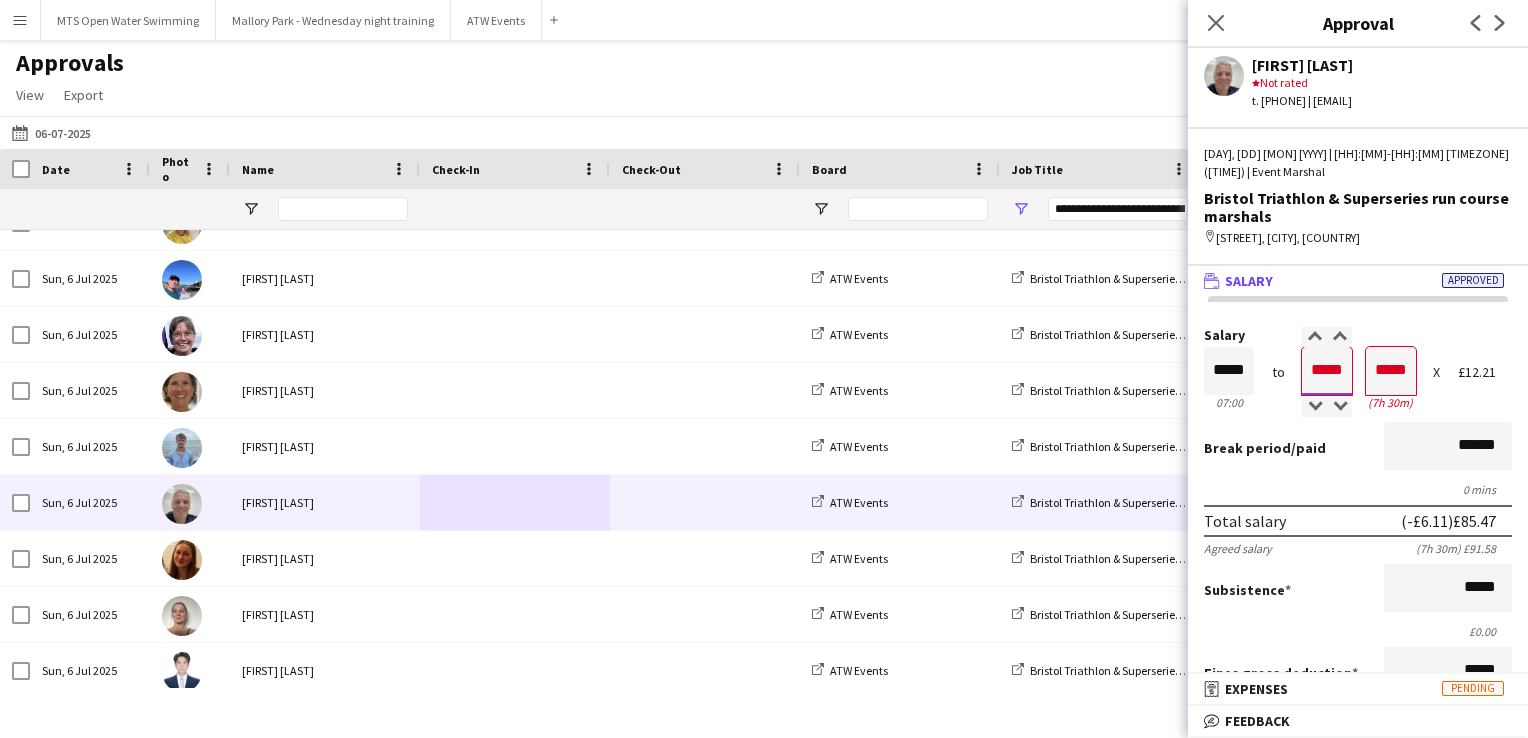 type on "*****" 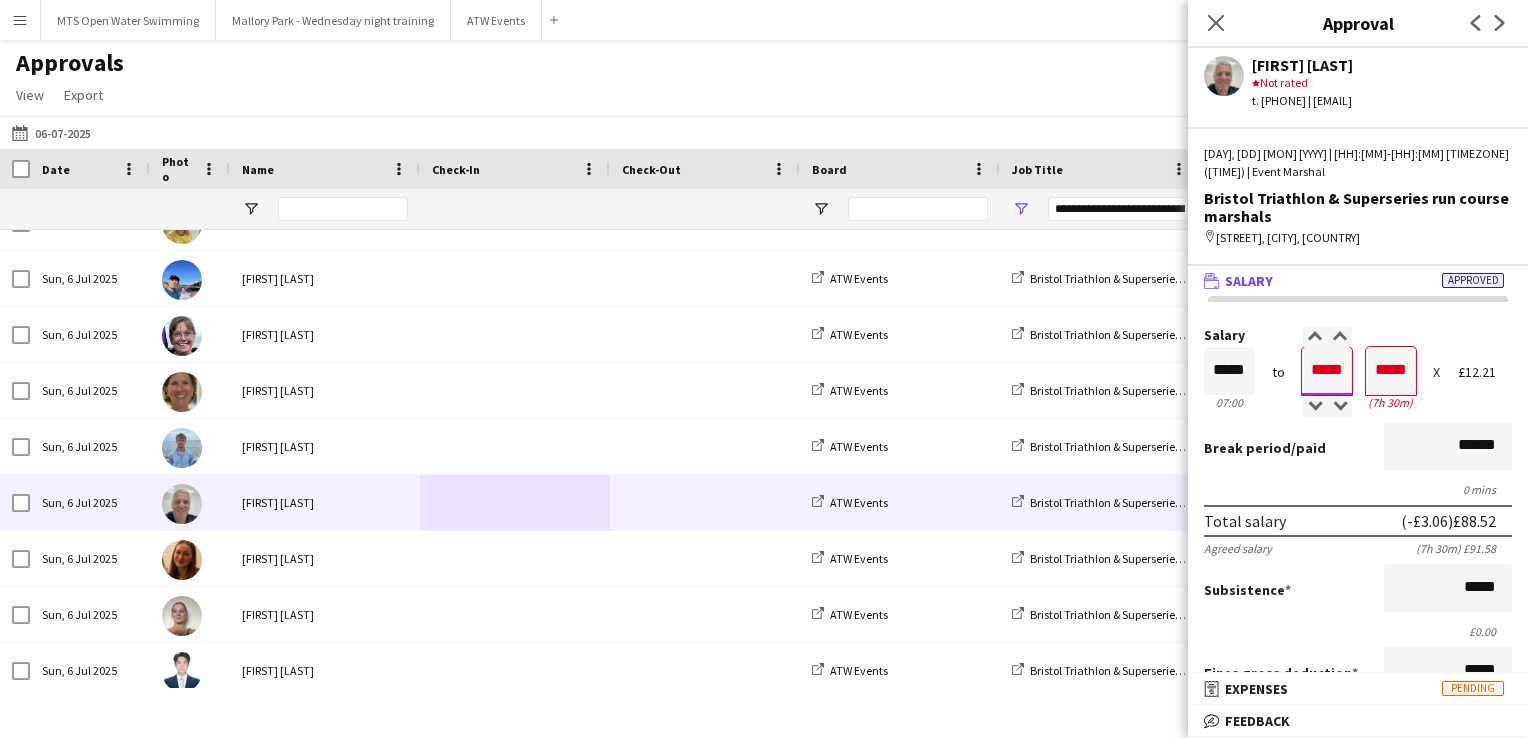 type on "*****" 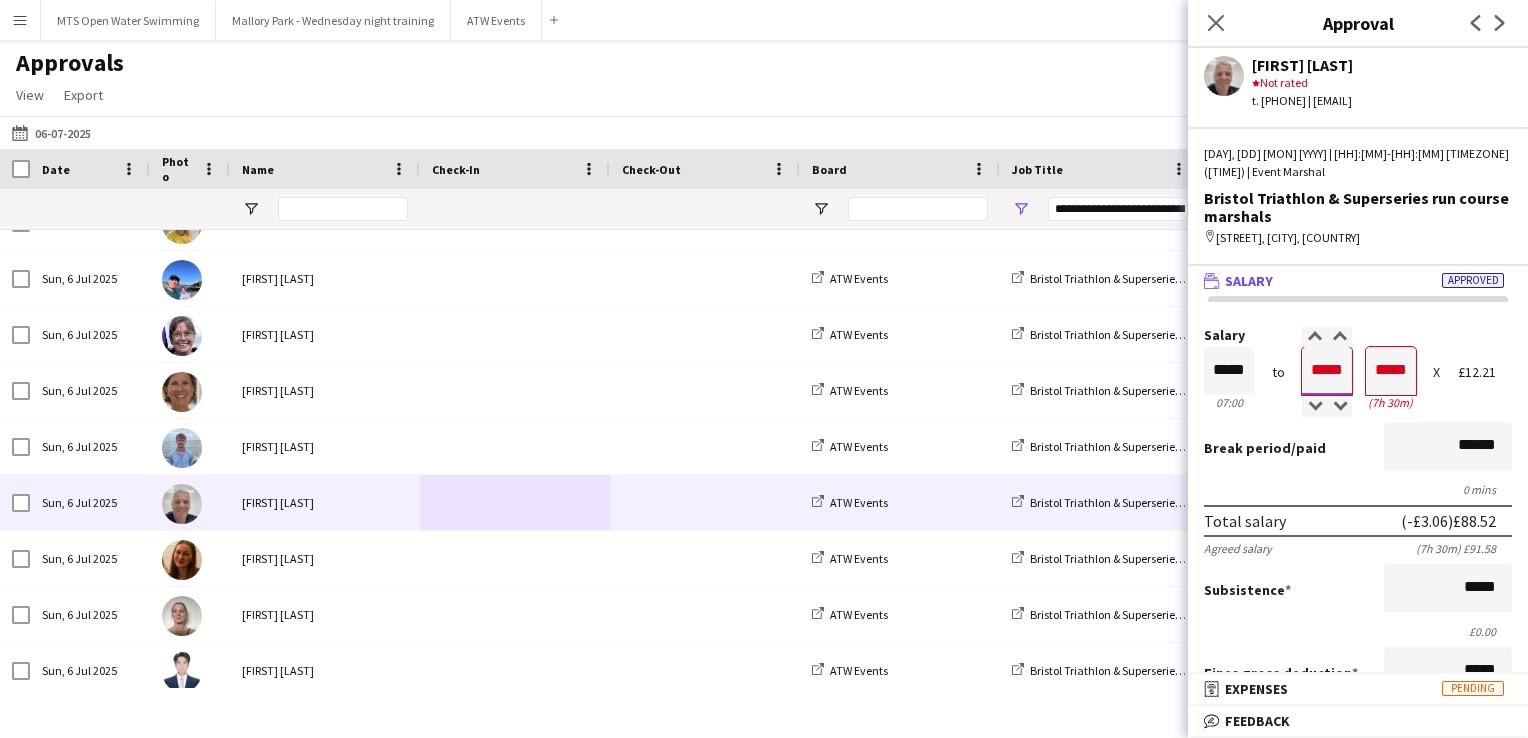 type on "*****" 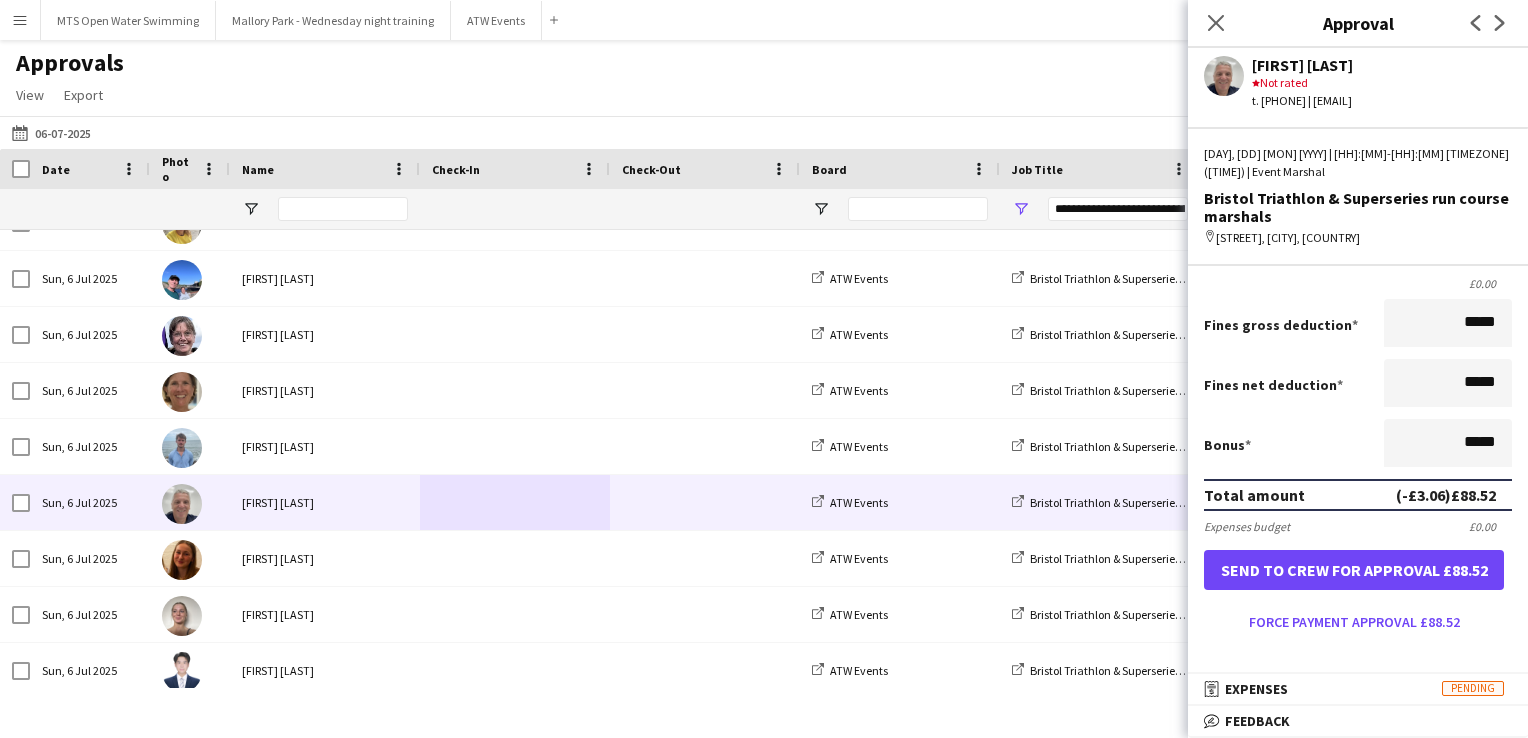 scroll, scrollTop: 348, scrollLeft: 0, axis: vertical 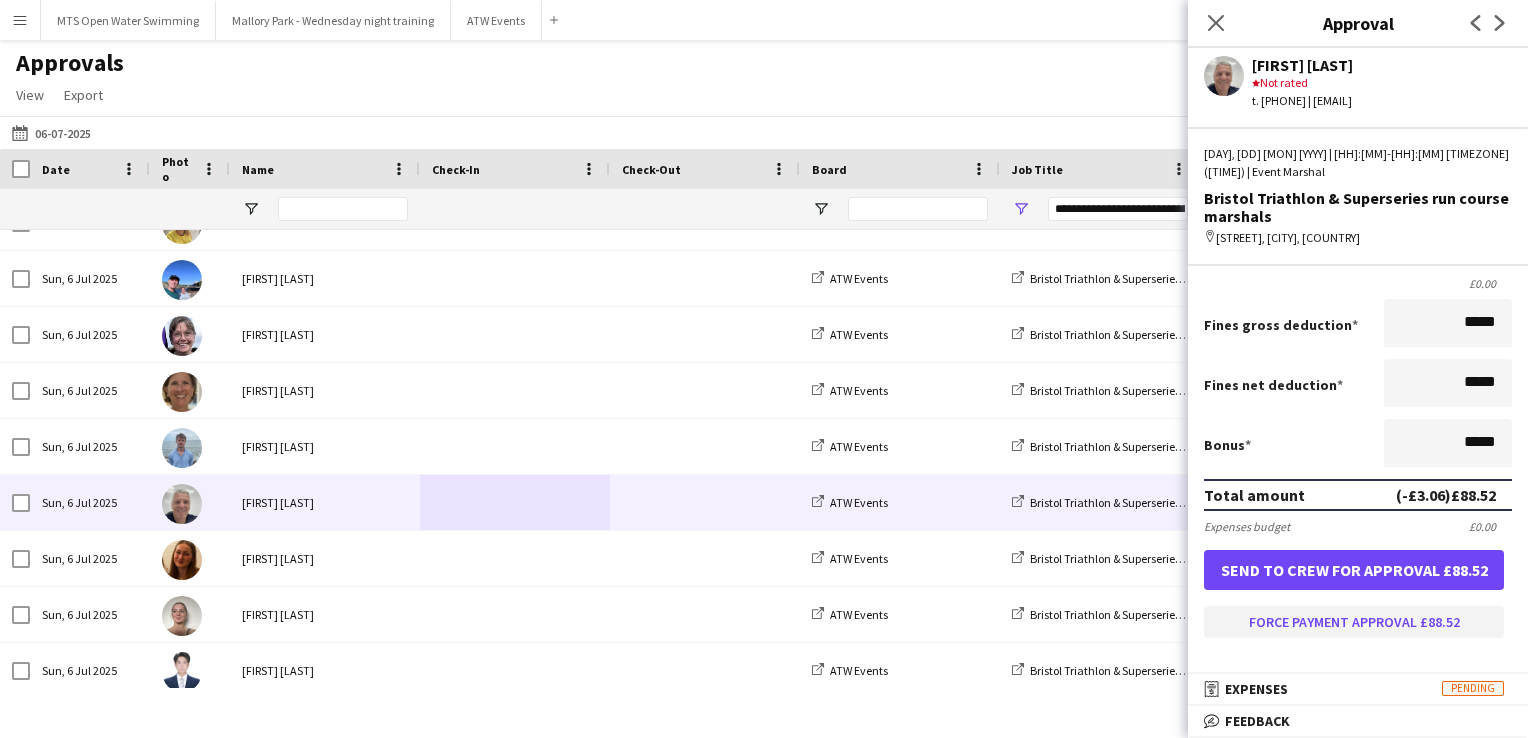 type on "*****" 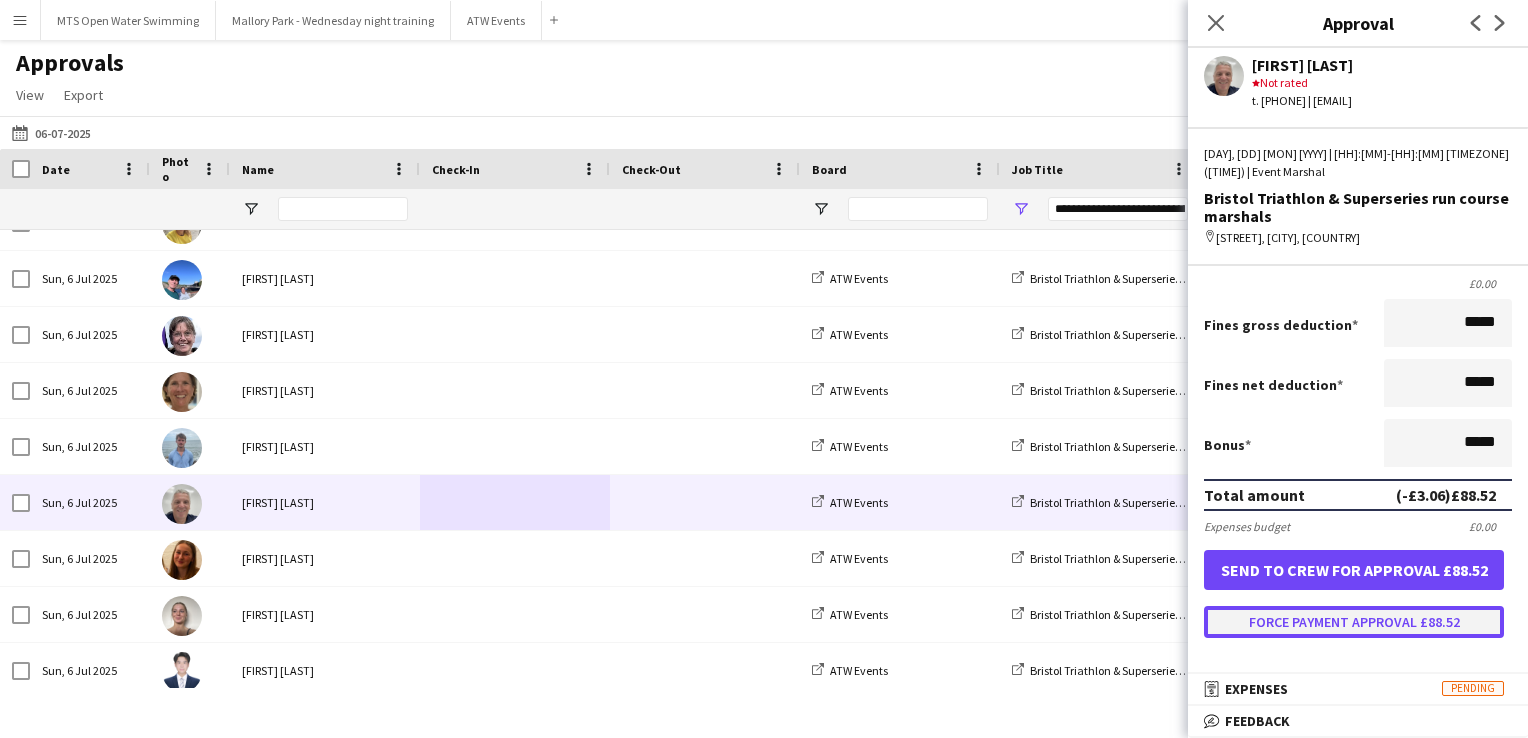 click on "Force payment approval £88.52" at bounding box center [1354, 622] 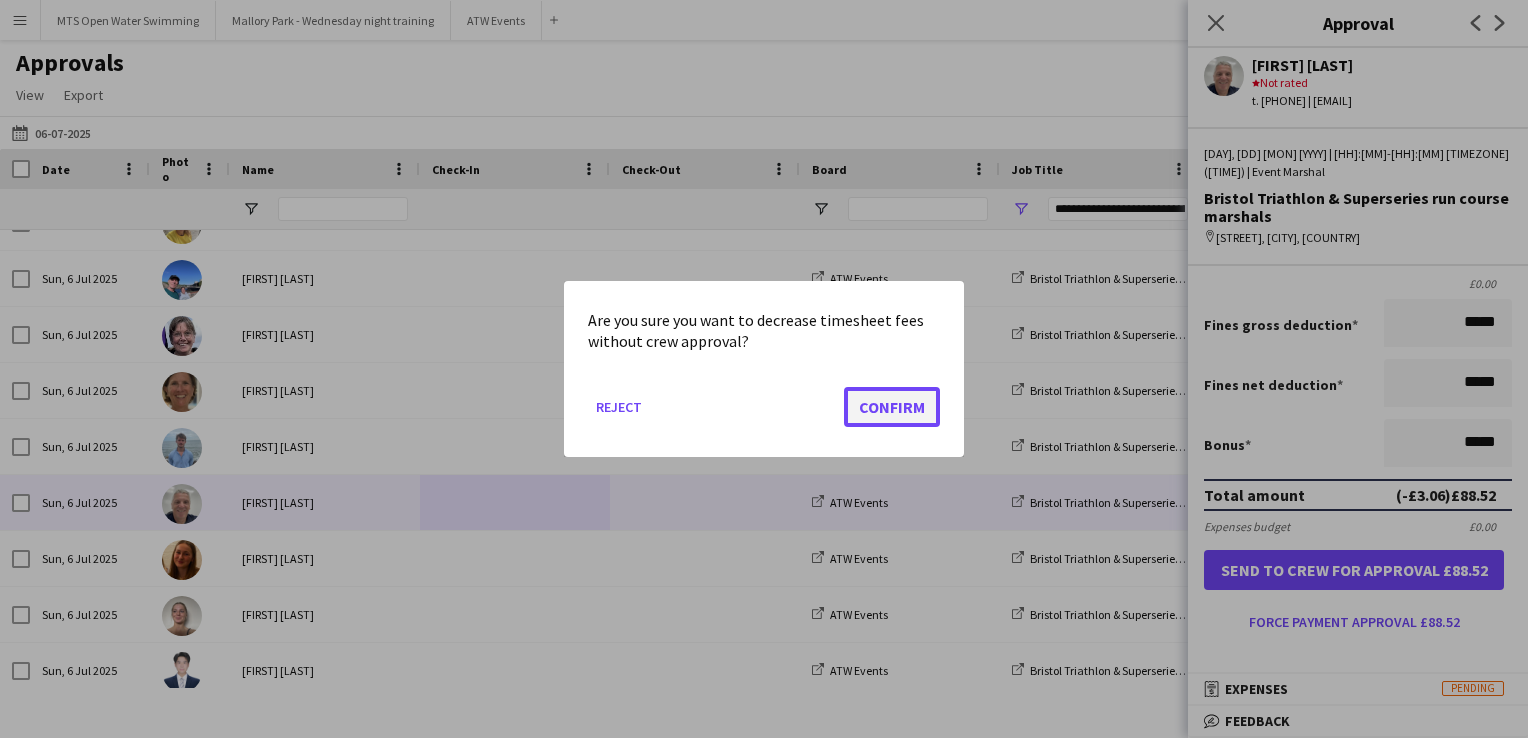click on "Confirm" 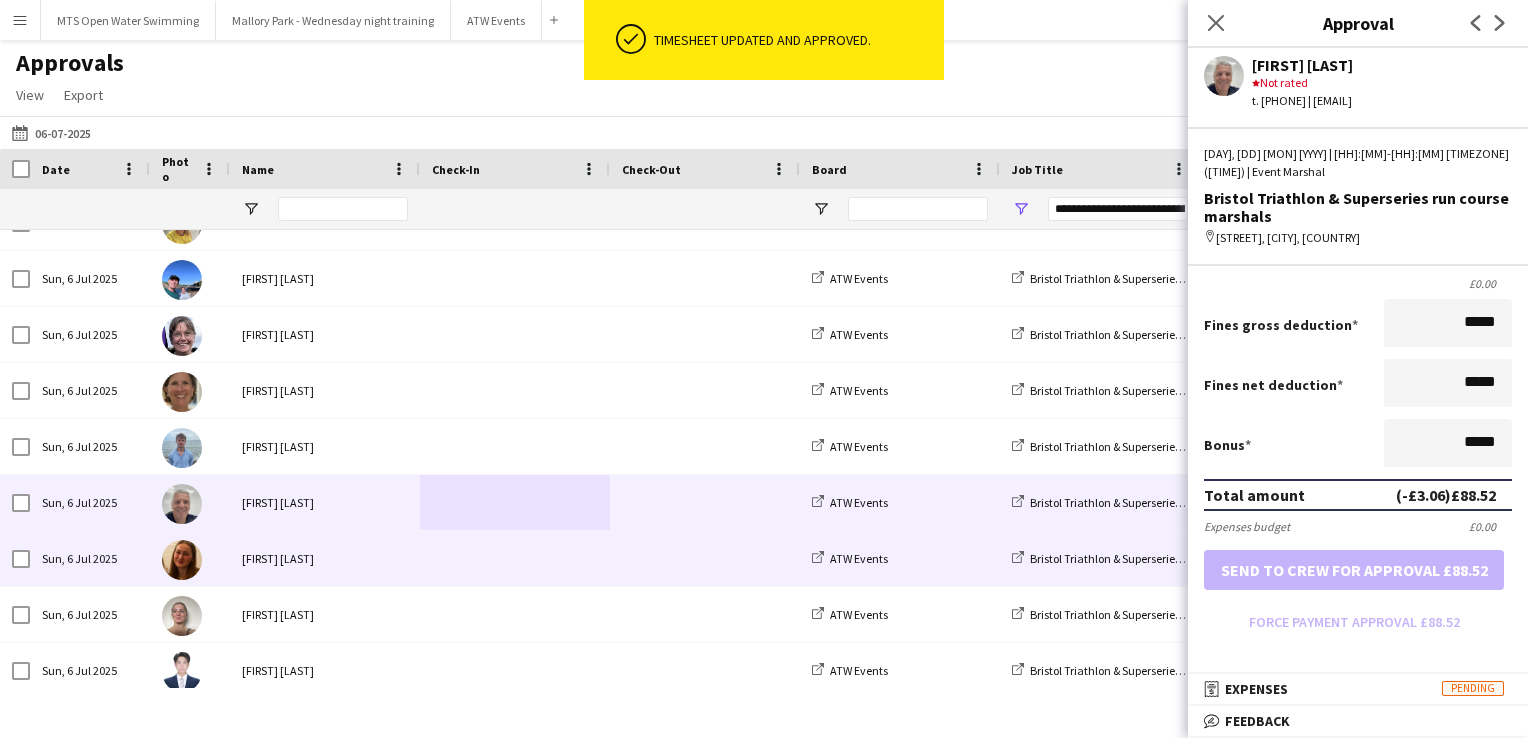 click at bounding box center (515, 558) 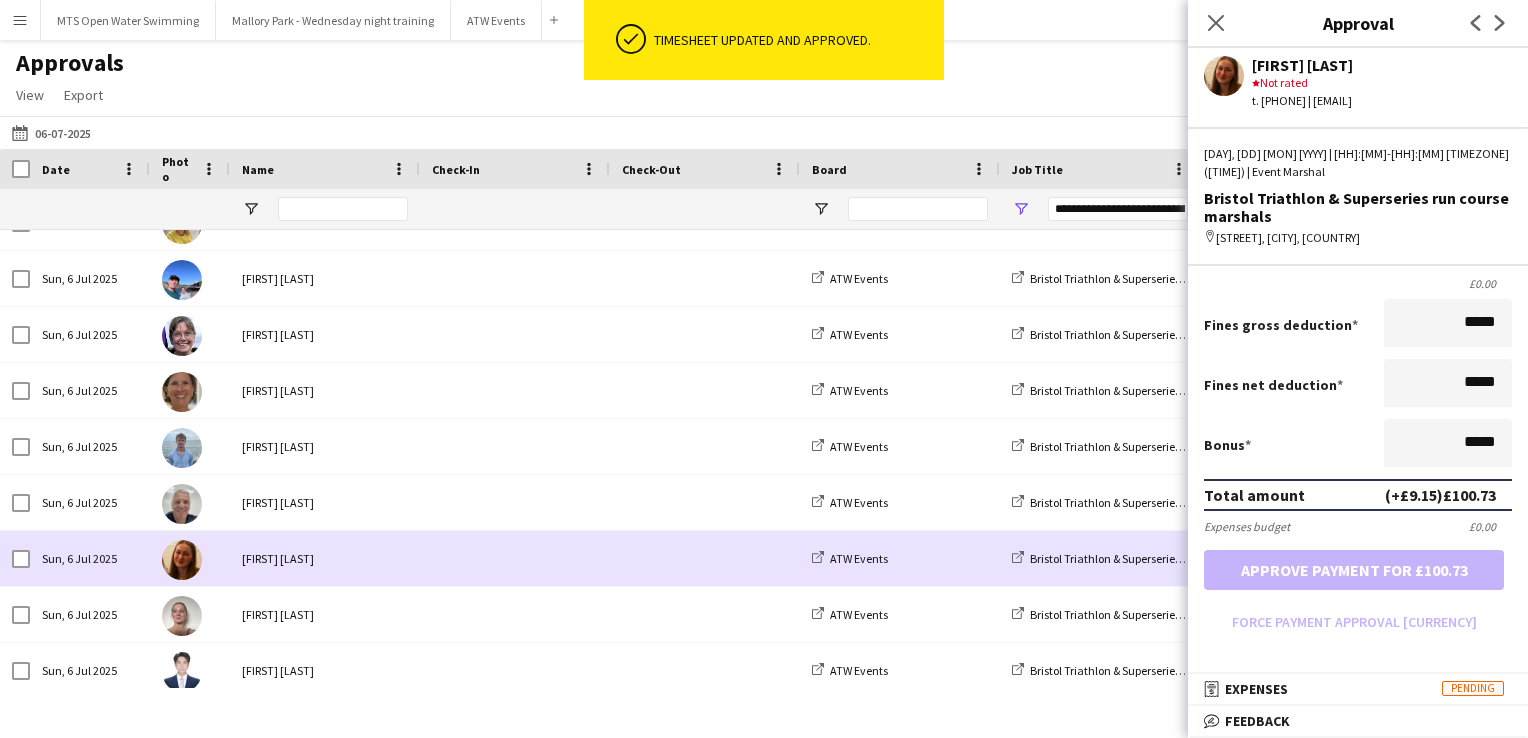 scroll, scrollTop: 0, scrollLeft: 0, axis: both 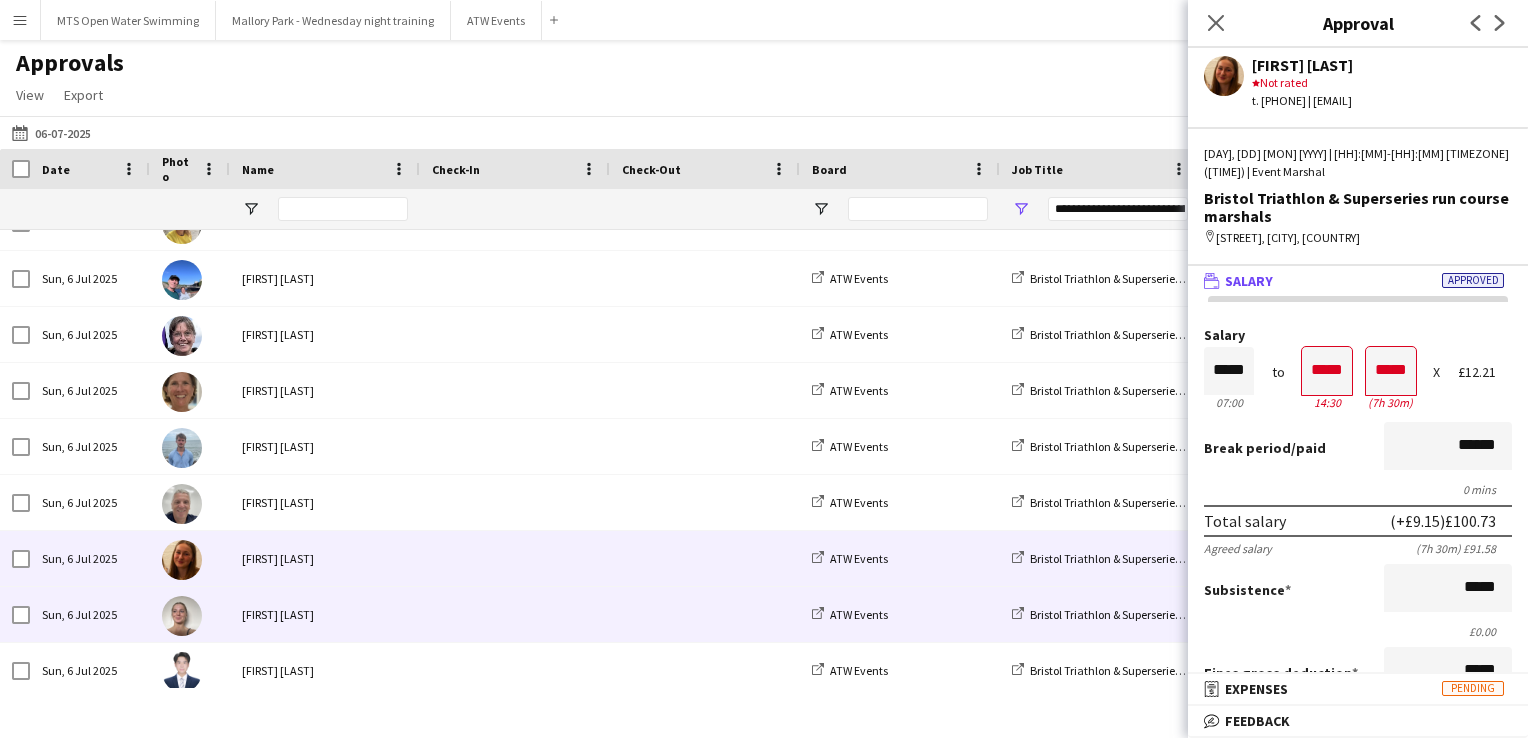click at bounding box center (515, 614) 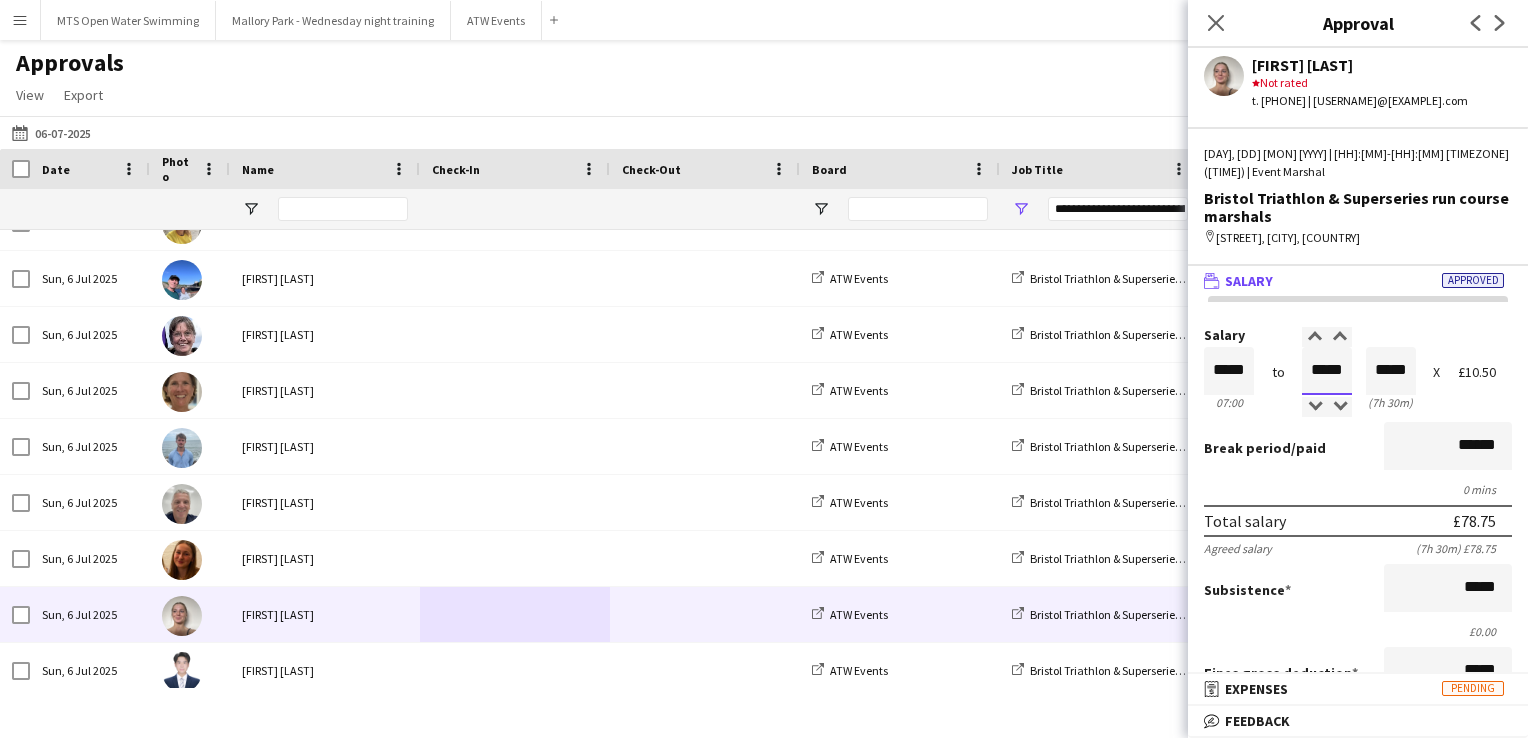 click on "*****" at bounding box center (1327, 371) 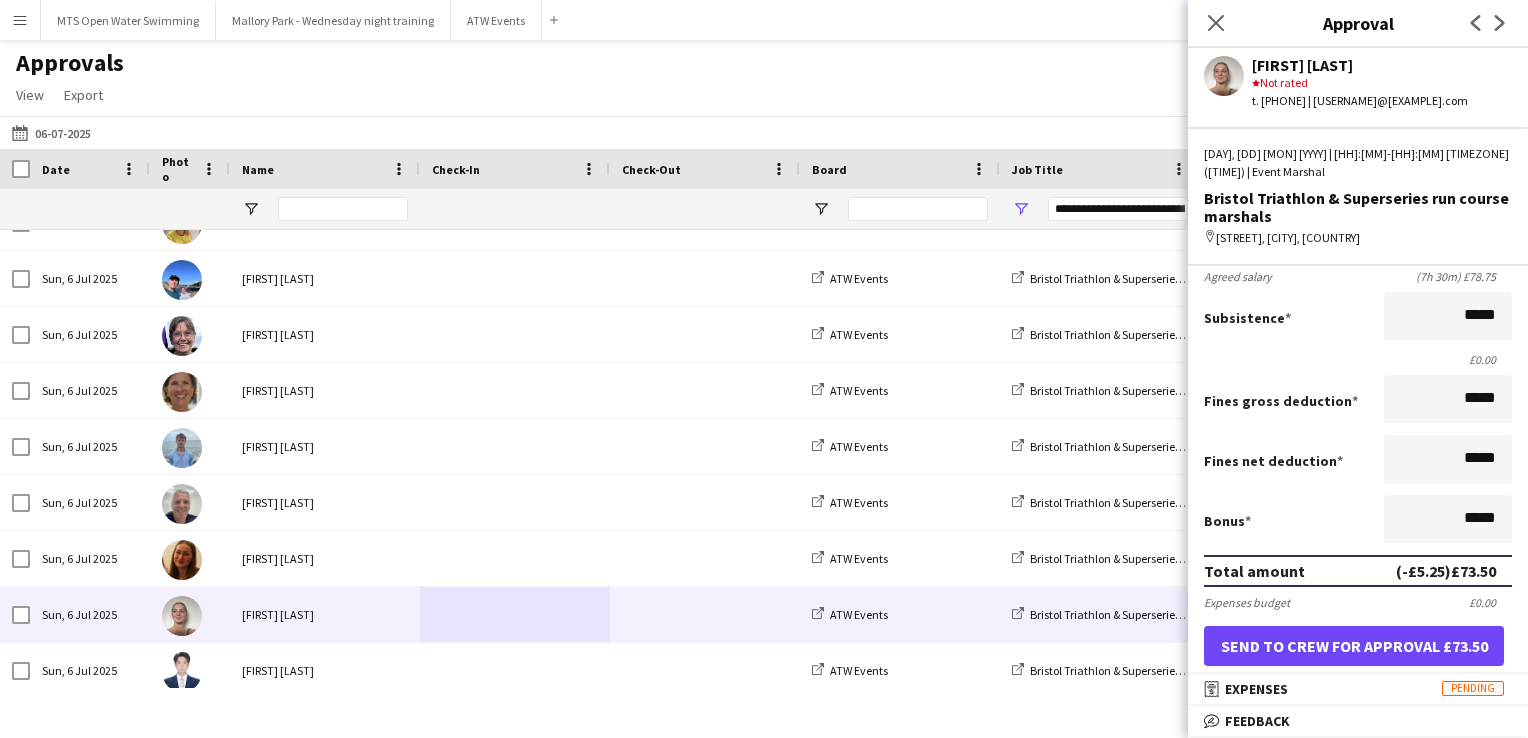 scroll, scrollTop: 286, scrollLeft: 0, axis: vertical 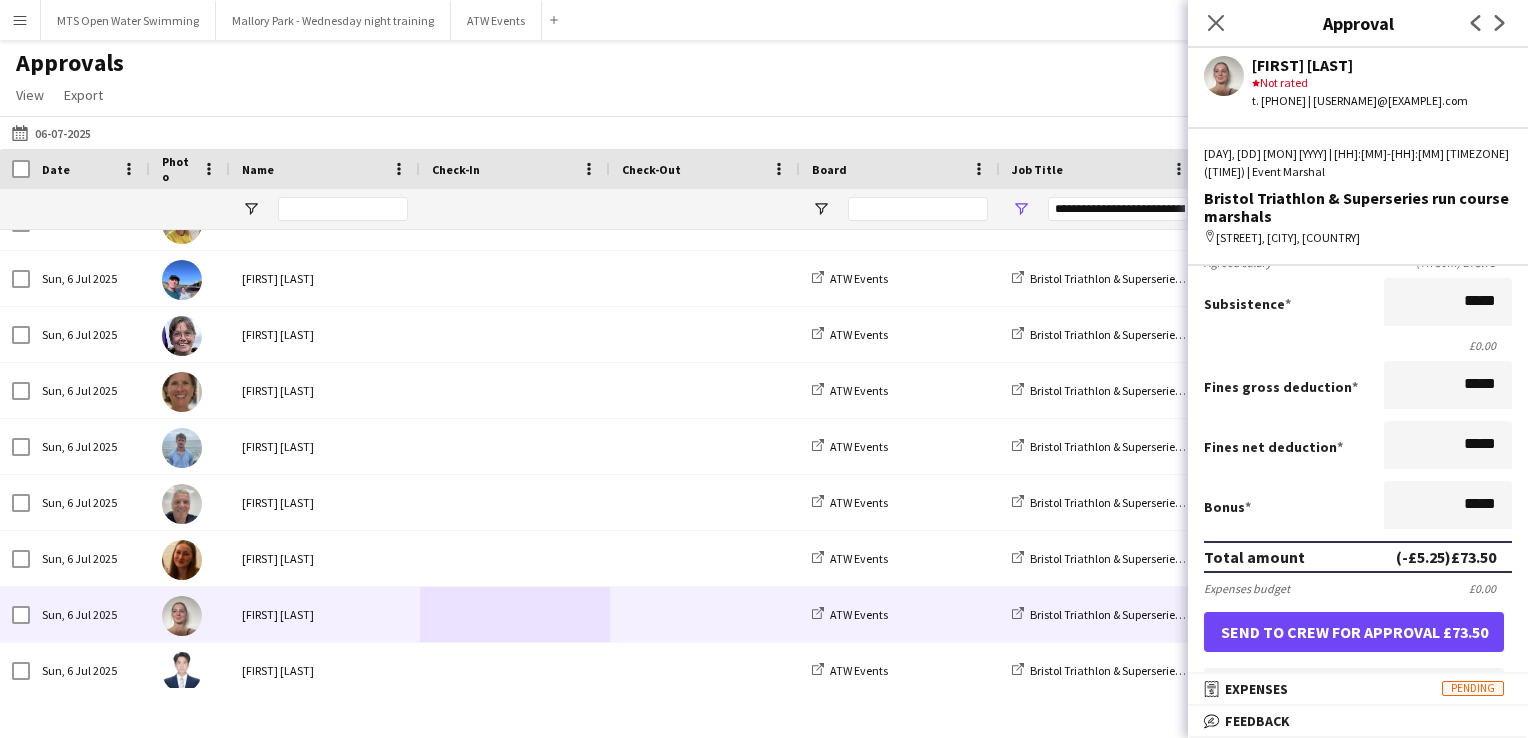 type on "*****" 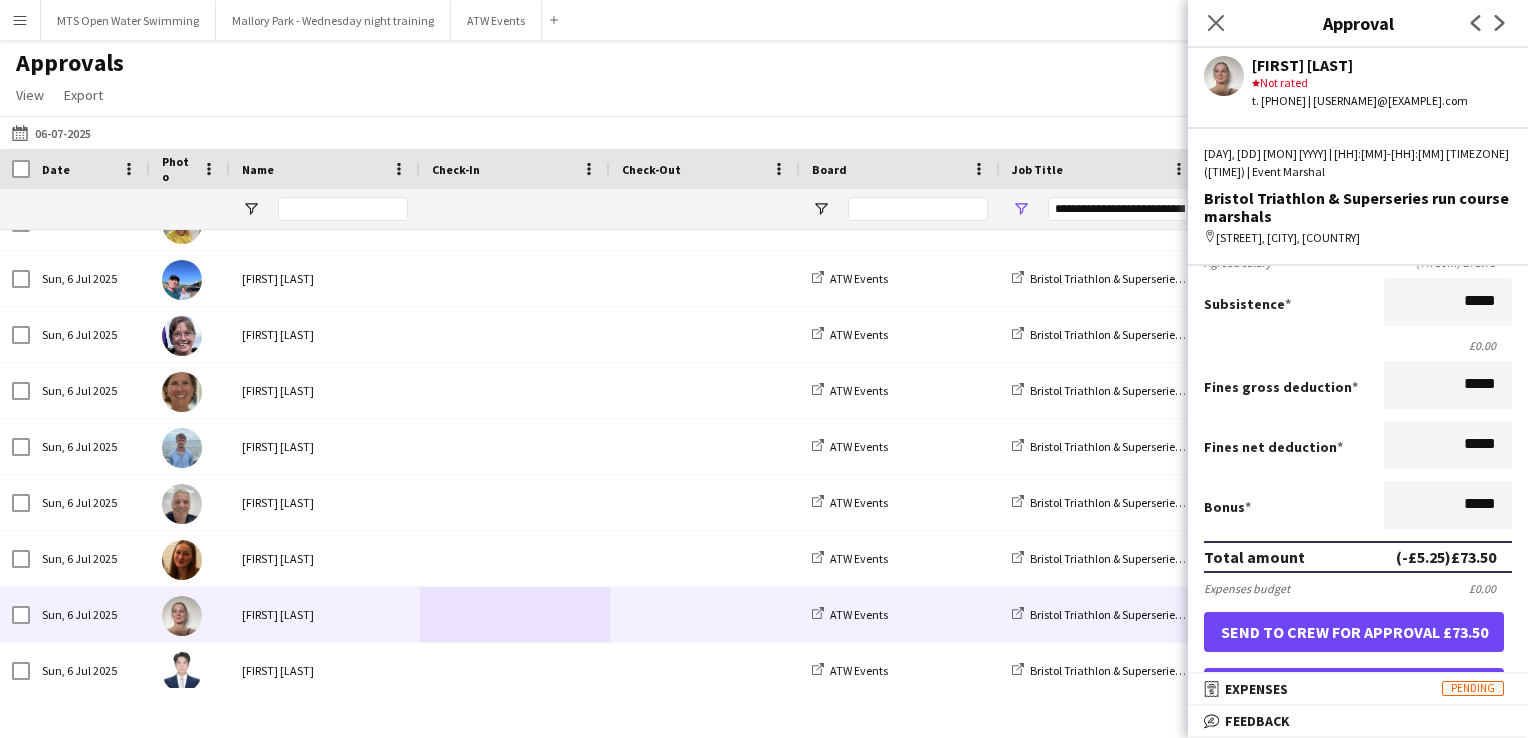 click on "Force payment approval £73.50" at bounding box center [1354, 684] 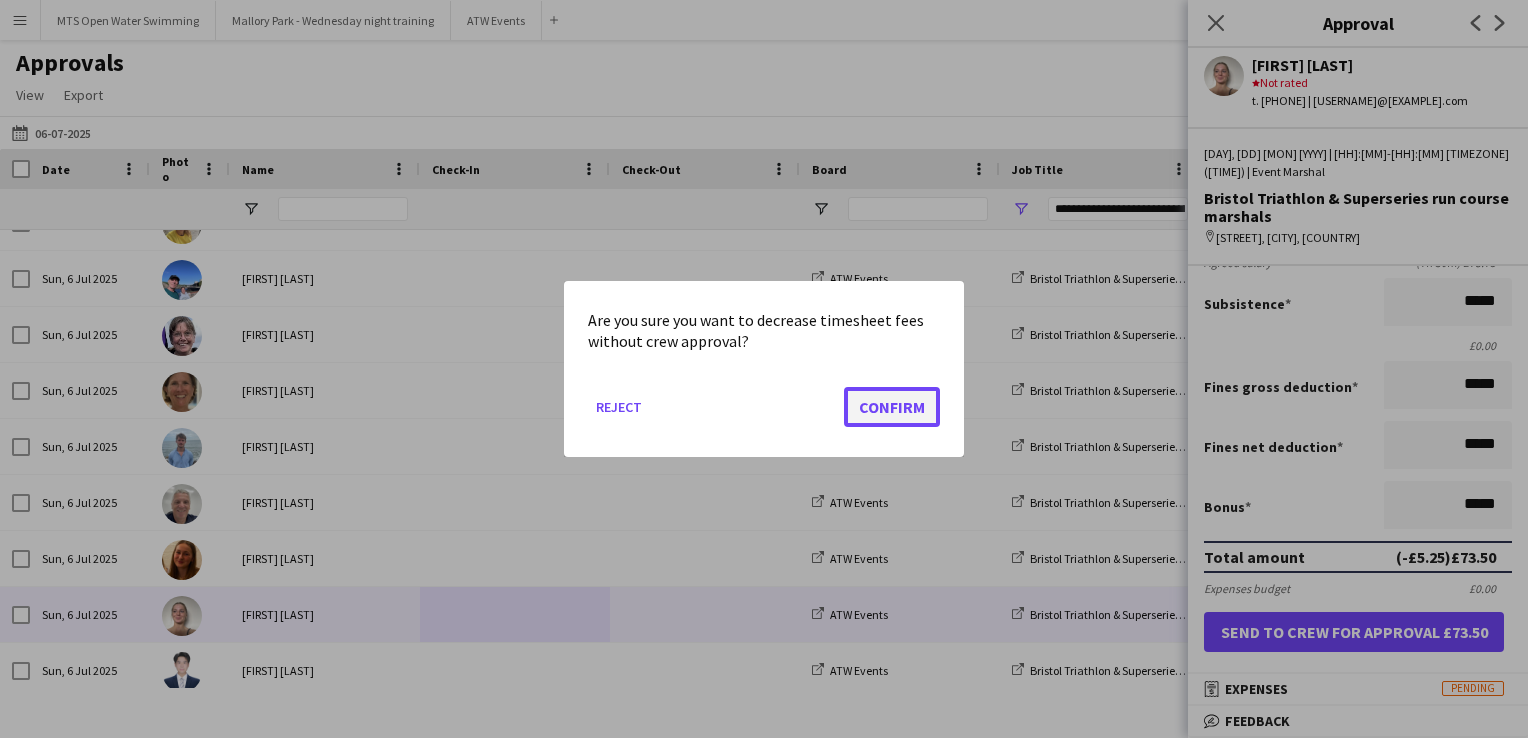 click on "Confirm" 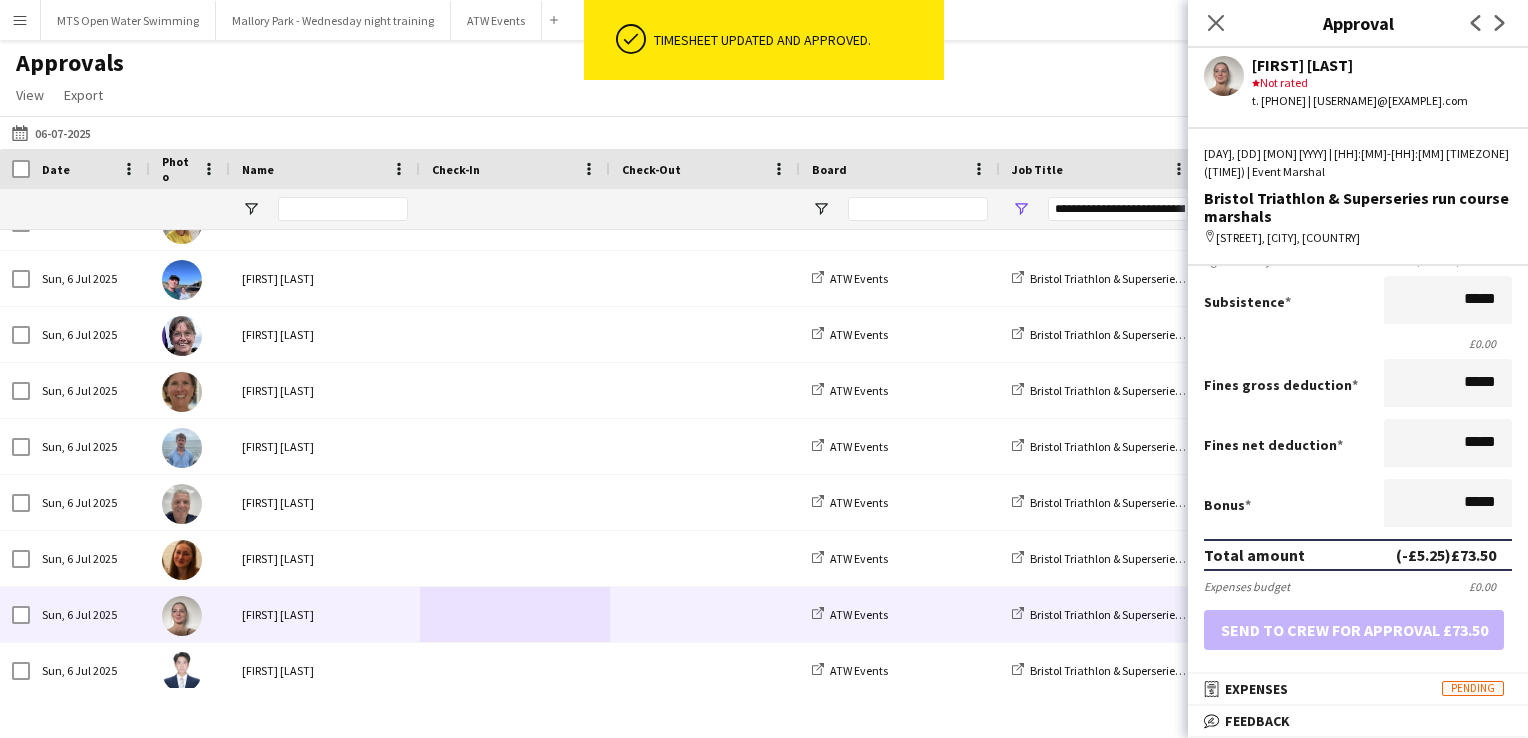 scroll, scrollTop: 0, scrollLeft: 0, axis: both 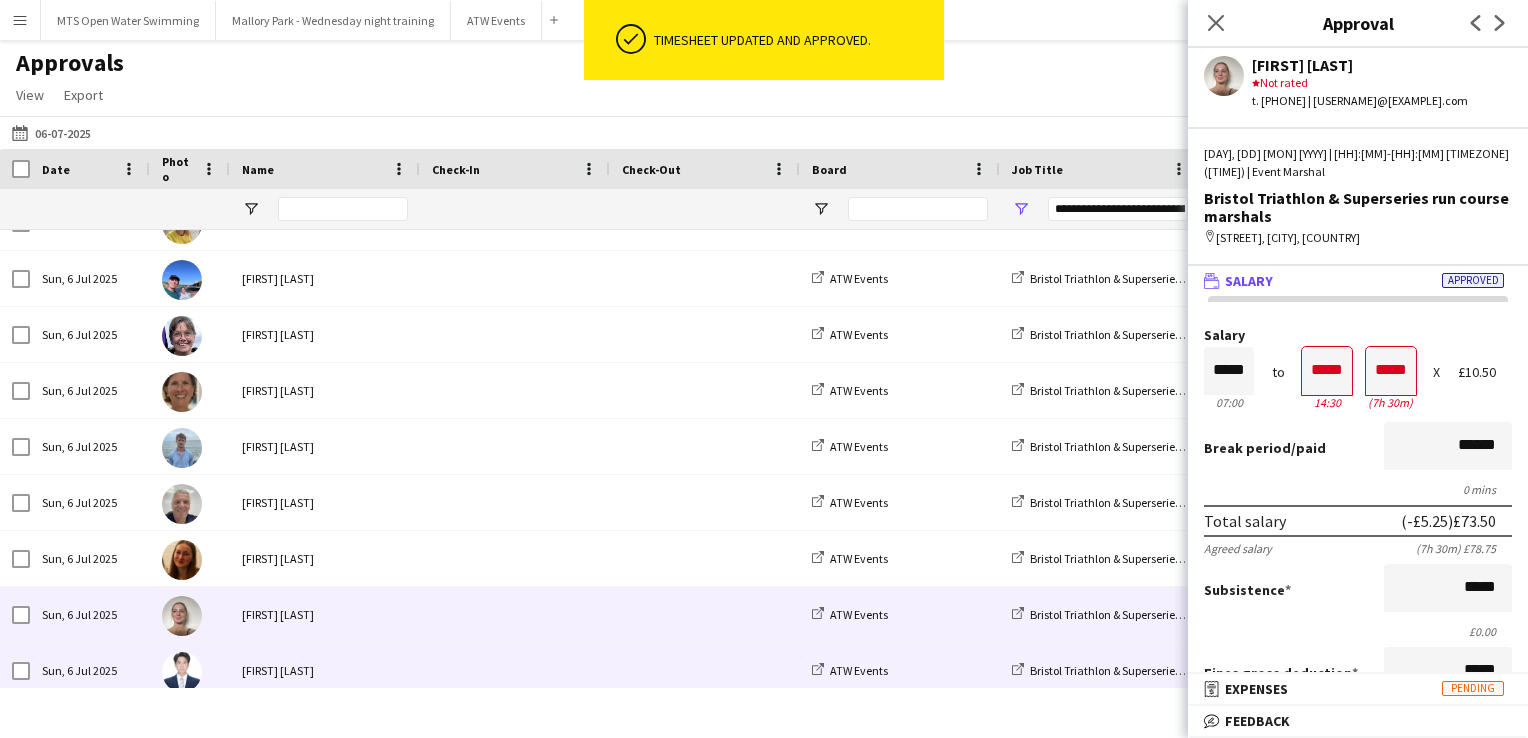 click at bounding box center [515, 670] 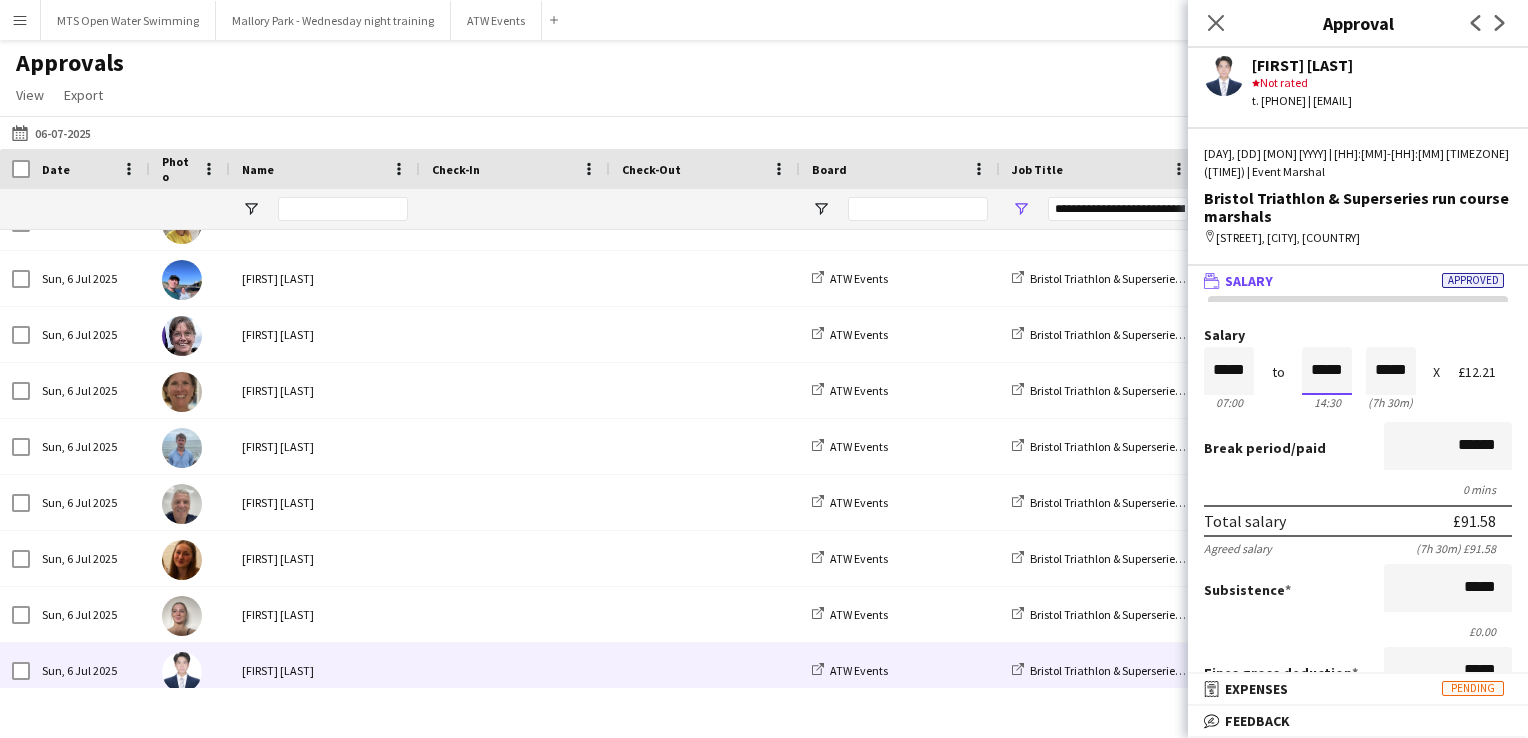 click on "*****" at bounding box center [1327, 371] 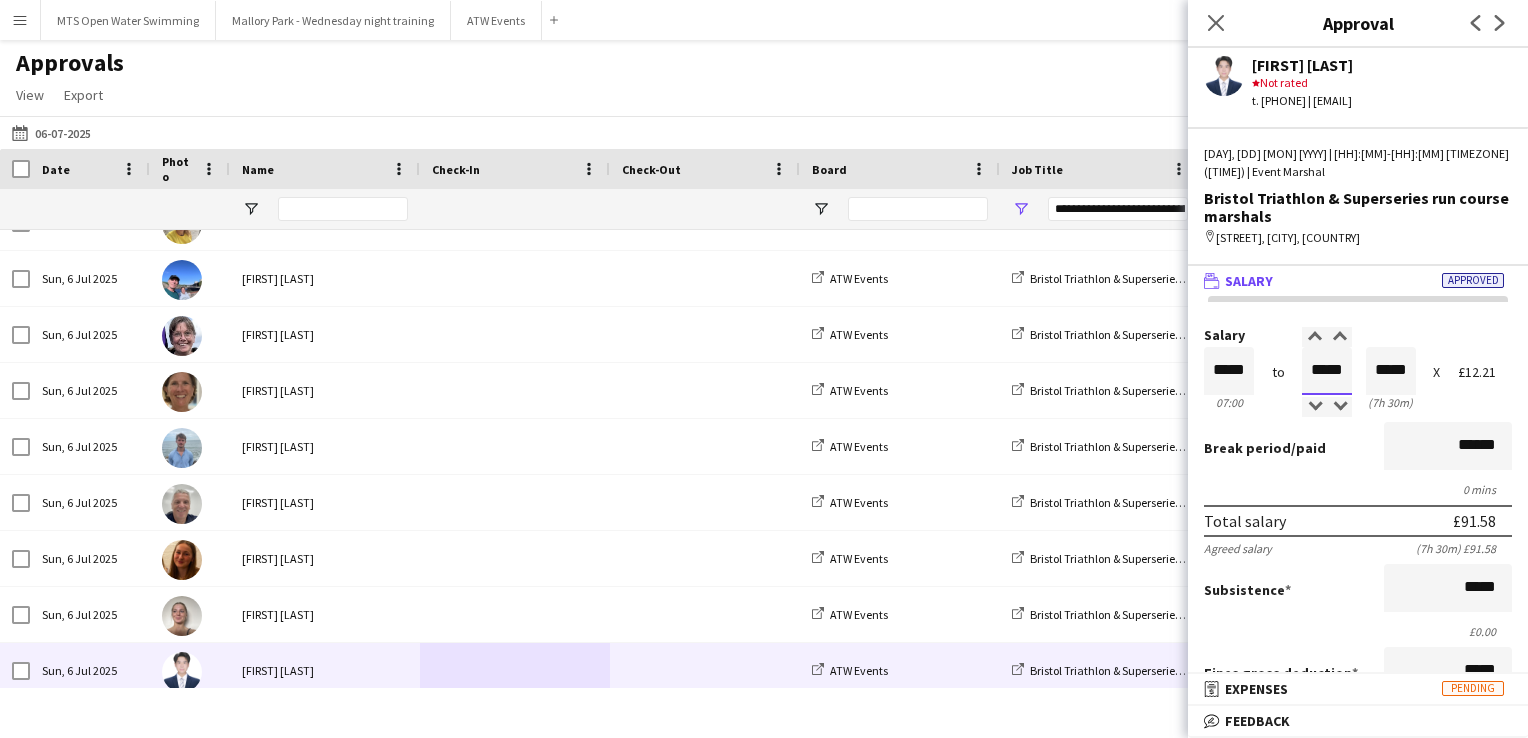 type on "*****" 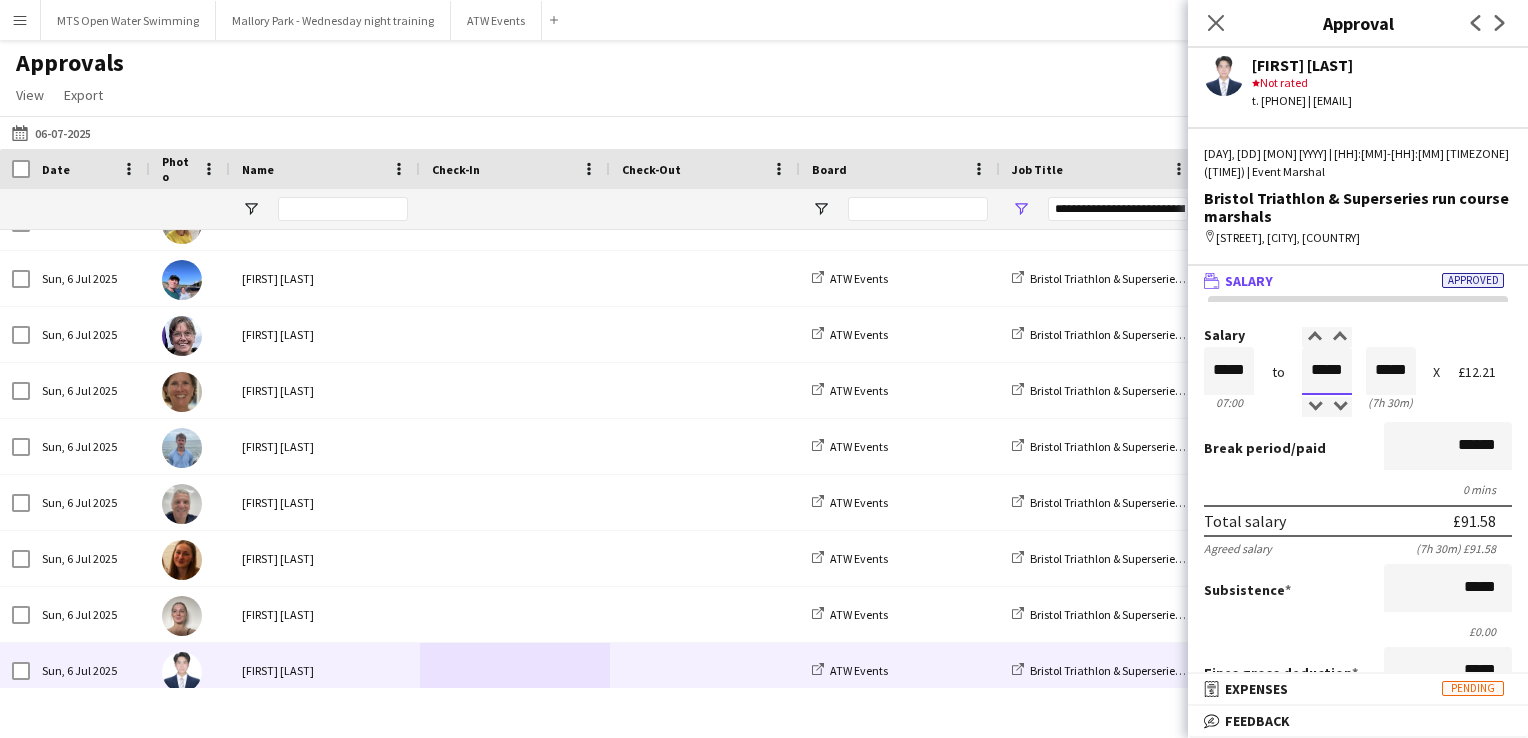 type on "*****" 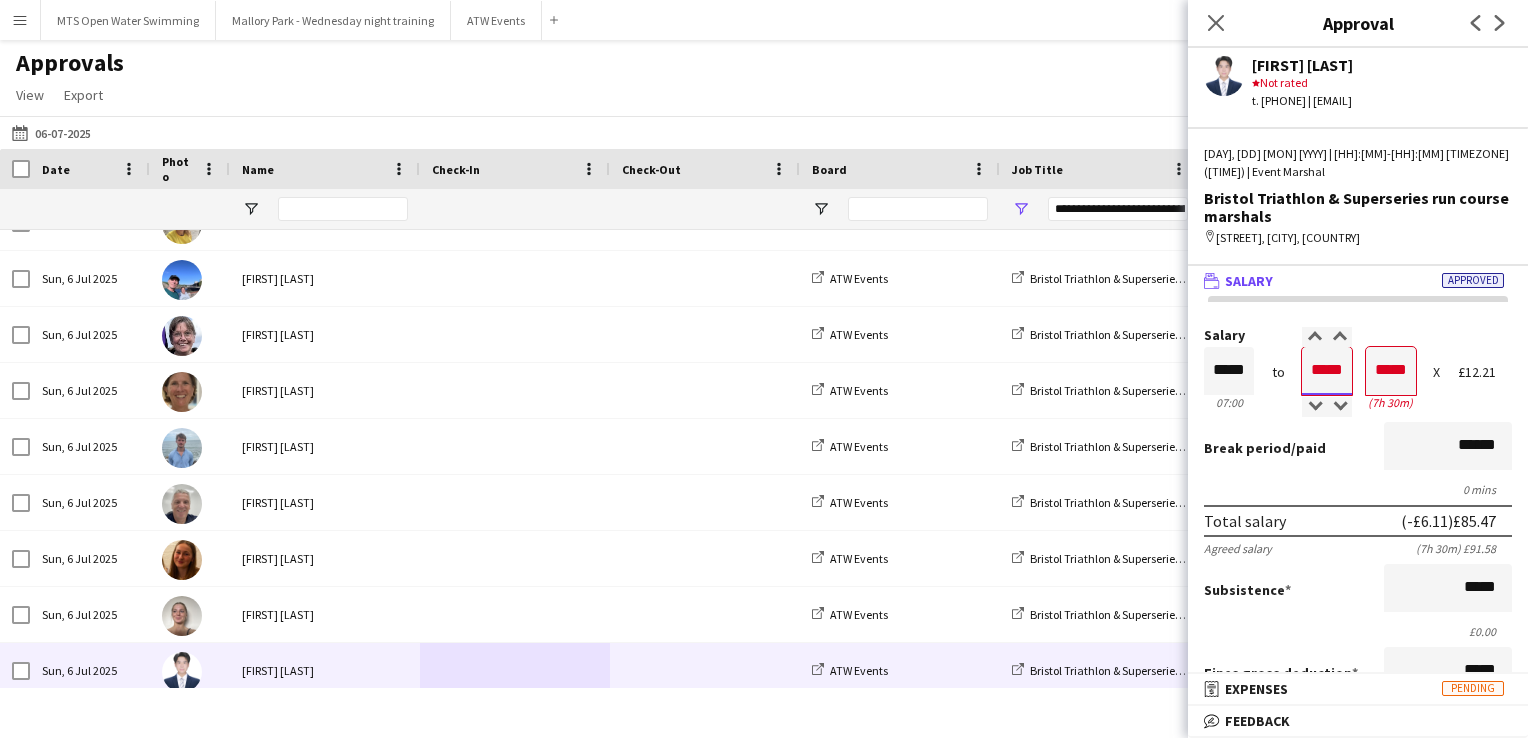 type on "*****" 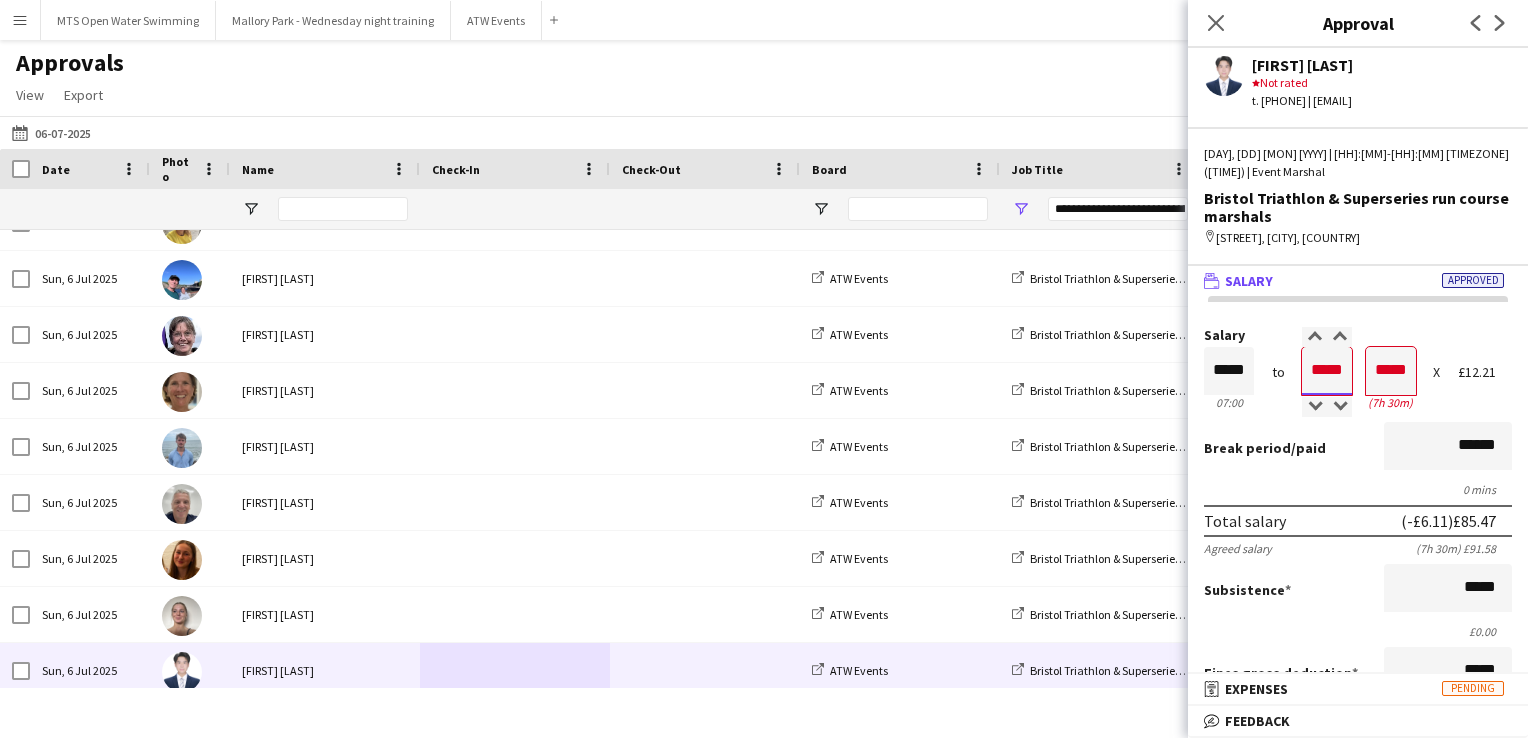 type on "*****" 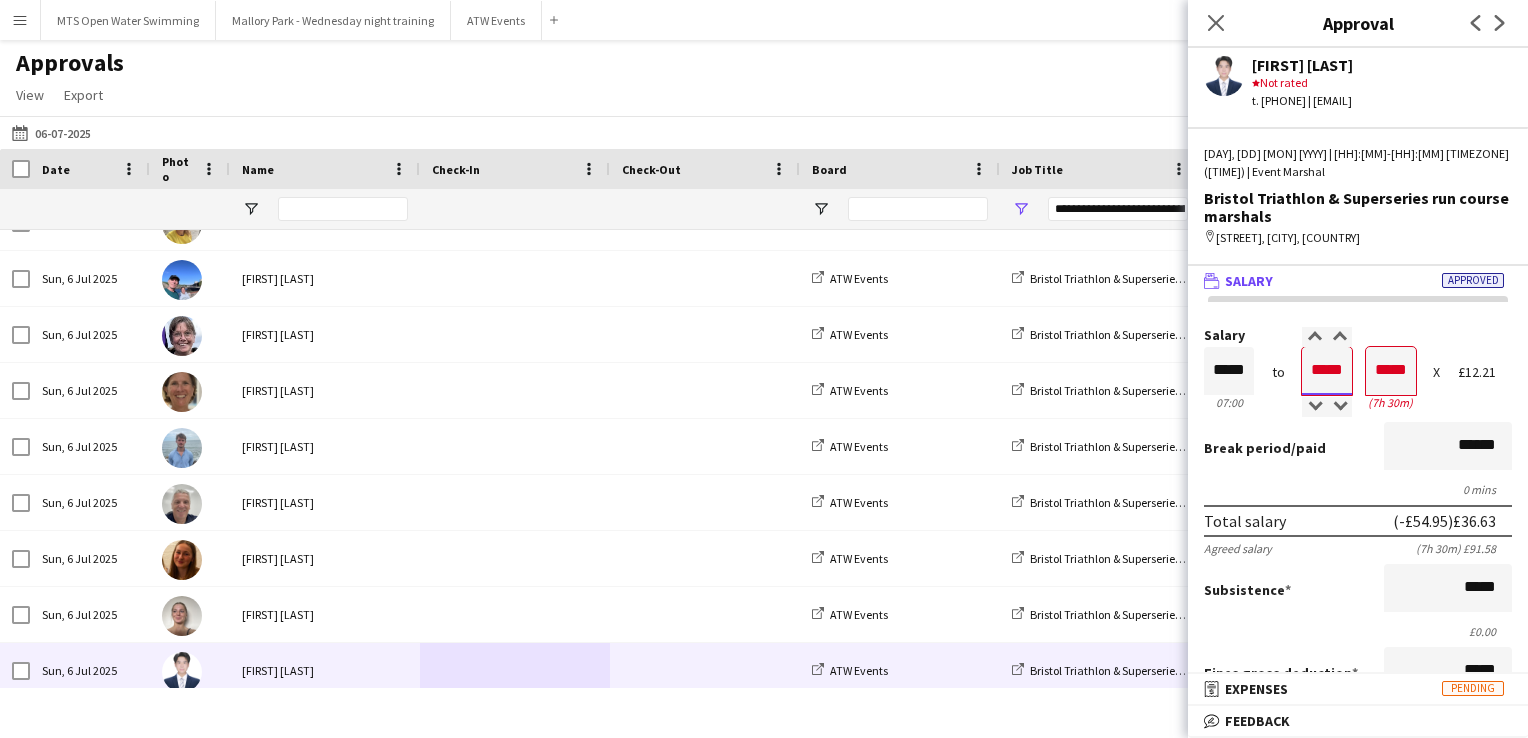 type on "*****" 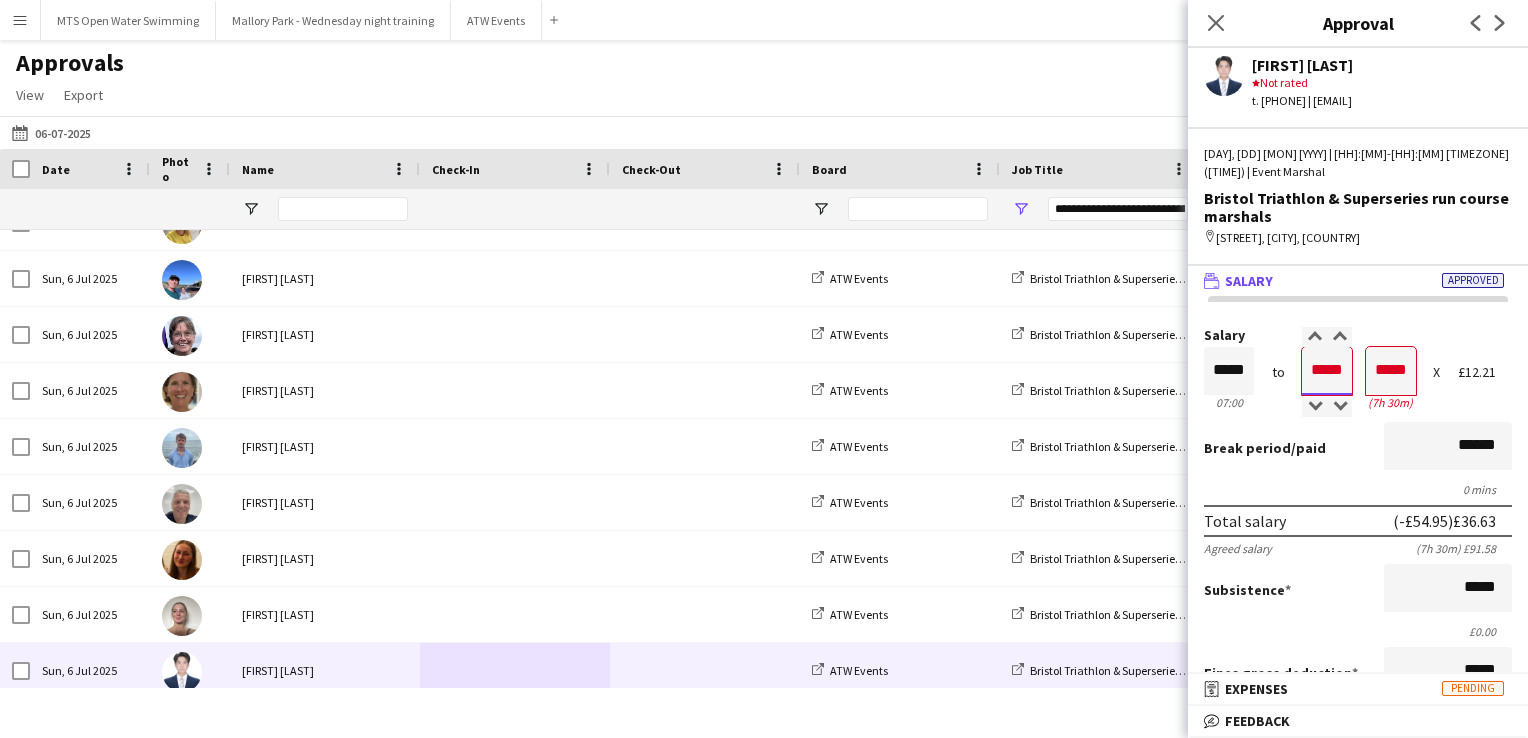 type on "*****" 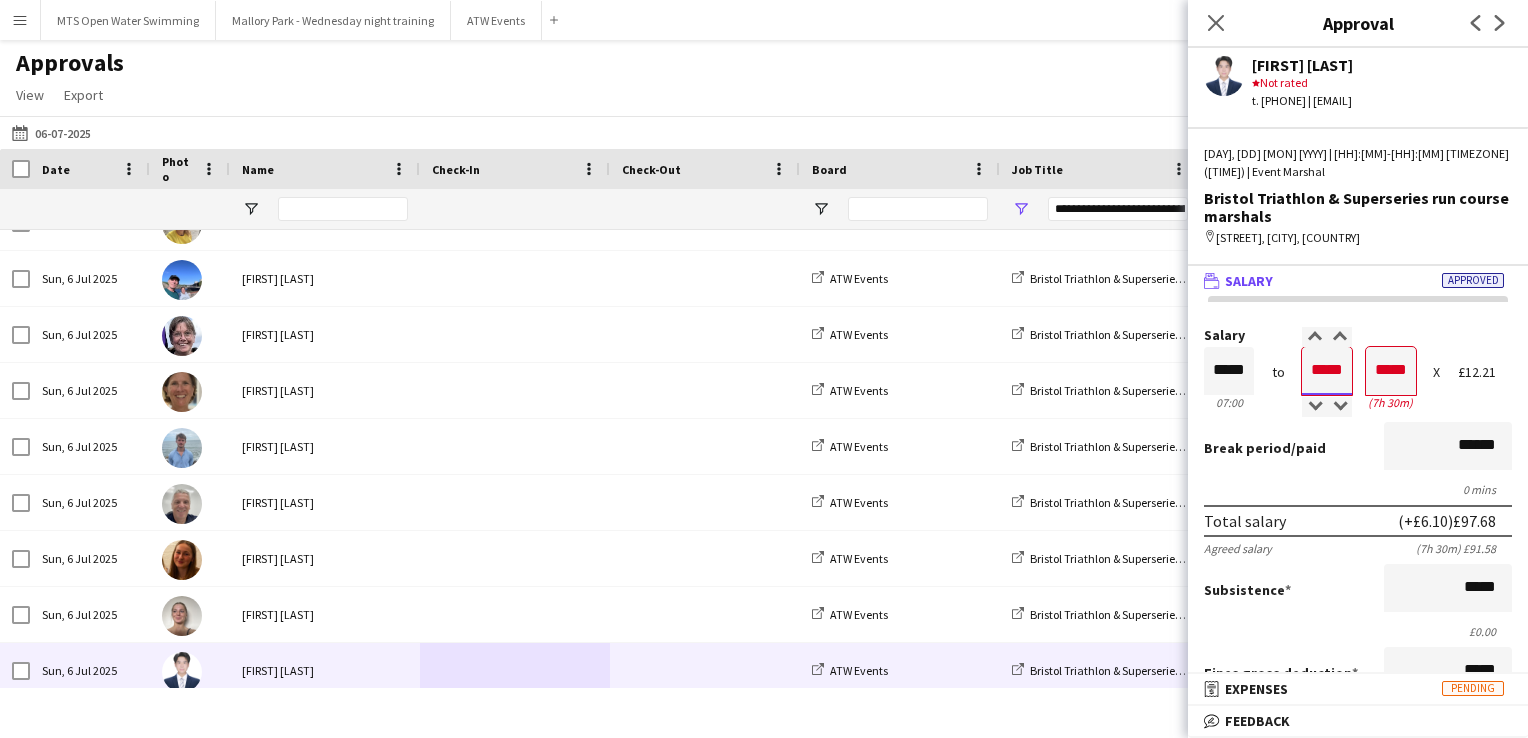 type on "*****" 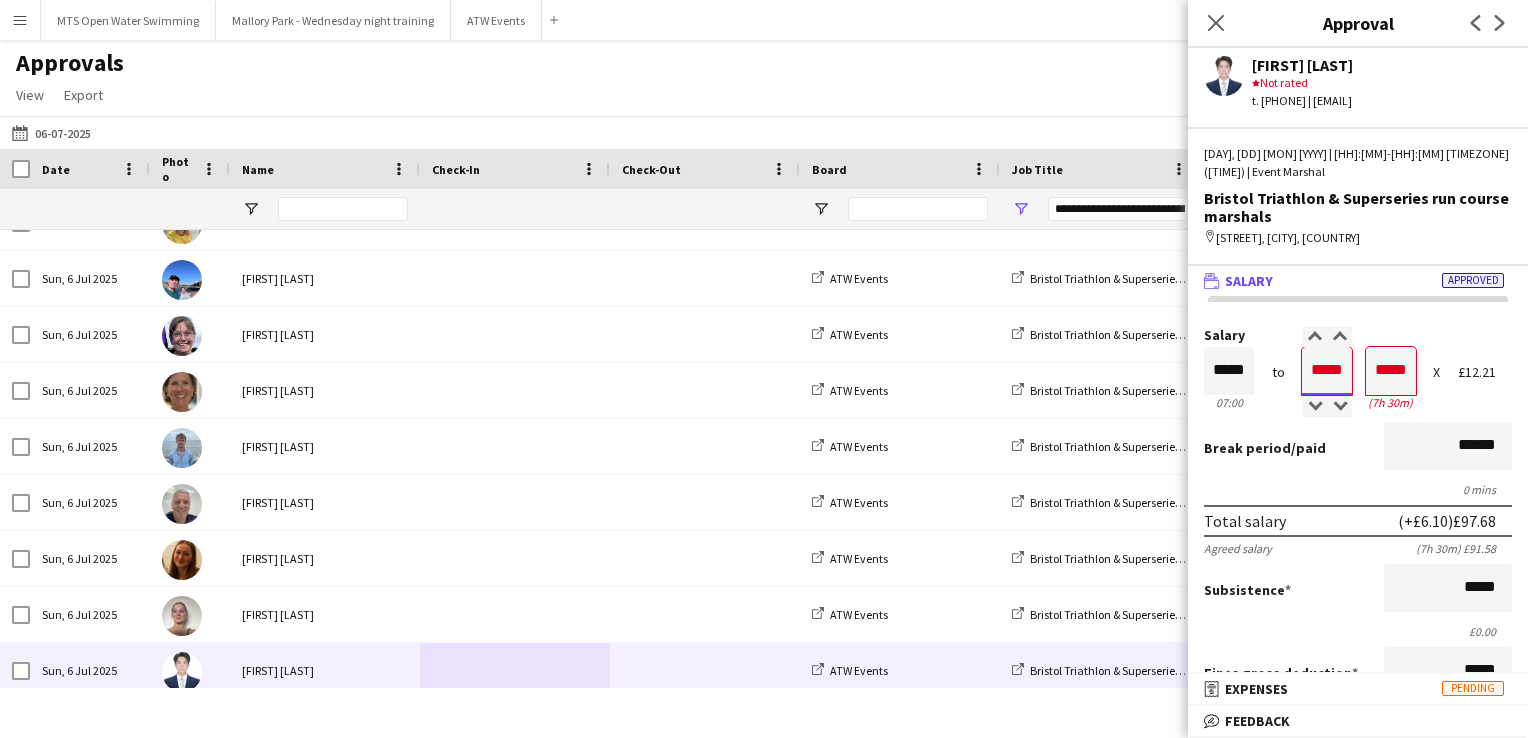 type on "*****" 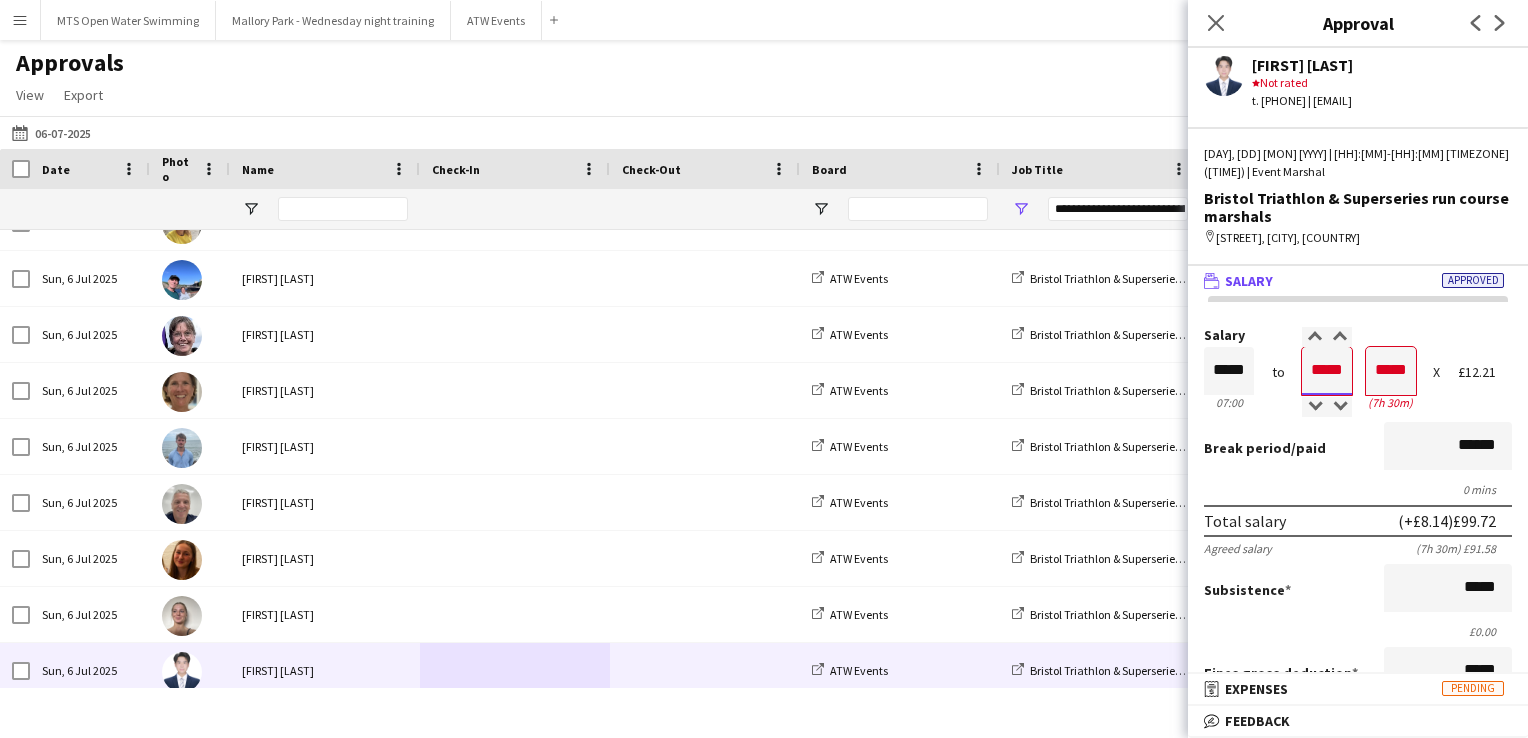 type on "*****" 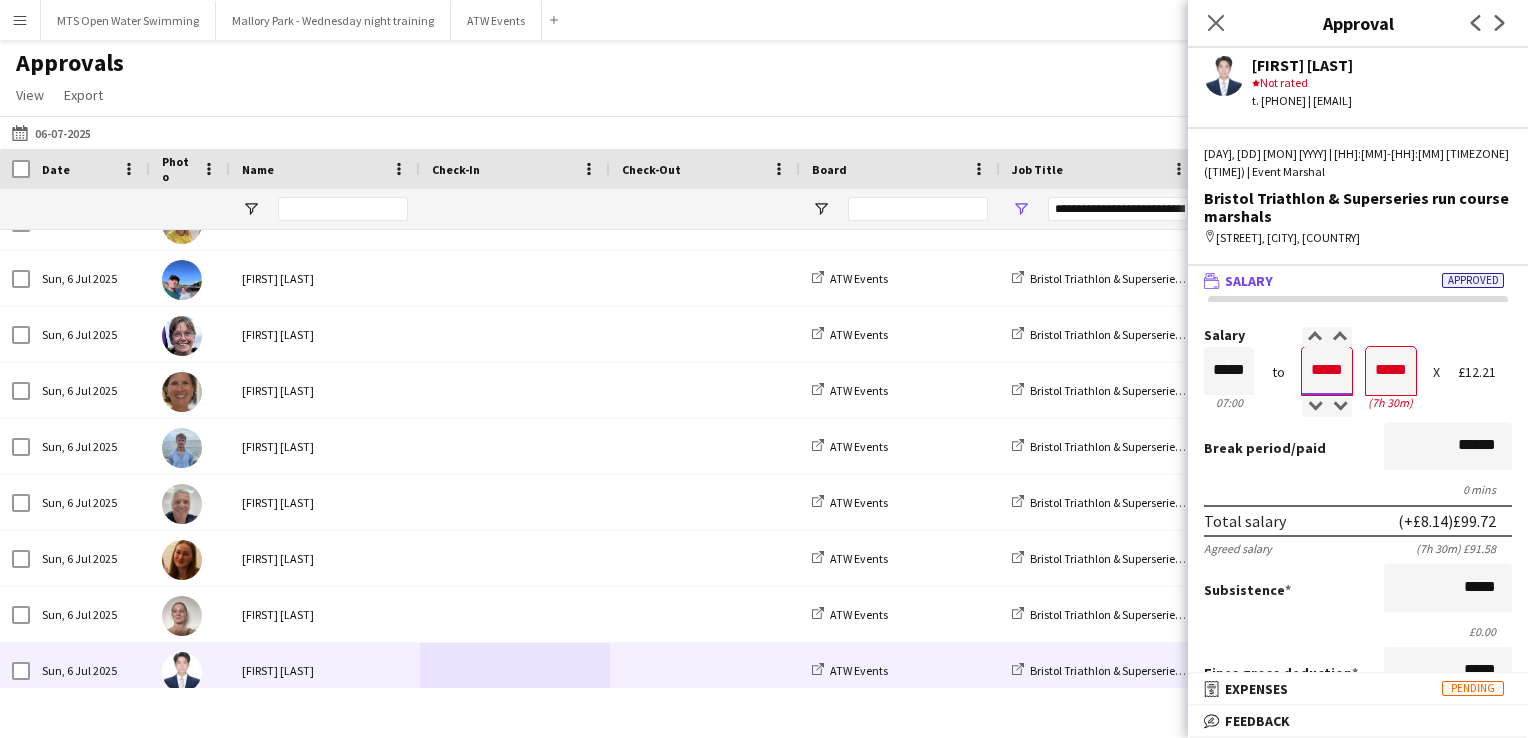 type on "*****" 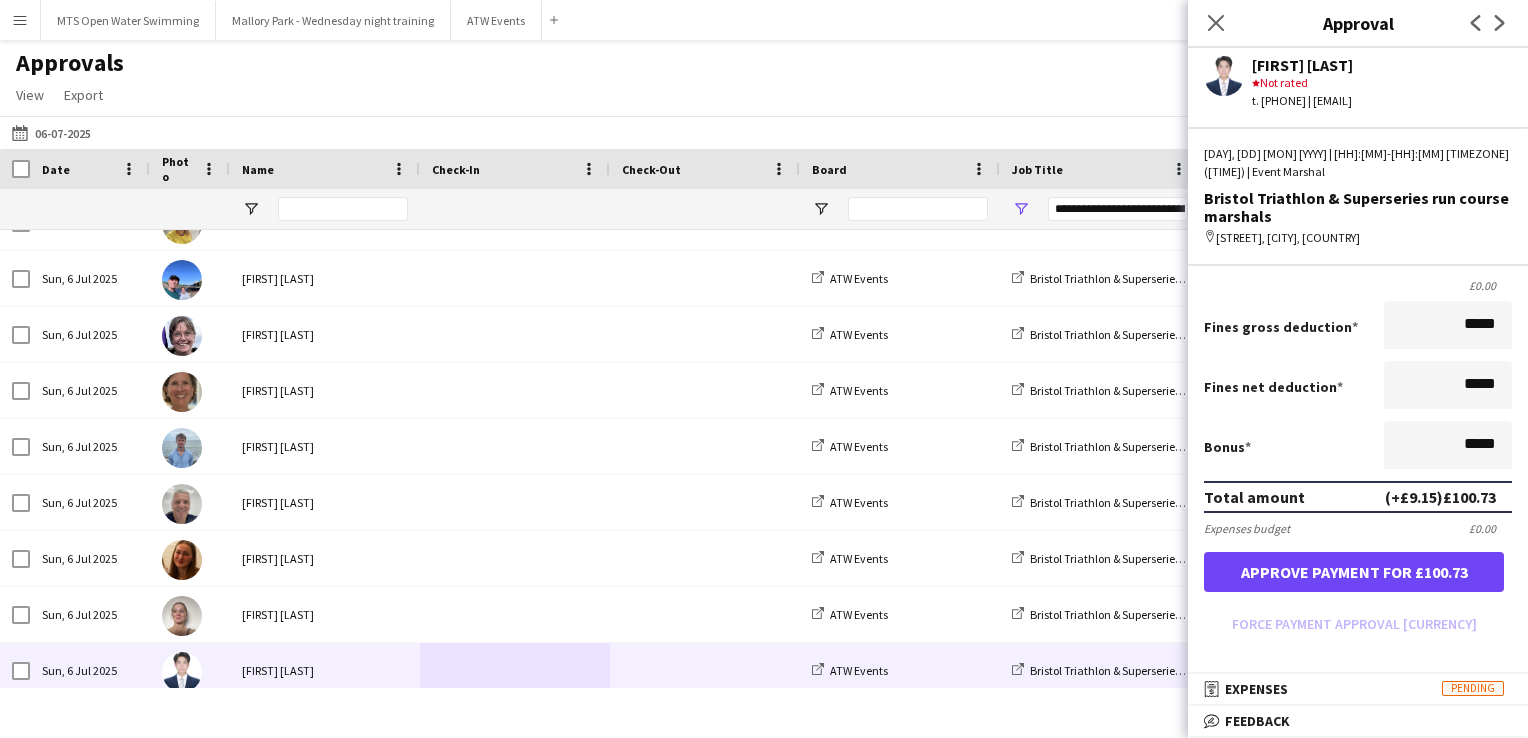 scroll, scrollTop: 447, scrollLeft: 0, axis: vertical 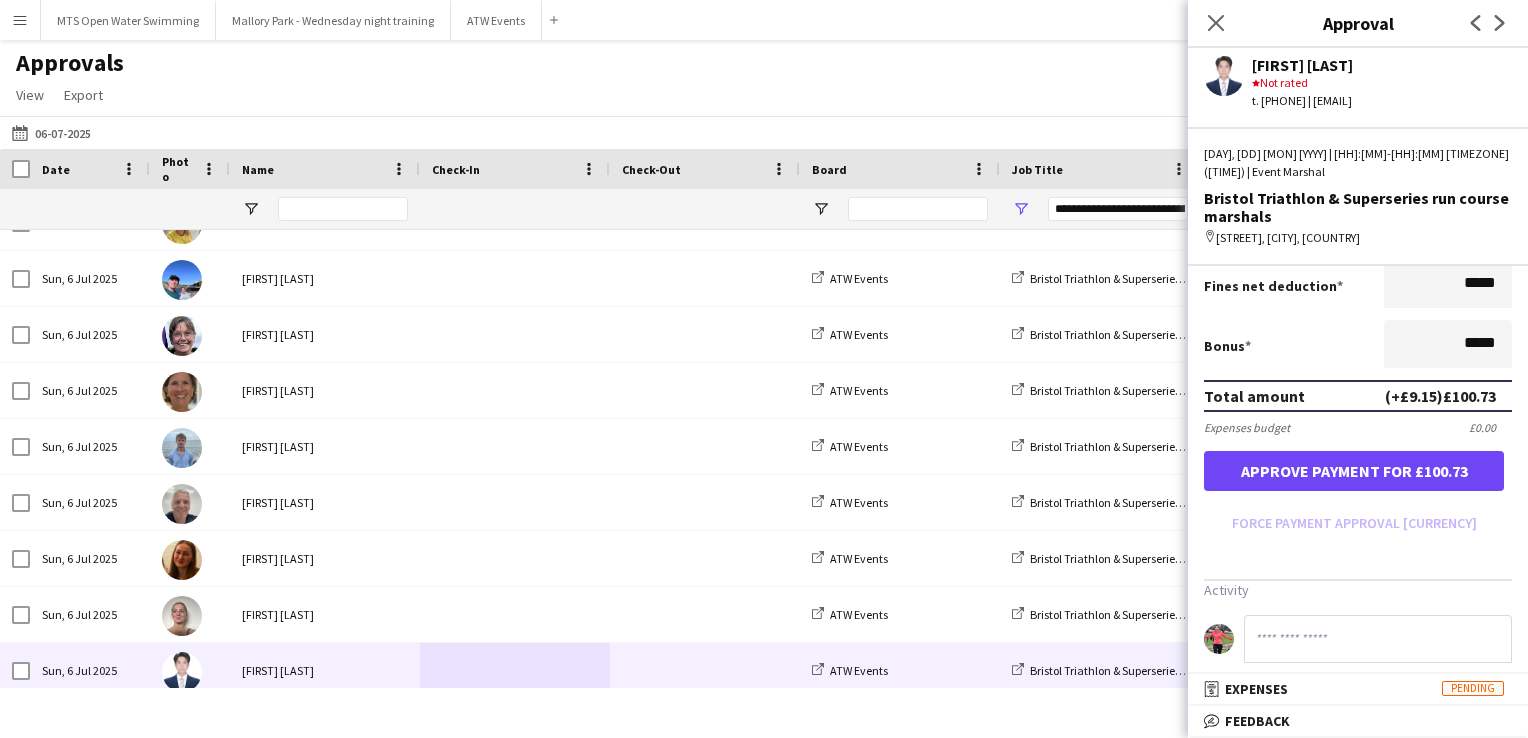 type on "*****" 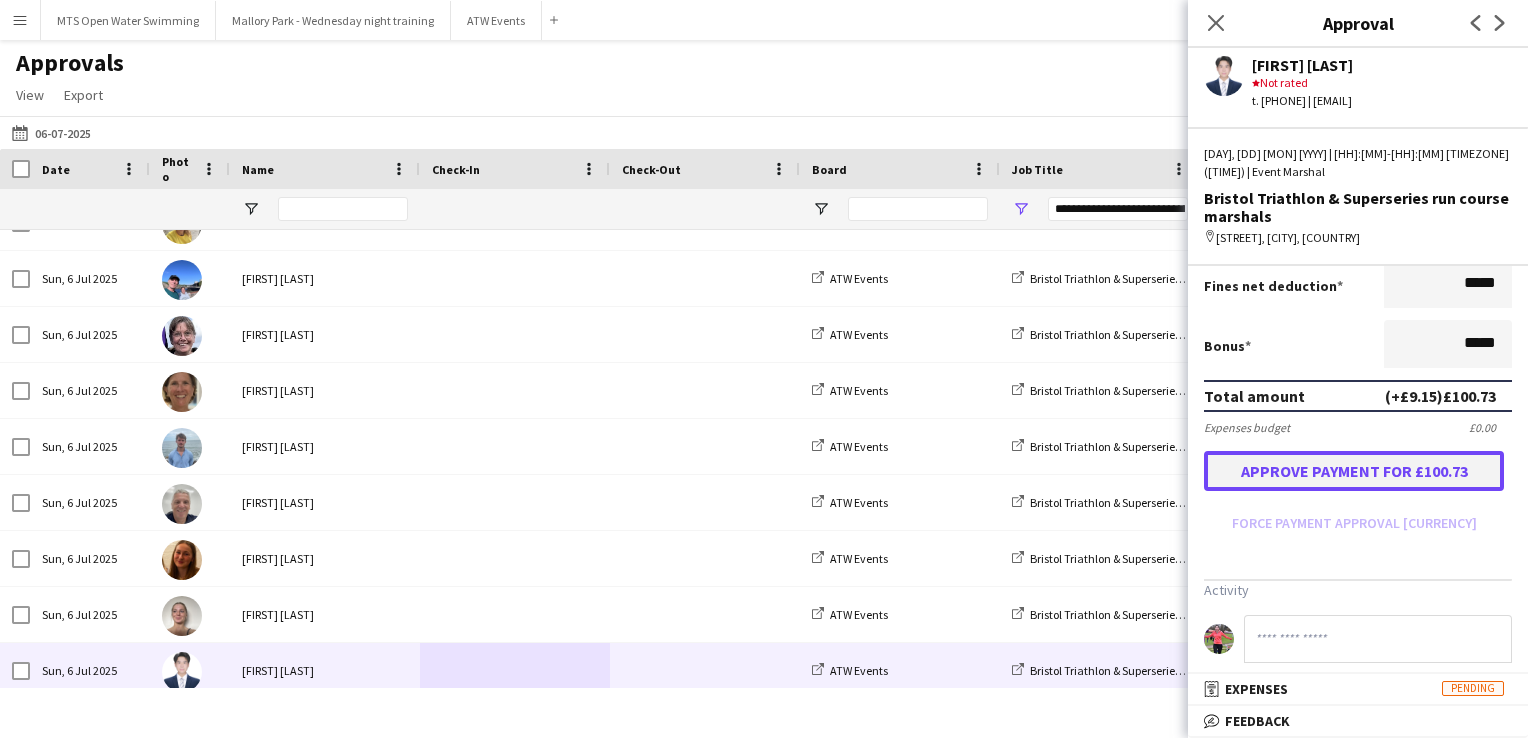 scroll, scrollTop: 1455, scrollLeft: 0, axis: vertical 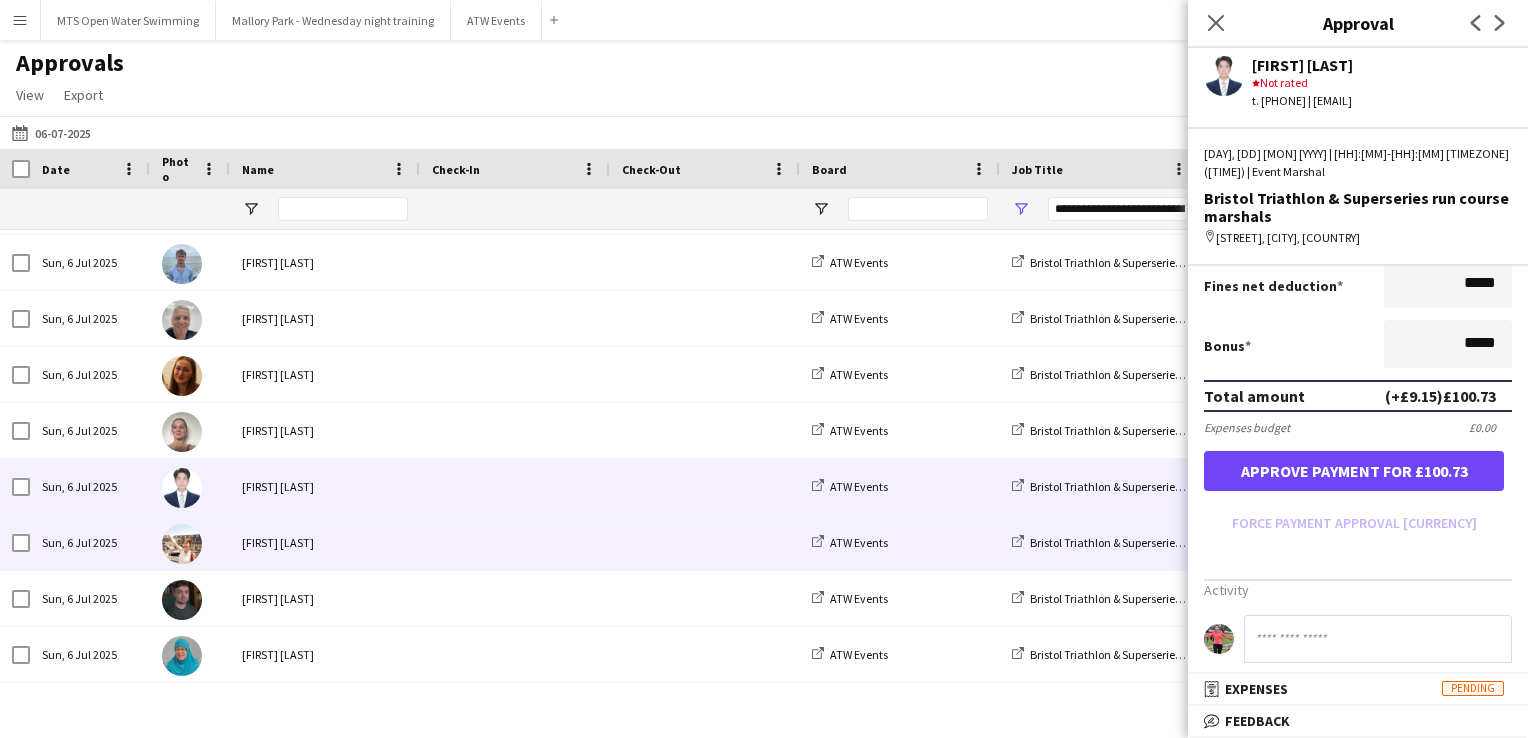 drag, startPoint x: 1290, startPoint y: 450, endPoint x: 565, endPoint y: 539, distance: 730.4423 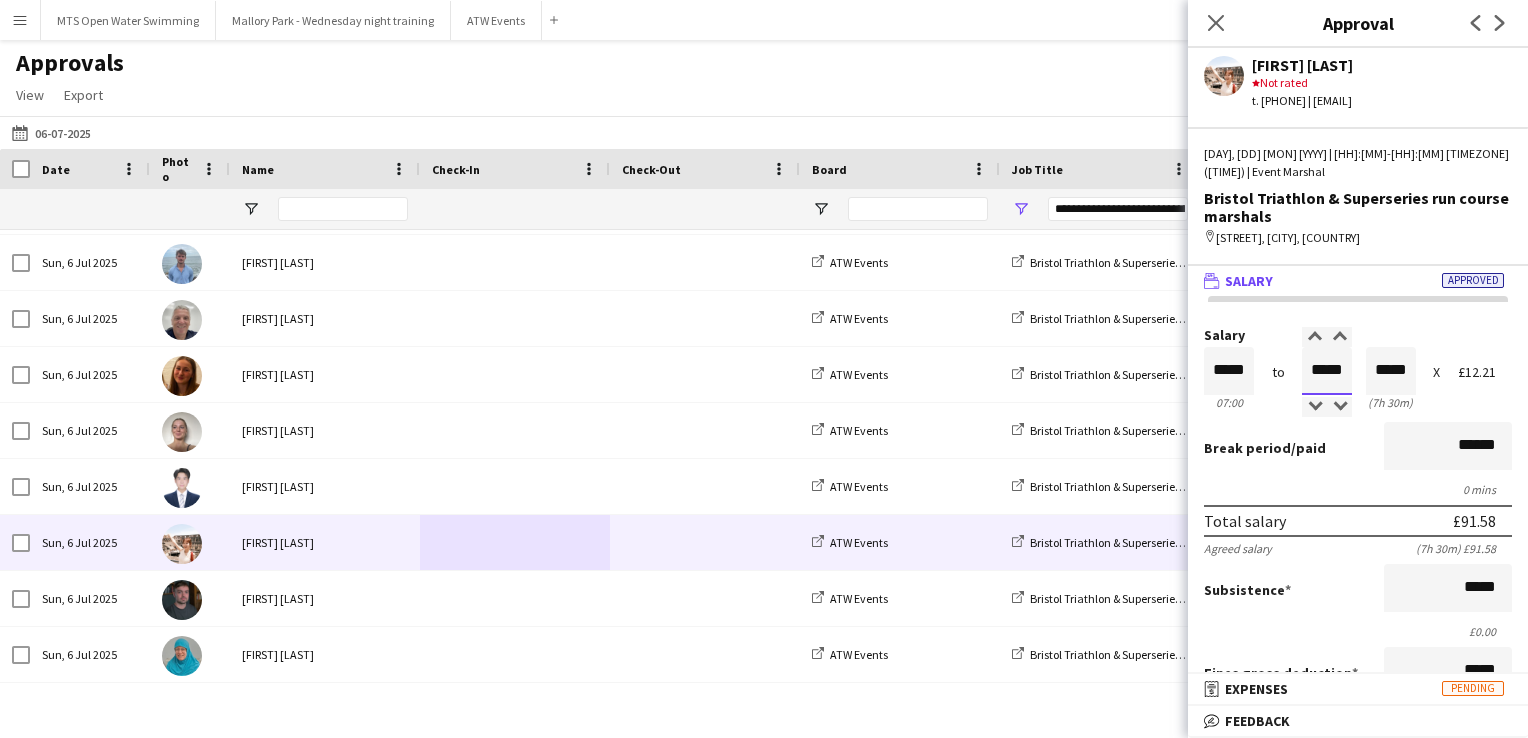 click on "*****" at bounding box center (1327, 371) 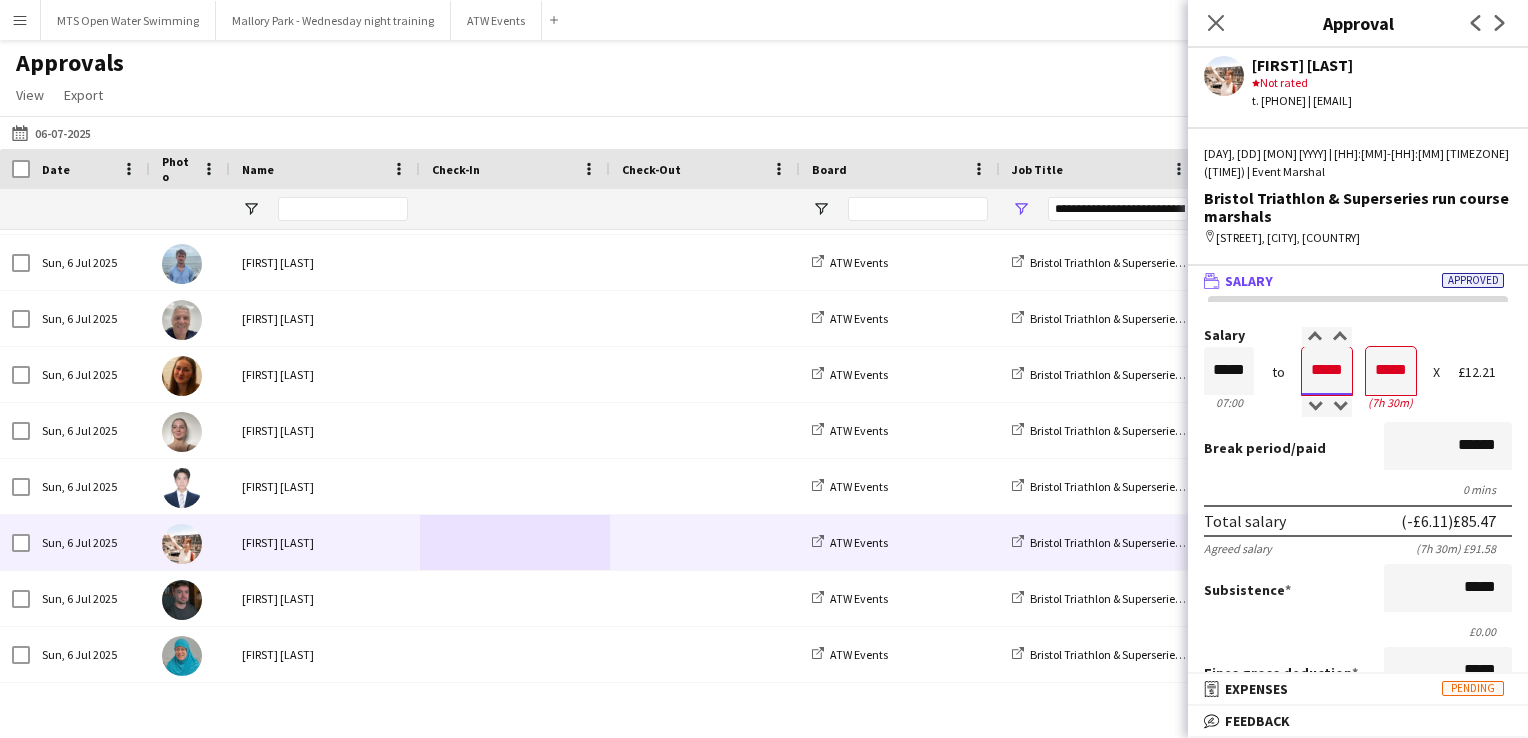 type on "*****" 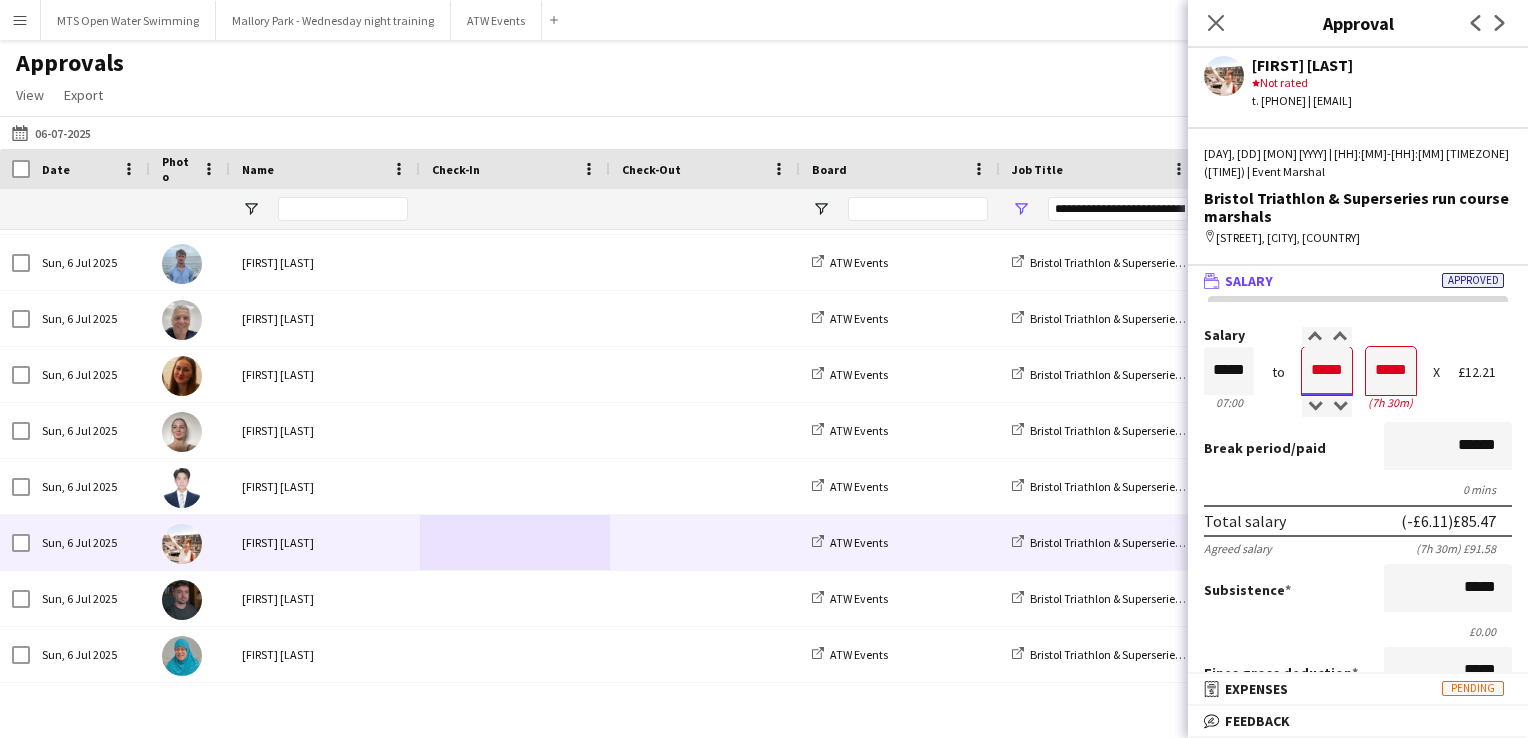 type on "*****" 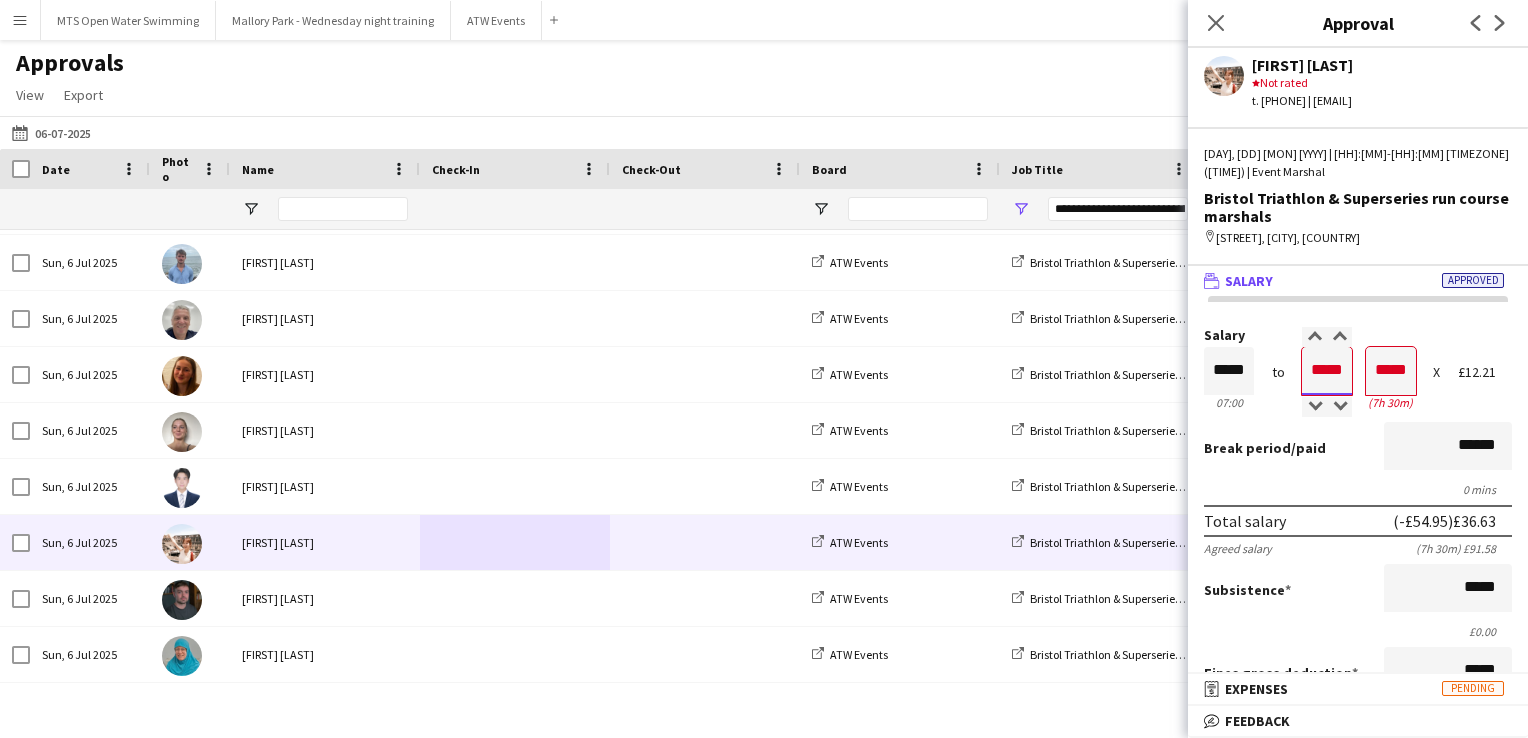 type on "*****" 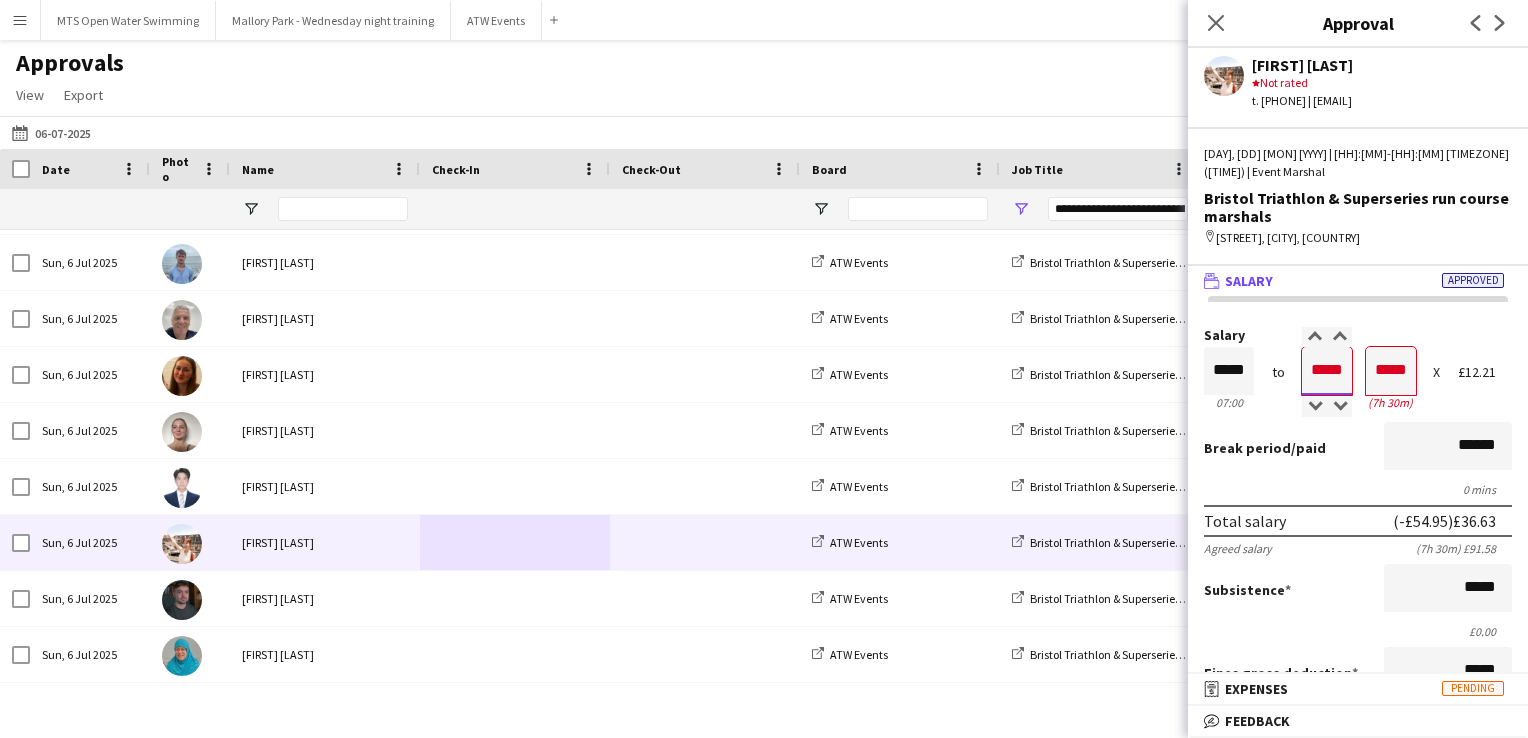 type on "*****" 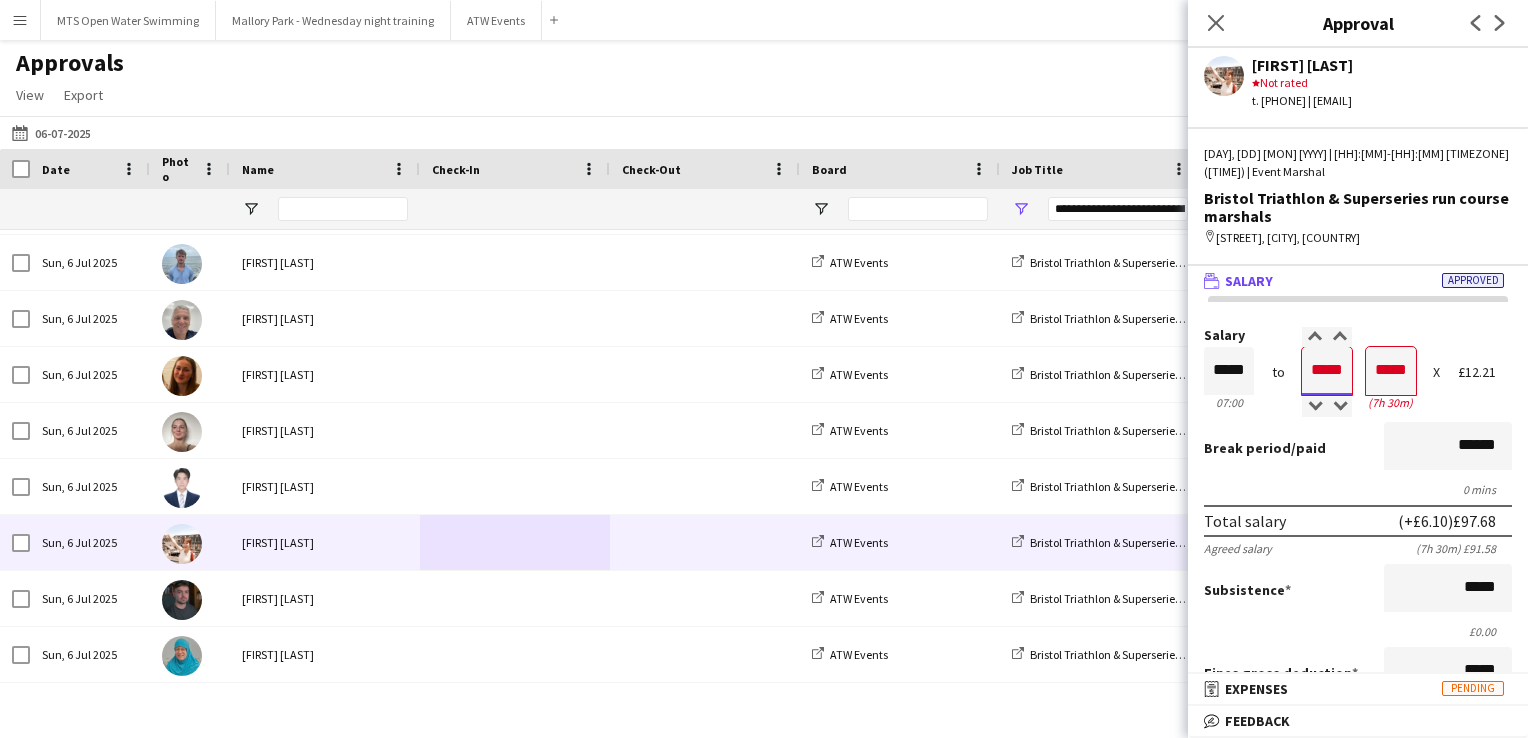 type on "*****" 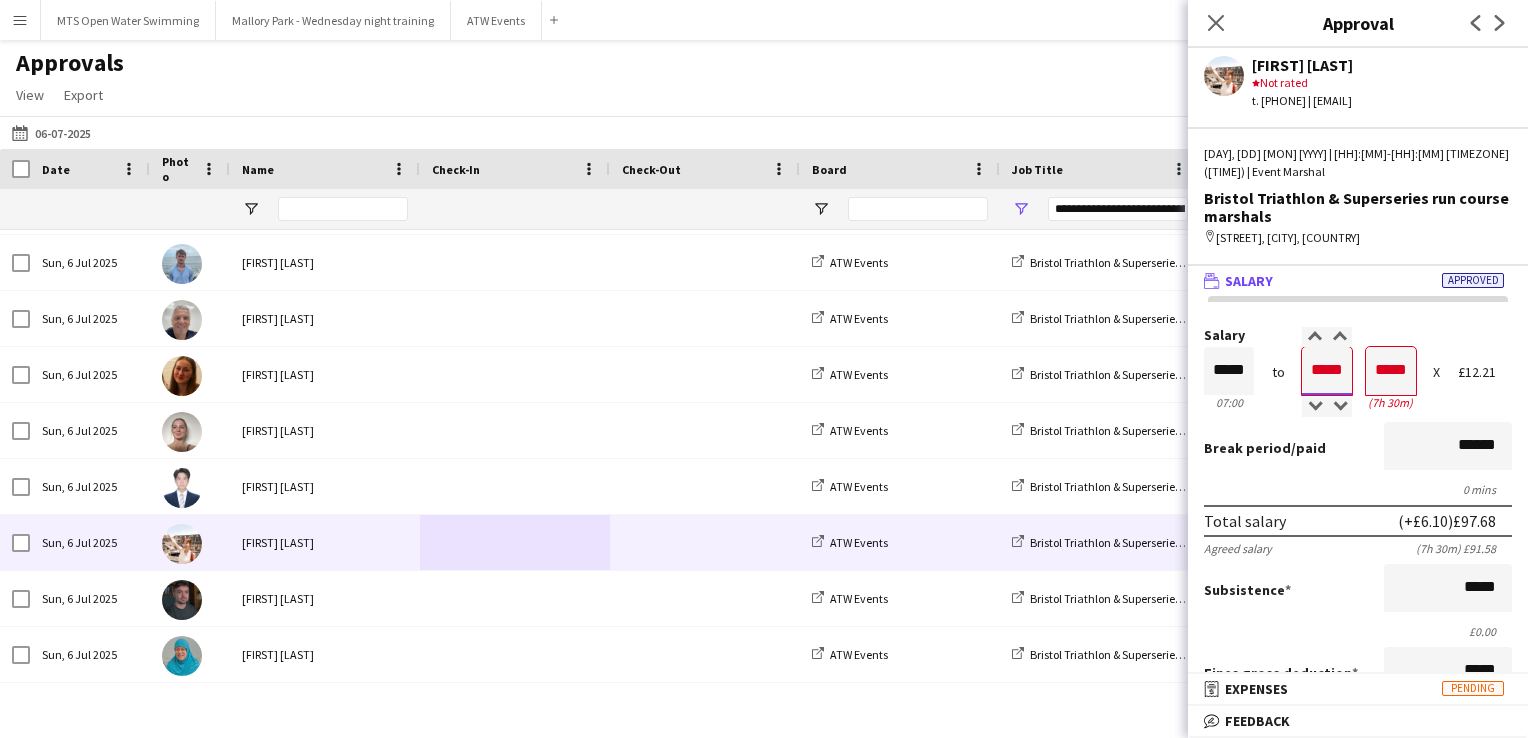 type on "*****" 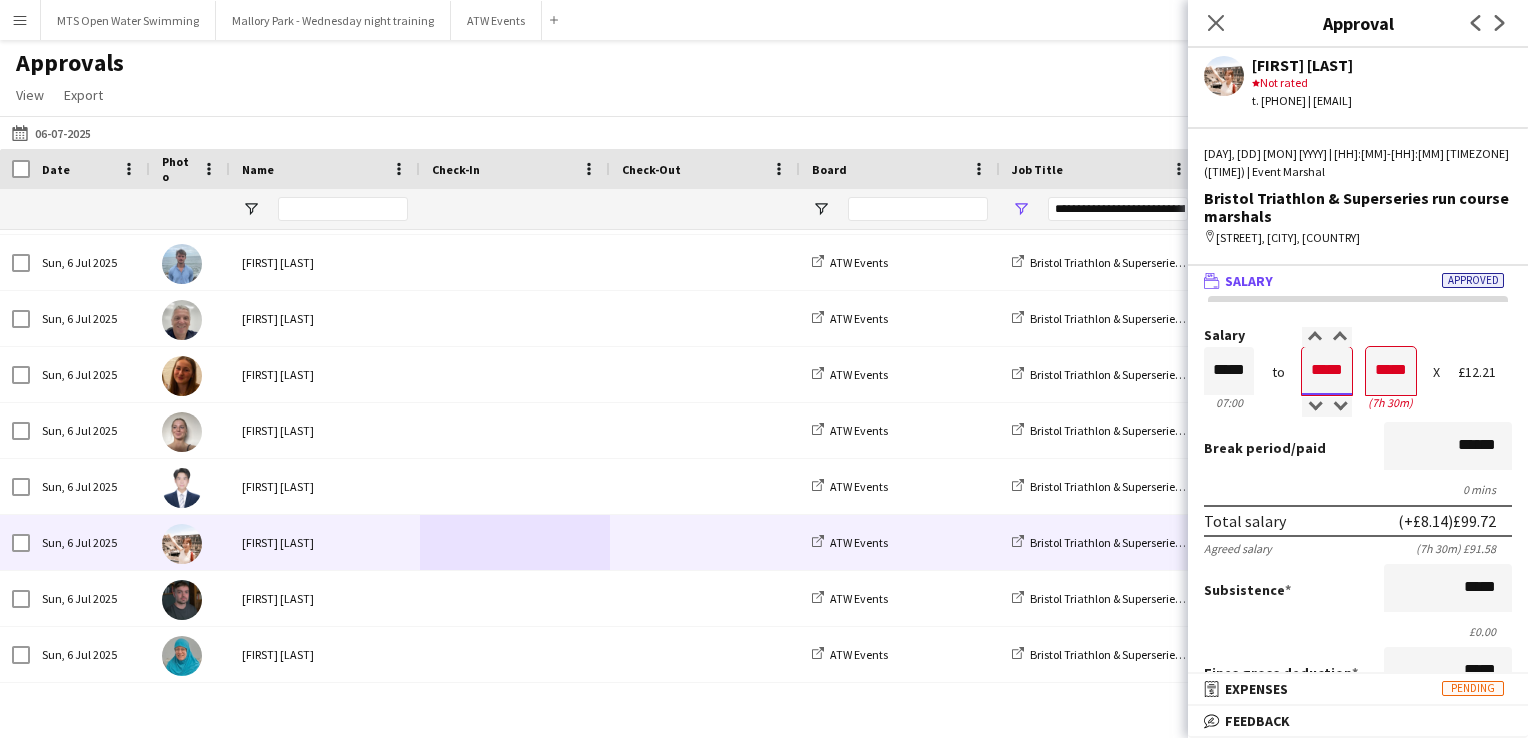 type on "*****" 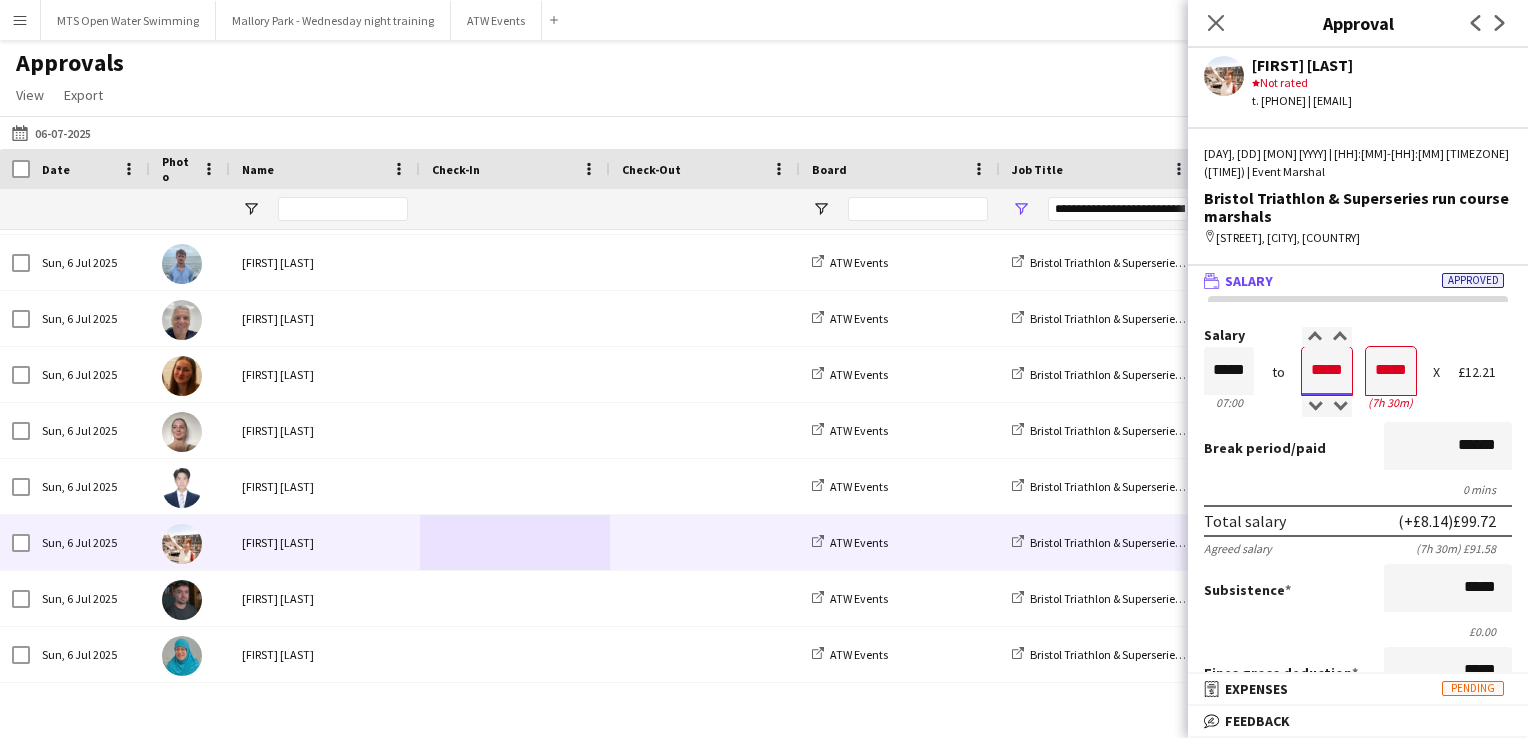 type on "*****" 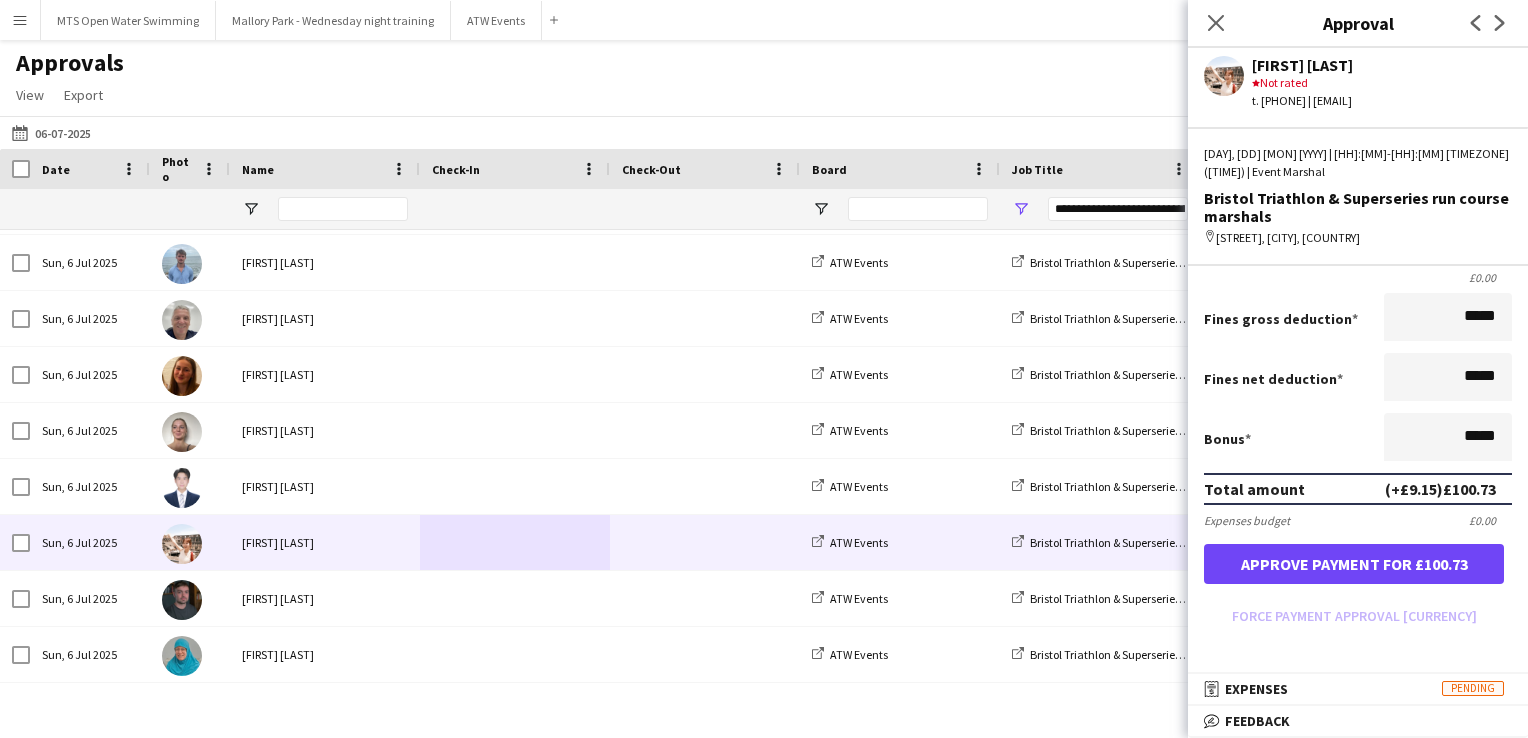 scroll, scrollTop: 355, scrollLeft: 0, axis: vertical 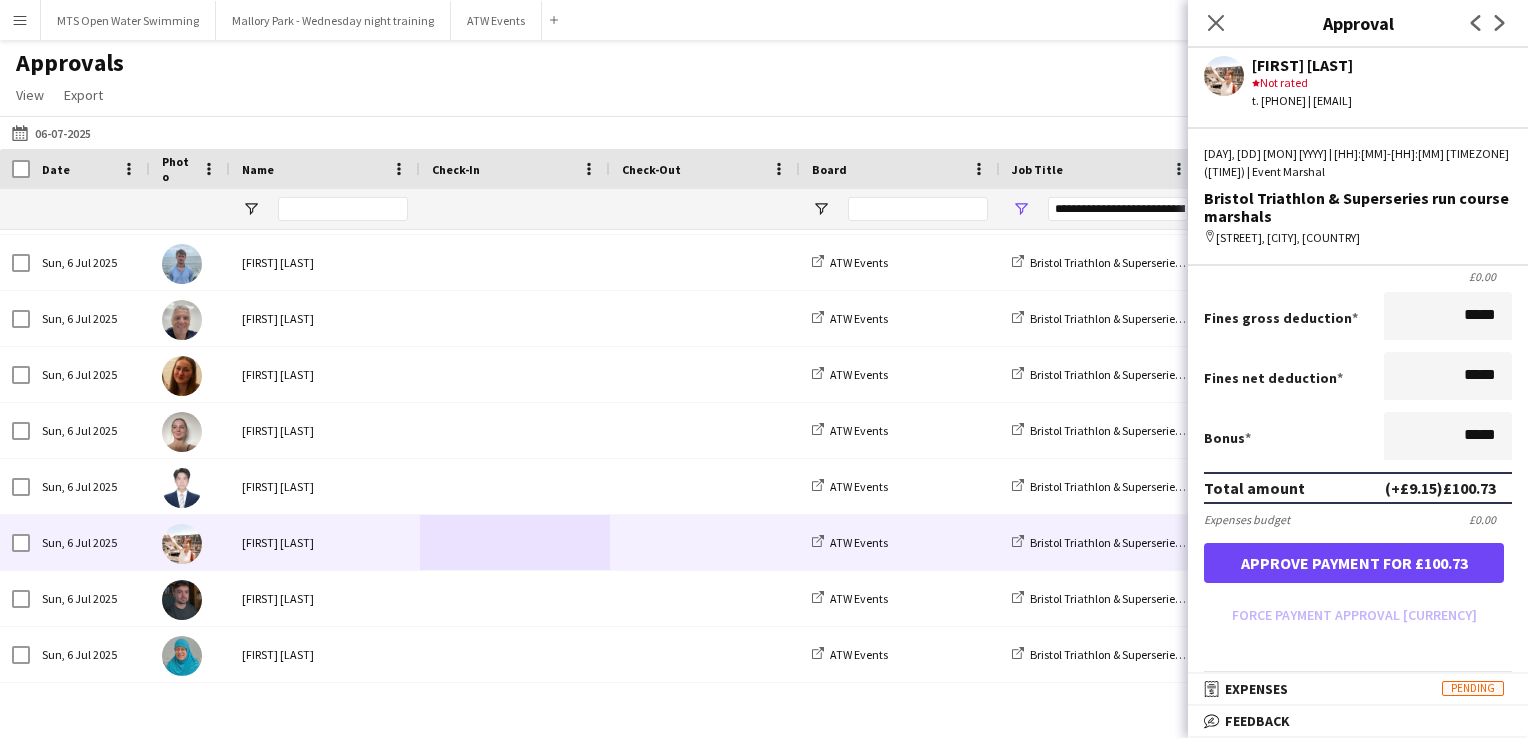 type on "*****" 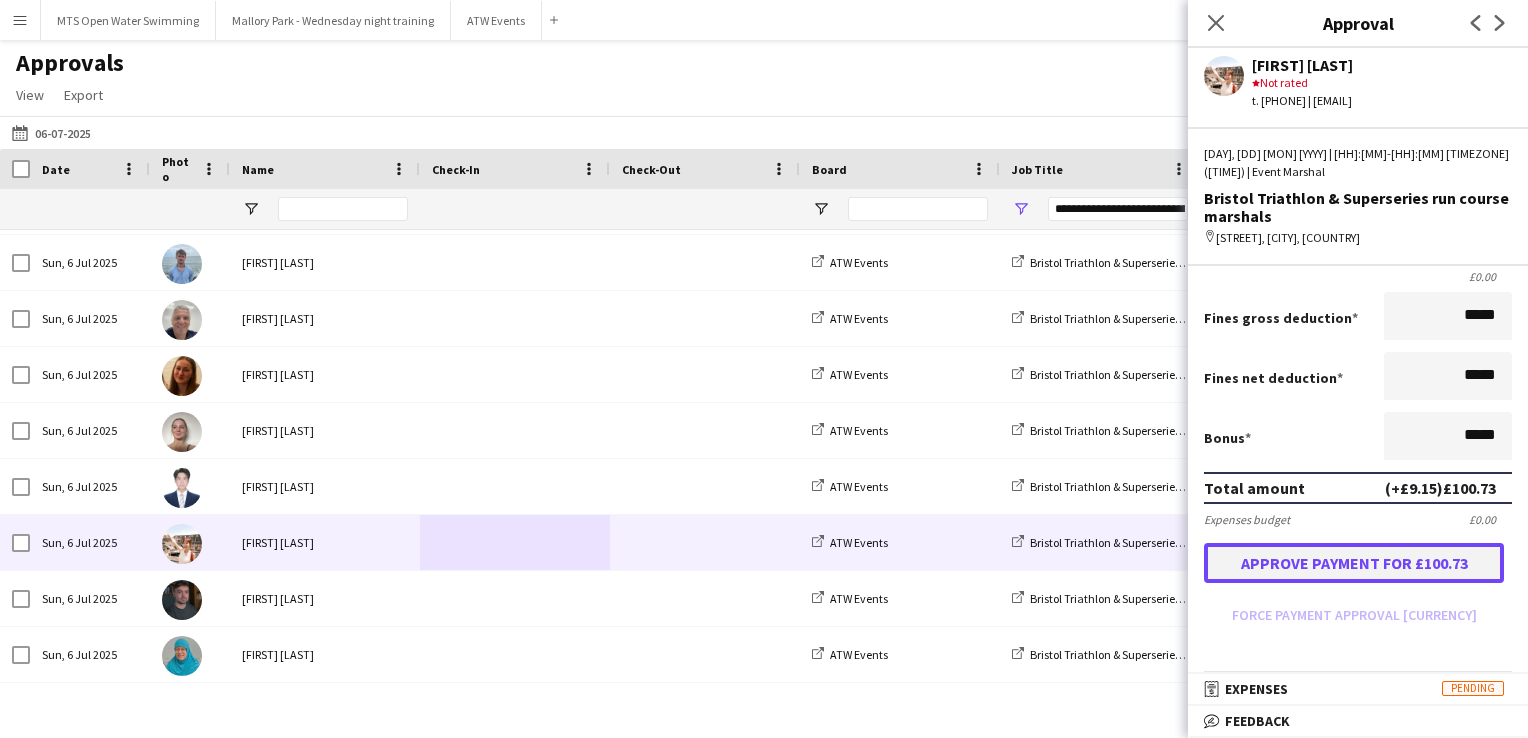 click on "Approve payment for £100.73" at bounding box center [1354, 563] 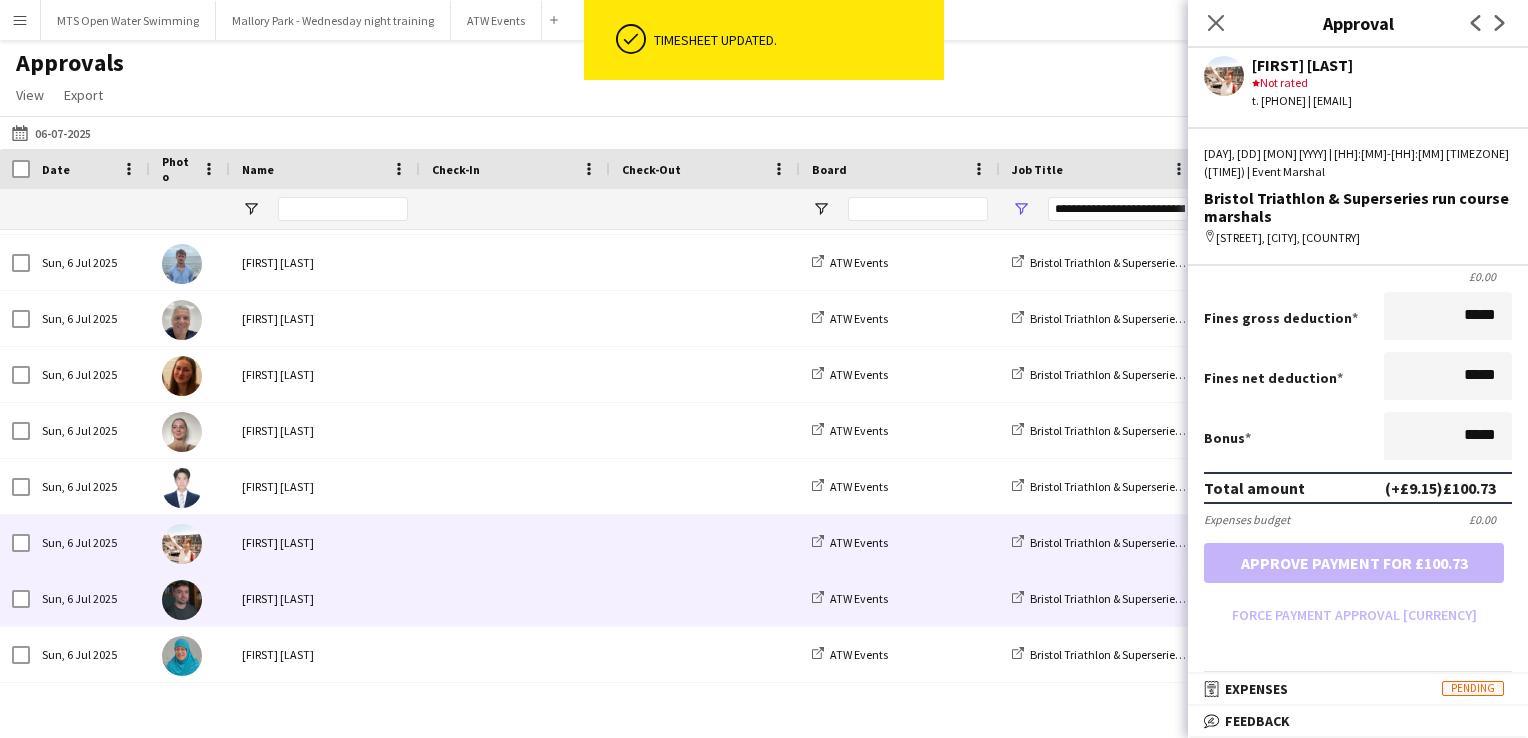 click at bounding box center (705, 598) 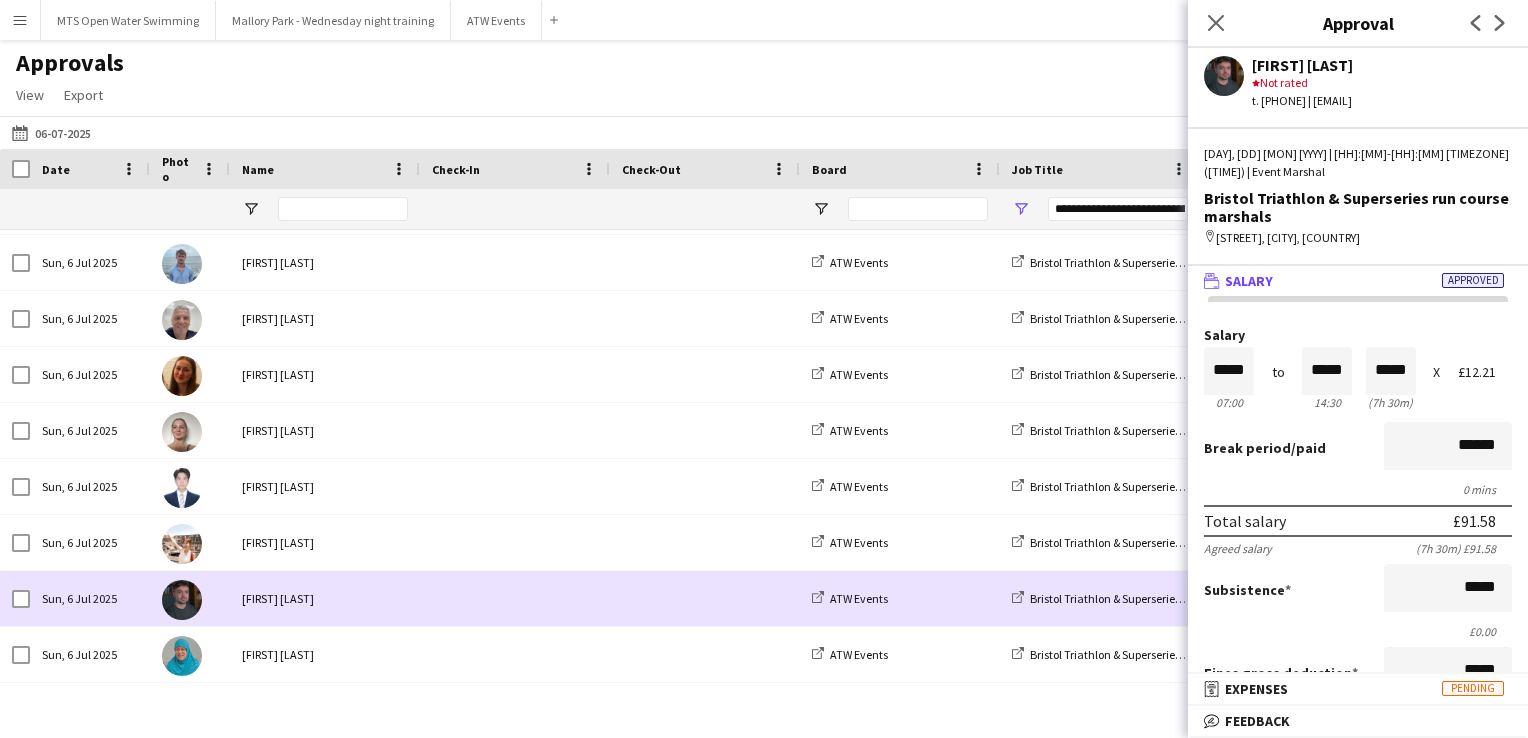 click at bounding box center [515, 598] 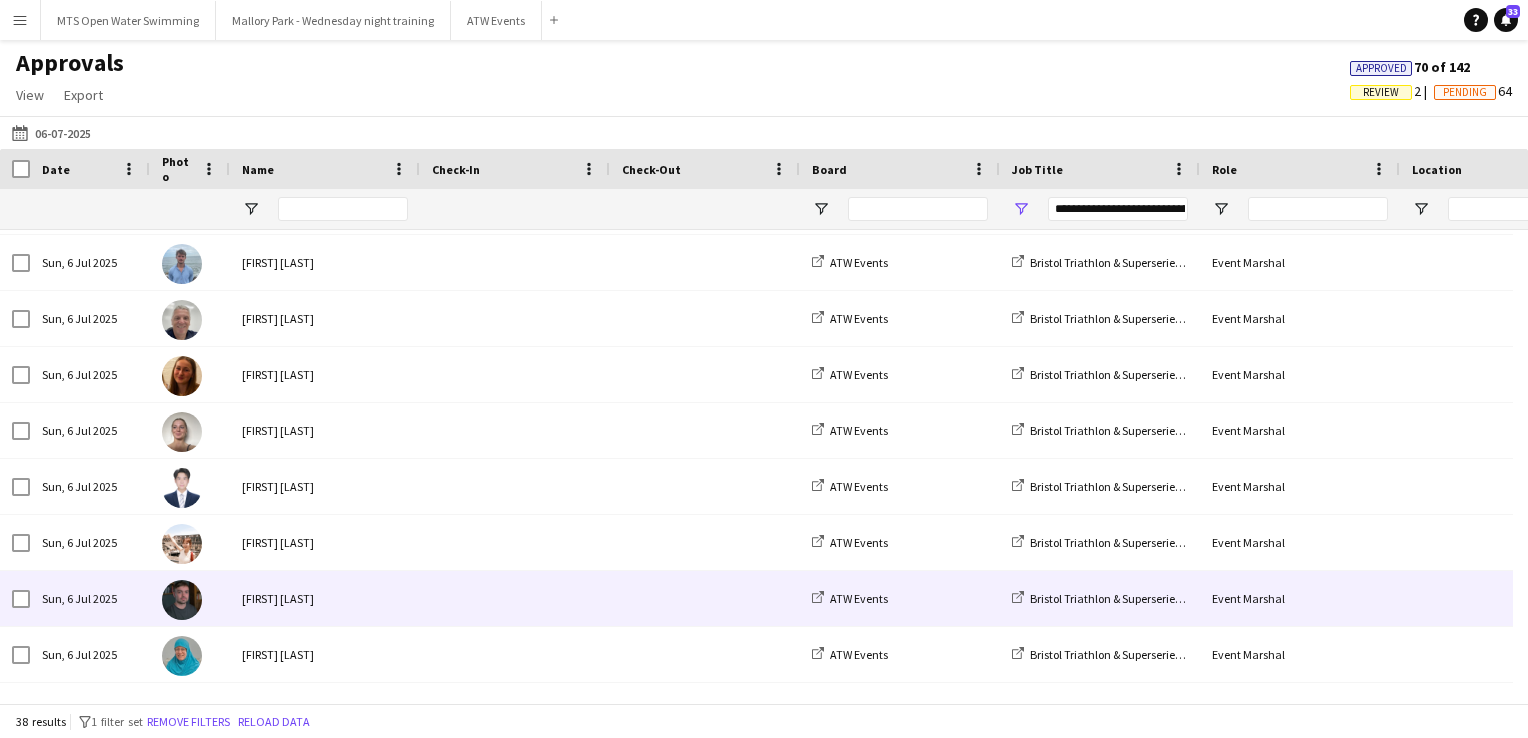 click at bounding box center [515, 598] 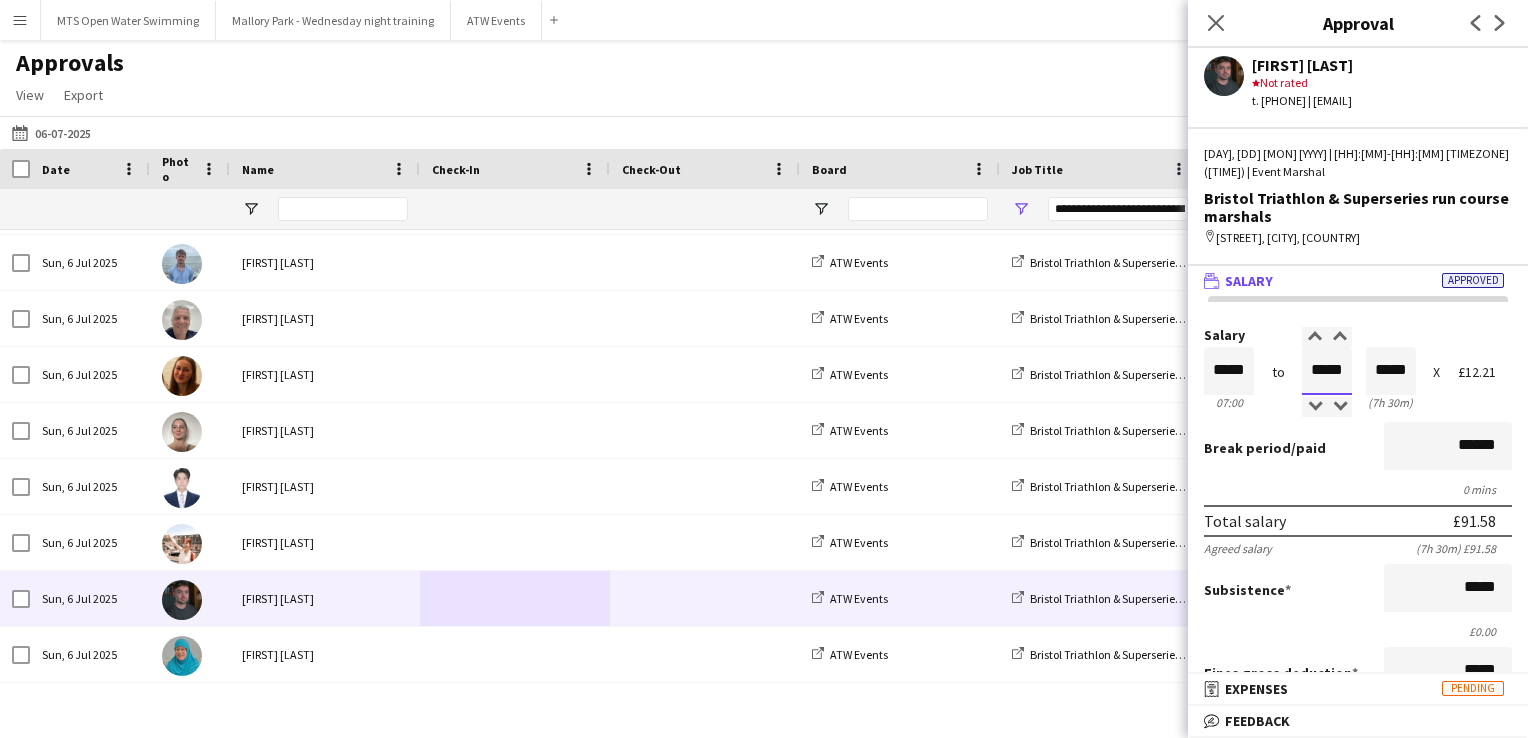 click on "*****" at bounding box center (1327, 371) 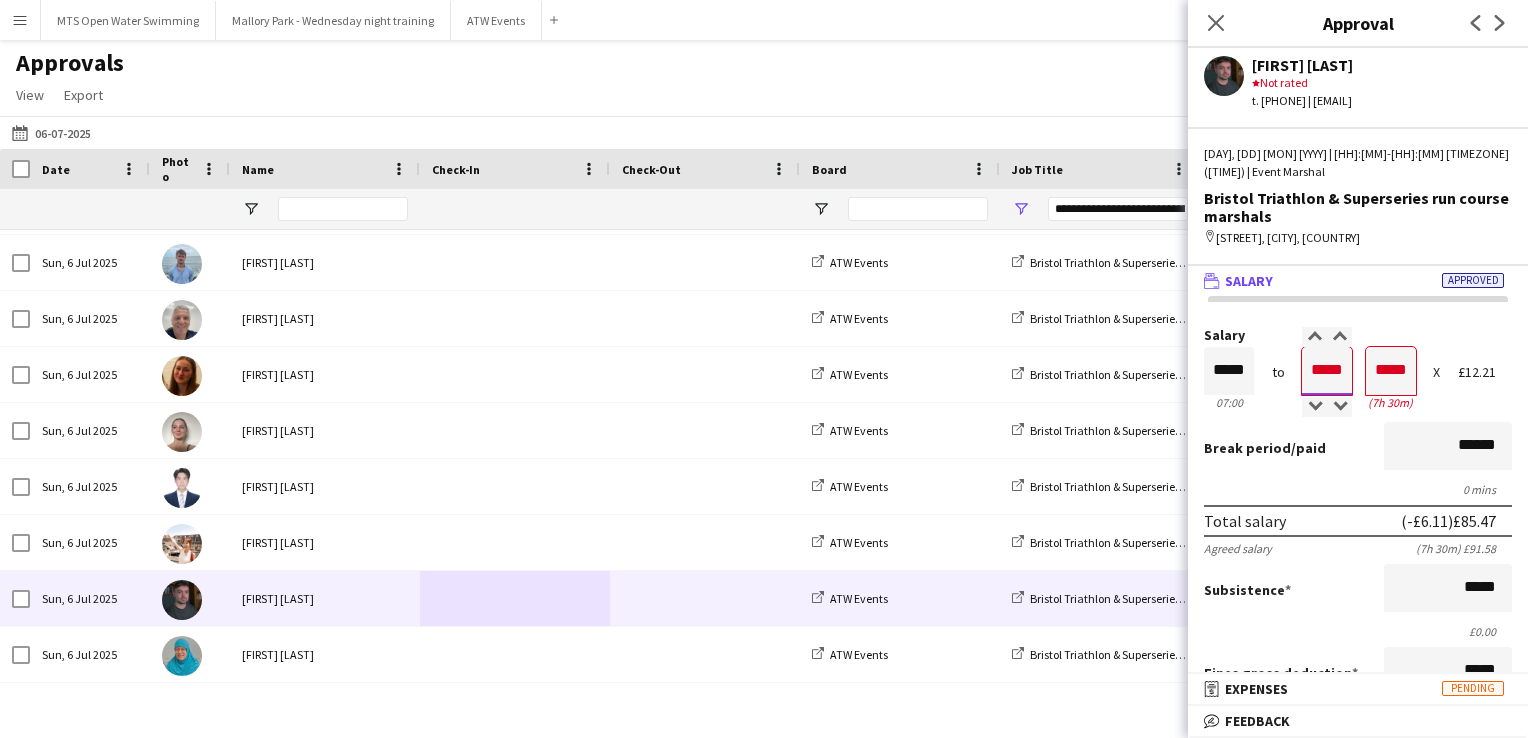 type on "*****" 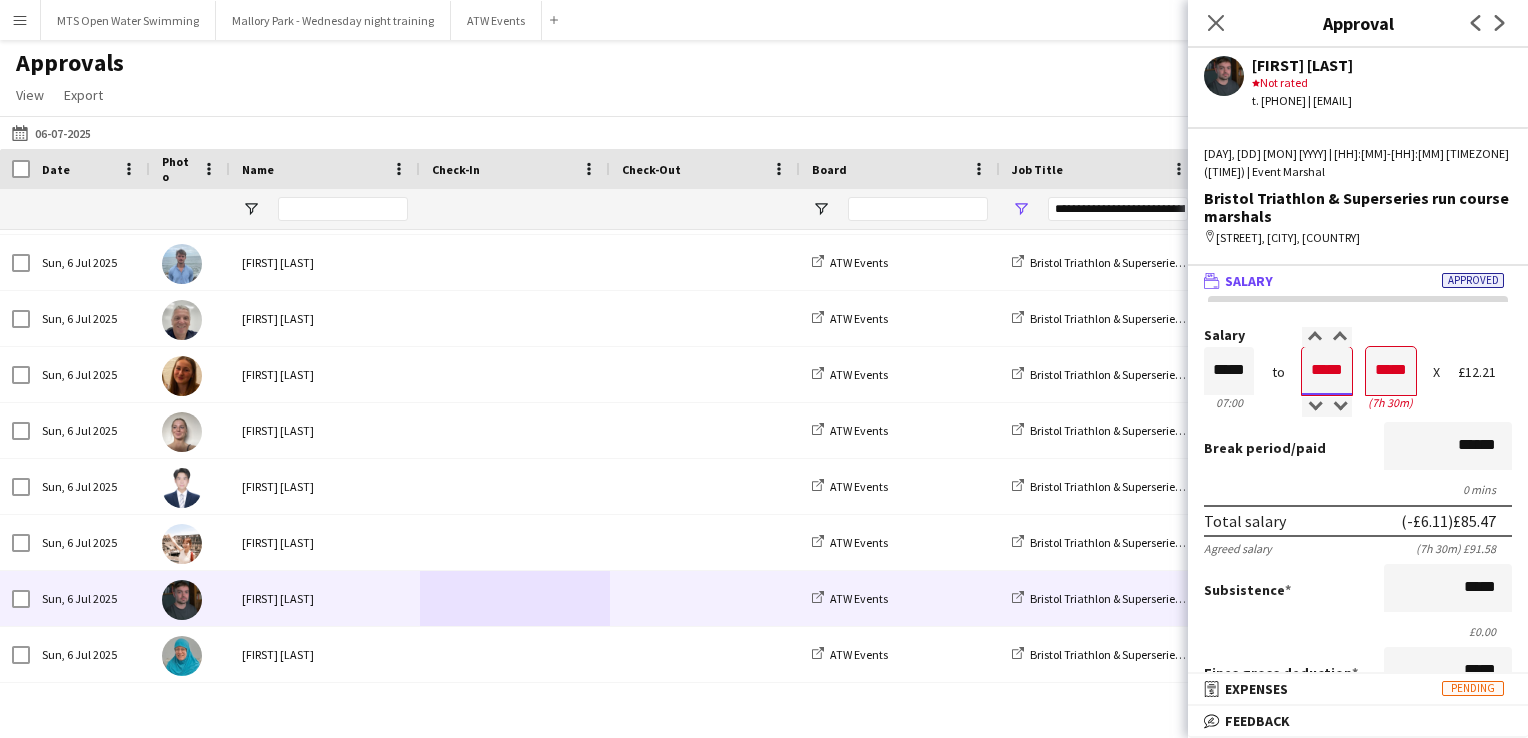 type on "*****" 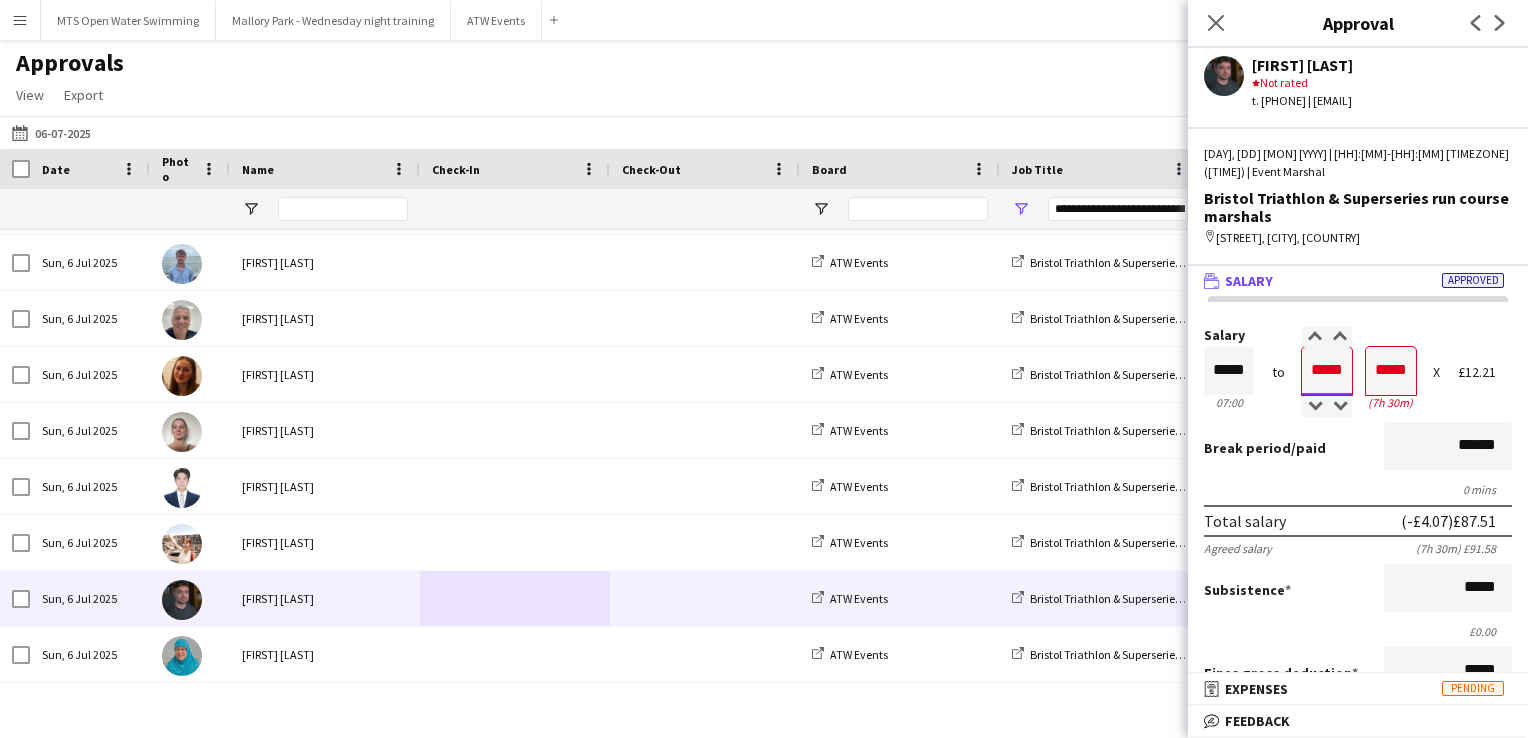 type on "*****" 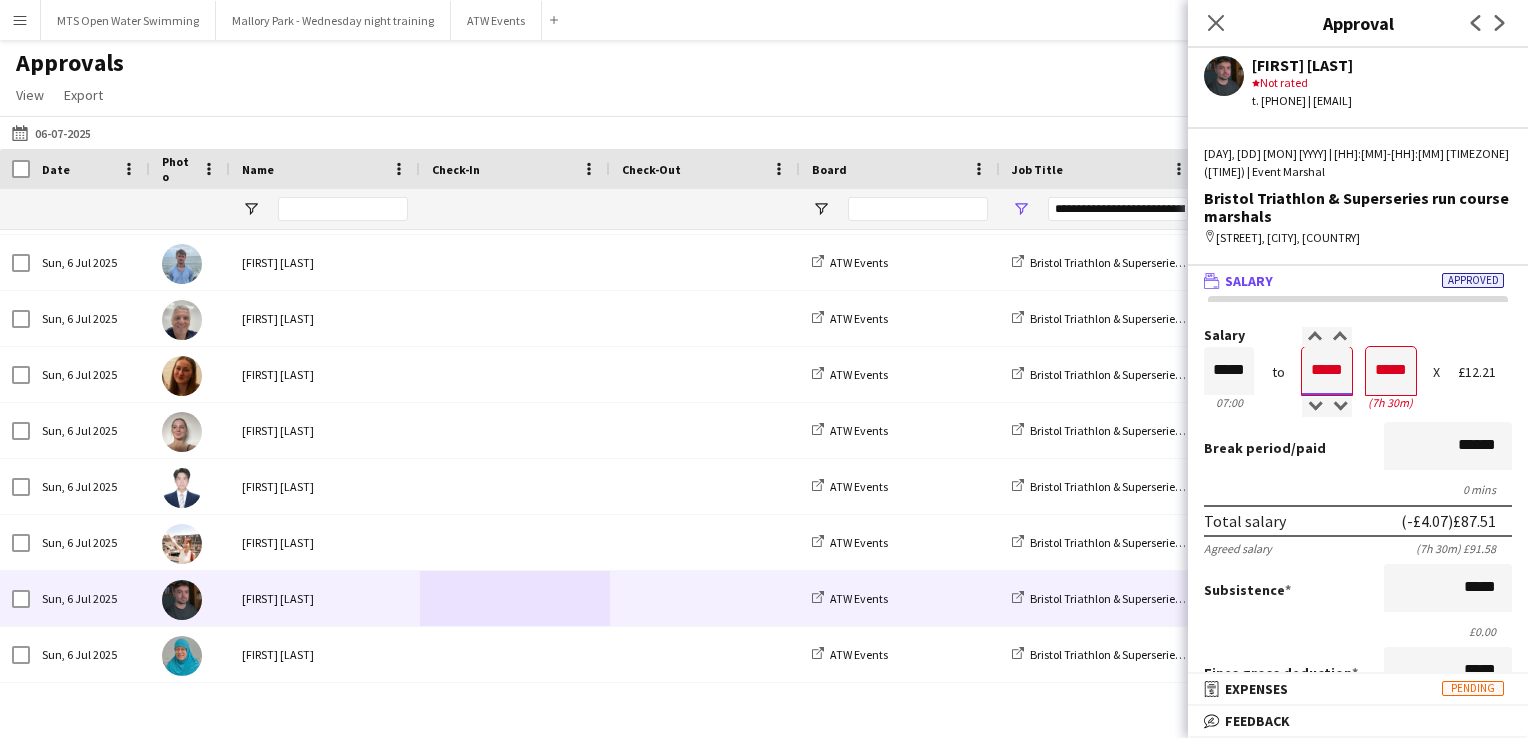 type on "*****" 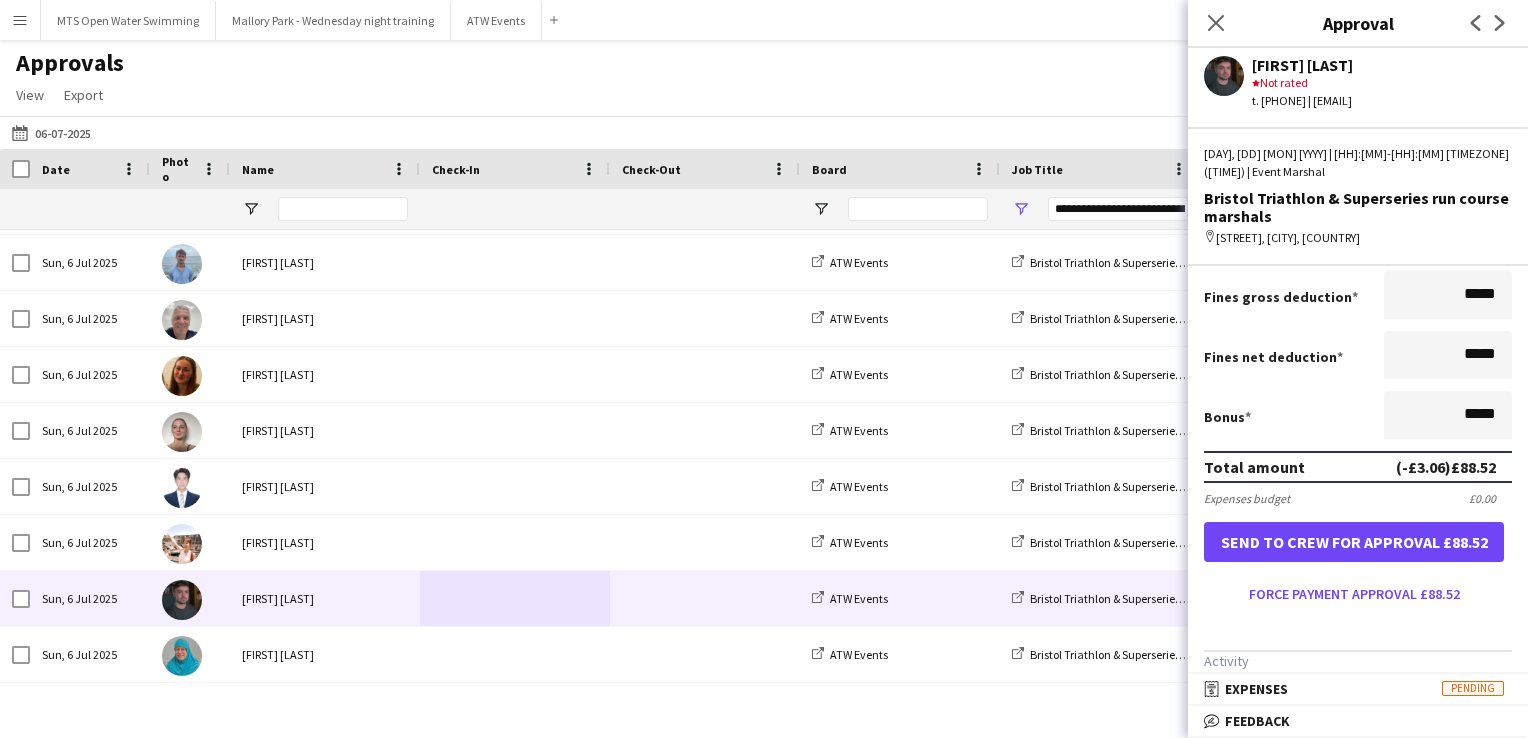 scroll, scrollTop: 376, scrollLeft: 0, axis: vertical 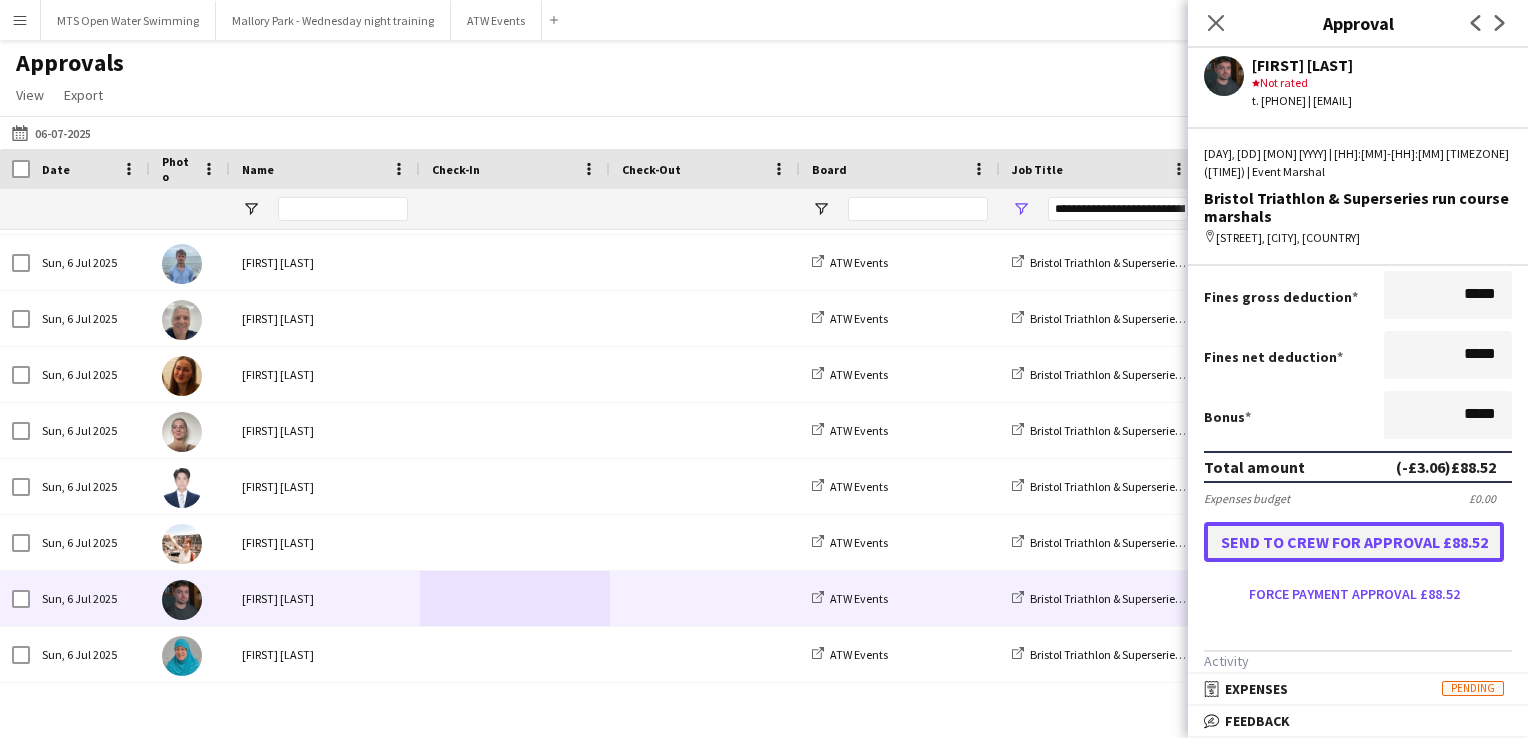 click on "Send to crew for approval £88.52" at bounding box center [1354, 542] 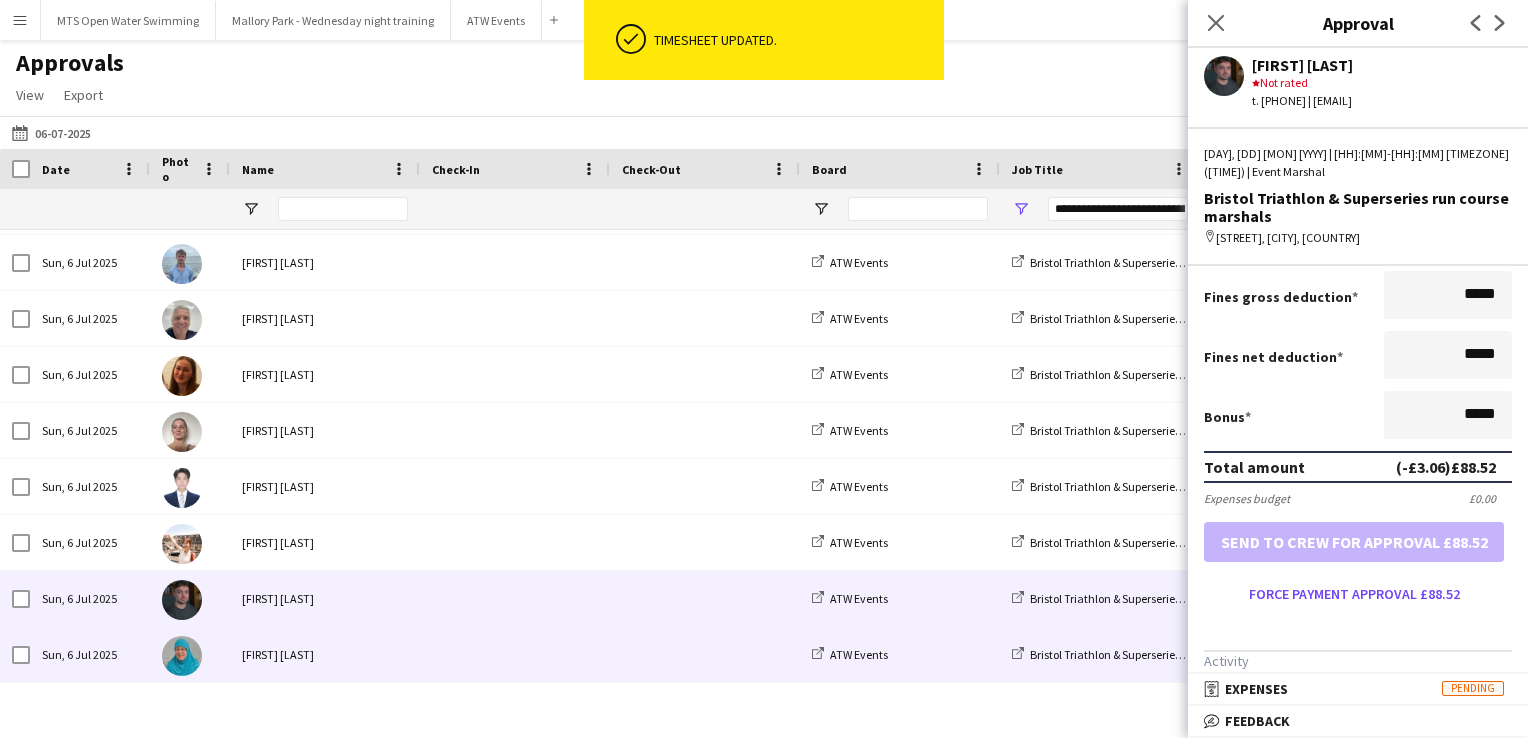 click at bounding box center [515, 654] 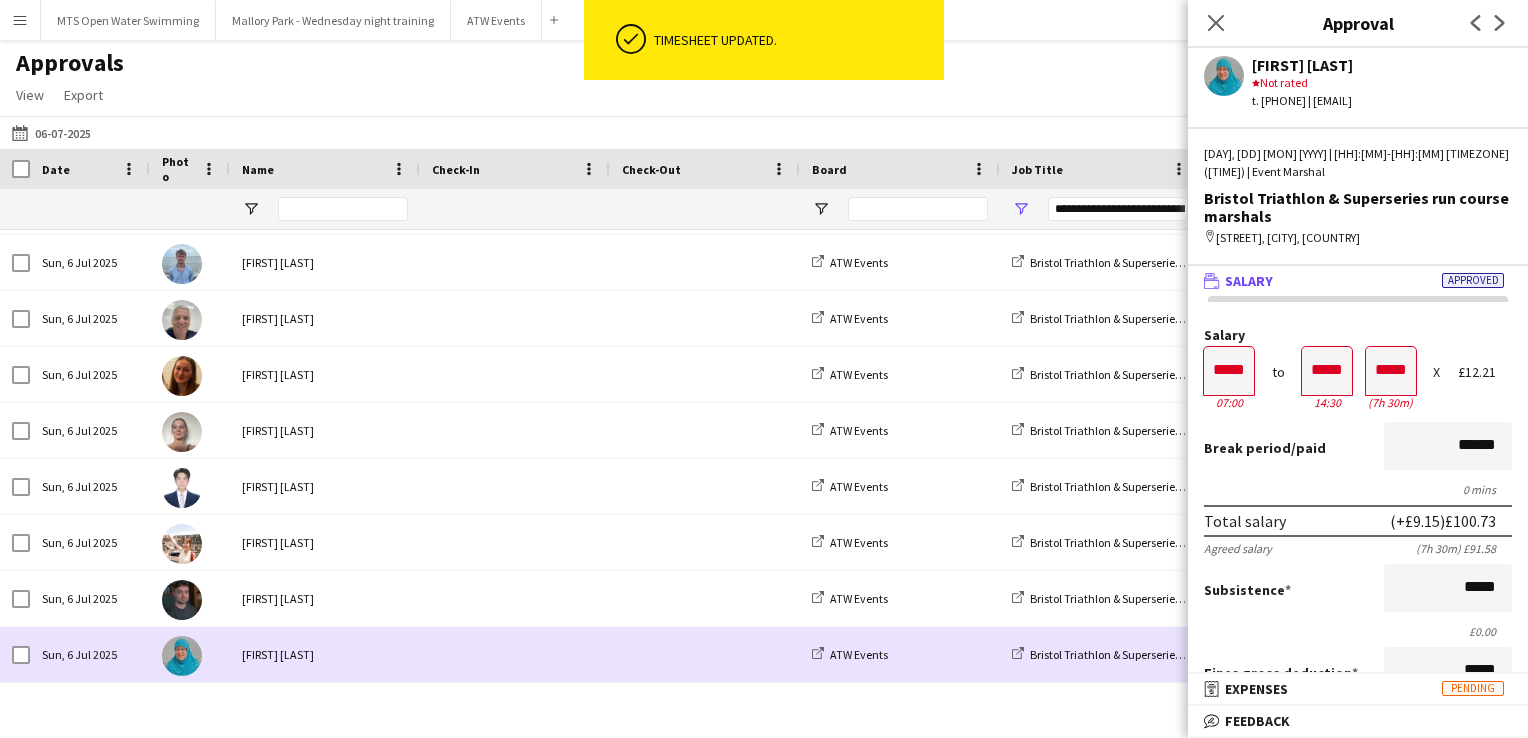 scroll, scrollTop: 1669, scrollLeft: 0, axis: vertical 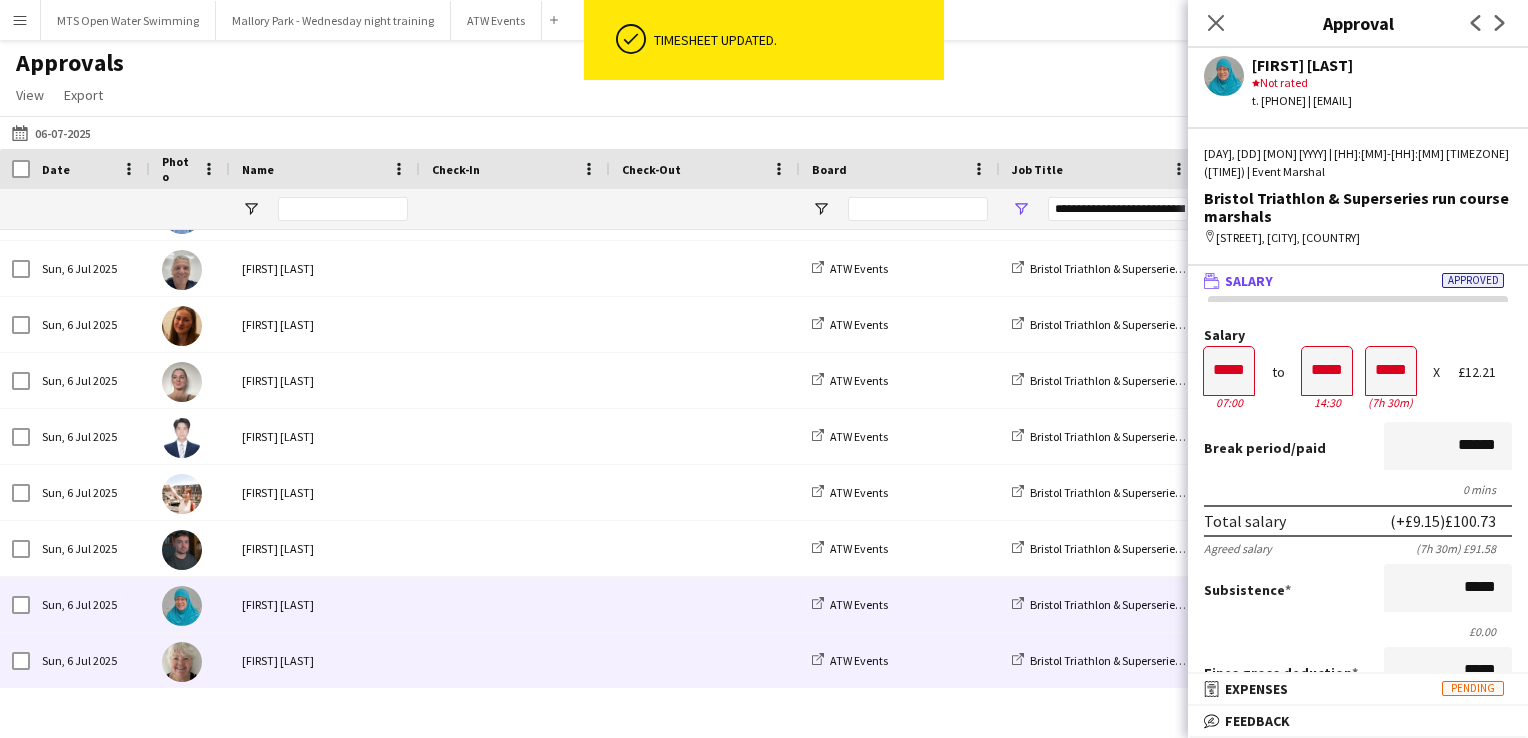 click on "Anne Wiseman" at bounding box center (325, 660) 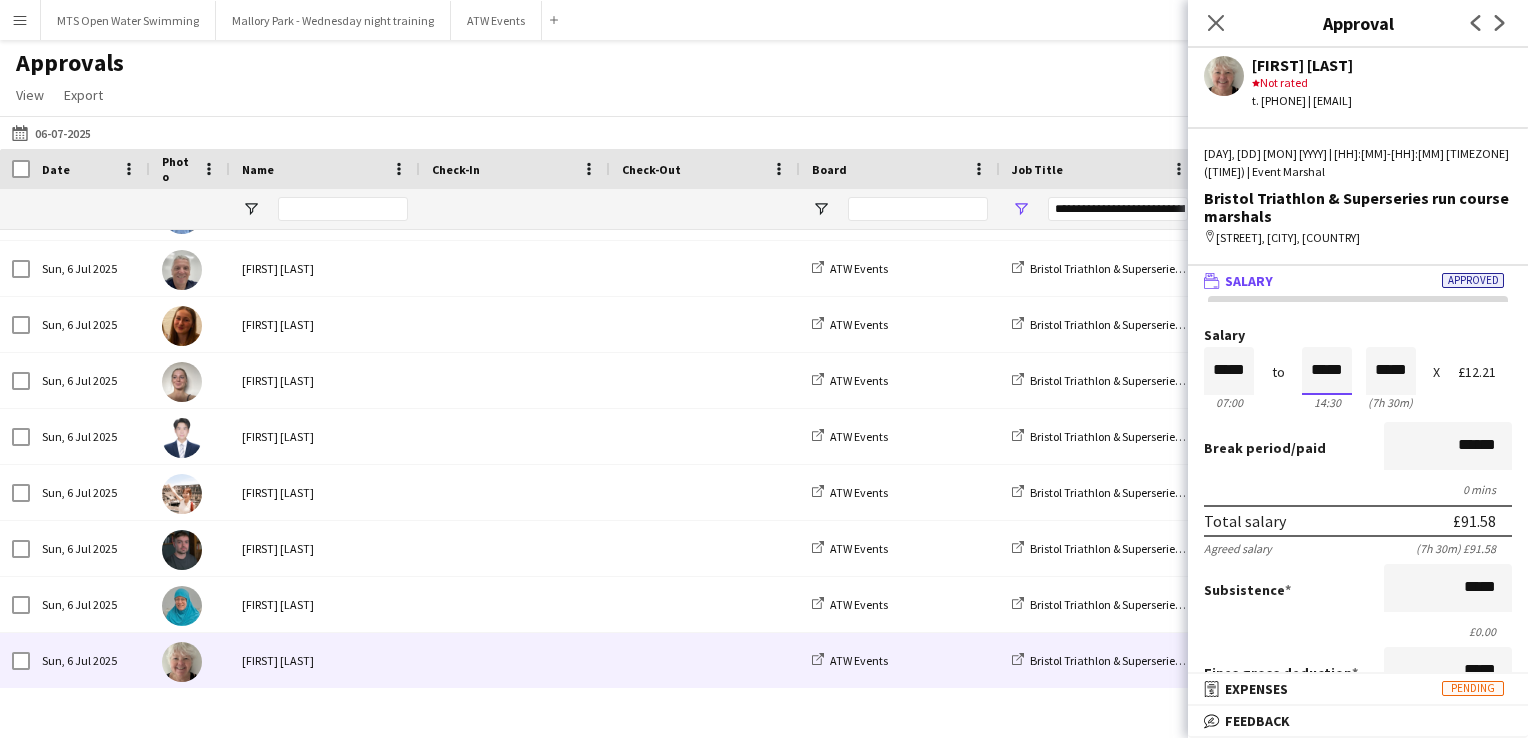 click on "*****" at bounding box center [1327, 371] 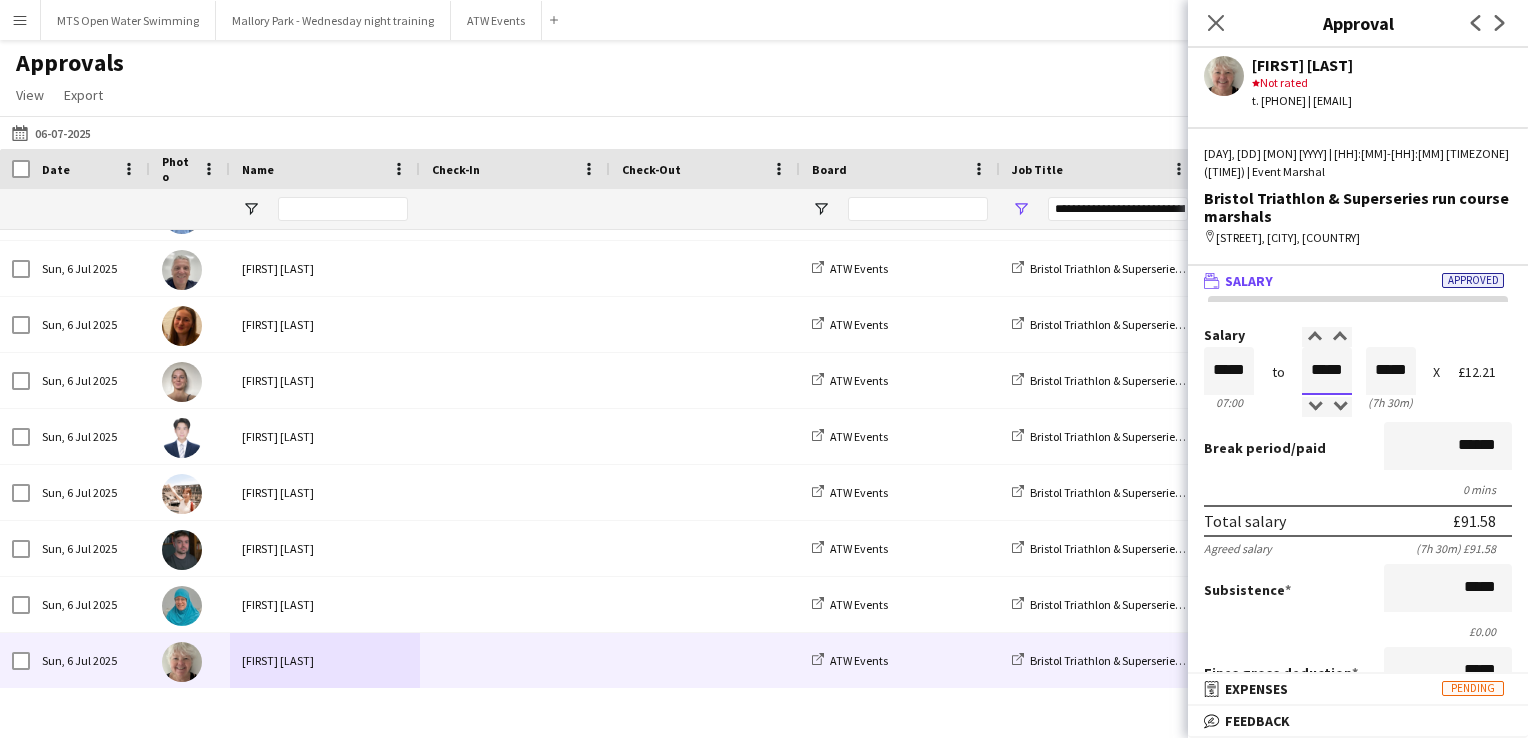 type on "*****" 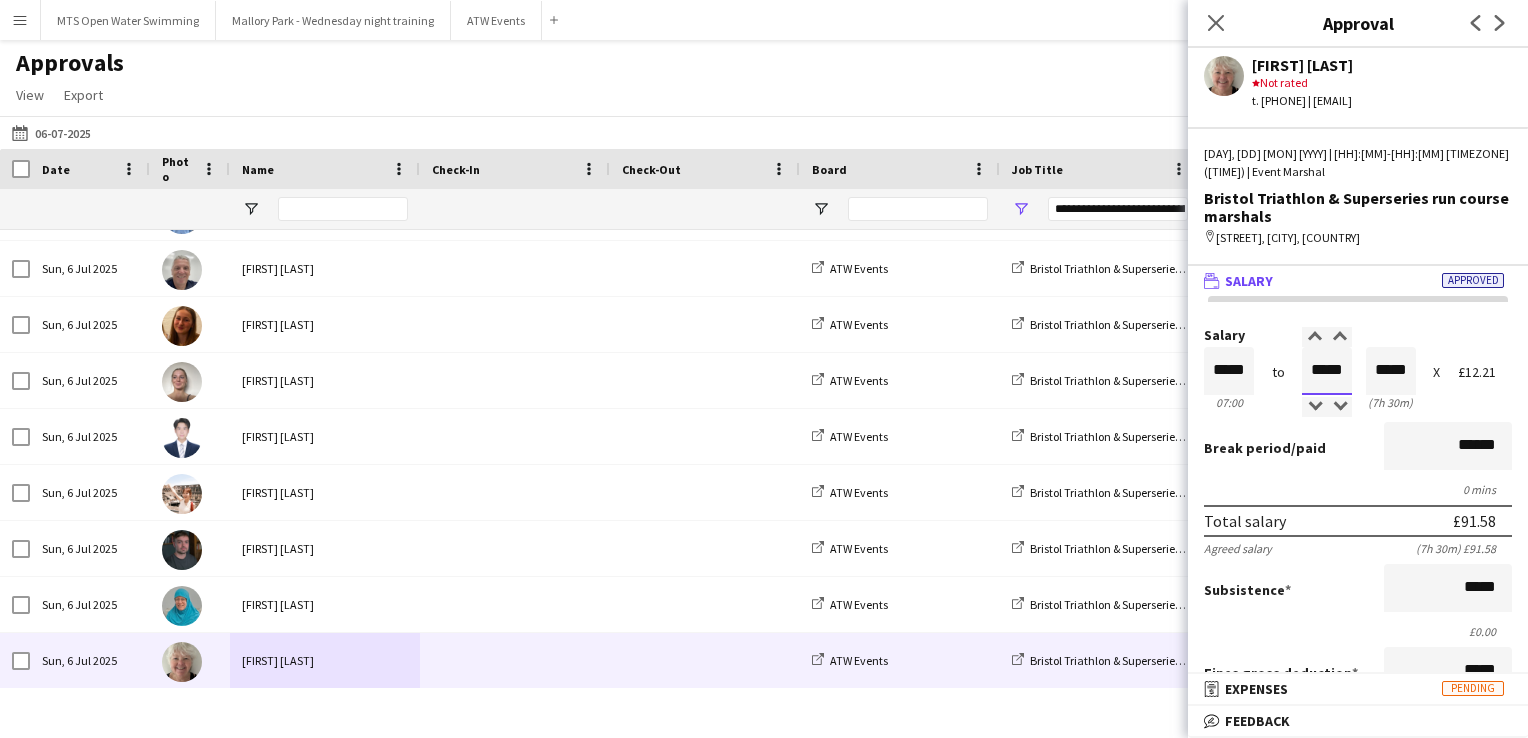 type on "*****" 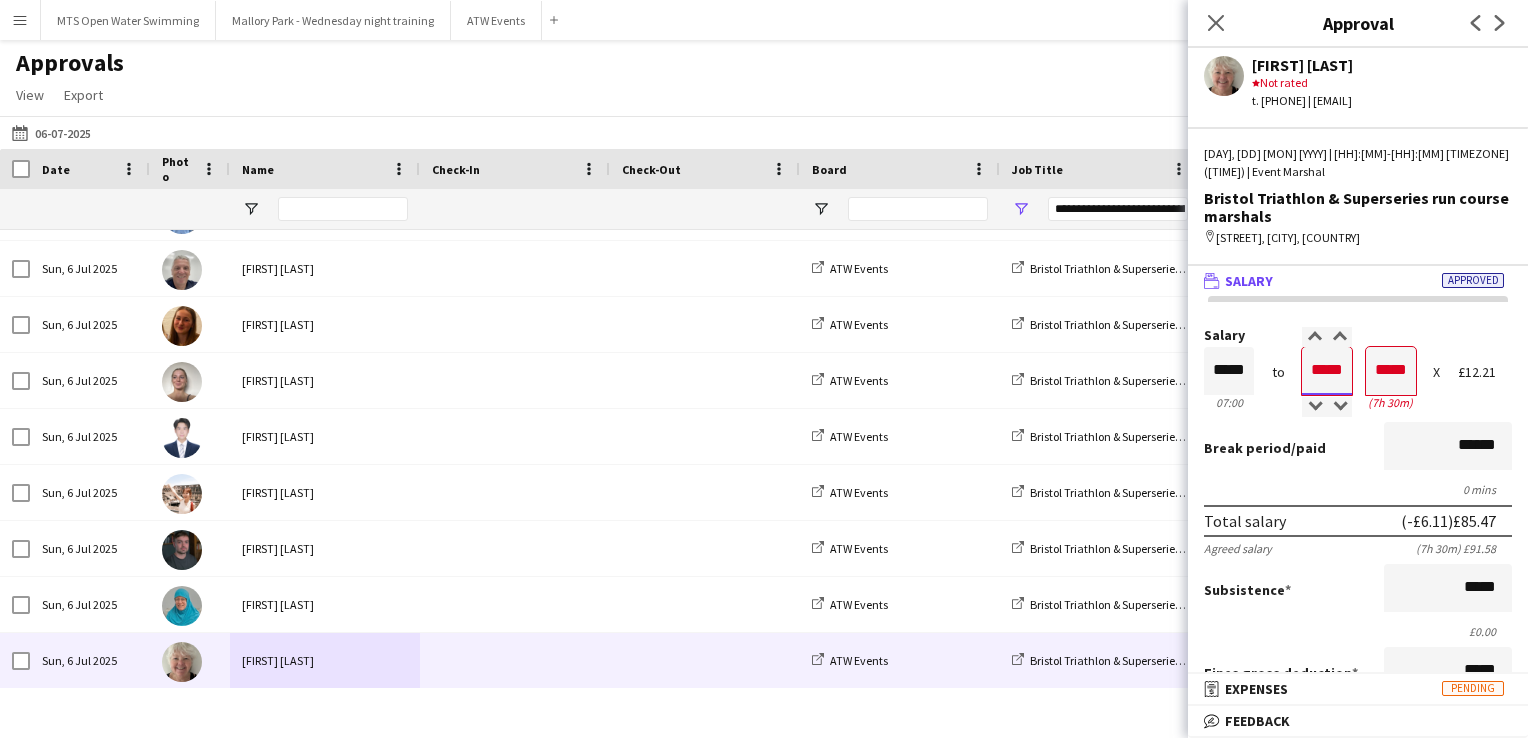 type on "*****" 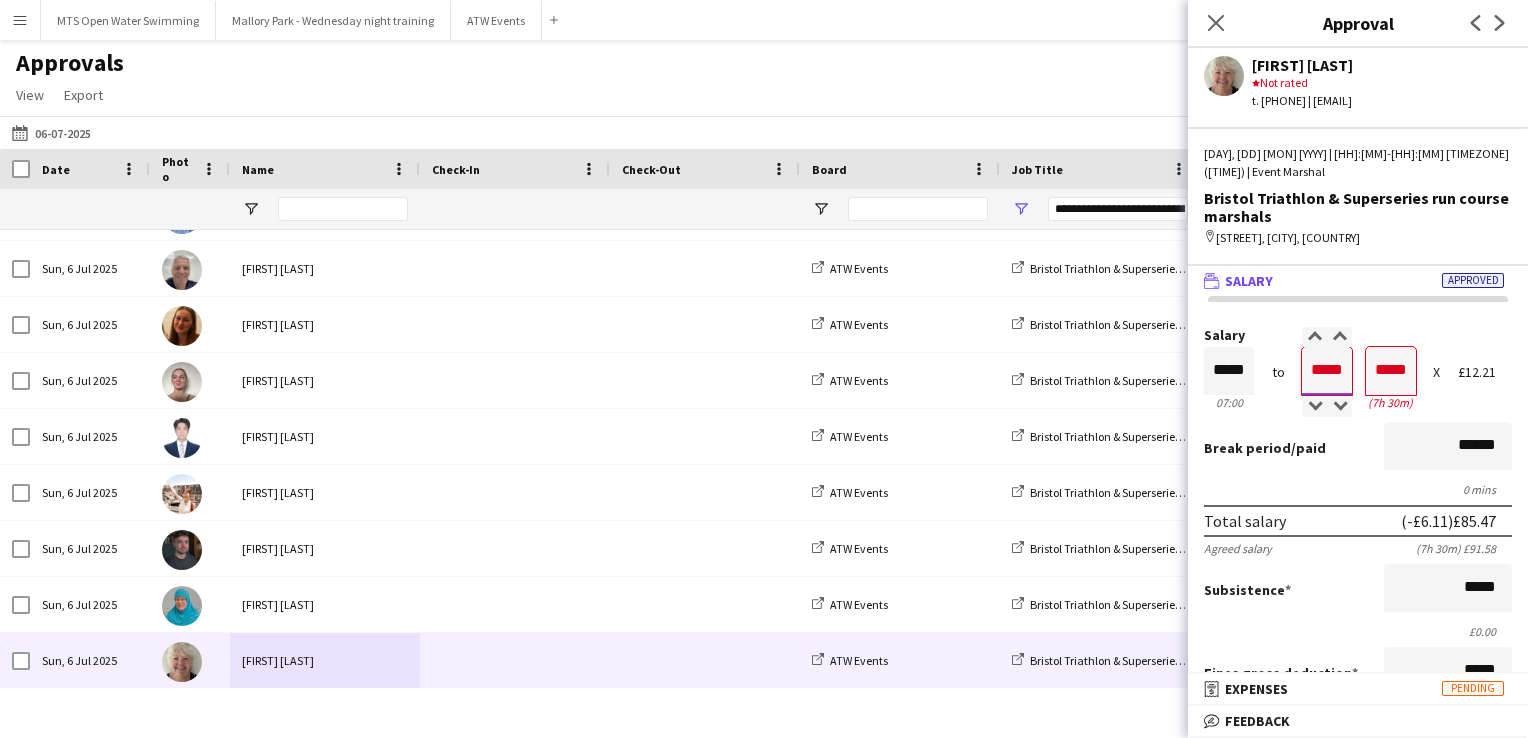 type on "*****" 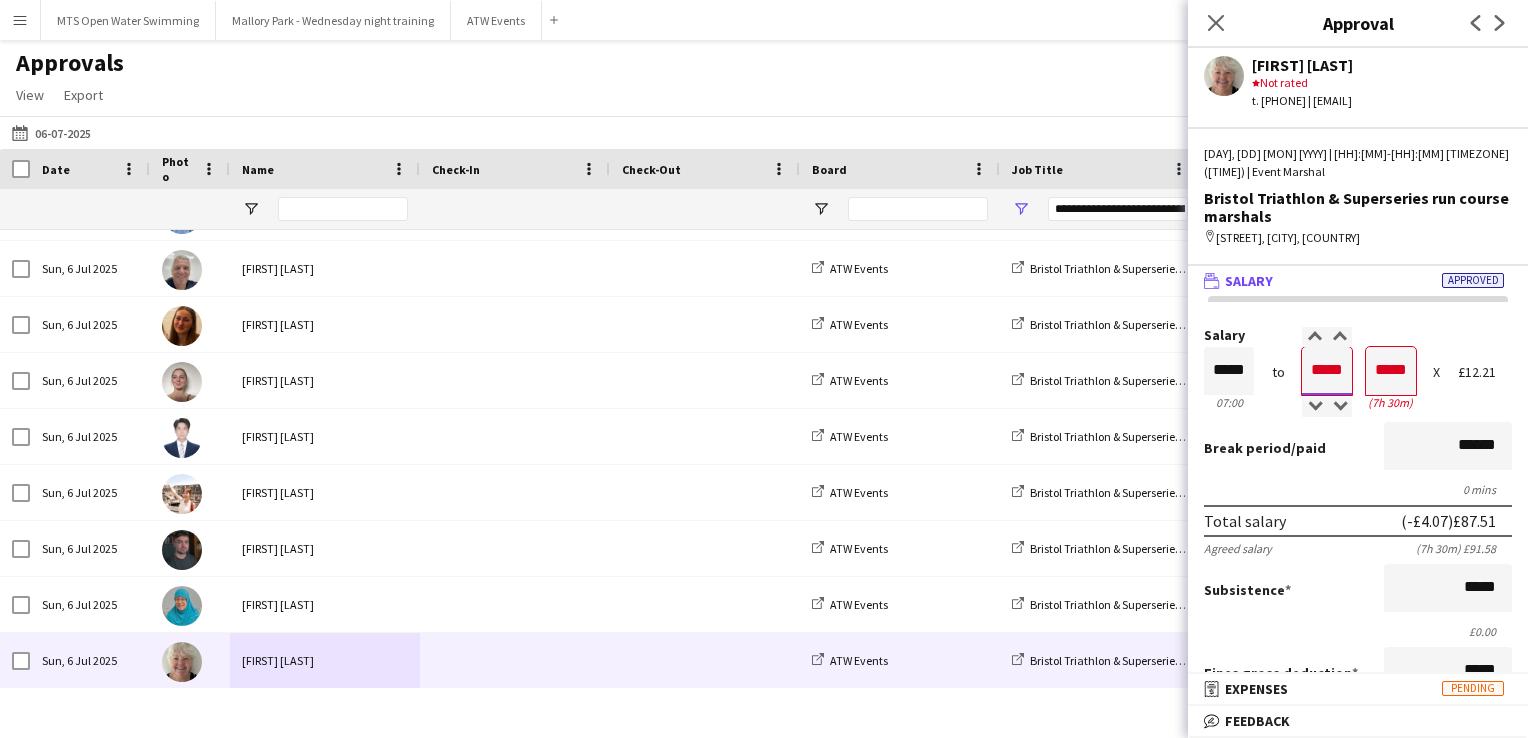type on "*****" 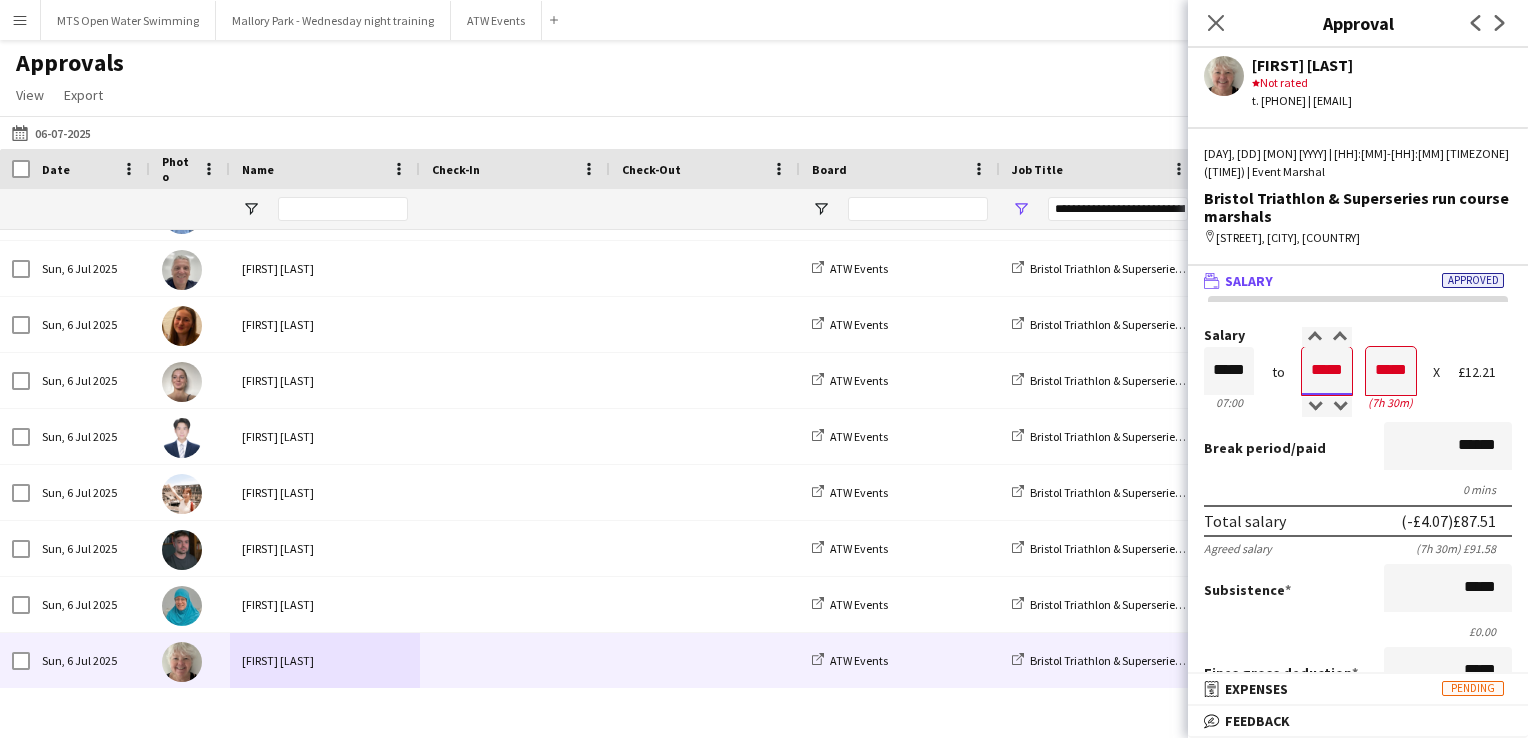 type on "*****" 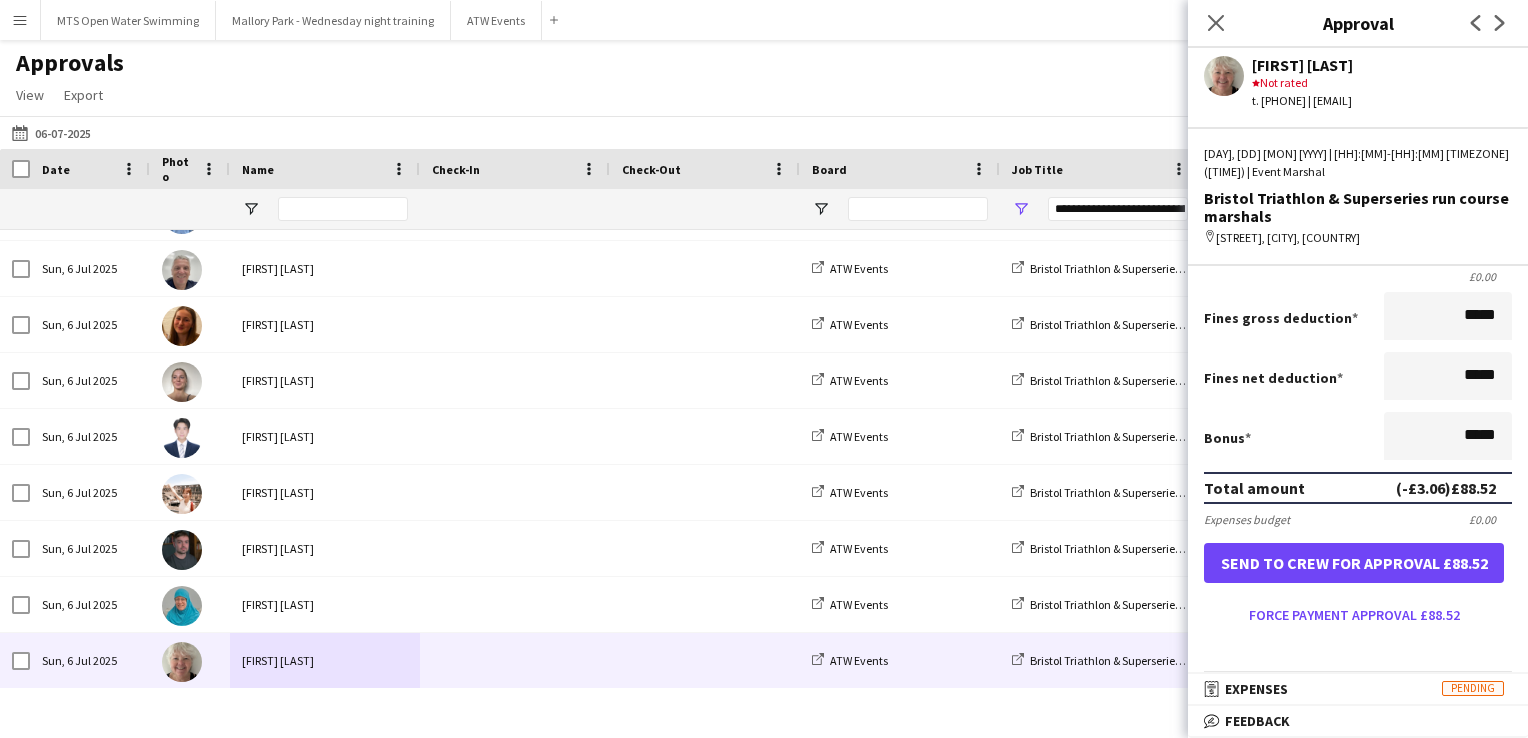 scroll, scrollTop: 356, scrollLeft: 0, axis: vertical 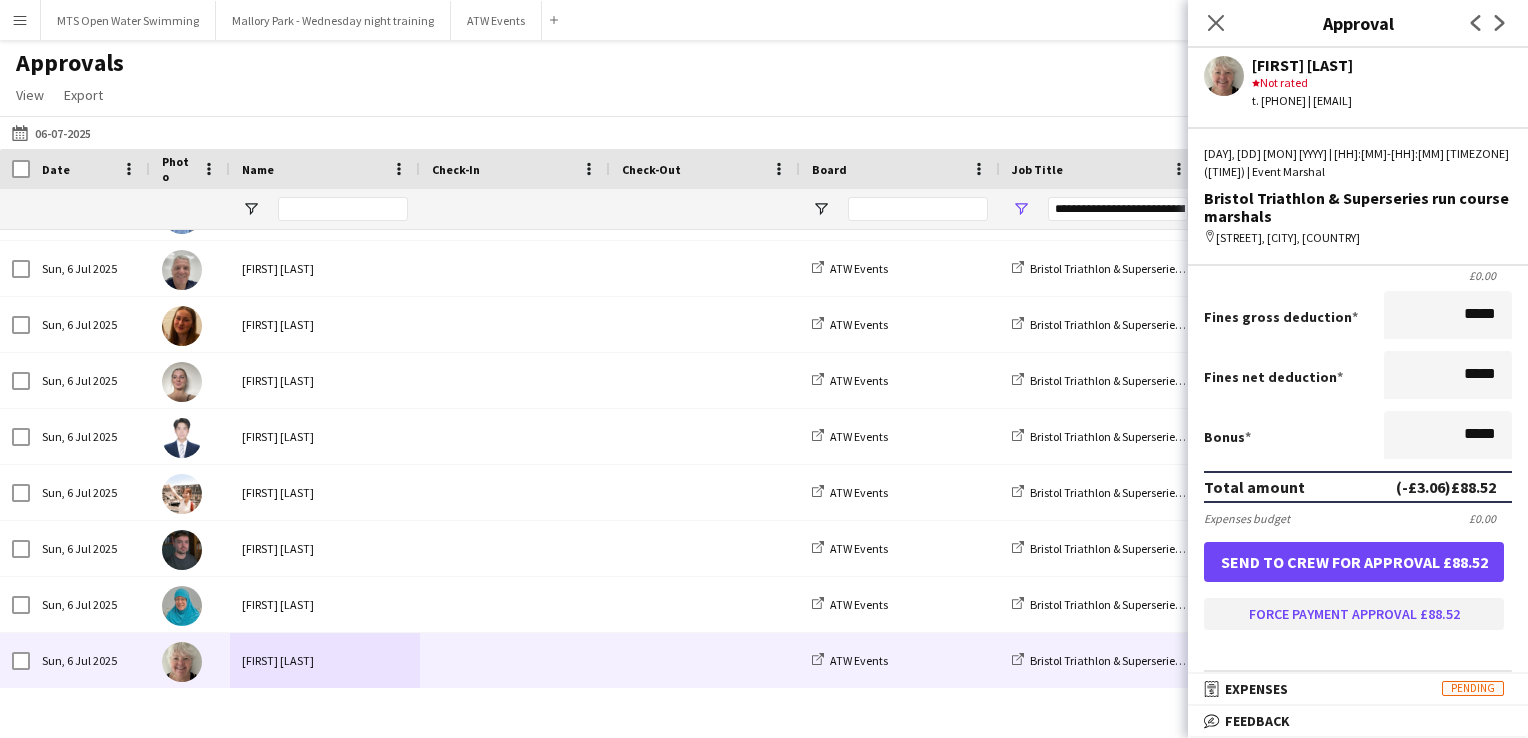 type on "*****" 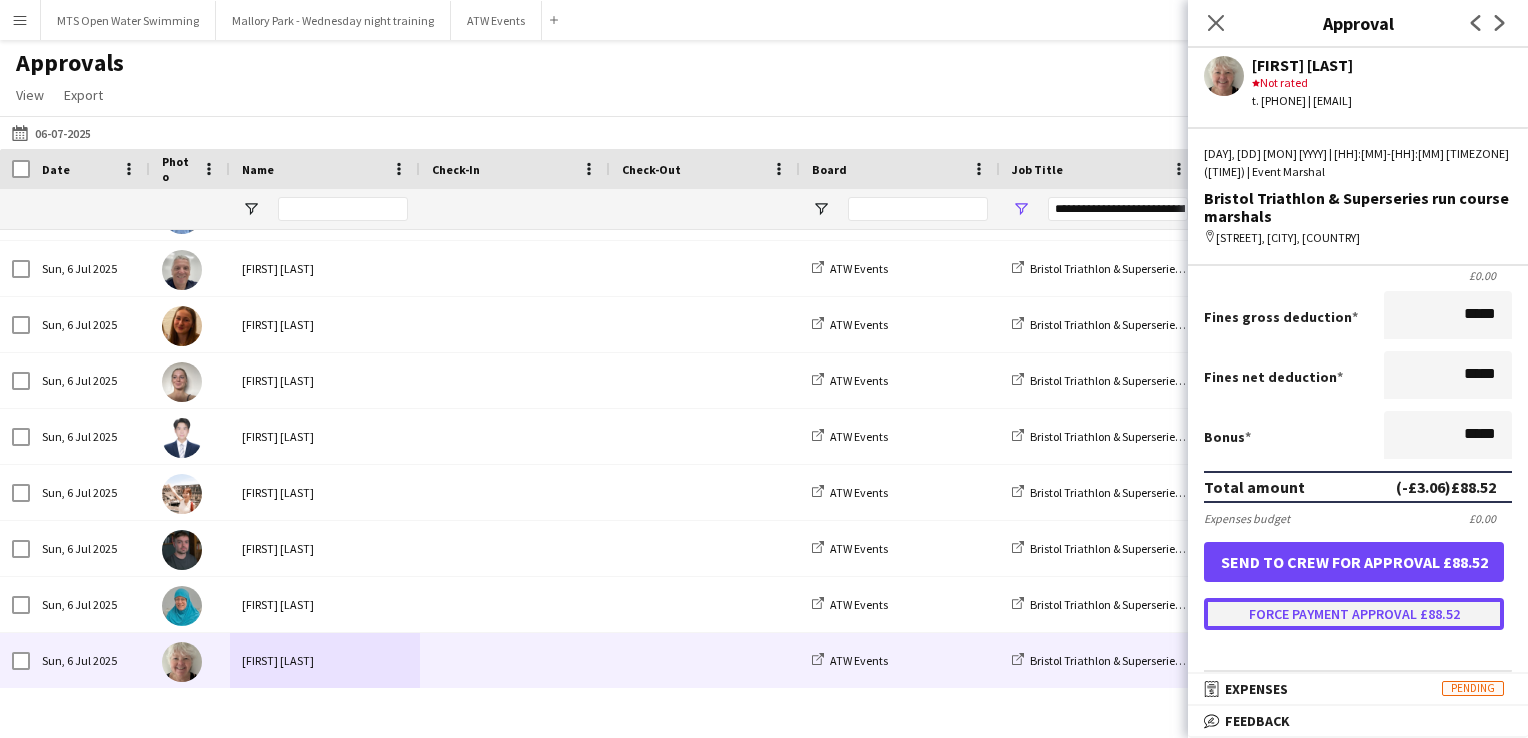 click on "Force payment approval £88.52" at bounding box center (1354, 614) 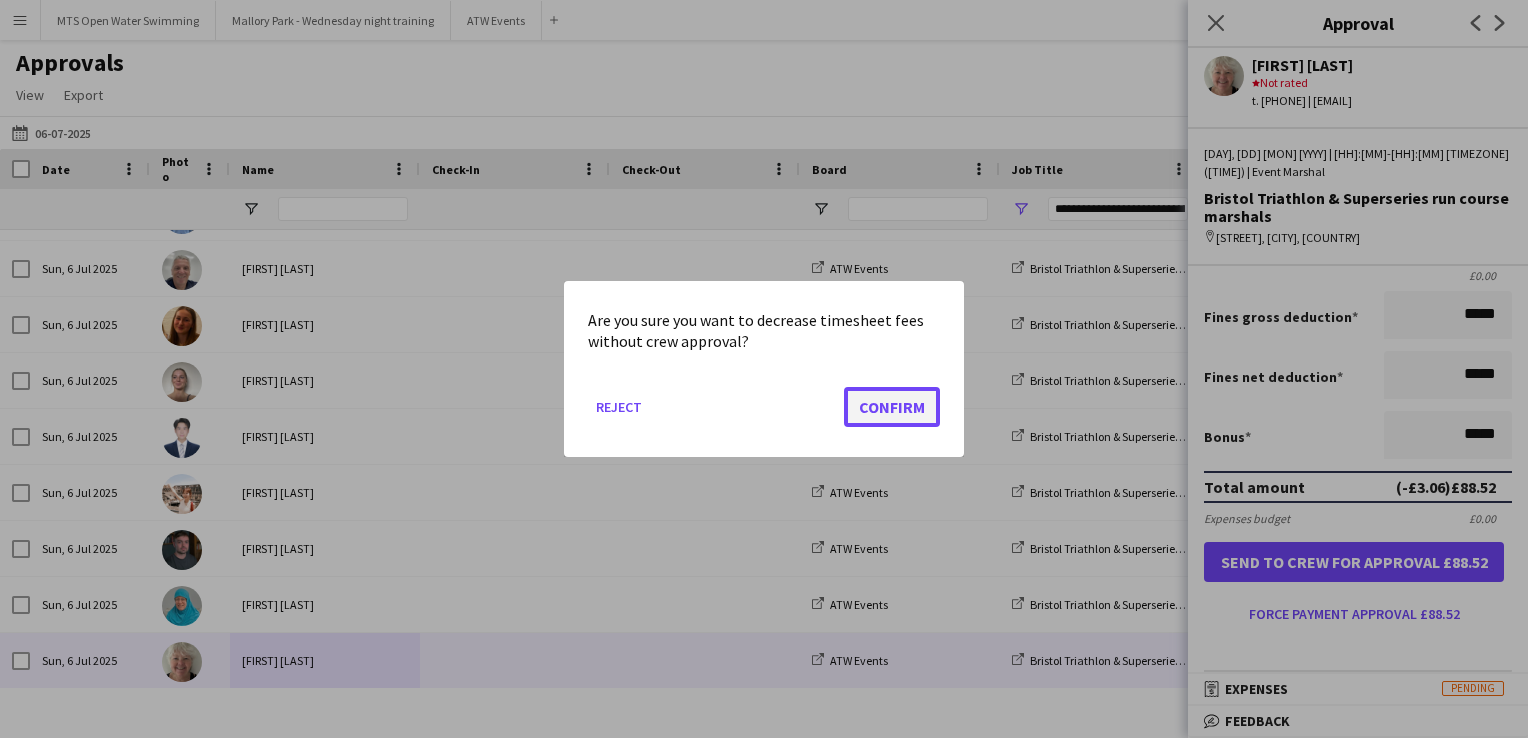 click on "Confirm" 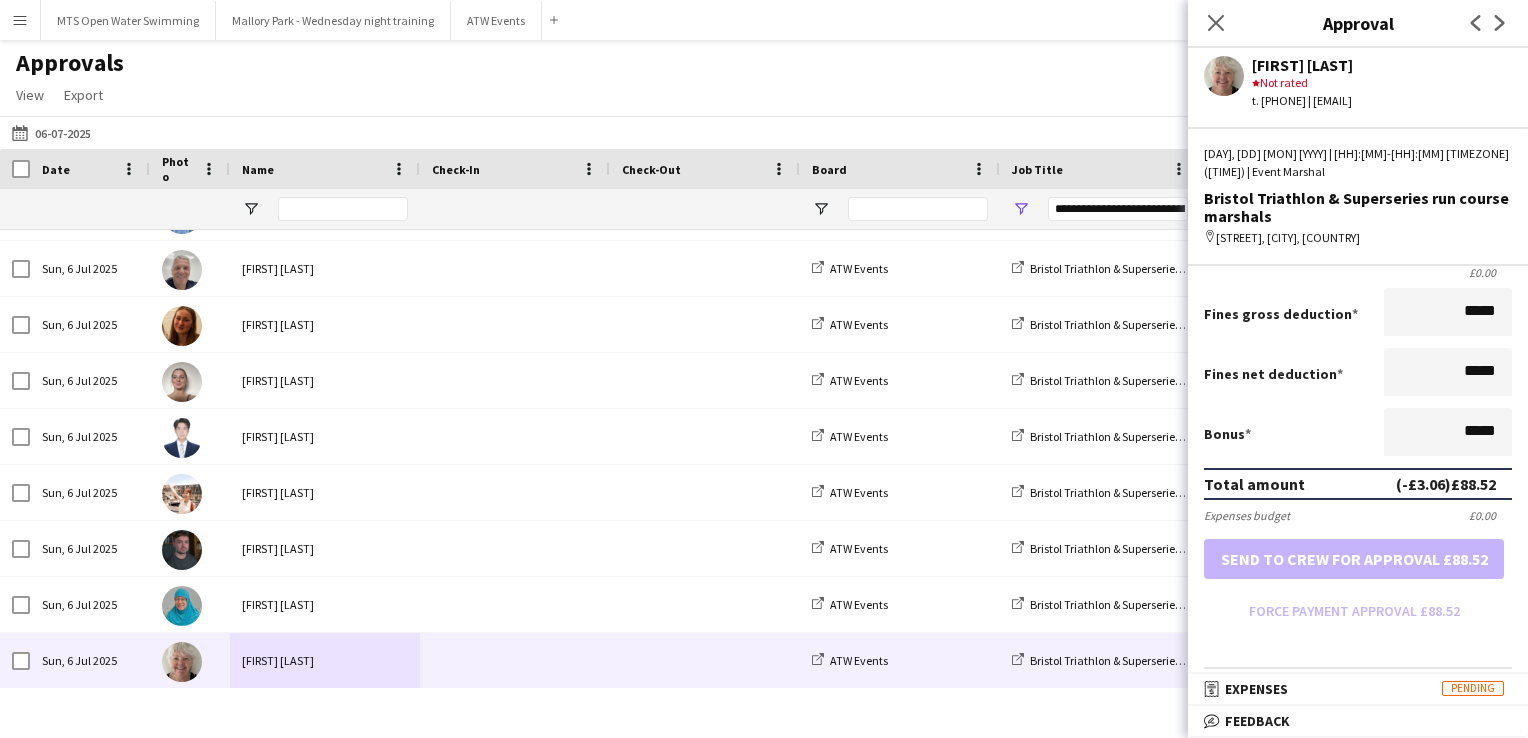 scroll, scrollTop: 356, scrollLeft: 0, axis: vertical 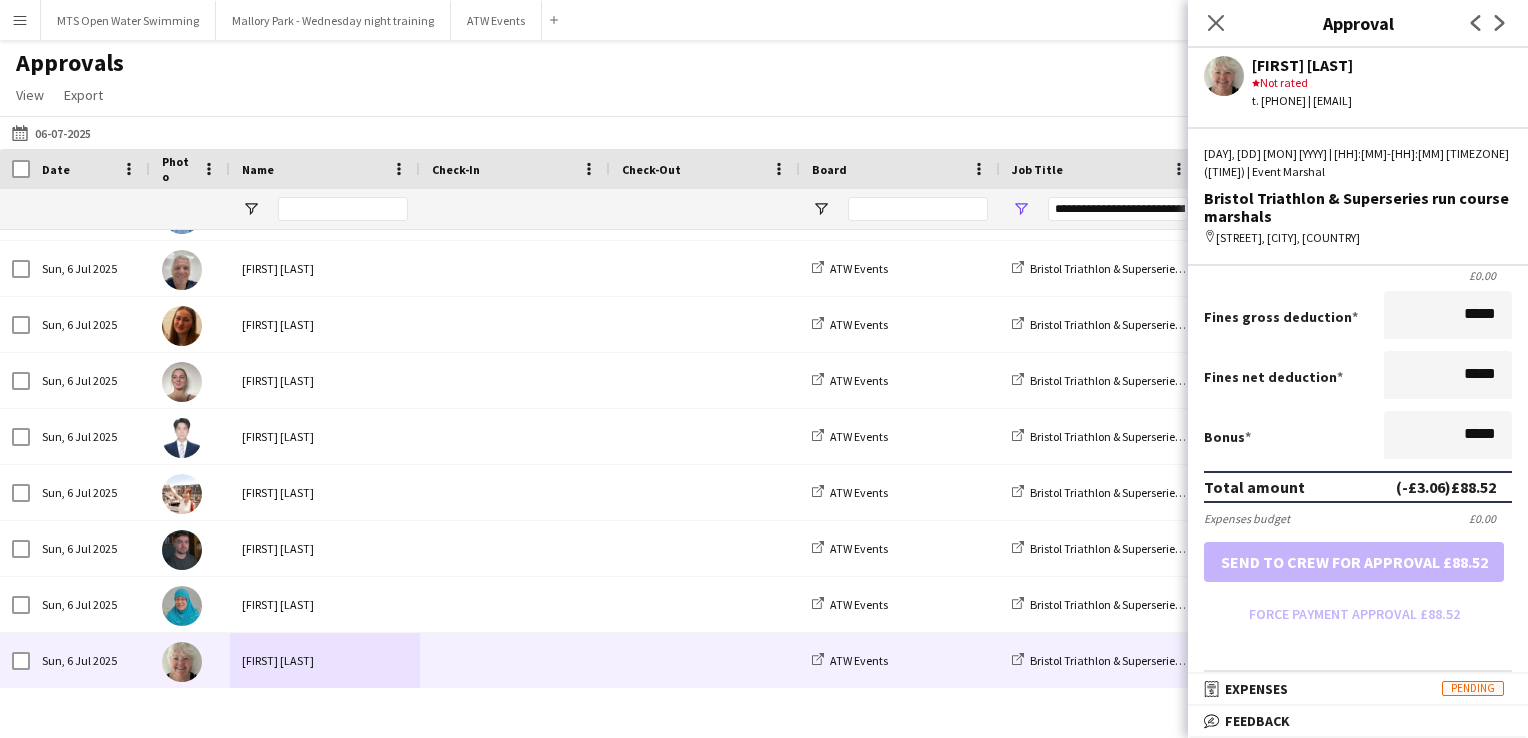 click on "Approvals   View  Customise view Customise filters Reset Filters Reset View Reset All  Export  Export as XLSX Export as CSV Export as PDF Approved  69 of 142   Review   2   Pending   65" 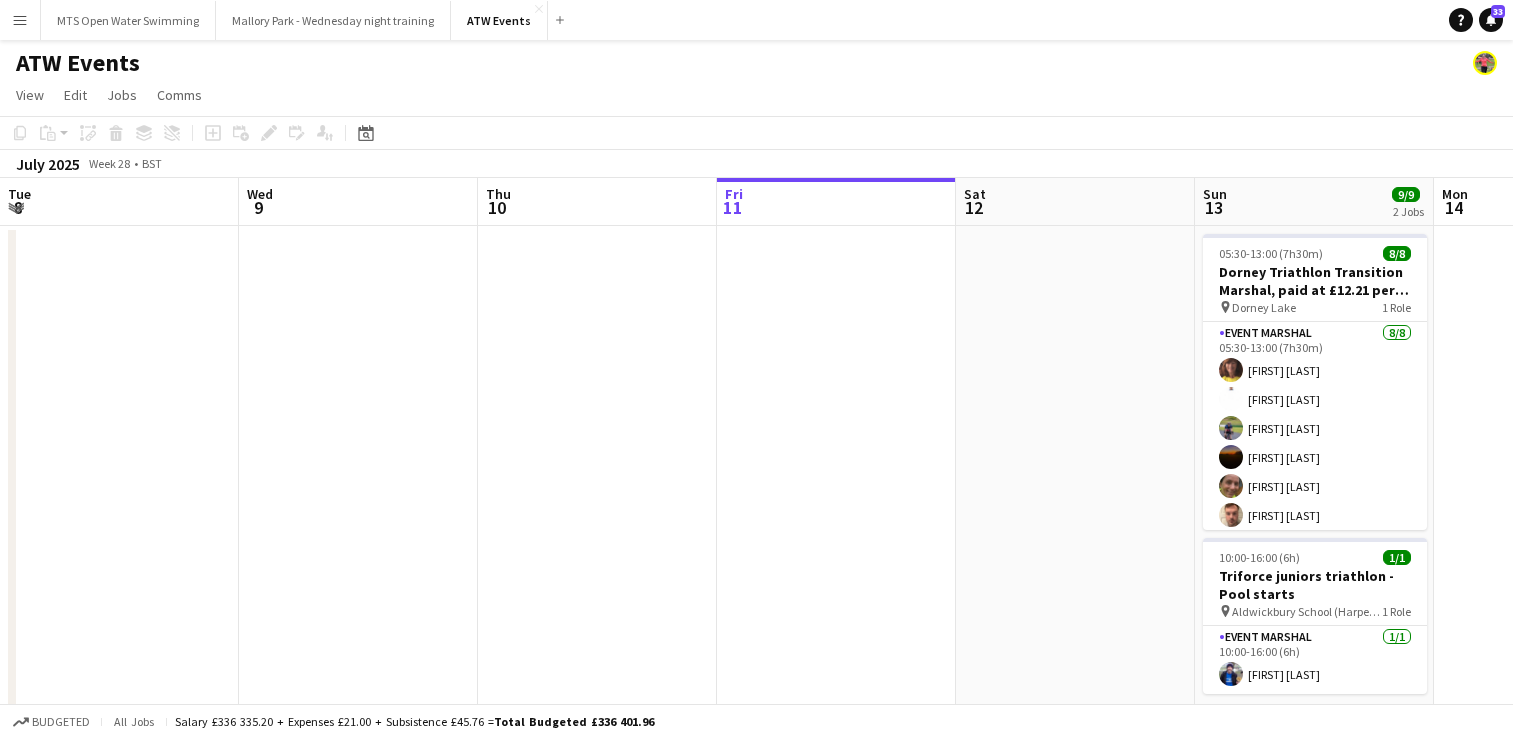 scroll, scrollTop: 0, scrollLeft: 0, axis: both 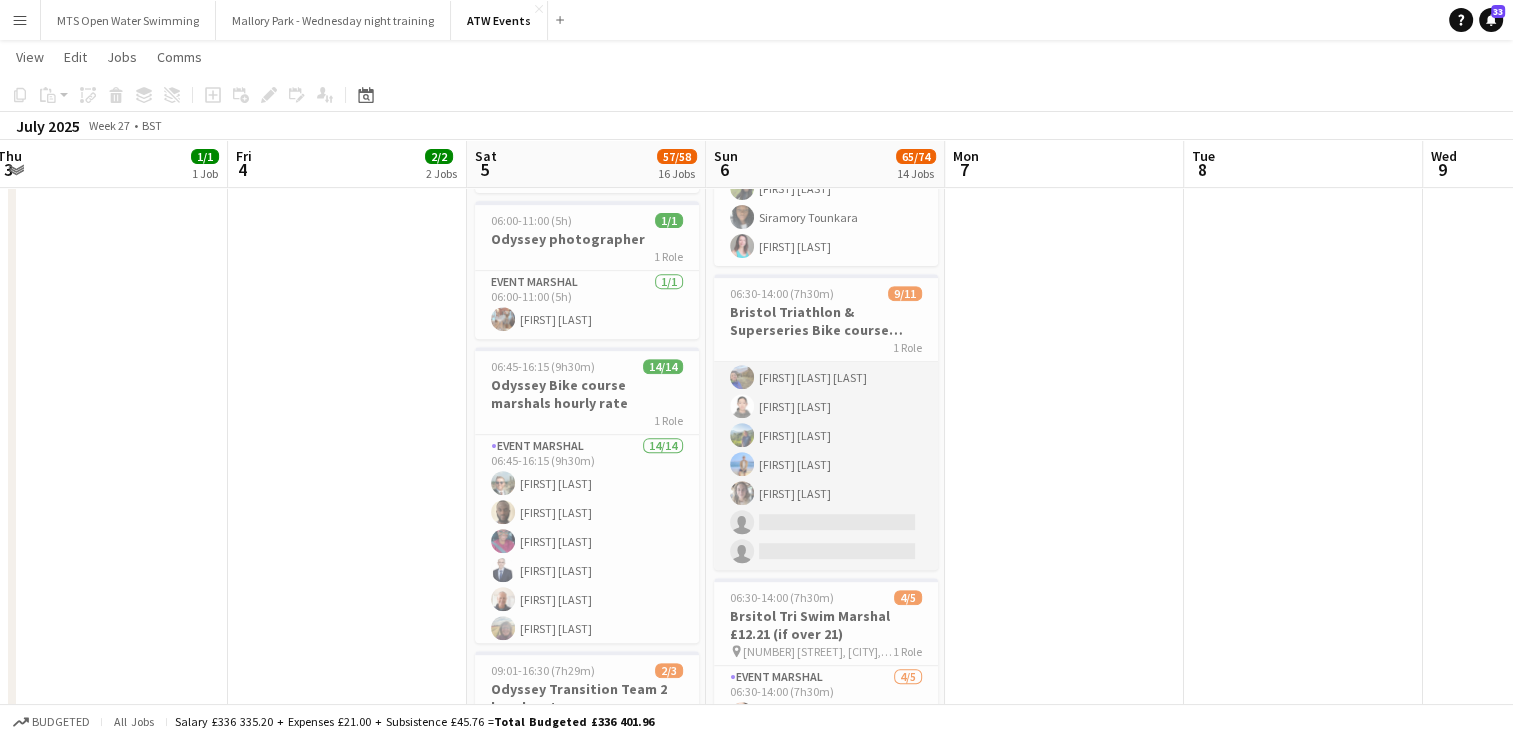 click on "Event Marshal   5A   9/11   06:30-14:00 (7h30m)
Ryan Gallant James Dale Catherine Dale Joel Simmons Natali Martinez Riobo Yu Chih Wong Jasmine Green Stuart Plumridge Cora Cooper
single-neutral-actions
single-neutral-actions" at bounding box center [826, 392] 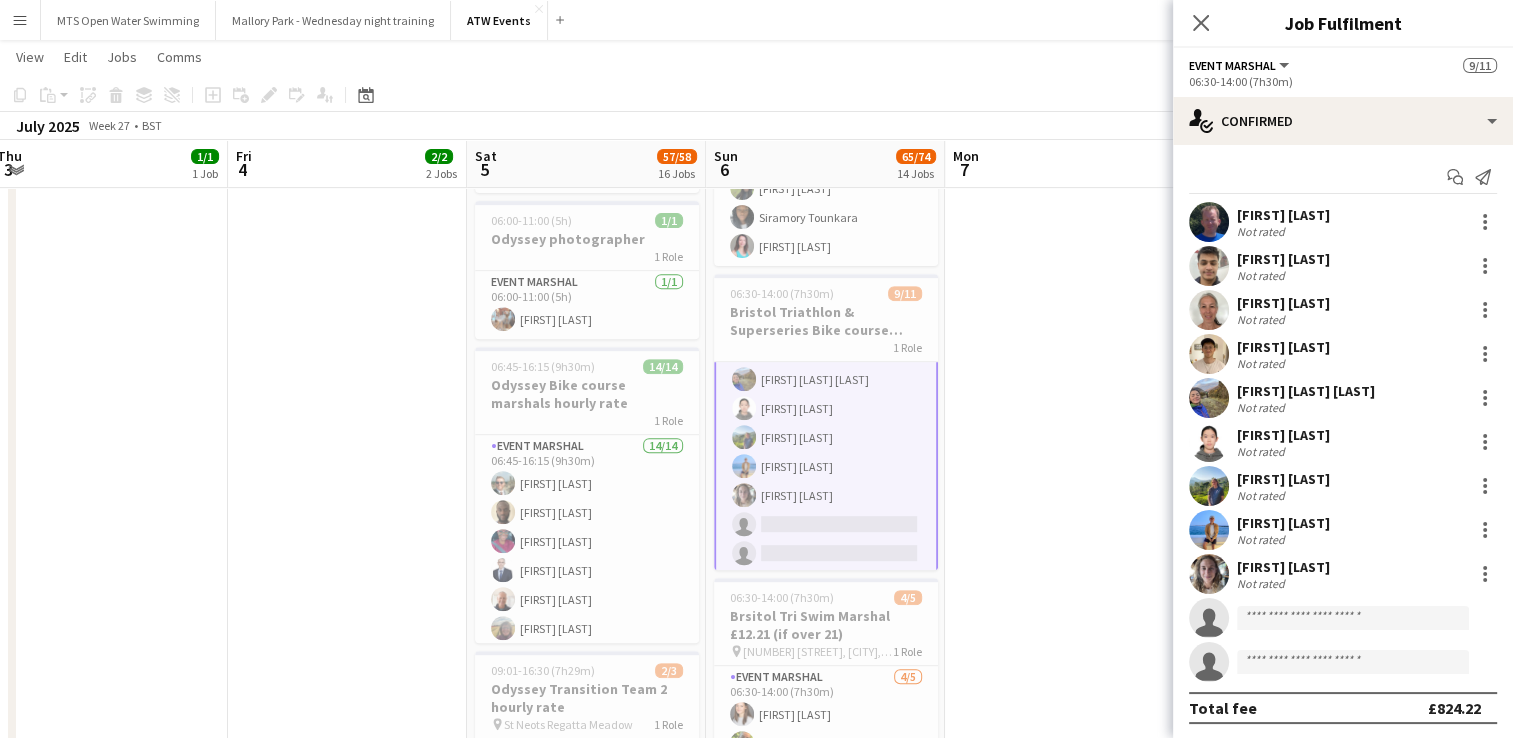 scroll, scrollTop: 151, scrollLeft: 0, axis: vertical 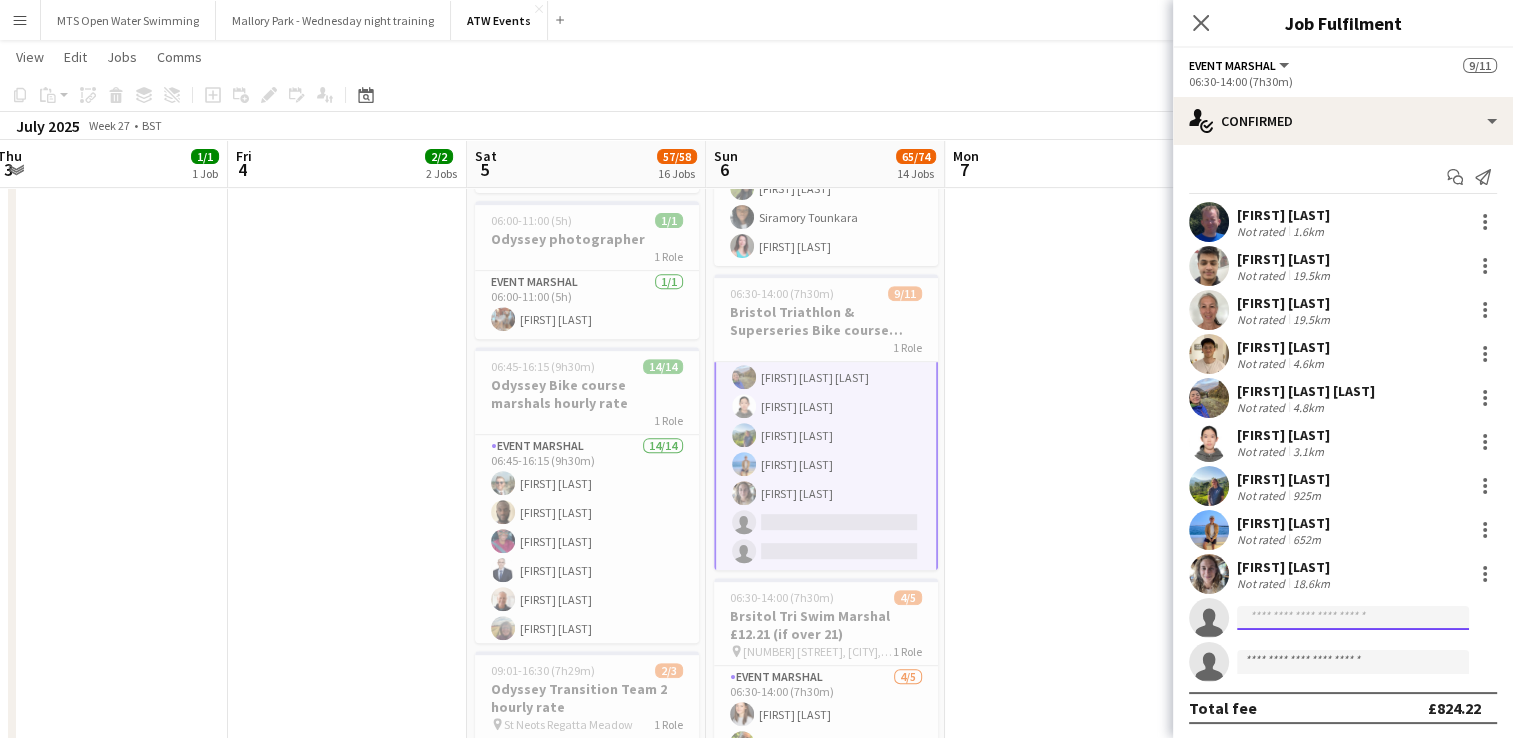 click 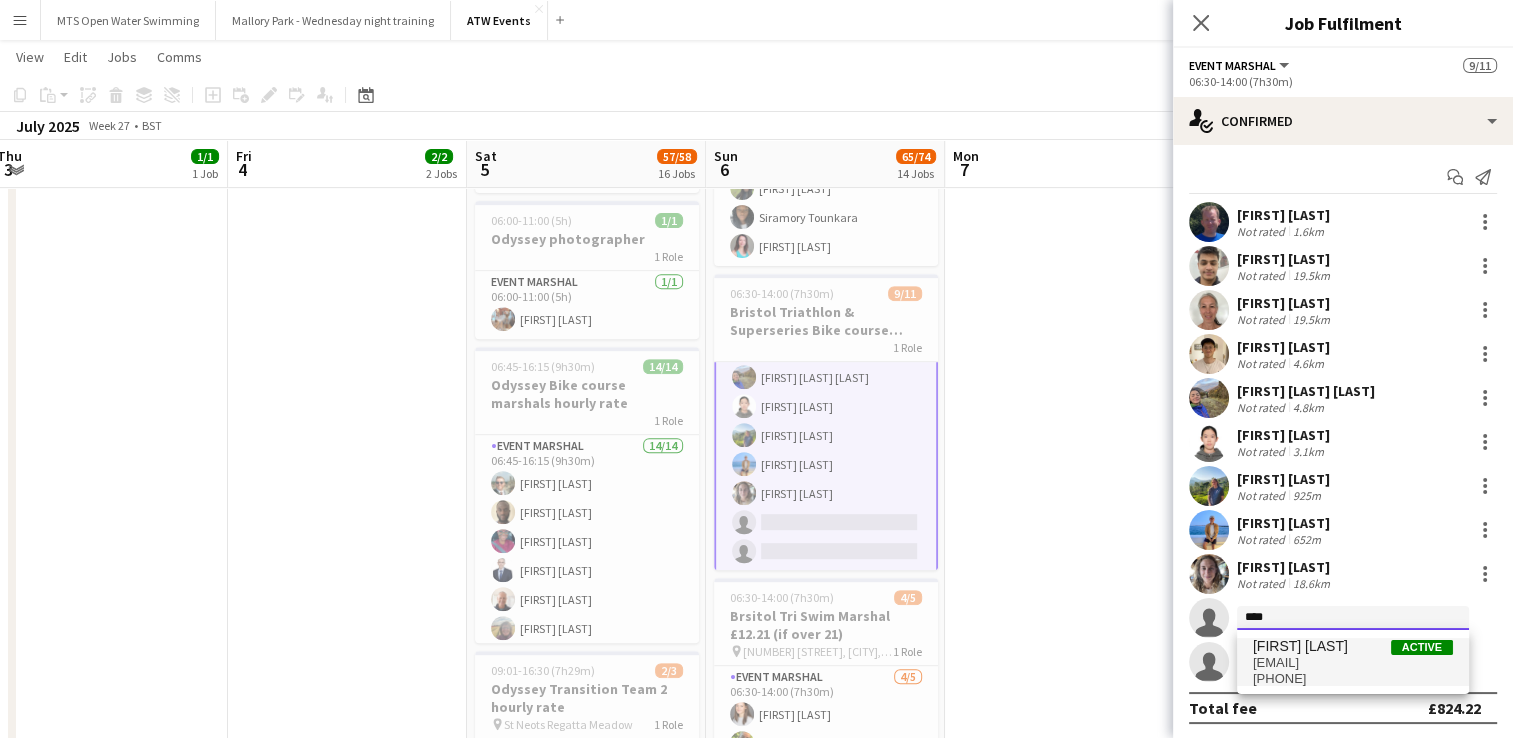 type on "****" 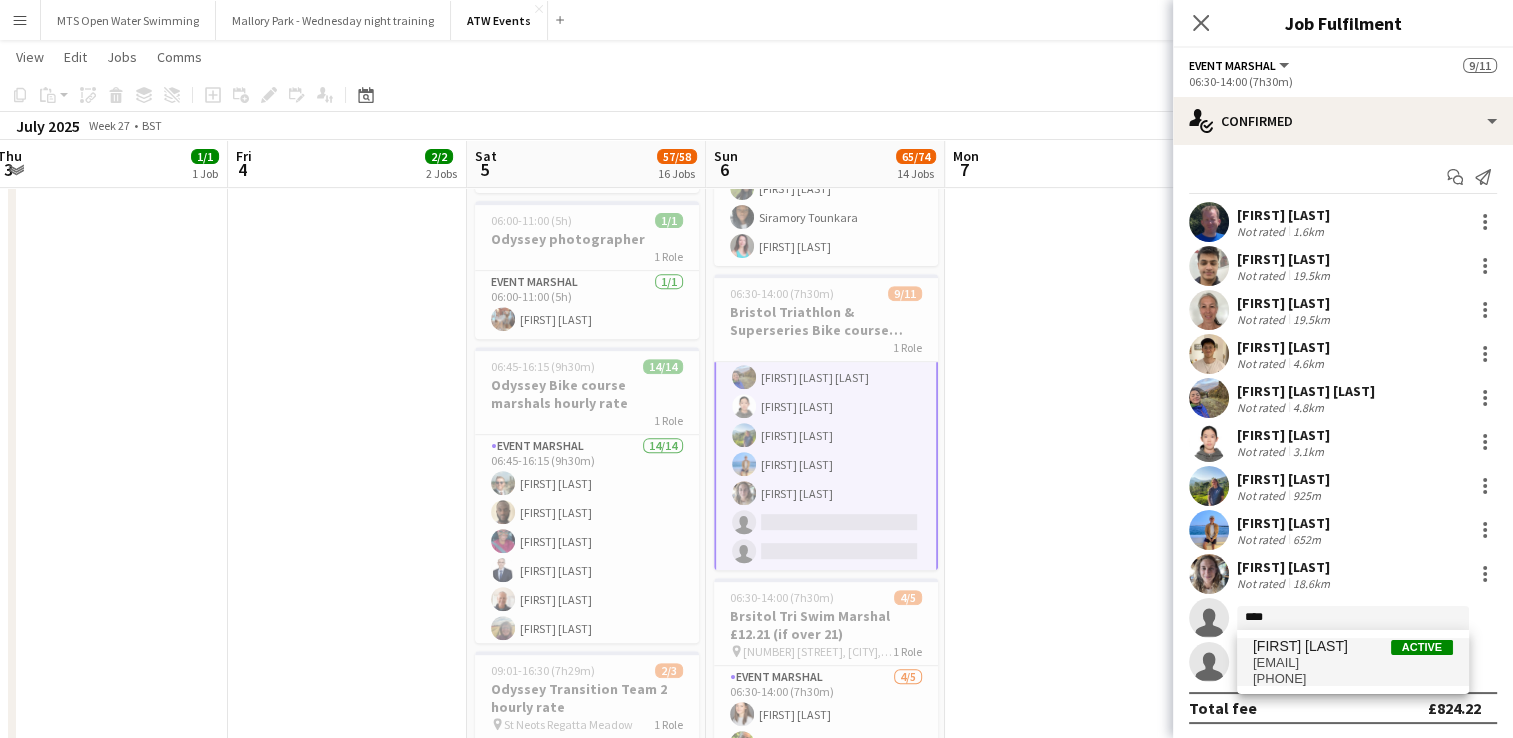 click on "gwenskinsey@hotmail.com" at bounding box center (1353, 663) 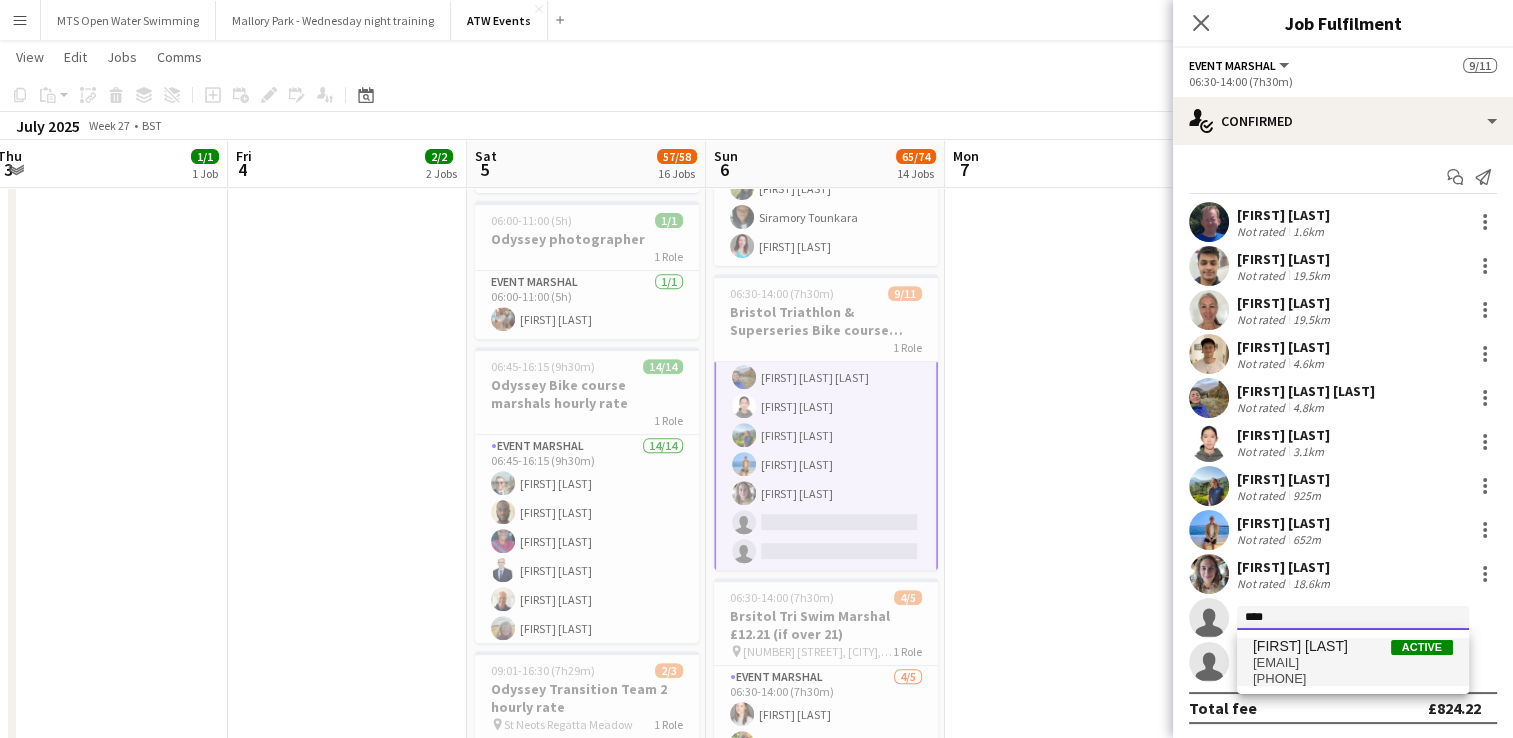 type 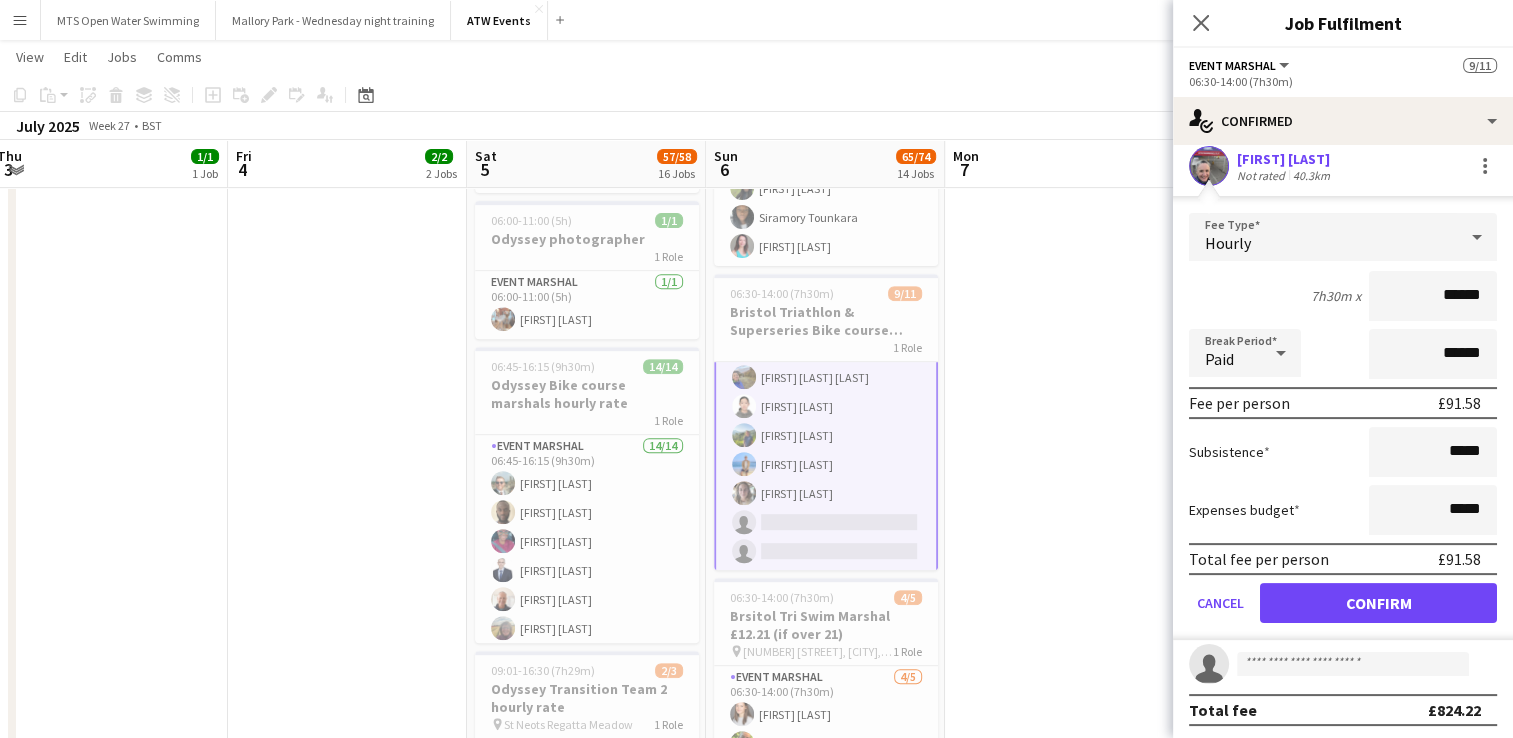 scroll, scrollTop: 450, scrollLeft: 0, axis: vertical 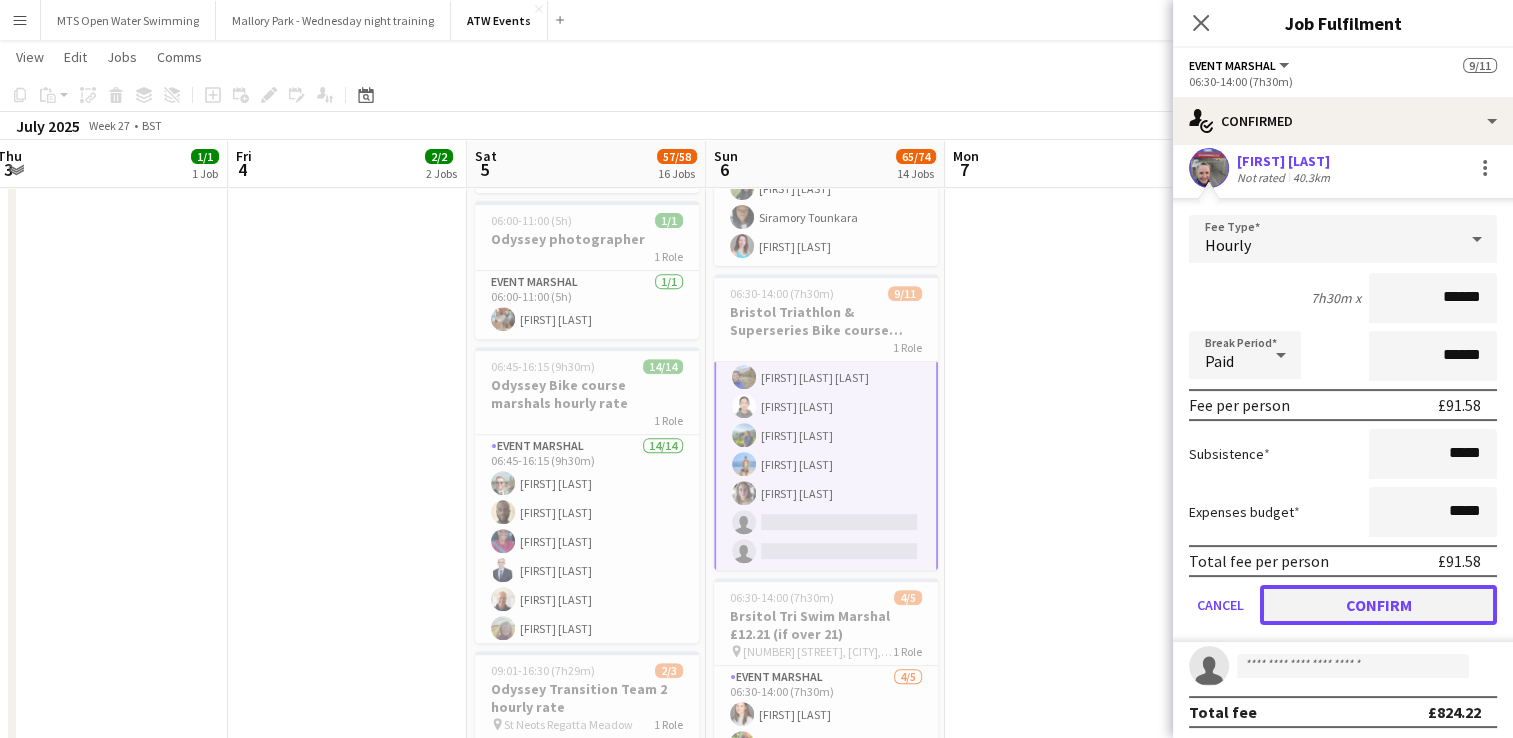 click on "Confirm" at bounding box center [1378, 605] 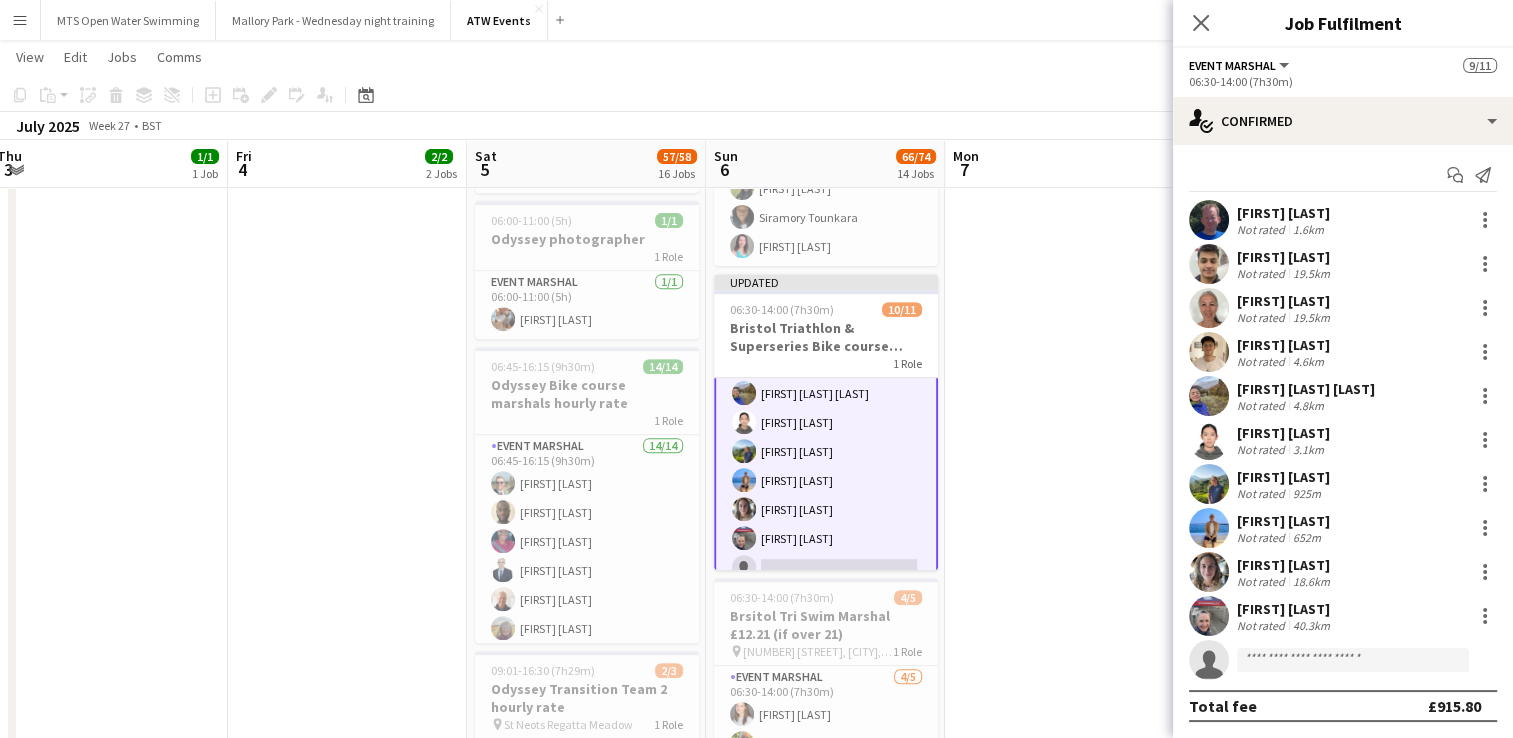 scroll, scrollTop: 1, scrollLeft: 0, axis: vertical 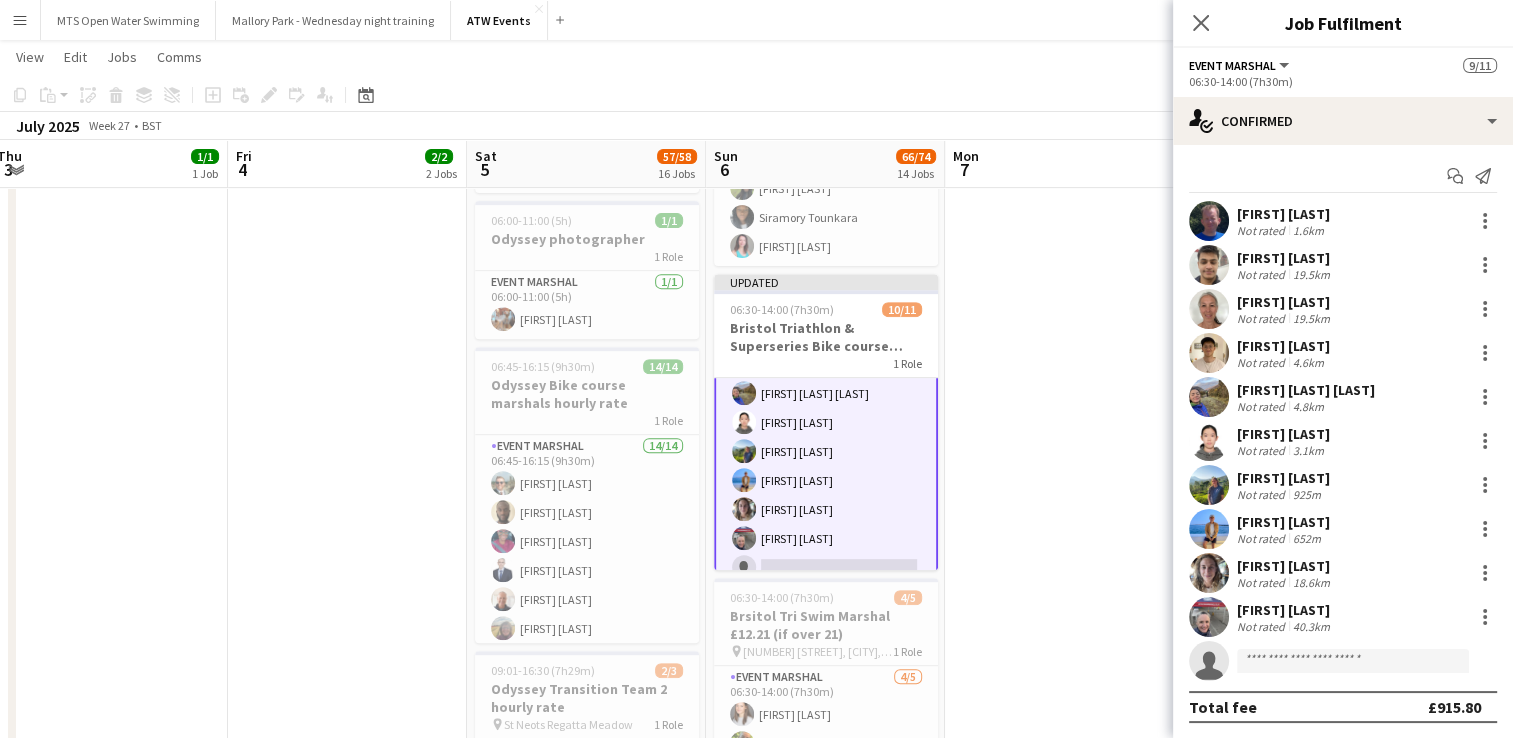 click on "Menu" at bounding box center [20, 20] 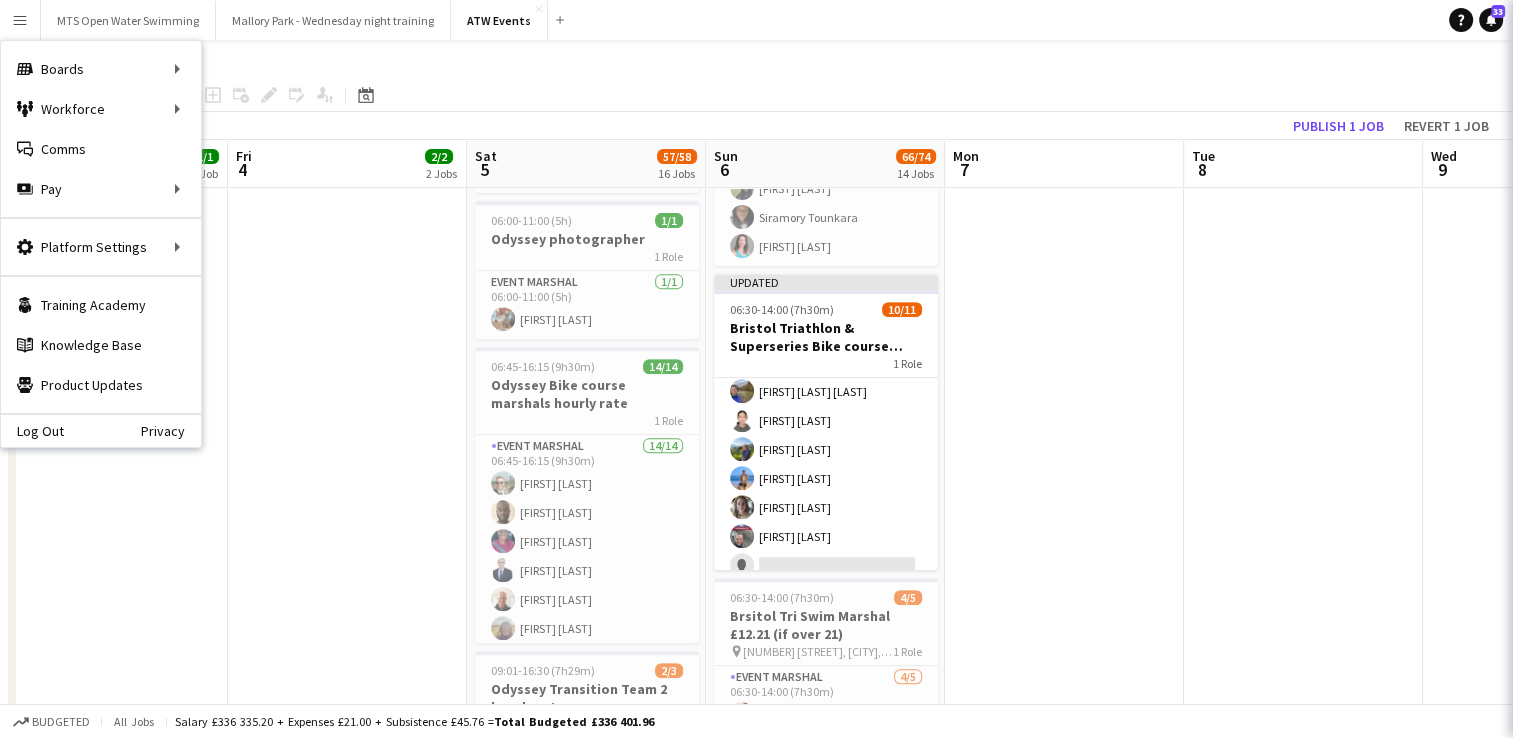 scroll, scrollTop: 149, scrollLeft: 0, axis: vertical 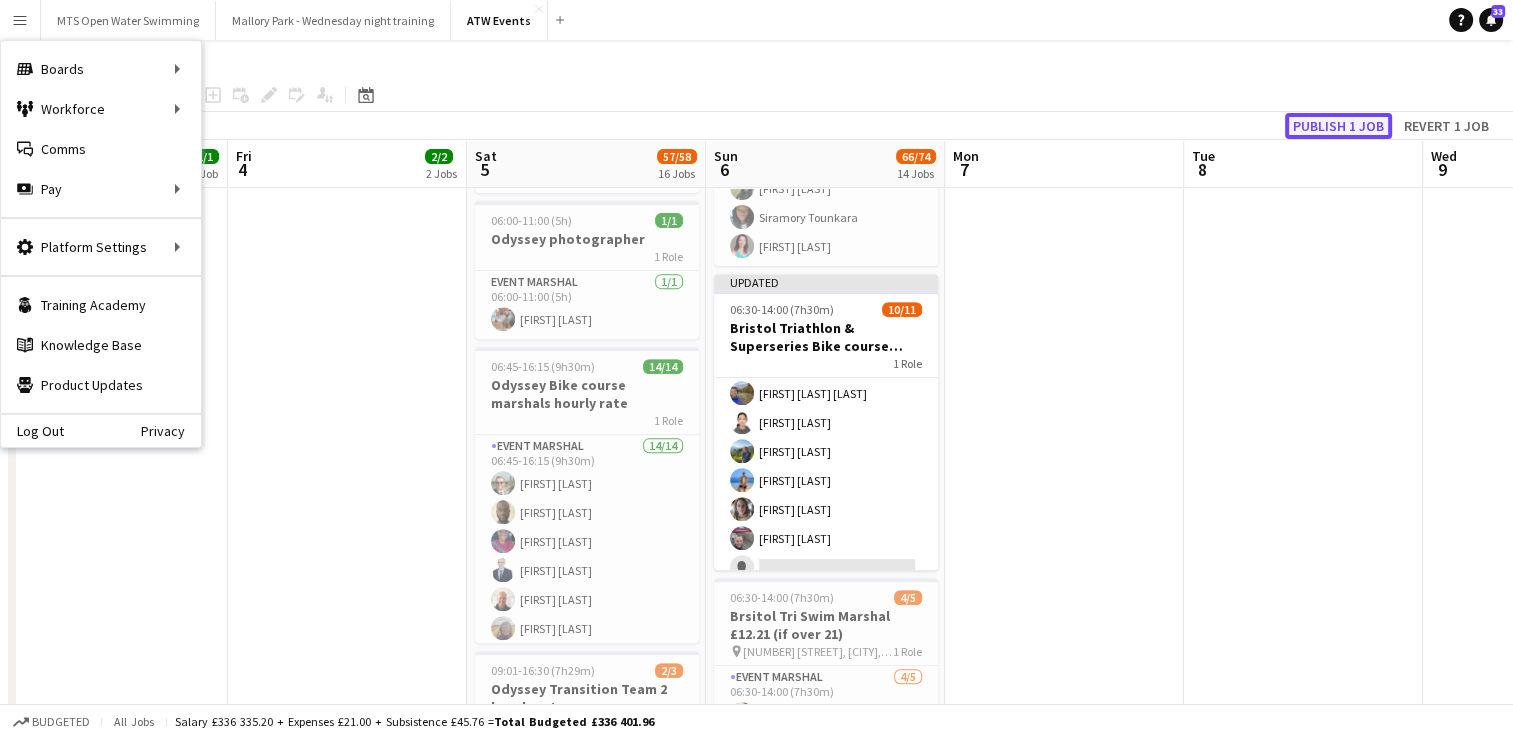 click on "Publish 1 job" 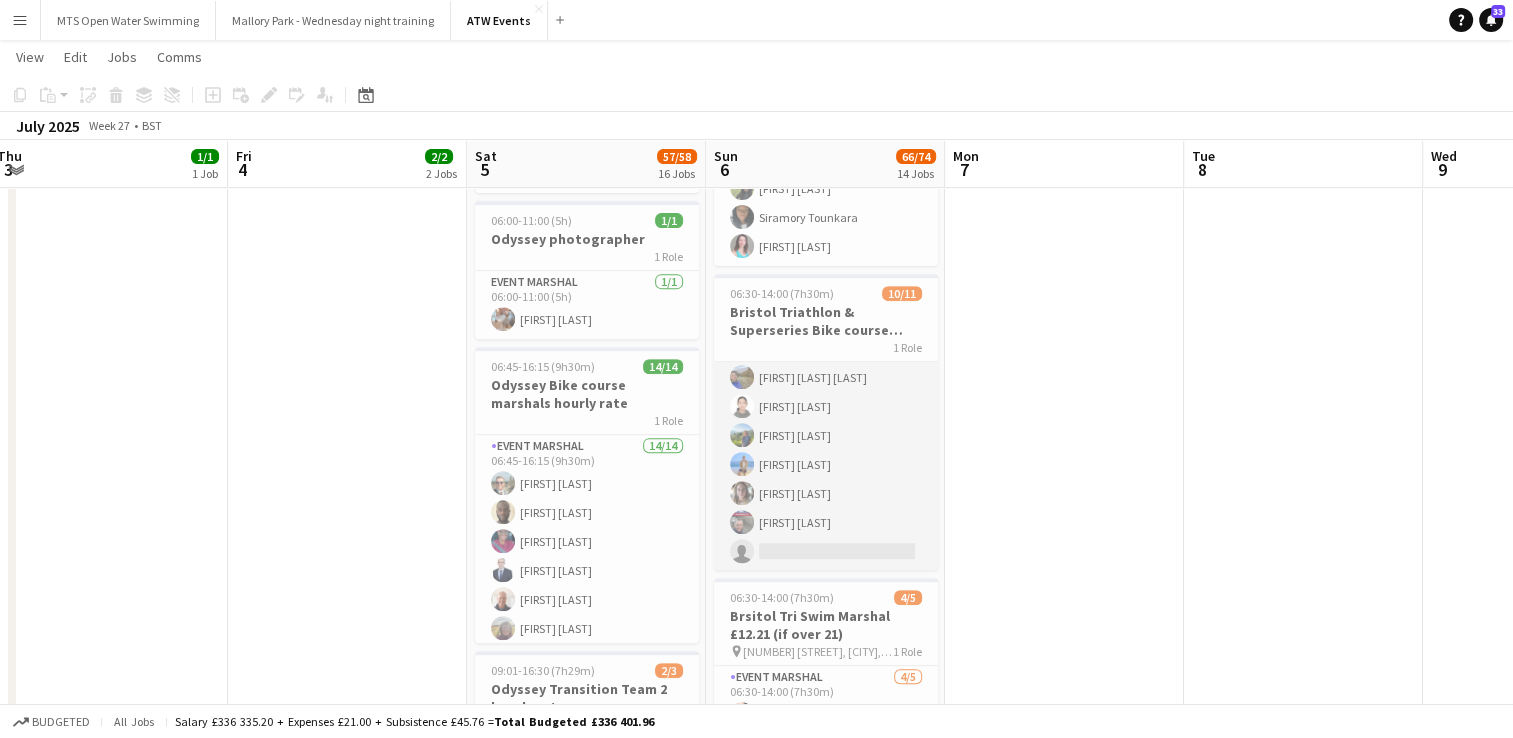 scroll, scrollTop: 0, scrollLeft: 0, axis: both 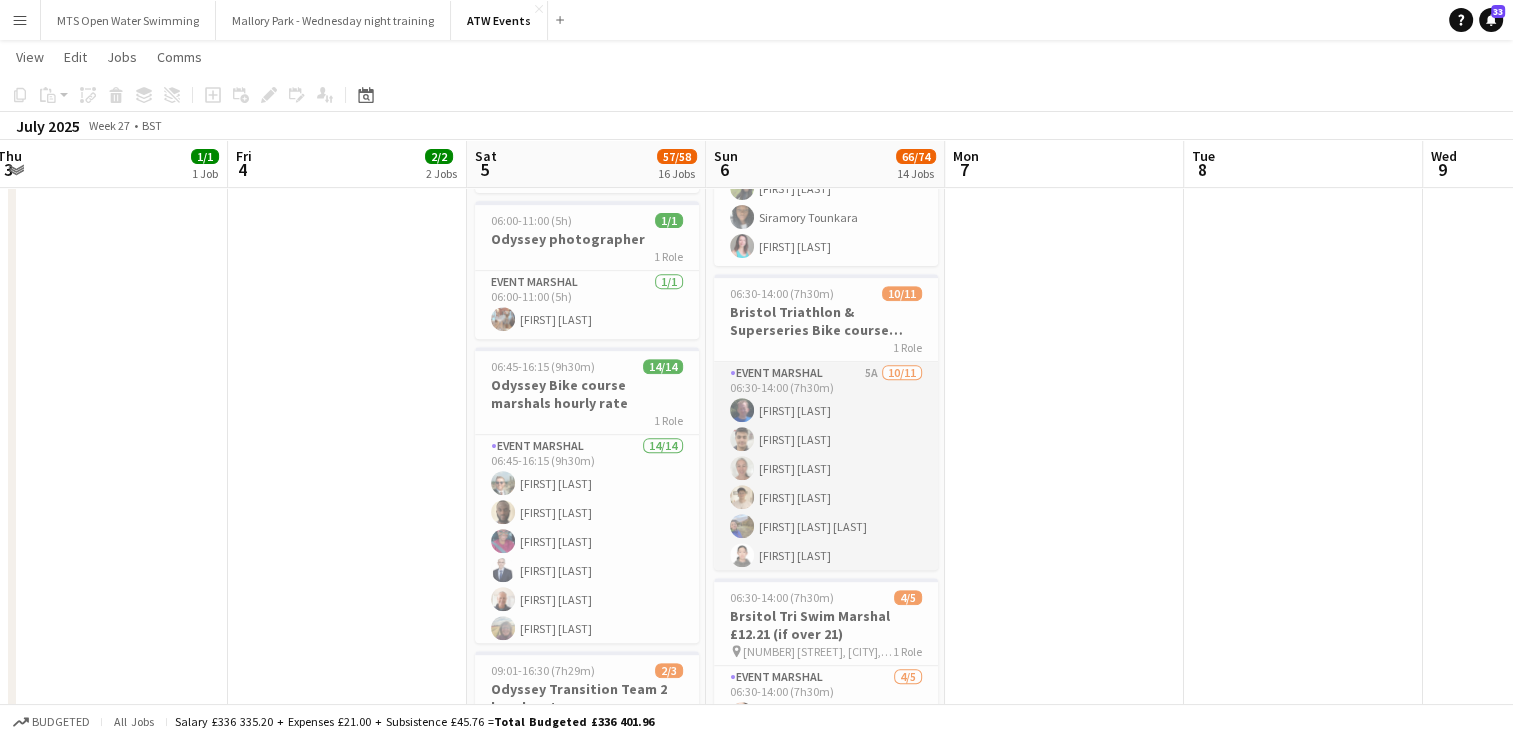click on "Event Marshal   5A   10/11   06:30-14:00 (7h30m)
Ryan Gallant James Dale Catherine Dale Joel Simmons Natali Martinez Riobo Yu Chih Wong Jasmine Green Stuart Plumridge Cora Cooper Gwen Kinsey
single-neutral-actions" at bounding box center (826, 541) 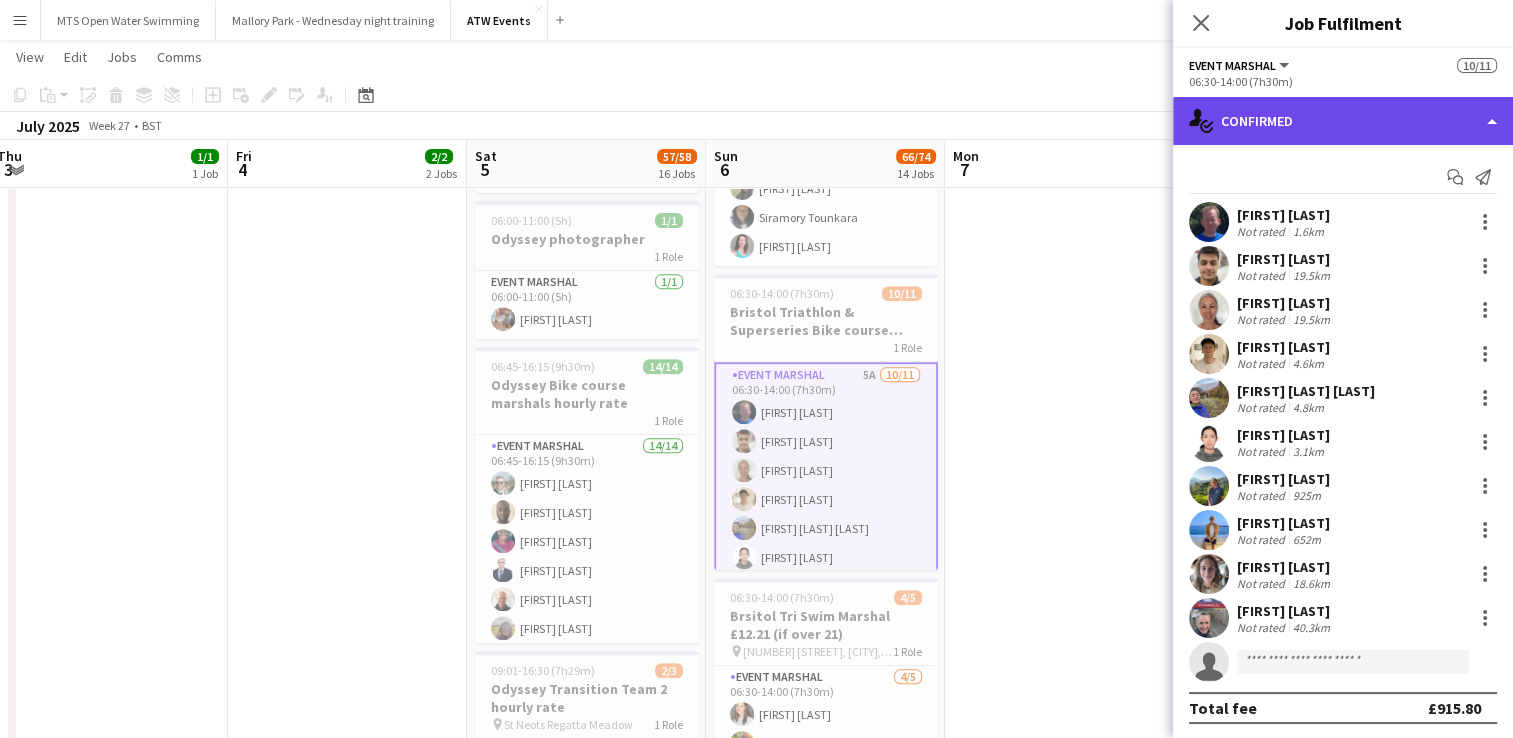 click on "single-neutral-actions-check-2
Confirmed" 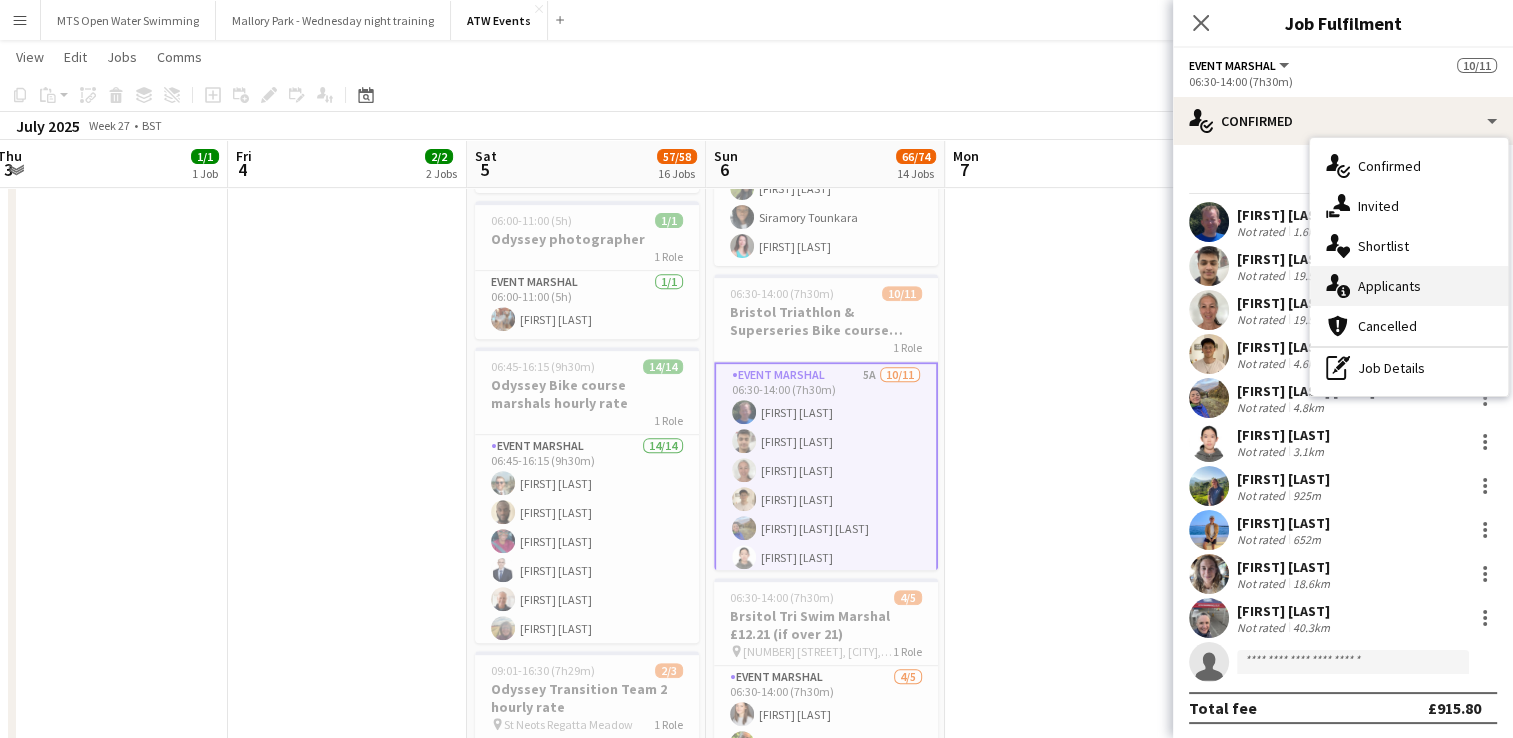 click on "single-neutral-actions-information
Applicants" at bounding box center [1409, 286] 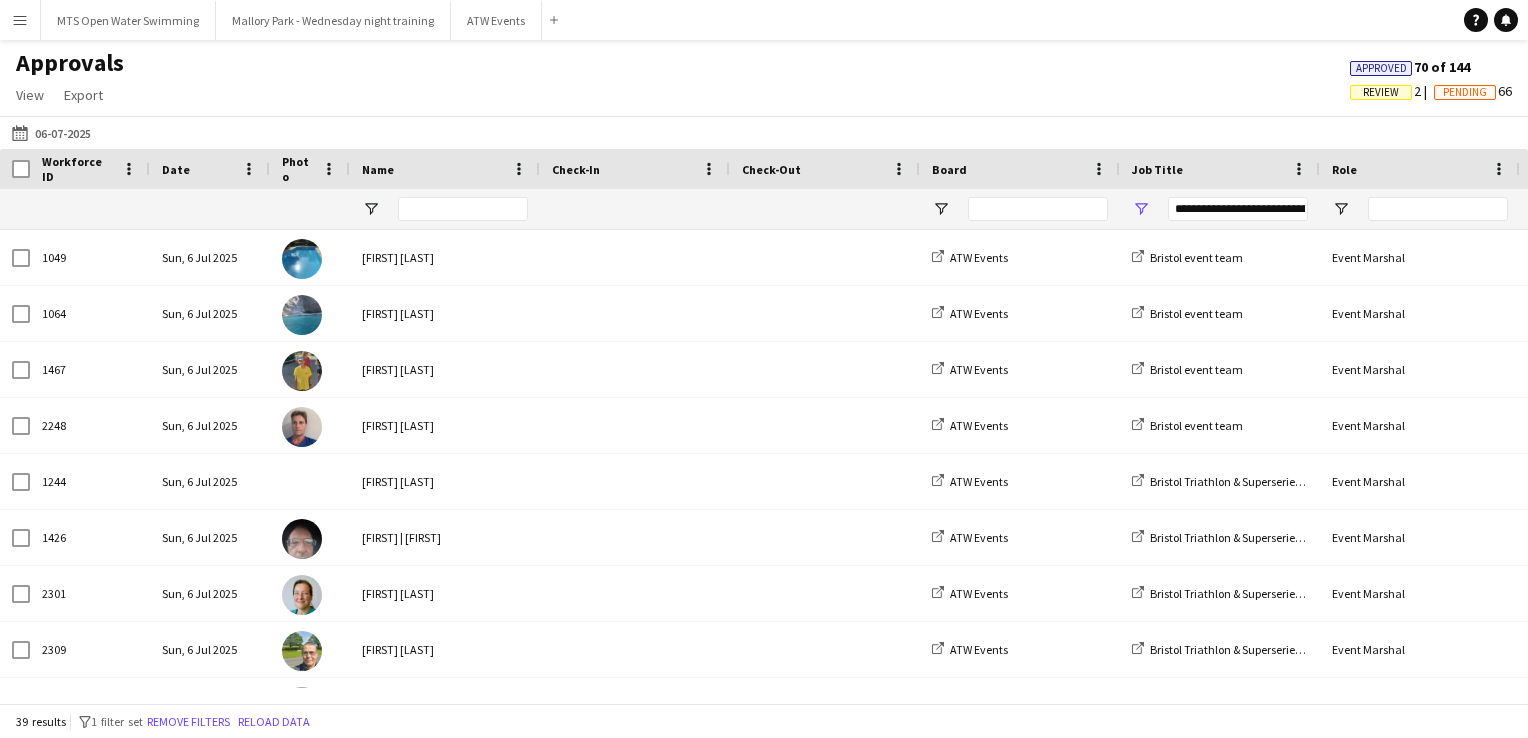 scroll, scrollTop: 0, scrollLeft: 0, axis: both 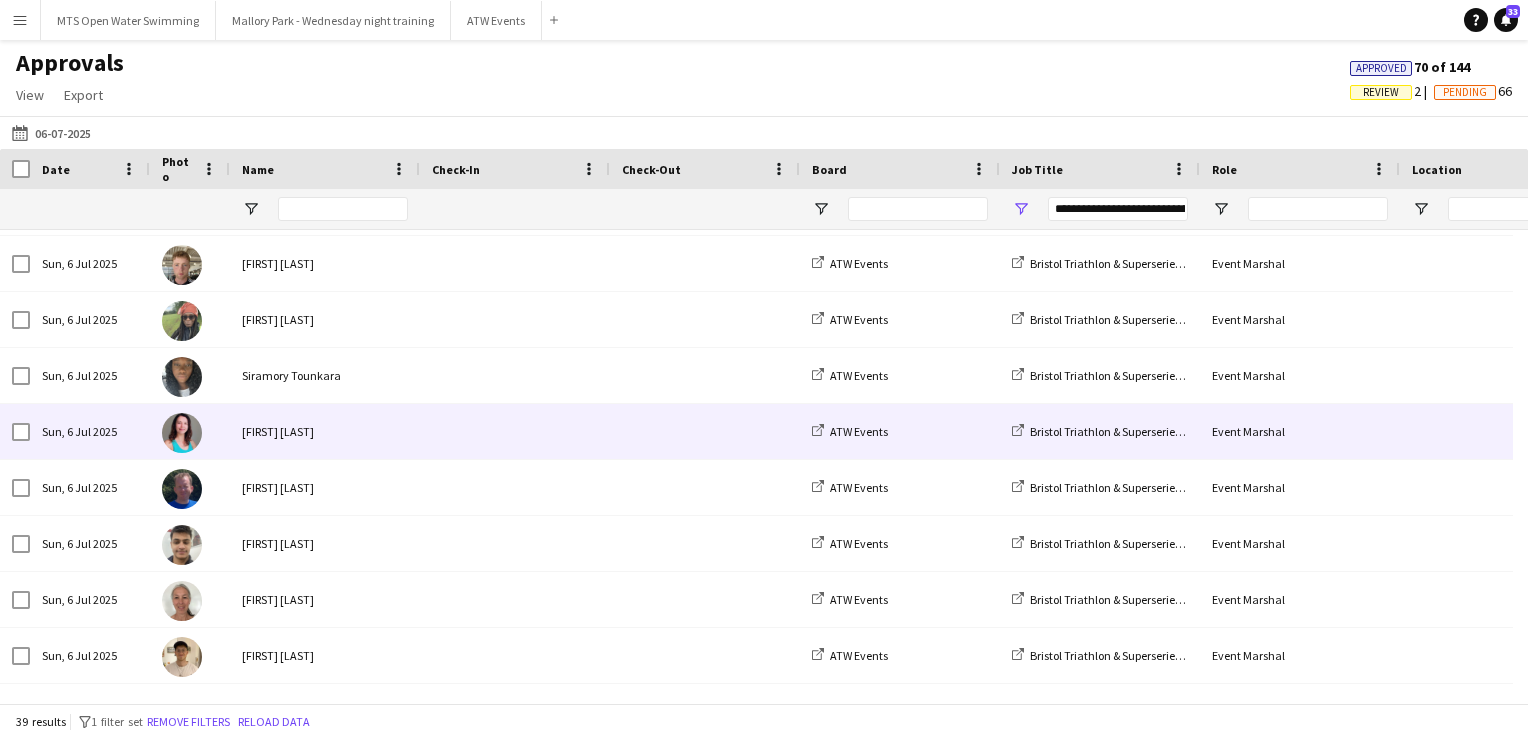 click at bounding box center (190, 431) 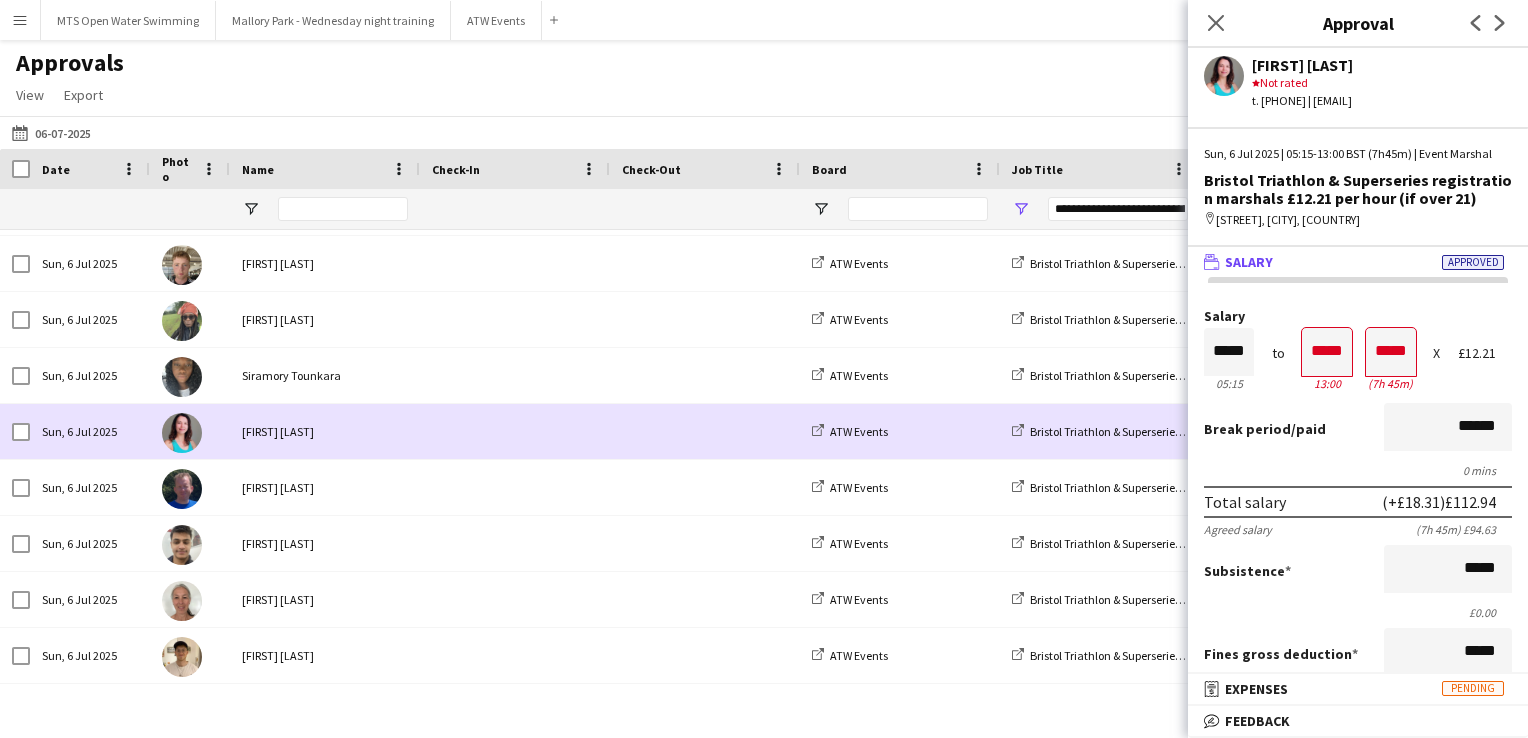 scroll, scrollTop: 1070, scrollLeft: 0, axis: vertical 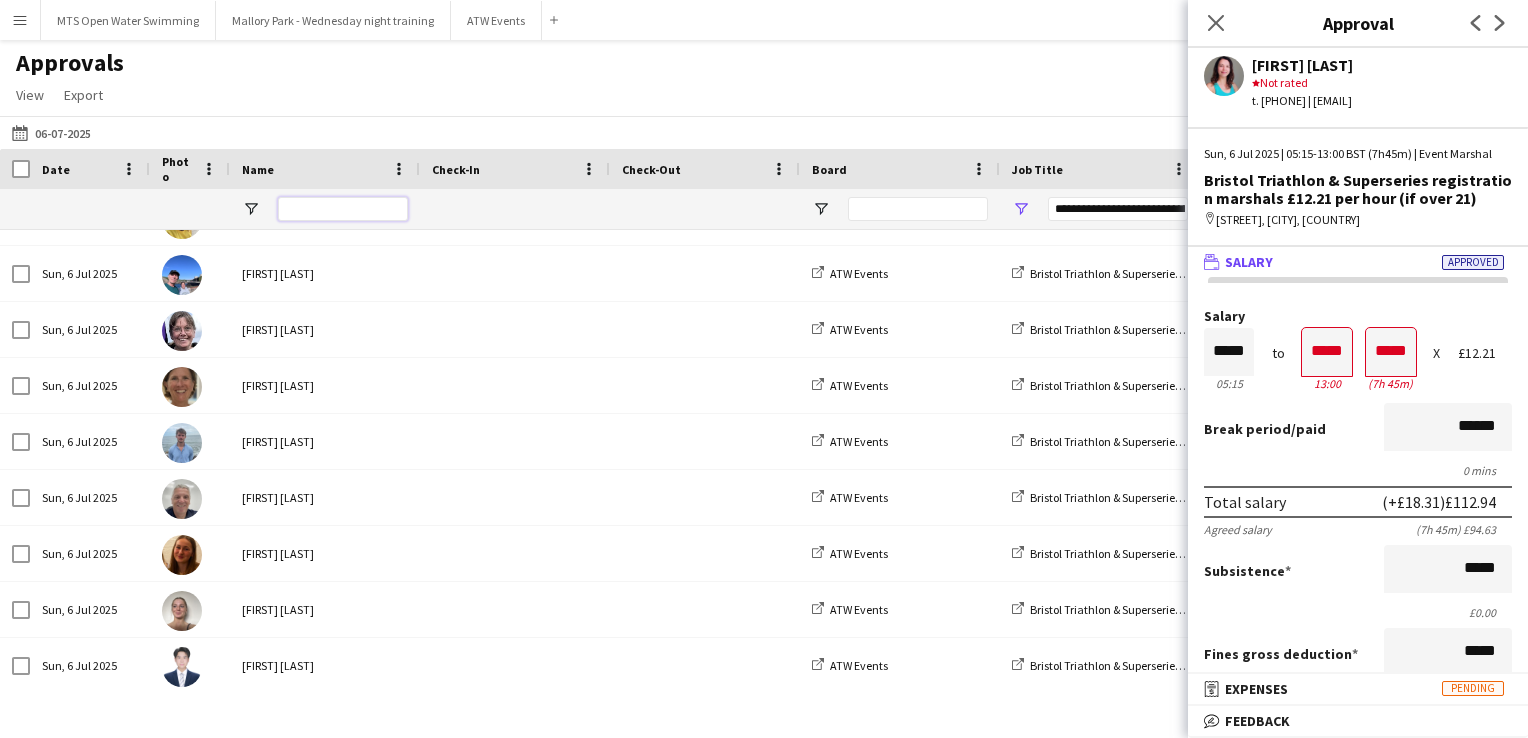 click at bounding box center [343, 209] 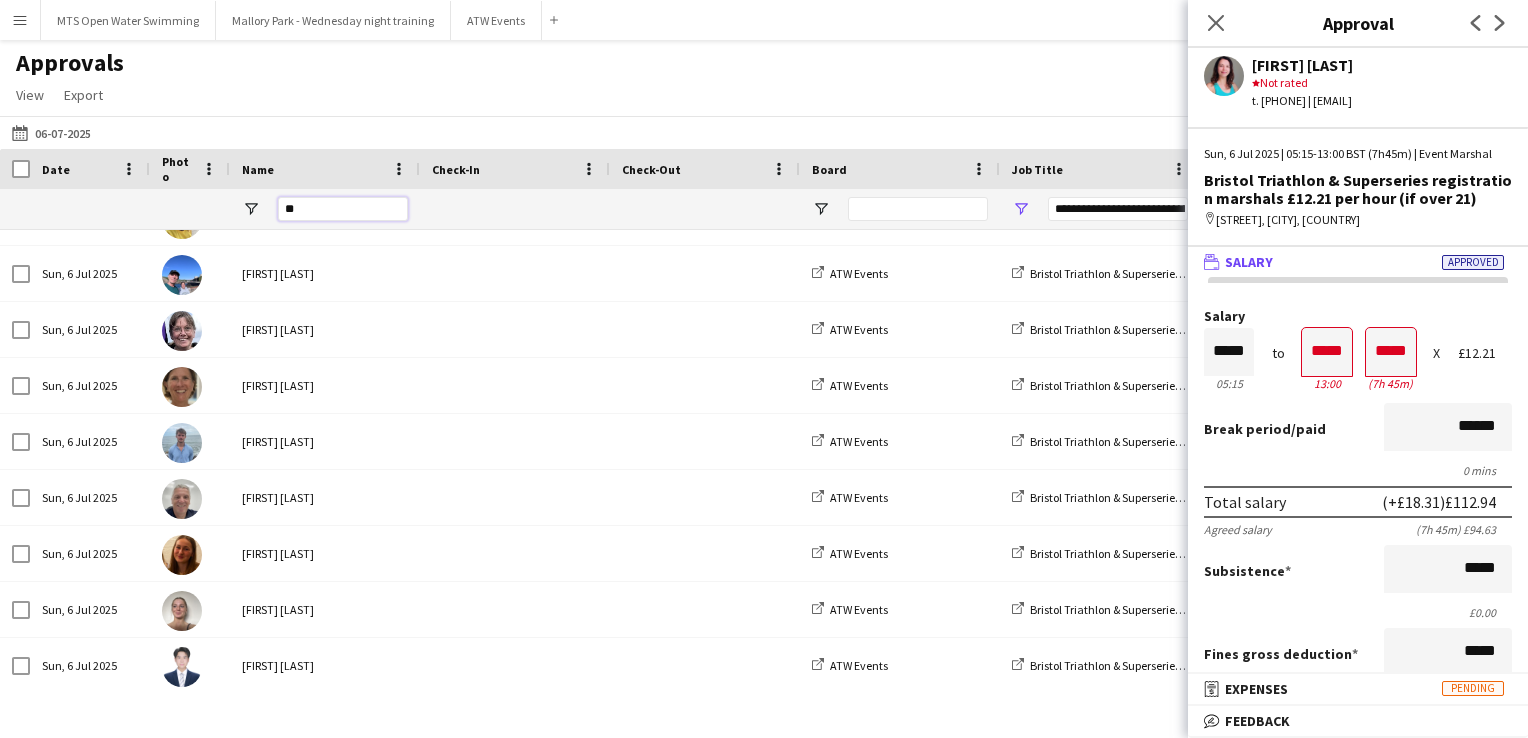 type on "***" 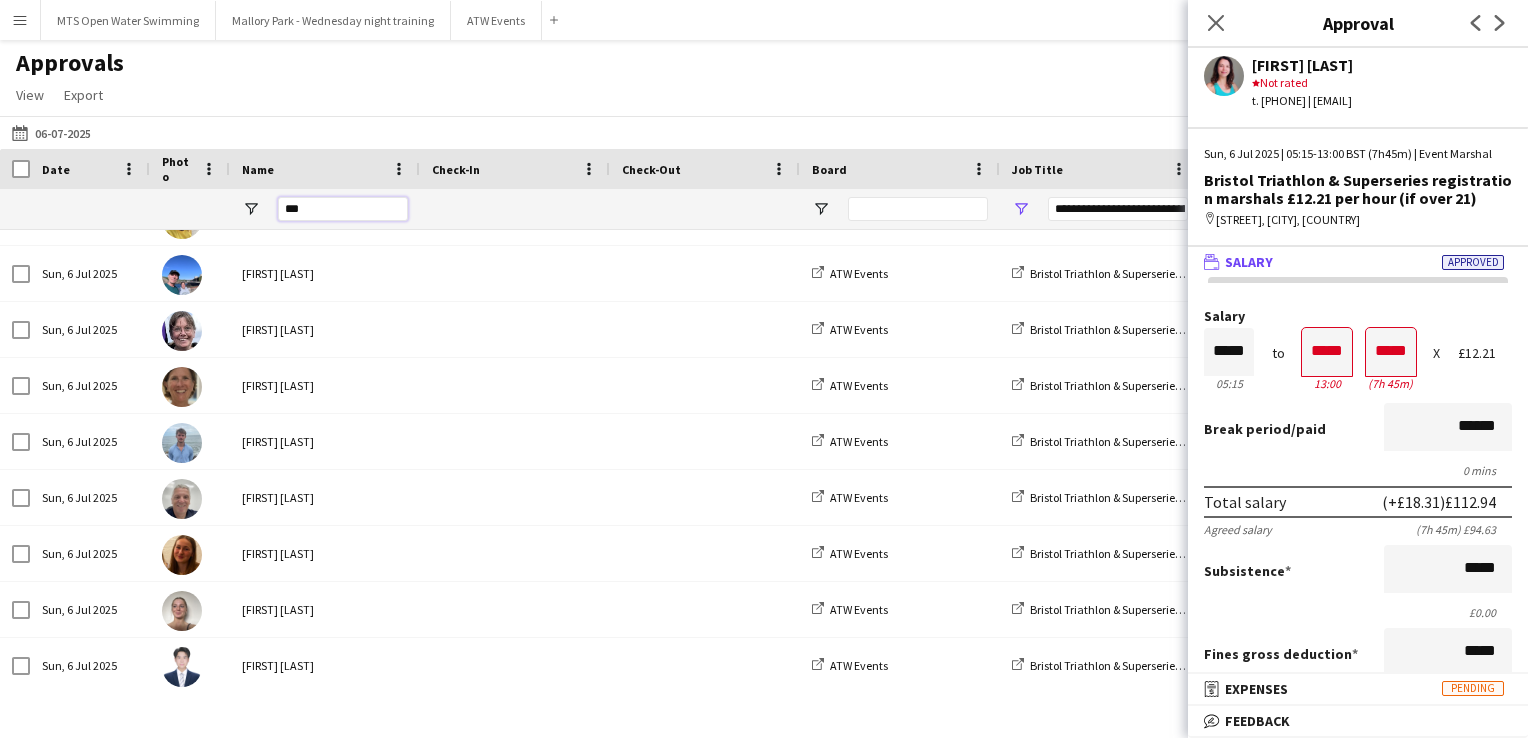 type on "**********" 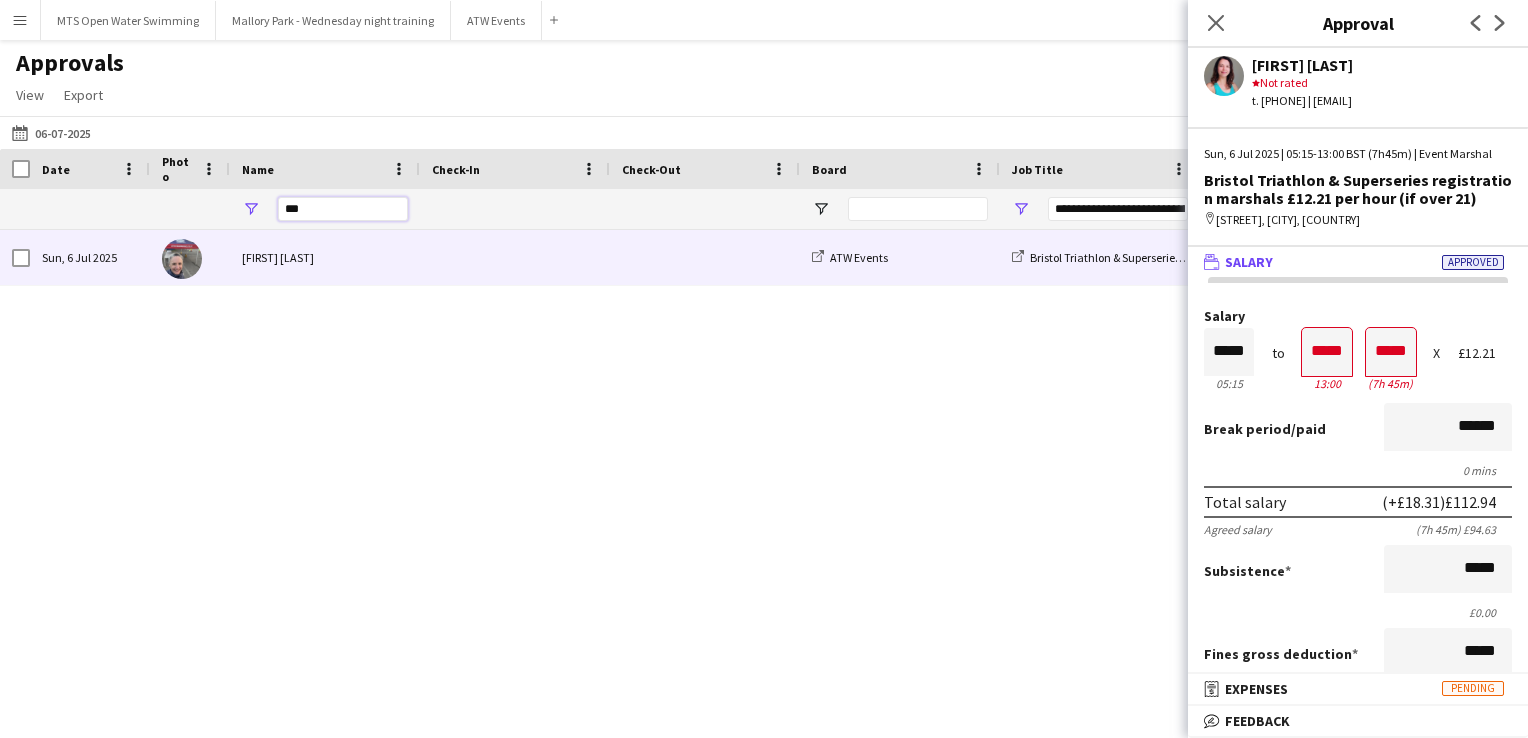 type on "***" 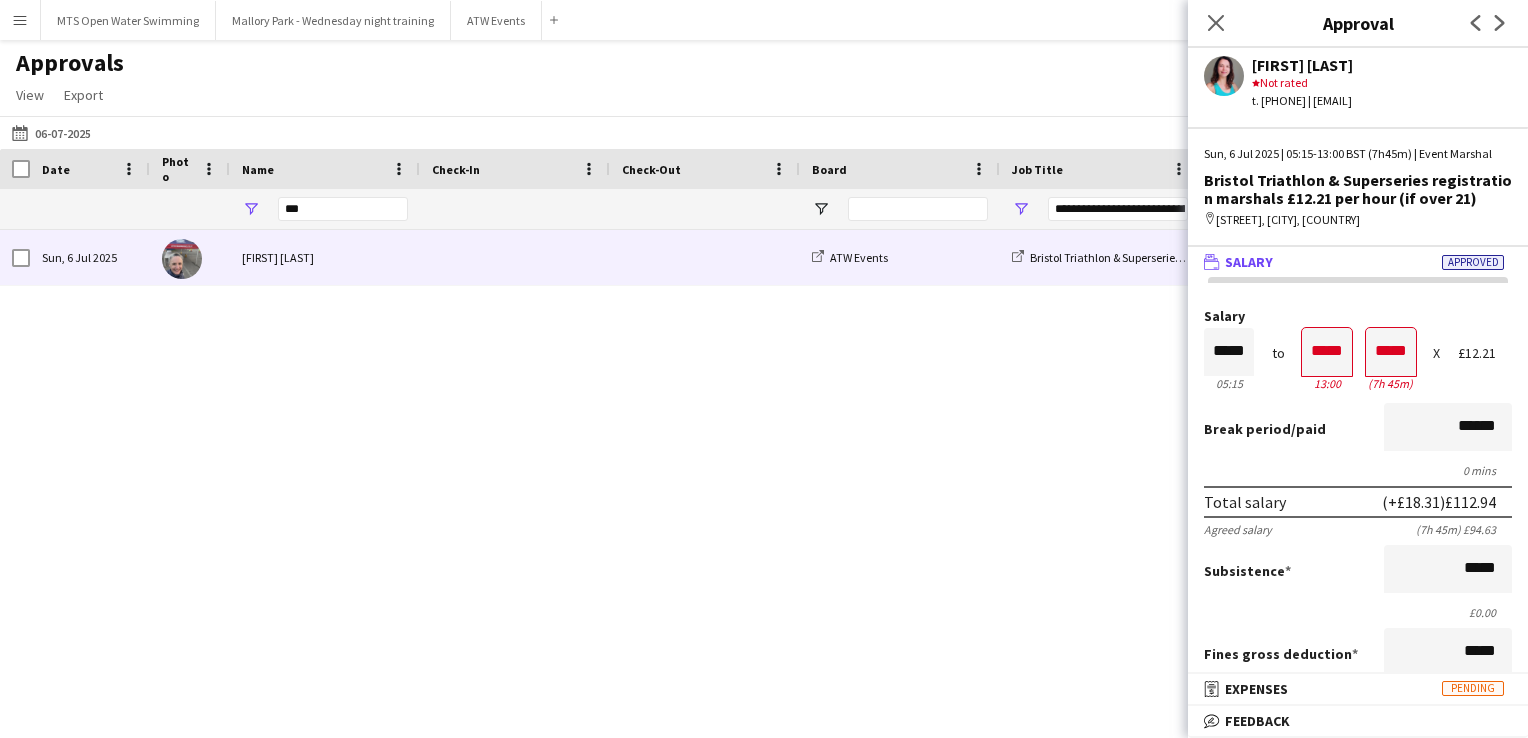 click on "[FIRST] [LAST]" at bounding box center (325, 257) 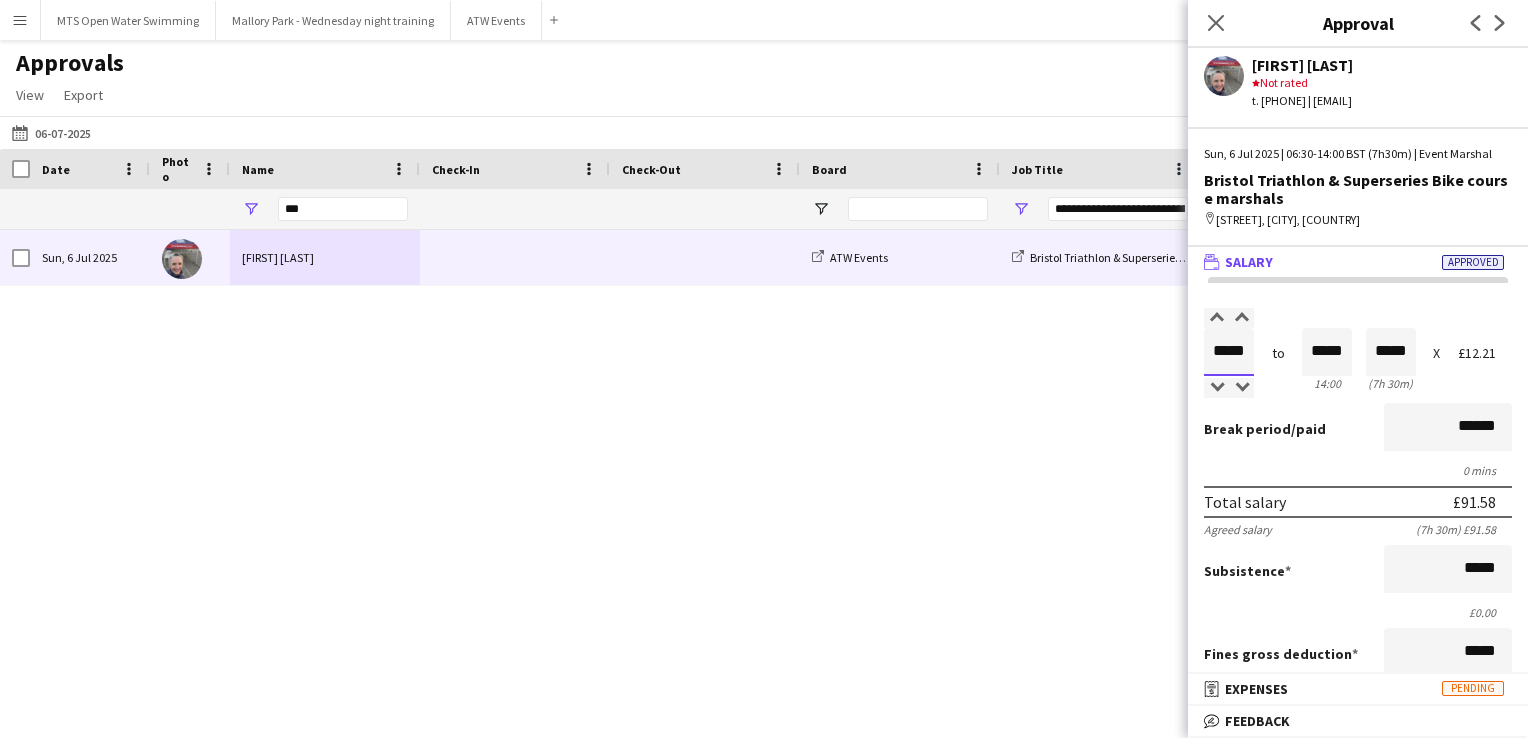 click on "*****" at bounding box center (1229, 352) 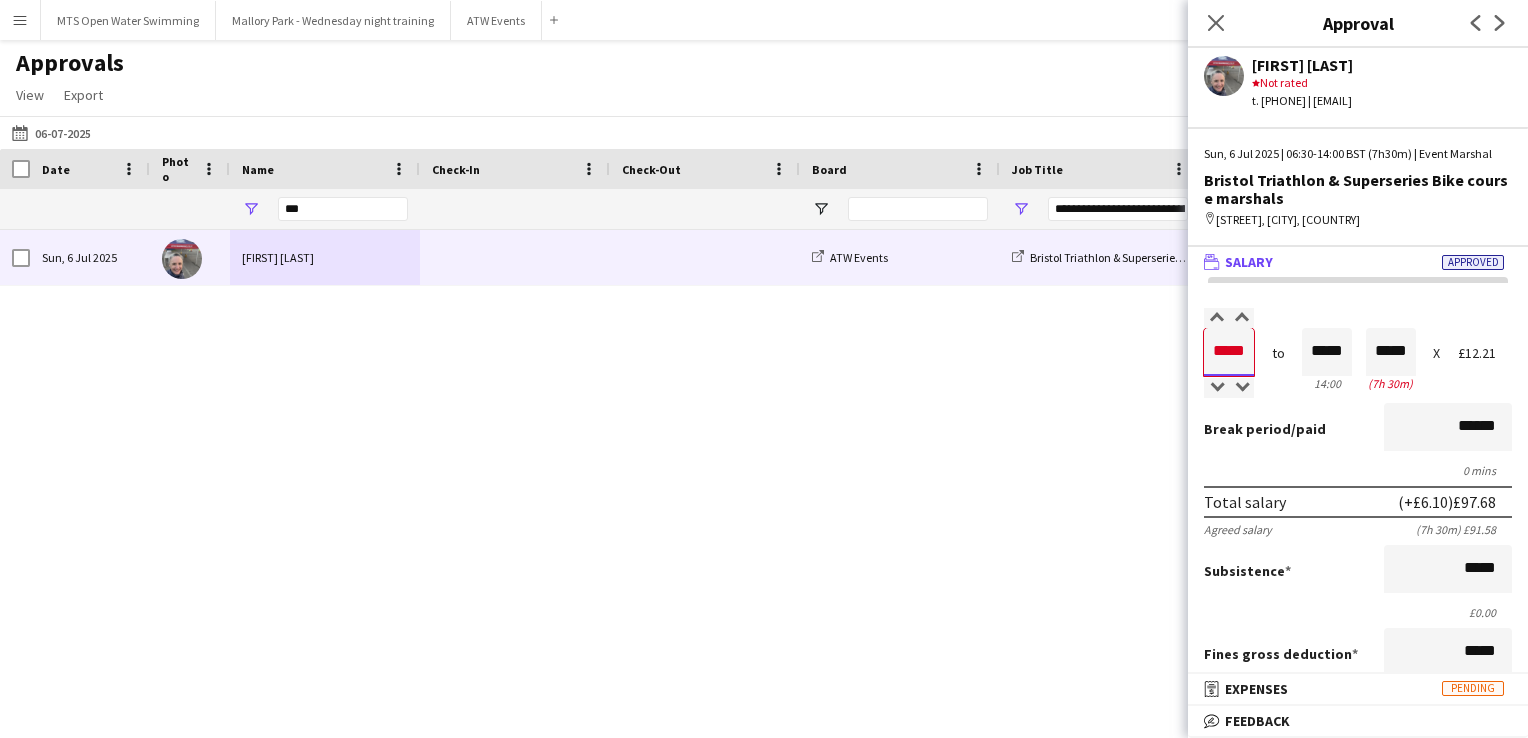 type on "*****" 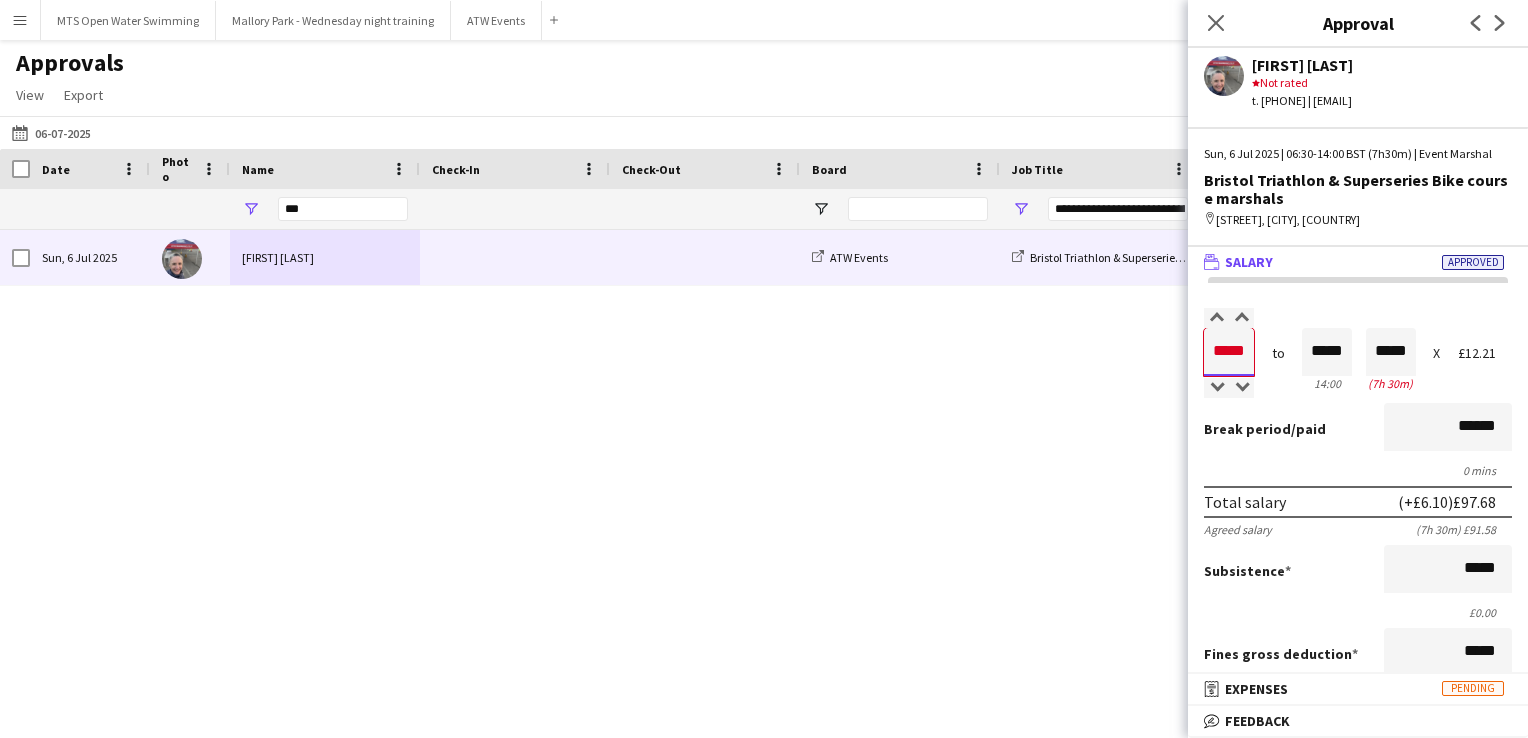 type on "*****" 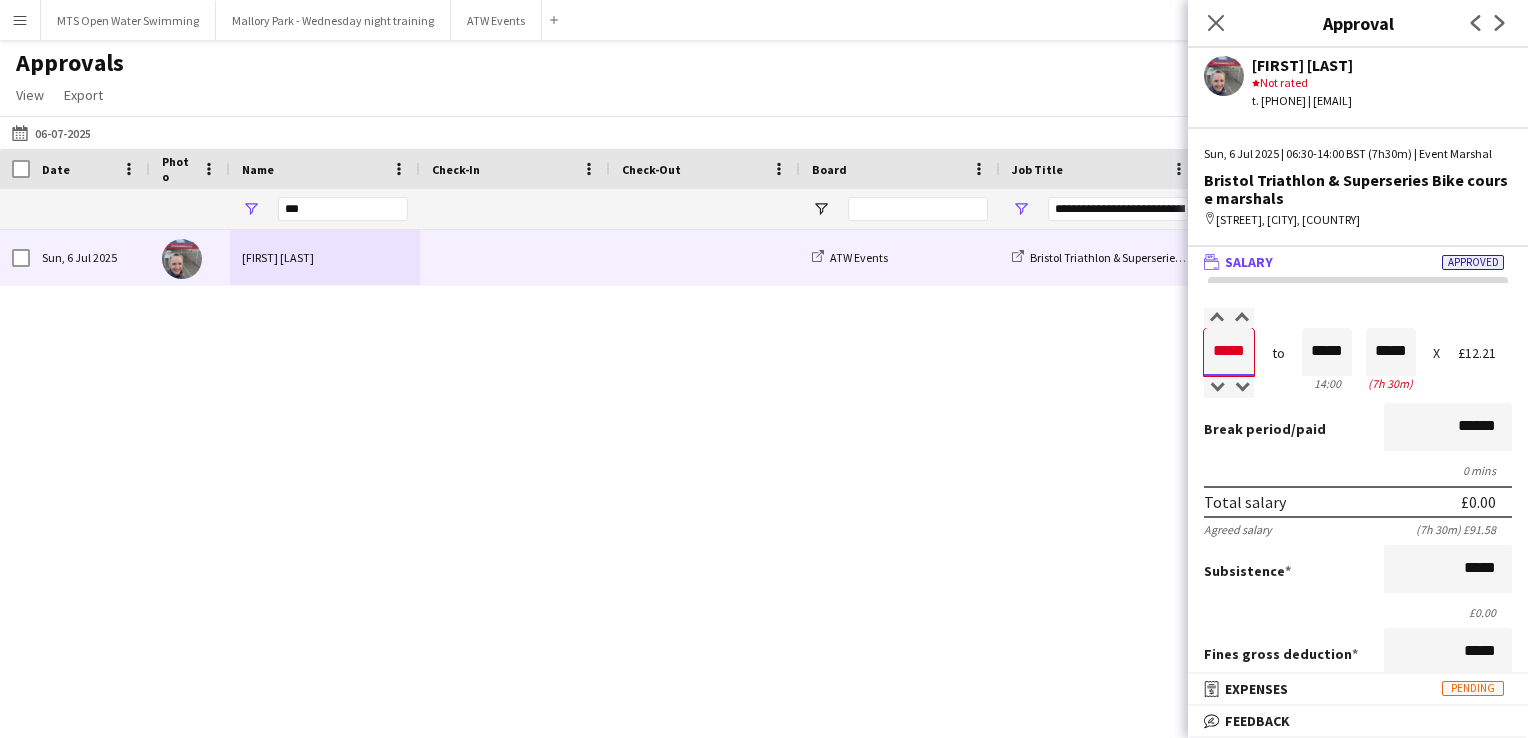 type on "*****" 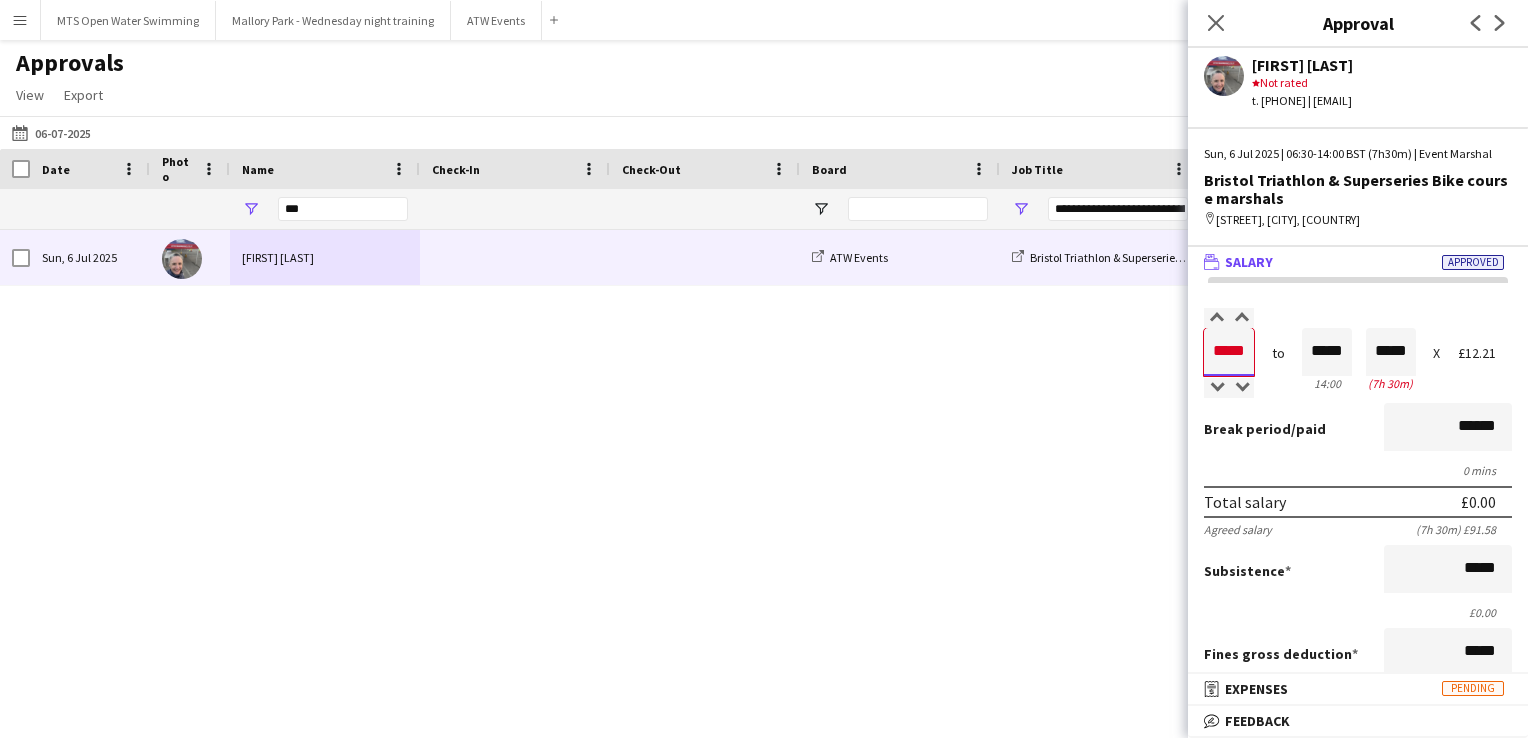 type on "*****" 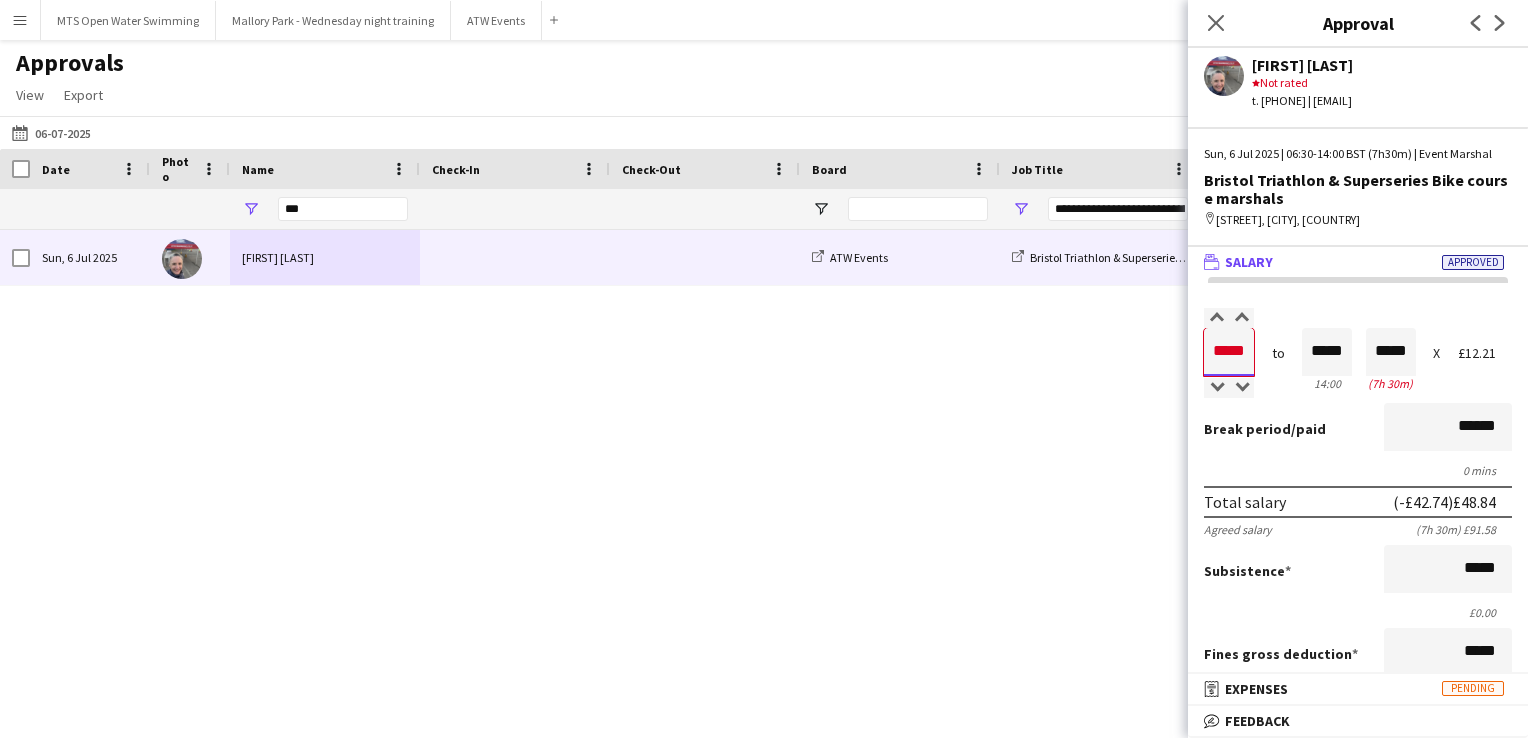 type on "*****" 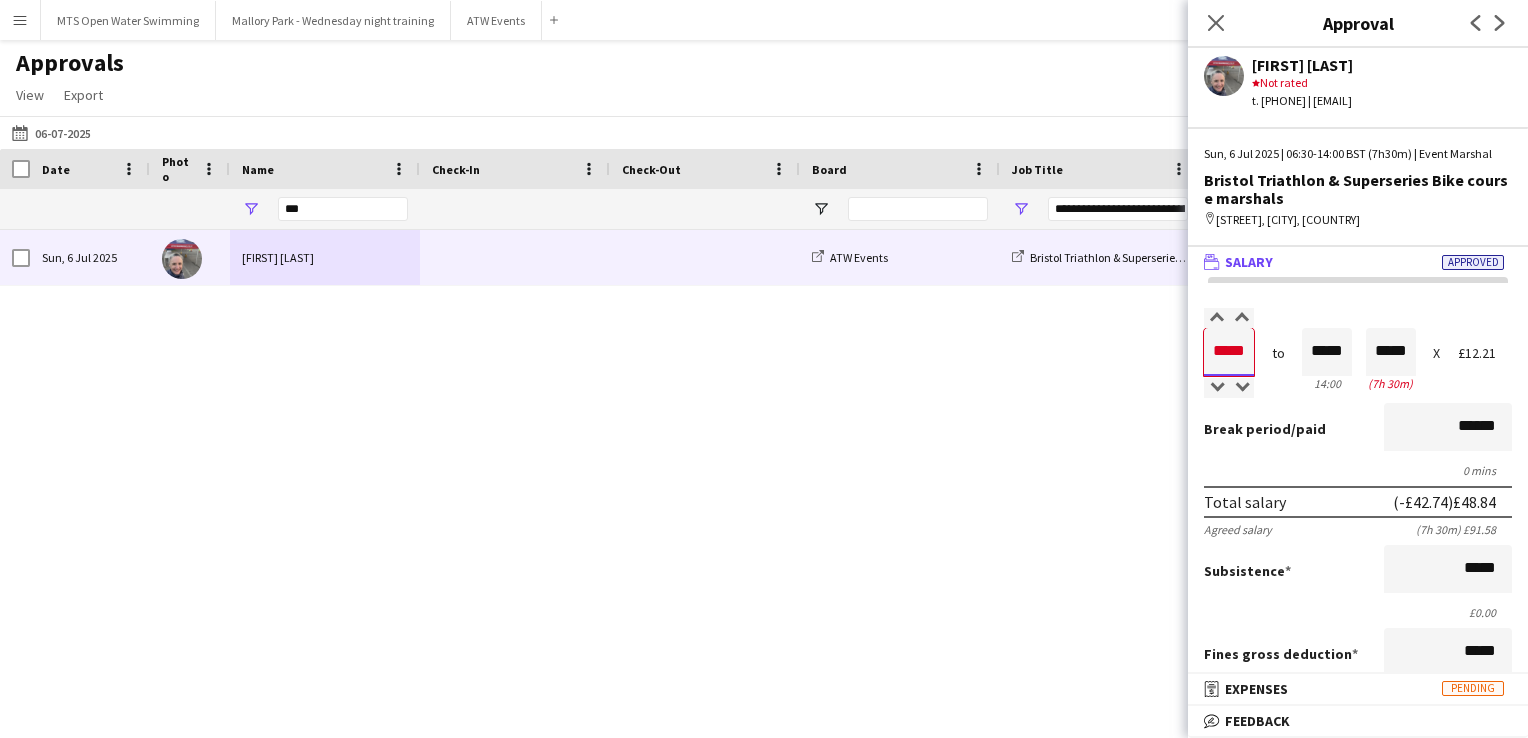 type on "*****" 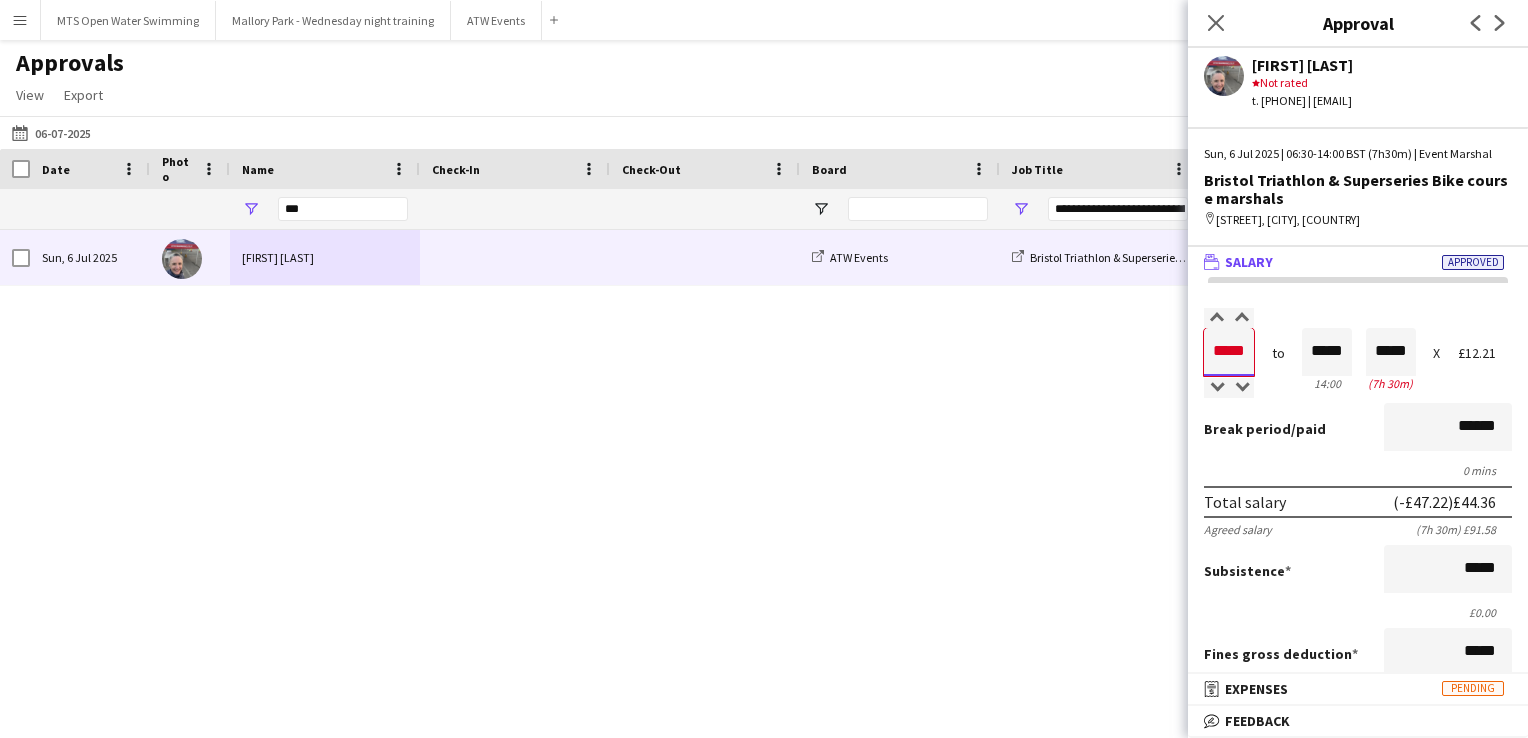 type on "*****" 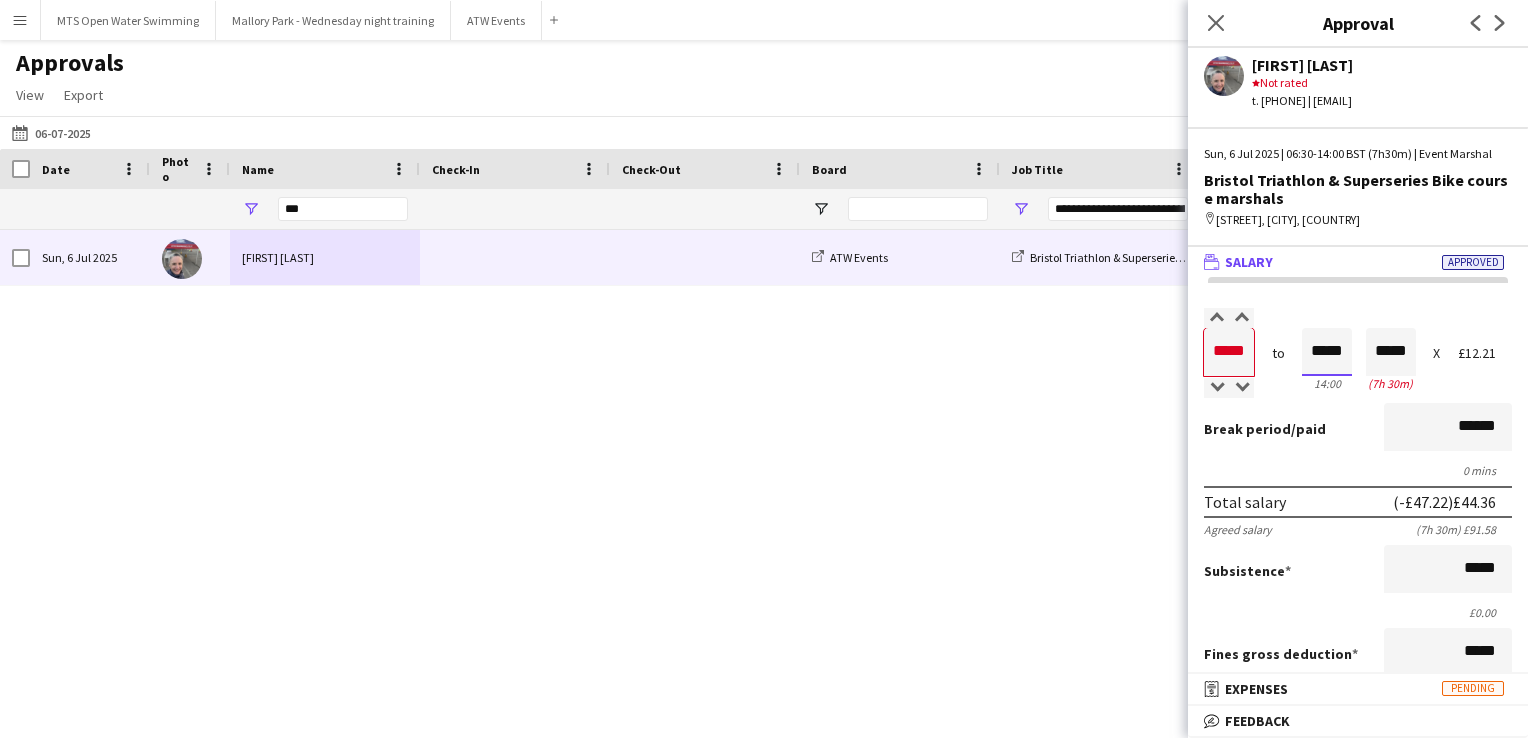 click on "*****" at bounding box center [1327, 352] 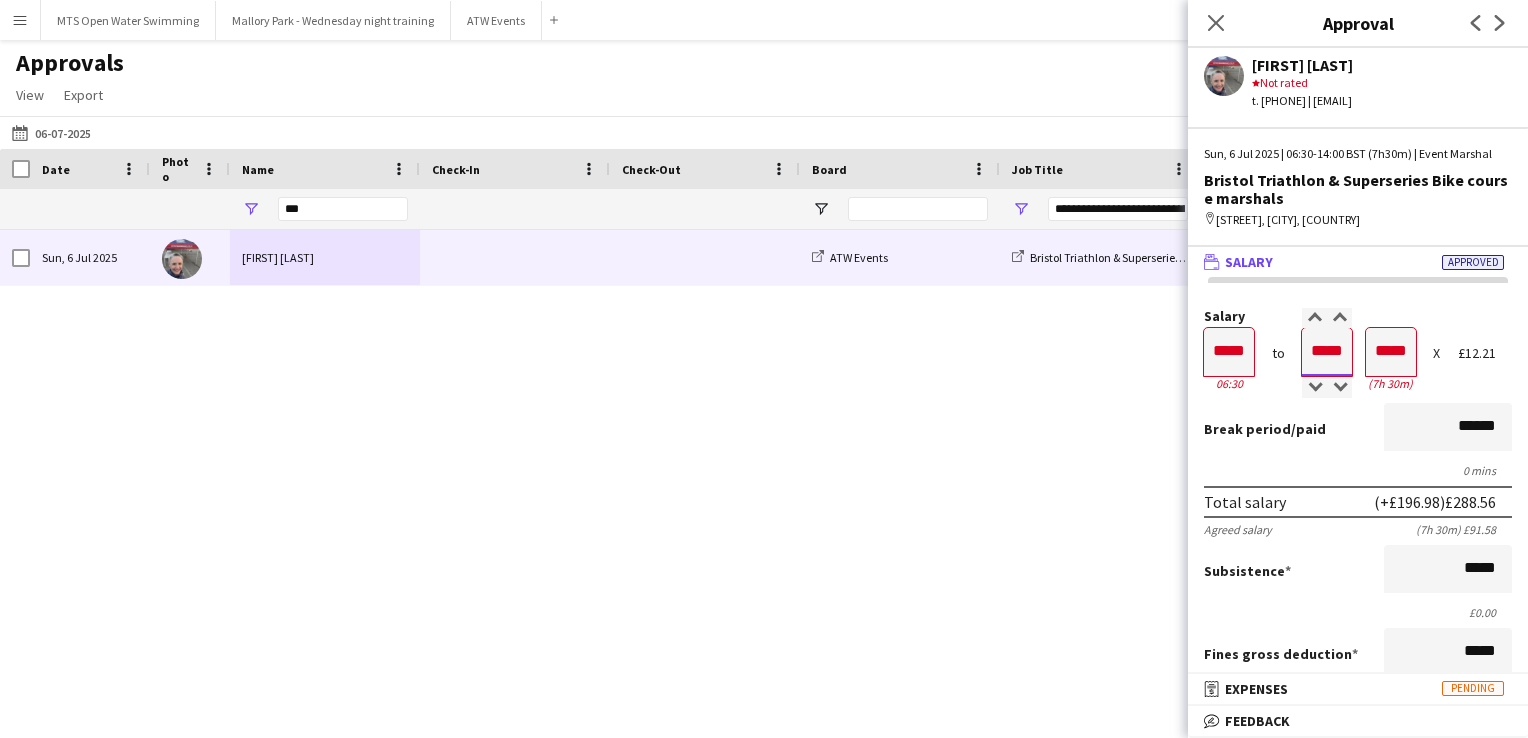 type on "*****" 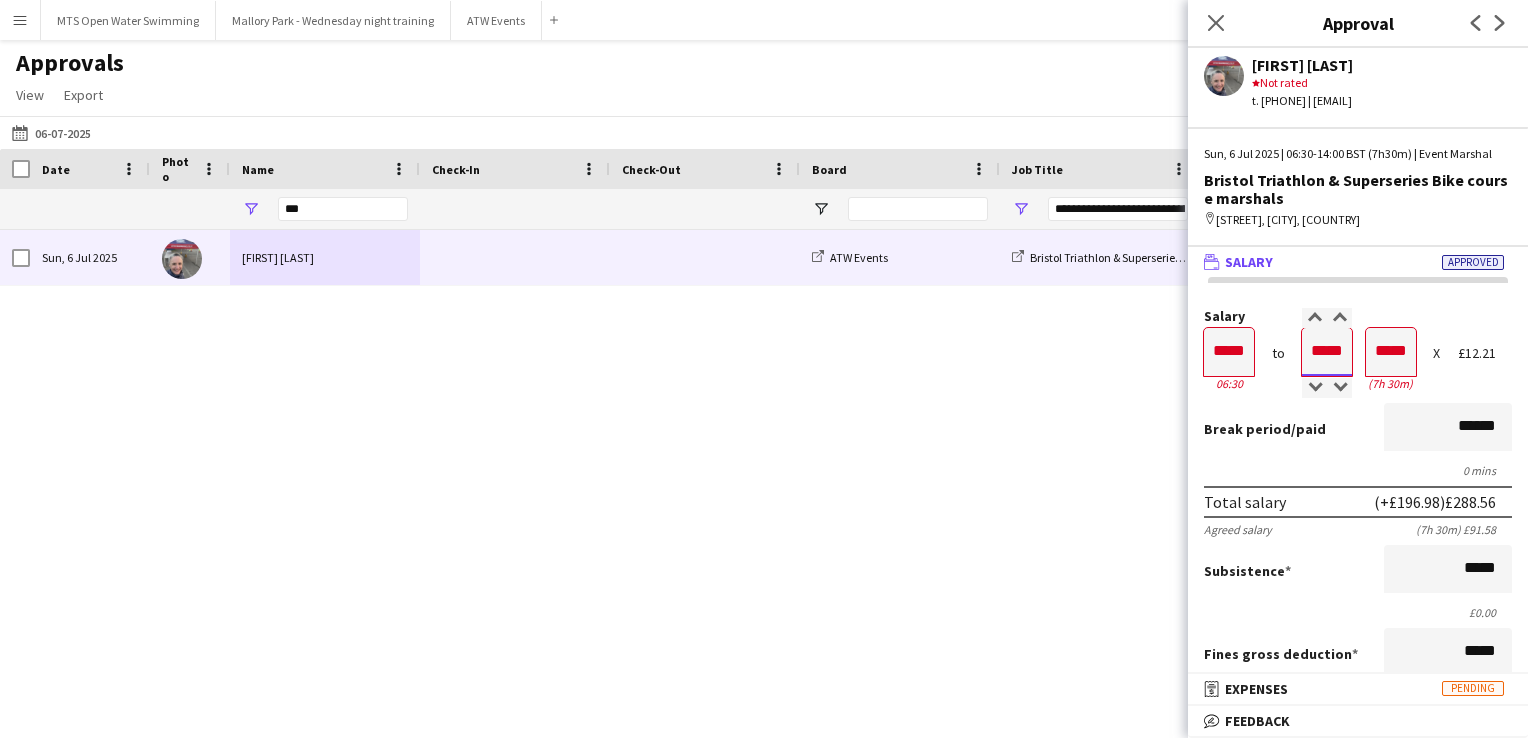 type on "*****" 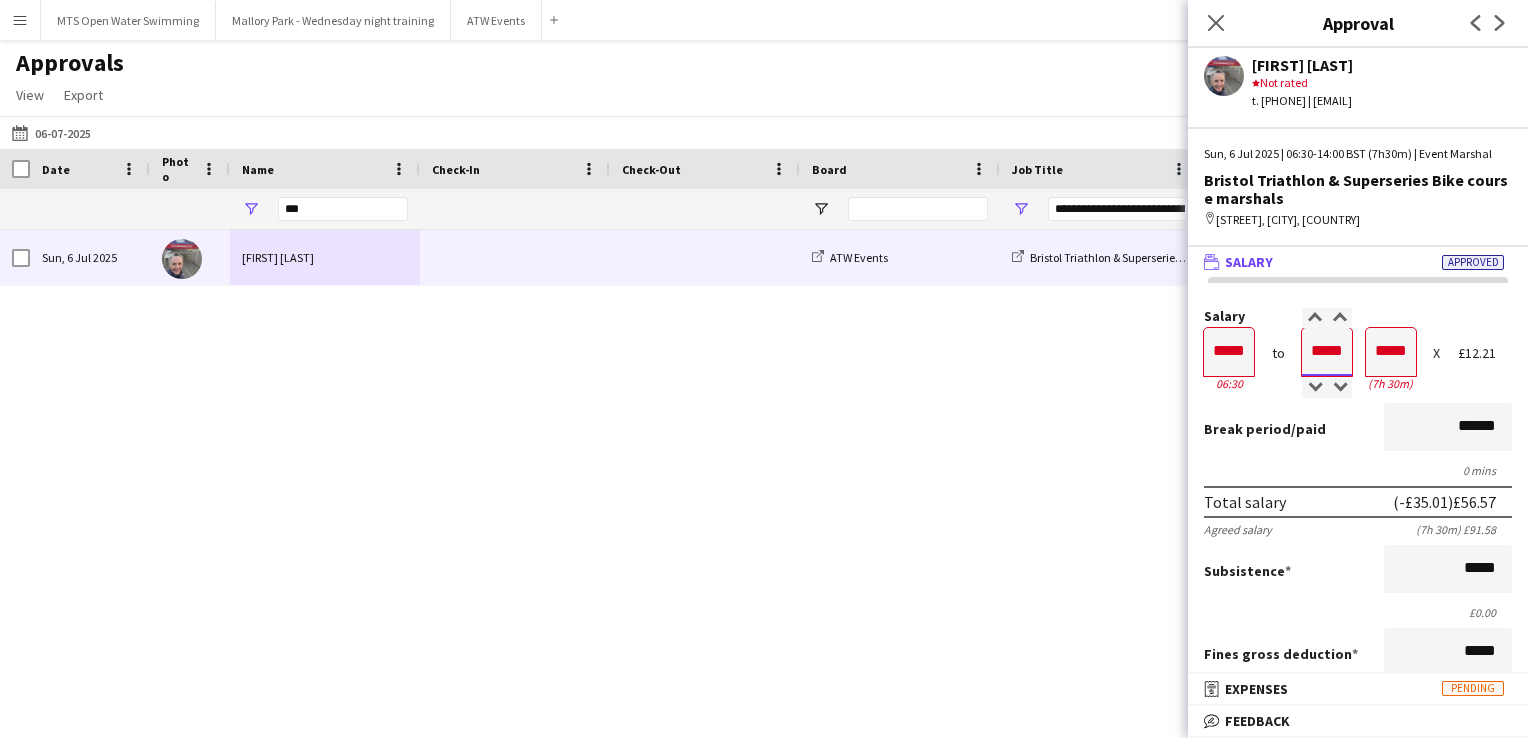 type on "*****" 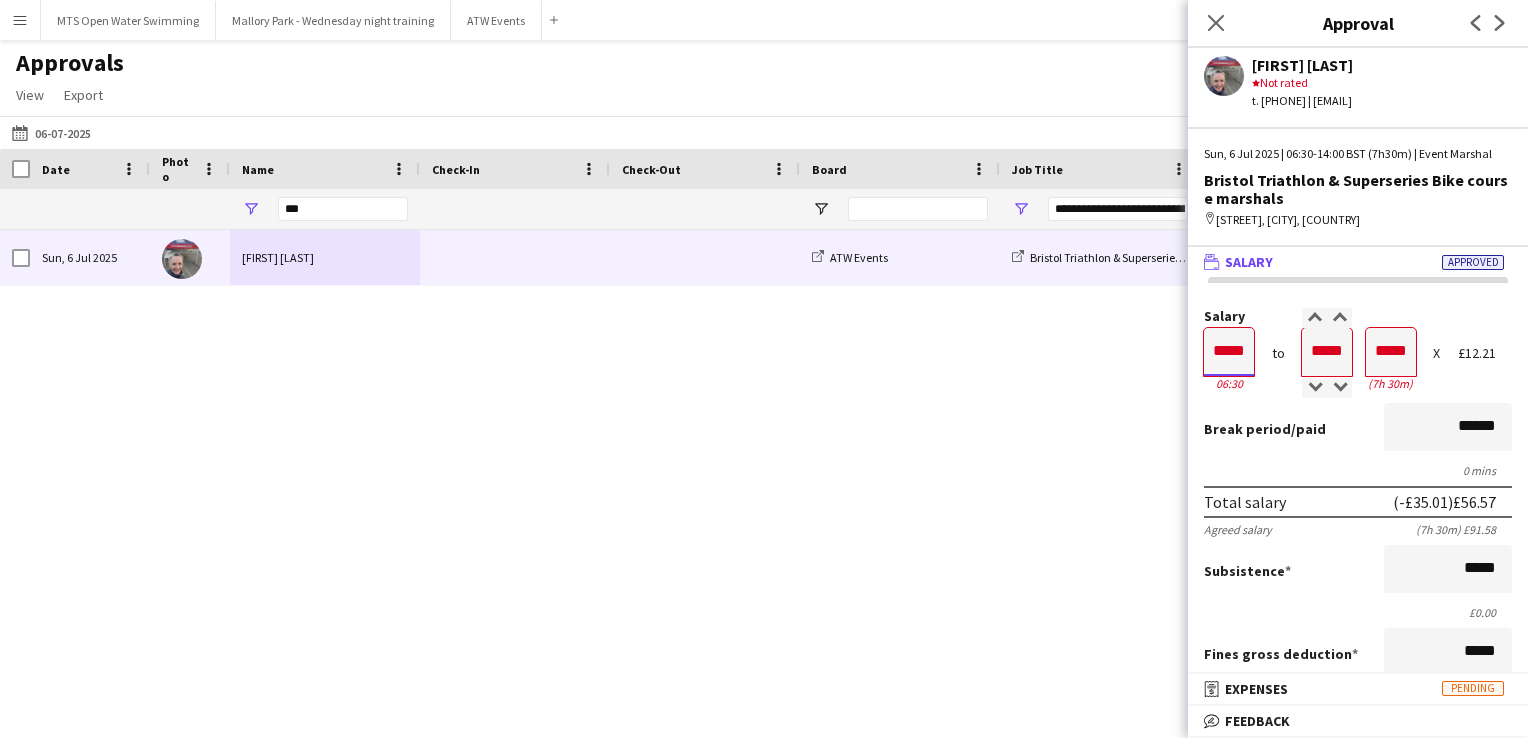 click on "*****" at bounding box center [1229, 352] 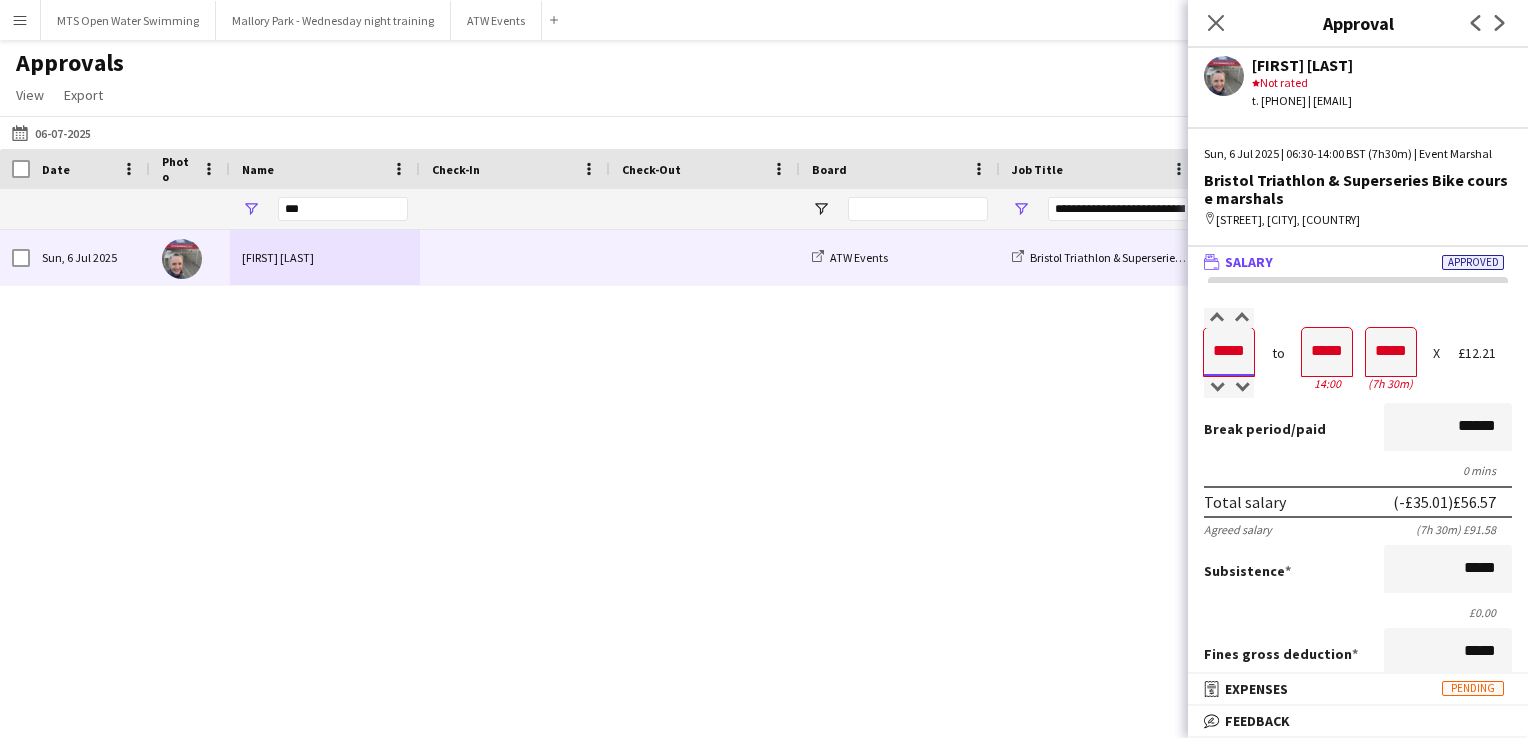 type on "*****" 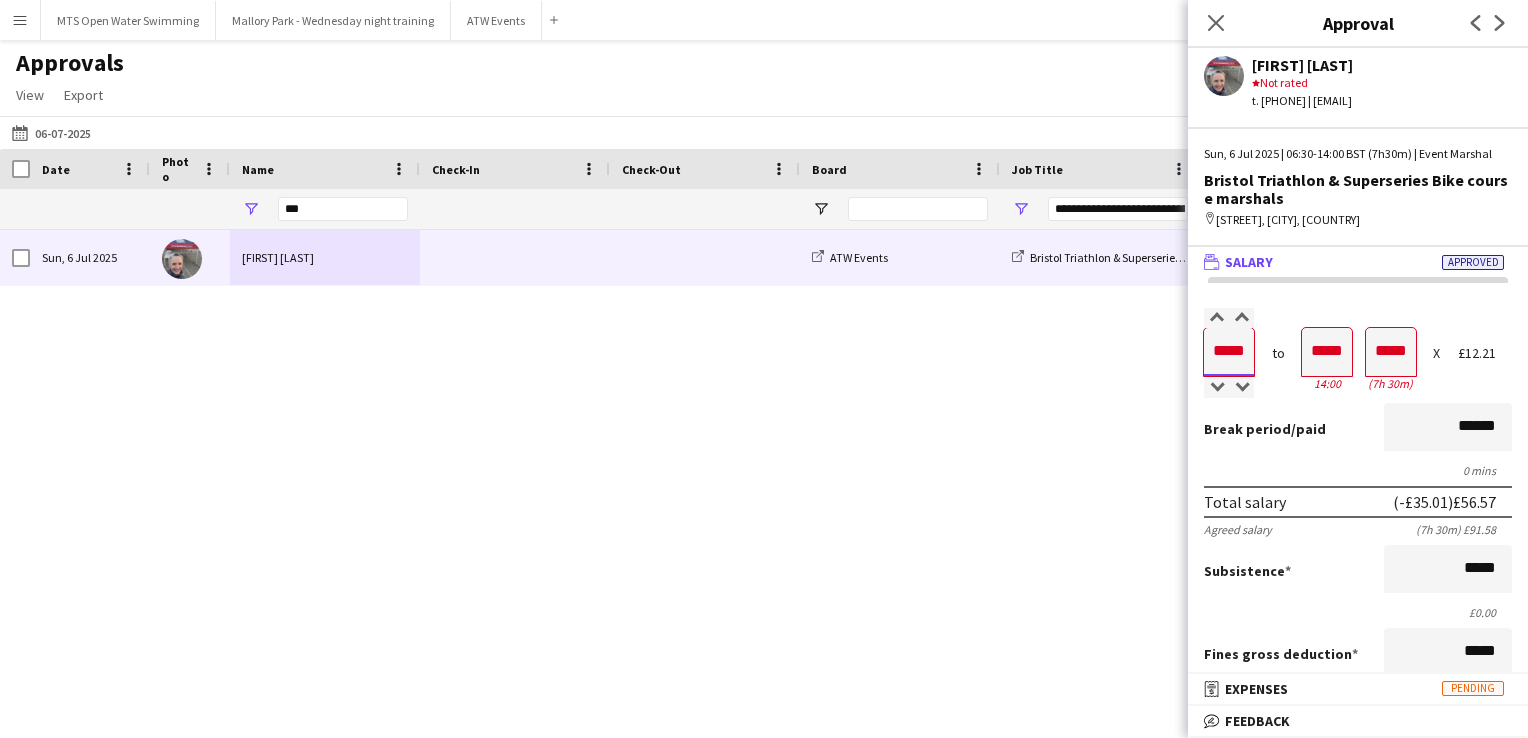 type on "*****" 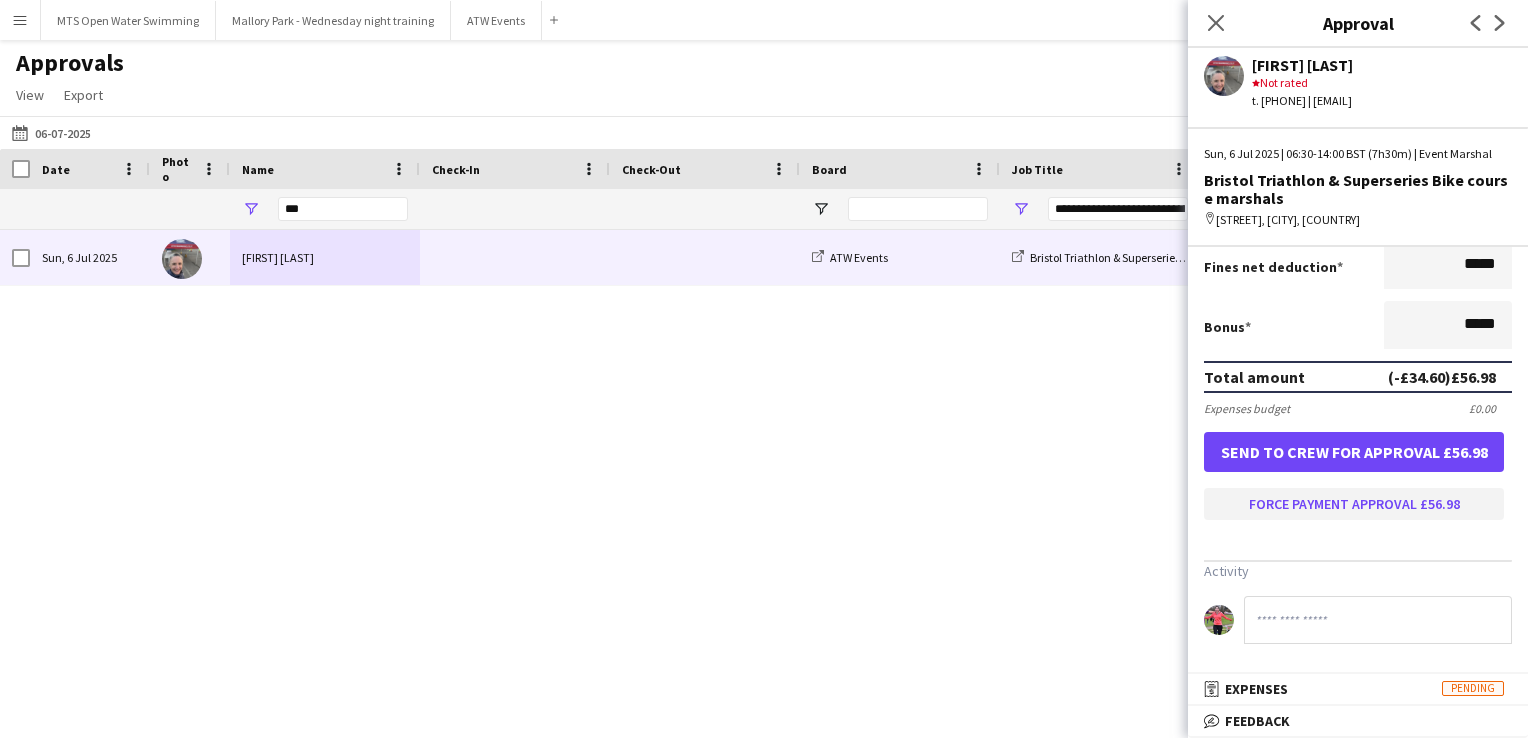 type on "*****" 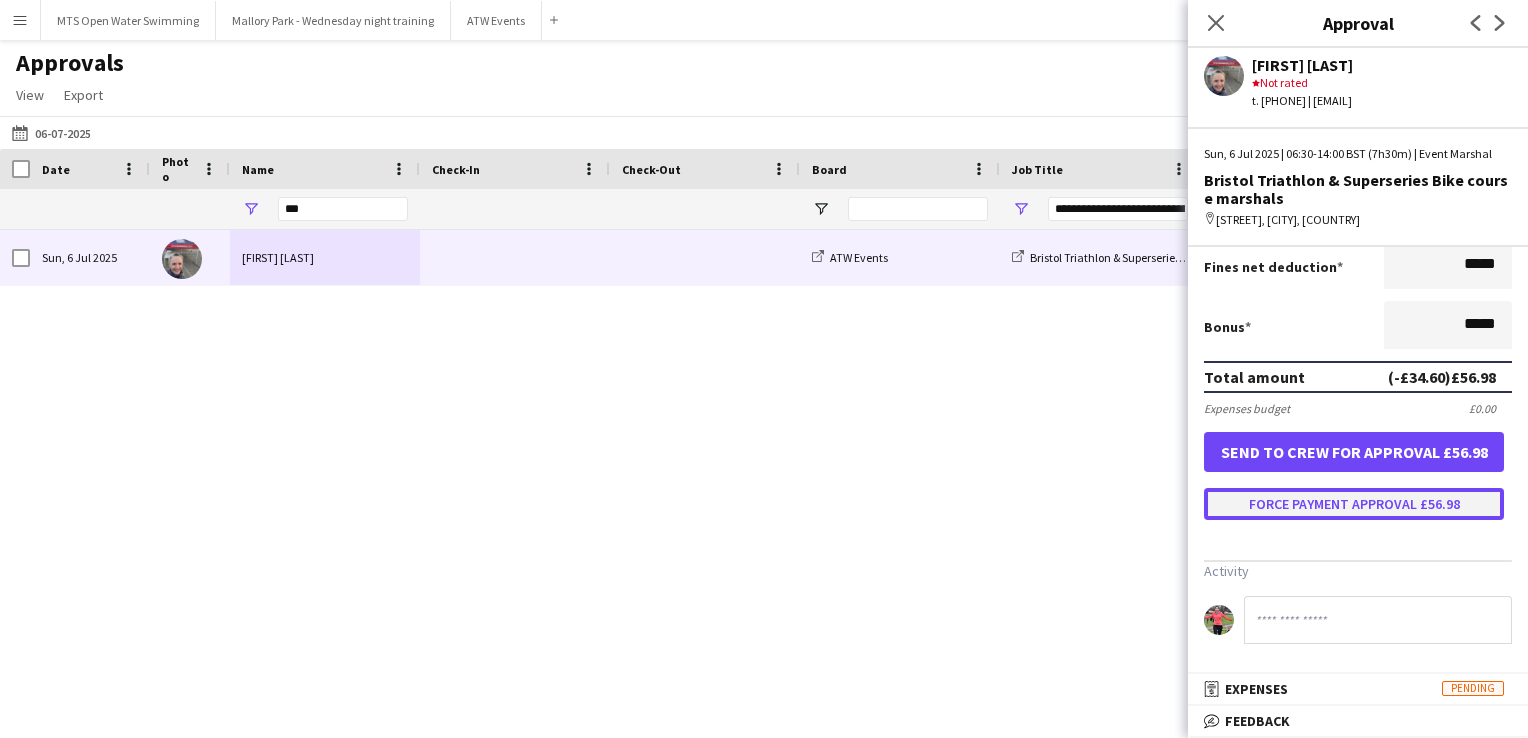 click on "Force payment approval £56.98" at bounding box center [1354, 504] 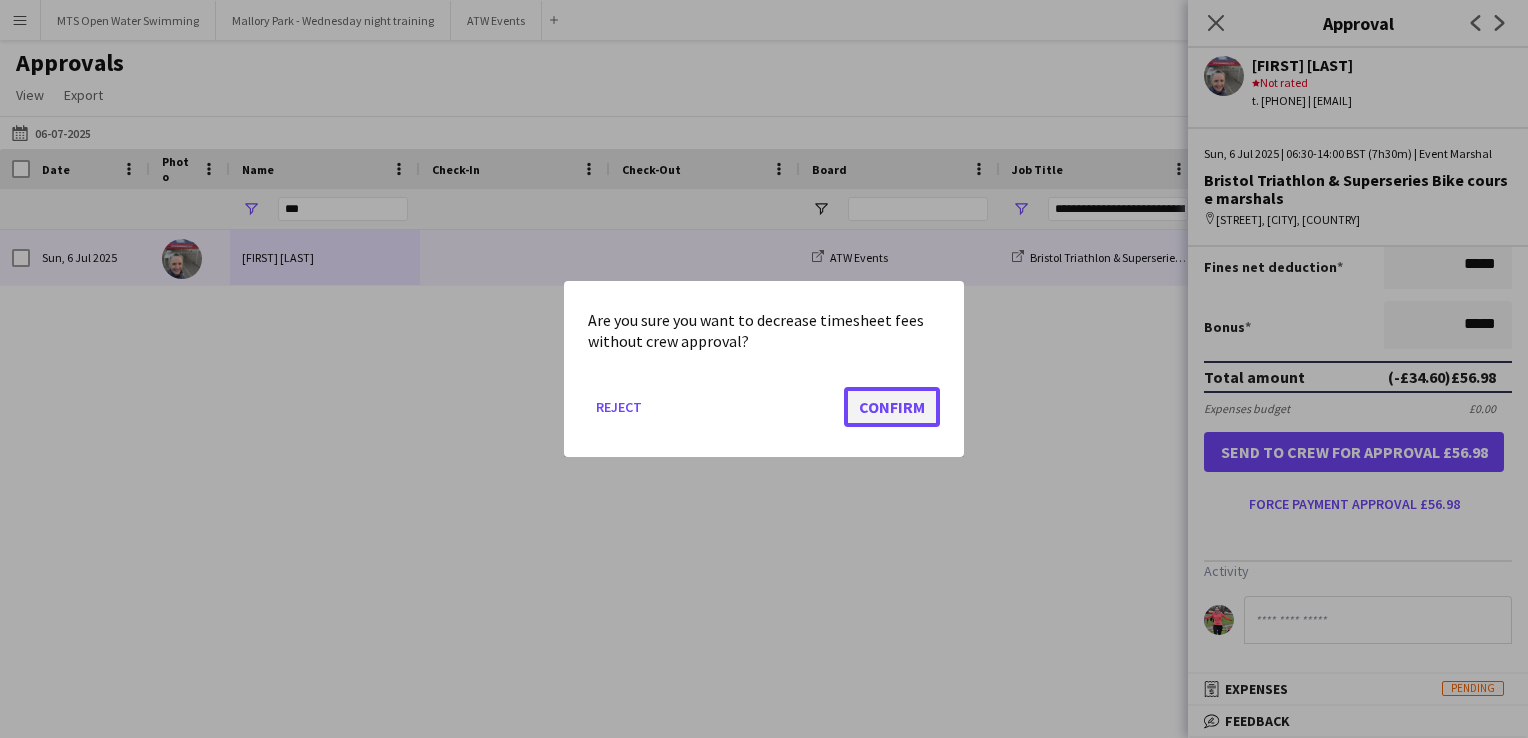 click on "Confirm" 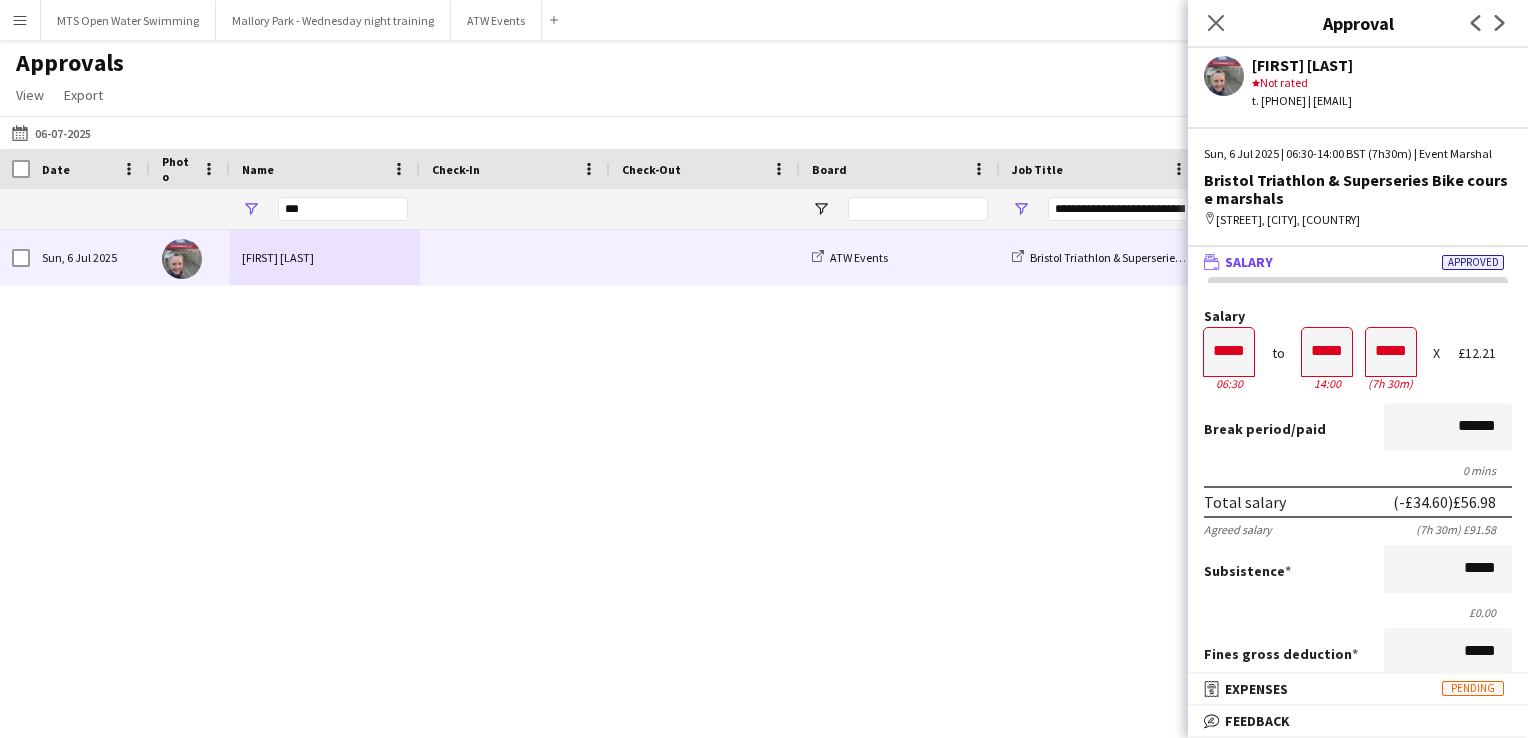 click on "Menu" at bounding box center (20, 20) 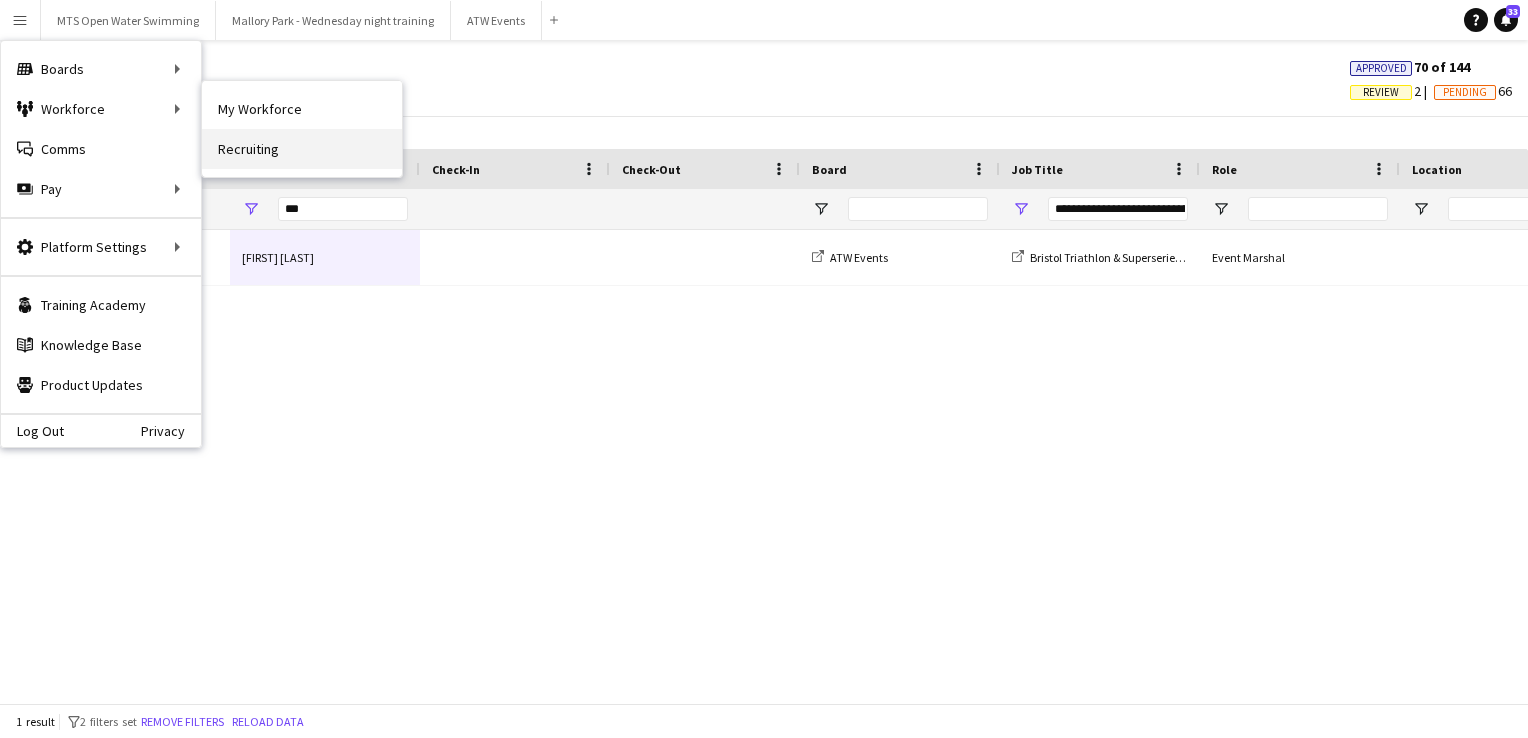 click on "Recruiting" at bounding box center [302, 149] 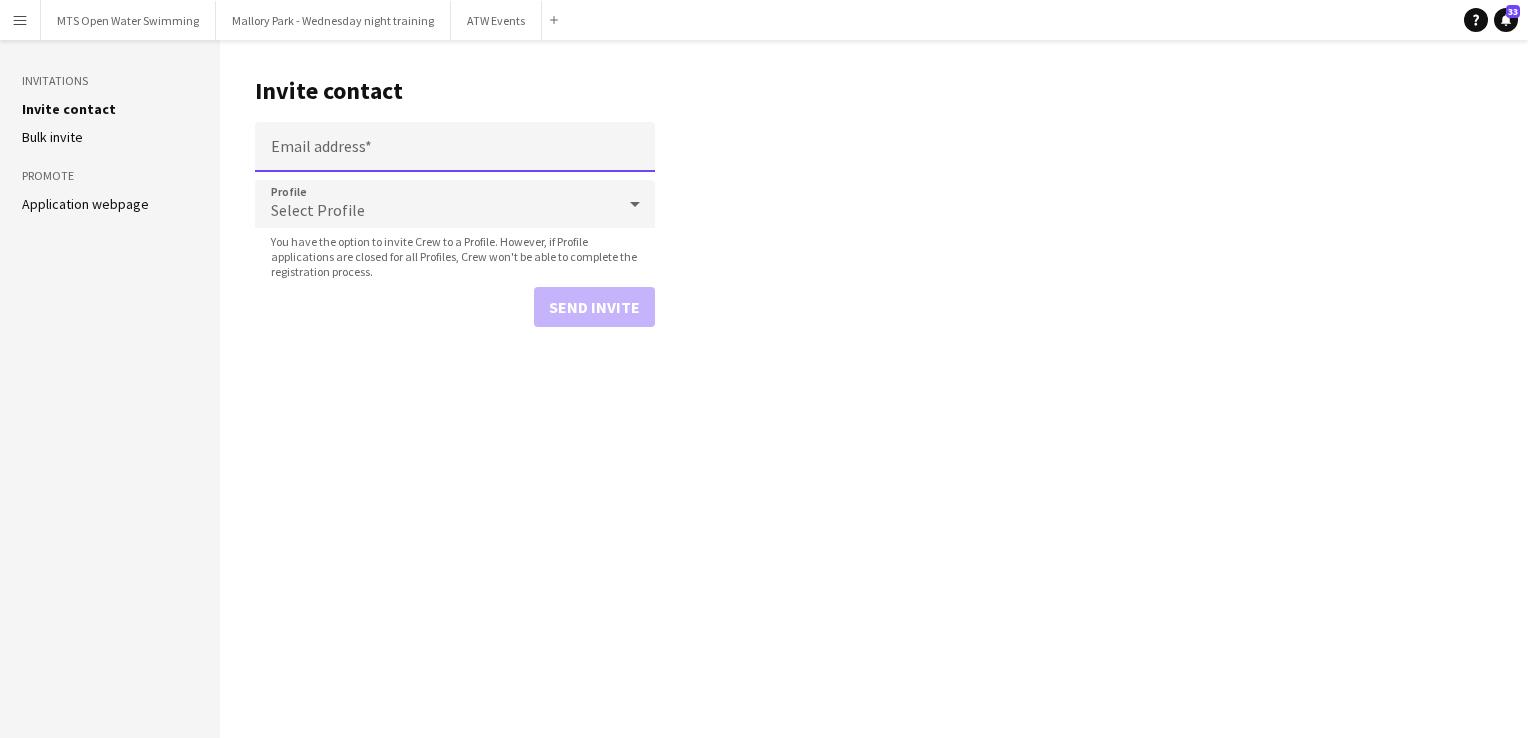 click on "Email address" at bounding box center (455, 147) 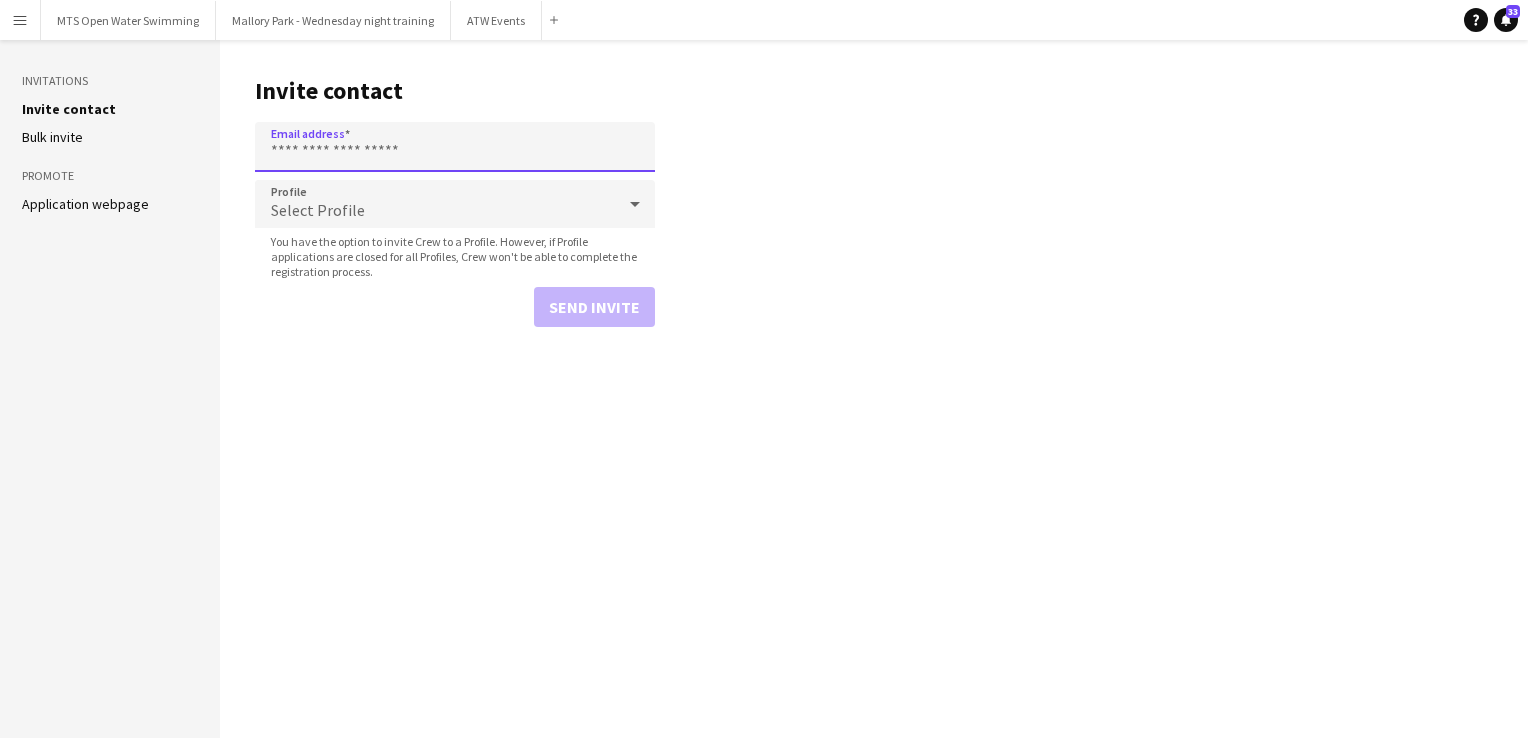 paste on "**********" 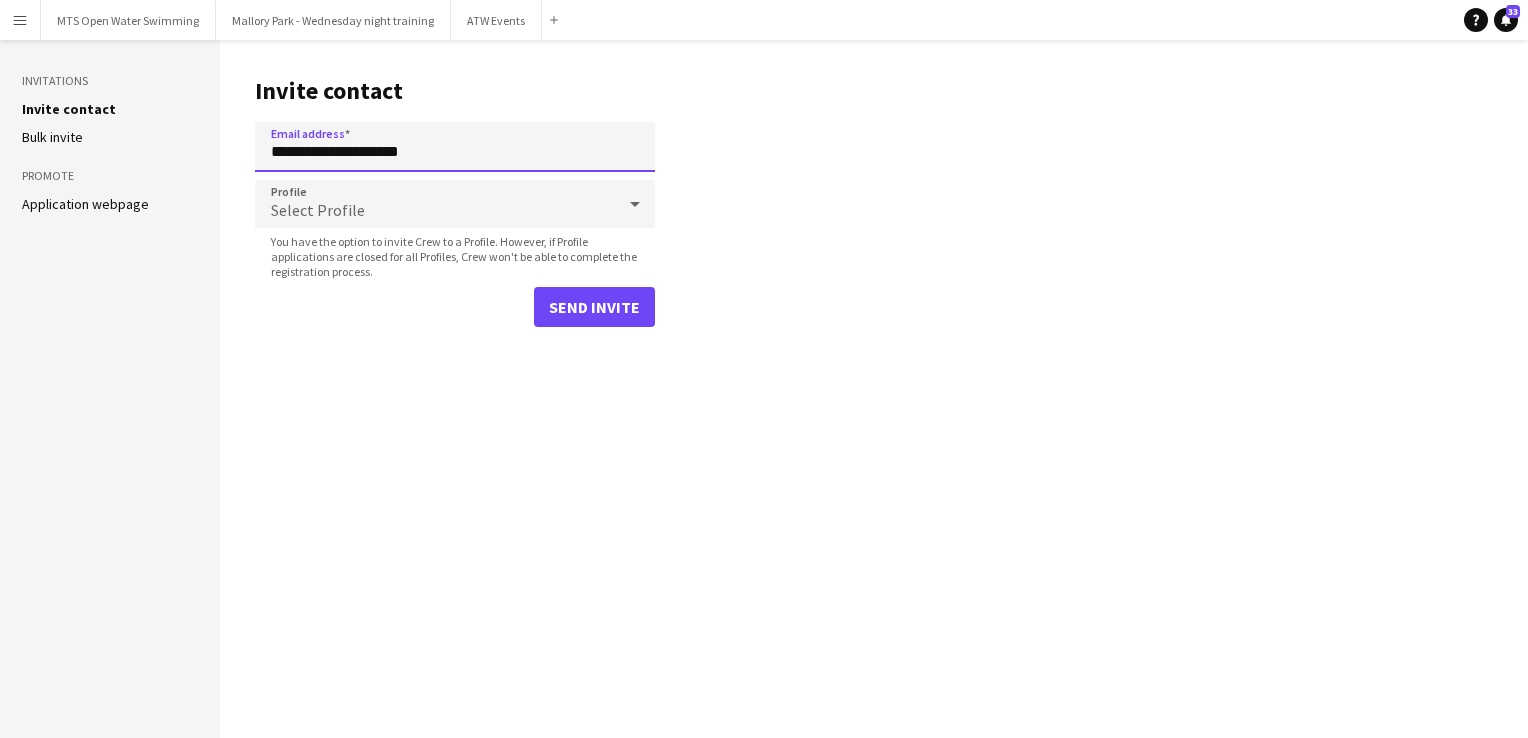 type on "**********" 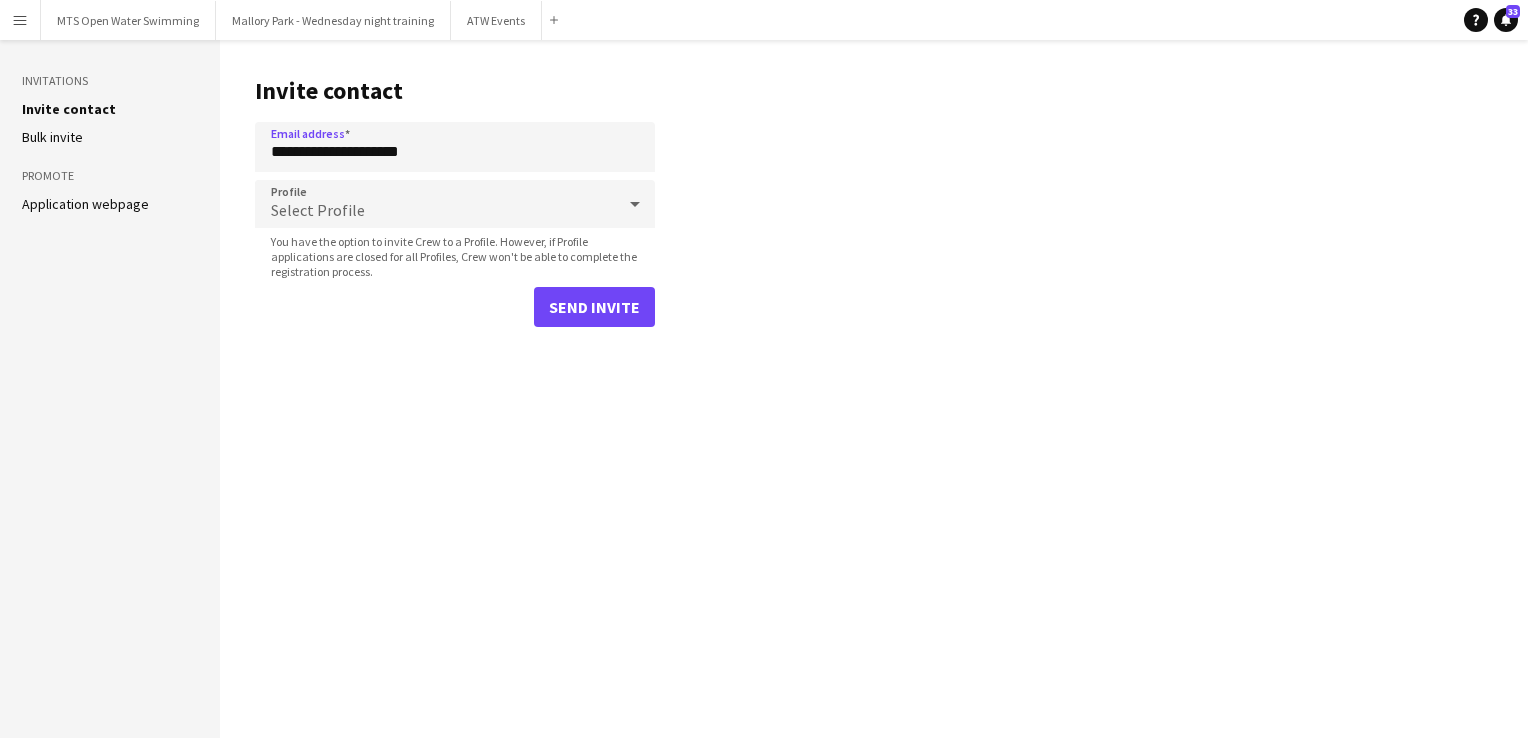 click on "Select Profile" at bounding box center (318, 210) 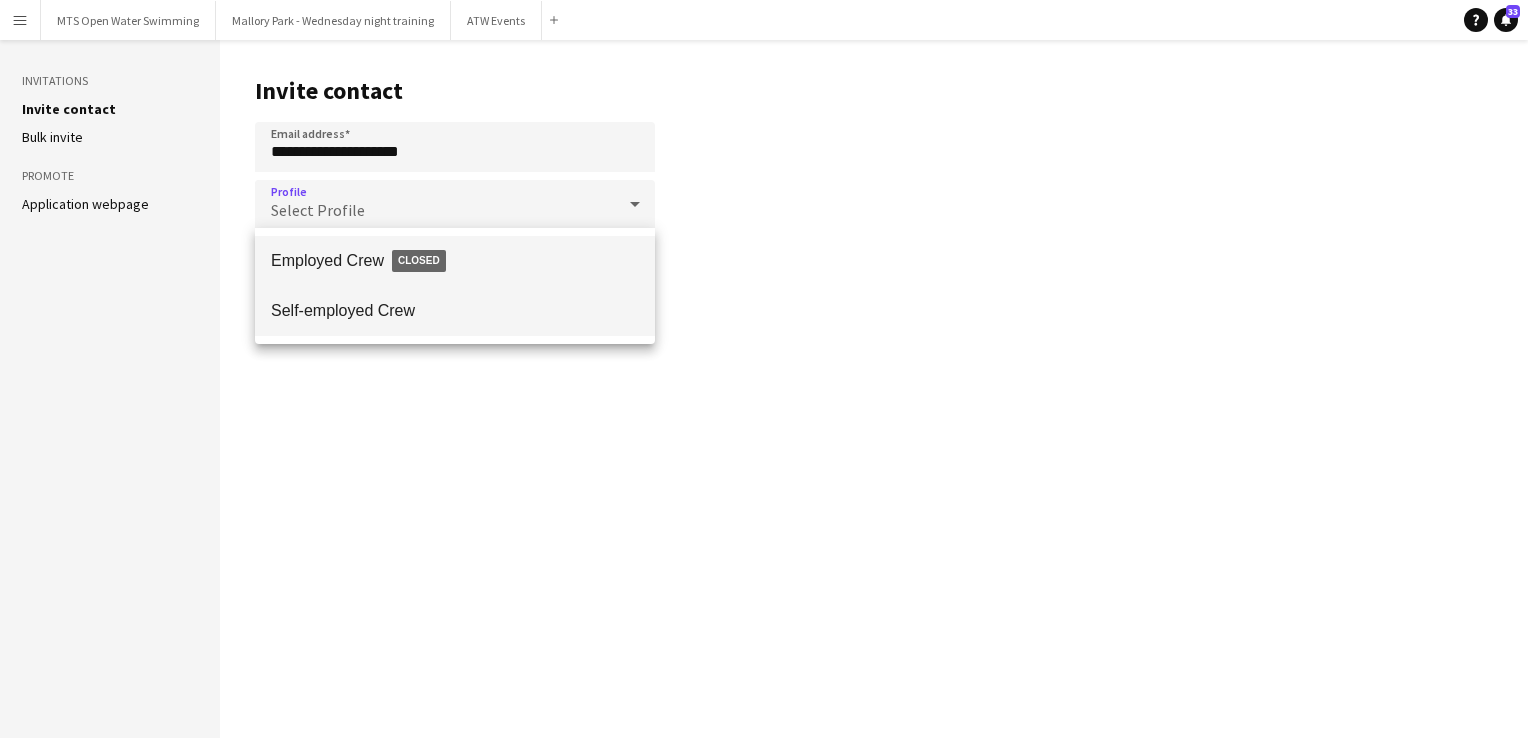 click on "Self-employed Crew" at bounding box center (455, 310) 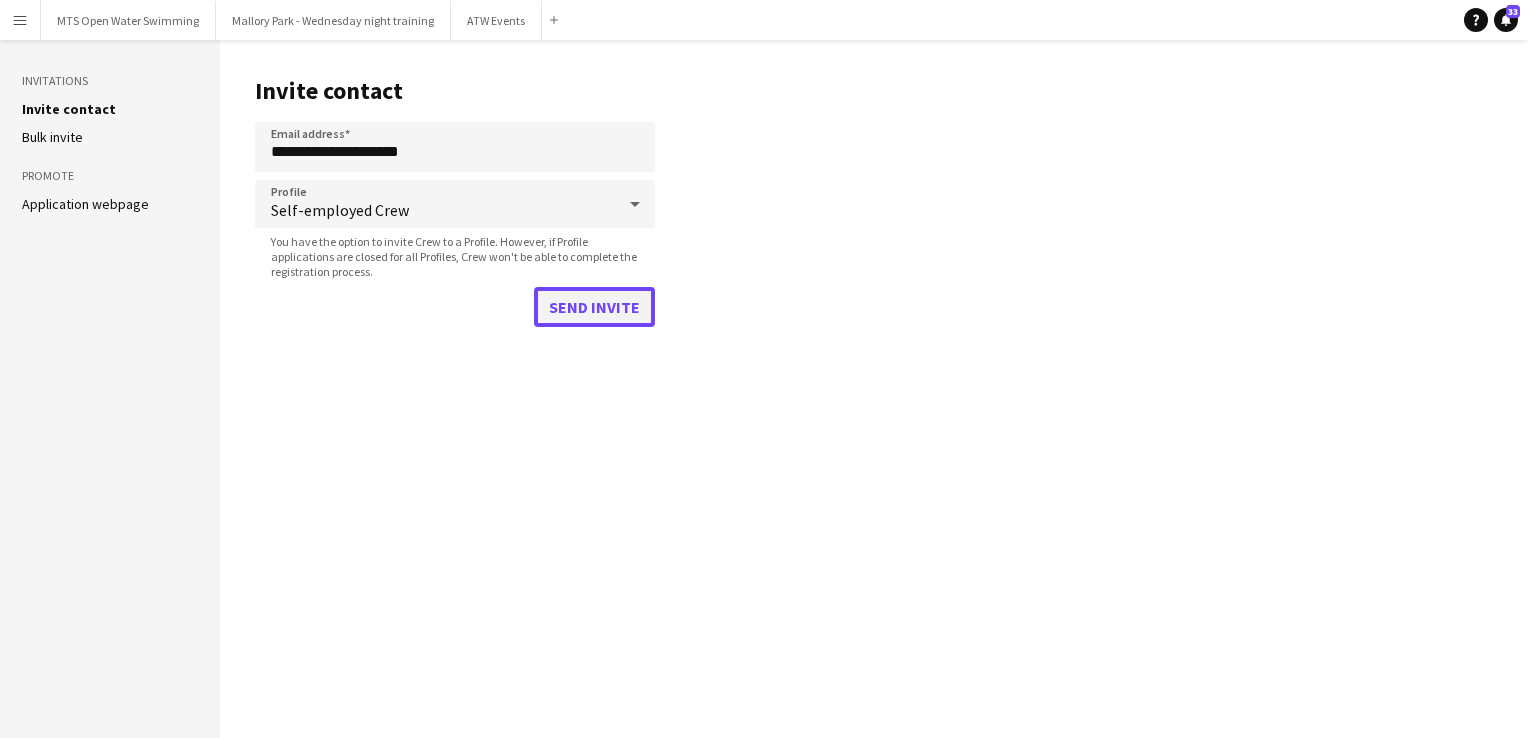click on "Send invite" 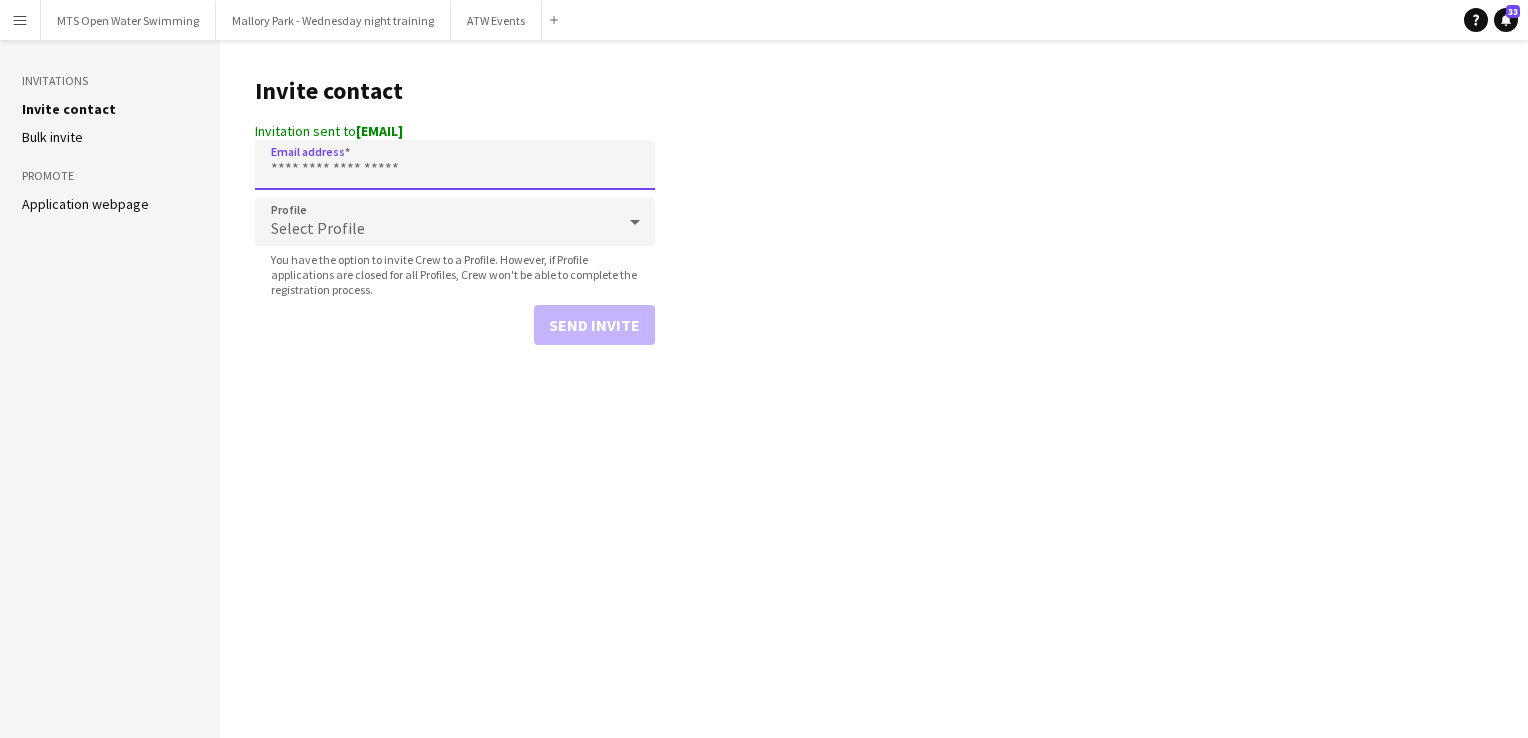click on "Email address" at bounding box center [455, 165] 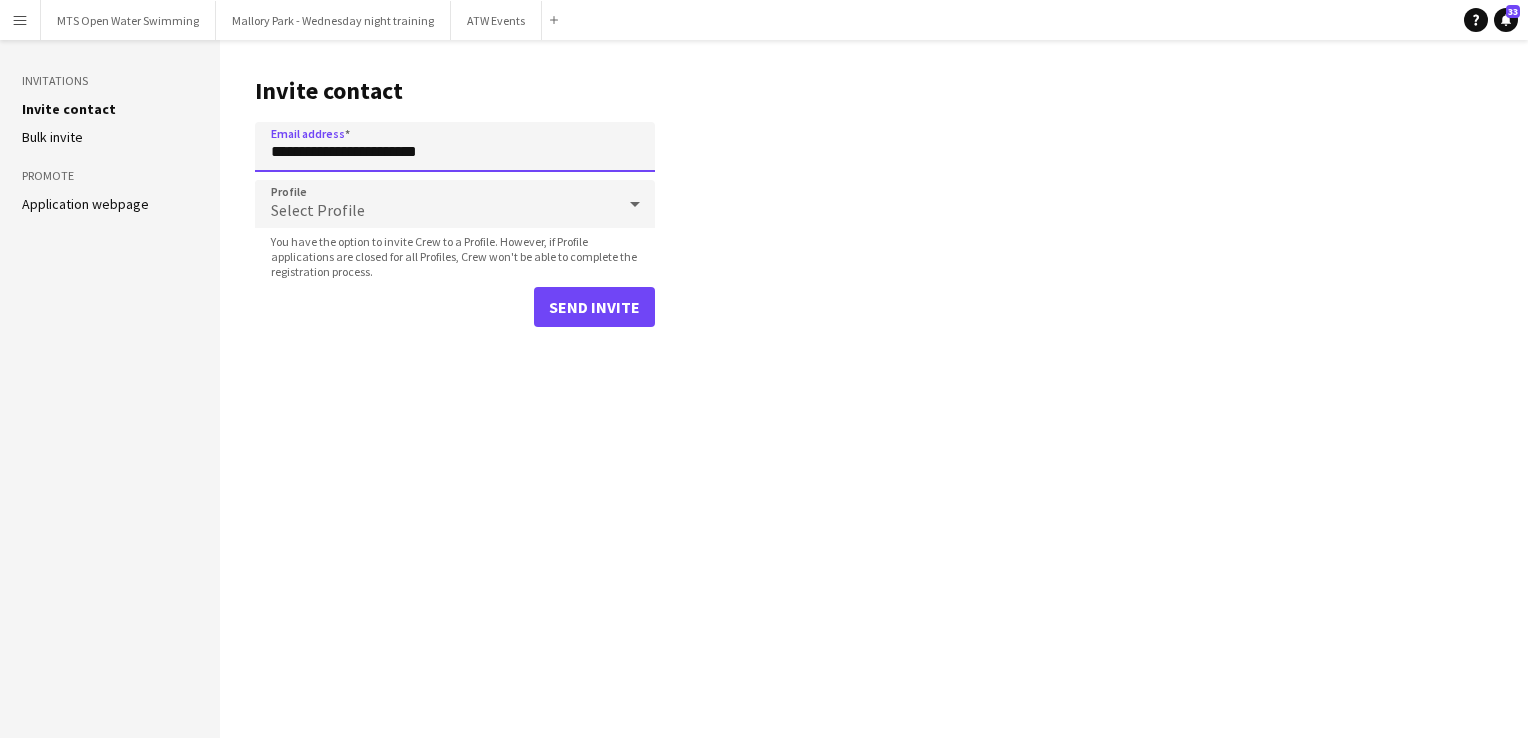 type on "**********" 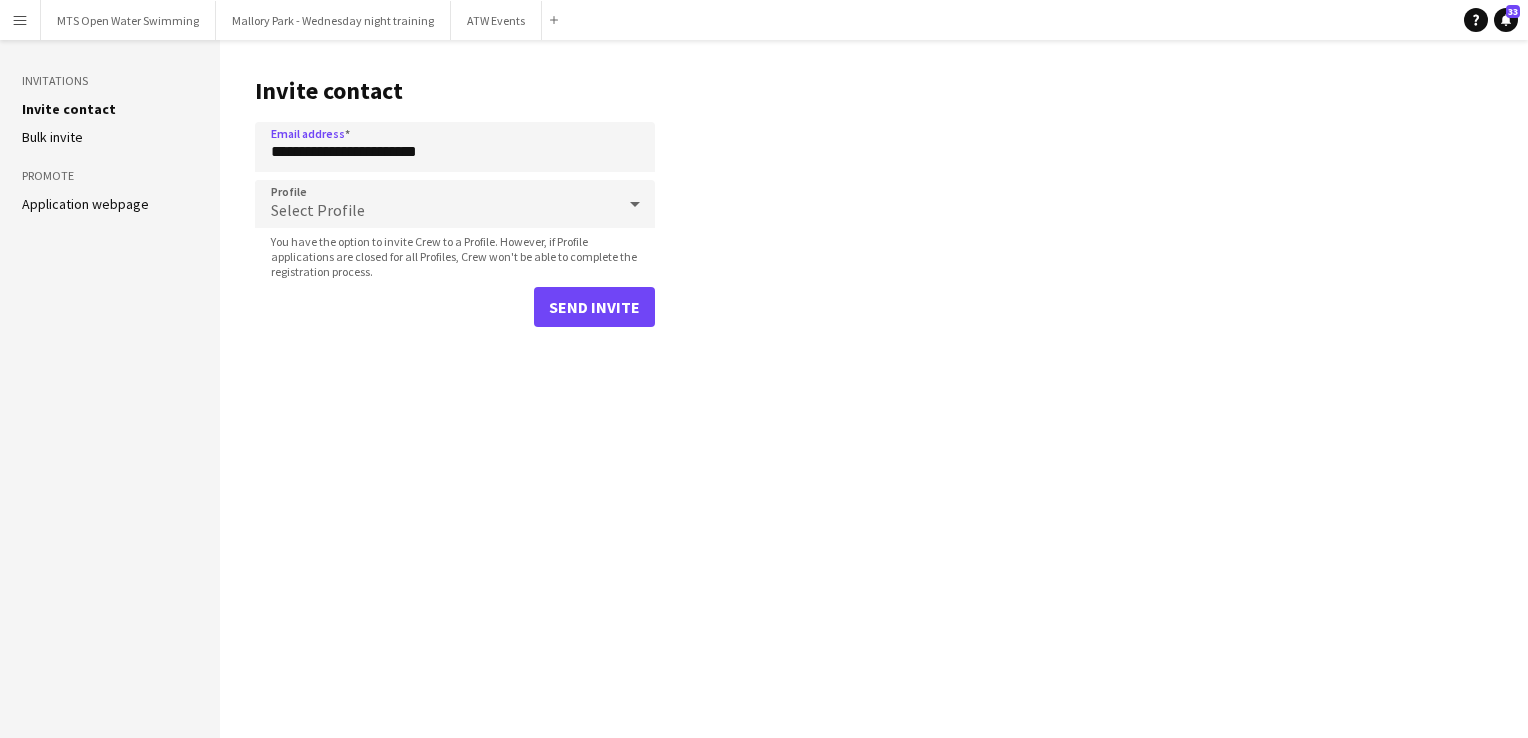 click on "Select Profile" at bounding box center (318, 210) 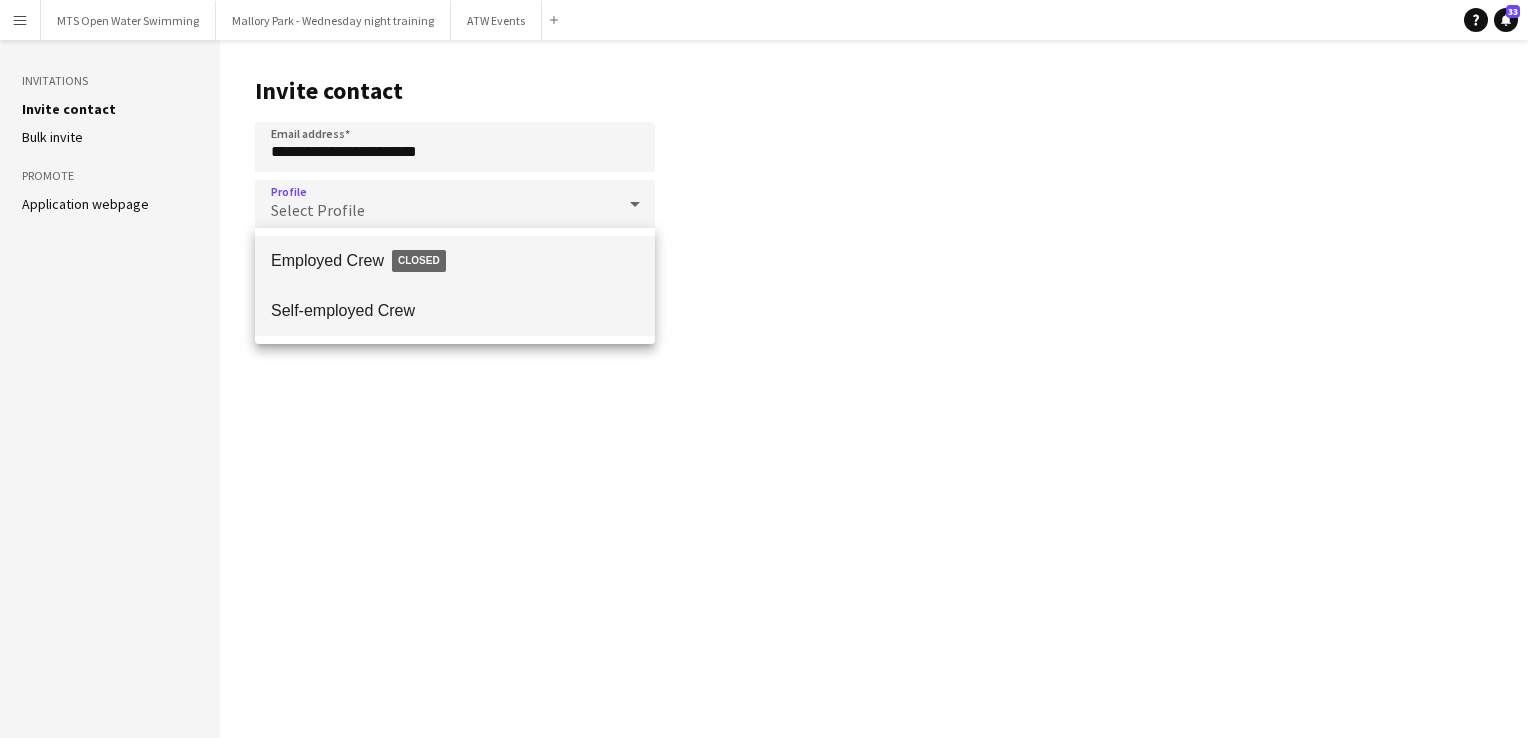 click on "Self-employed Crew" at bounding box center (455, 310) 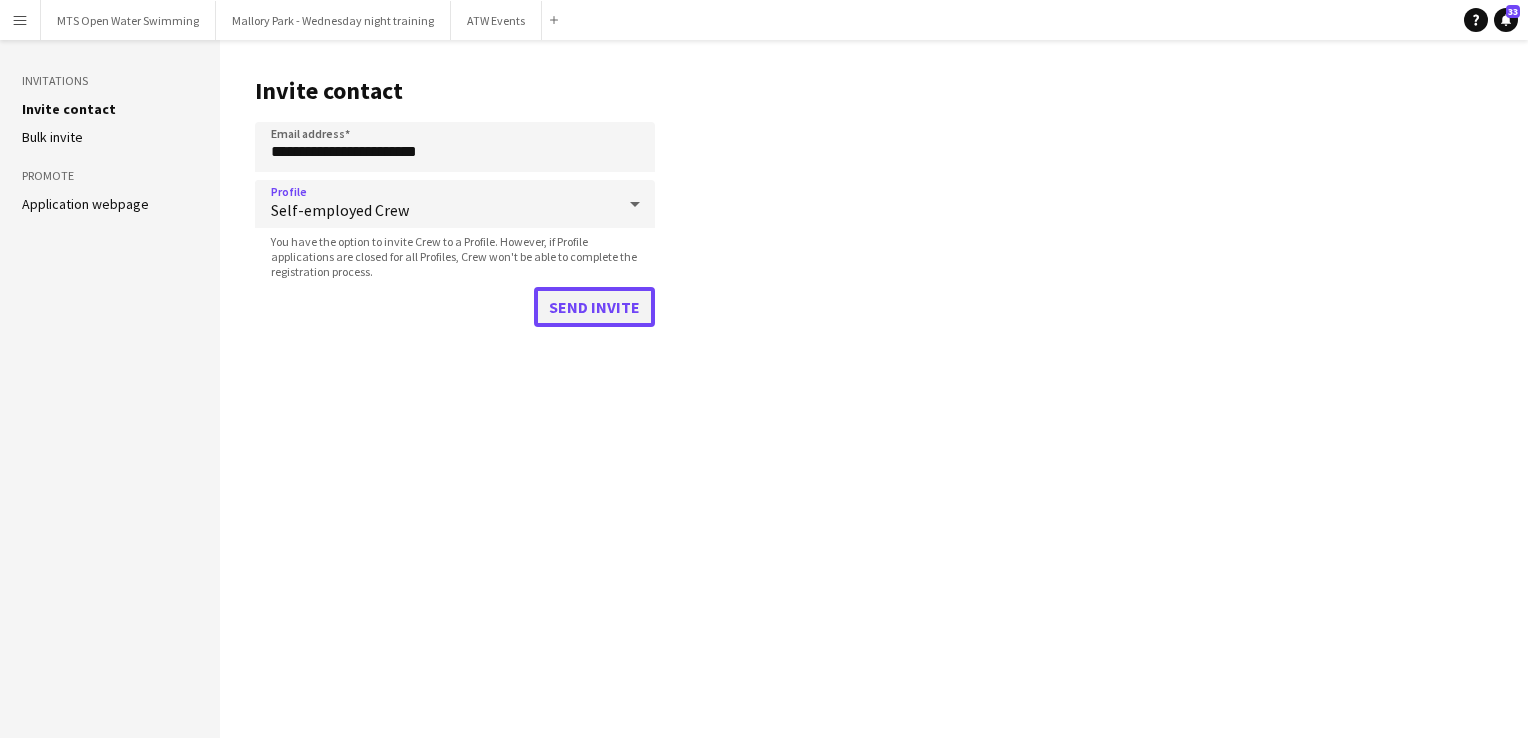 click on "Send invite" 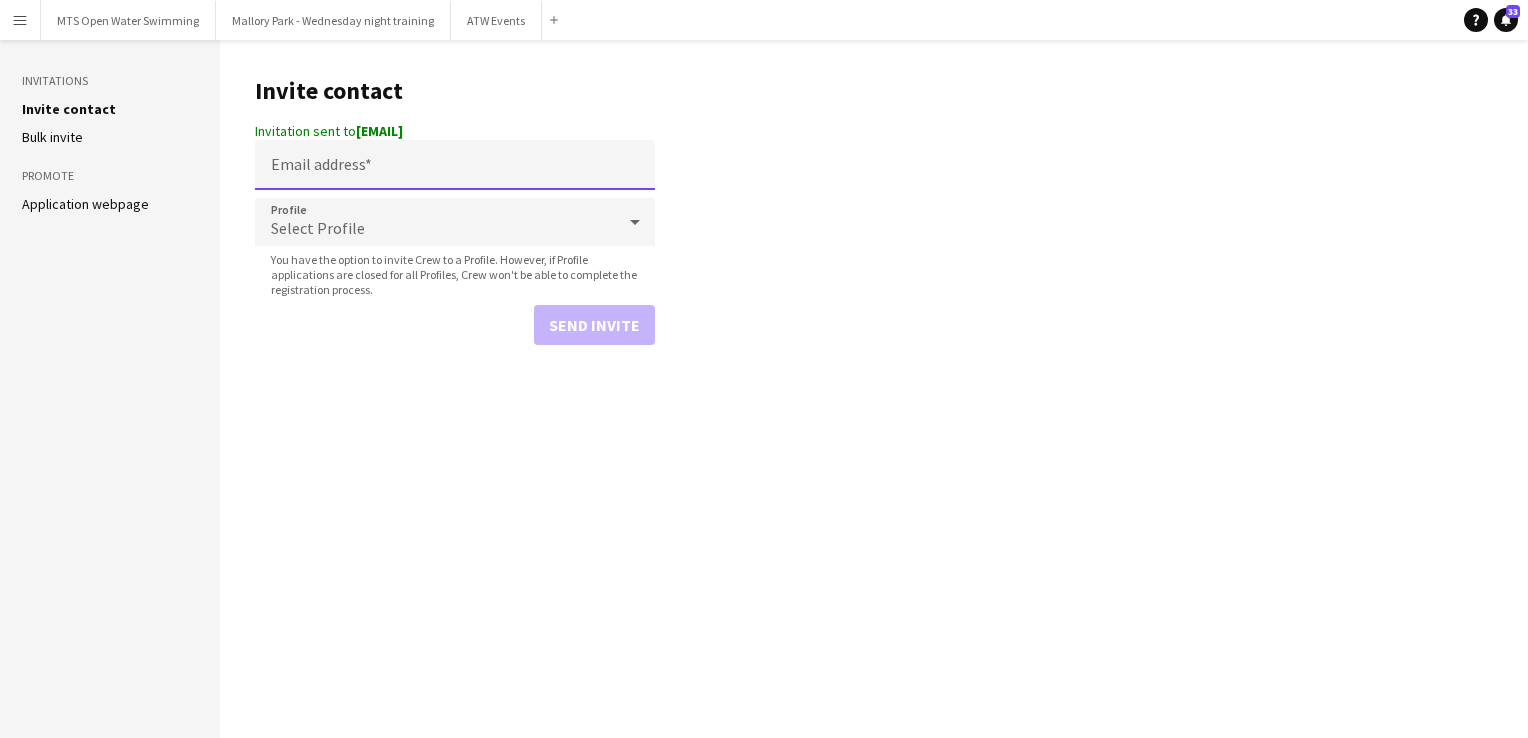 click on "Email address" at bounding box center (455, 165) 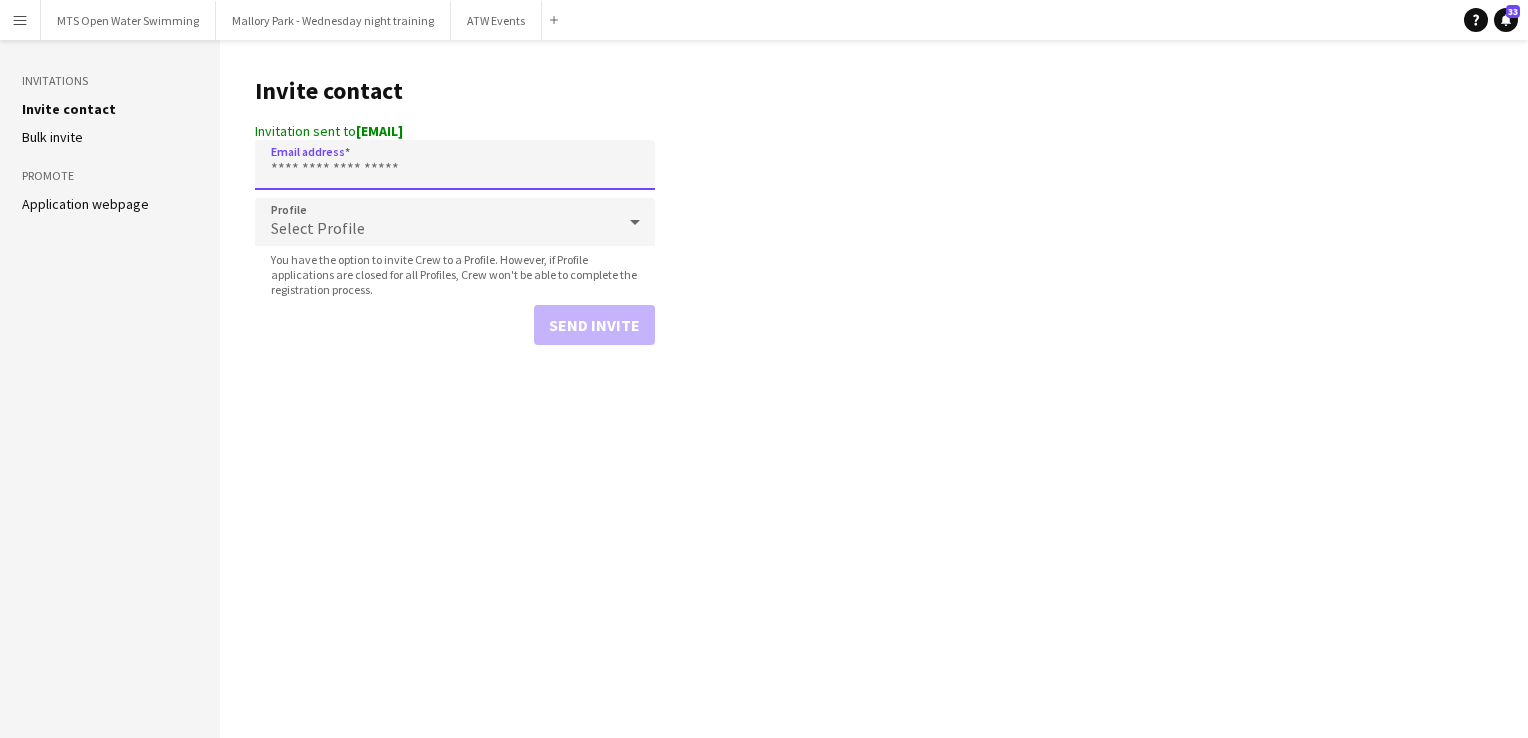 paste on "**********" 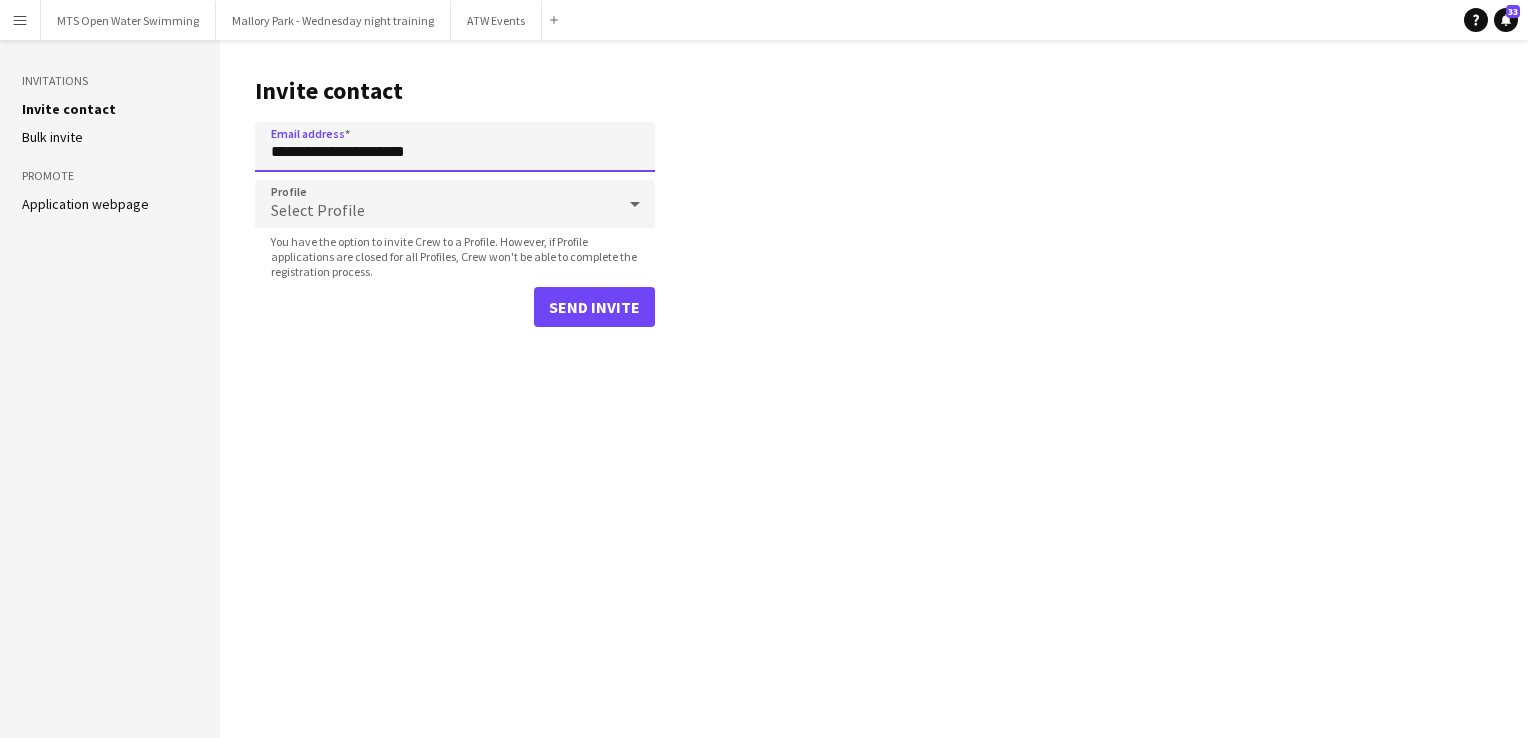 type on "**********" 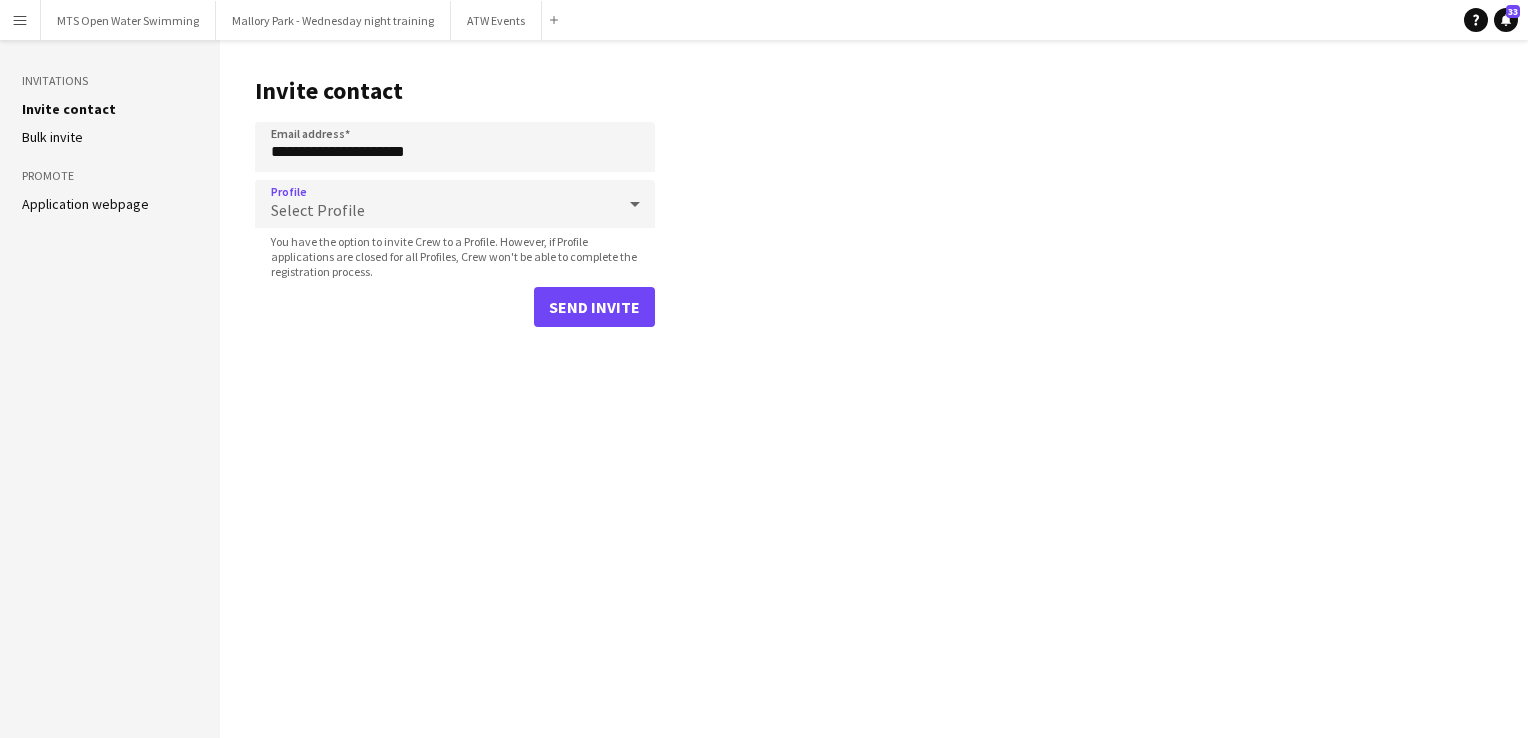 click on "Select Profile" at bounding box center [318, 210] 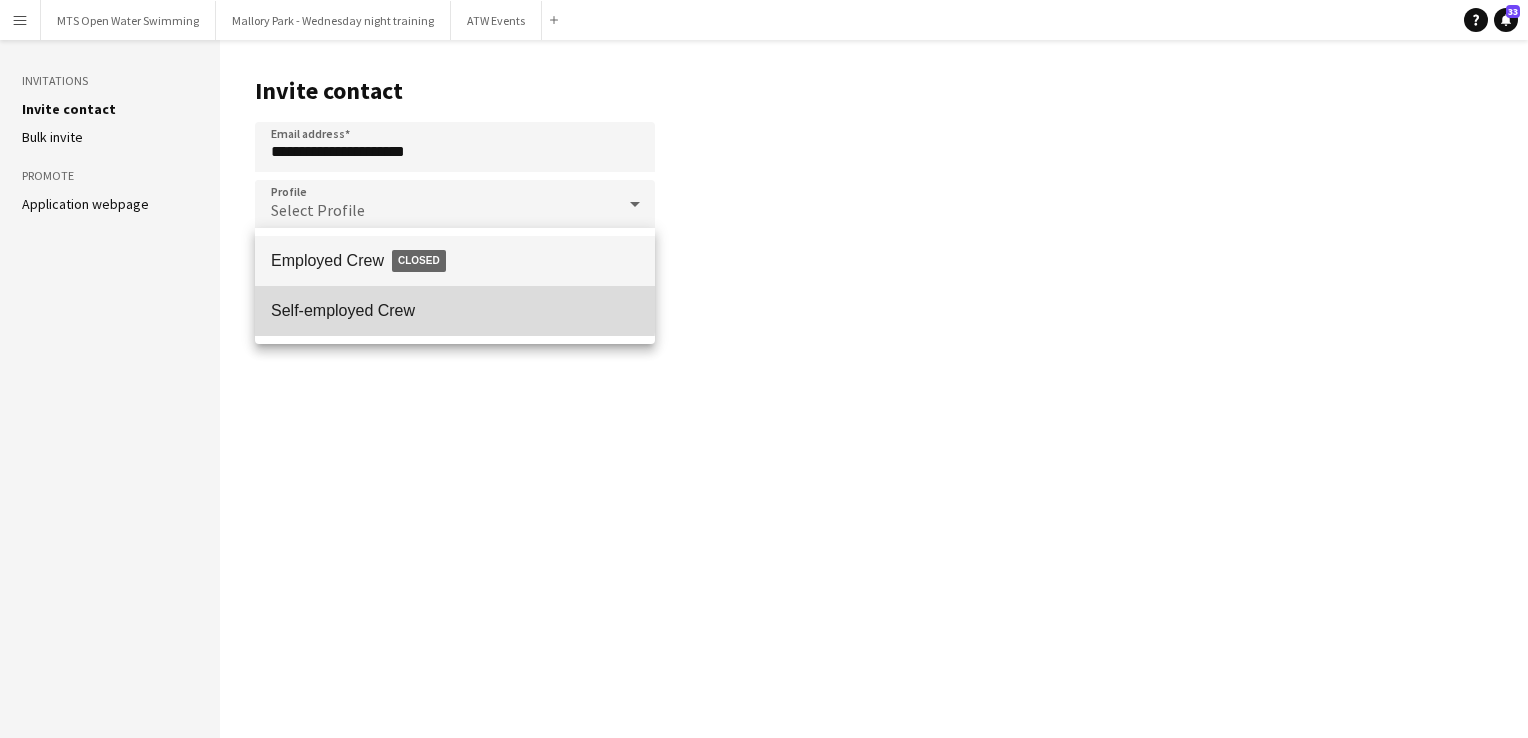 click on "Self-employed Crew" at bounding box center (455, 310) 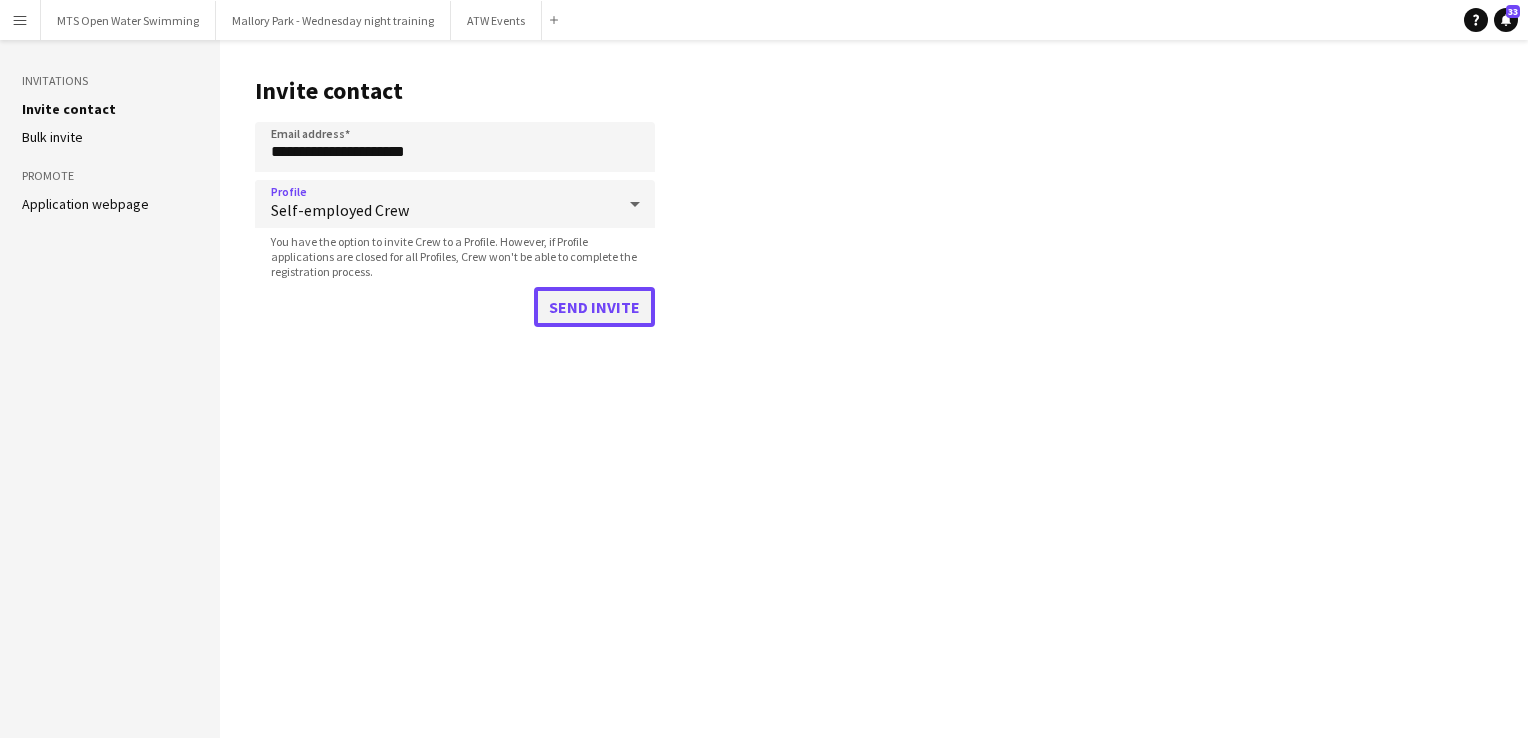 click on "Send invite" 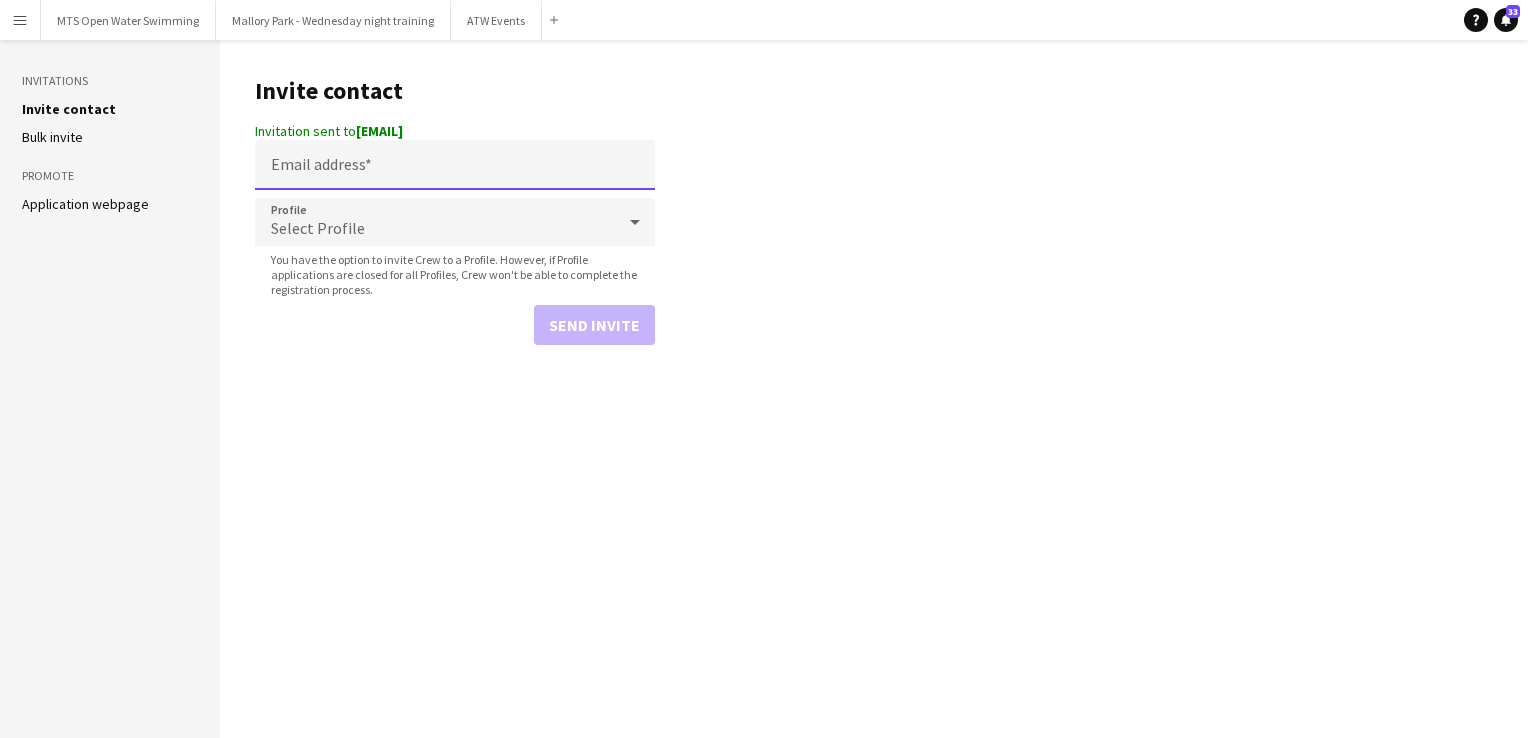 click on "Email address" at bounding box center (455, 165) 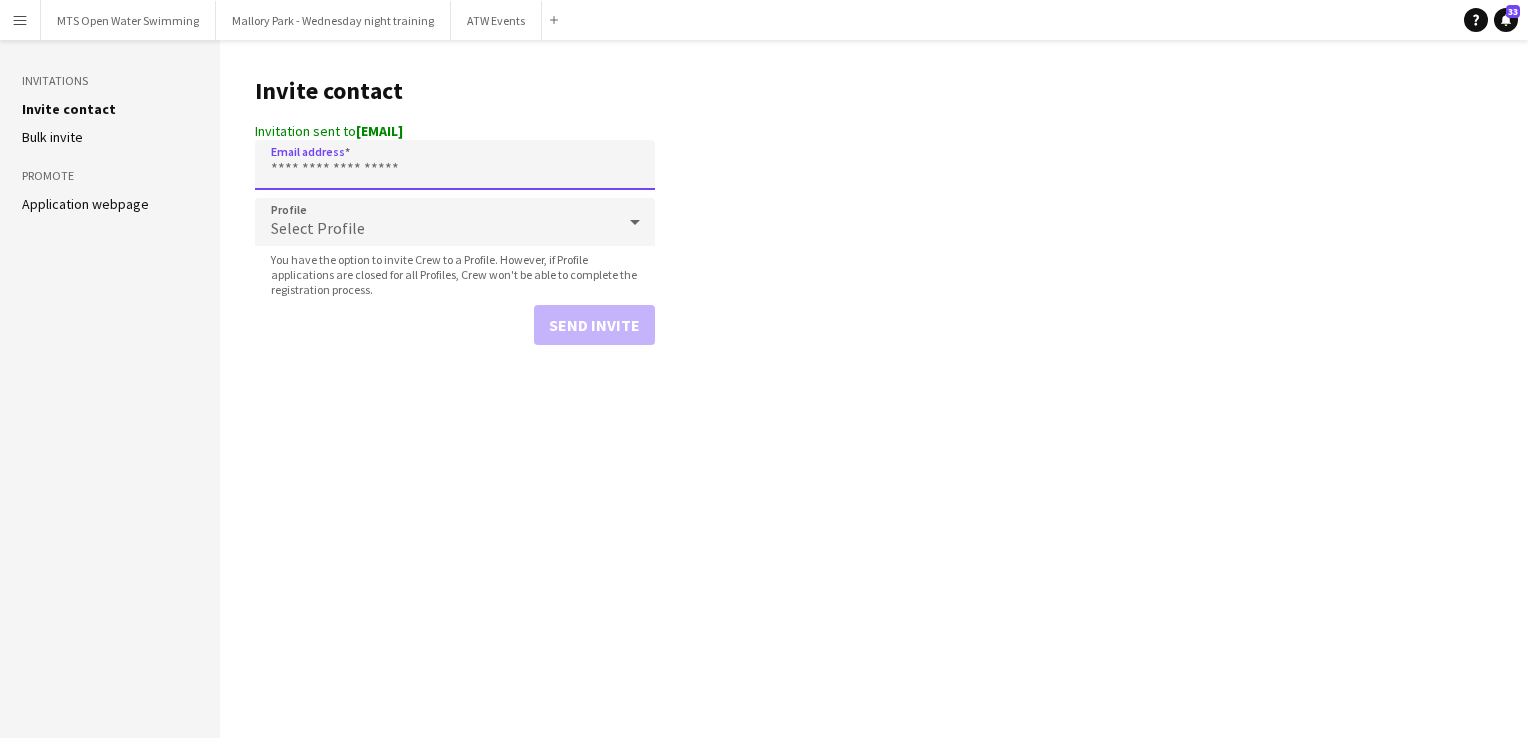 paste on "**********" 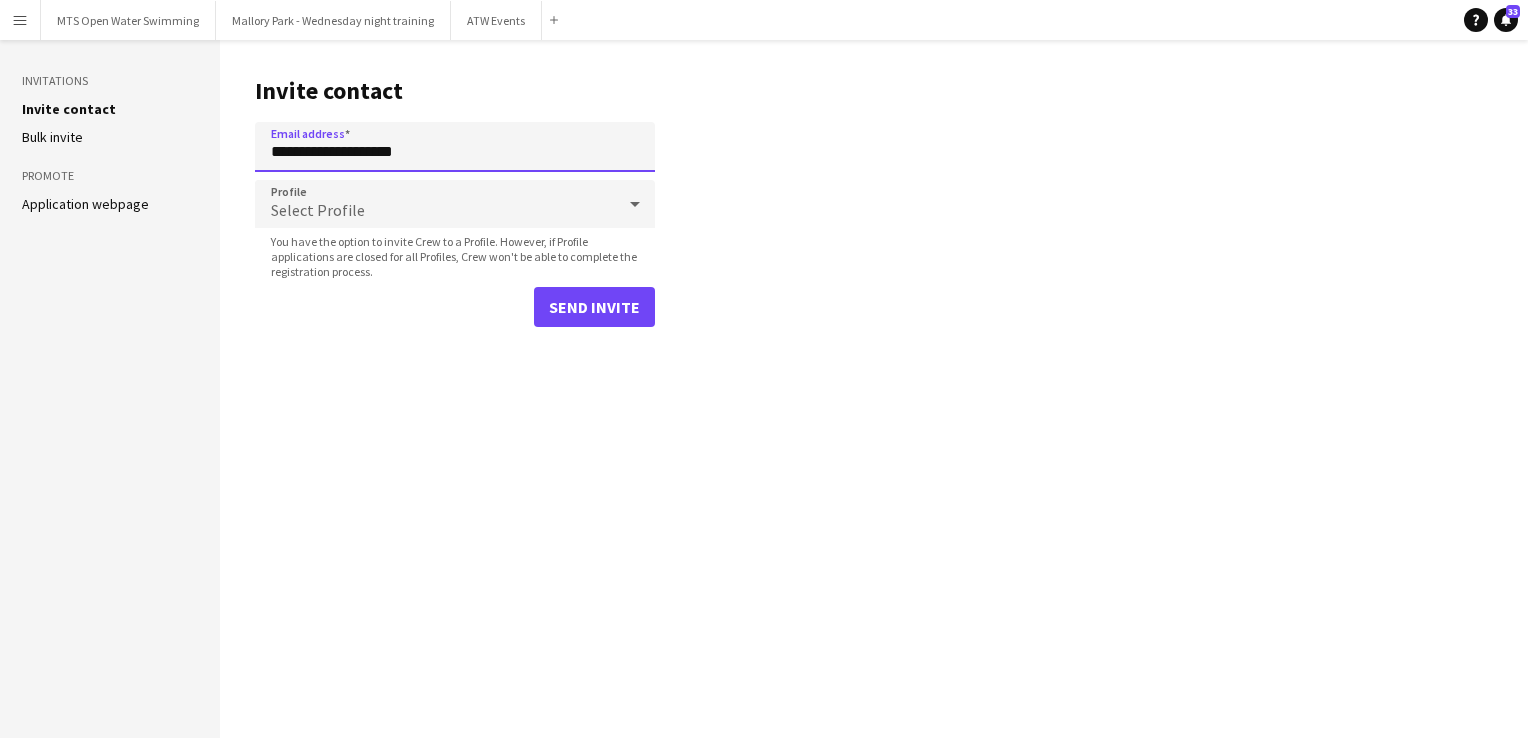 type on "**********" 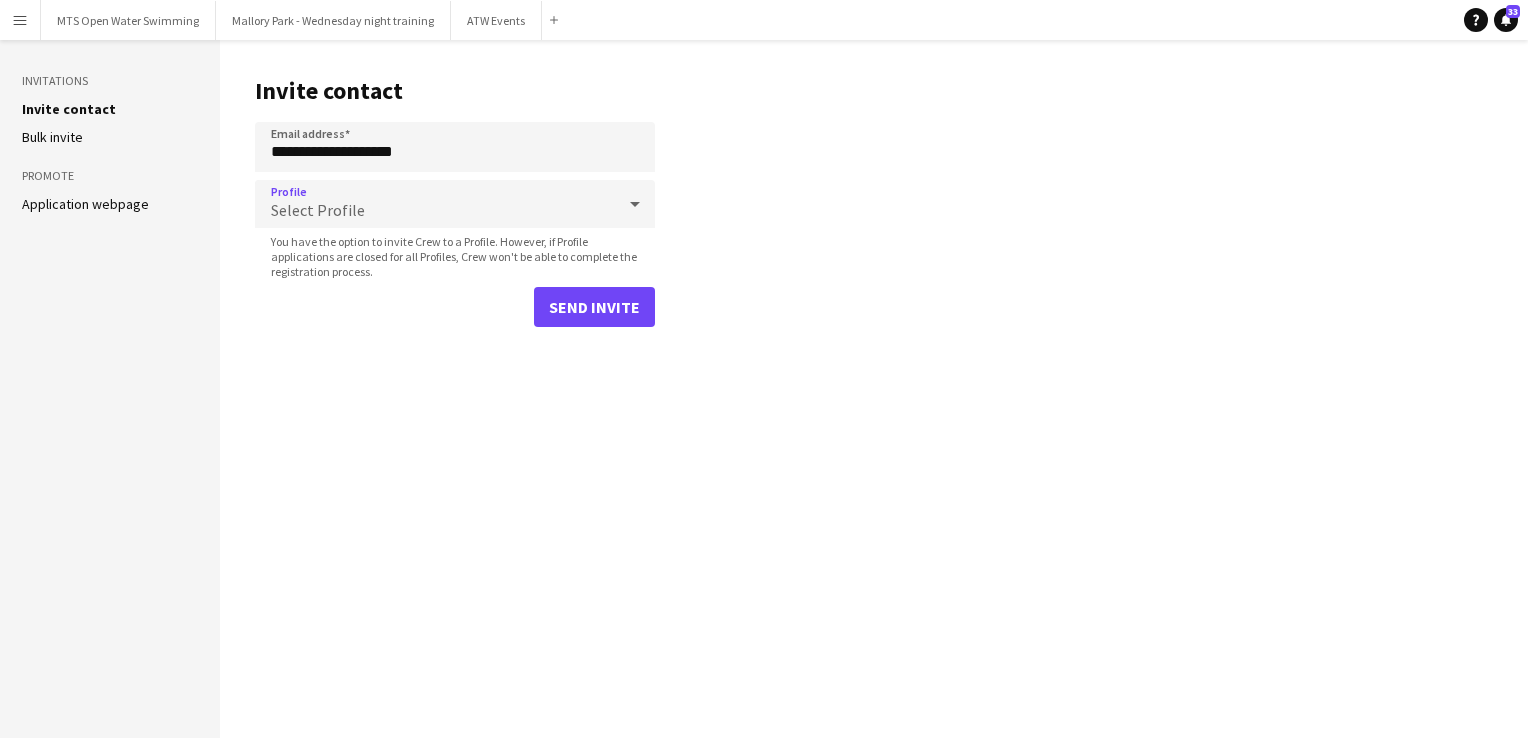 click on "Select Profile" at bounding box center [435, 204] 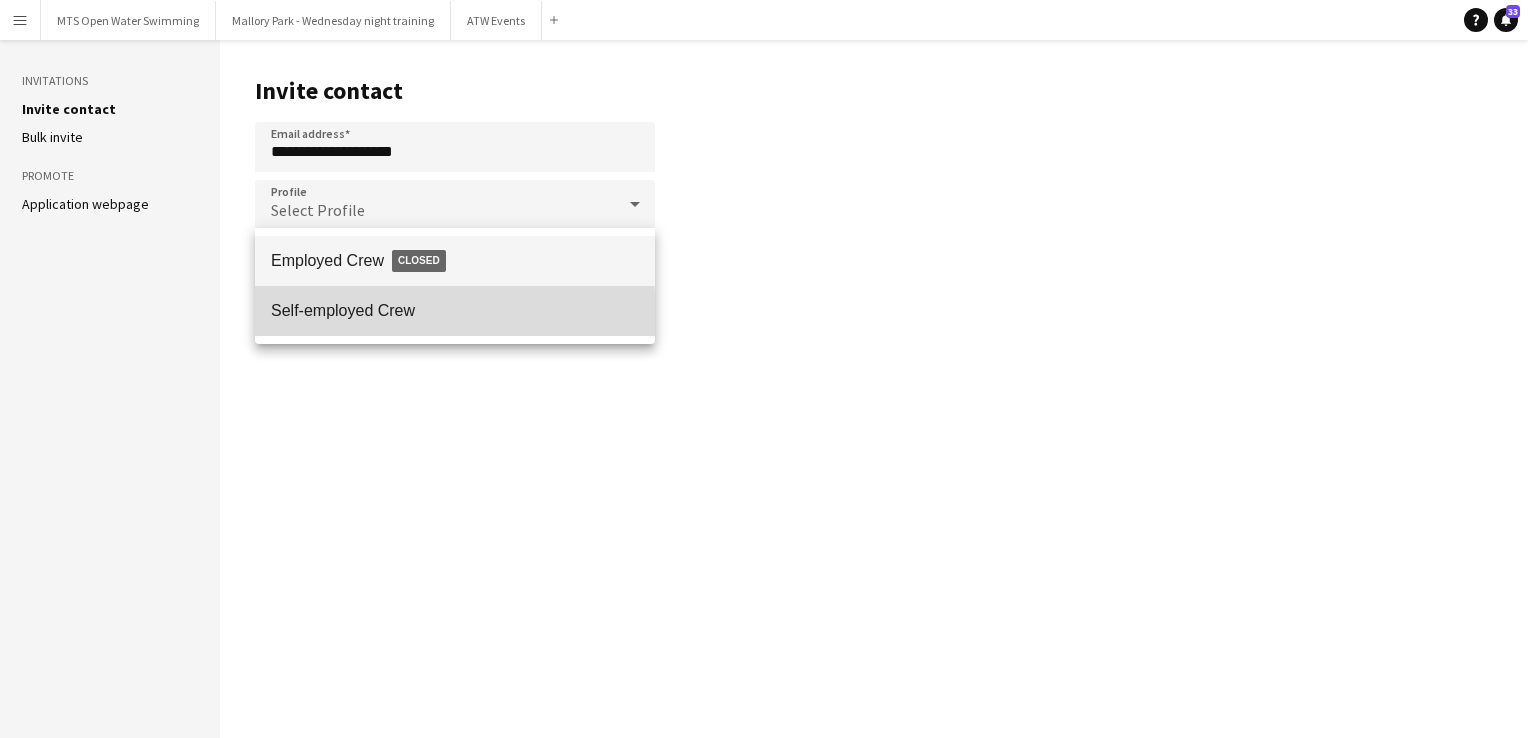 click on "Self-employed Crew" at bounding box center [455, 310] 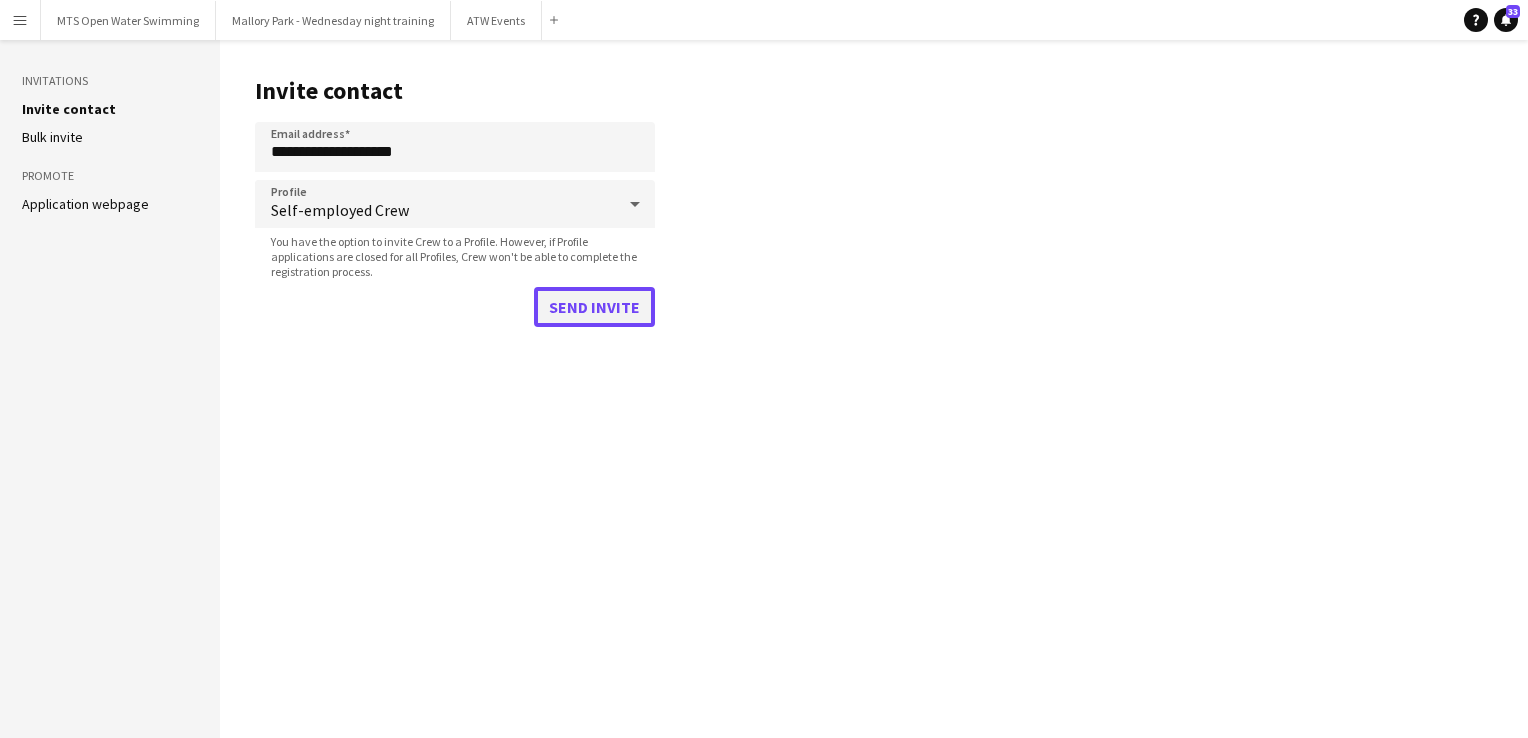 click on "Send invite" 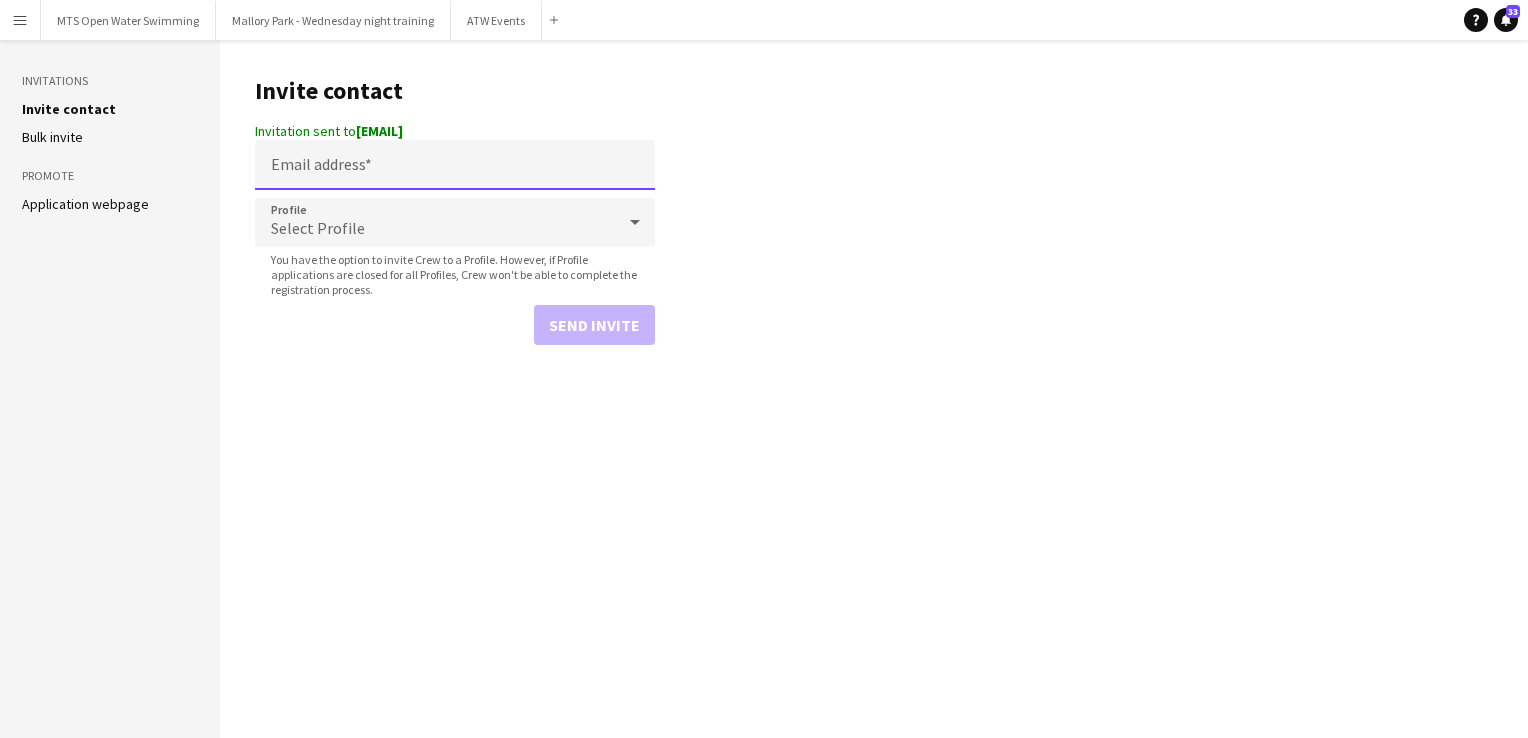 click on "Email address" at bounding box center [455, 165] 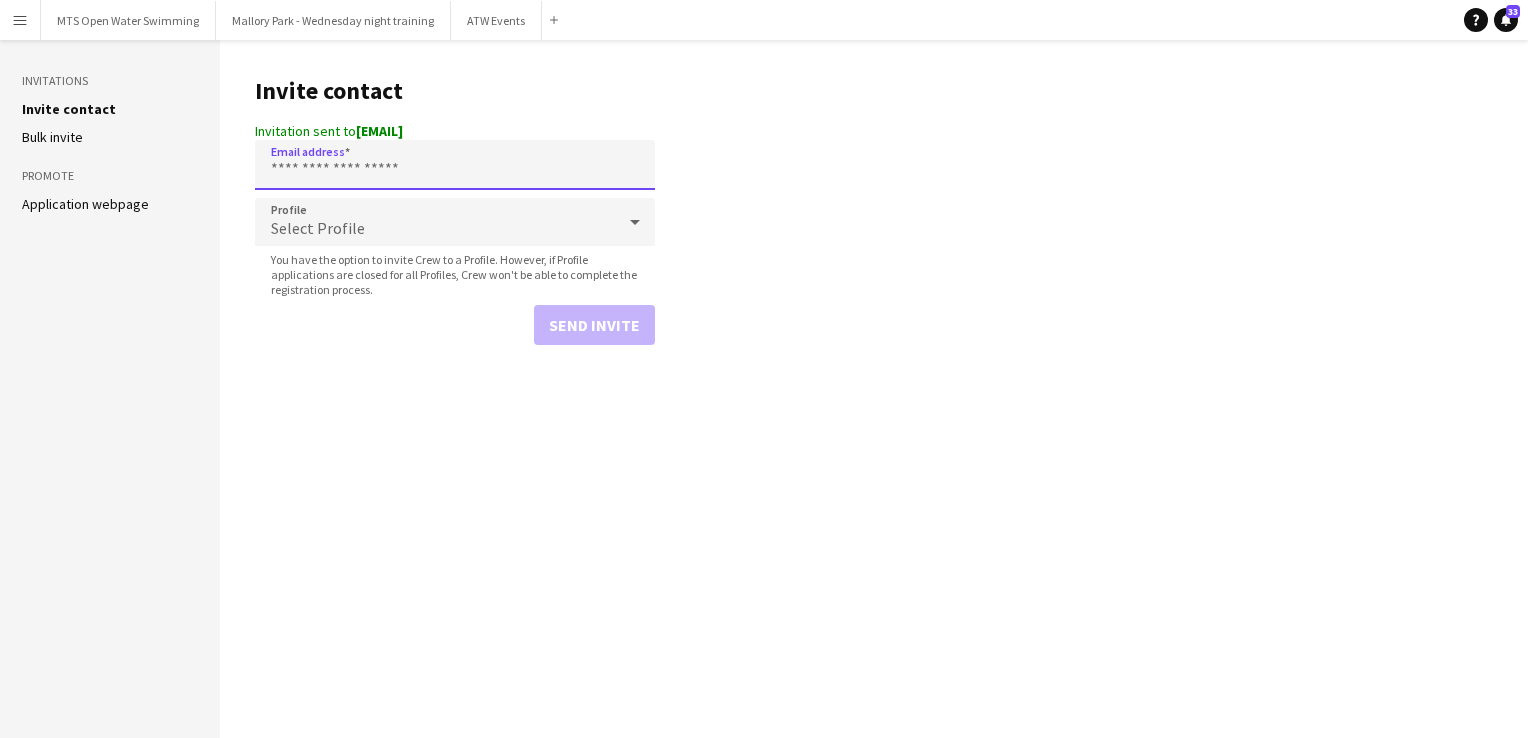 paste on "**********" 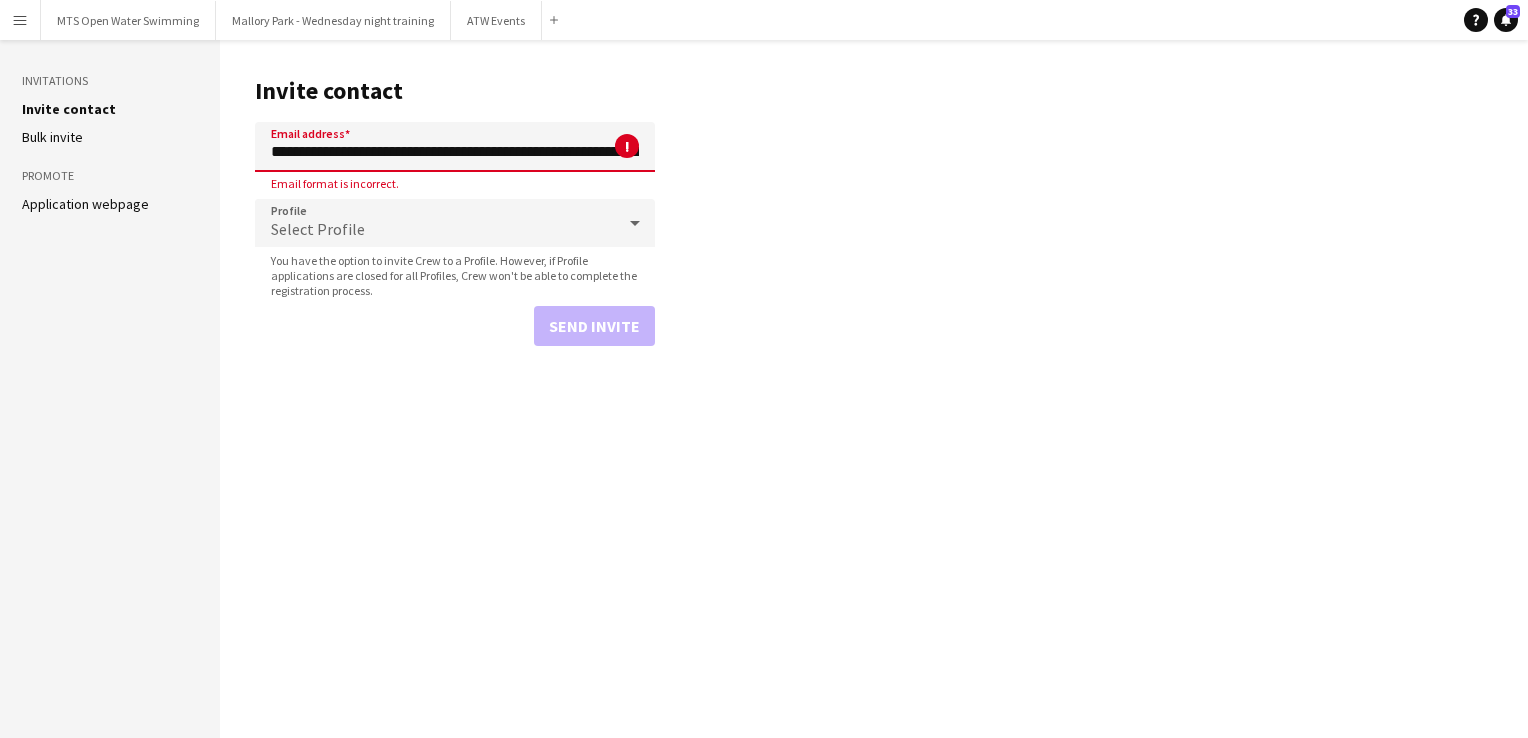 scroll, scrollTop: 0, scrollLeft: 4215, axis: horizontal 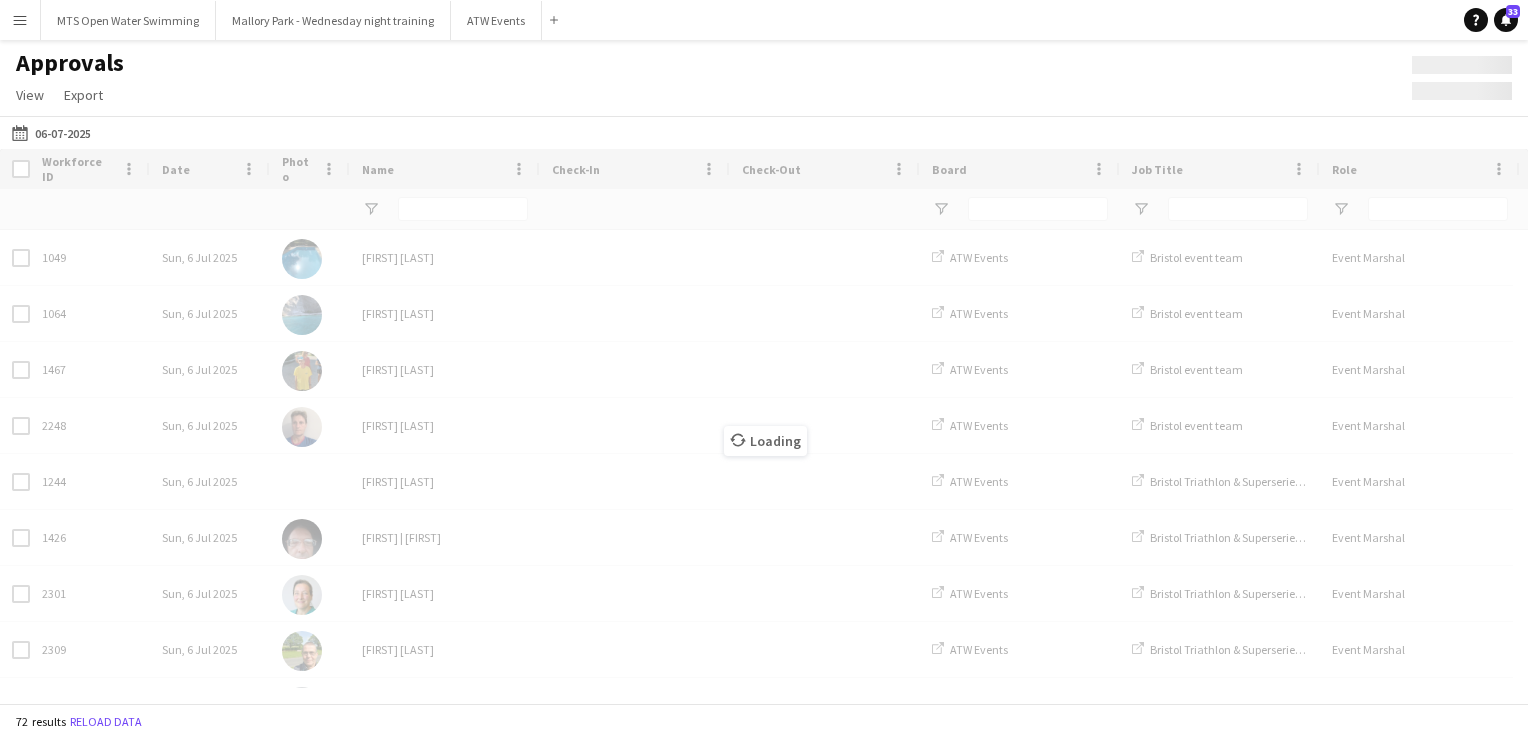 type on "***" 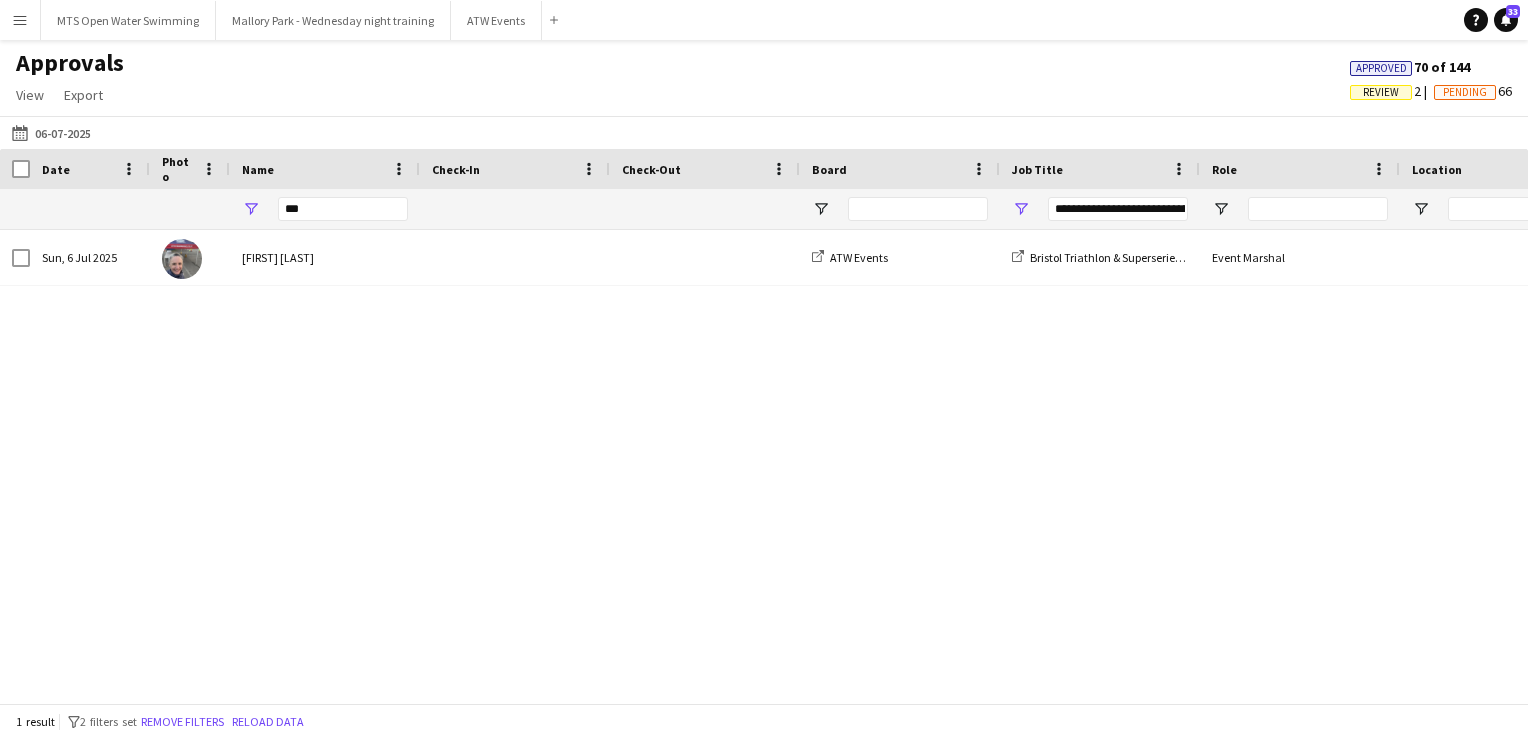 type on "**********" 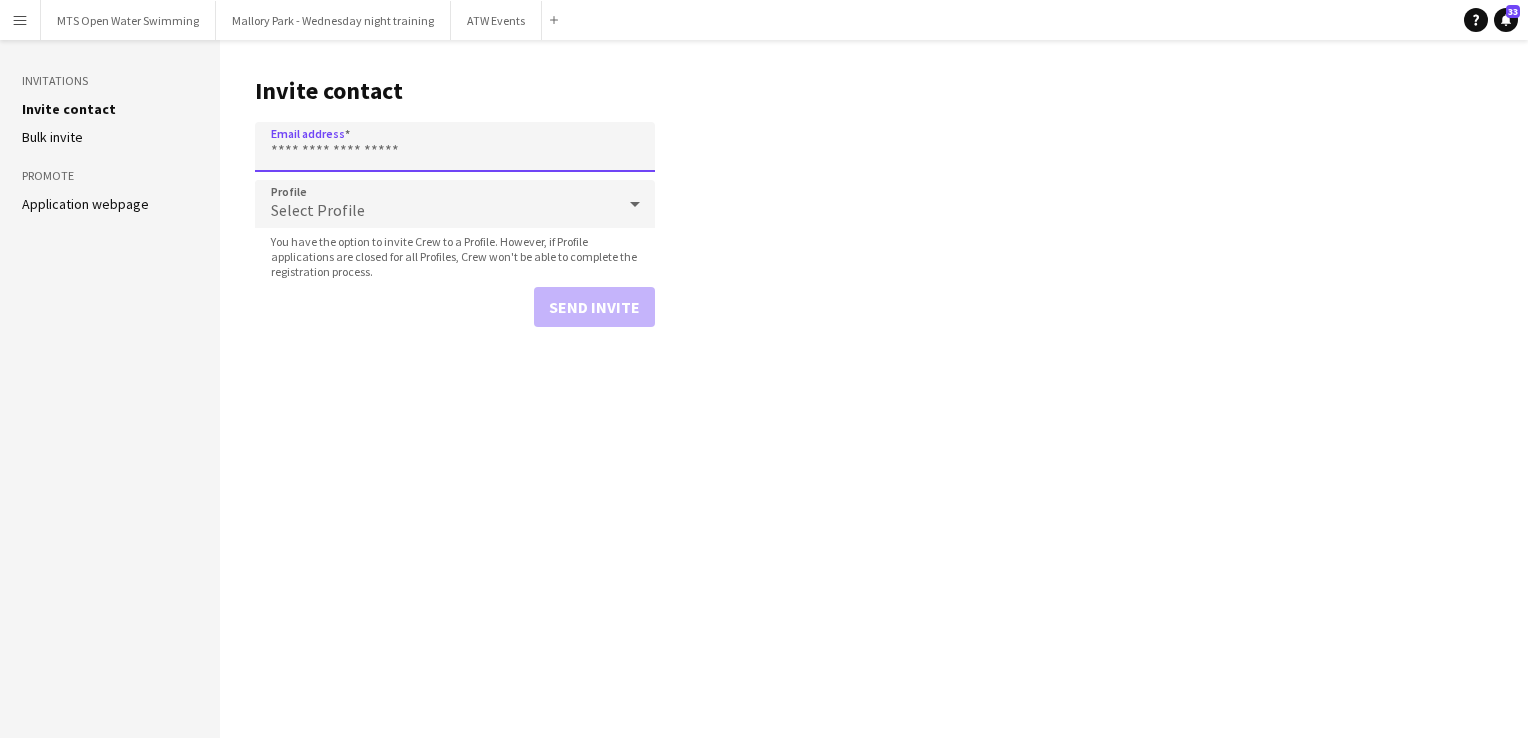 click on "Email address" at bounding box center (455, 147) 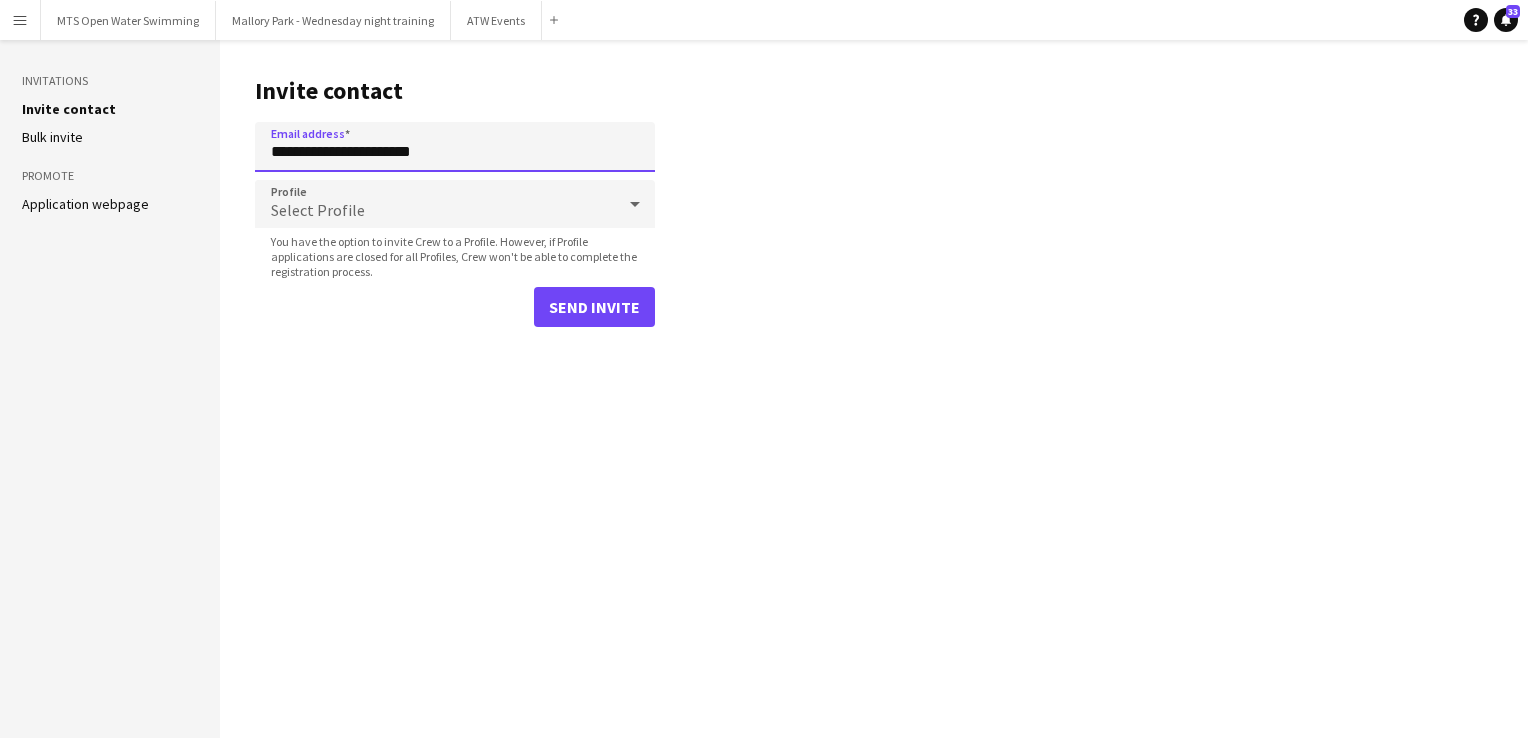 type on "**********" 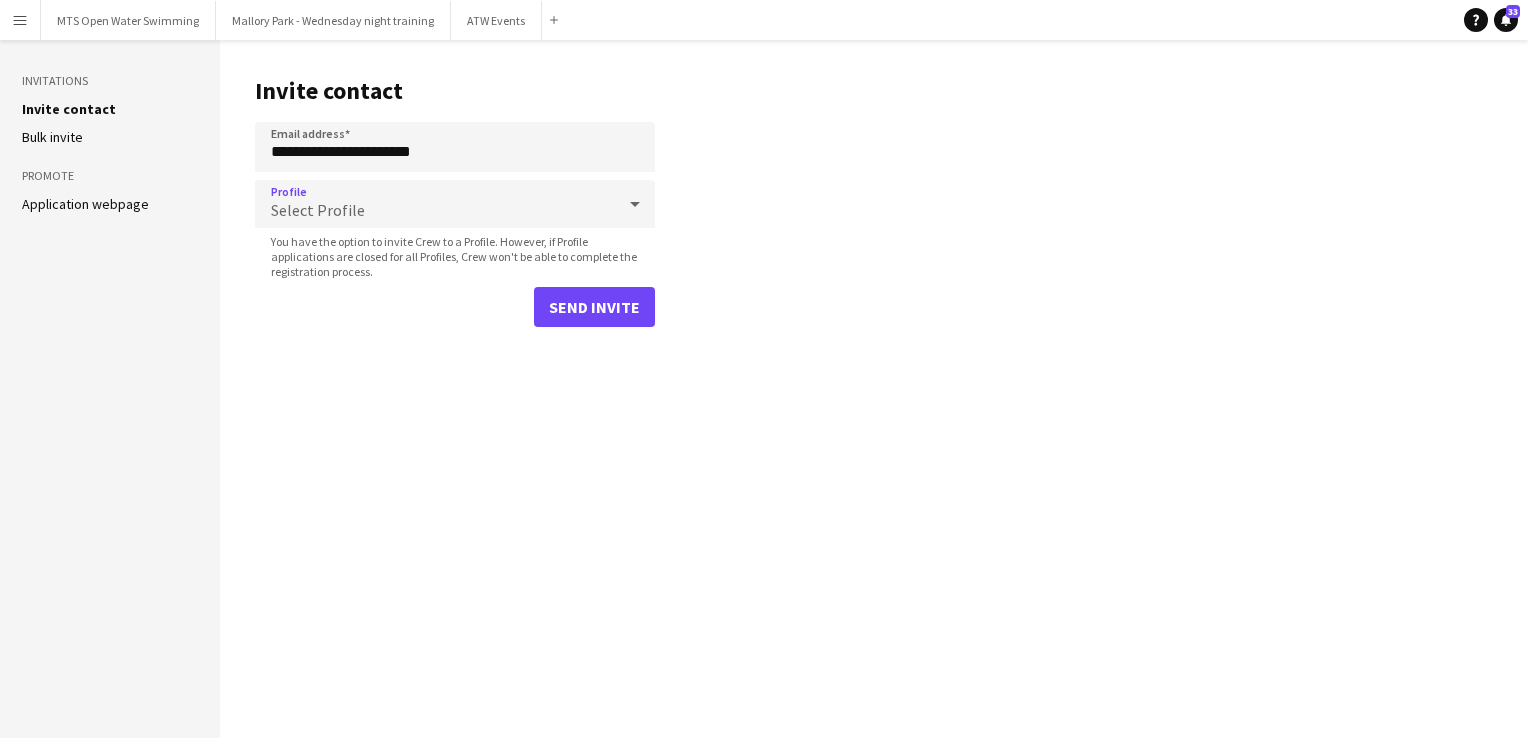 click on "Select Profile" at bounding box center (435, 204) 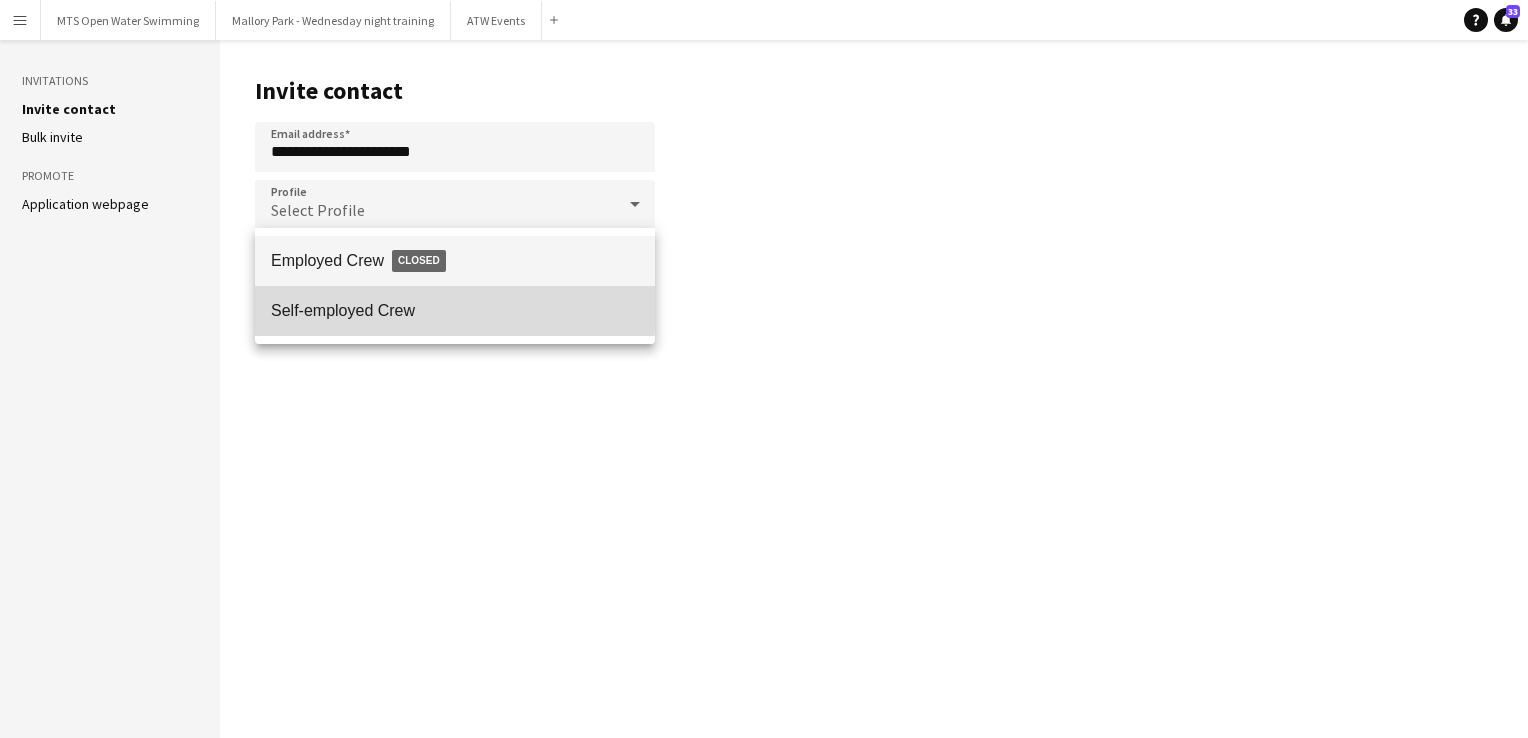 click on "Self-employed Crew" at bounding box center [455, 310] 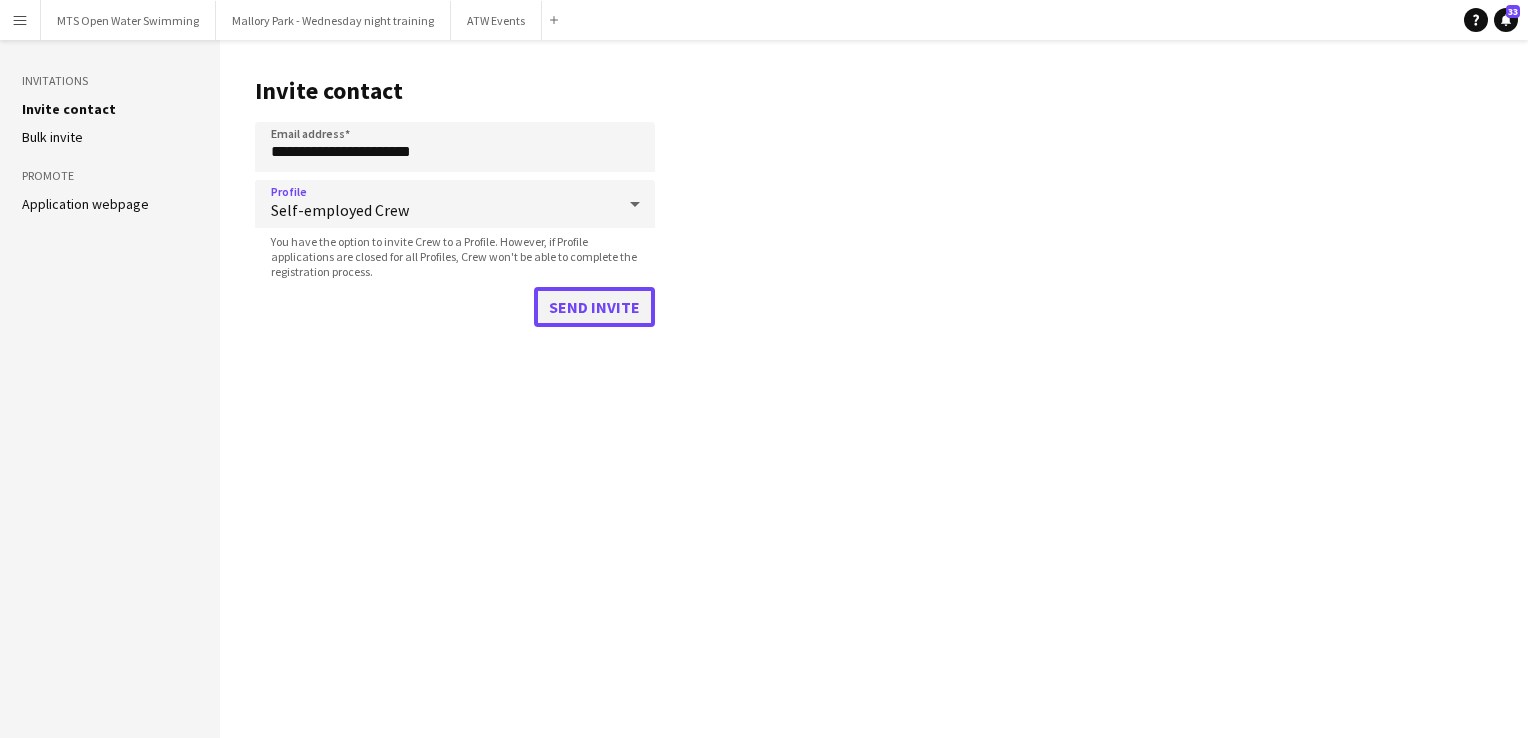 click on "Send invite" 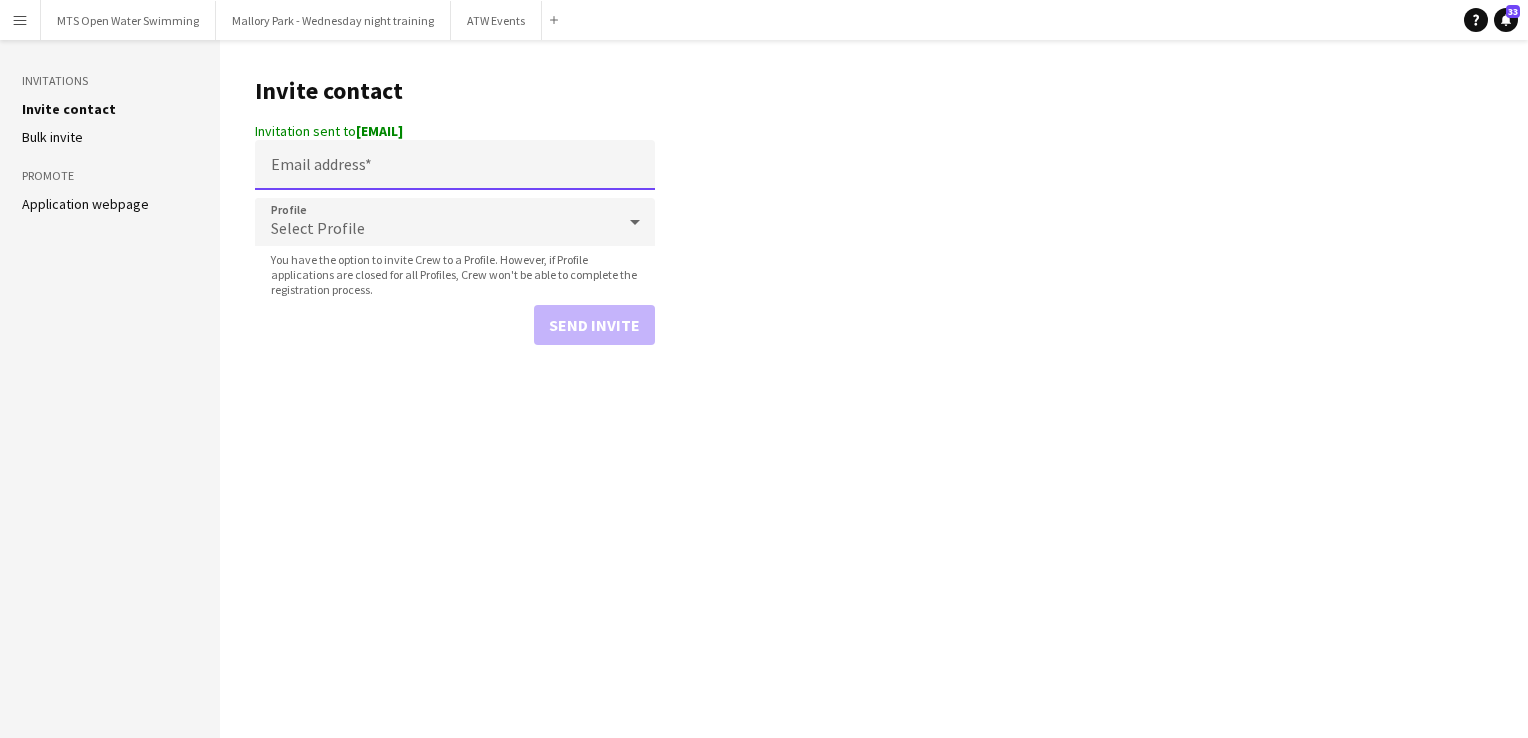 click on "Email address" at bounding box center [455, 165] 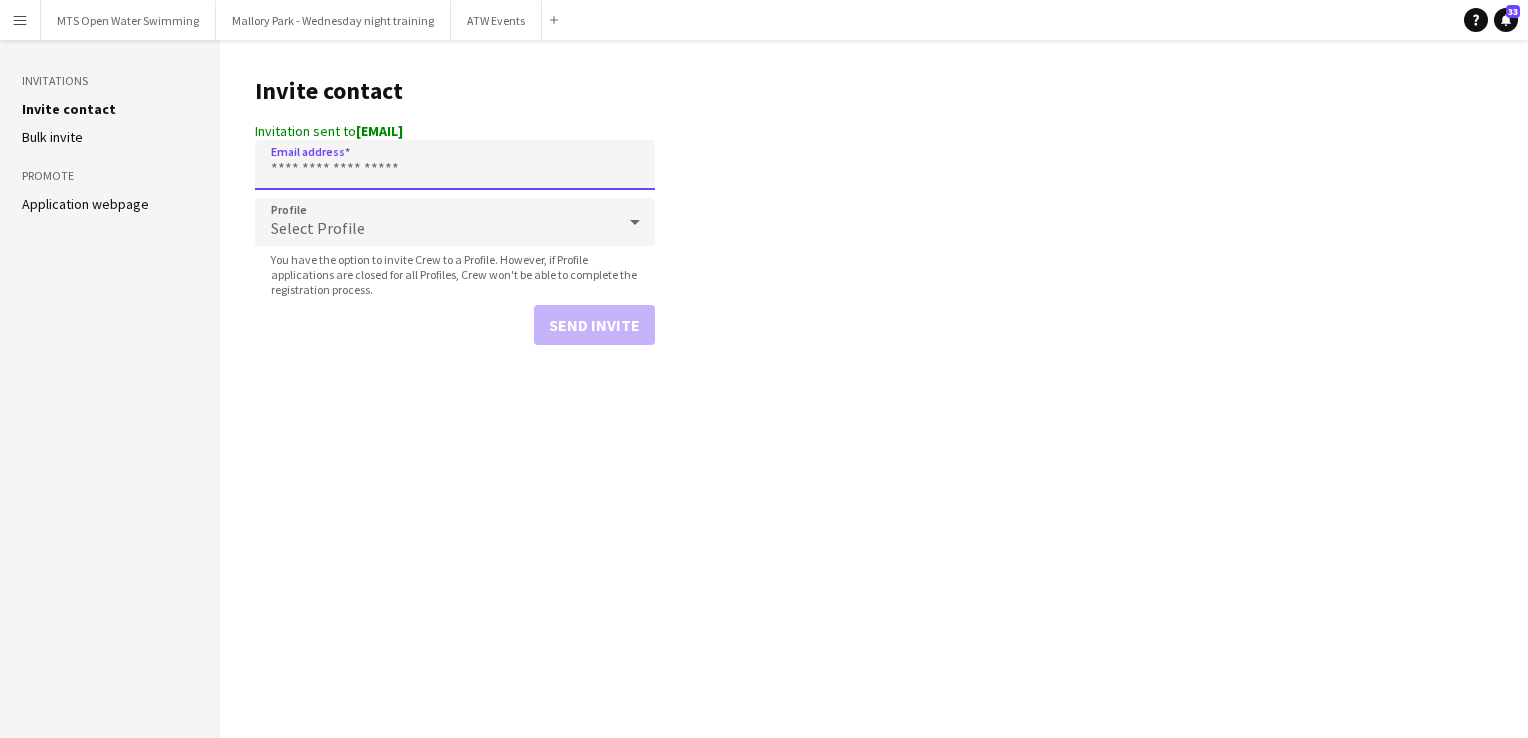 paste on "**********" 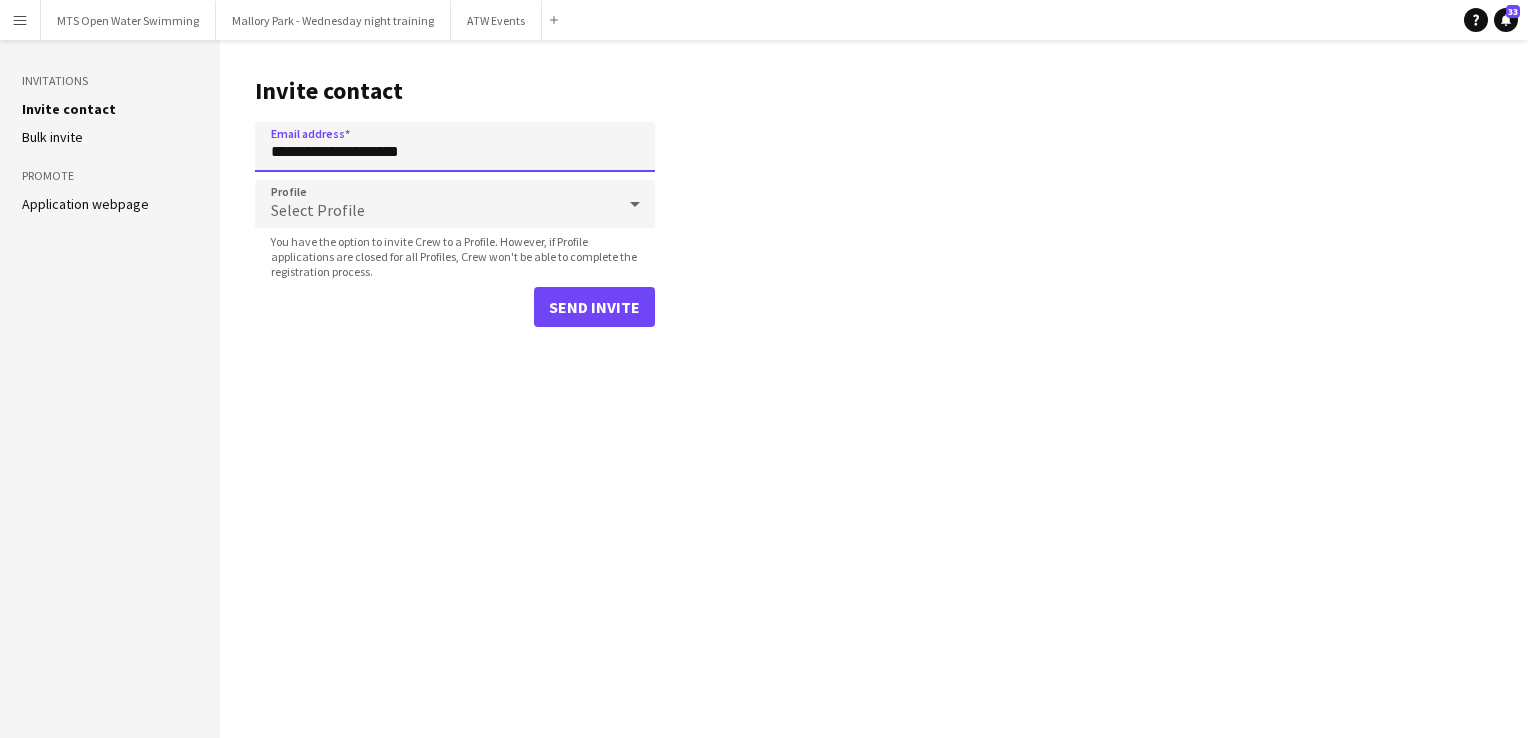 type on "**********" 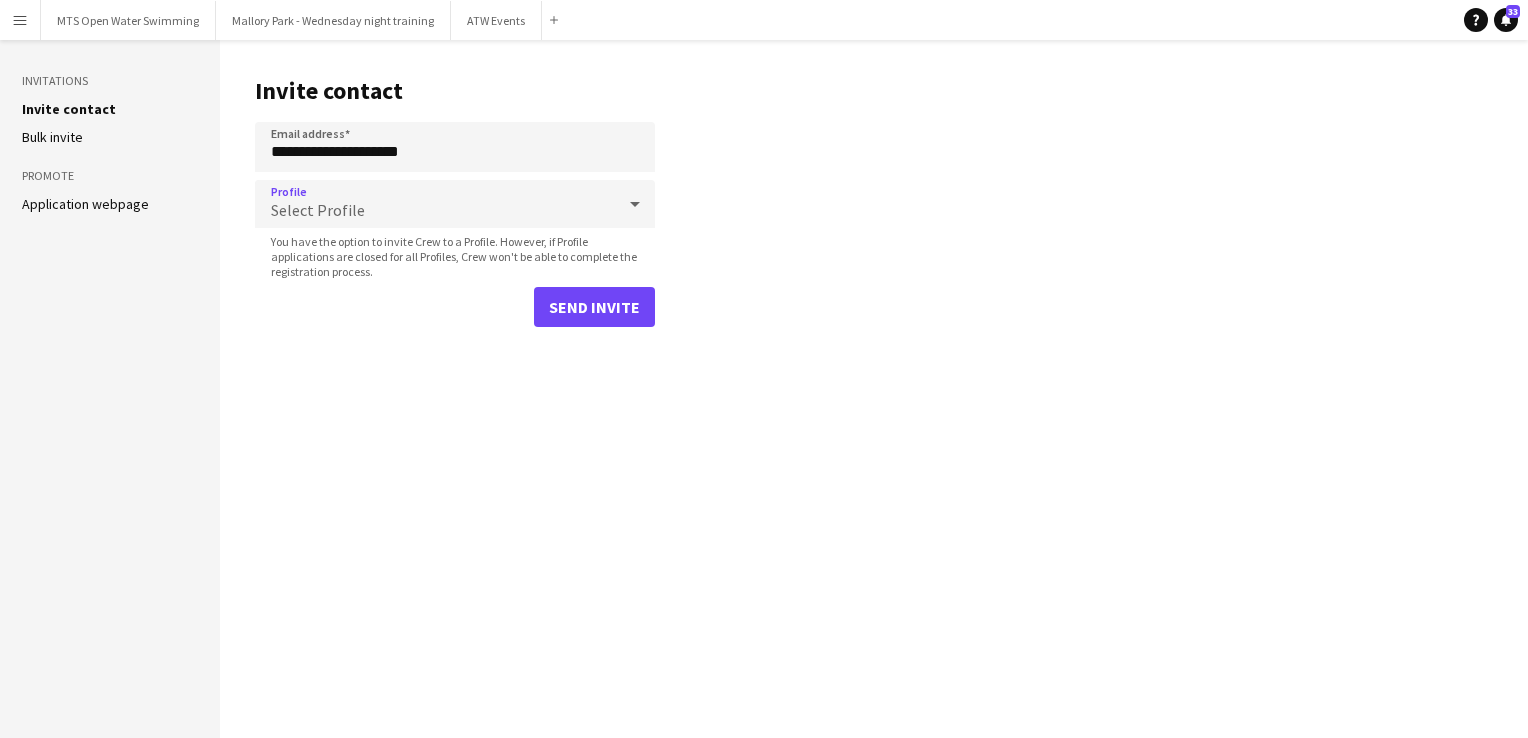 click on "Select Profile" at bounding box center (435, 204) 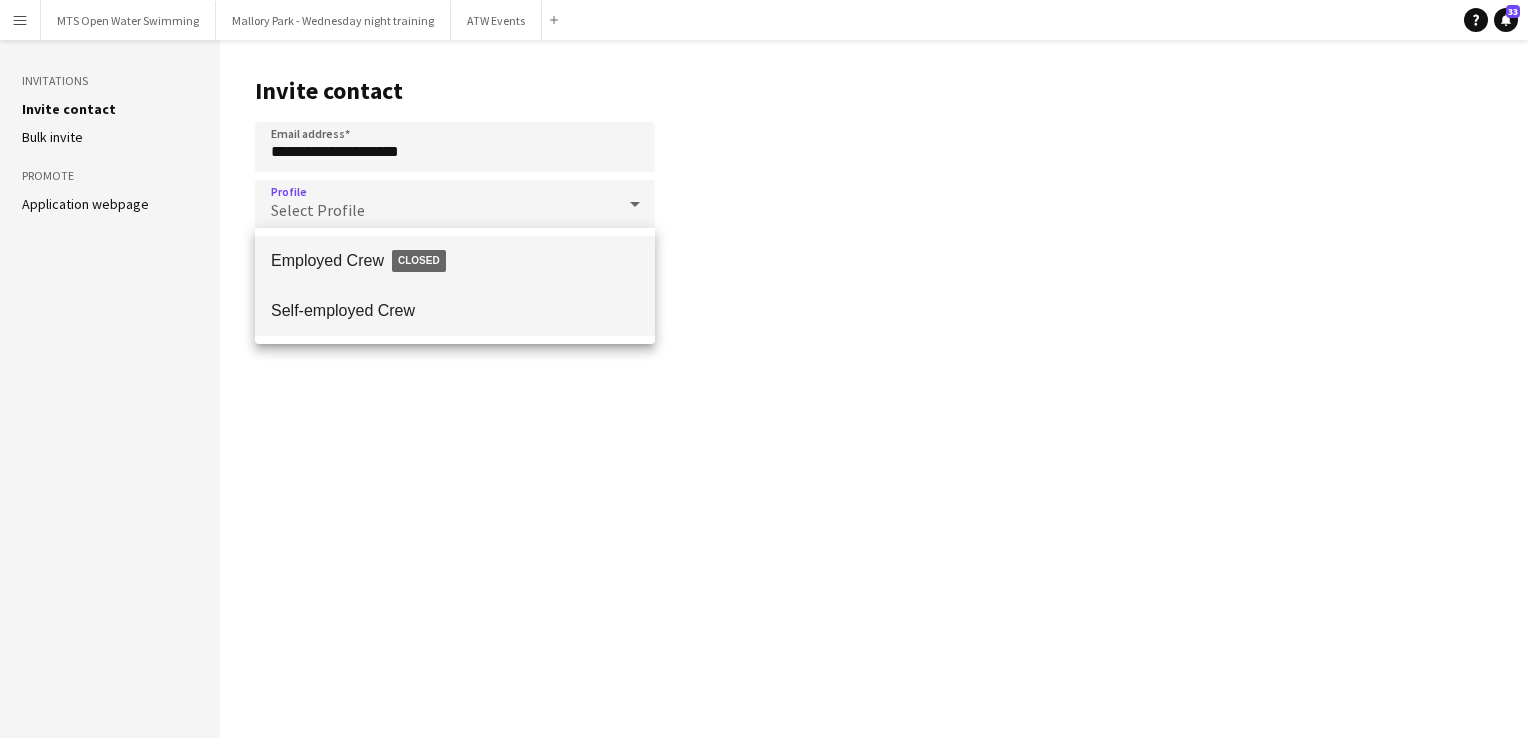 click on "Self-employed Crew" at bounding box center (455, 310) 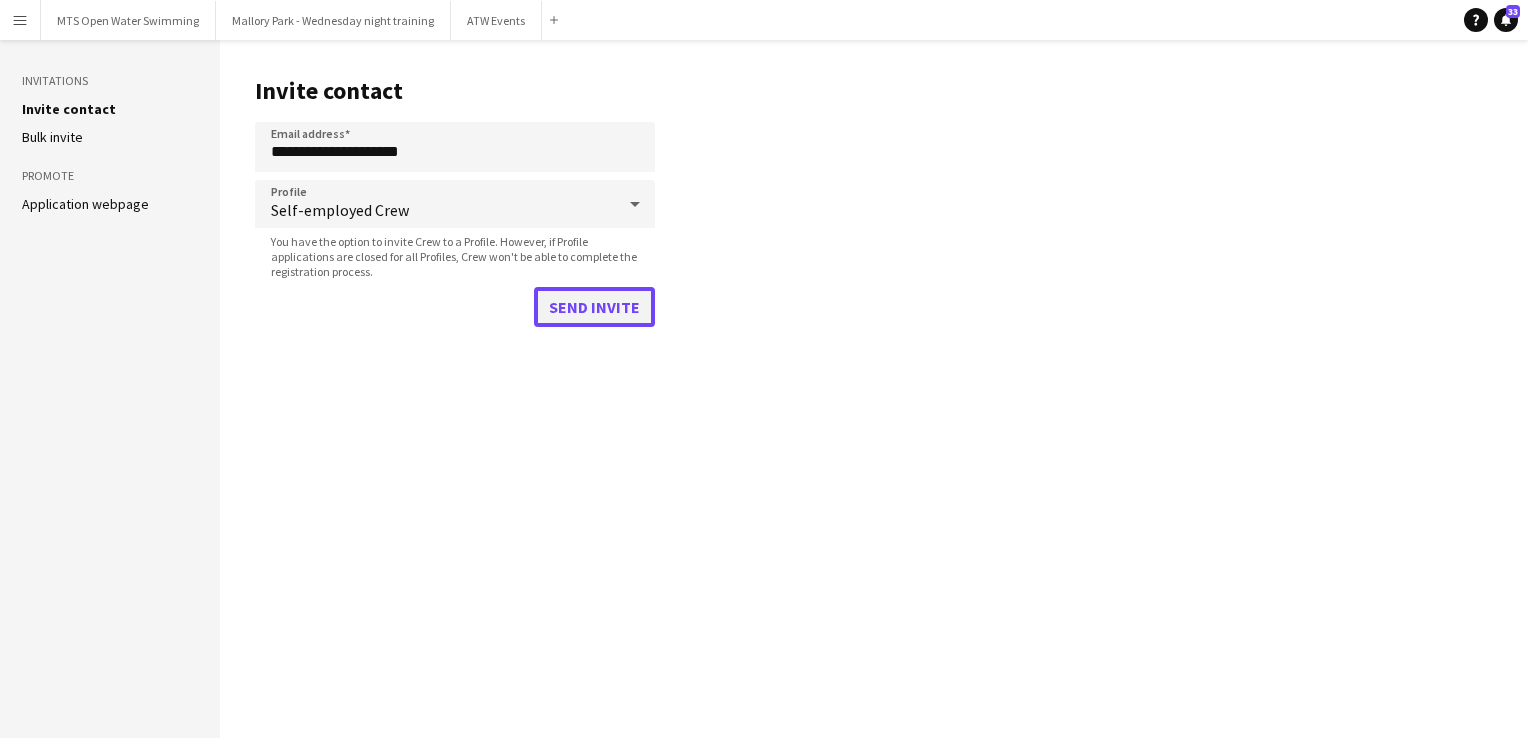 click on "Send invite" 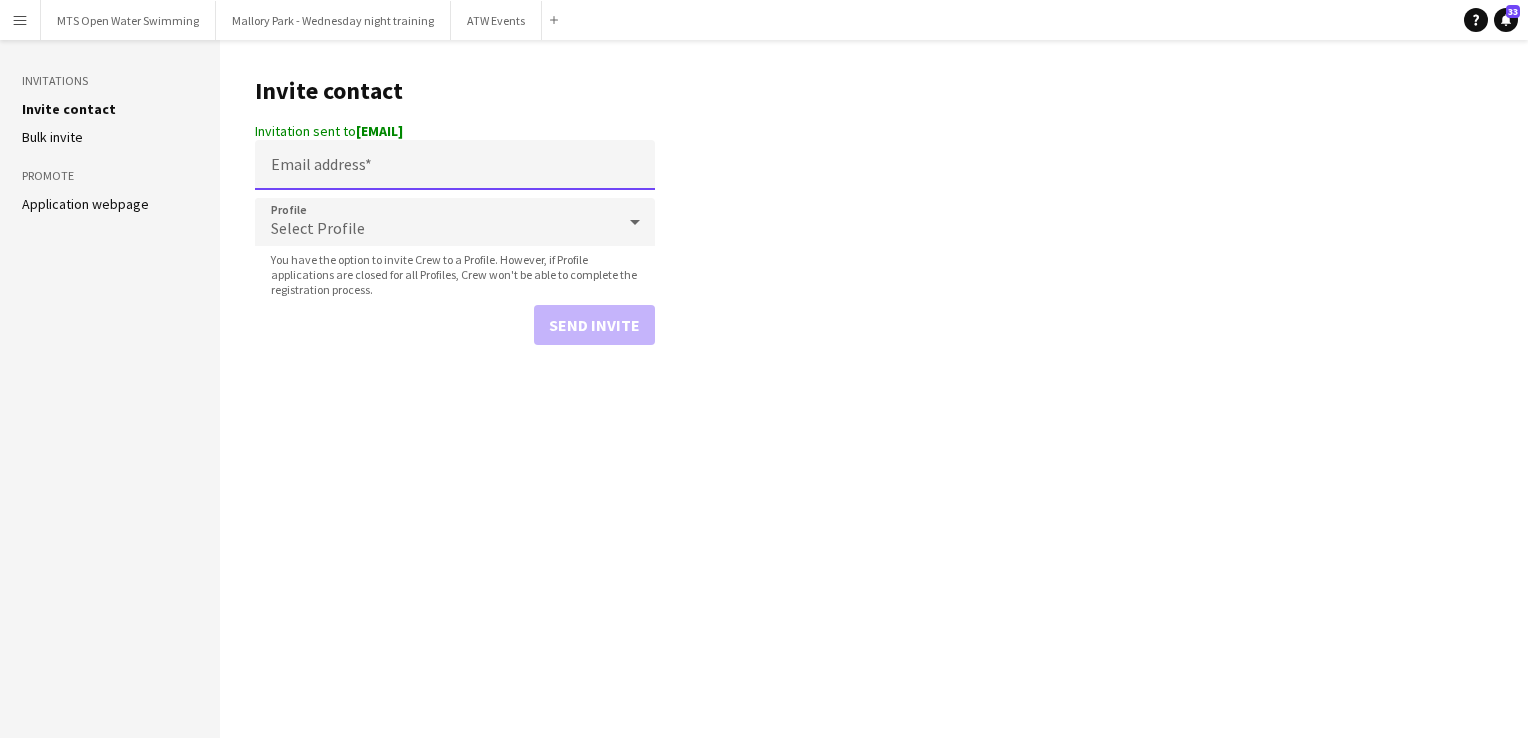 click on "Email address" at bounding box center (455, 165) 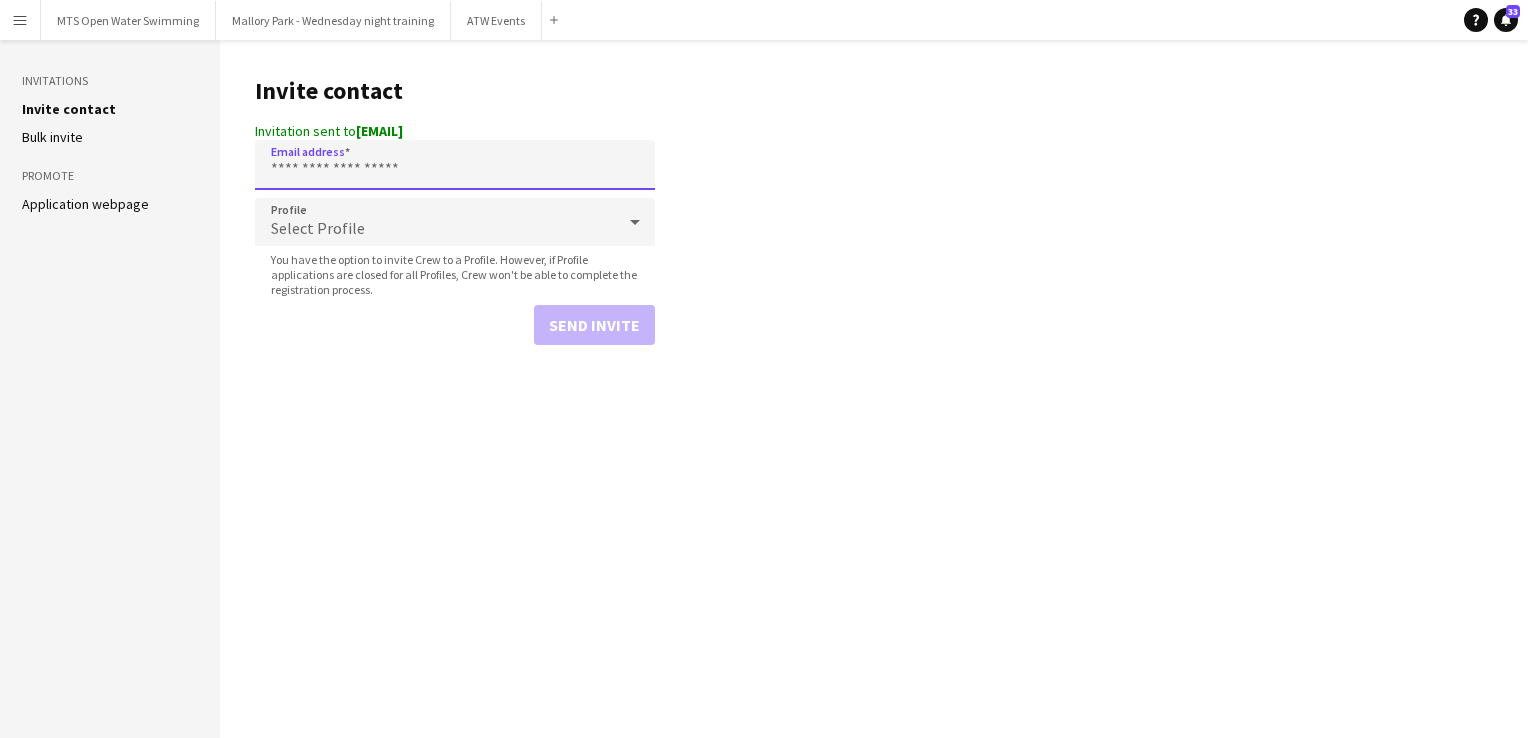 paste on "**********" 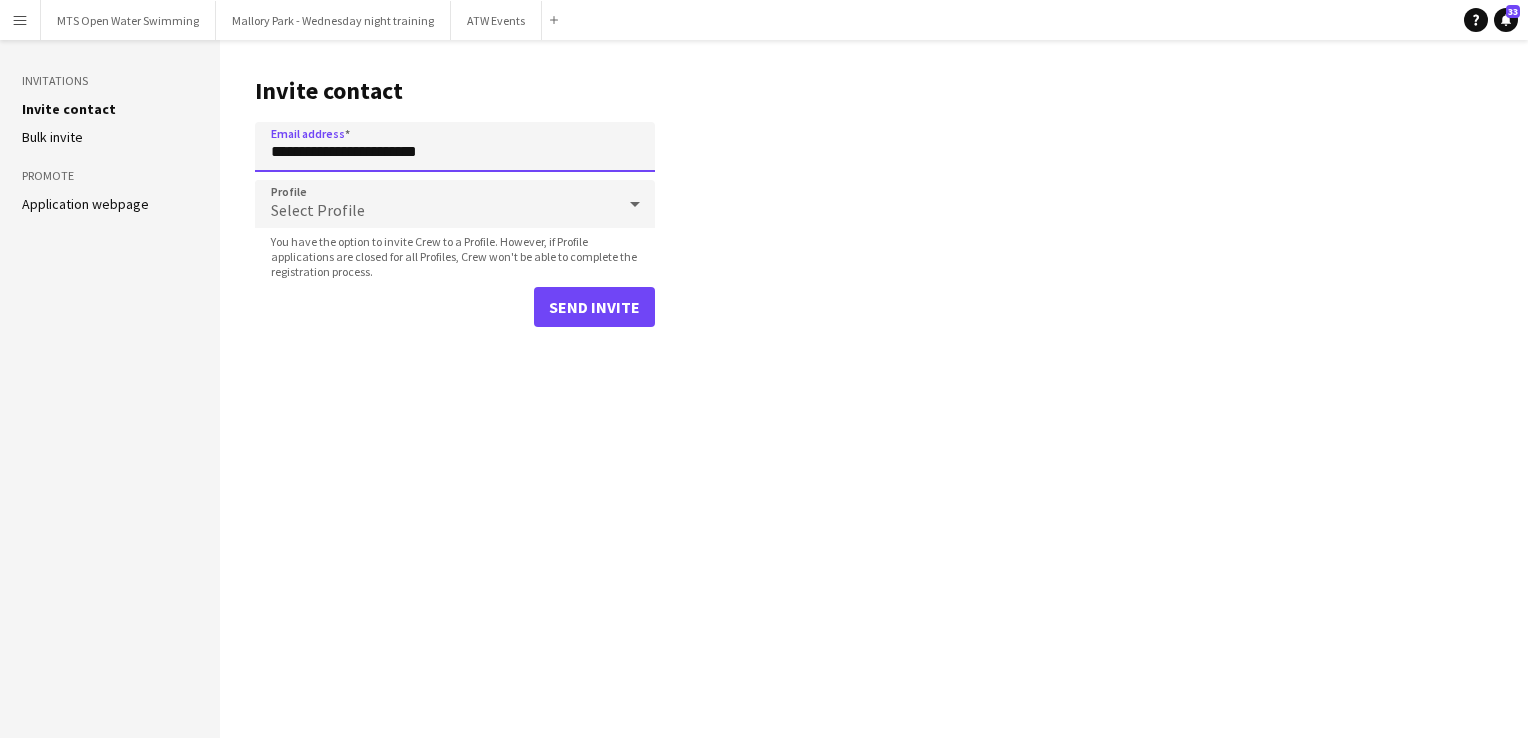 type on "**********" 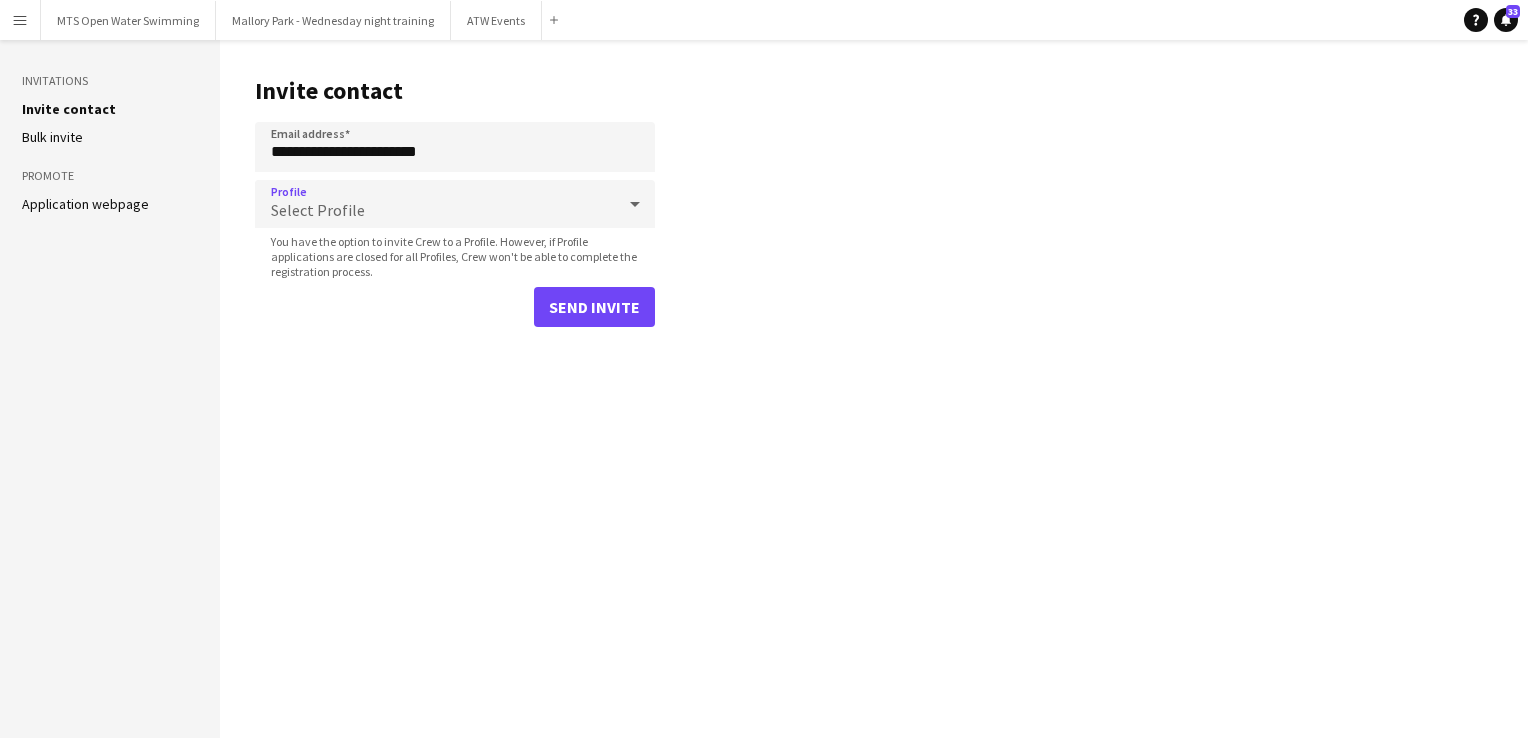 click on "Select Profile" at bounding box center [318, 210] 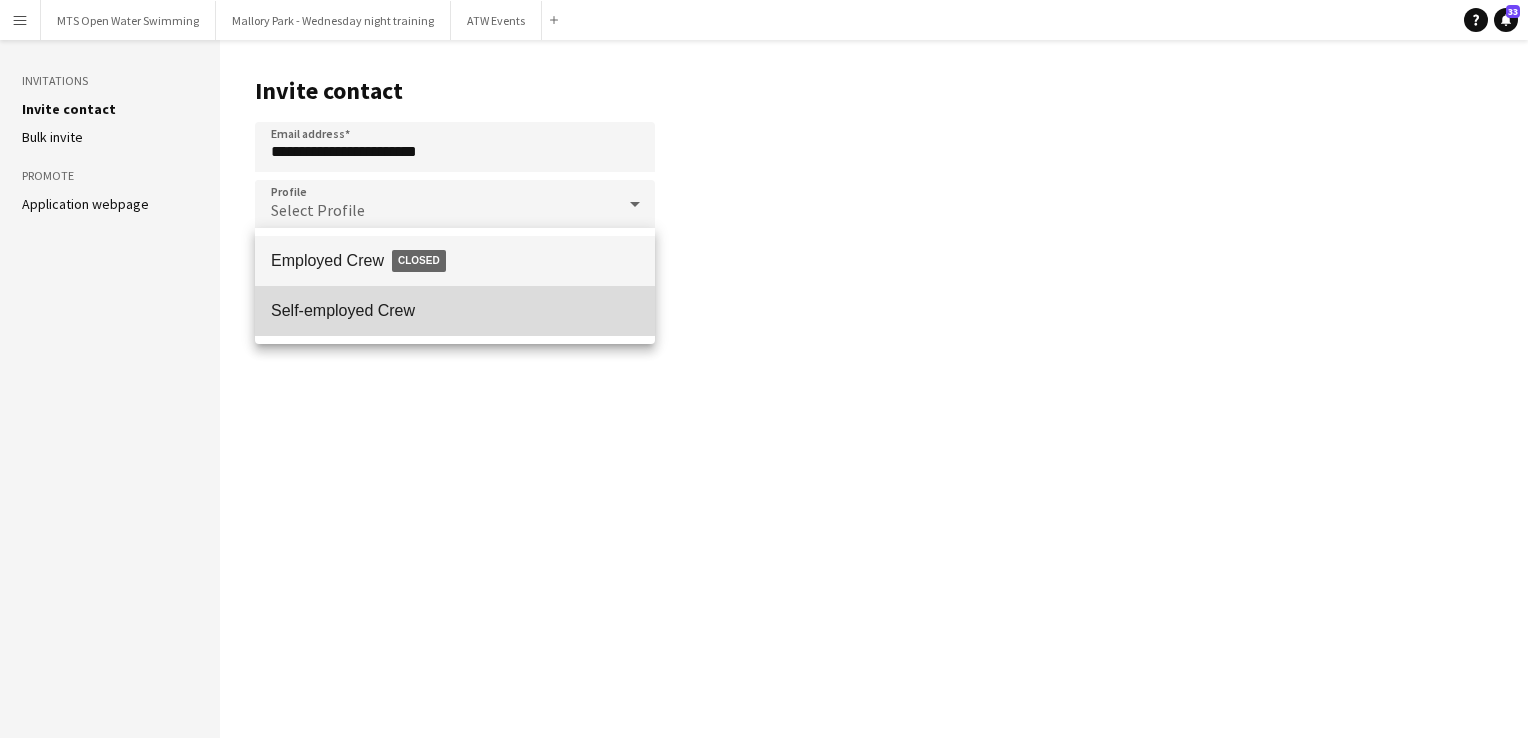 click on "Self-employed Crew" at bounding box center [455, 310] 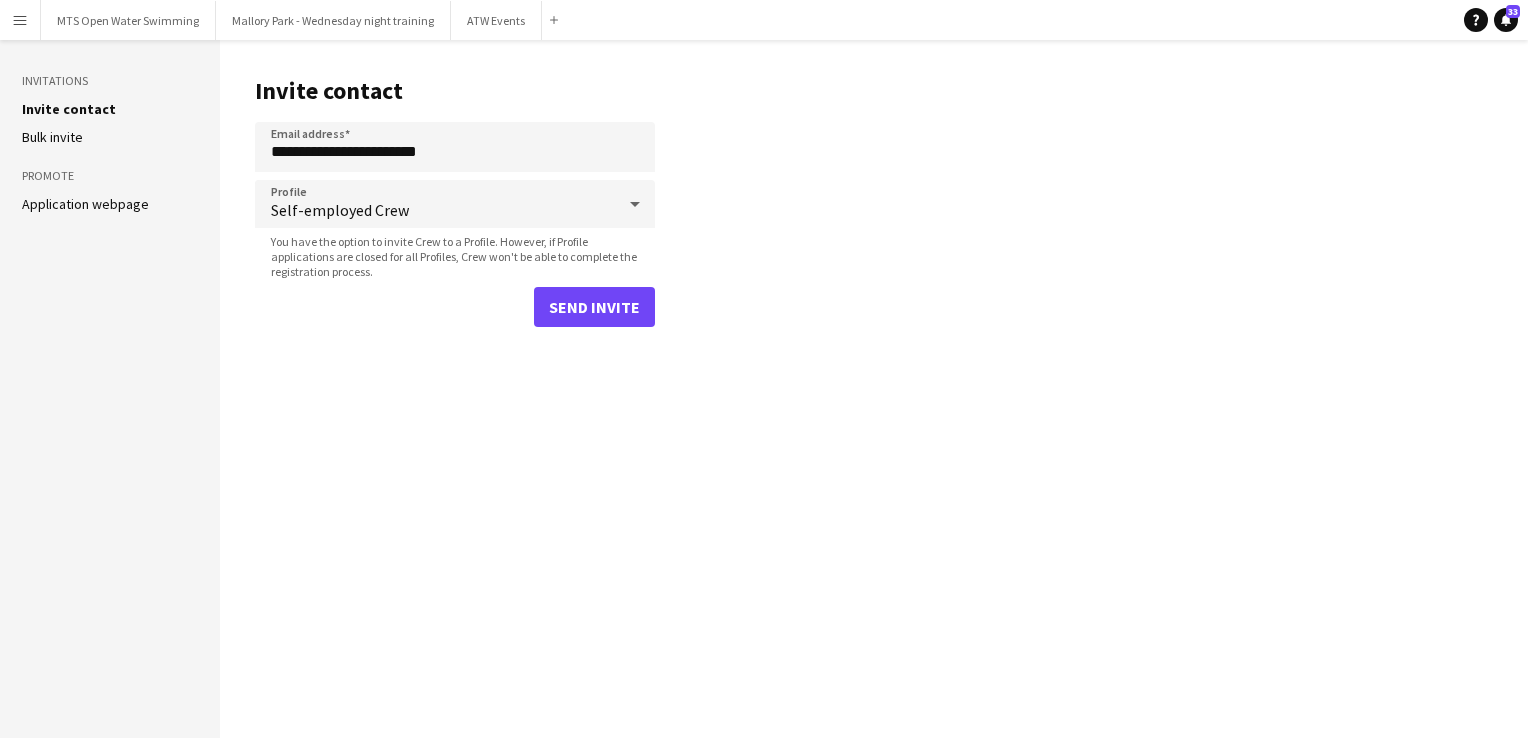 click on "**********" 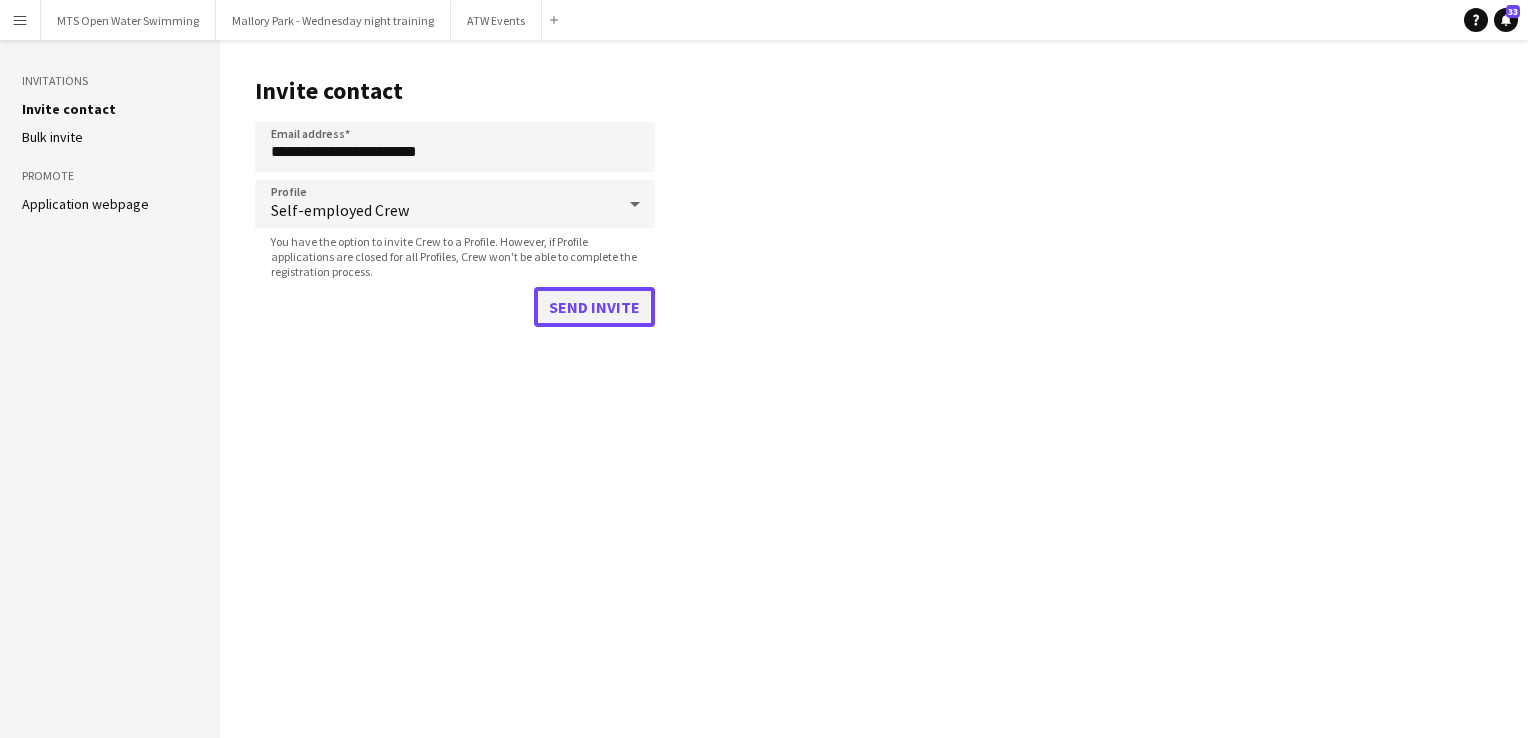 click on "Send invite" 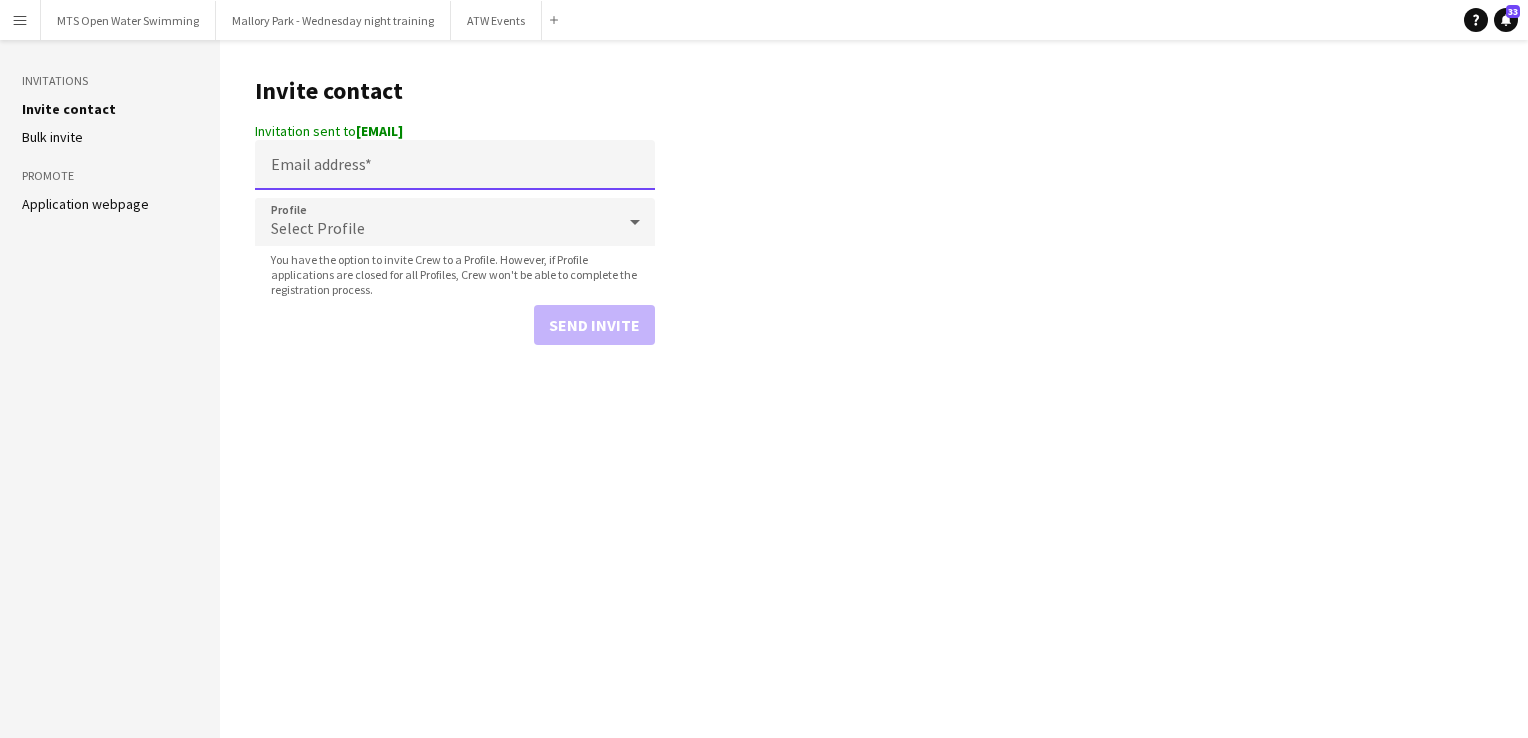 click on "Email address" at bounding box center [455, 165] 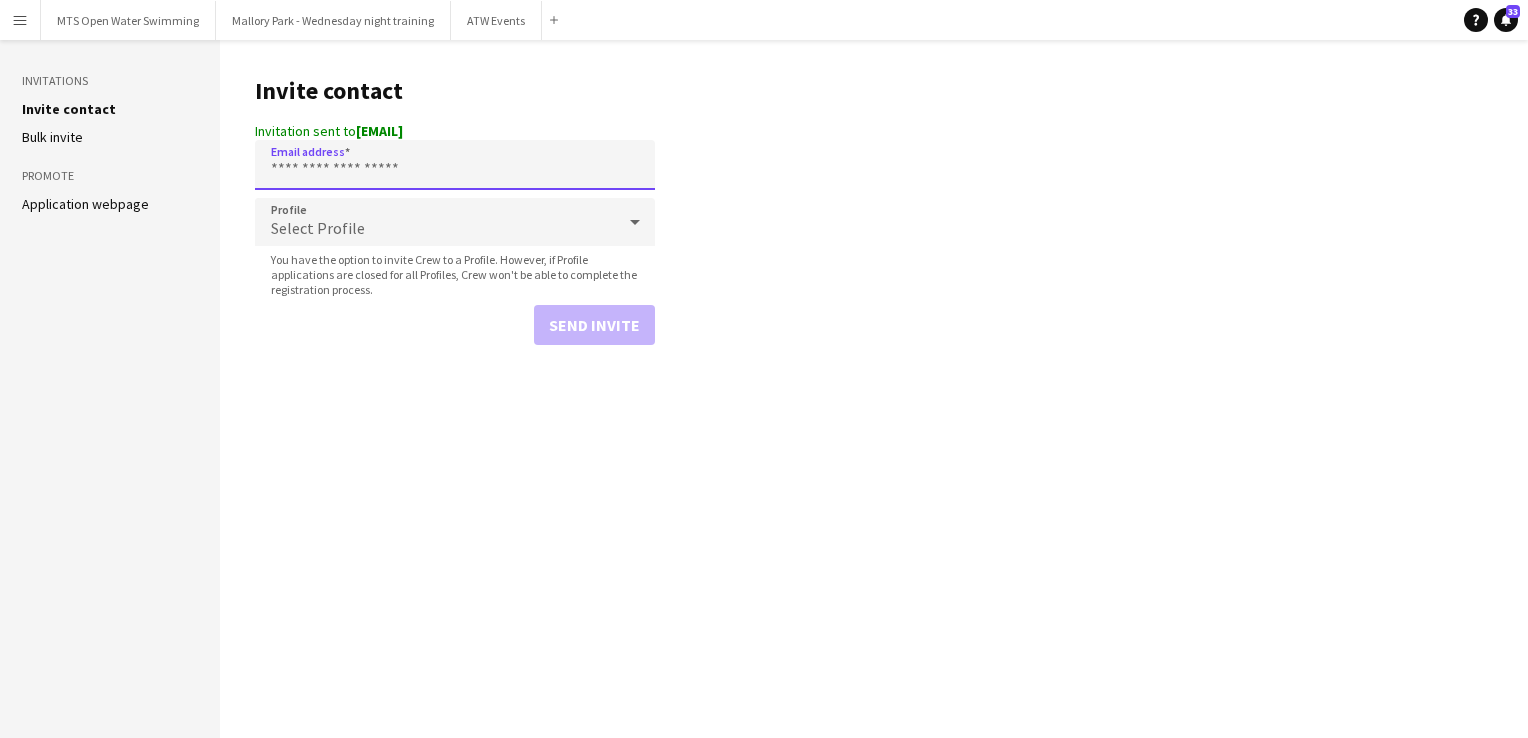paste on "**********" 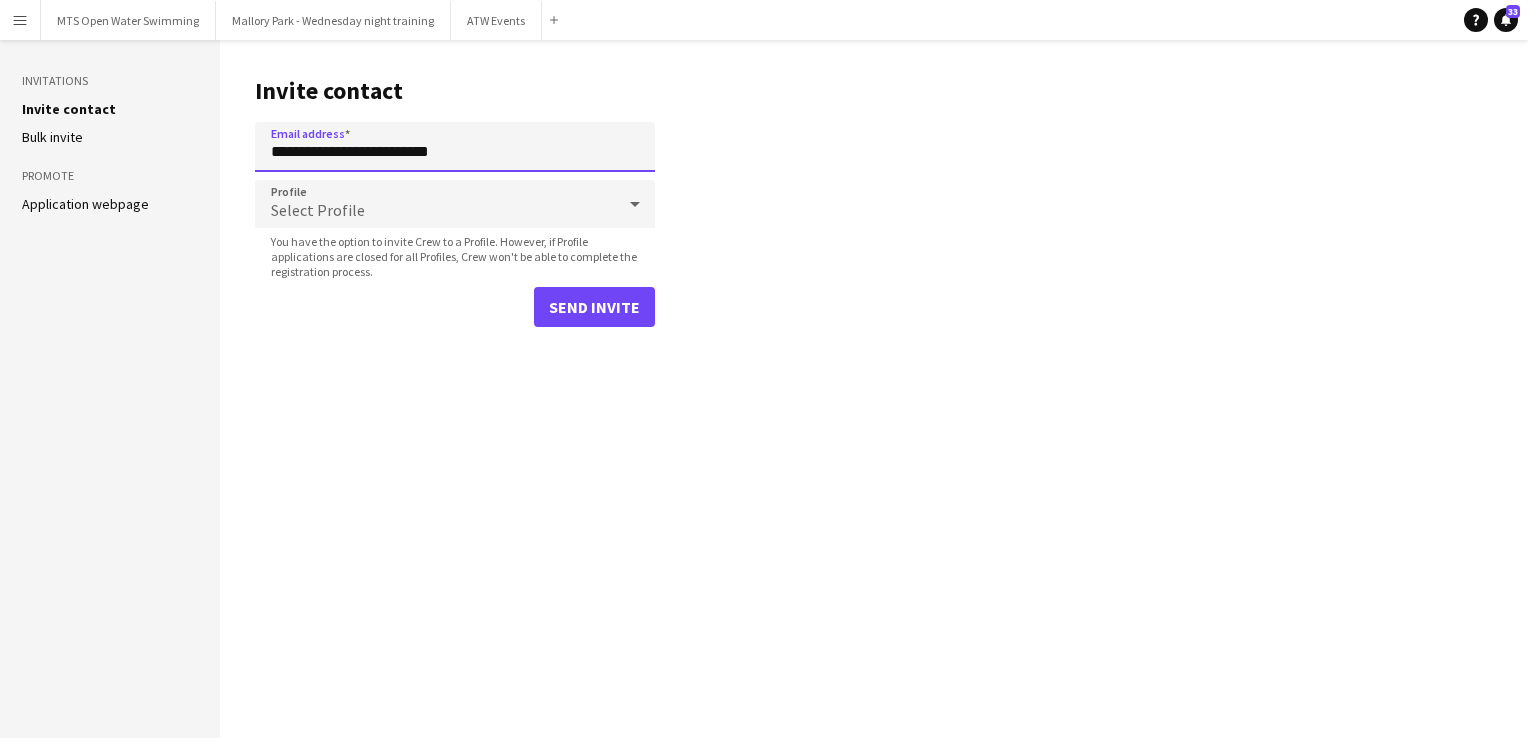 type on "**********" 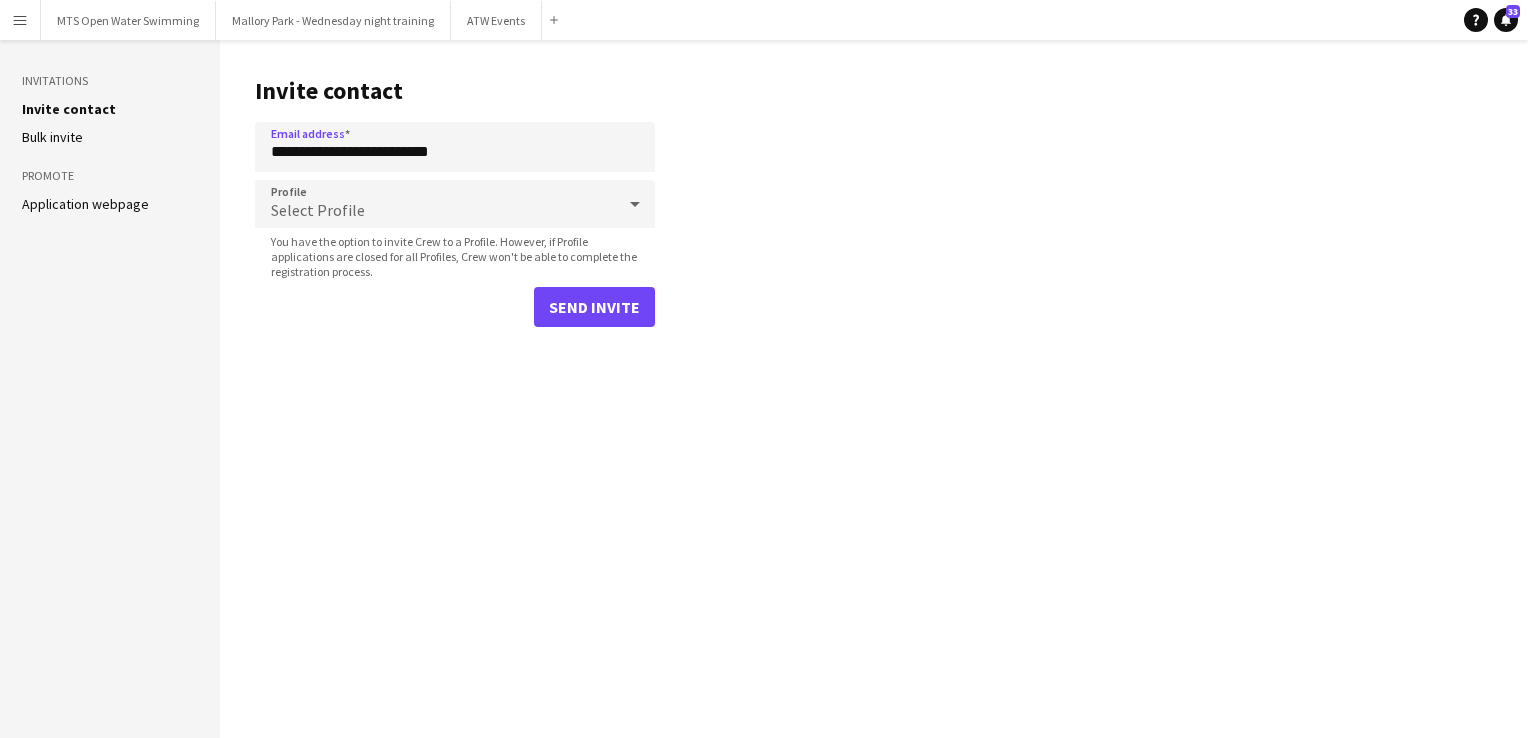 click on "Select Profile" at bounding box center [435, 204] 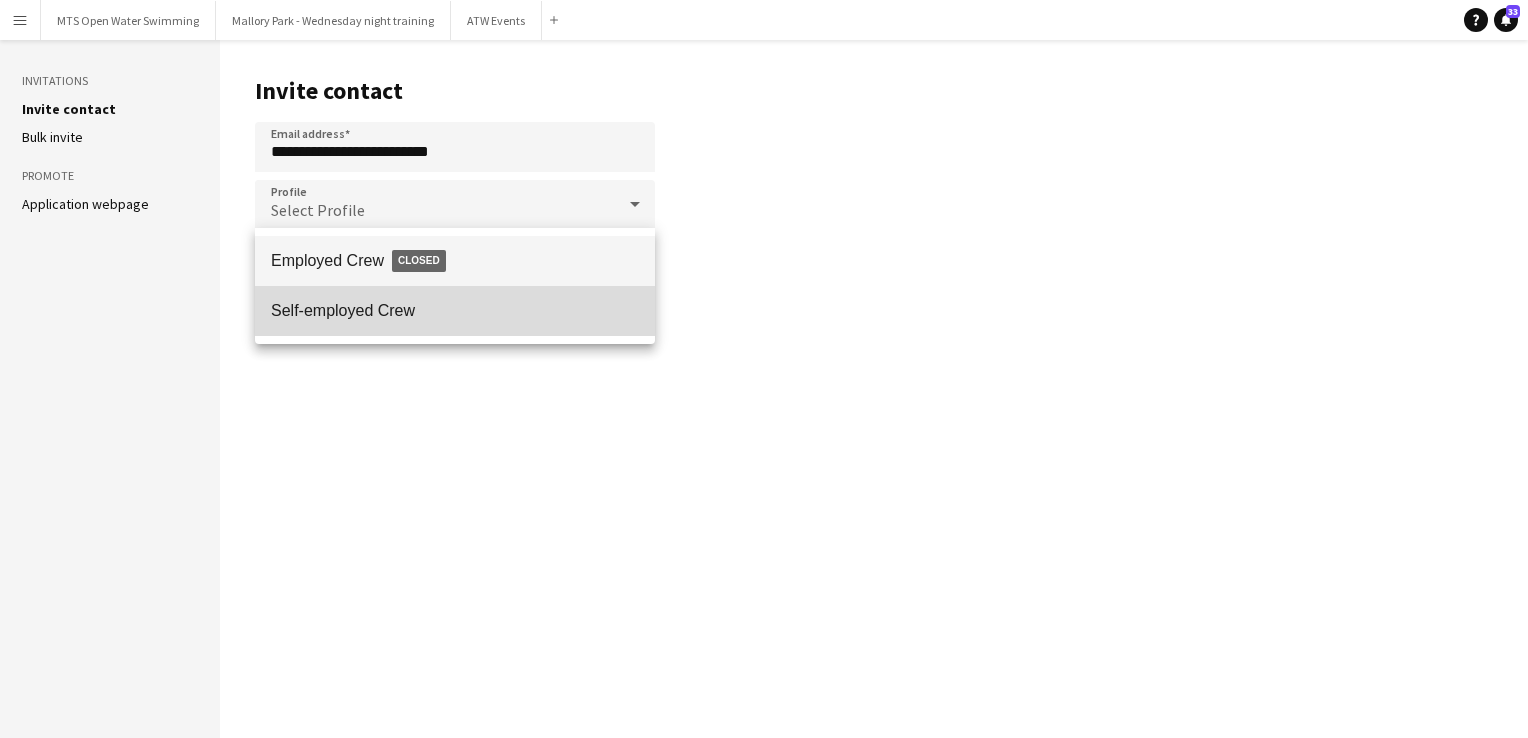 click on "Self-employed Crew" at bounding box center (455, 310) 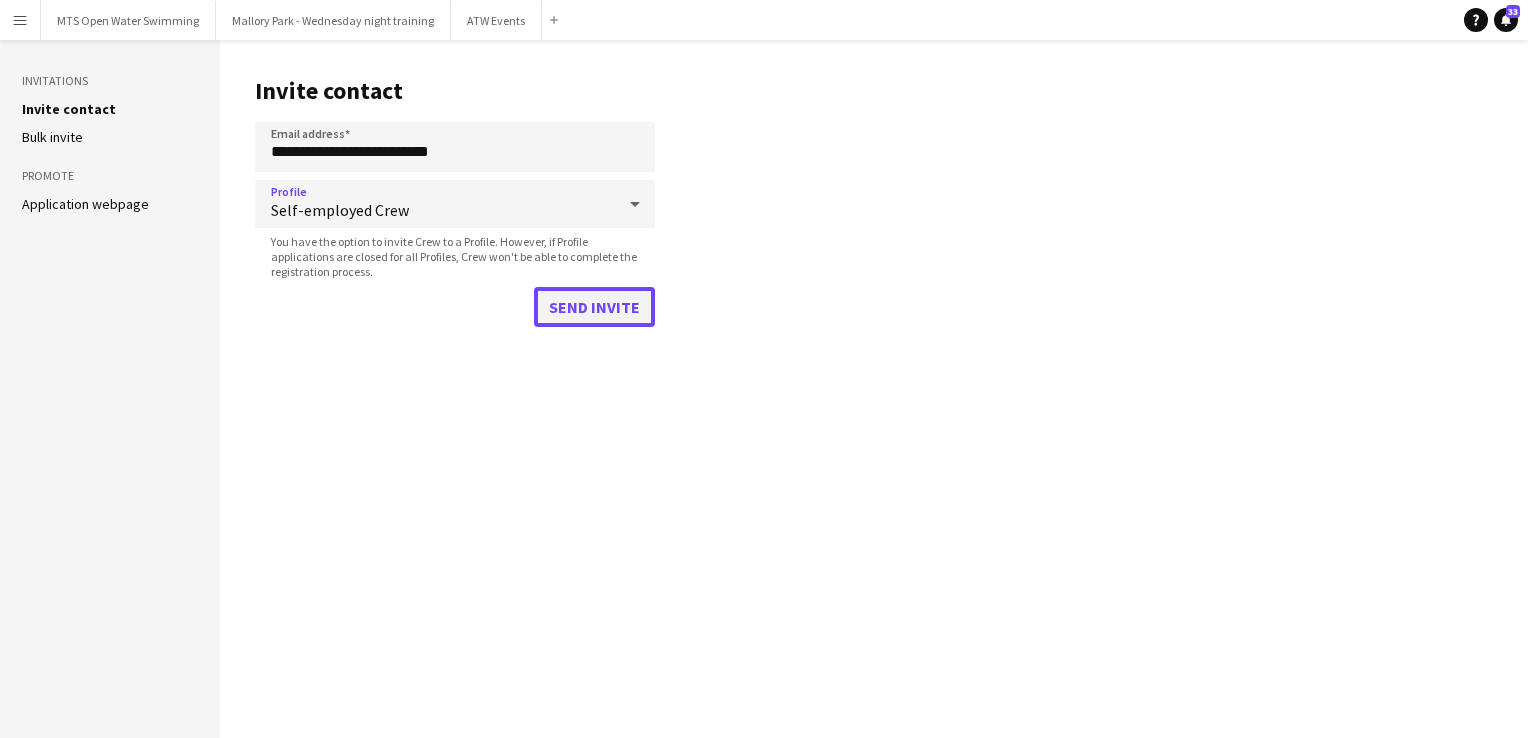 click on "Send invite" 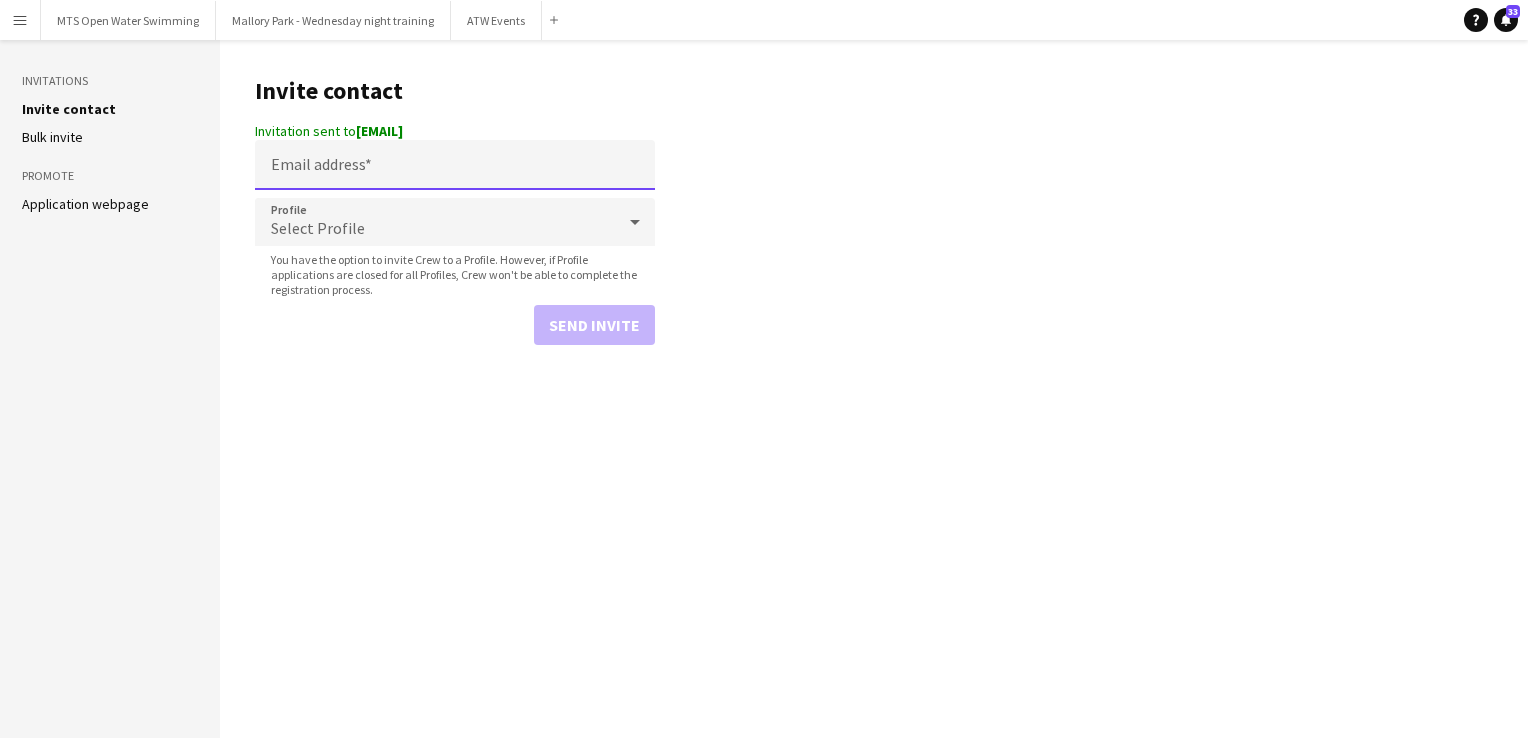 click on "Email address" at bounding box center (455, 165) 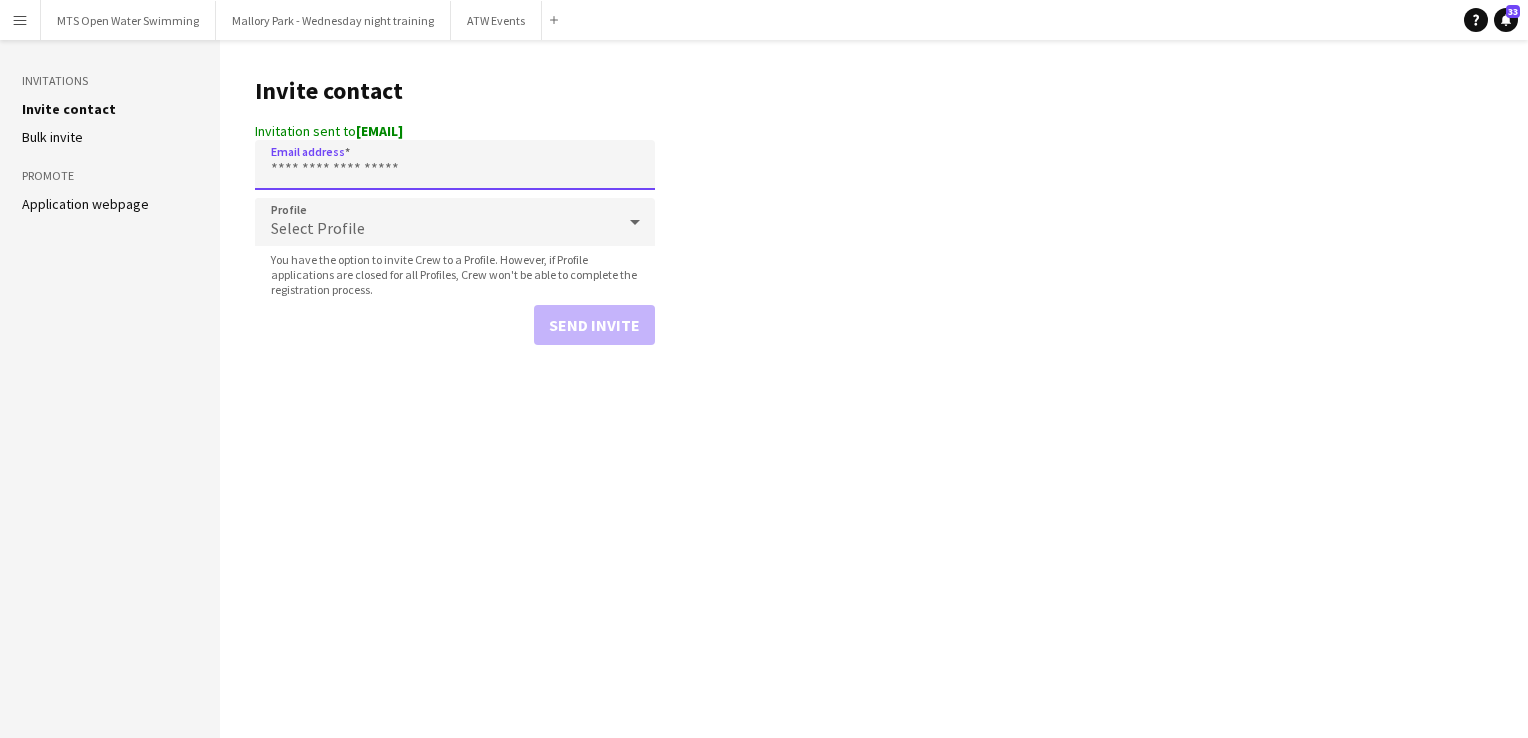 paste on "**********" 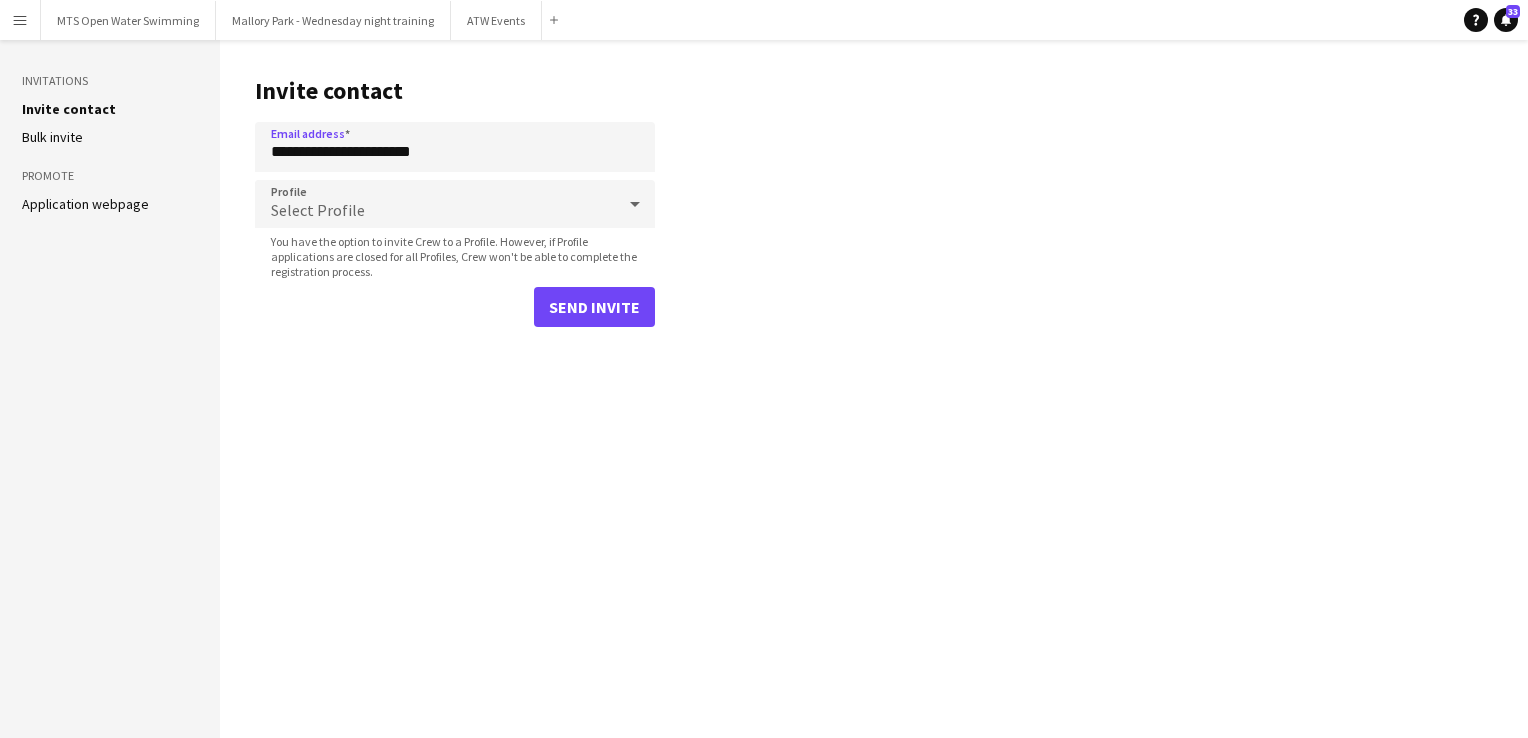 click on "Select Profile" at bounding box center [318, 210] 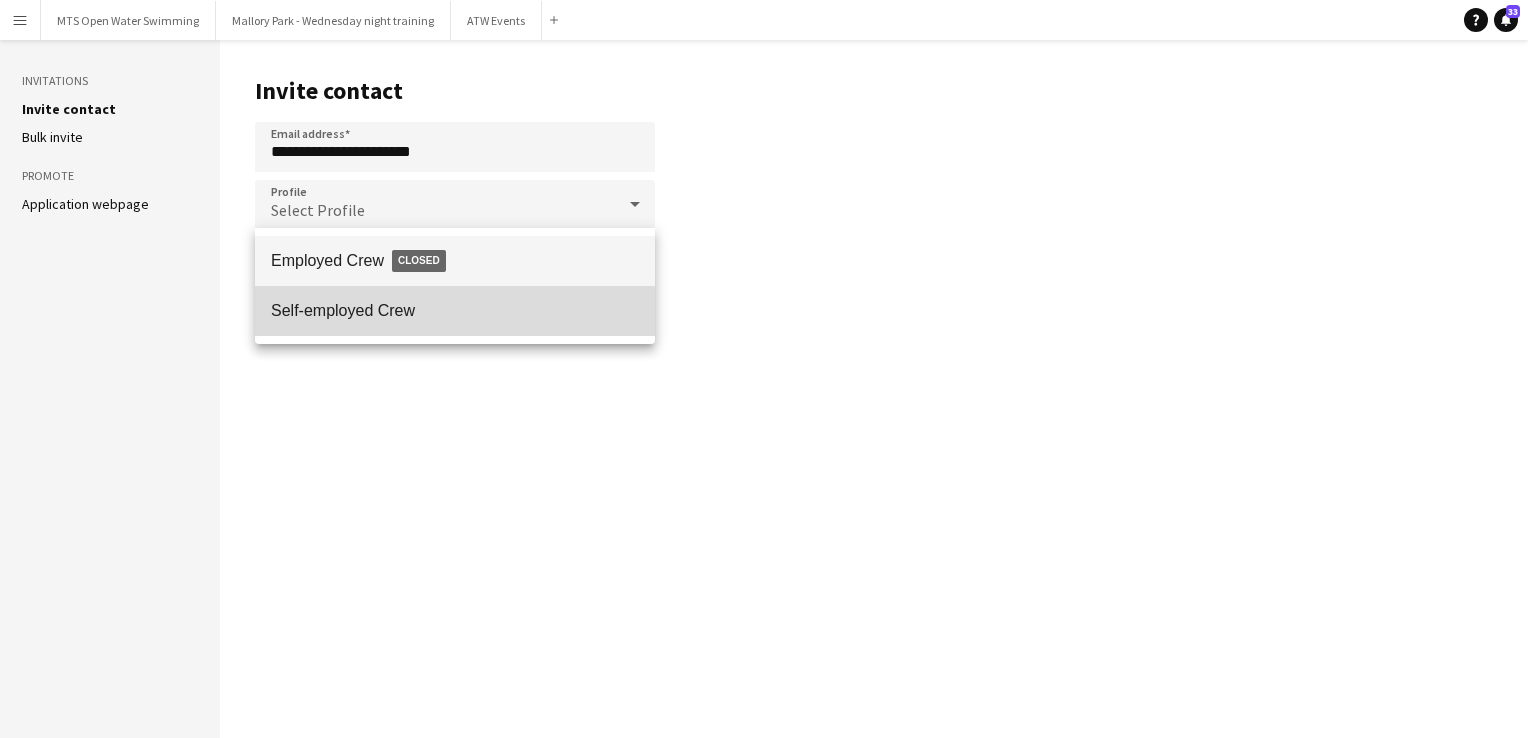 click on "Self-employed Crew" at bounding box center [455, 311] 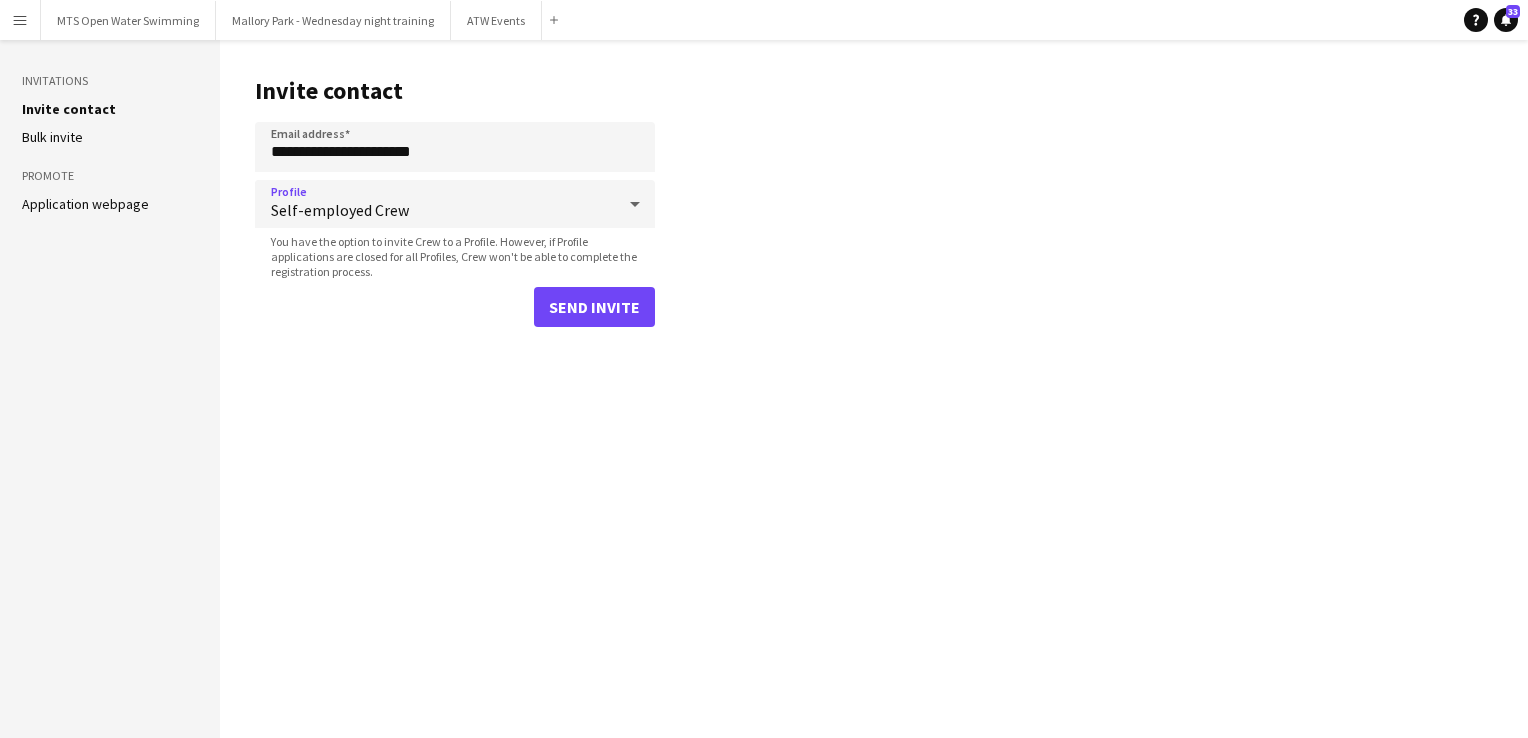 click on "**********" 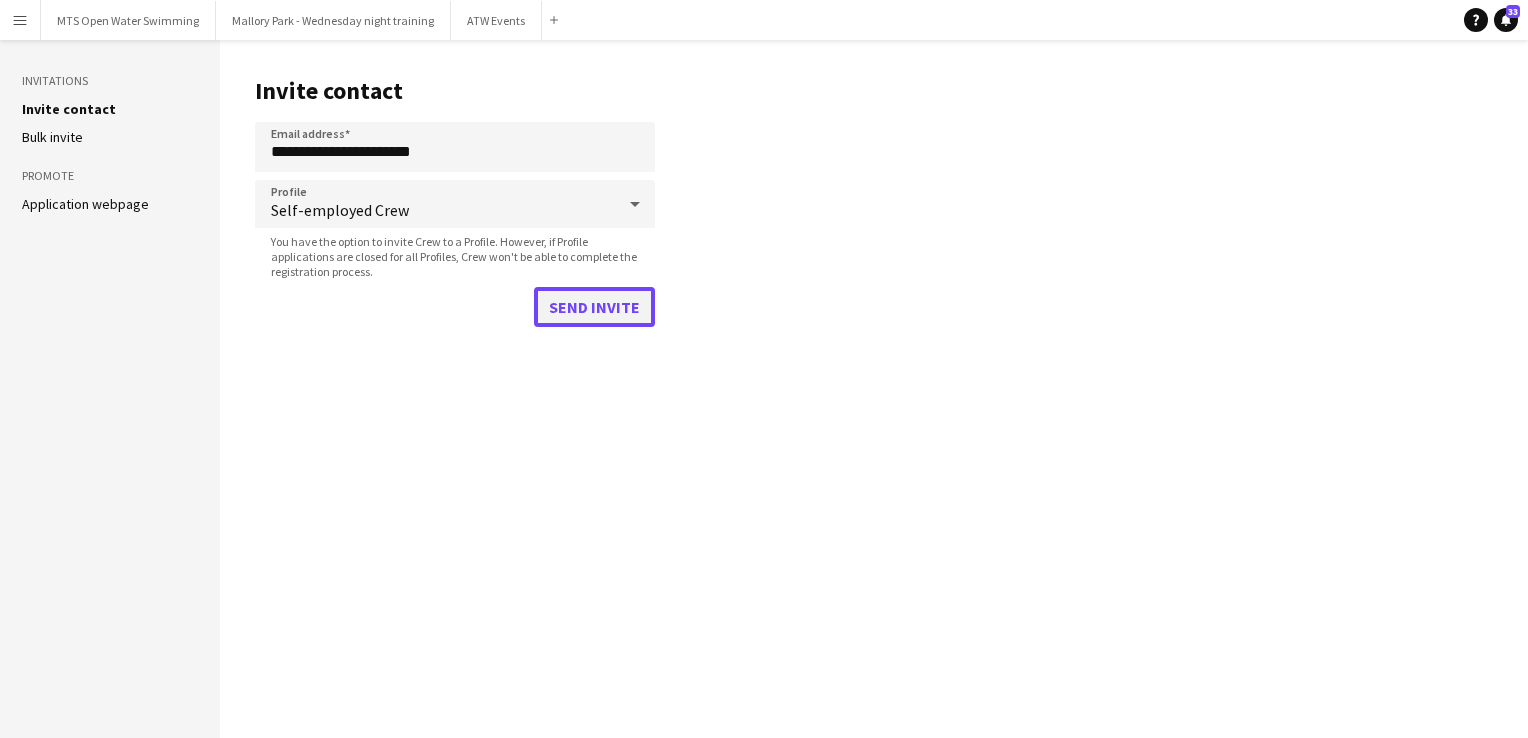 click on "Send invite" 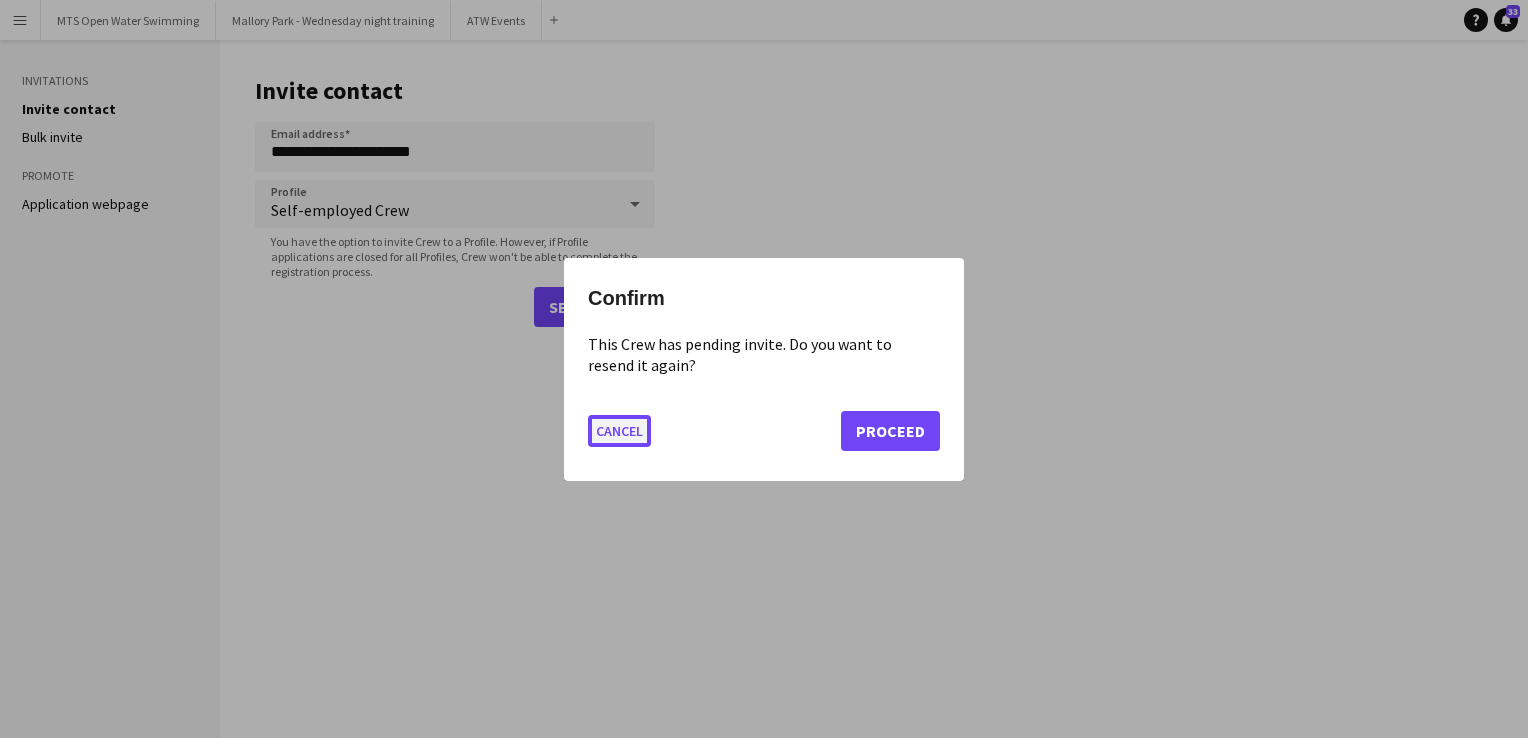 click on "Cancel" 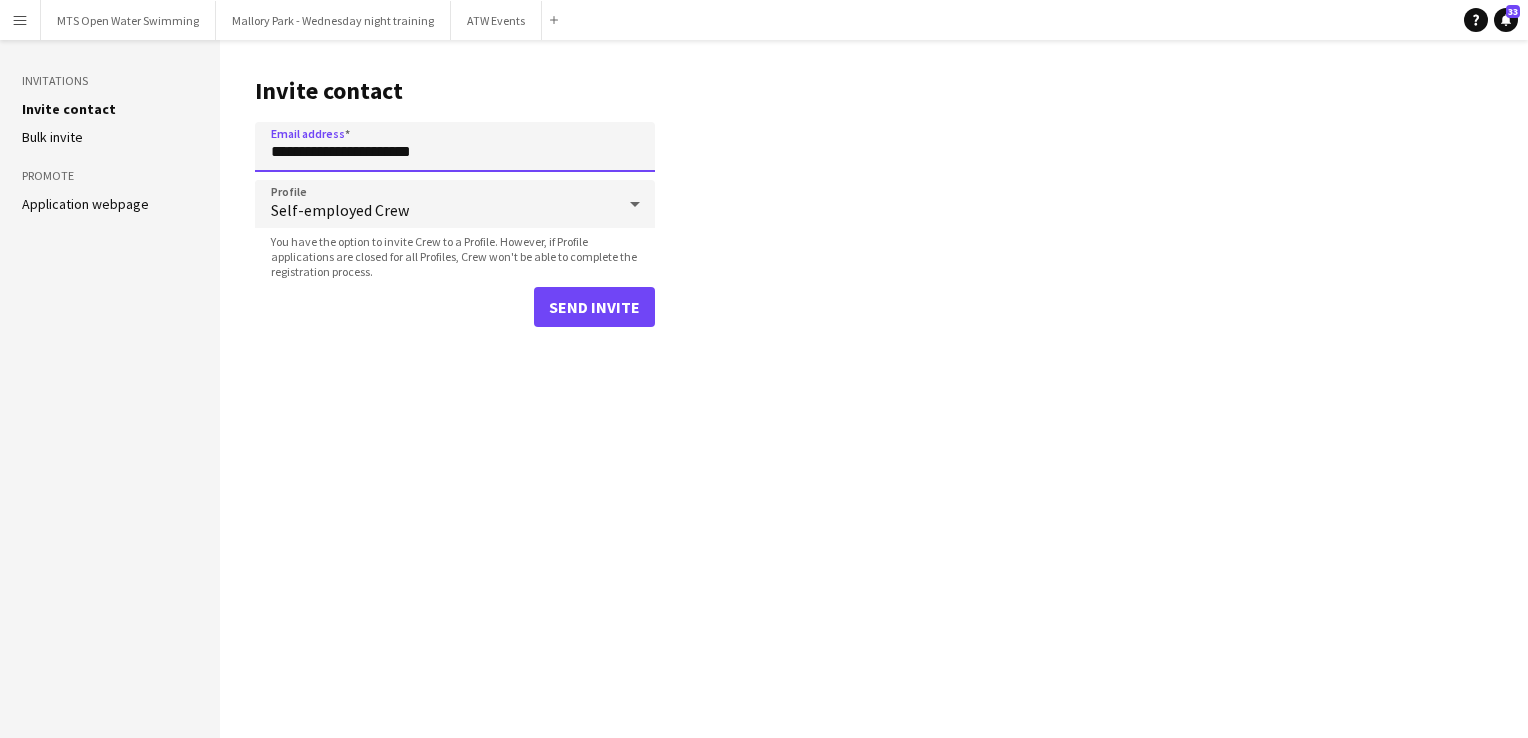 drag, startPoint x: 484, startPoint y: 161, endPoint x: 360, endPoint y: 152, distance: 124.32619 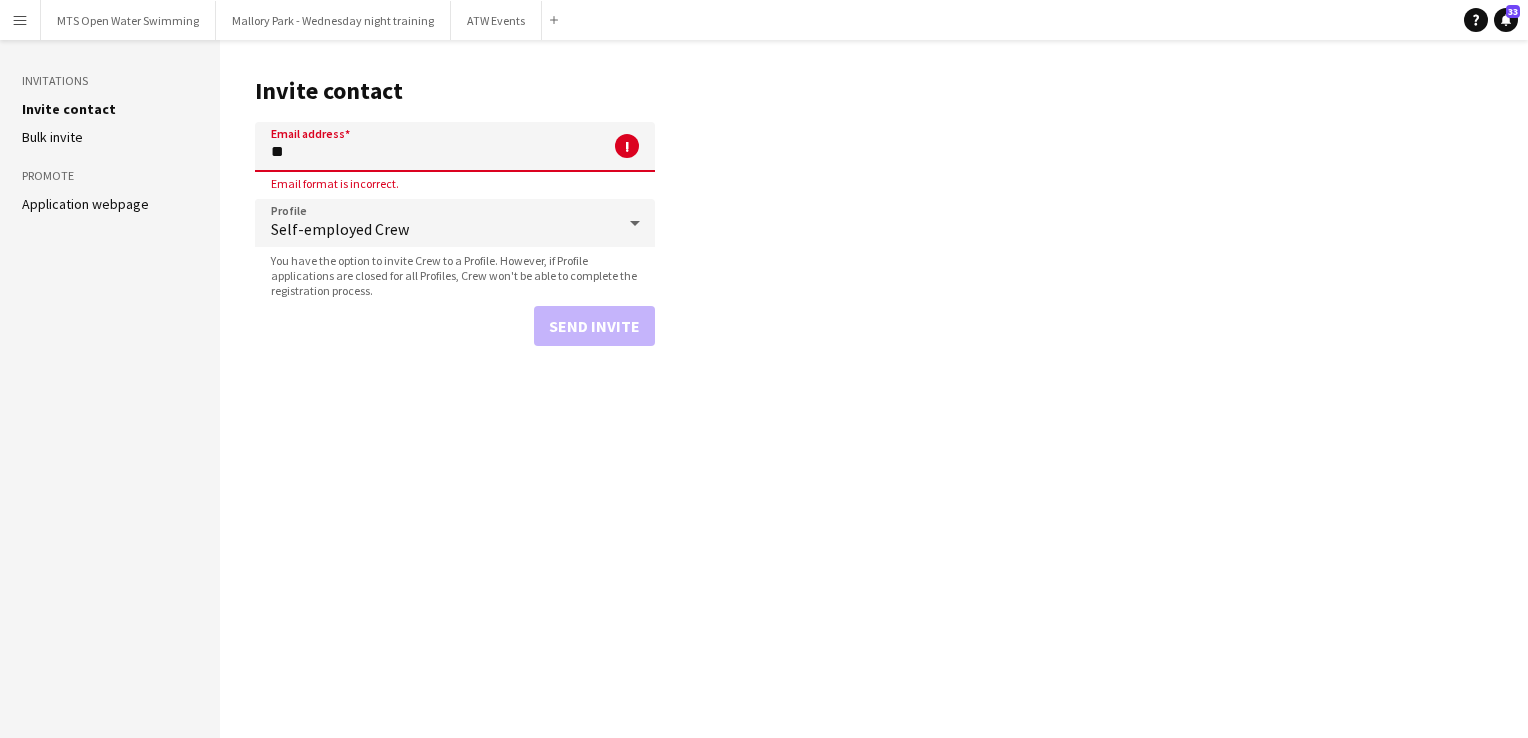type on "*" 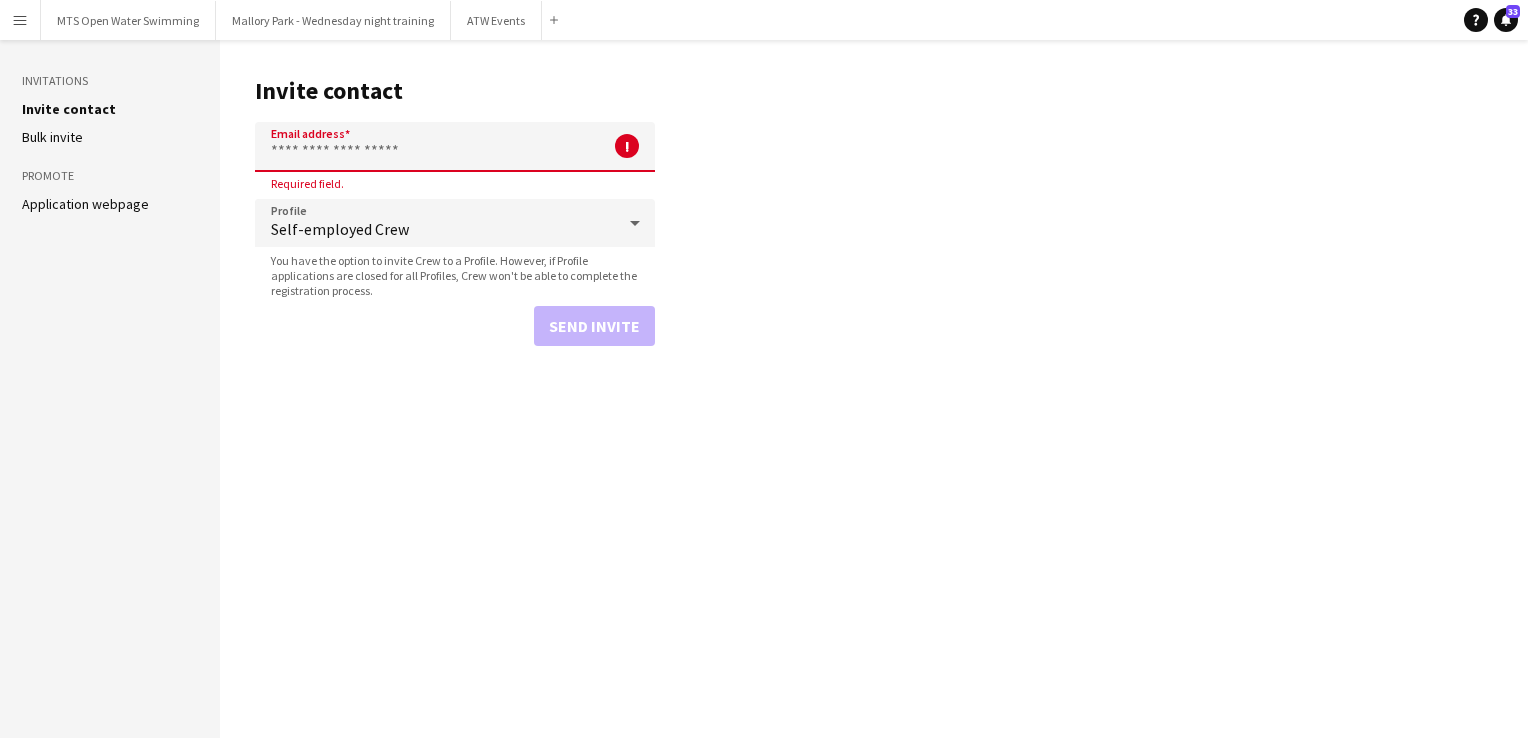 paste on "**********" 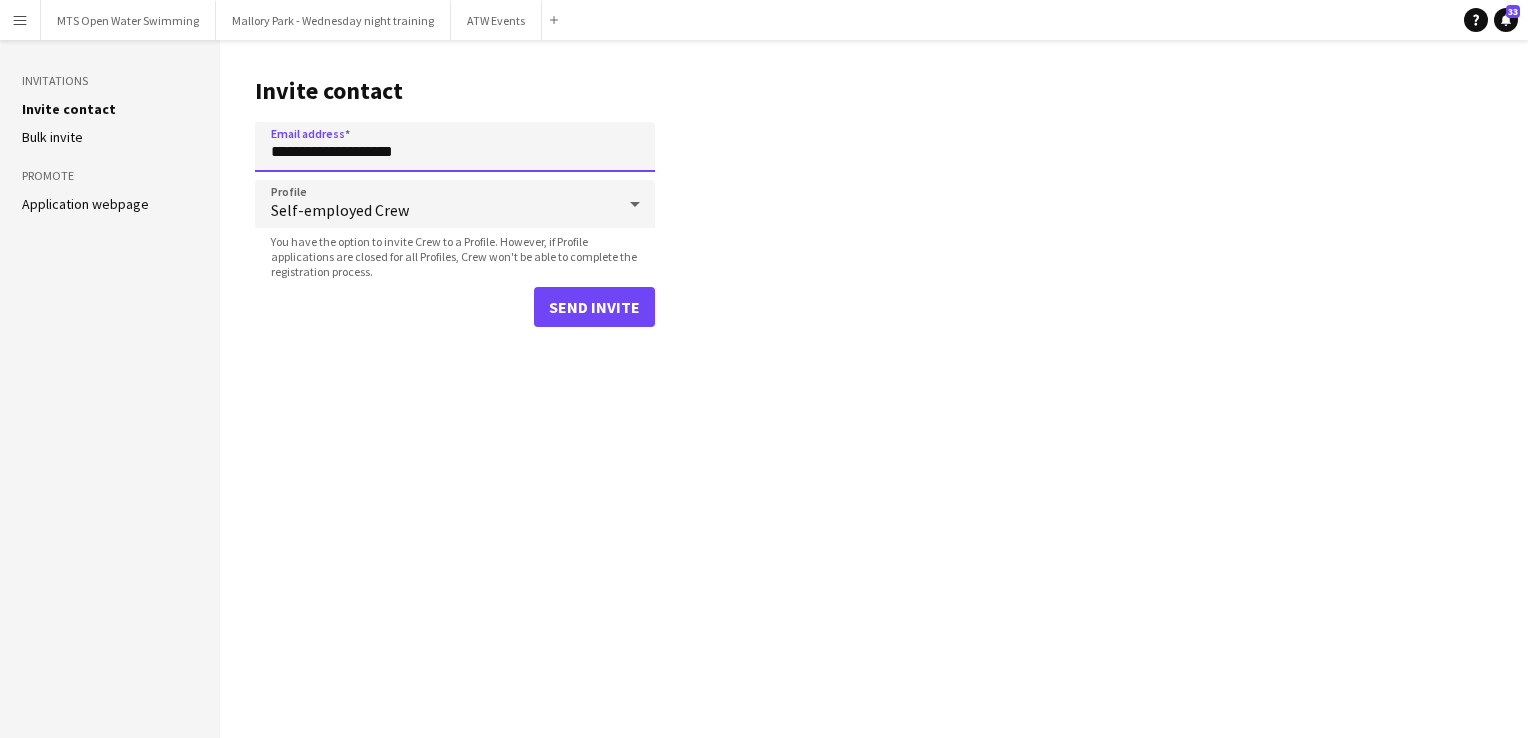 type on "**********" 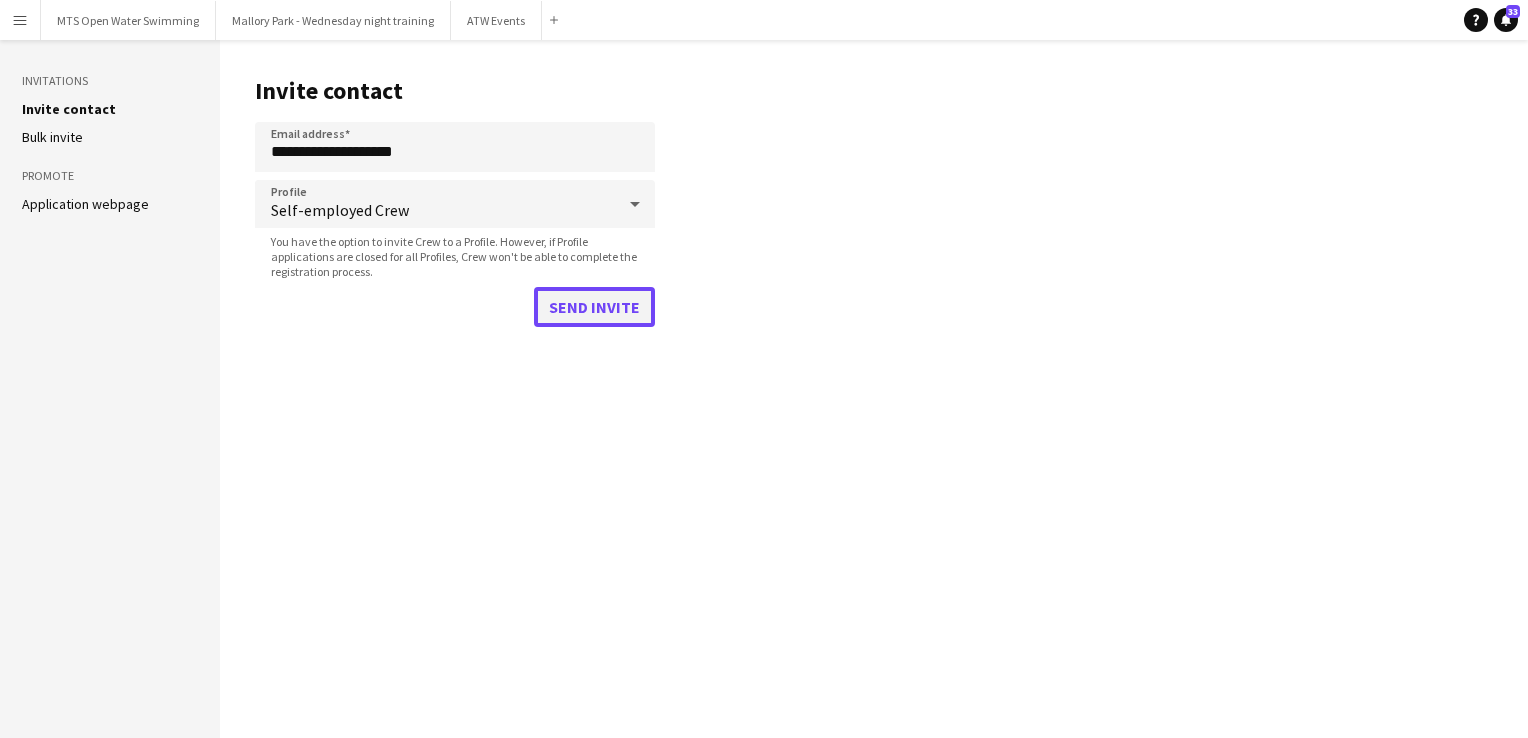 click on "Send invite" 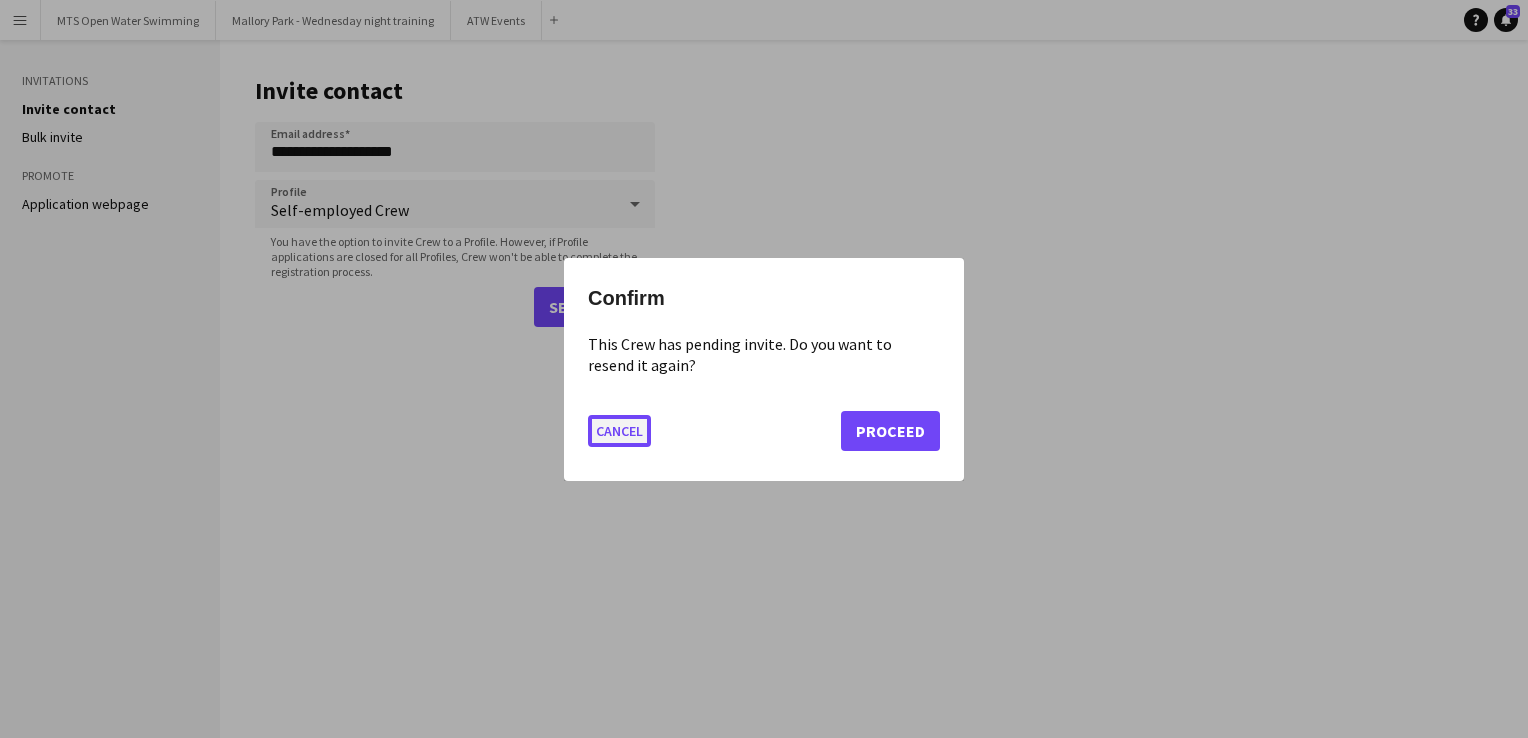 click on "Cancel" 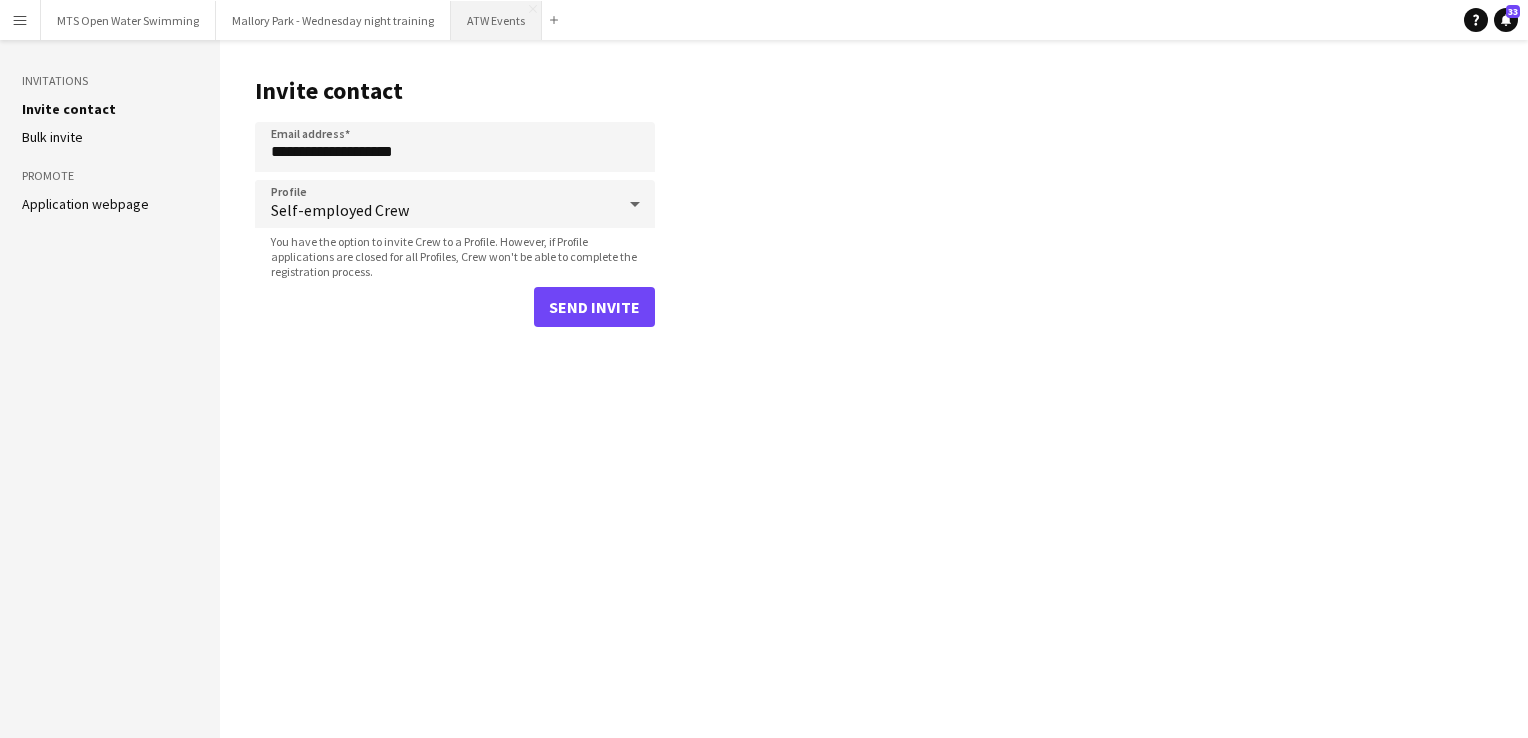 click on "ATW Events
Close" at bounding box center [496, 20] 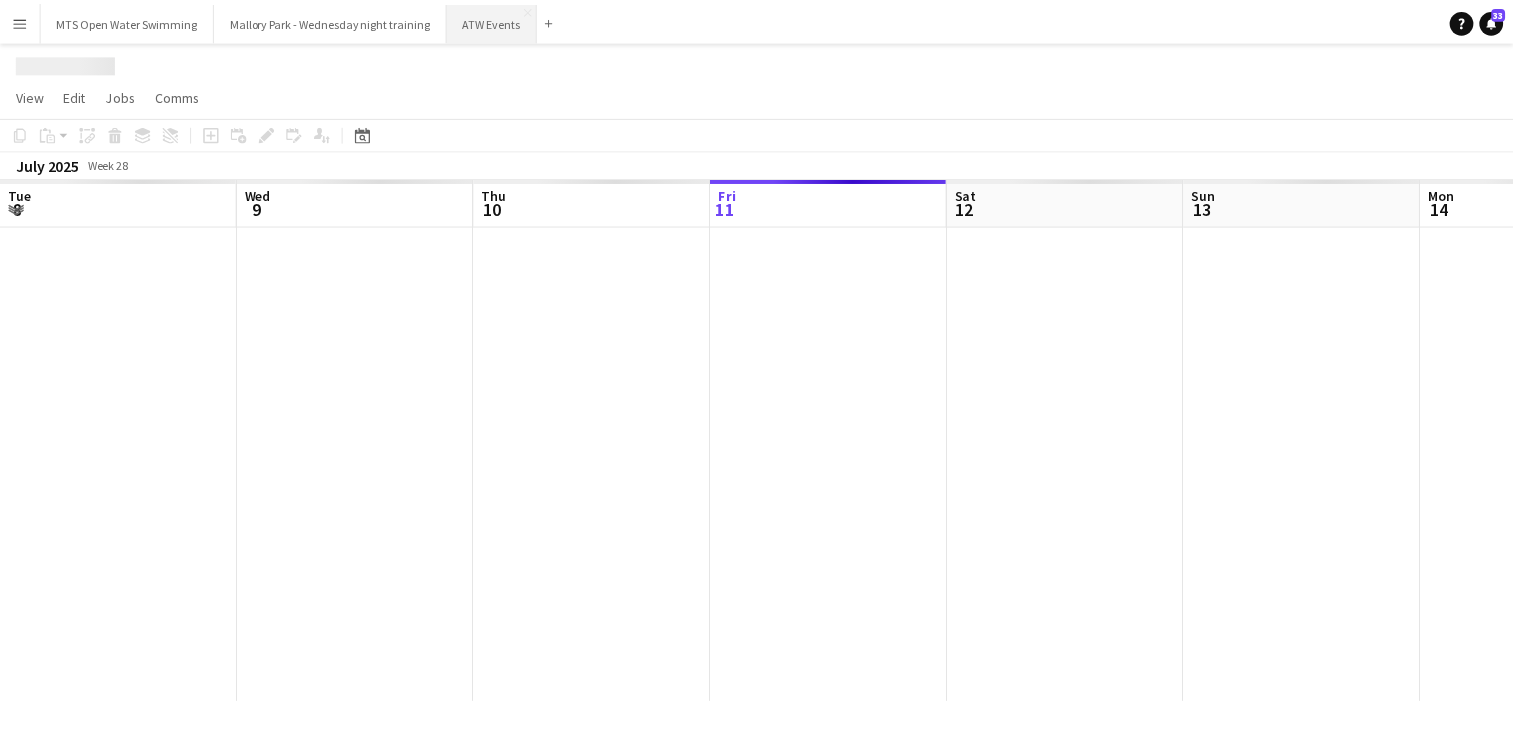 scroll, scrollTop: 0, scrollLeft: 478, axis: horizontal 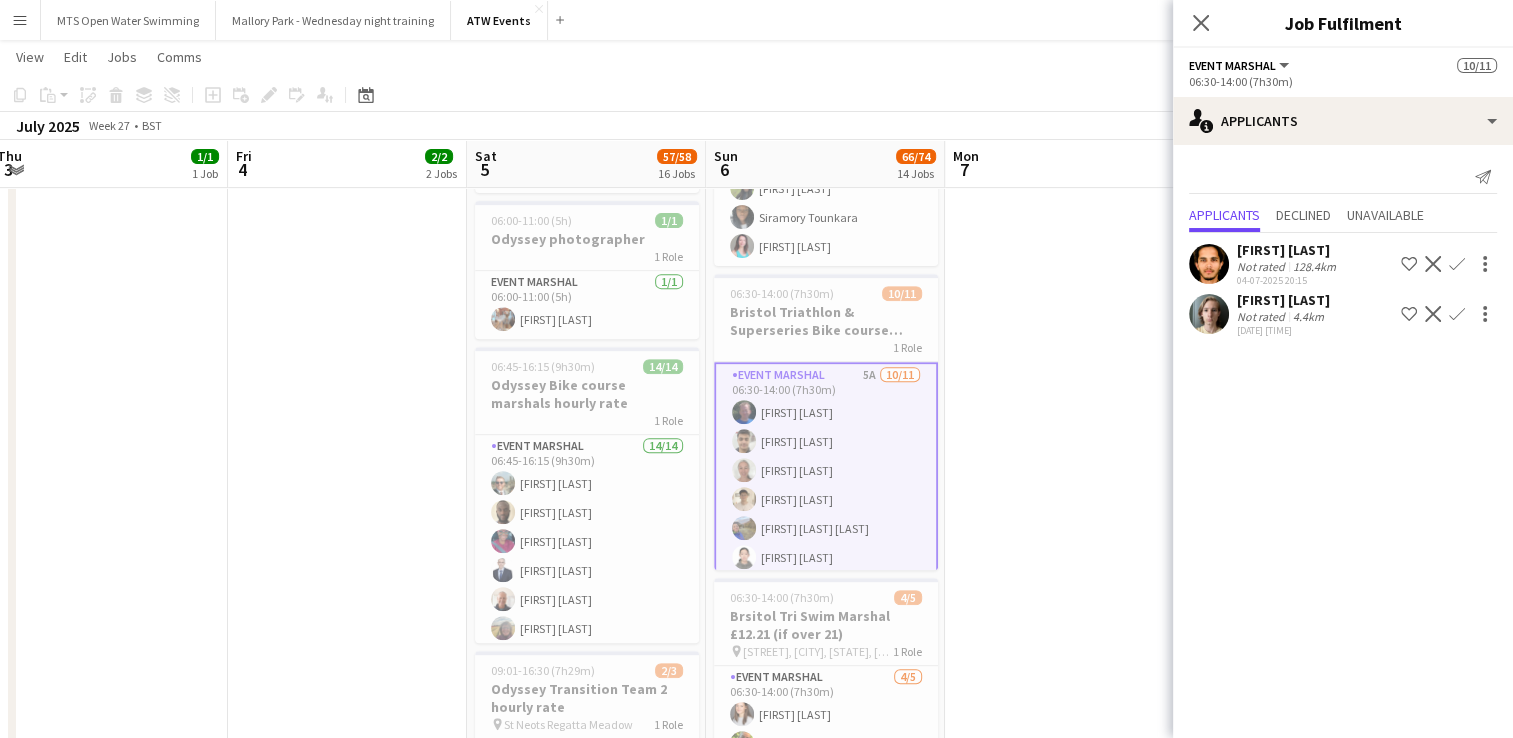 click on "Menu" at bounding box center (20, 20) 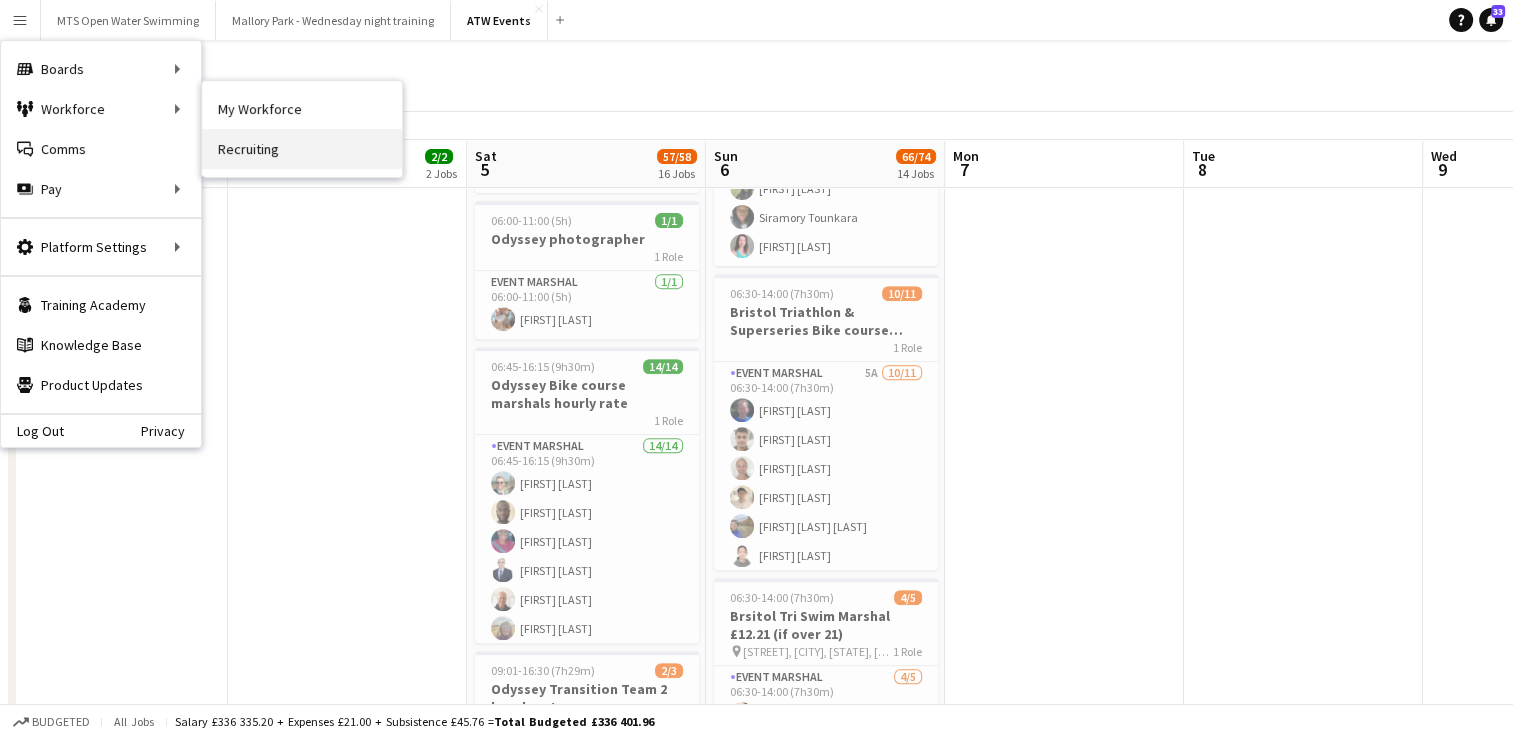 click on "Recruiting" at bounding box center [302, 149] 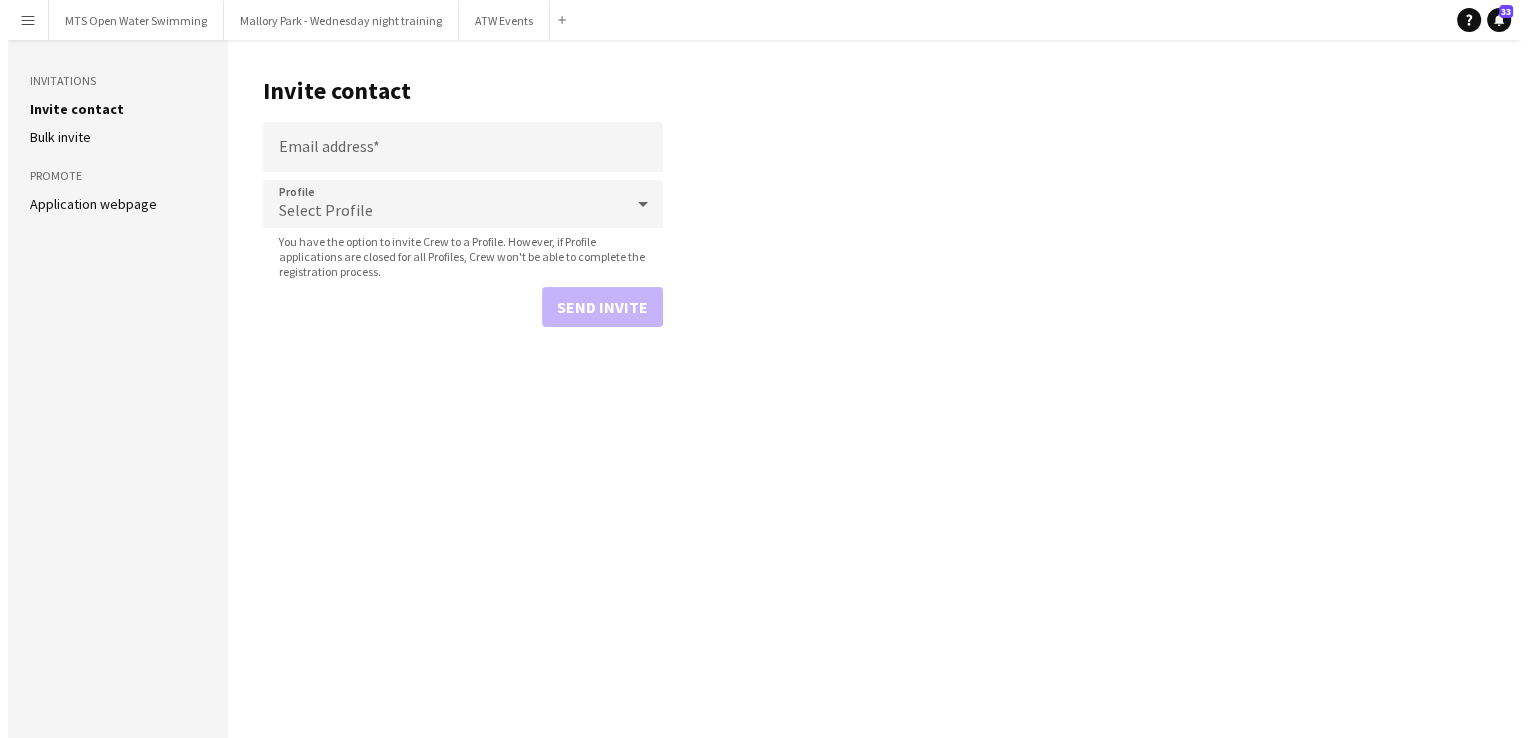 scroll, scrollTop: 0, scrollLeft: 0, axis: both 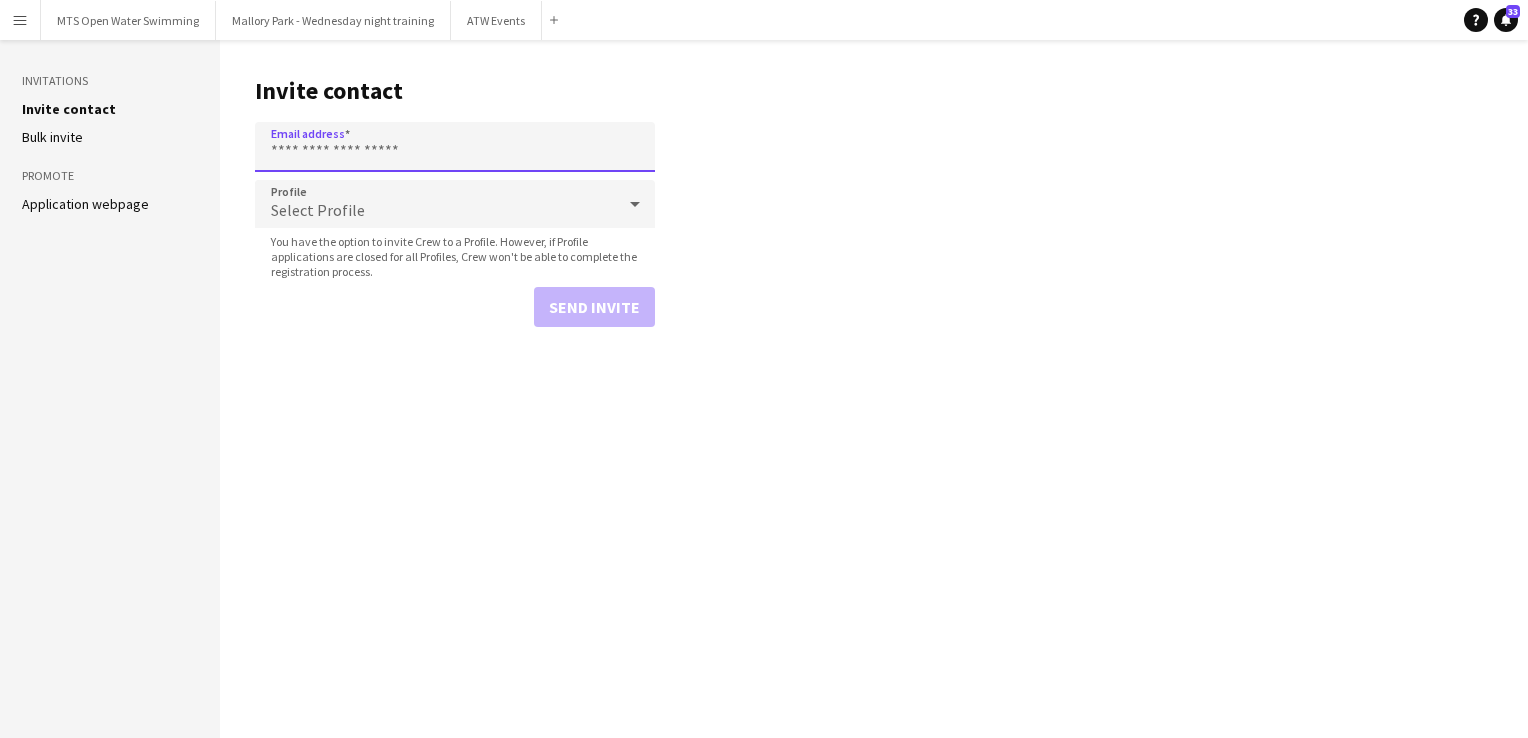 click on "Email address" at bounding box center (455, 147) 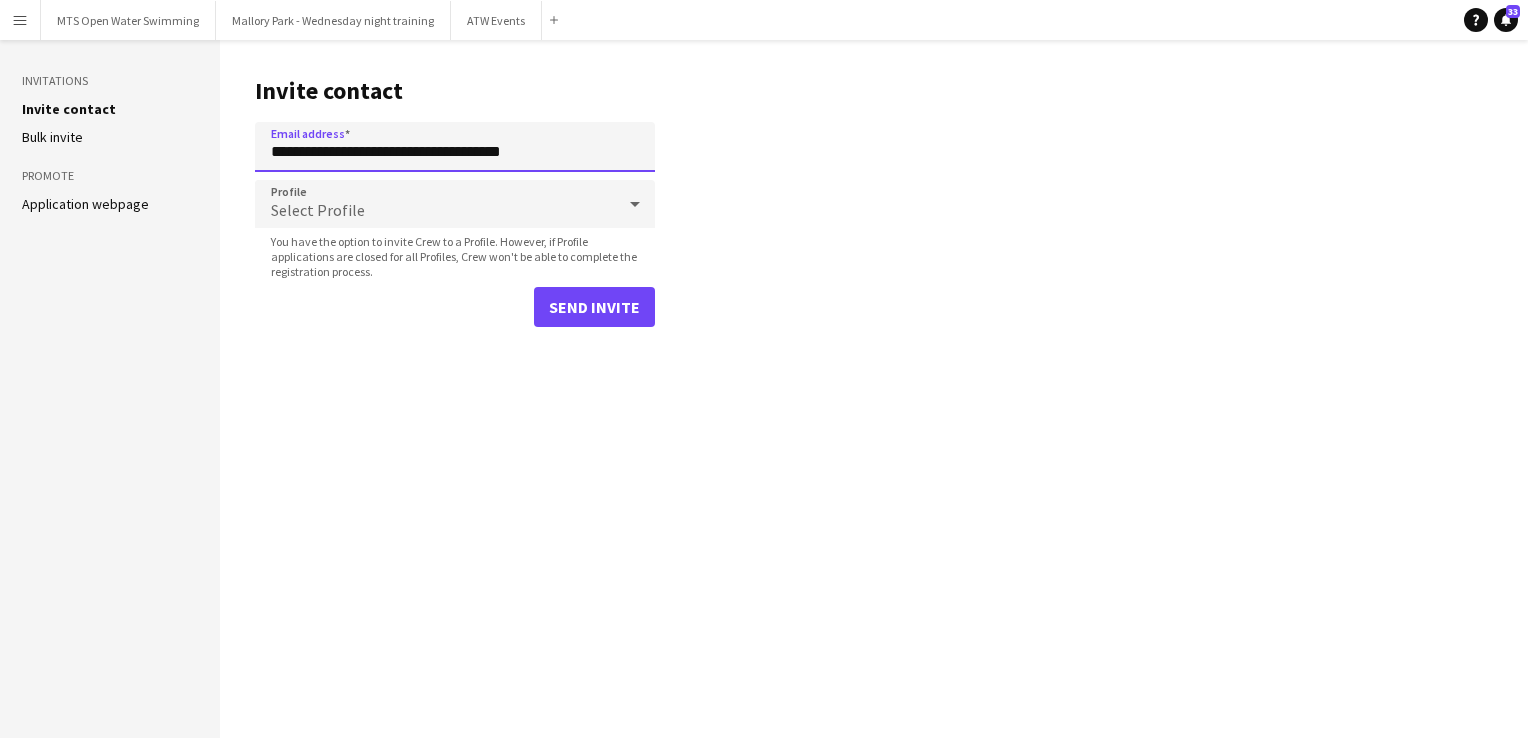 type on "**********" 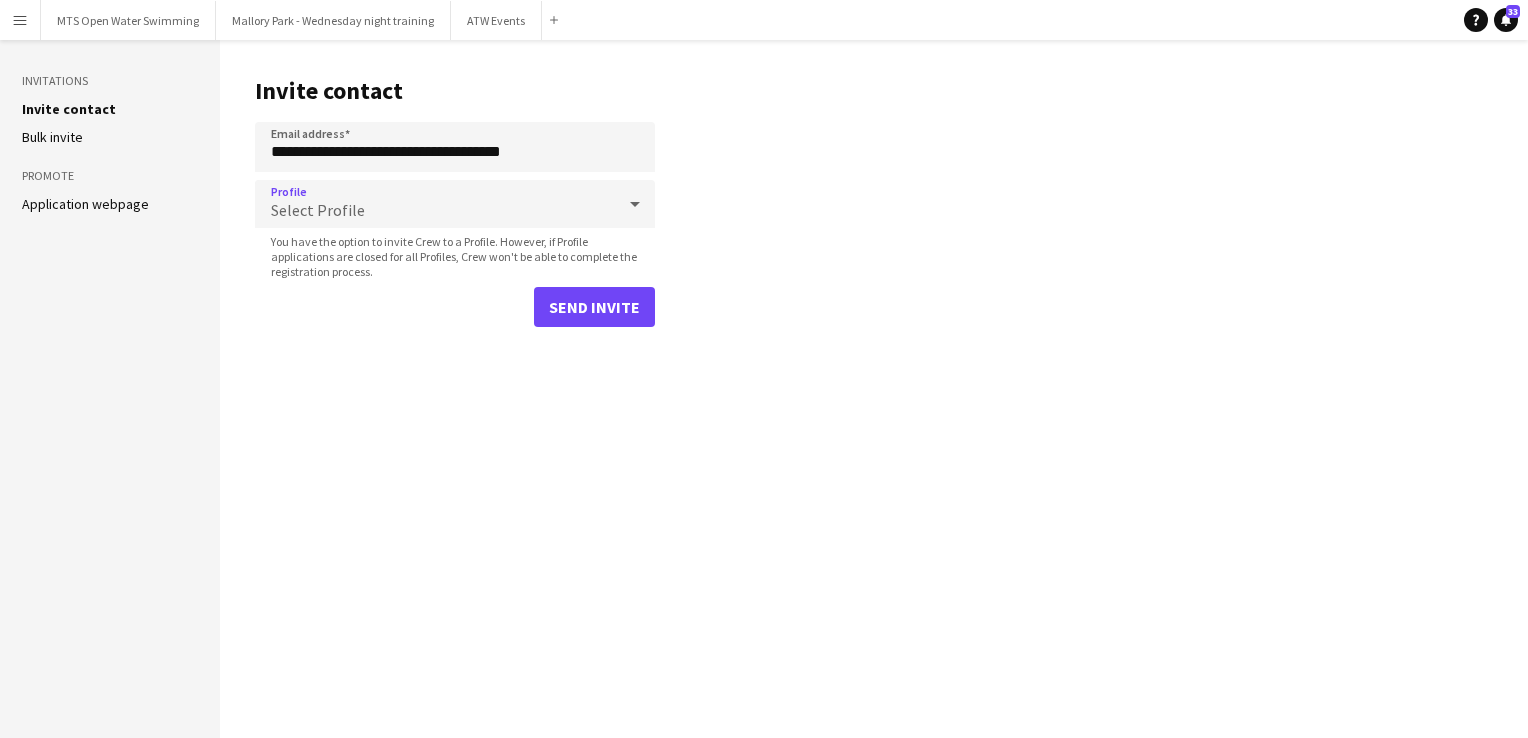 click on "Select Profile" at bounding box center [318, 210] 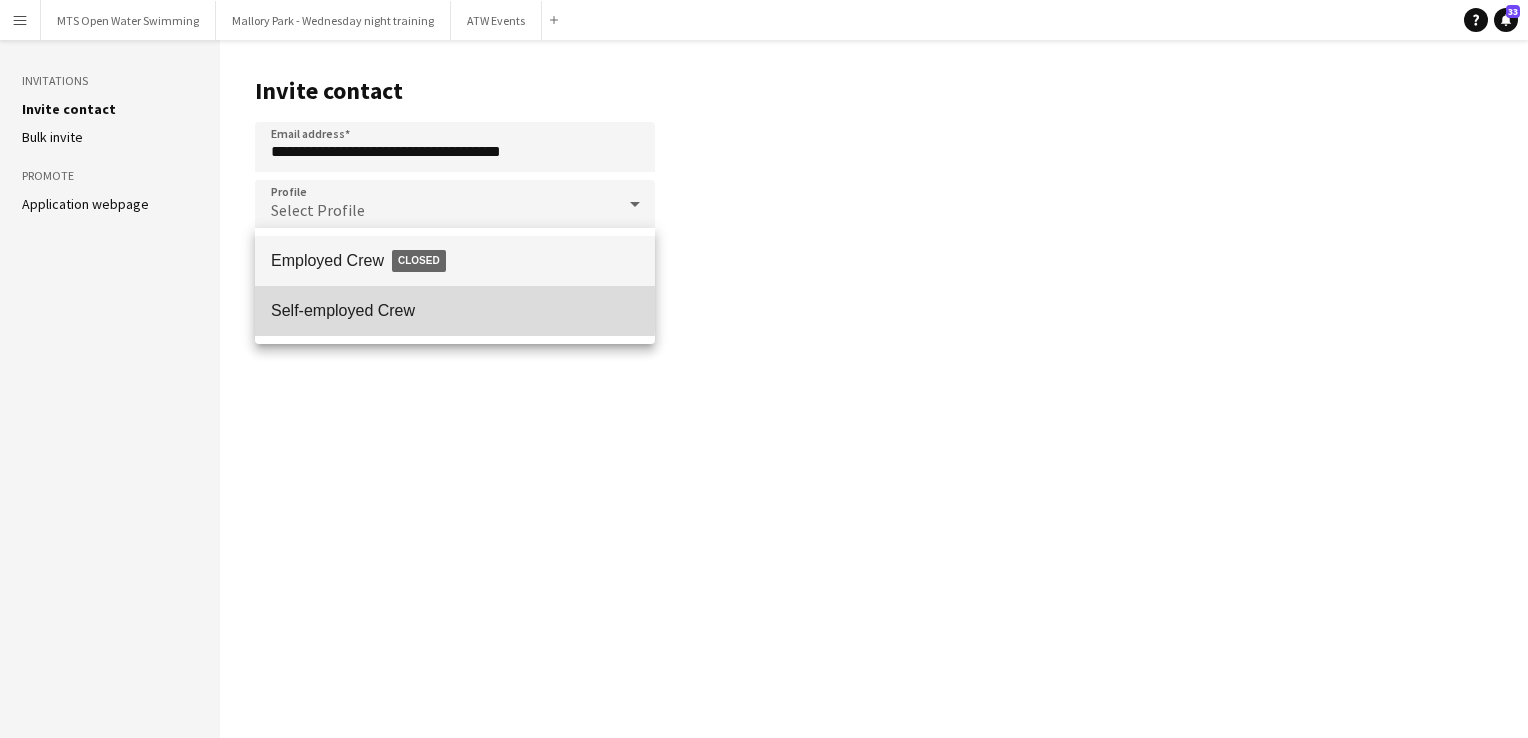 click on "Self-employed Crew" at bounding box center (455, 310) 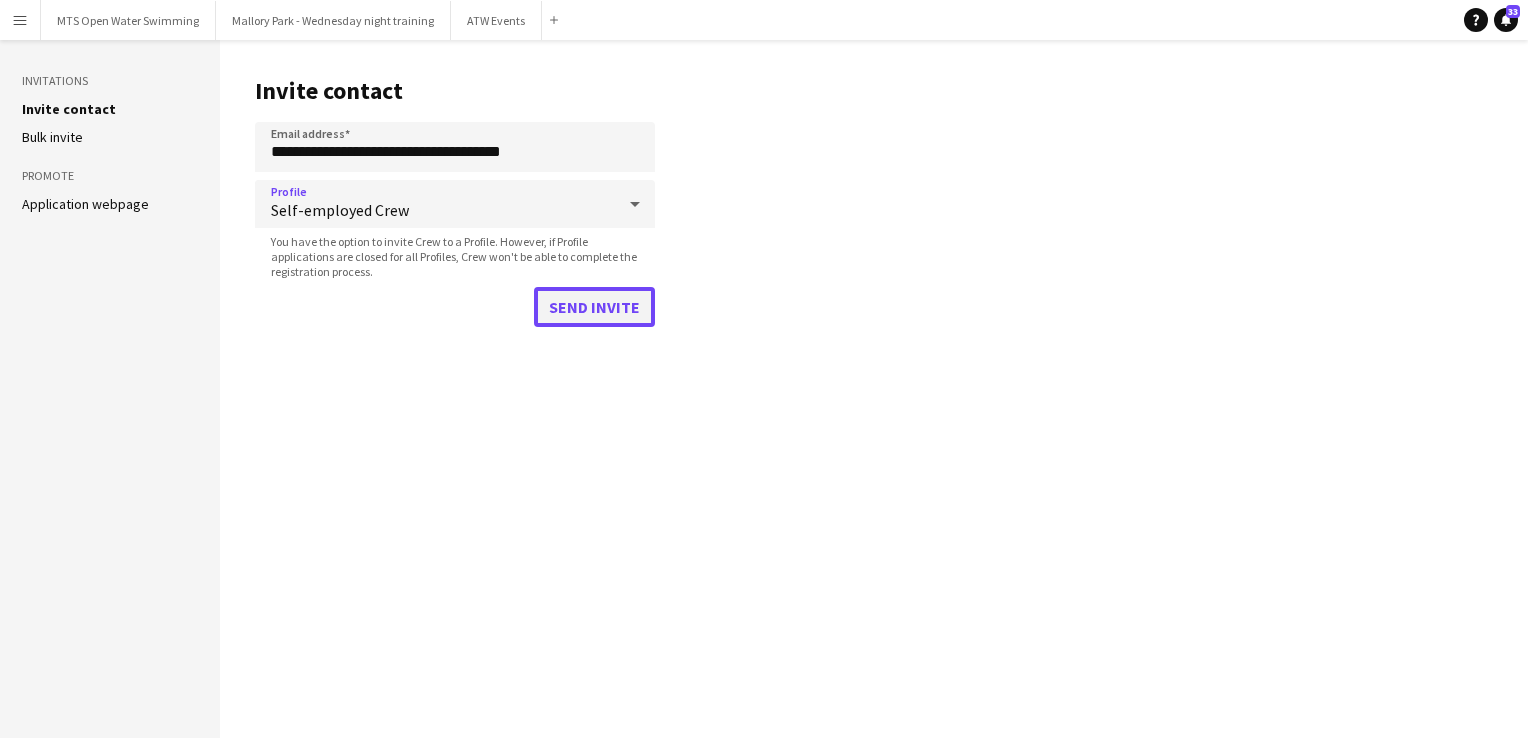 click on "Send invite" 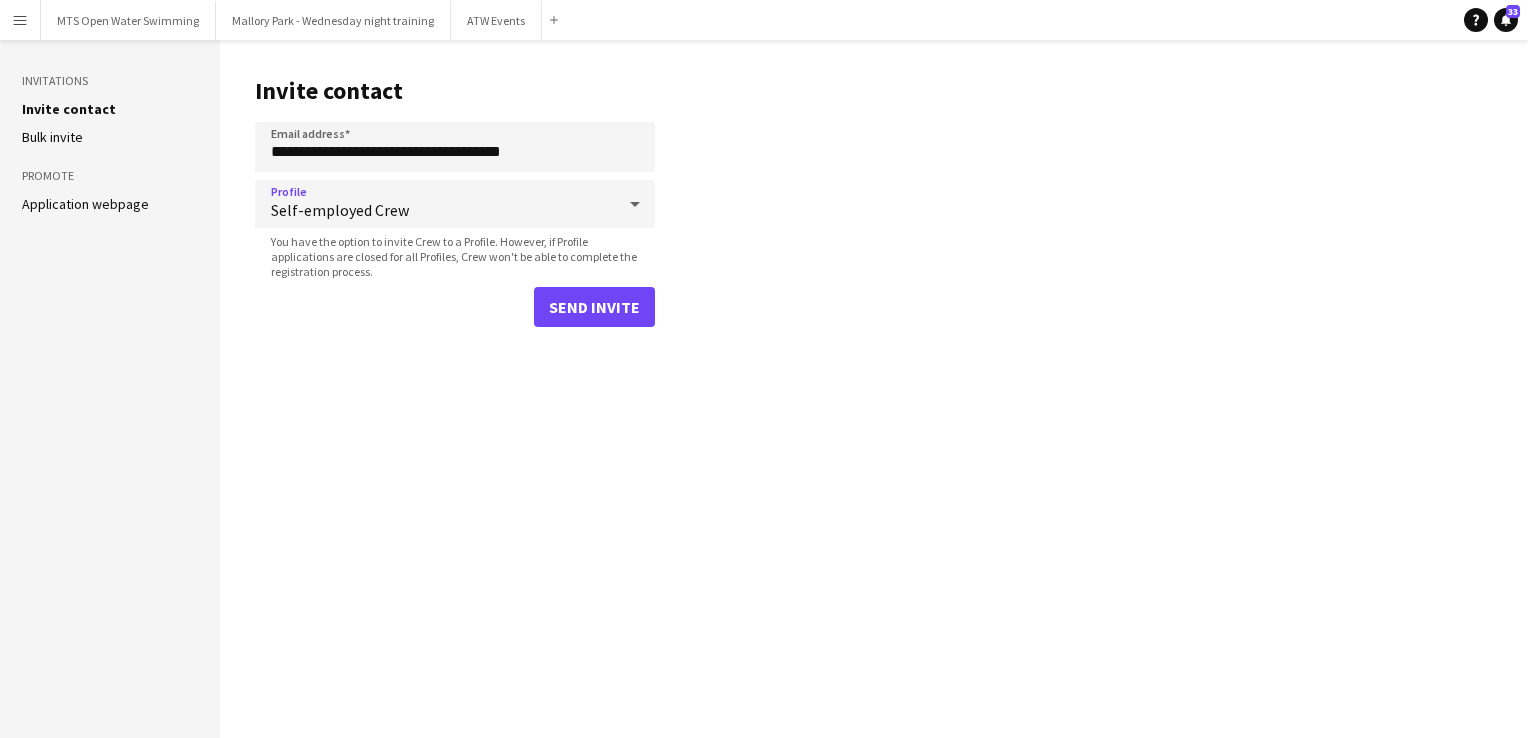 type 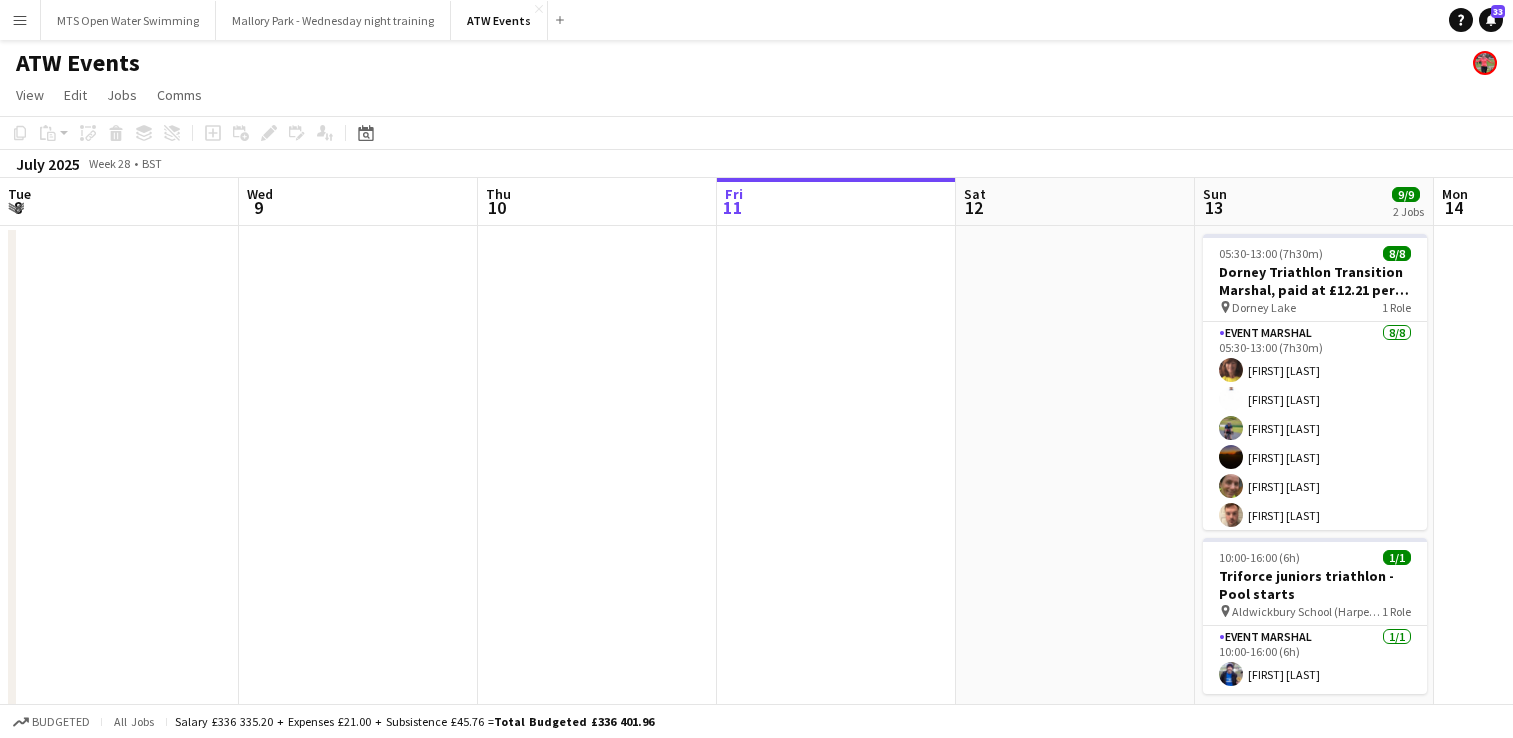 scroll, scrollTop: 0, scrollLeft: 0, axis: both 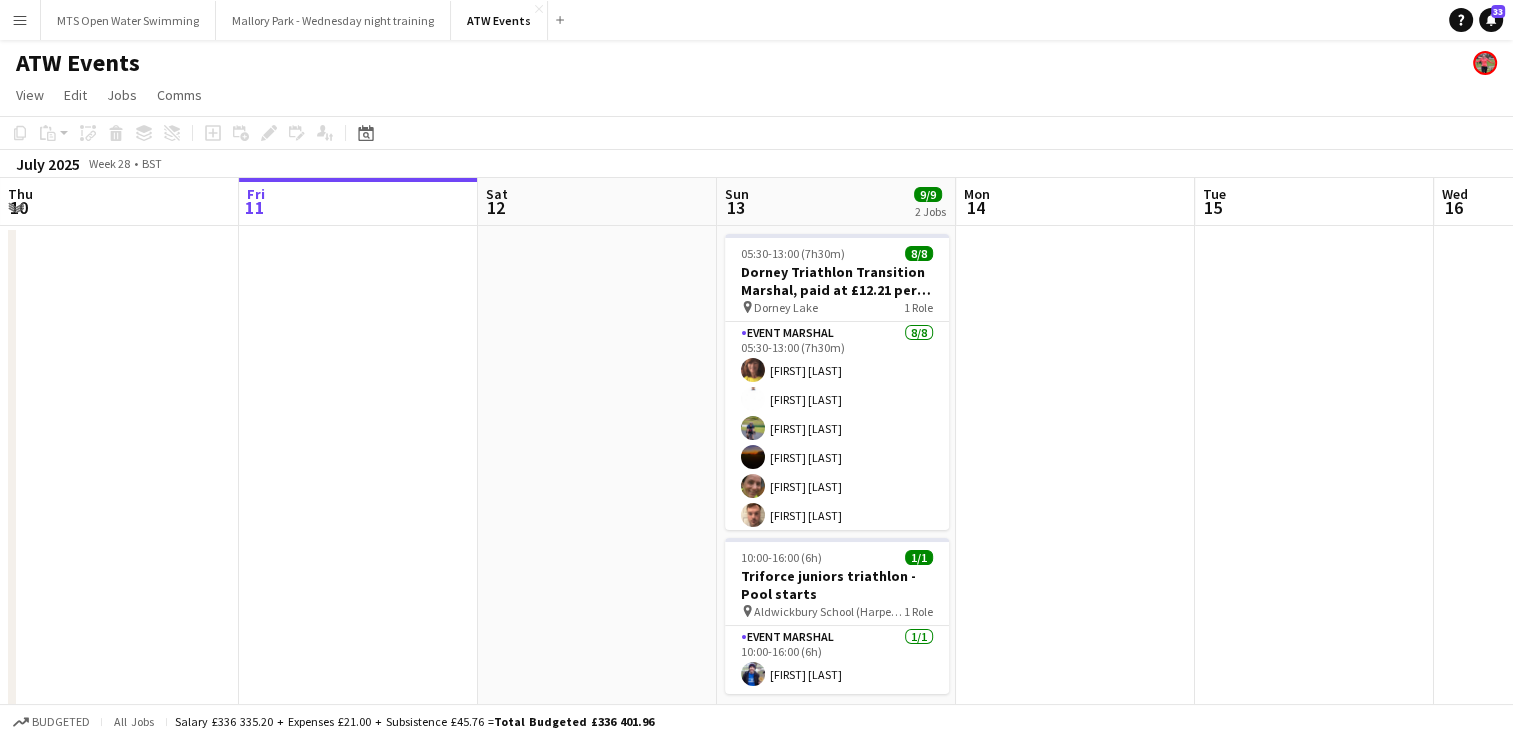 click on "Menu" at bounding box center (20, 20) 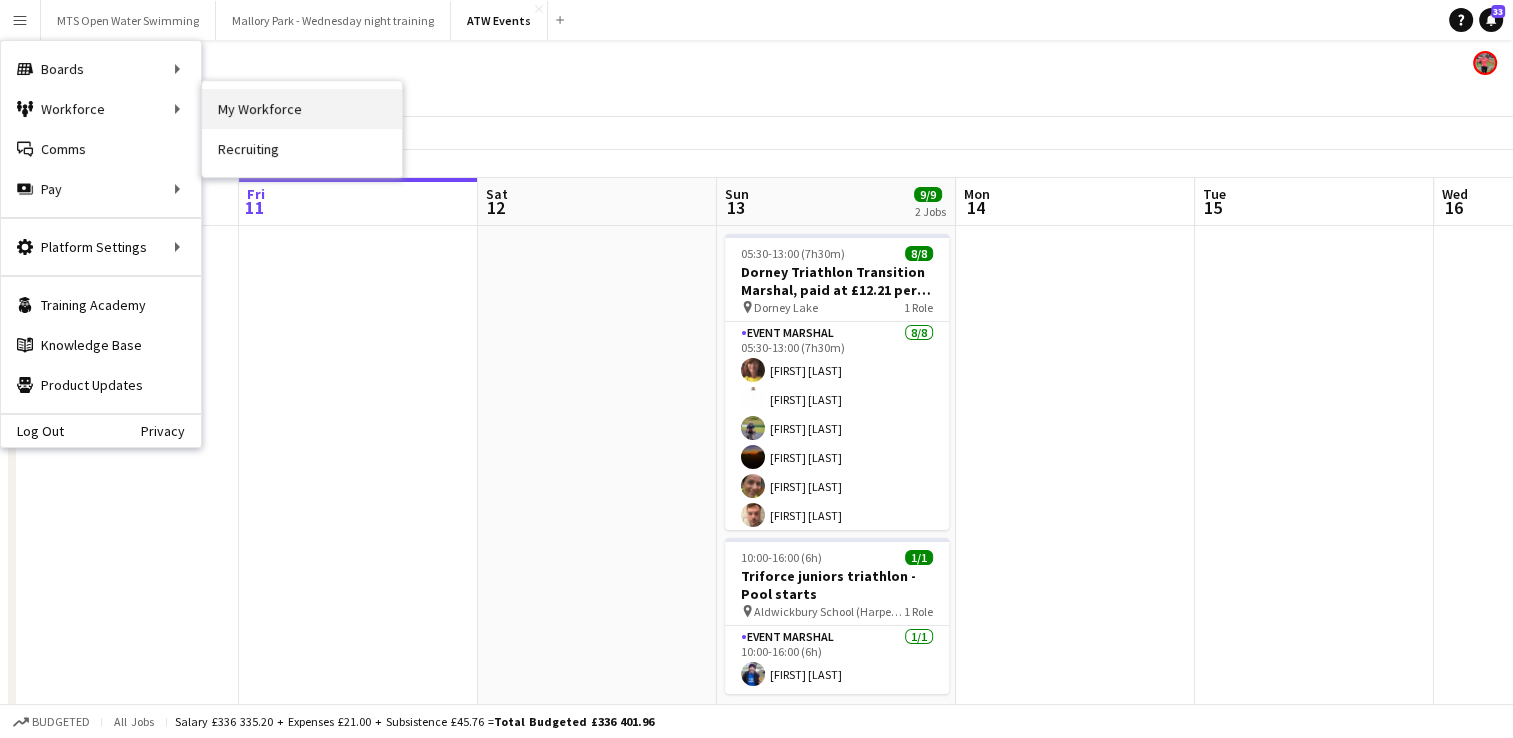 click on "My Workforce" at bounding box center (302, 109) 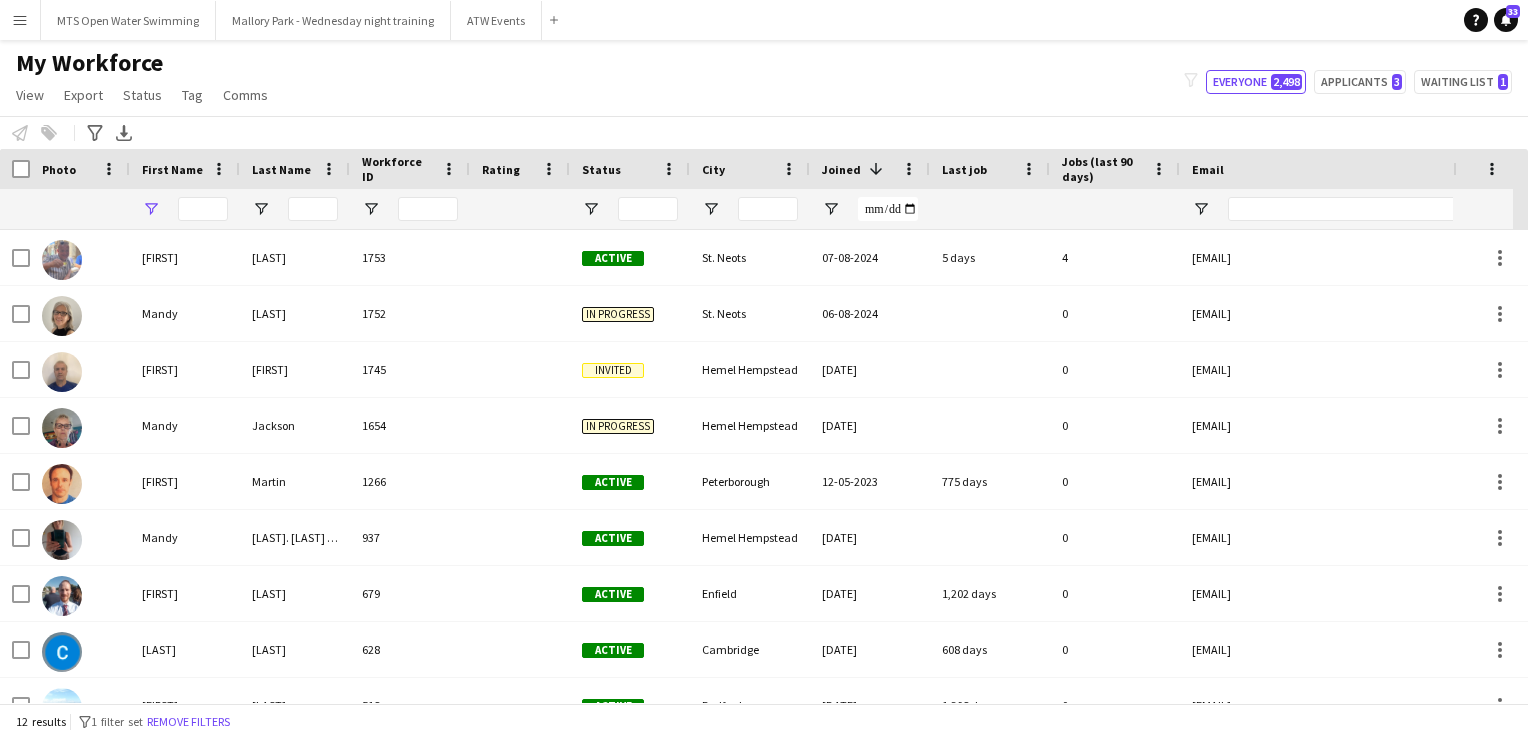 type on "****" 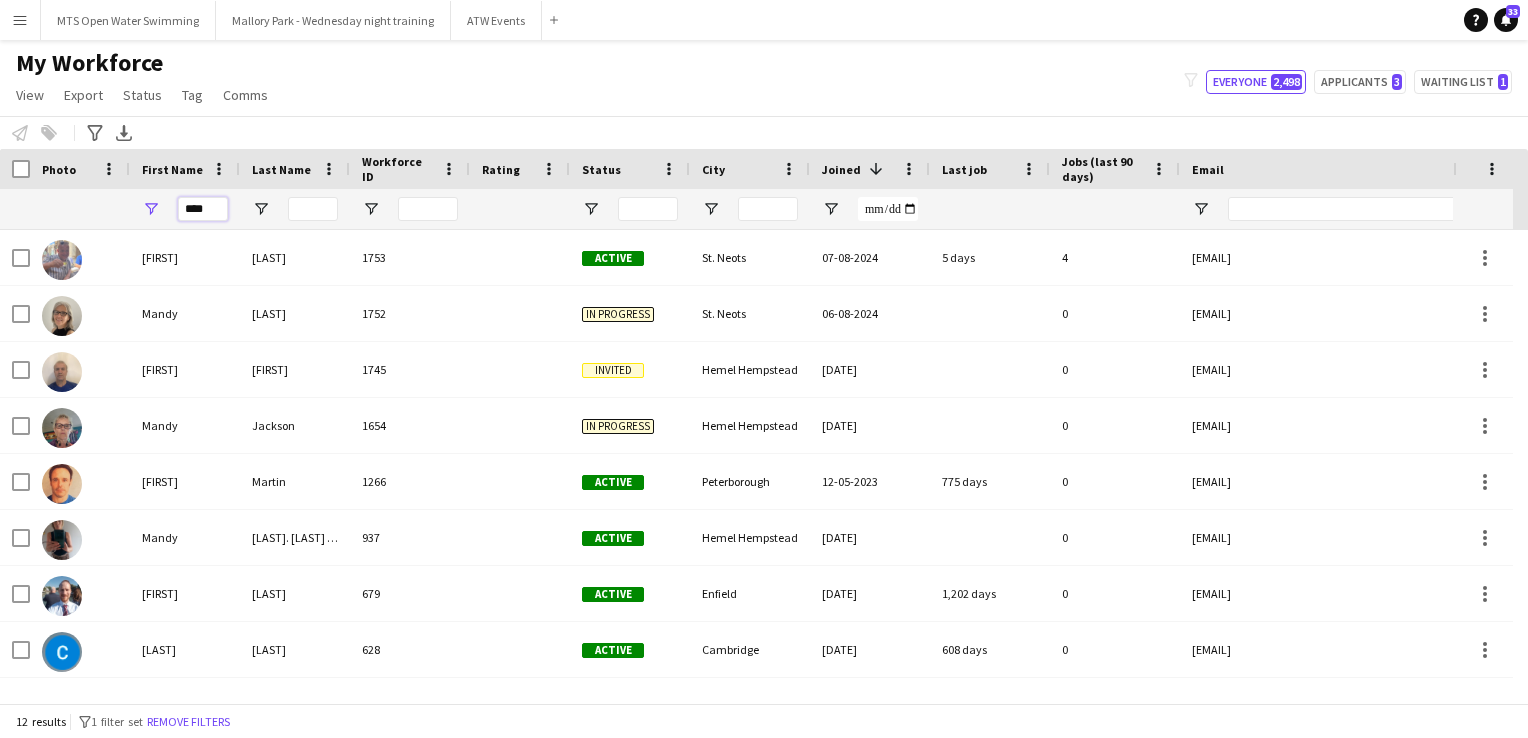 drag, startPoint x: 216, startPoint y: 207, endPoint x: 43, endPoint y: 189, distance: 173.9339 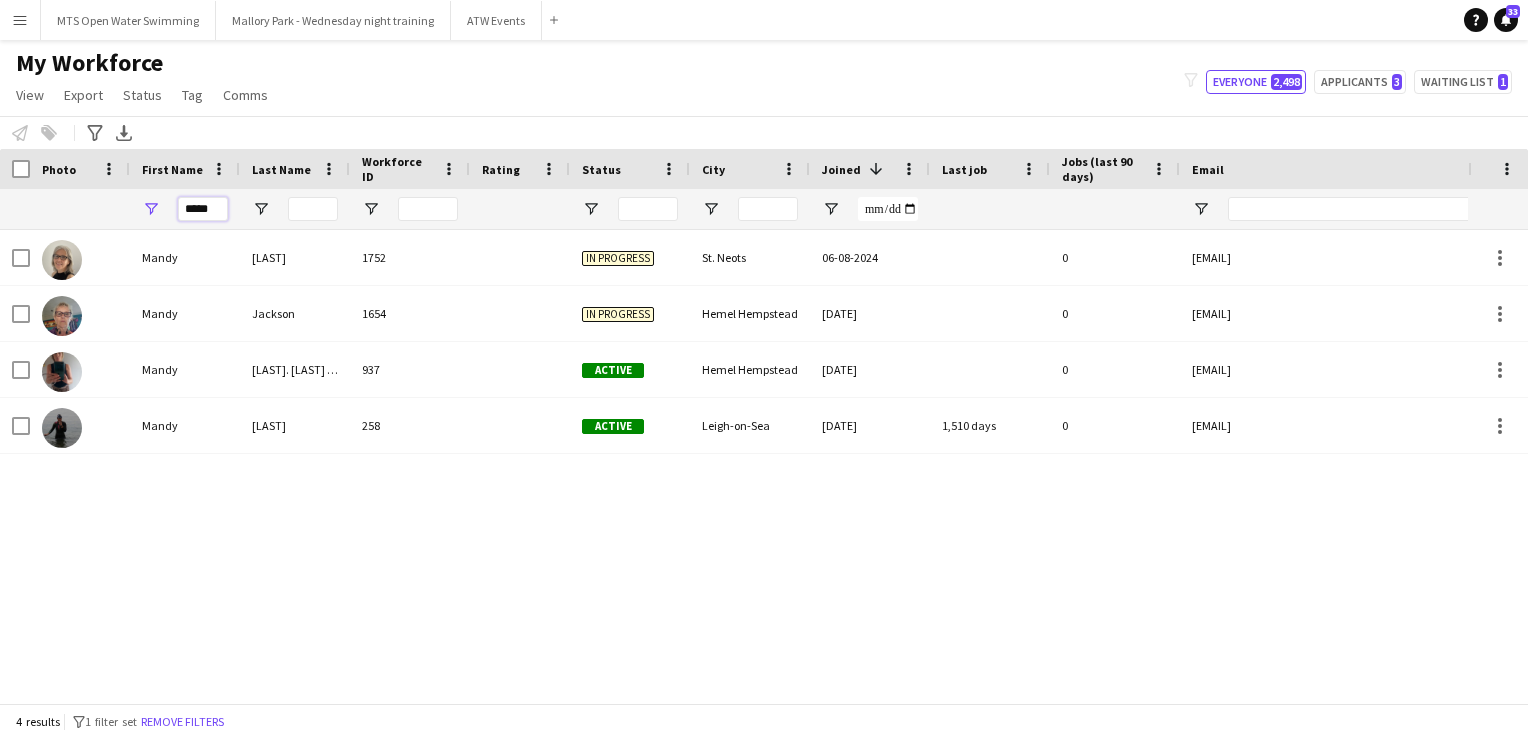 type on "*****" 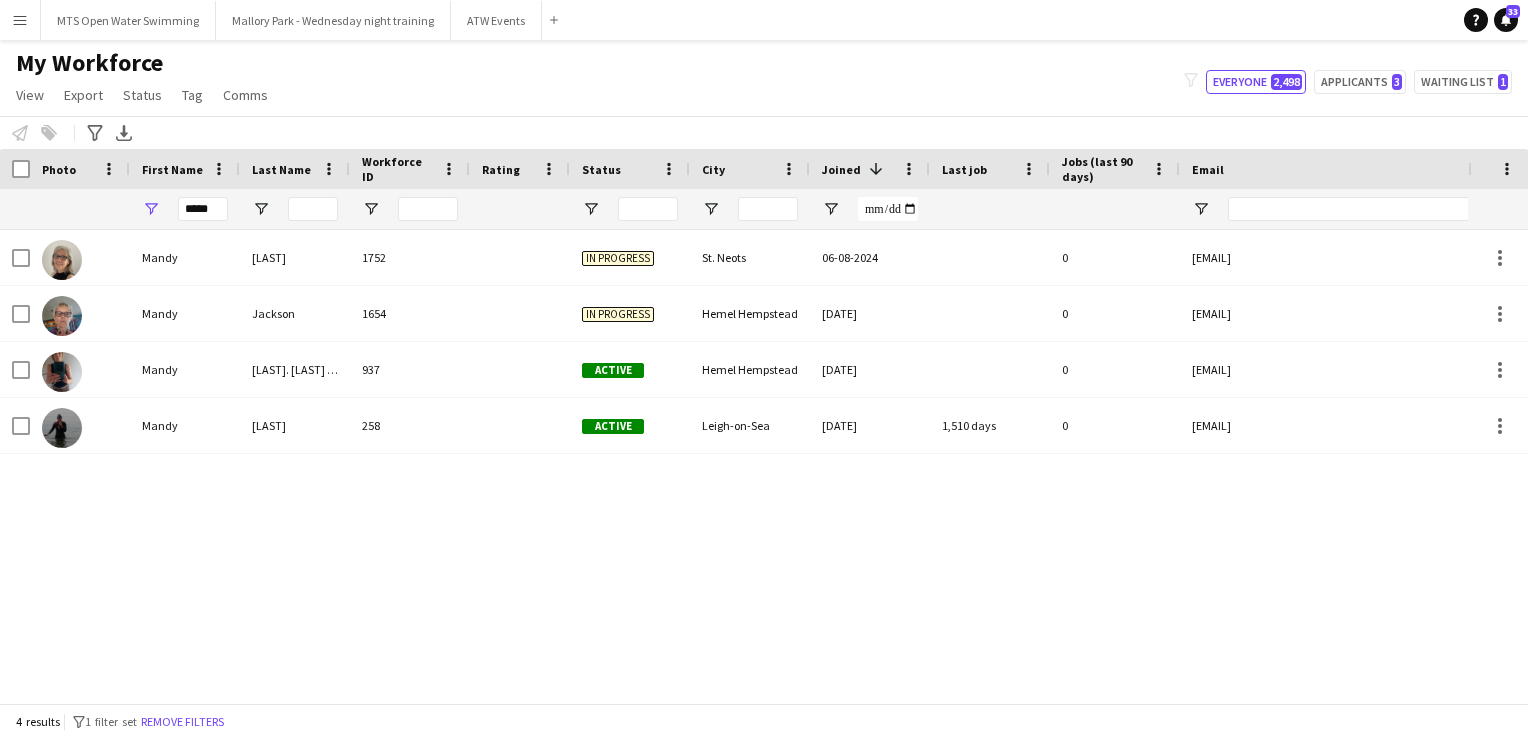 click on "[FIRST] [LAST] [NUMBER] [STREET] [CITY] [DATE] [EMAIL] [PHONE]
[FIRST] [LAST] [NUMBER] [STREET] [CITY] [DATE] [EMAIL] [PHONE]
[FIRST] [LAST].    [LAST] [STATUS] [CITY] [DATE] [EMAIL] [PHONE]
[FIRST] [LAST] [NUMBER] [STATUS] [CITY] [DATE] [DAYS]" at bounding box center (734, 459) 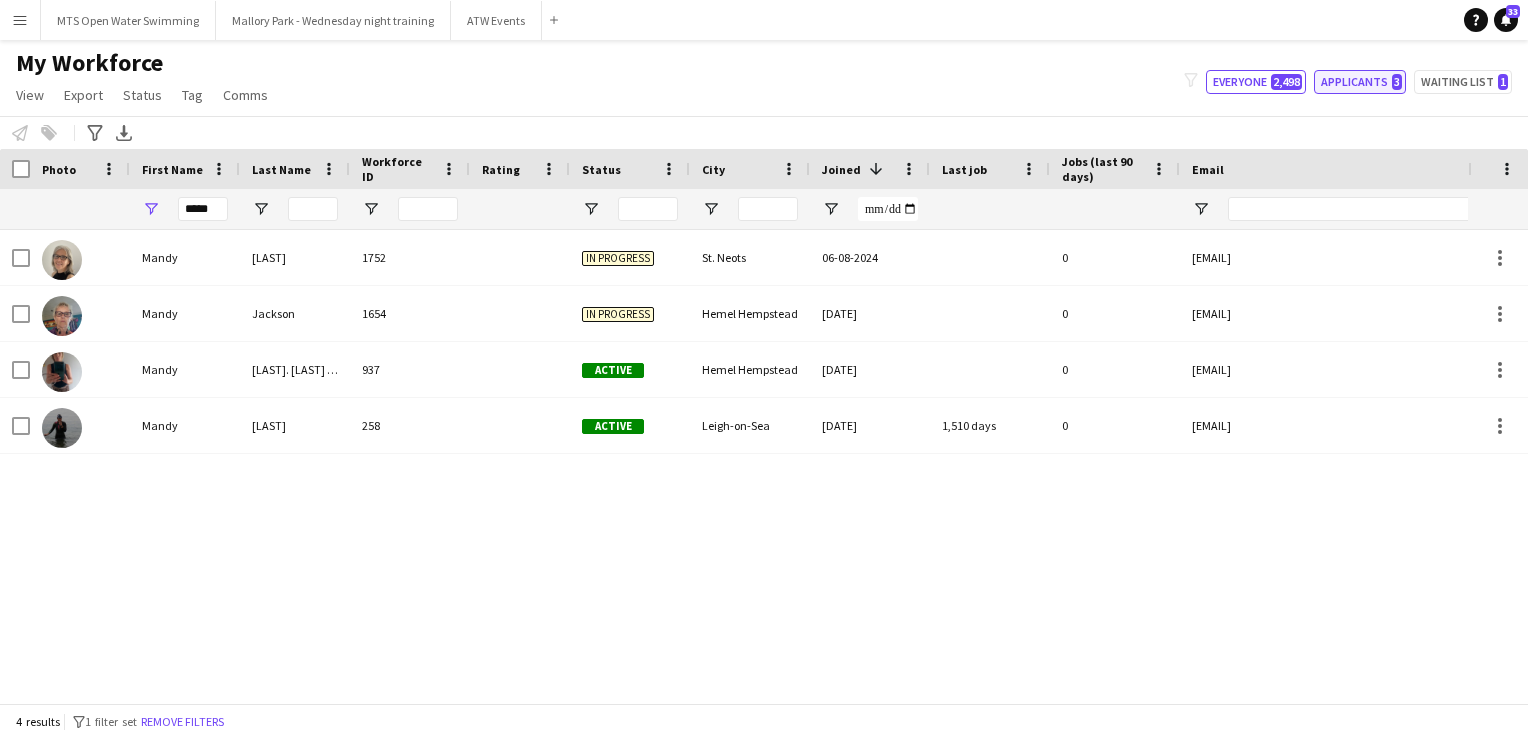 click on "Applicants   3" 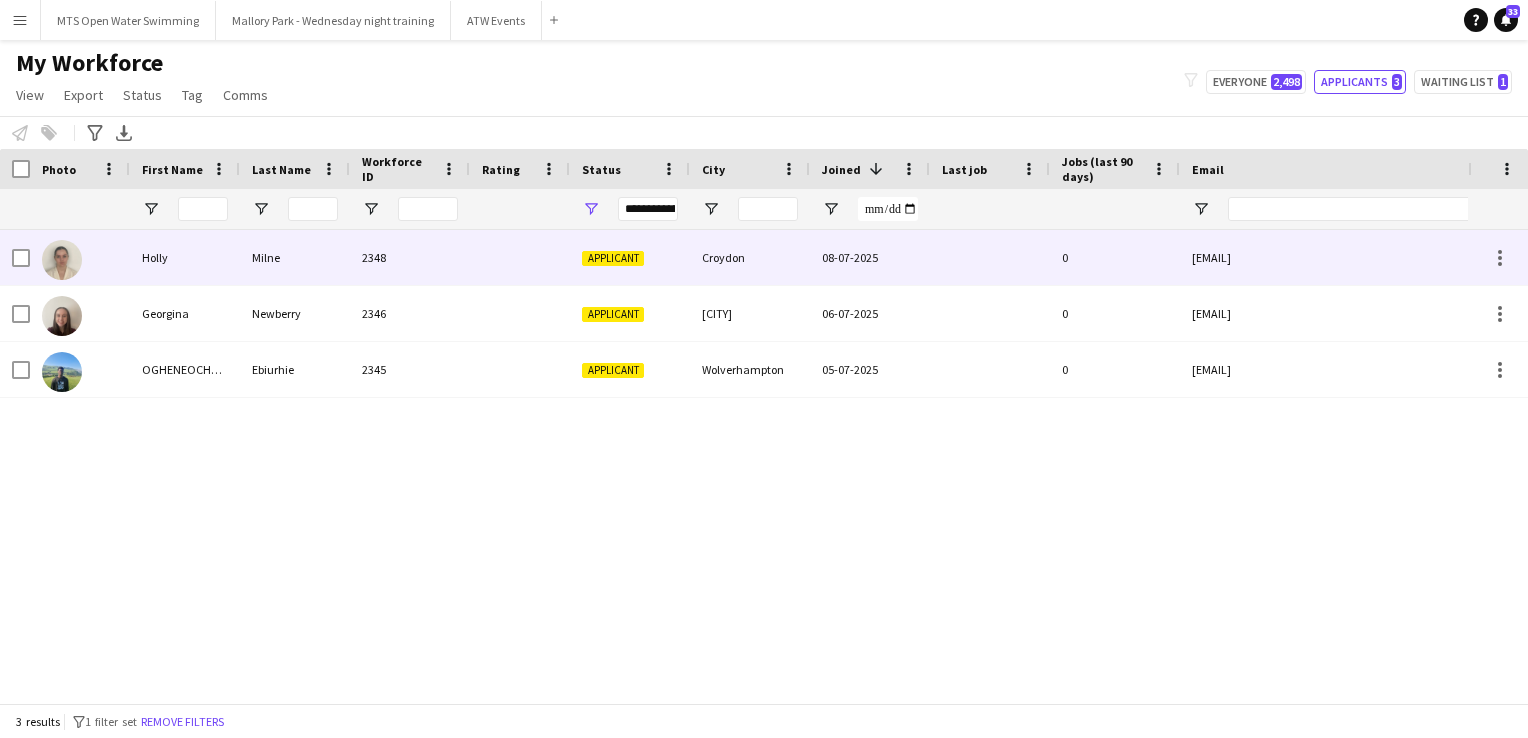 click on "2348" at bounding box center [410, 257] 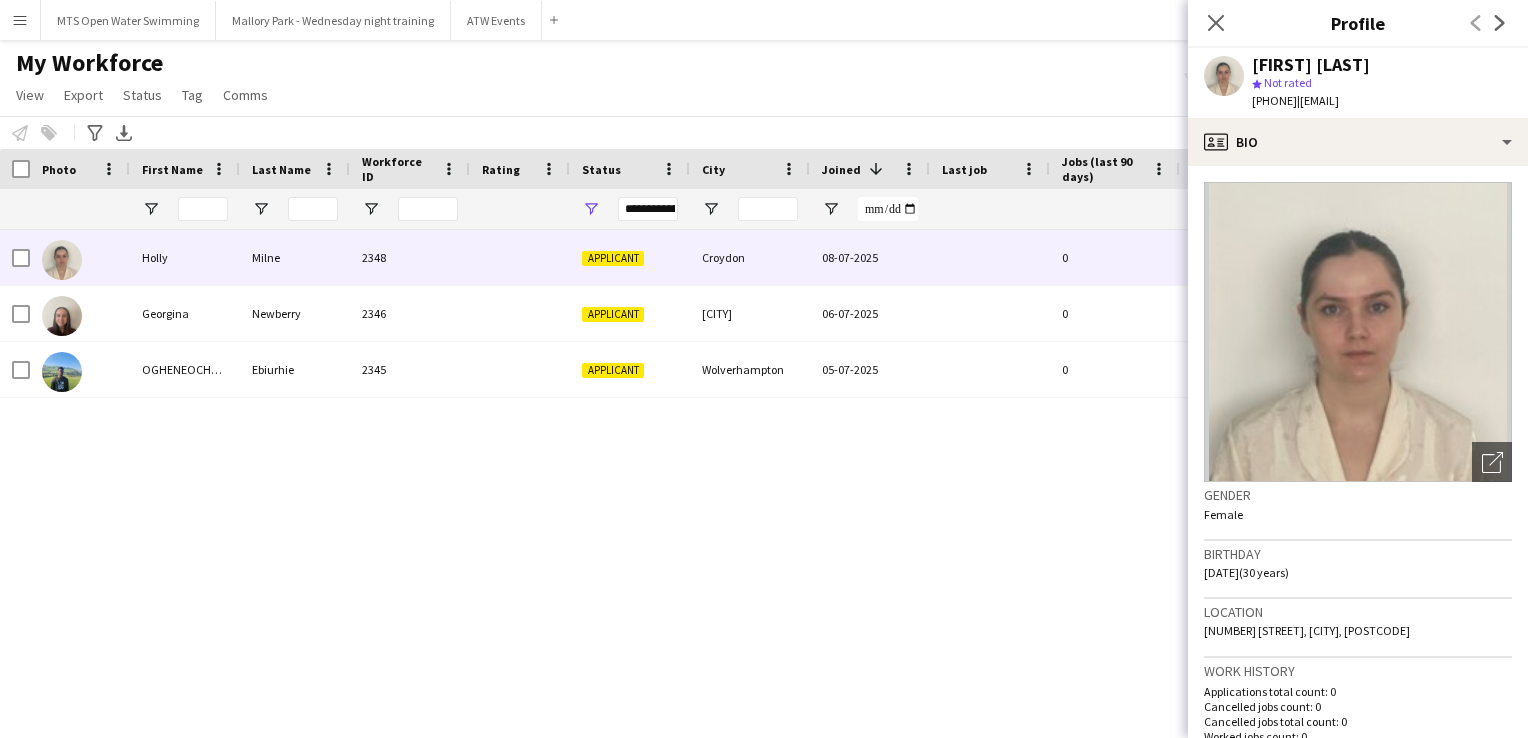 scroll, scrollTop: 713, scrollLeft: 0, axis: vertical 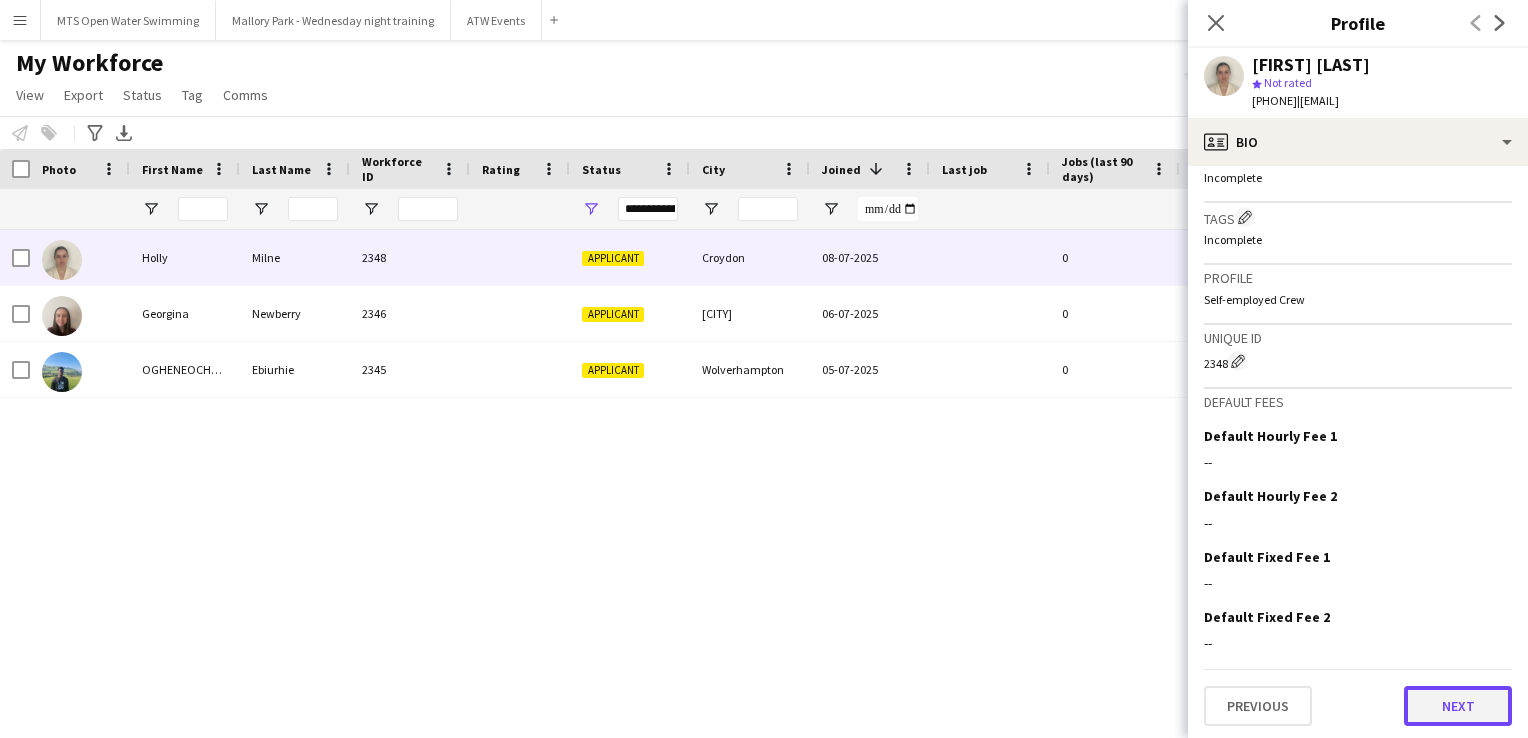 click on "Next" 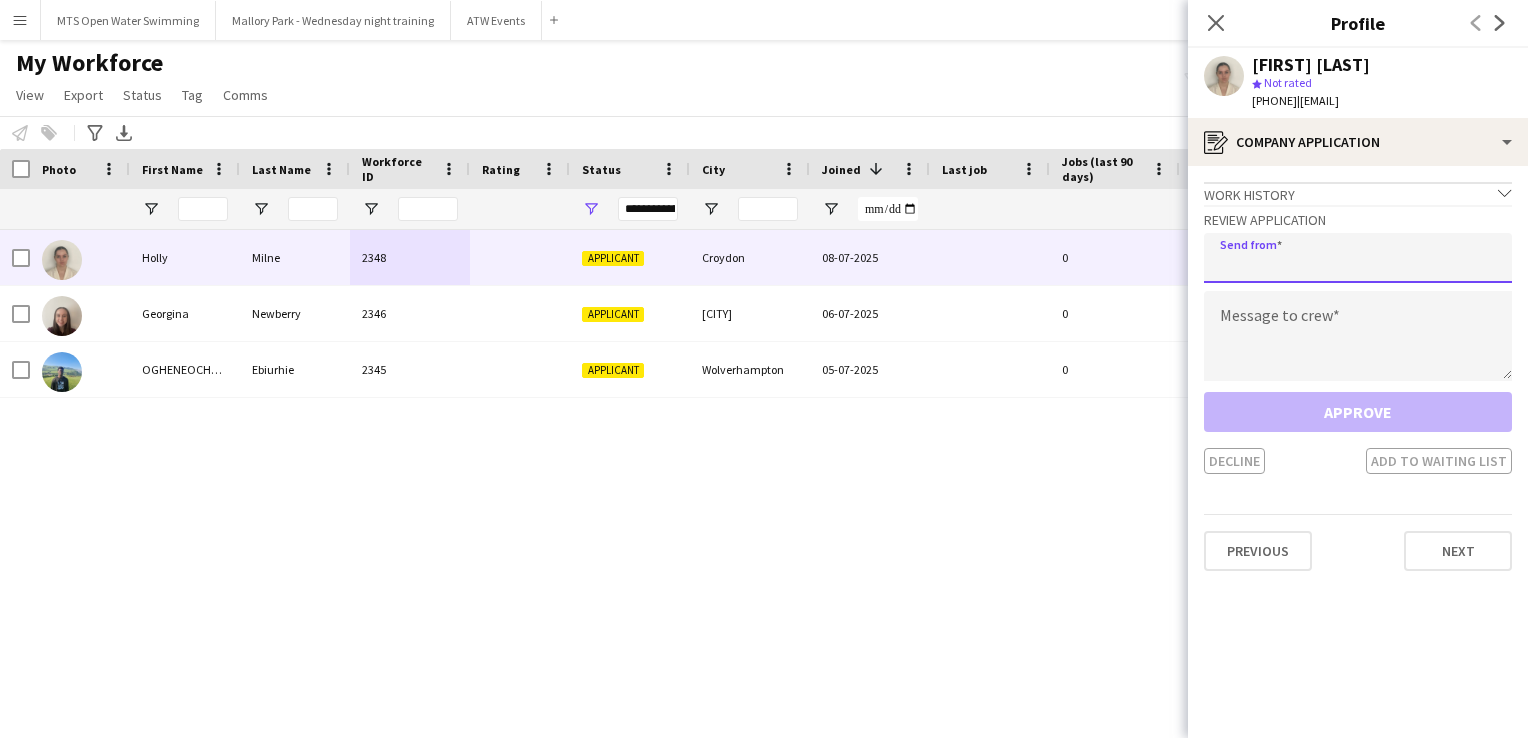 click 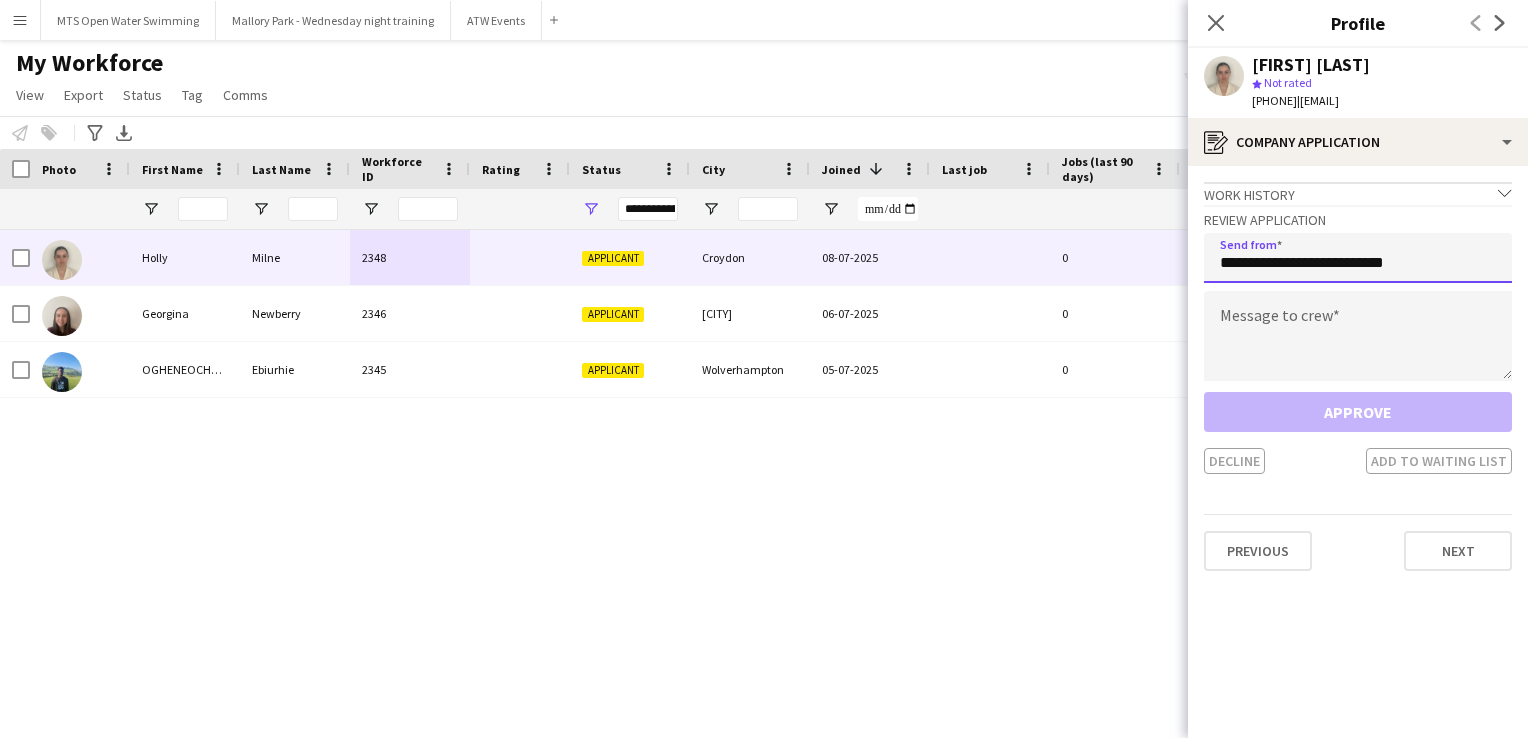 type on "**********" 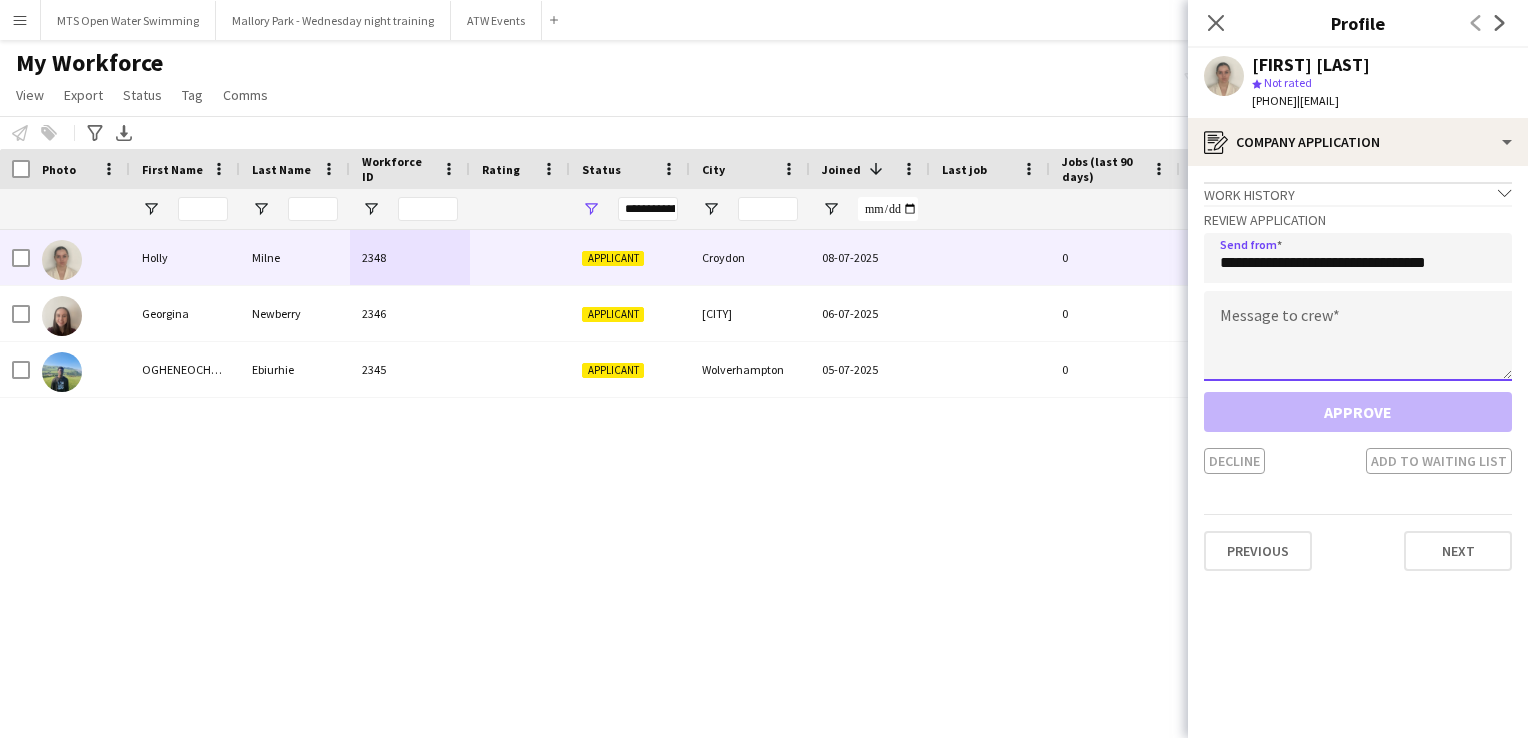 click 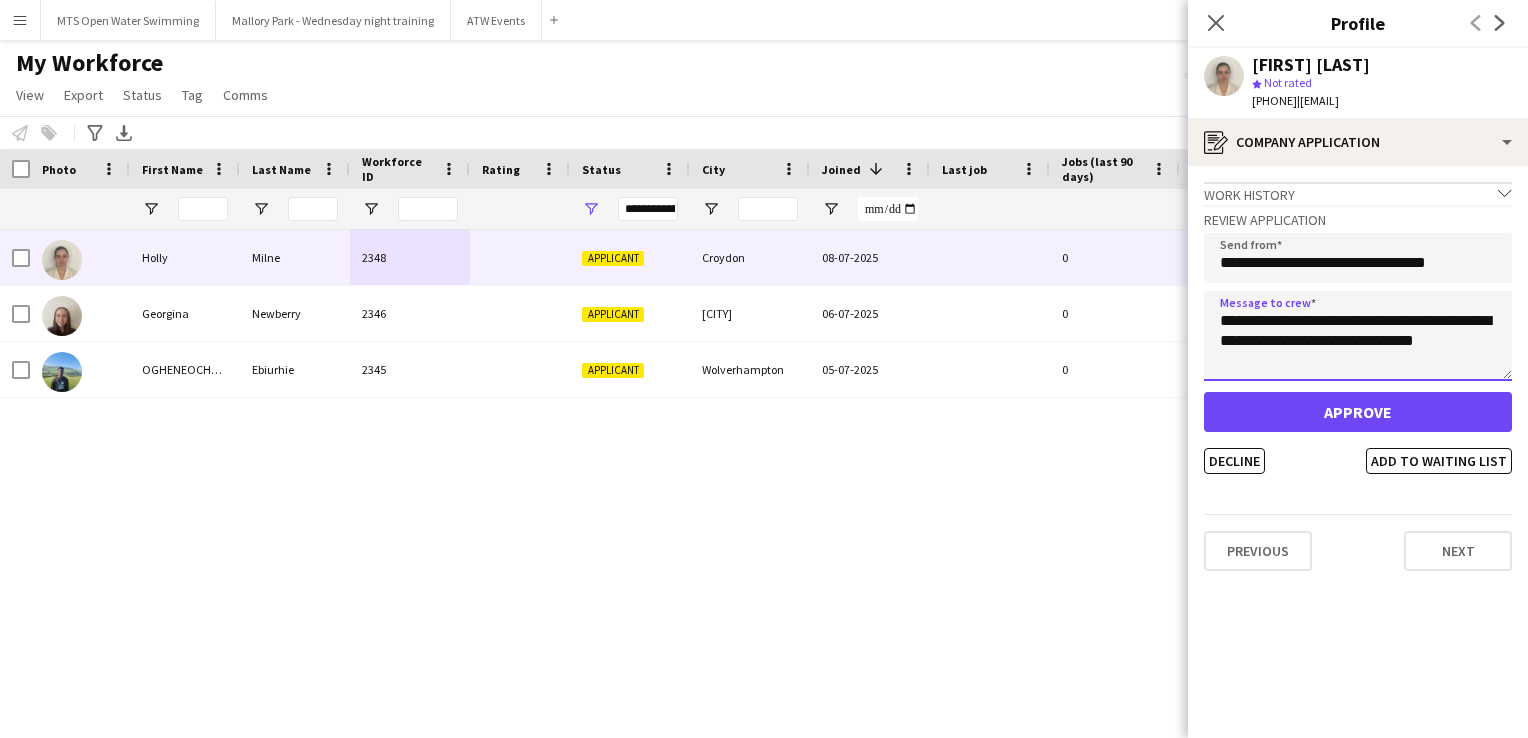 click on "**********" 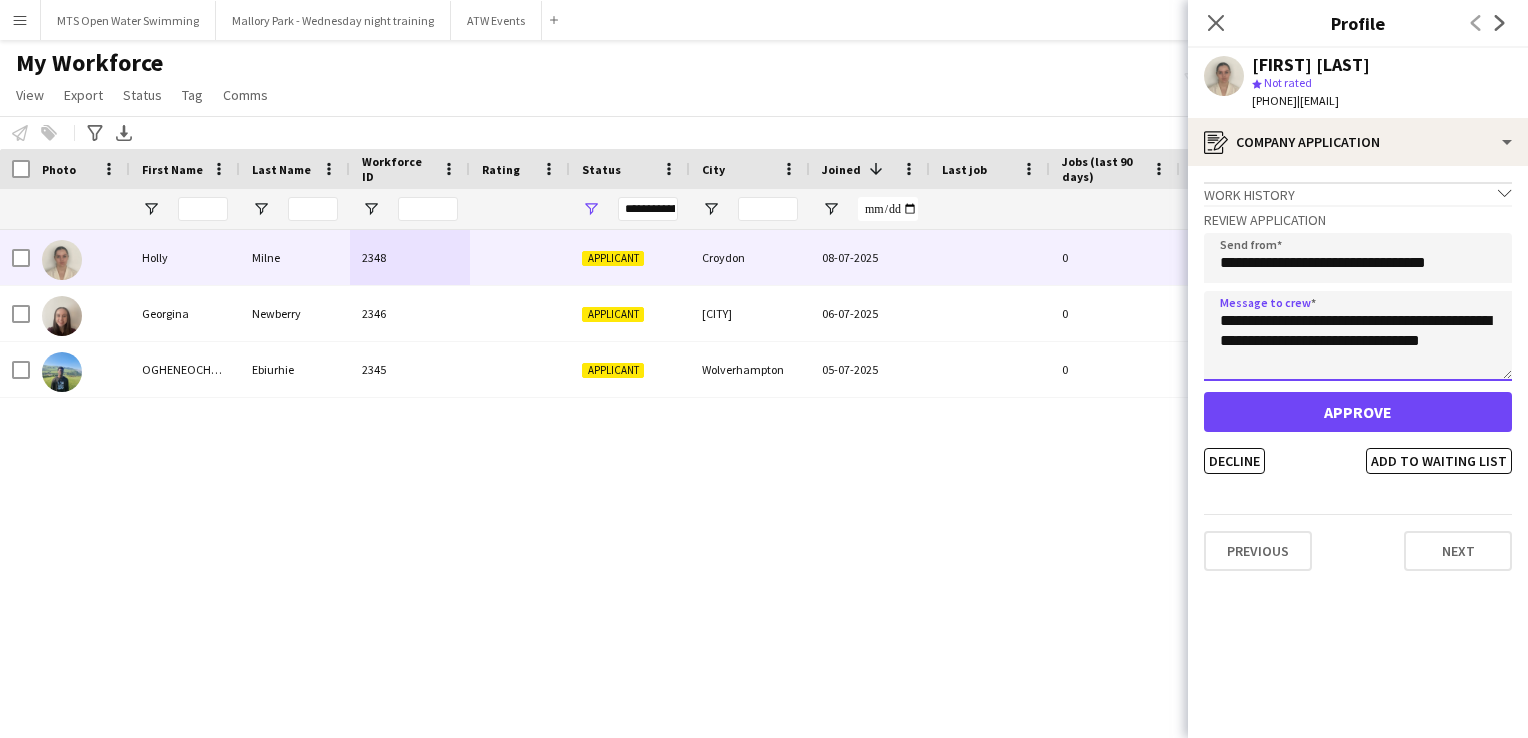 drag, startPoint x: 1216, startPoint y: 319, endPoint x: 1527, endPoint y: 338, distance: 311.57983 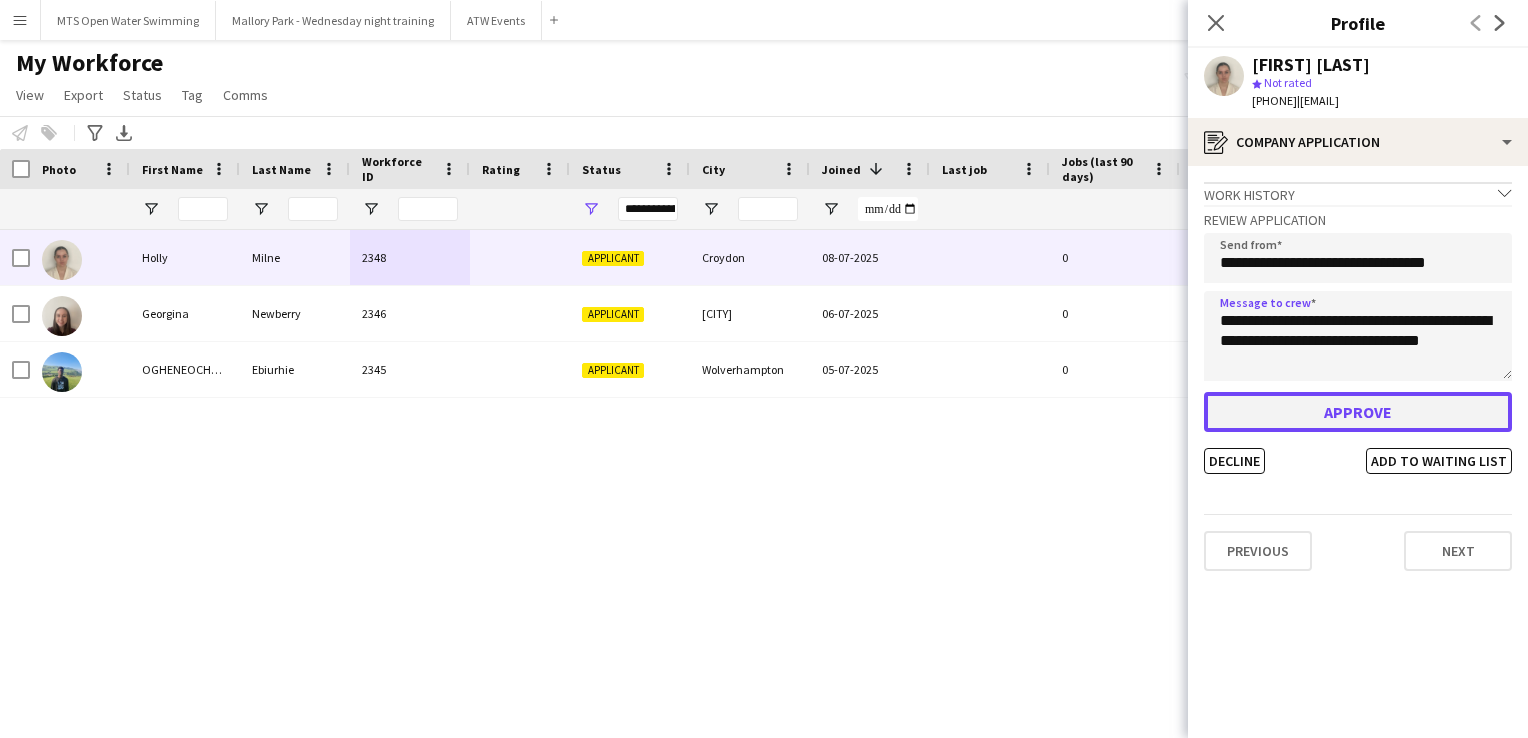 click on "Approve" 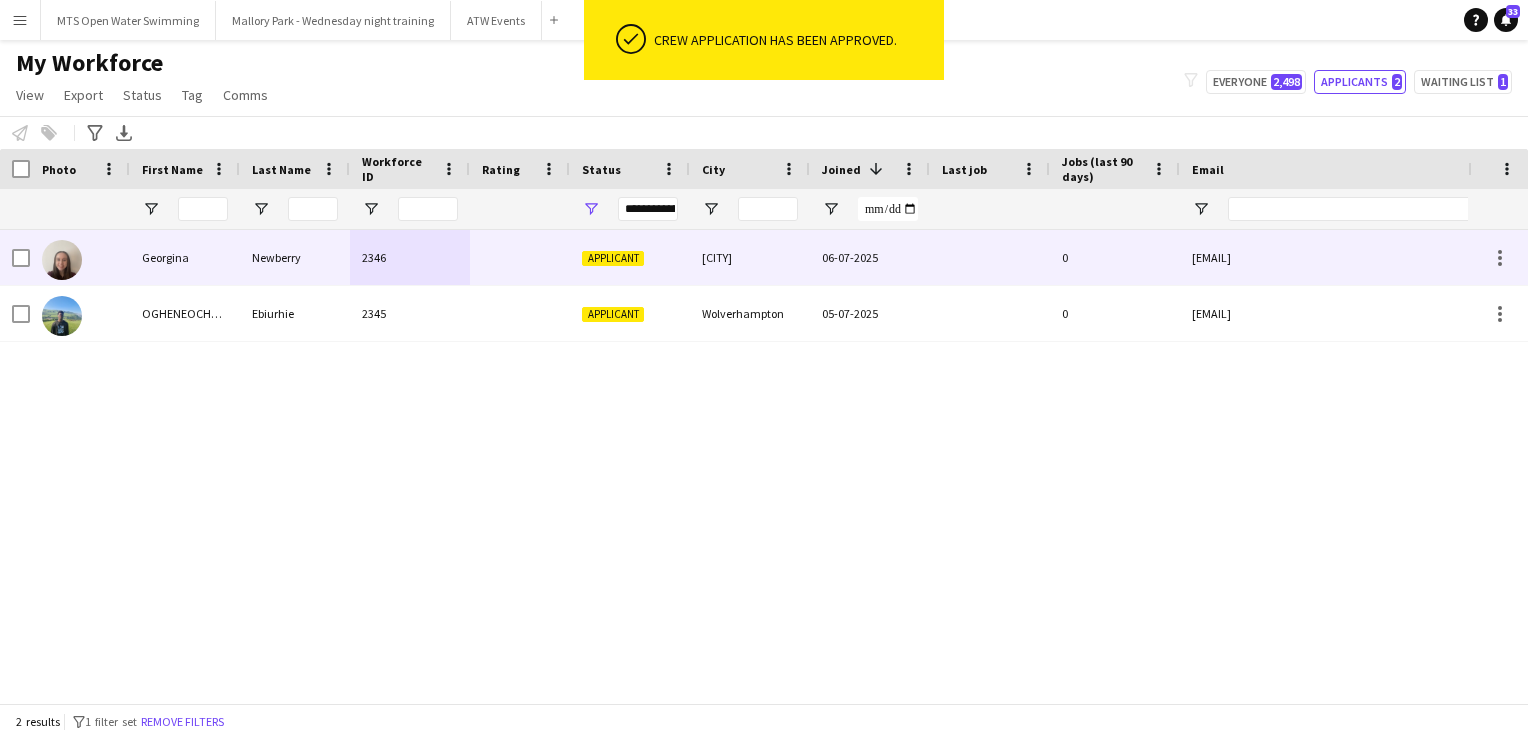 click on "Hatfield" at bounding box center [750, 257] 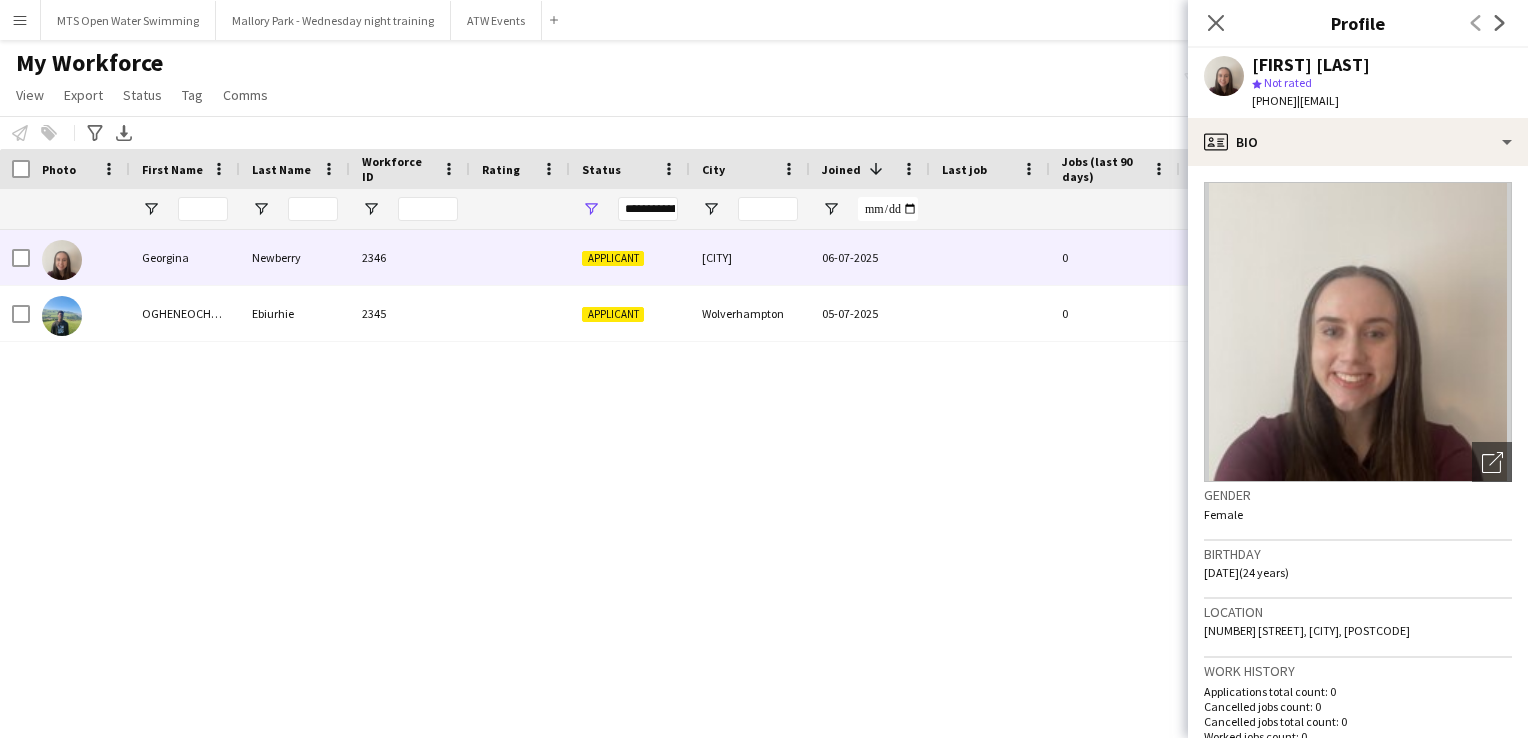 scroll, scrollTop: 700, scrollLeft: 0, axis: vertical 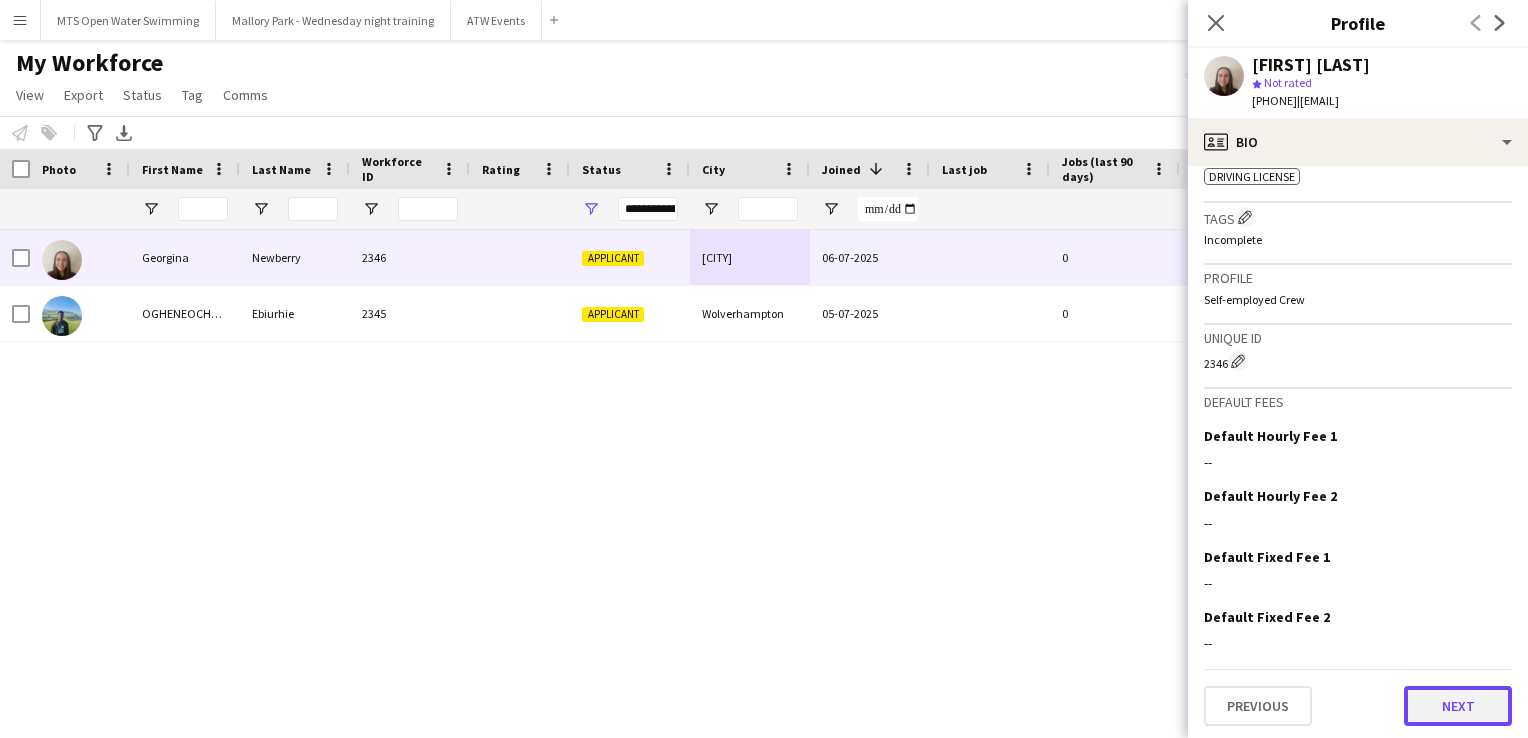 click on "Next" 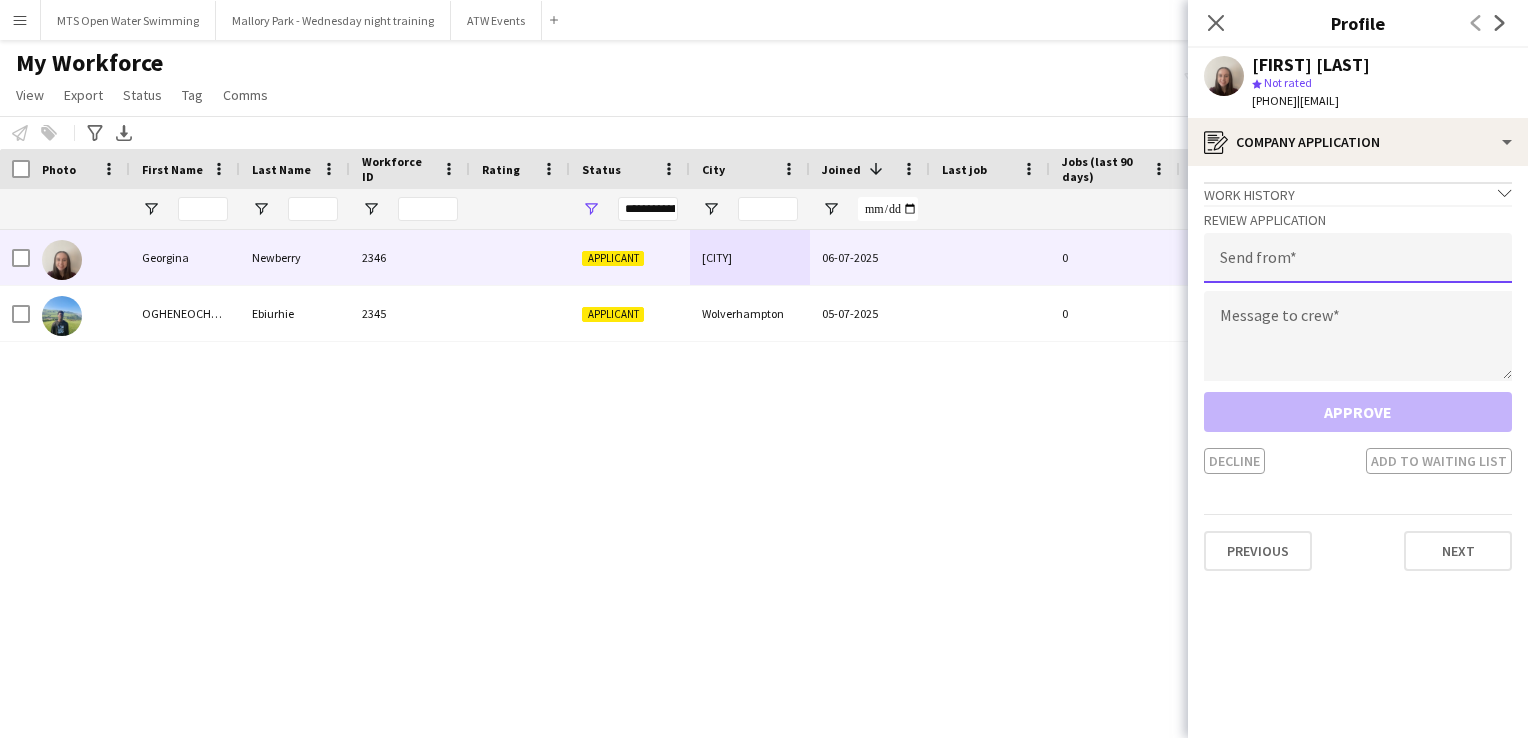 click 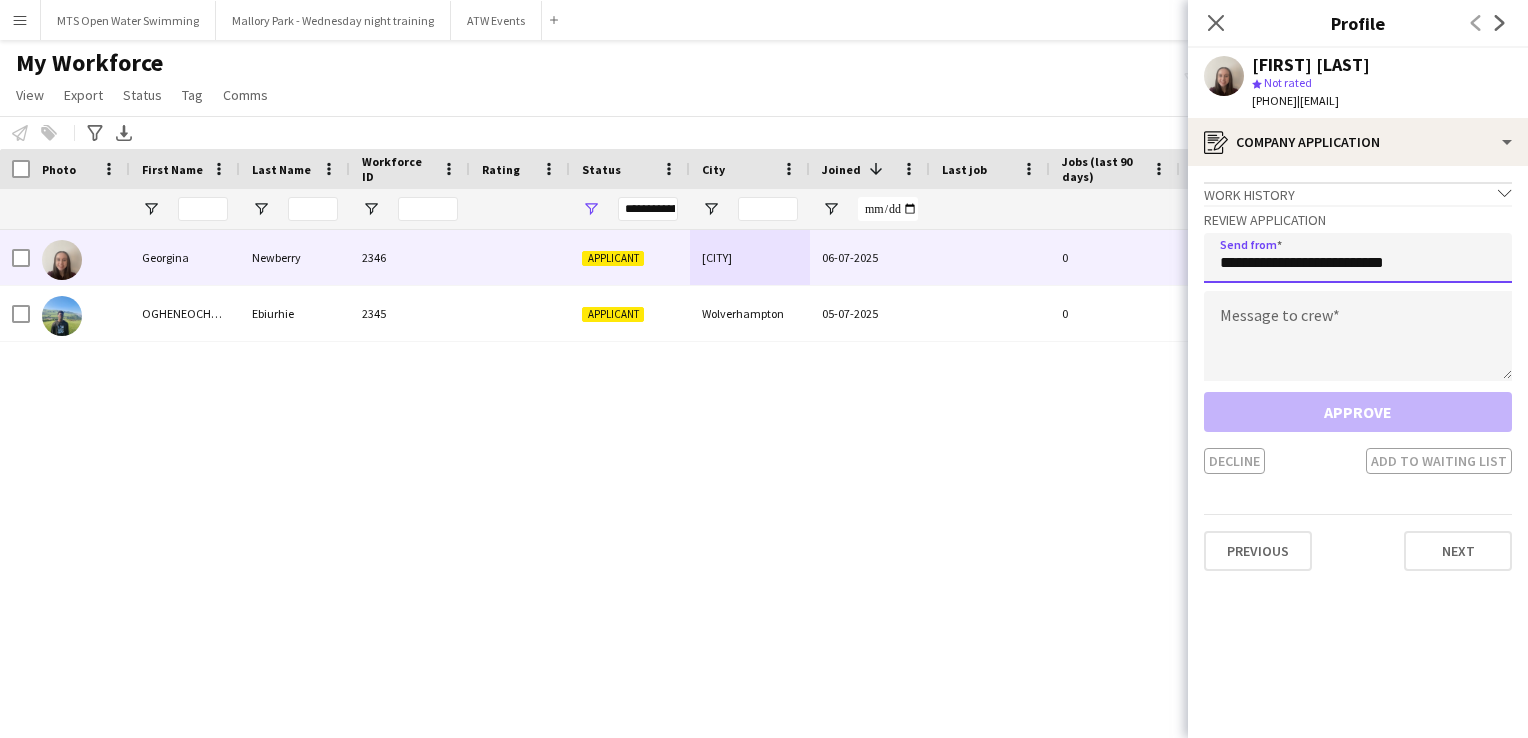 type on "**********" 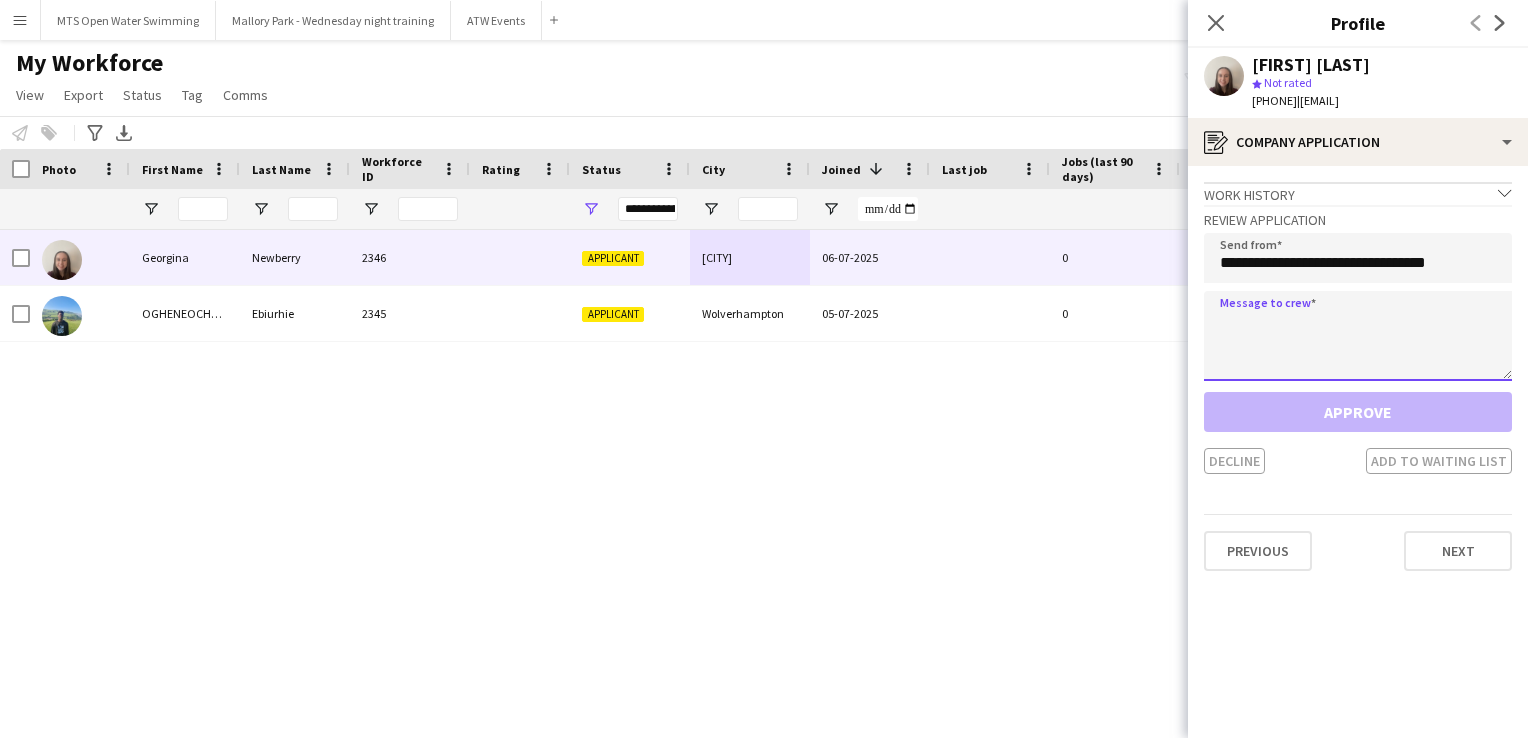 click 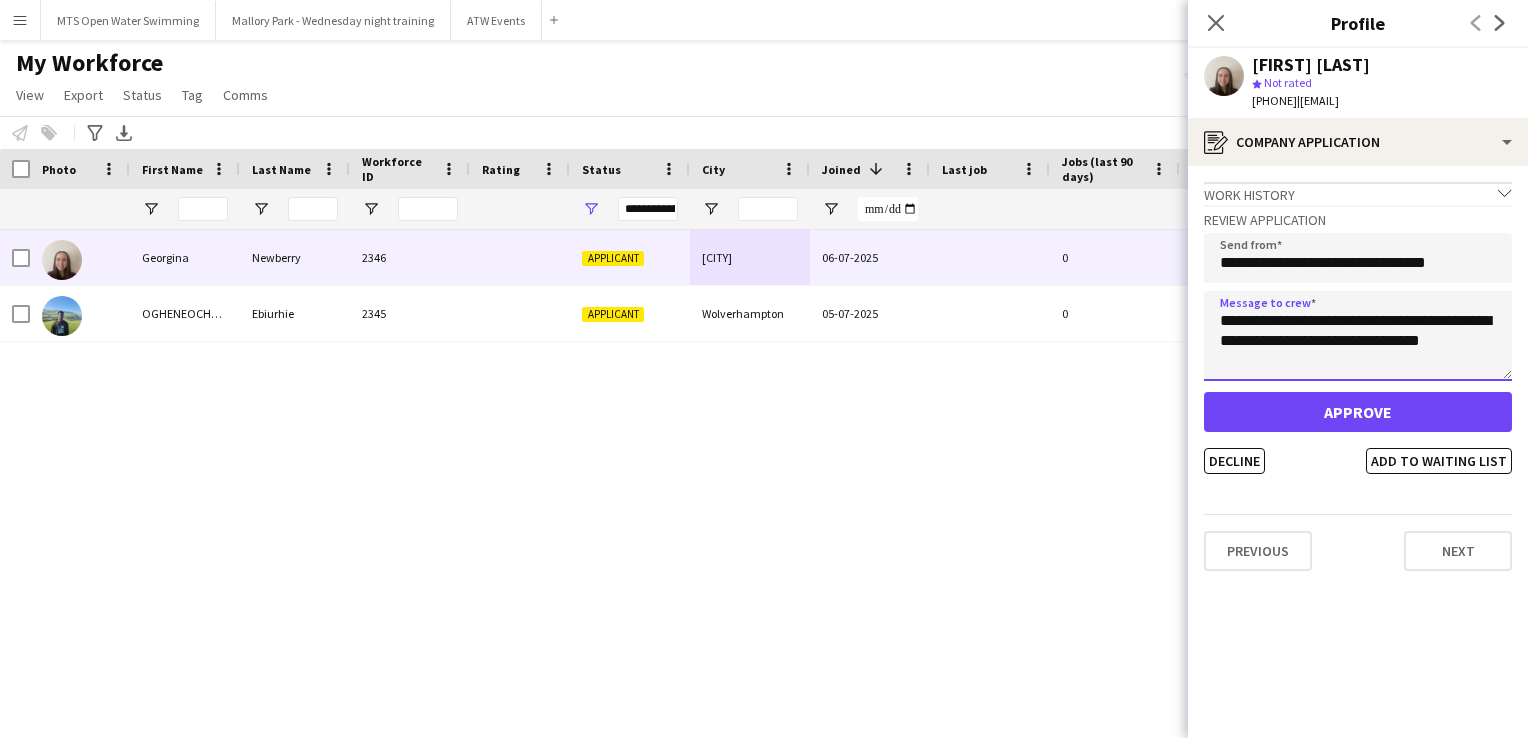 type on "**********" 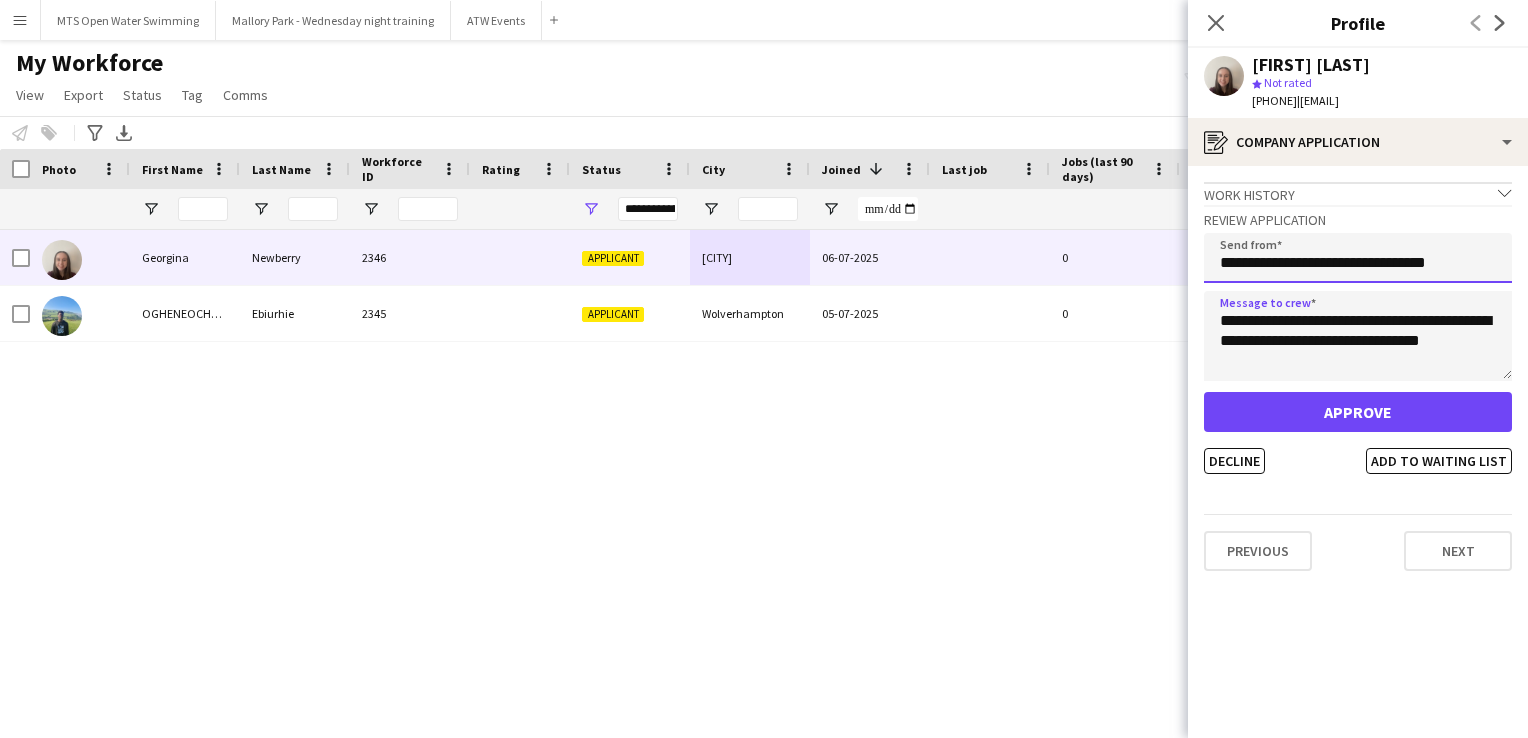 click on "**********" 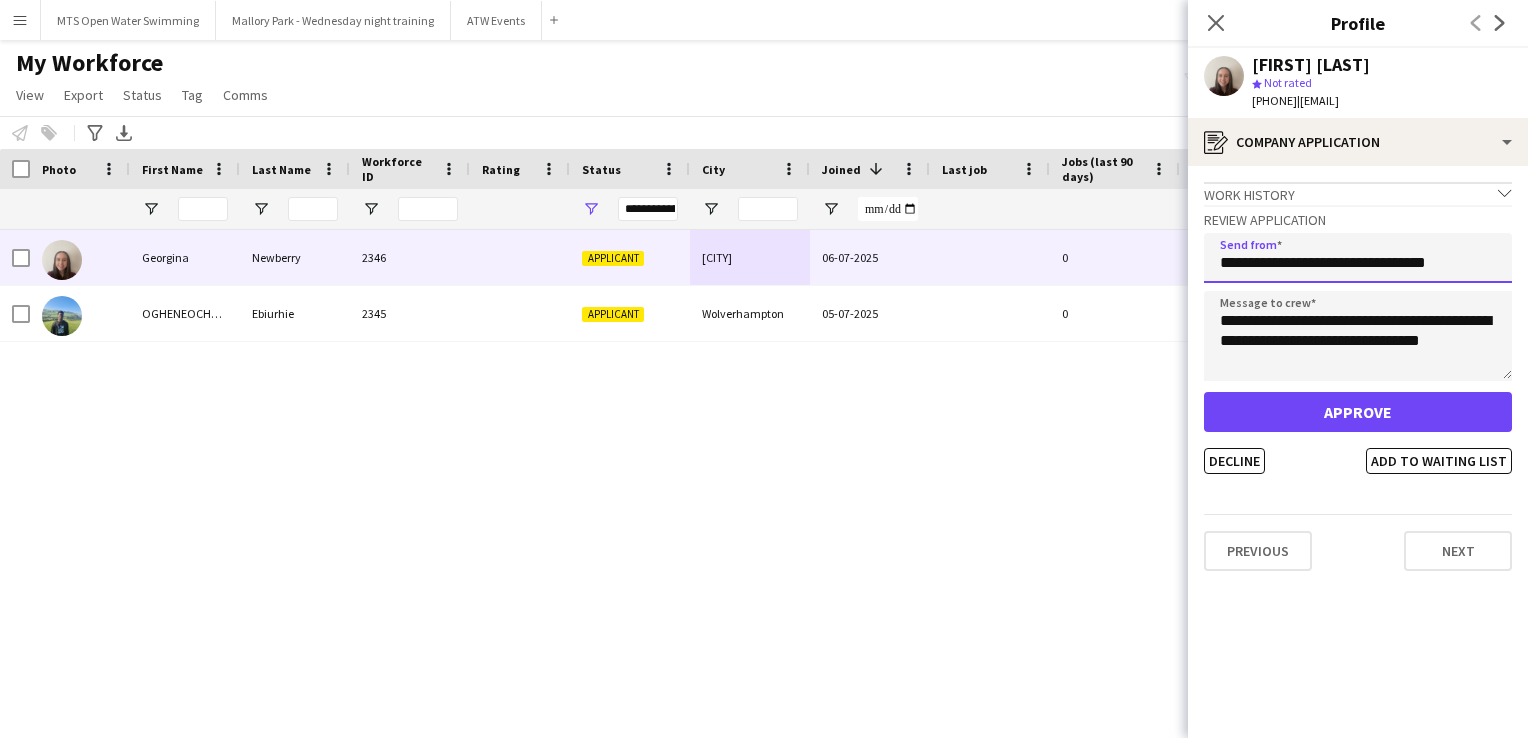 click on "**********" 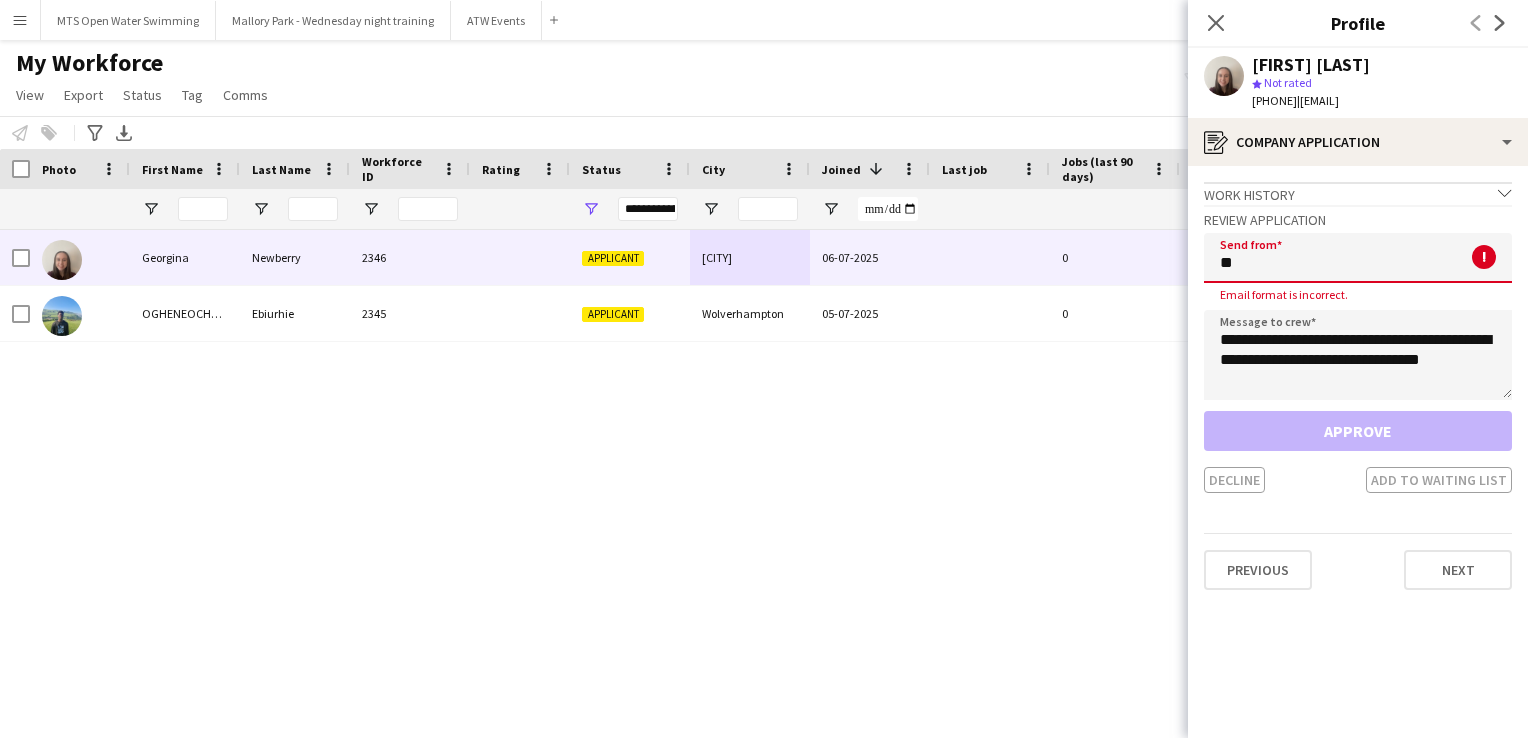 type on "*" 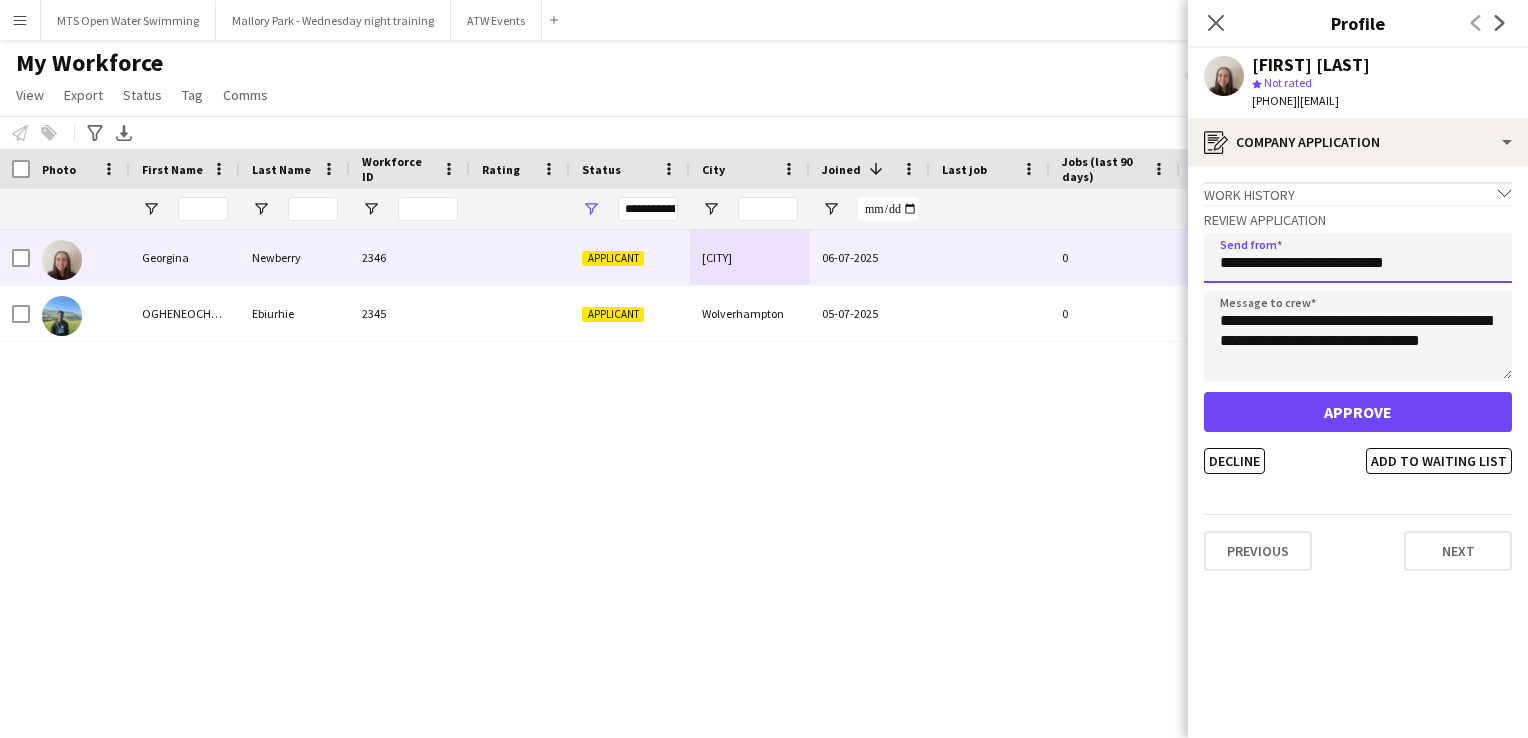 type on "**********" 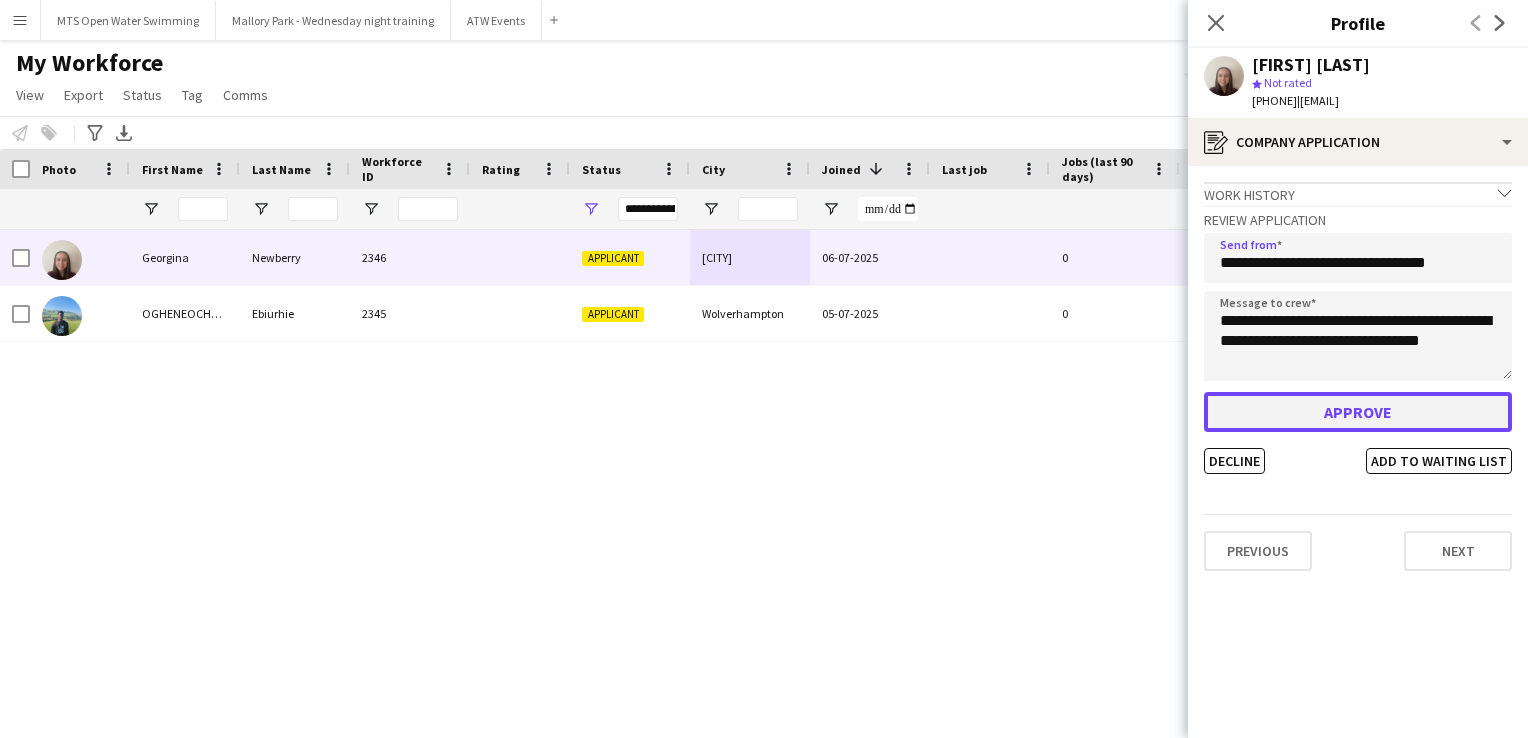 click on "Approve" 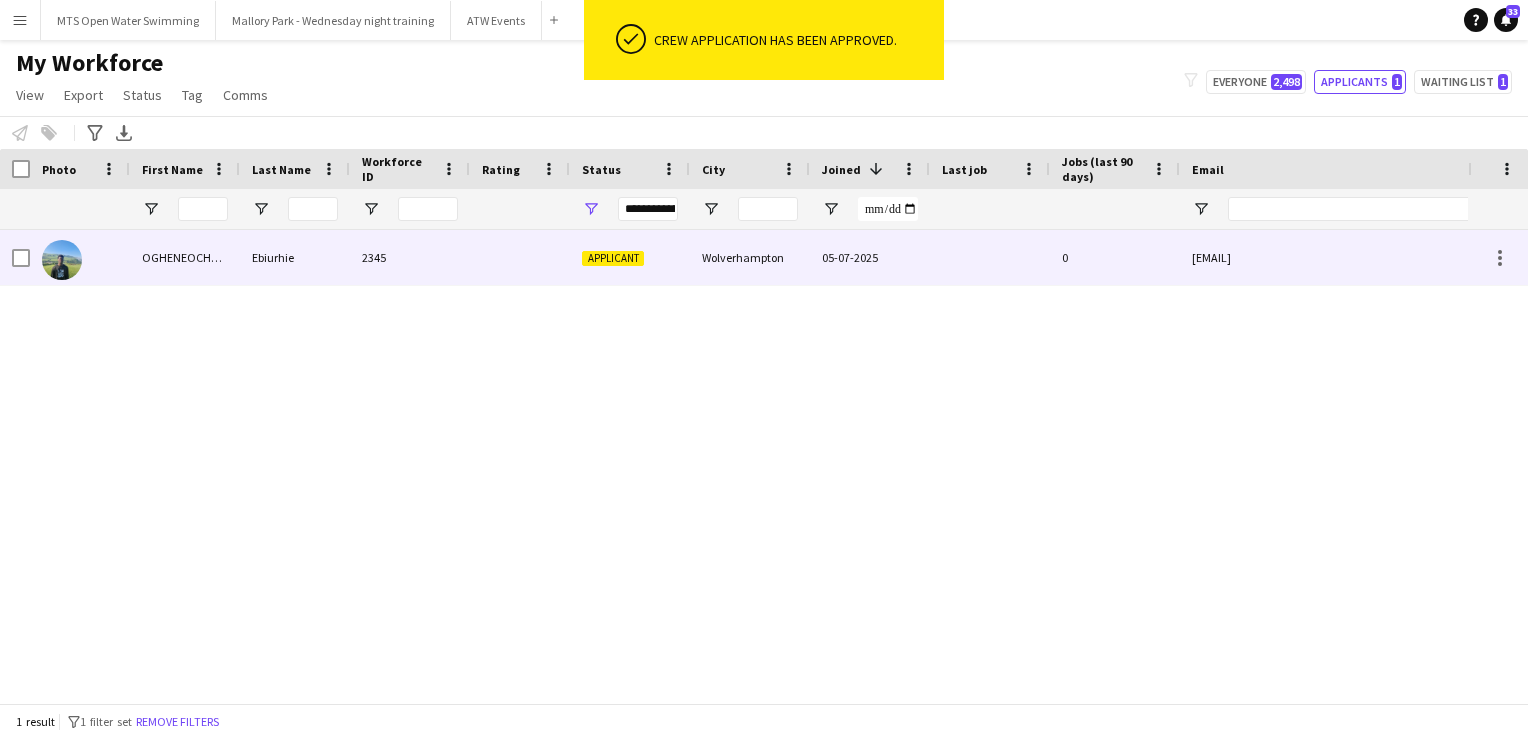 click at bounding box center [520, 257] 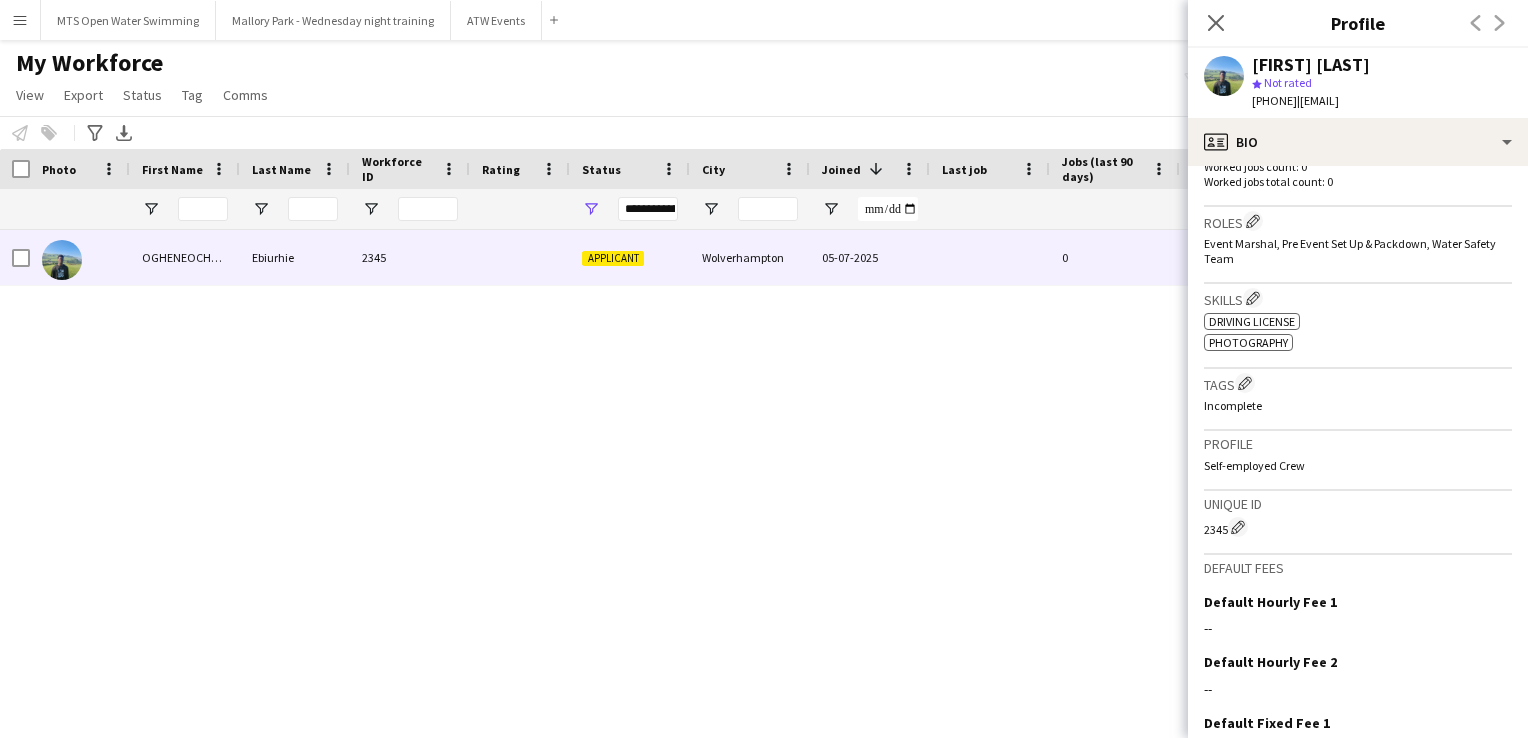 scroll, scrollTop: 737, scrollLeft: 0, axis: vertical 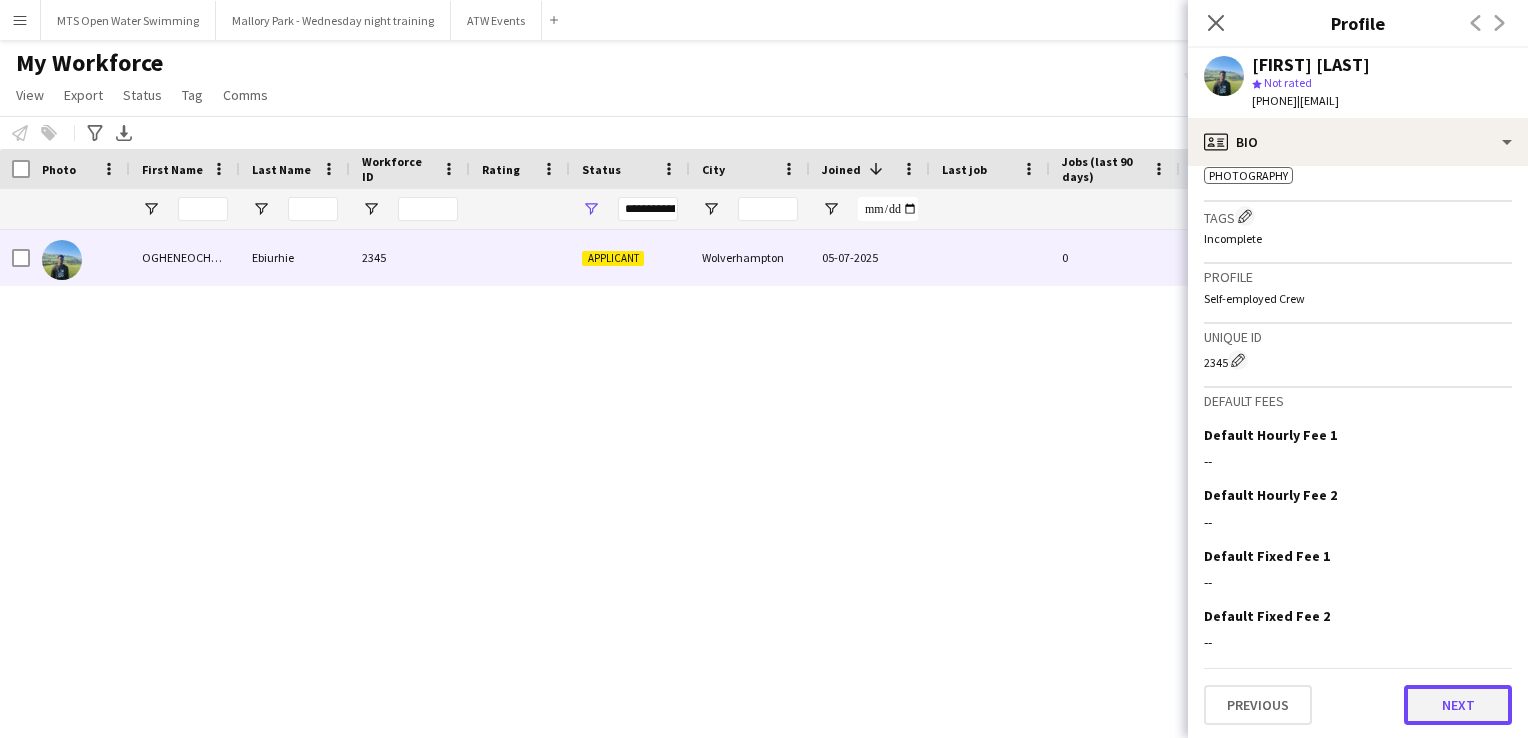 click on "Next" 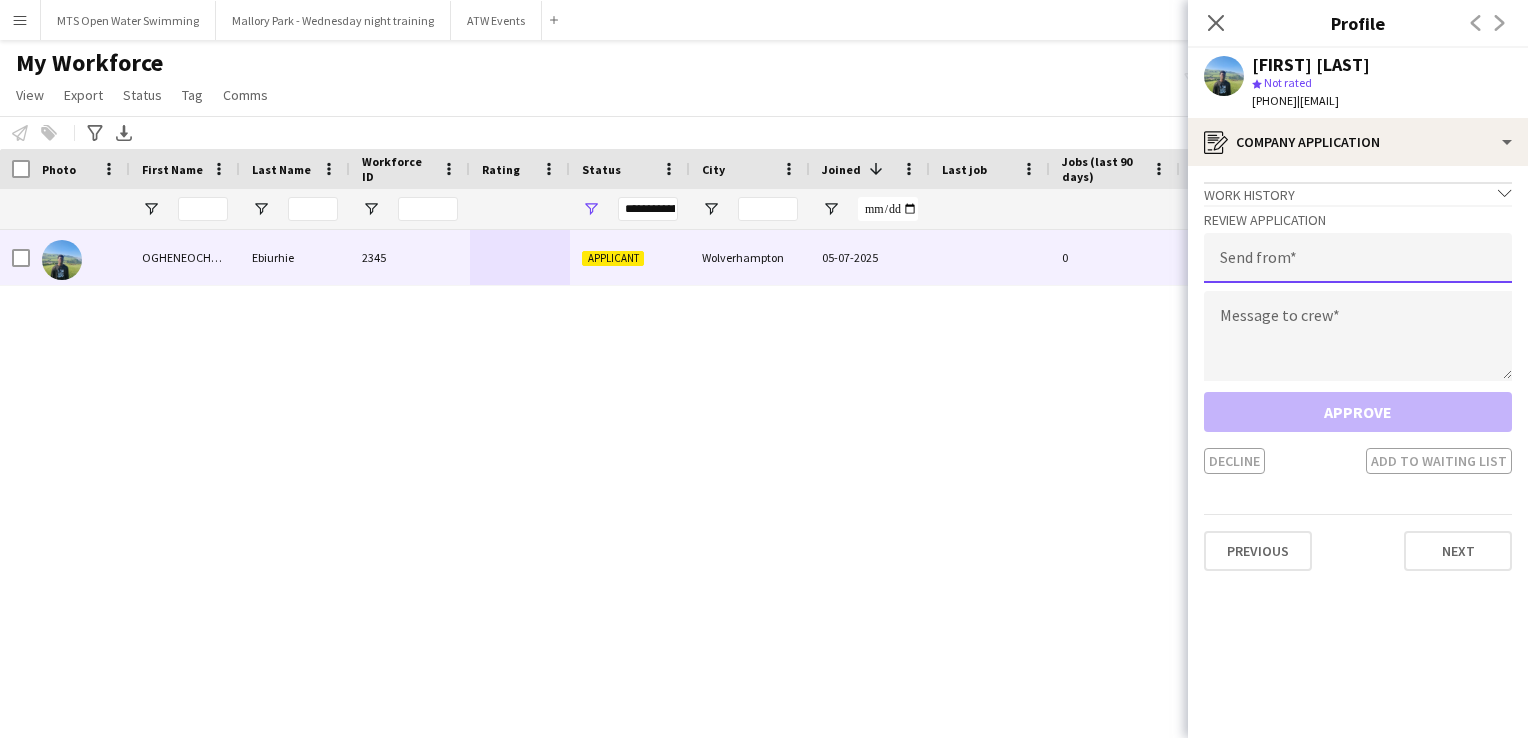 click 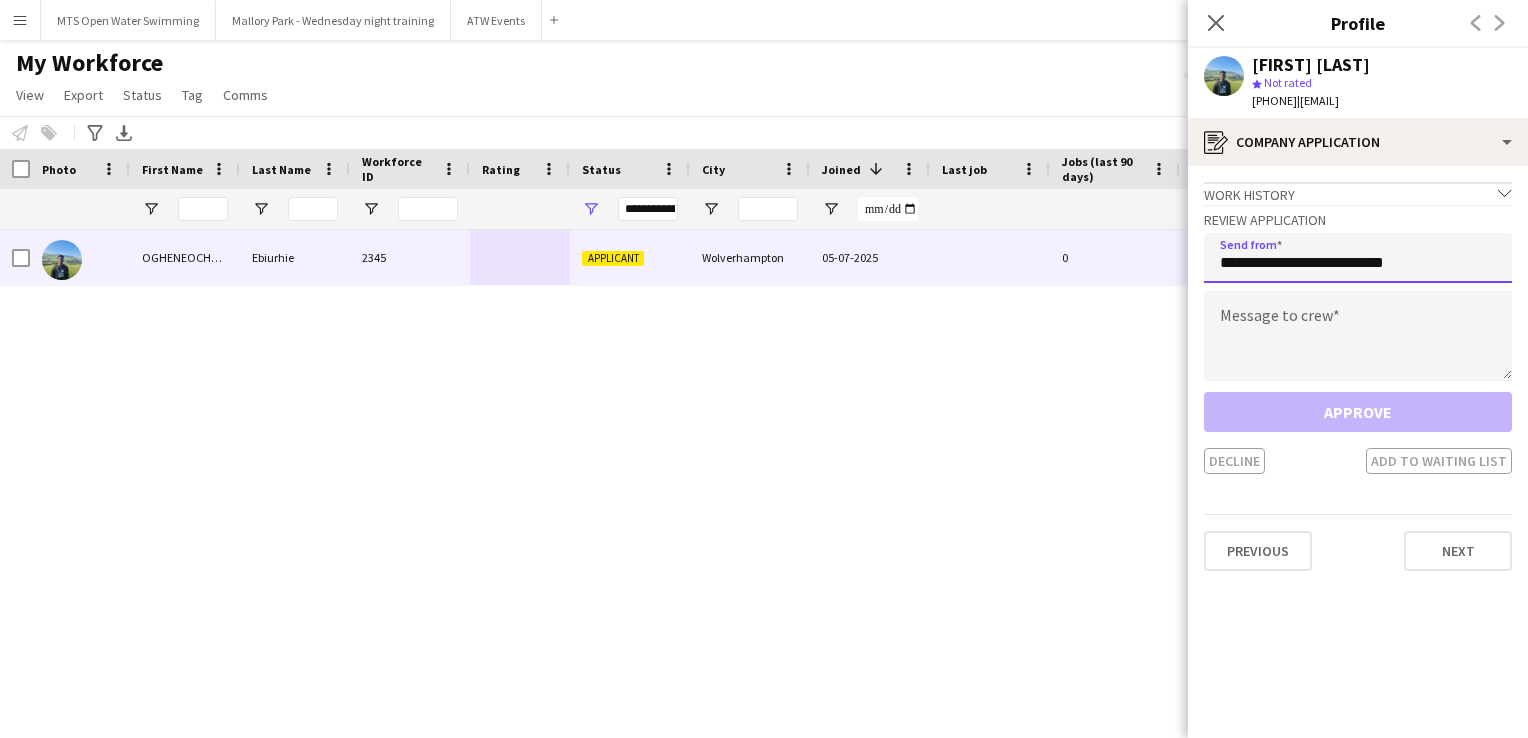 type on "**********" 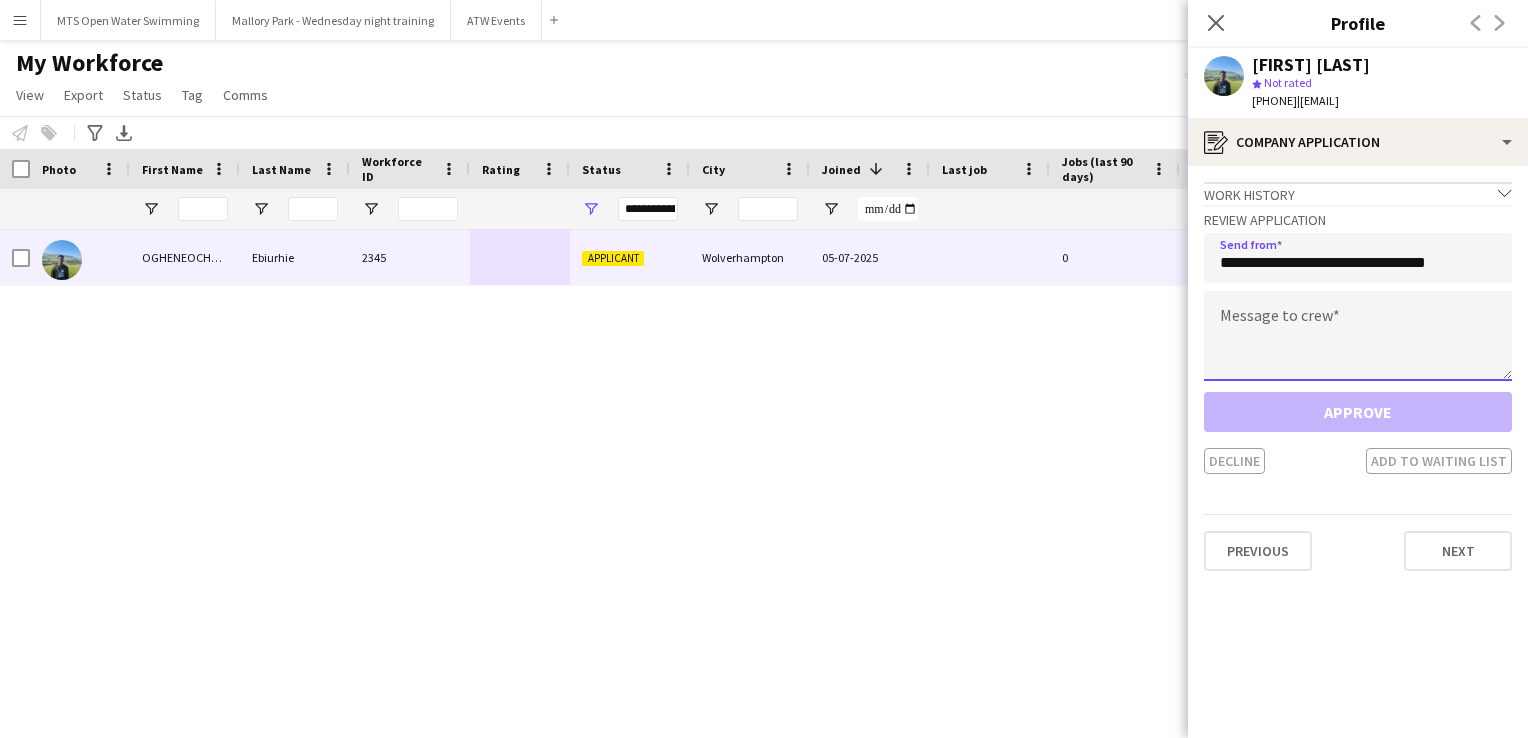 click 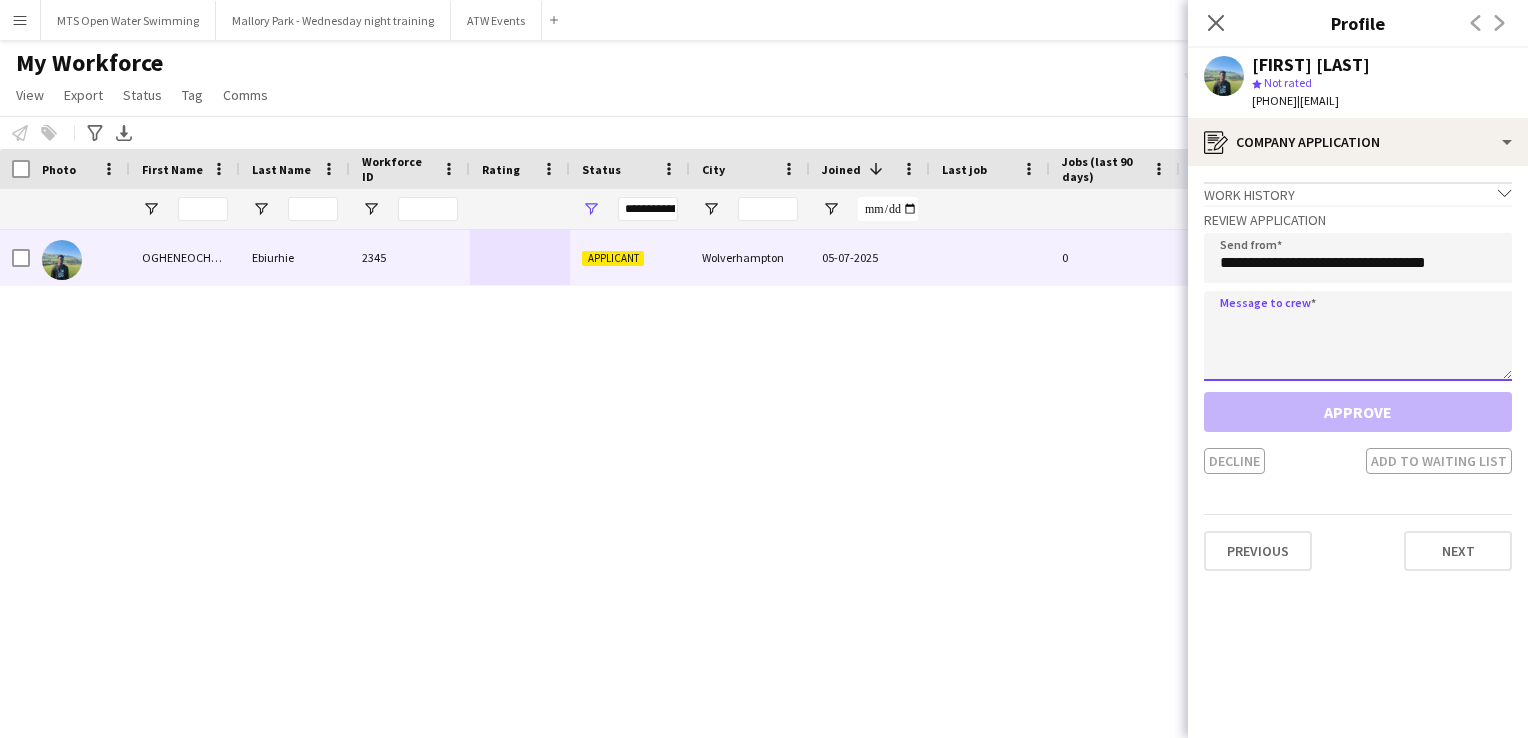 paste on "**********" 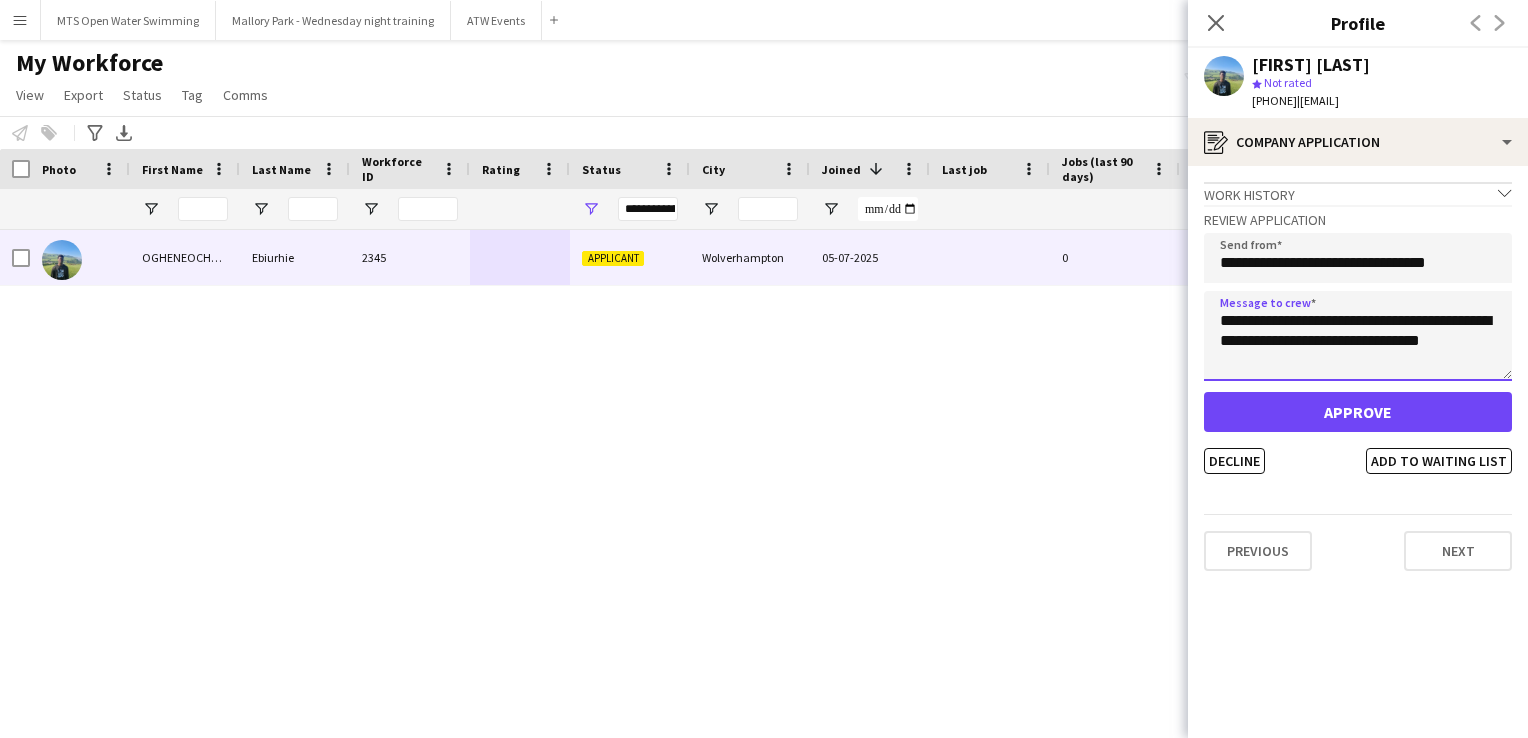 type on "**********" 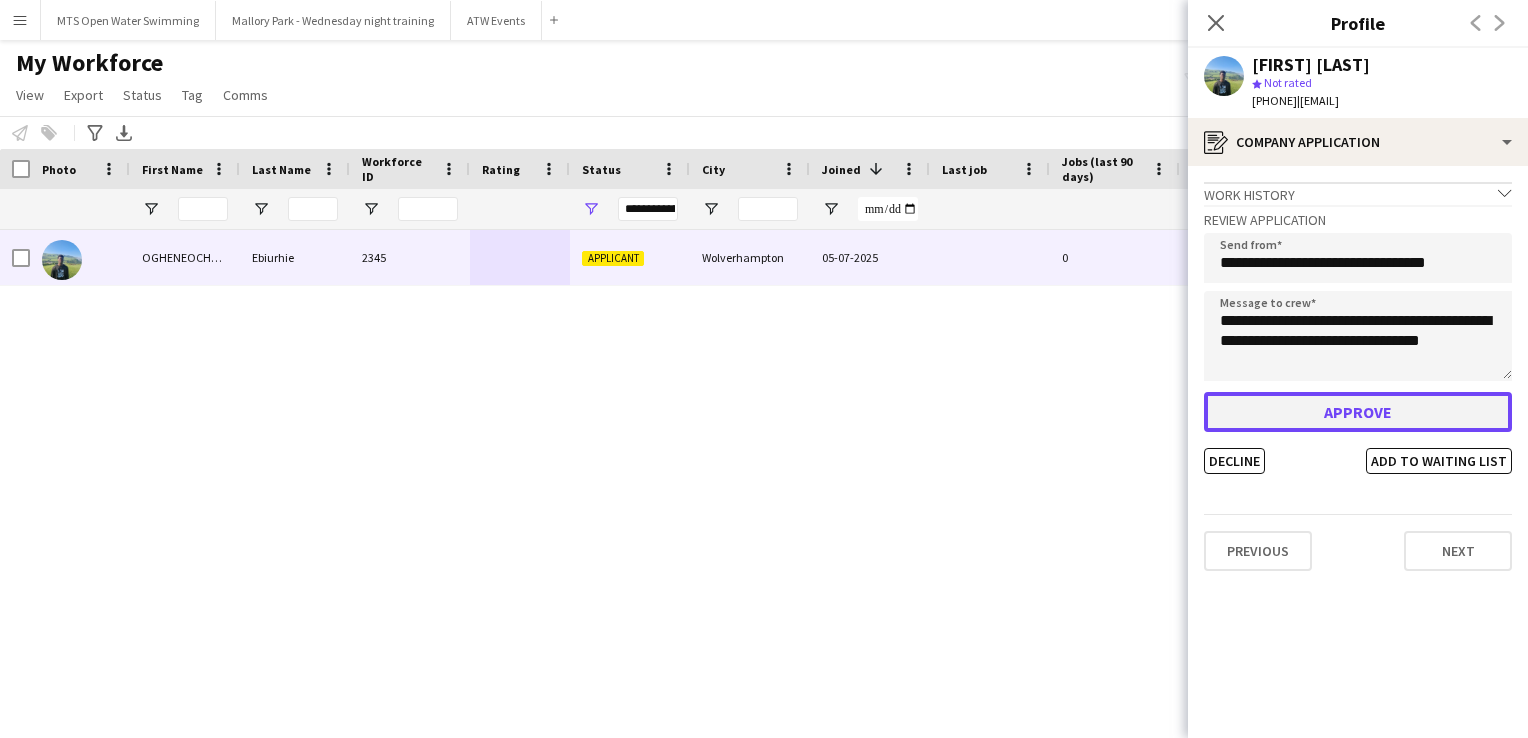 click on "Approve" 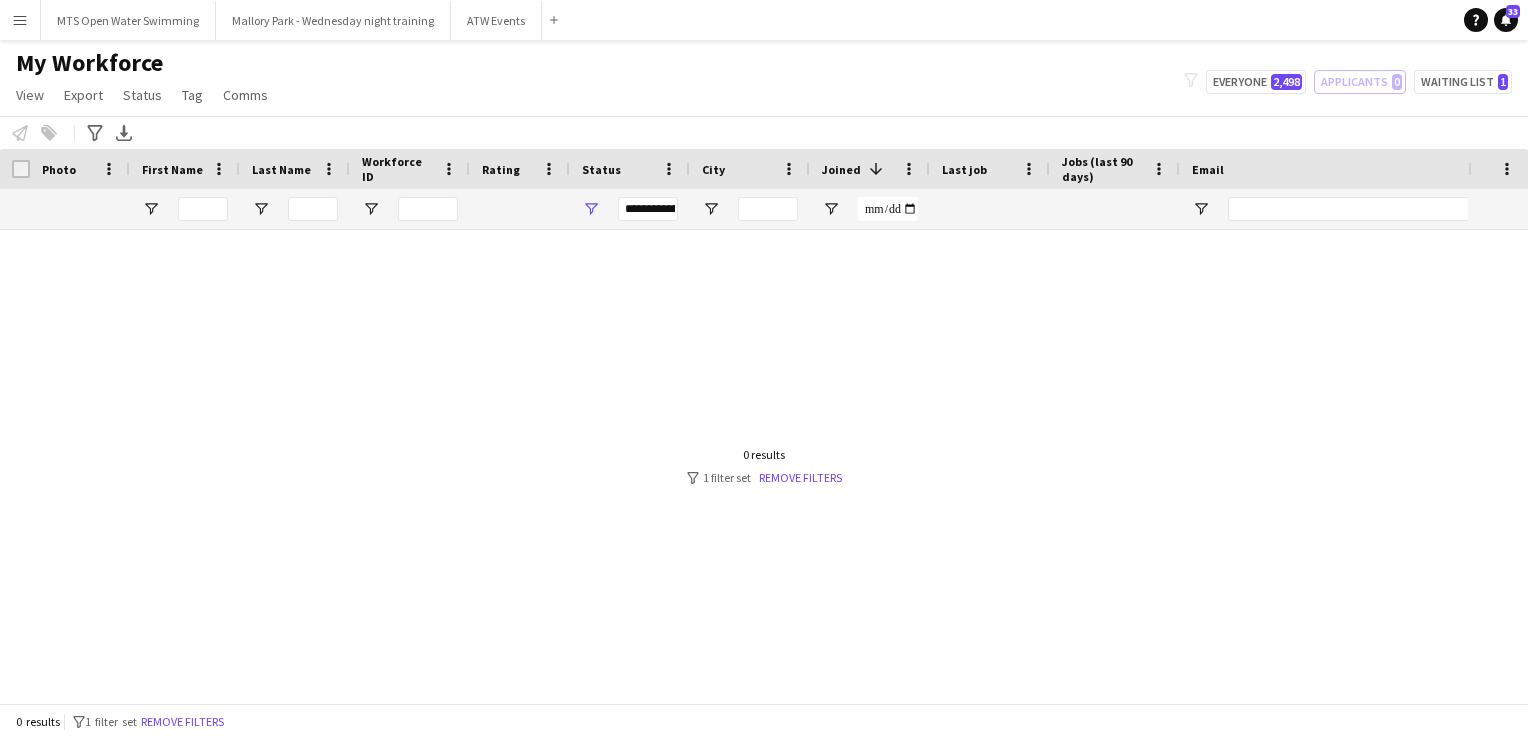 click on "Menu" at bounding box center (20, 20) 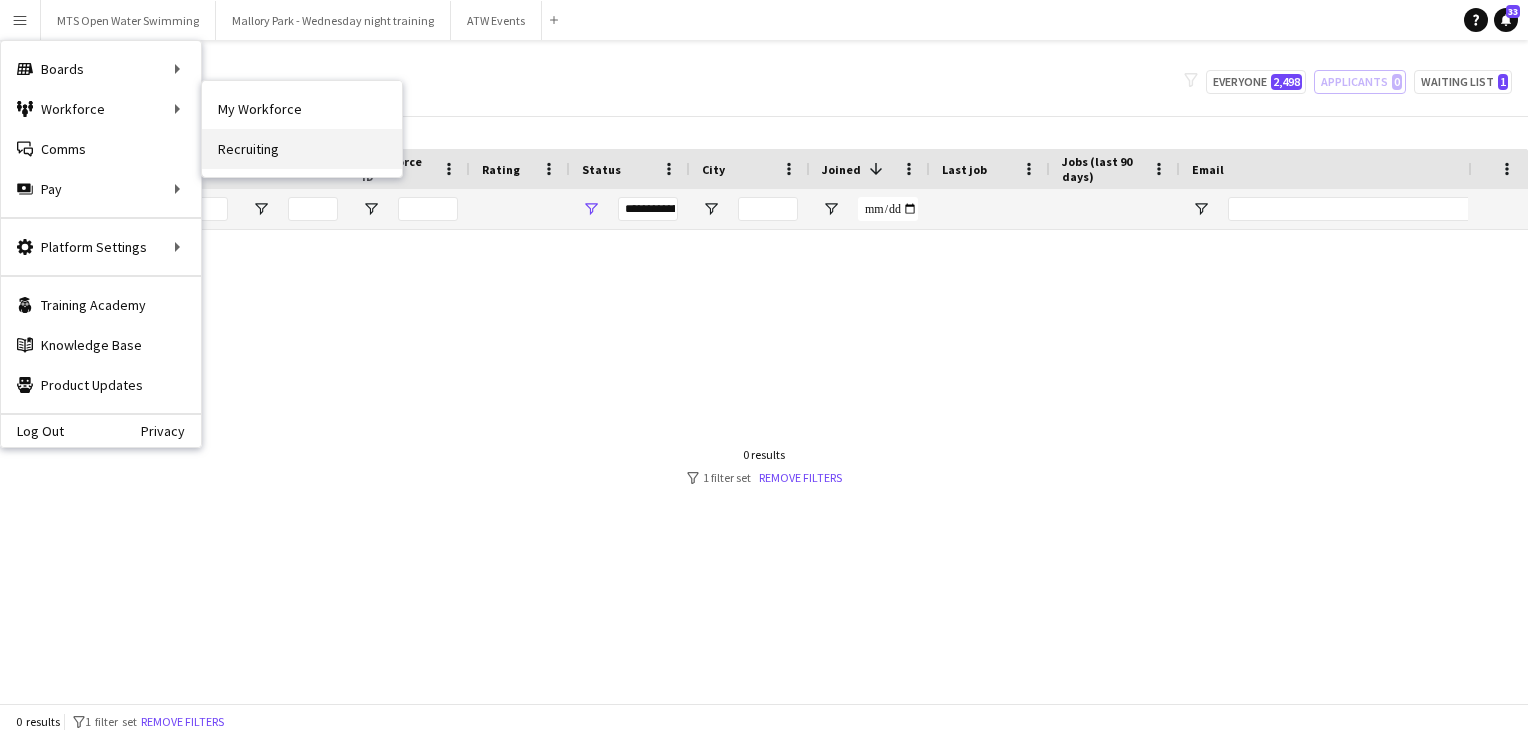 click on "Recruiting" at bounding box center (302, 149) 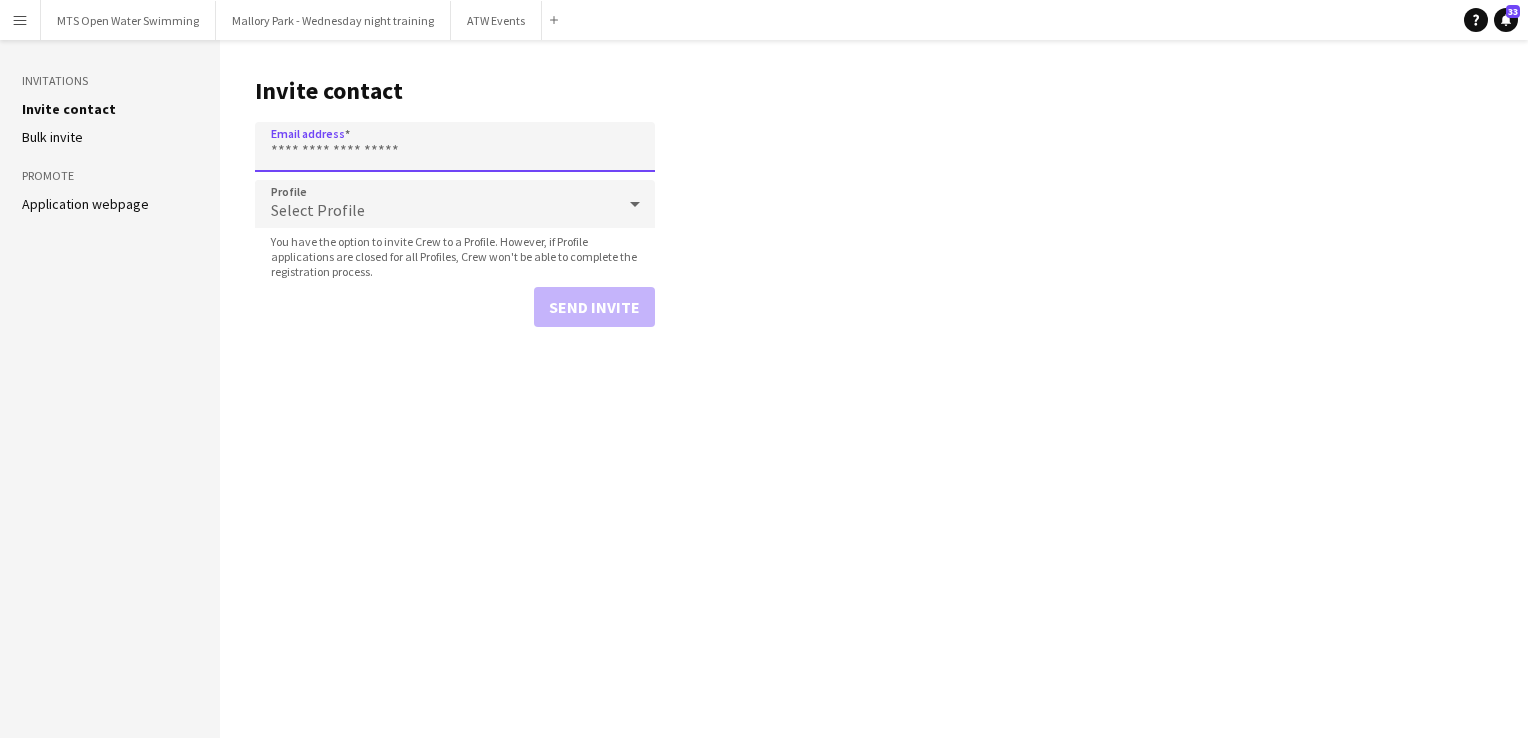 click on "Email address" at bounding box center (455, 147) 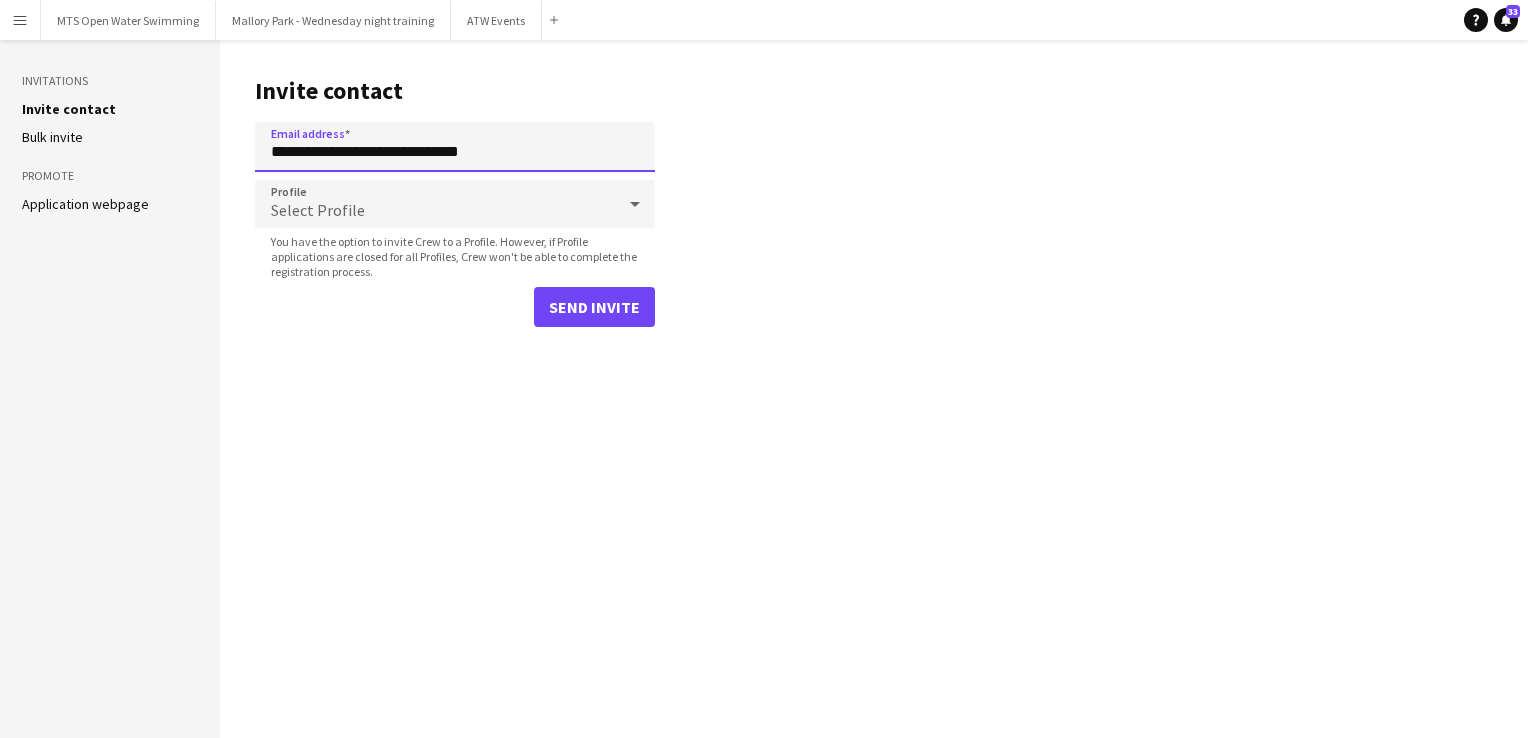 type on "**********" 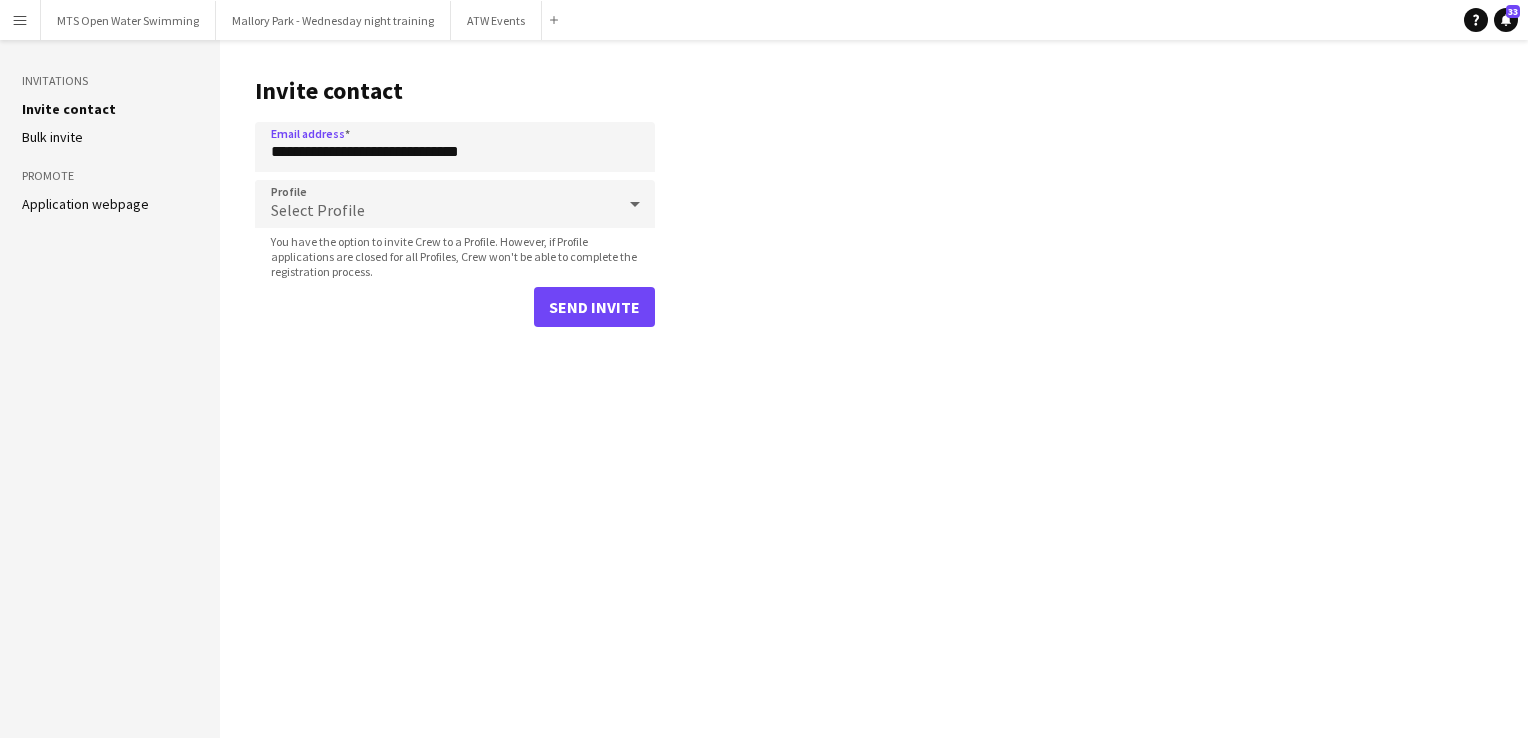 click on "Select Profile" at bounding box center (435, 204) 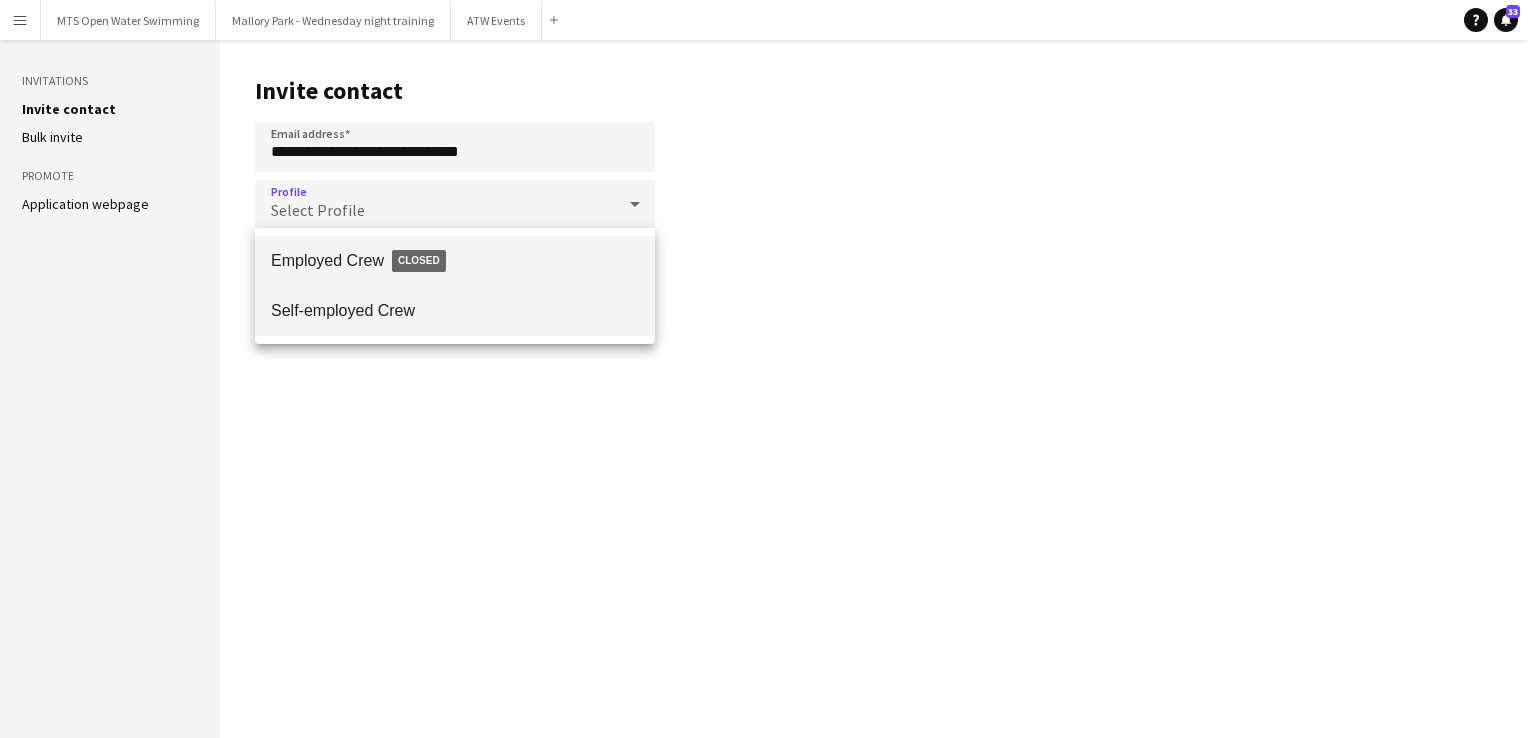 click on "Self-employed Crew" at bounding box center [455, 311] 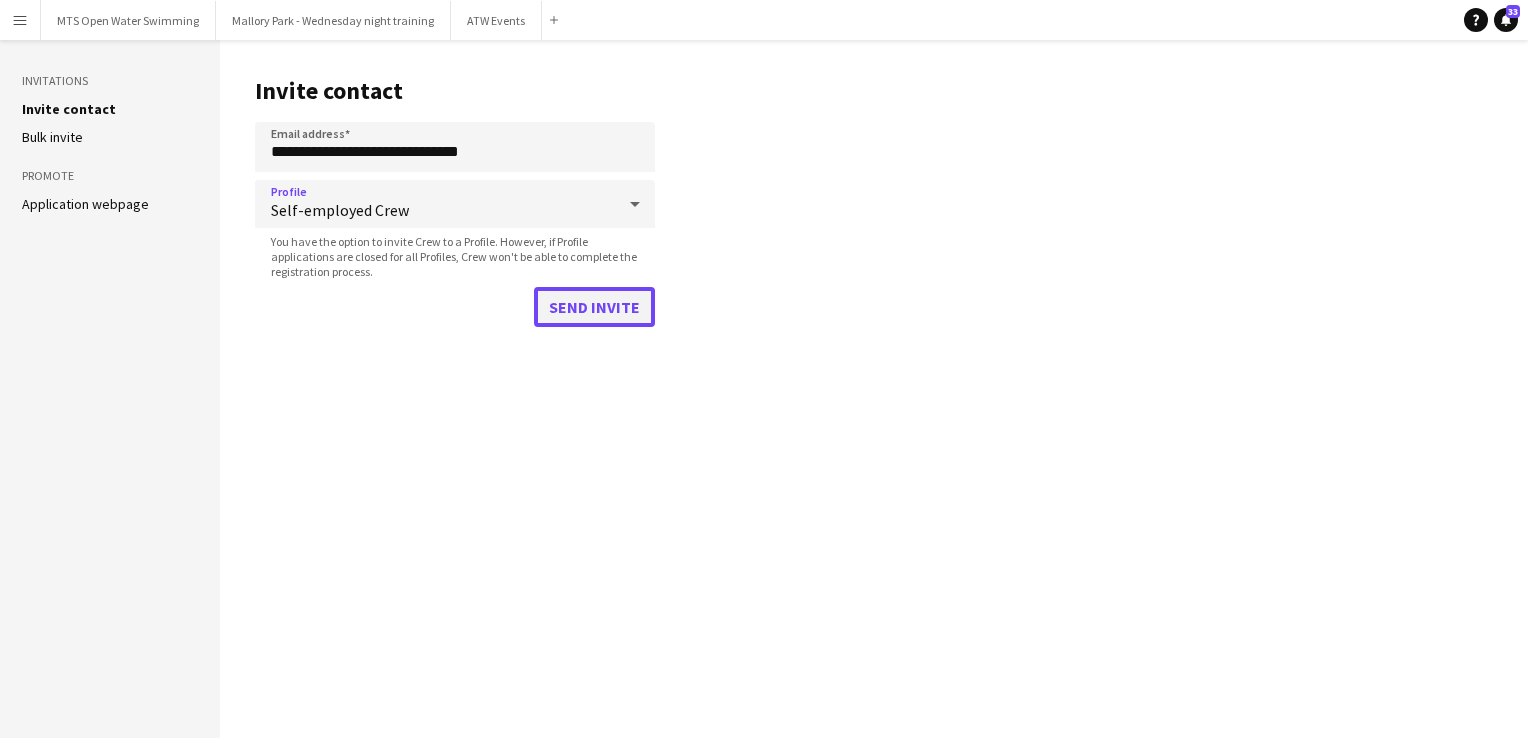 click on "Send invite" 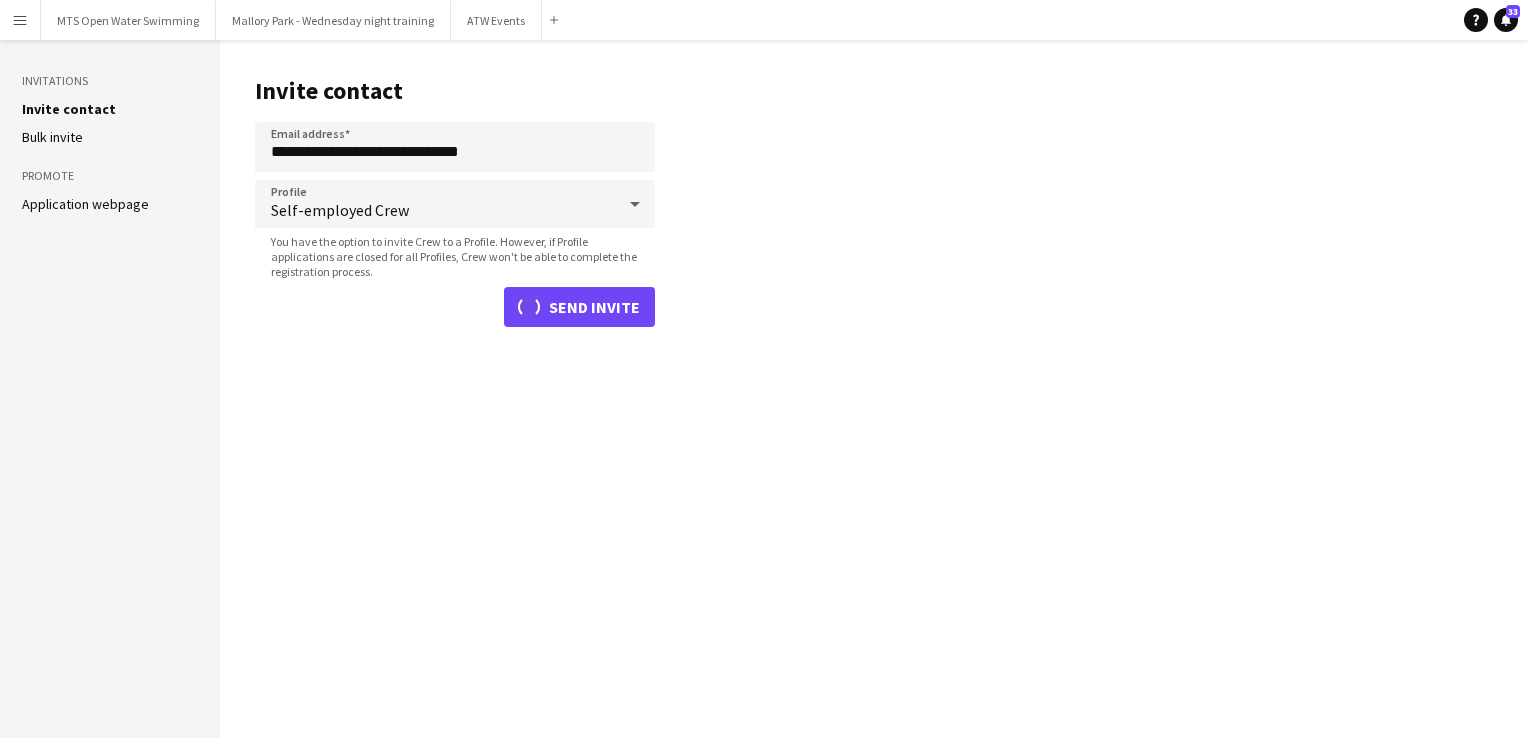 type 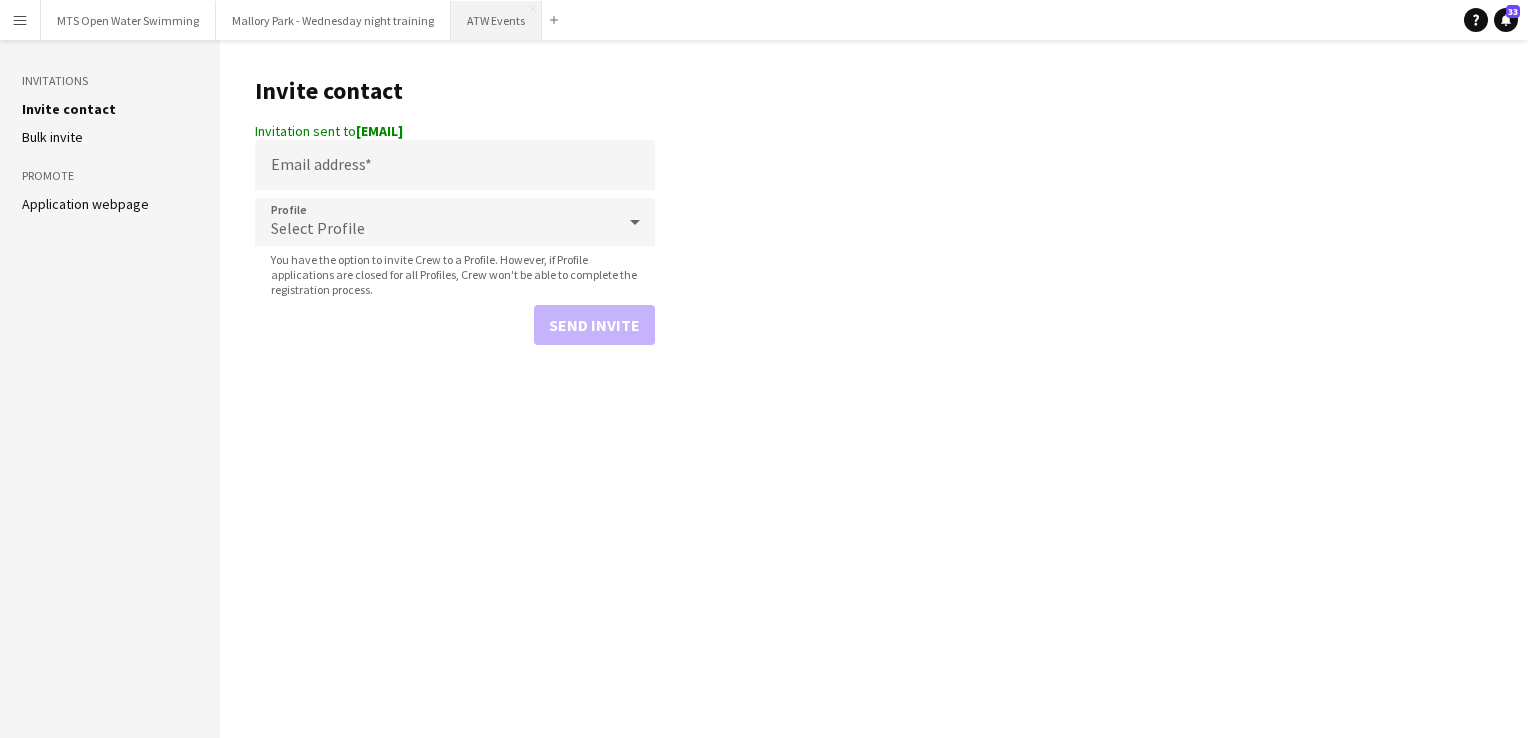 click on "ATW Events
Close" at bounding box center (496, 20) 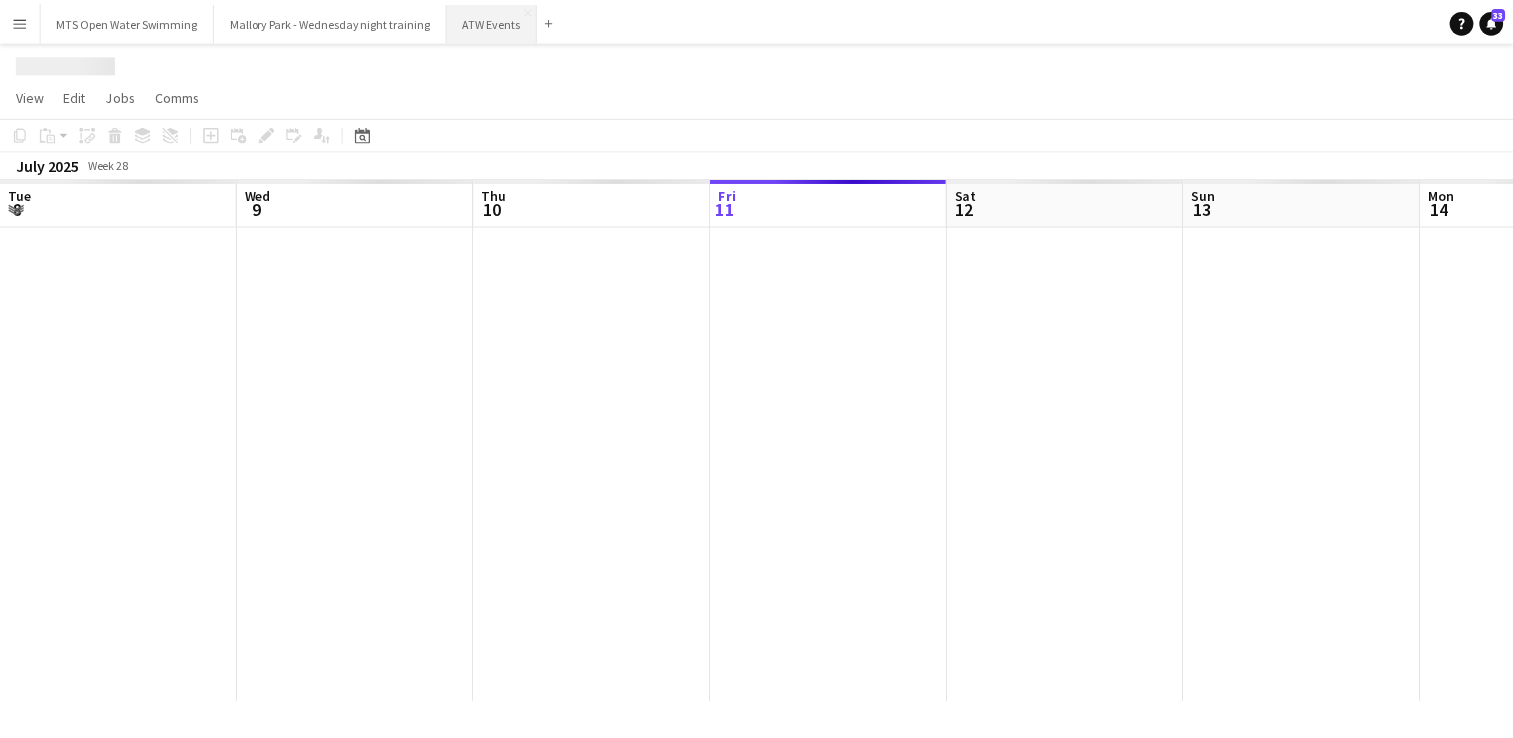 scroll, scrollTop: 0, scrollLeft: 478, axis: horizontal 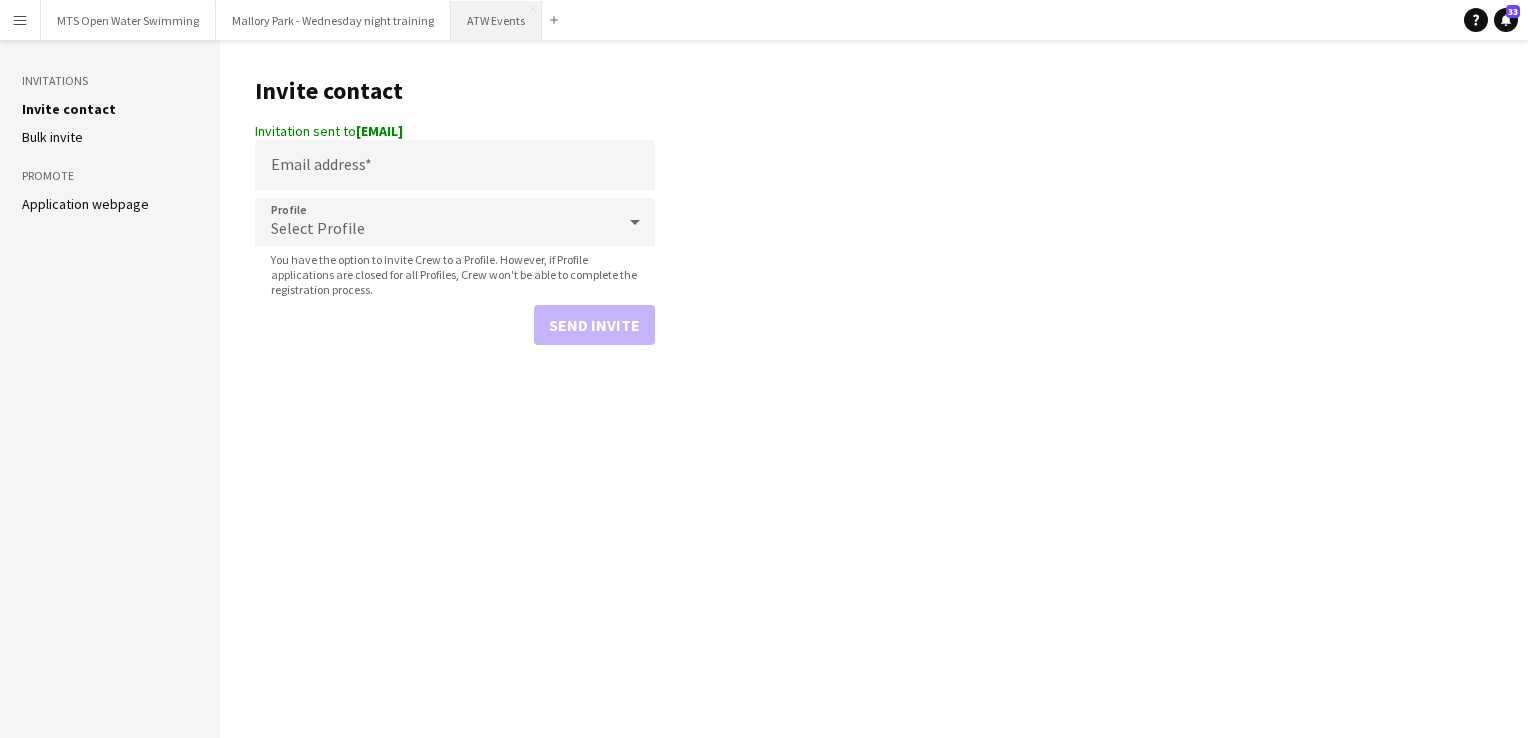 click on "ATW Events
Close" at bounding box center [496, 20] 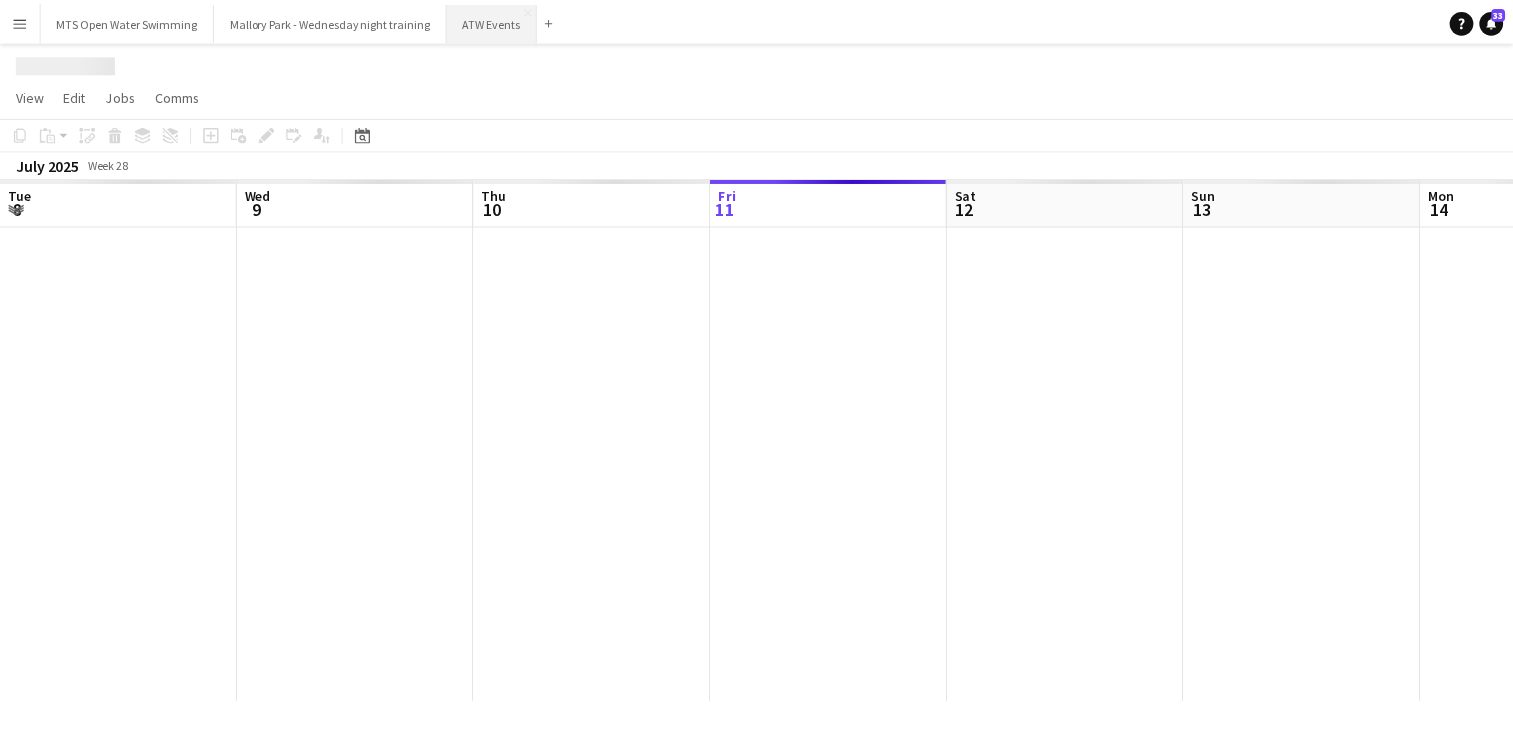 scroll, scrollTop: 0, scrollLeft: 478, axis: horizontal 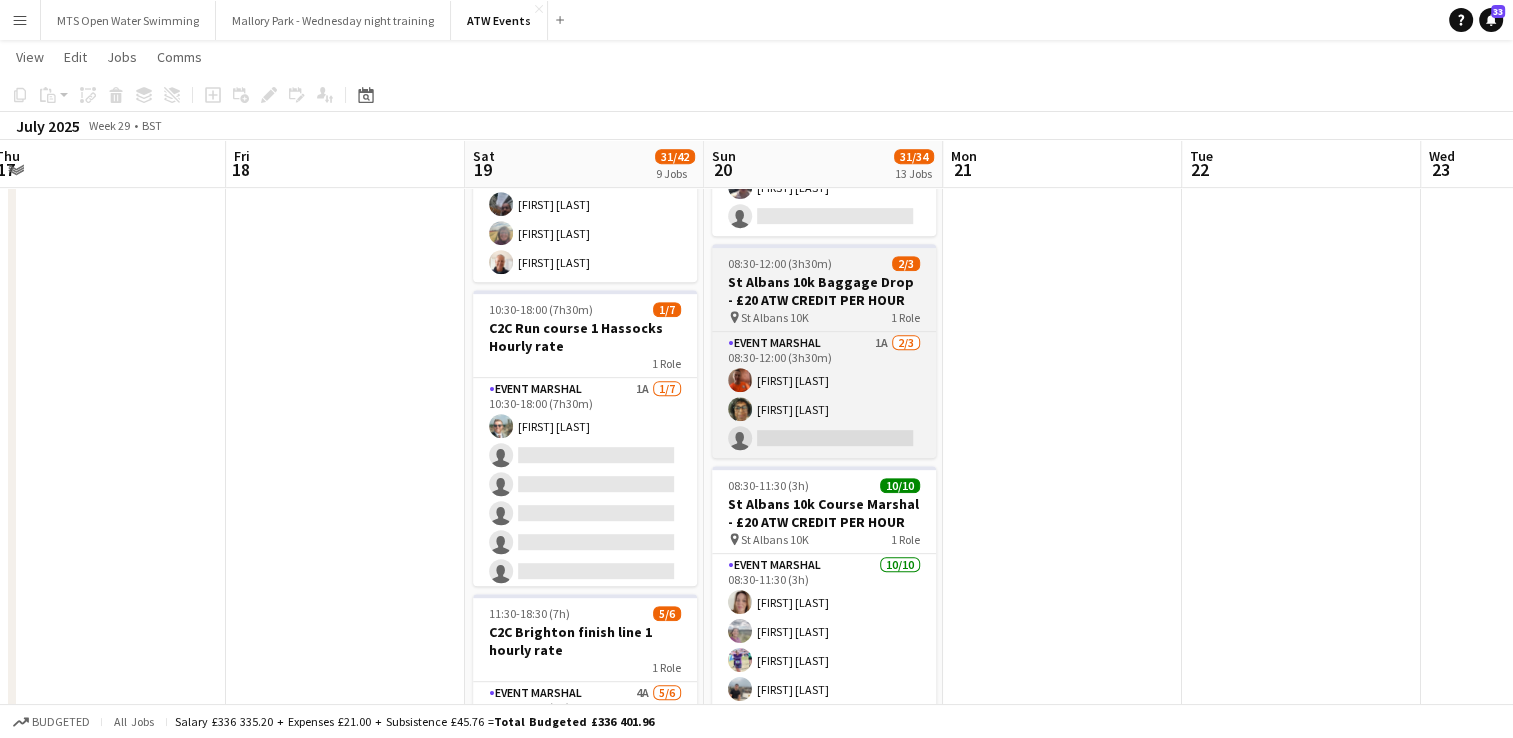 click on "Event Marshal   1A   2/3   08:30-12:00 (3h30m)
[FIRST] [LAST] [FIRST] [LAST]
single-neutral-actions" at bounding box center (824, 351) 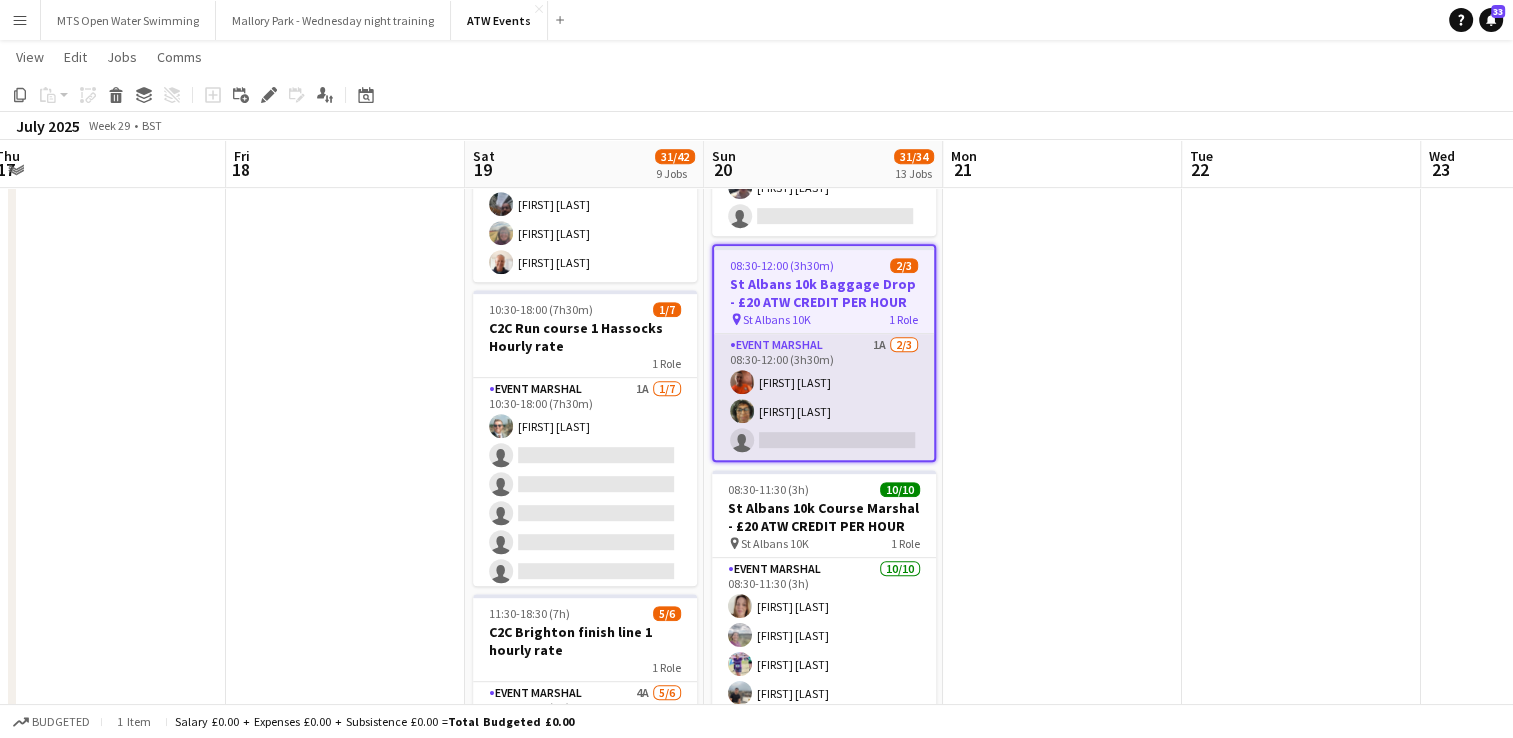 click on "Event Marshal   1A   2/3   08:30-12:00 (3h30m)
[FIRST] [LAST] [FIRST] [LAST]
single-neutral-actions" at bounding box center (824, 397) 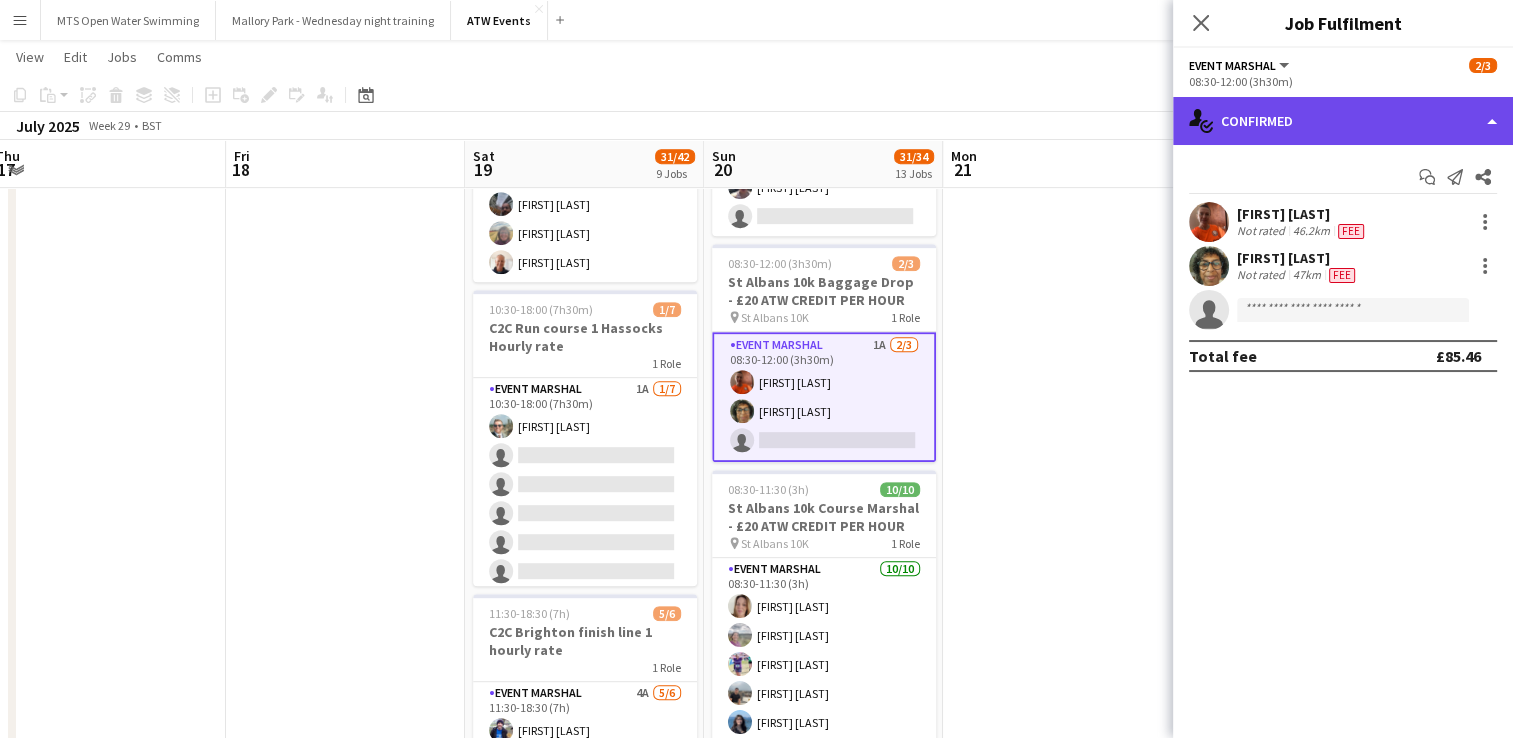 click on "single-neutral-actions-check-2
Confirmed" 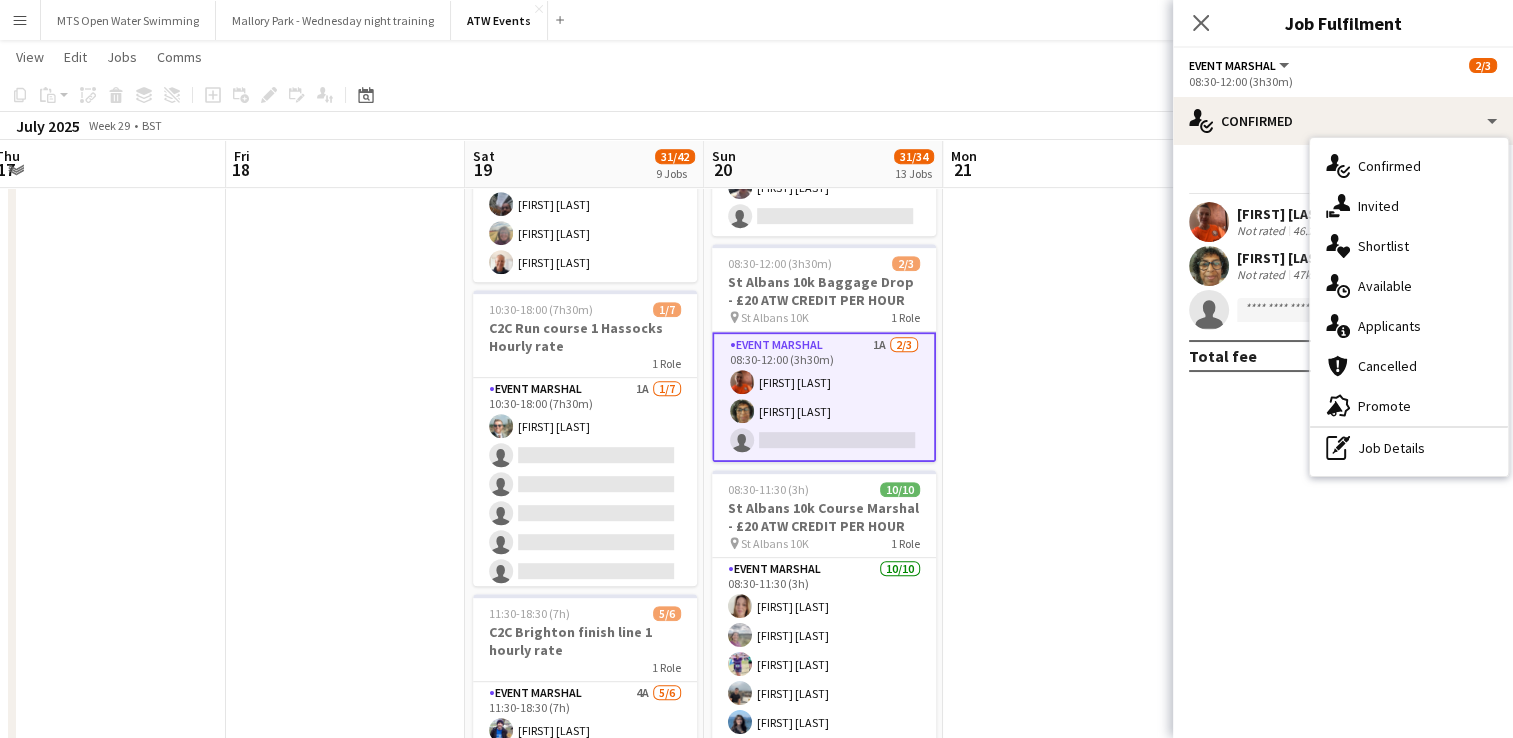 click at bounding box center [1062, 687] 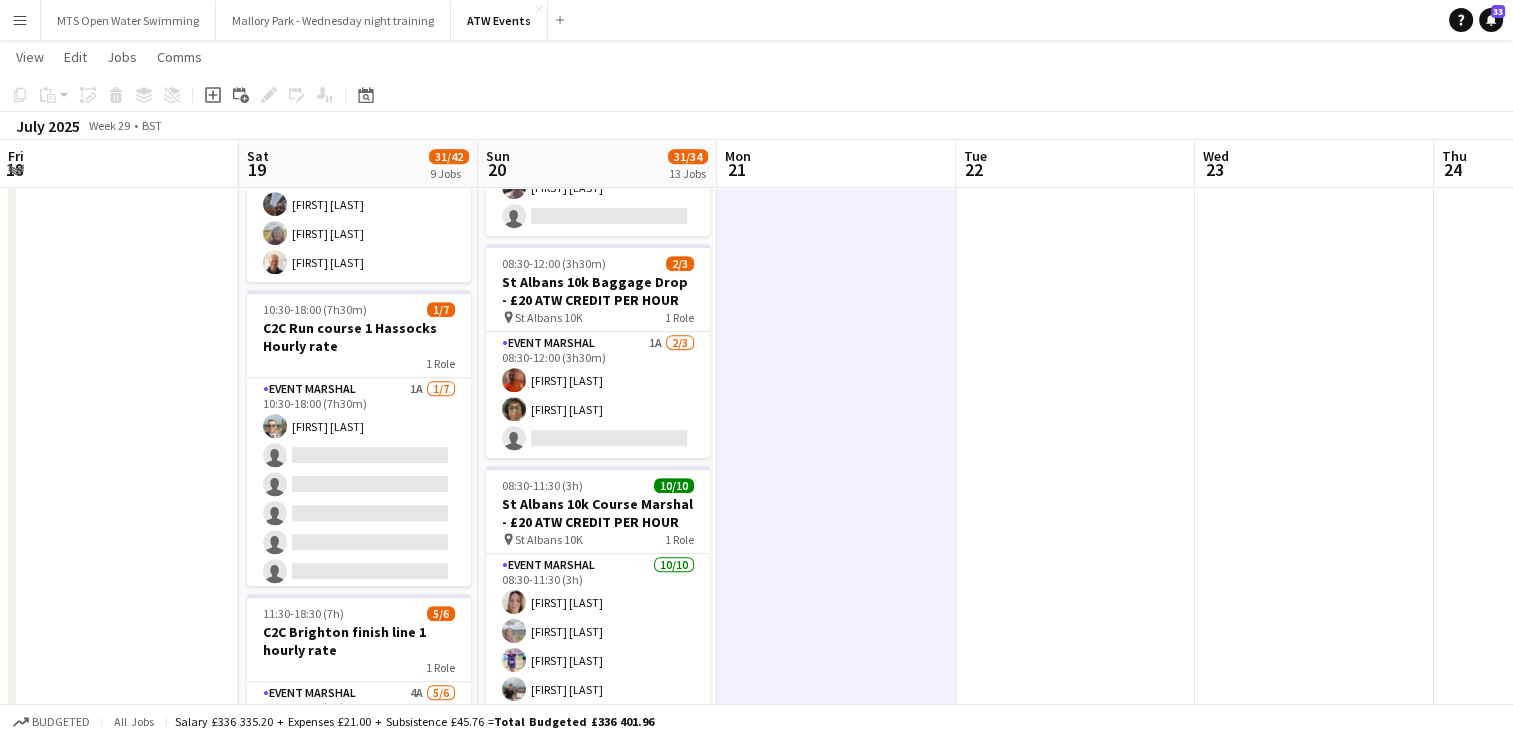 scroll, scrollTop: 0, scrollLeft: 471, axis: horizontal 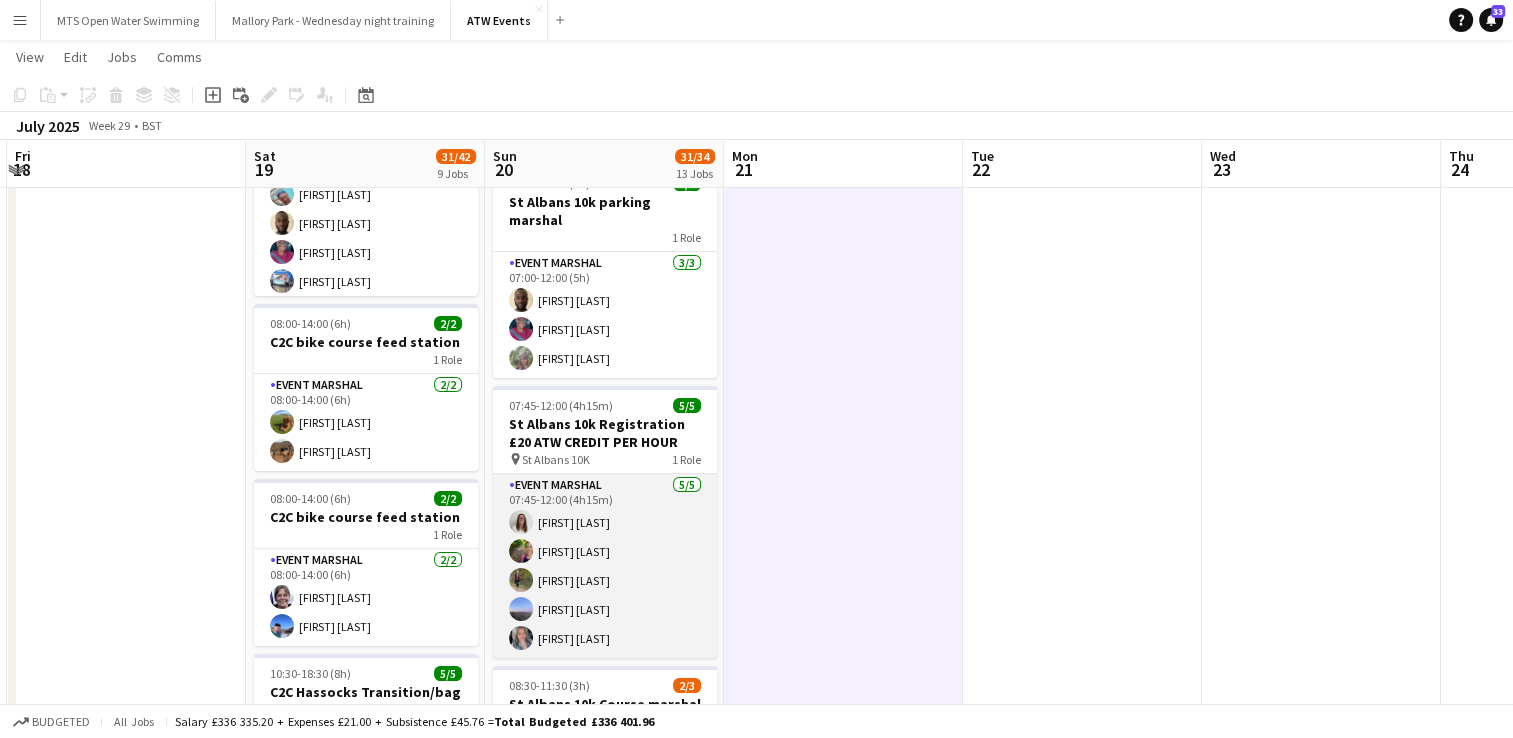 click on "Event Marshal   5/5   07:45-12:00 (4h15m)
[FIRST] [LAST] [FIRST] [LAST] [FIRST] [LAST] [FIRST] [LAST] [FIRST] [LAST]" at bounding box center [605, 566] 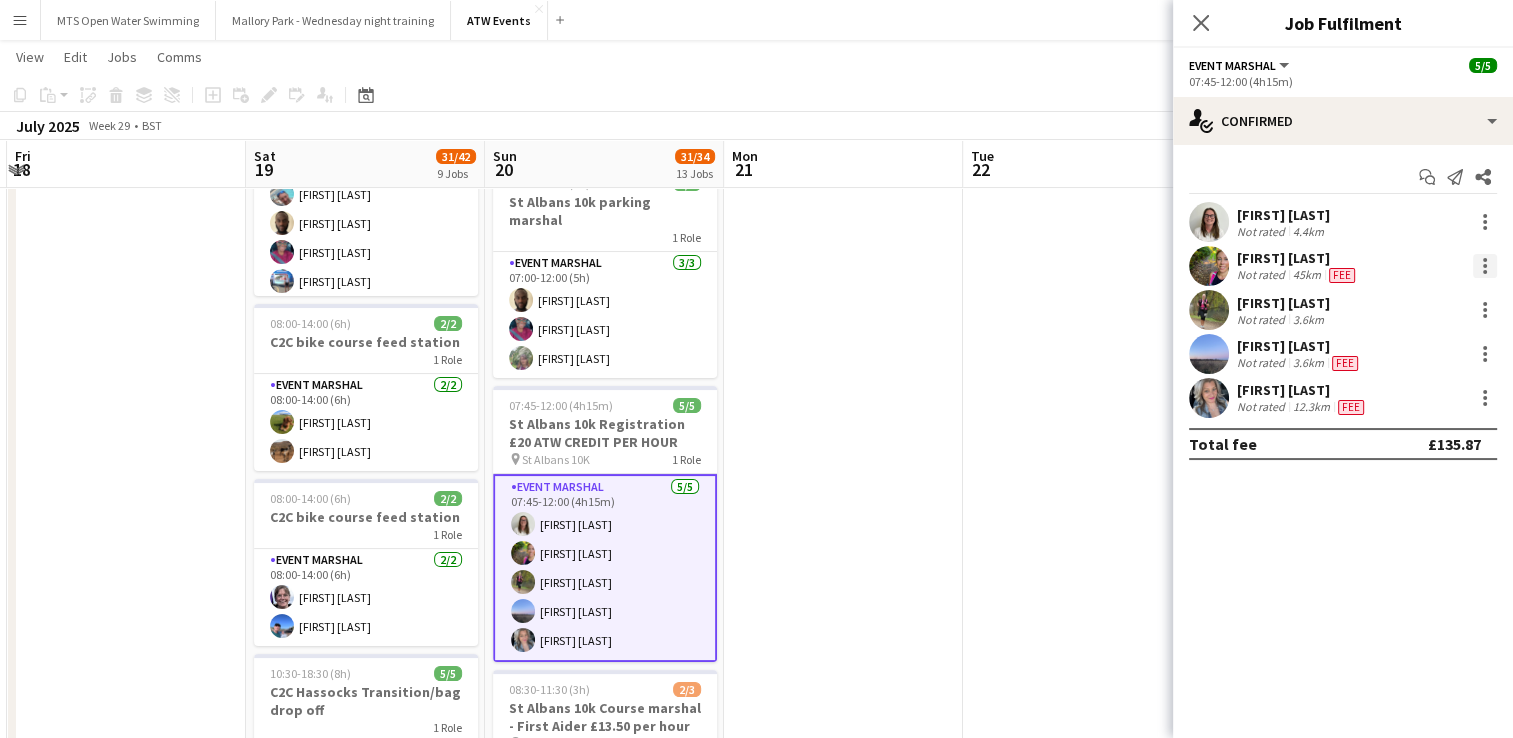 click at bounding box center (1485, 266) 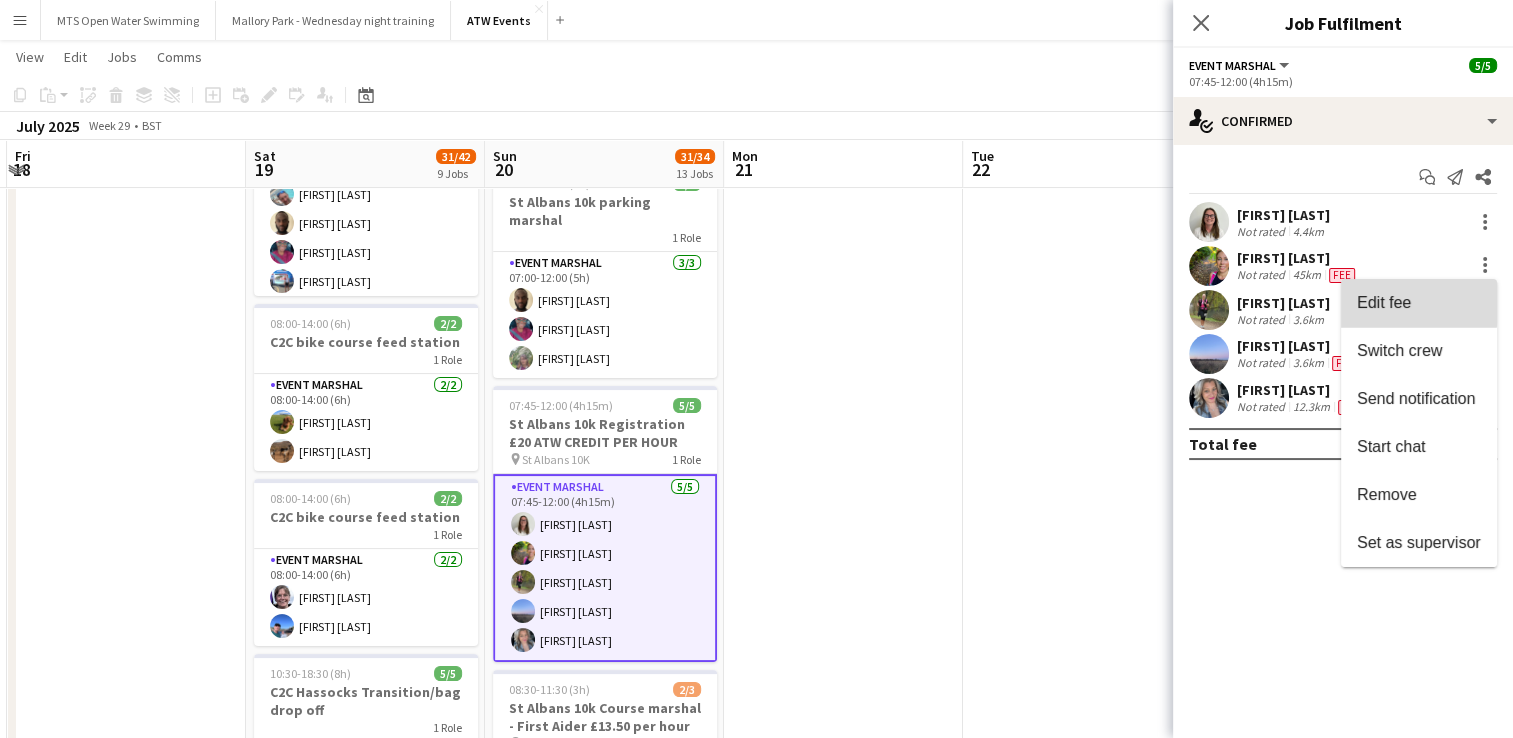 click on "Edit fee" at bounding box center (1384, 302) 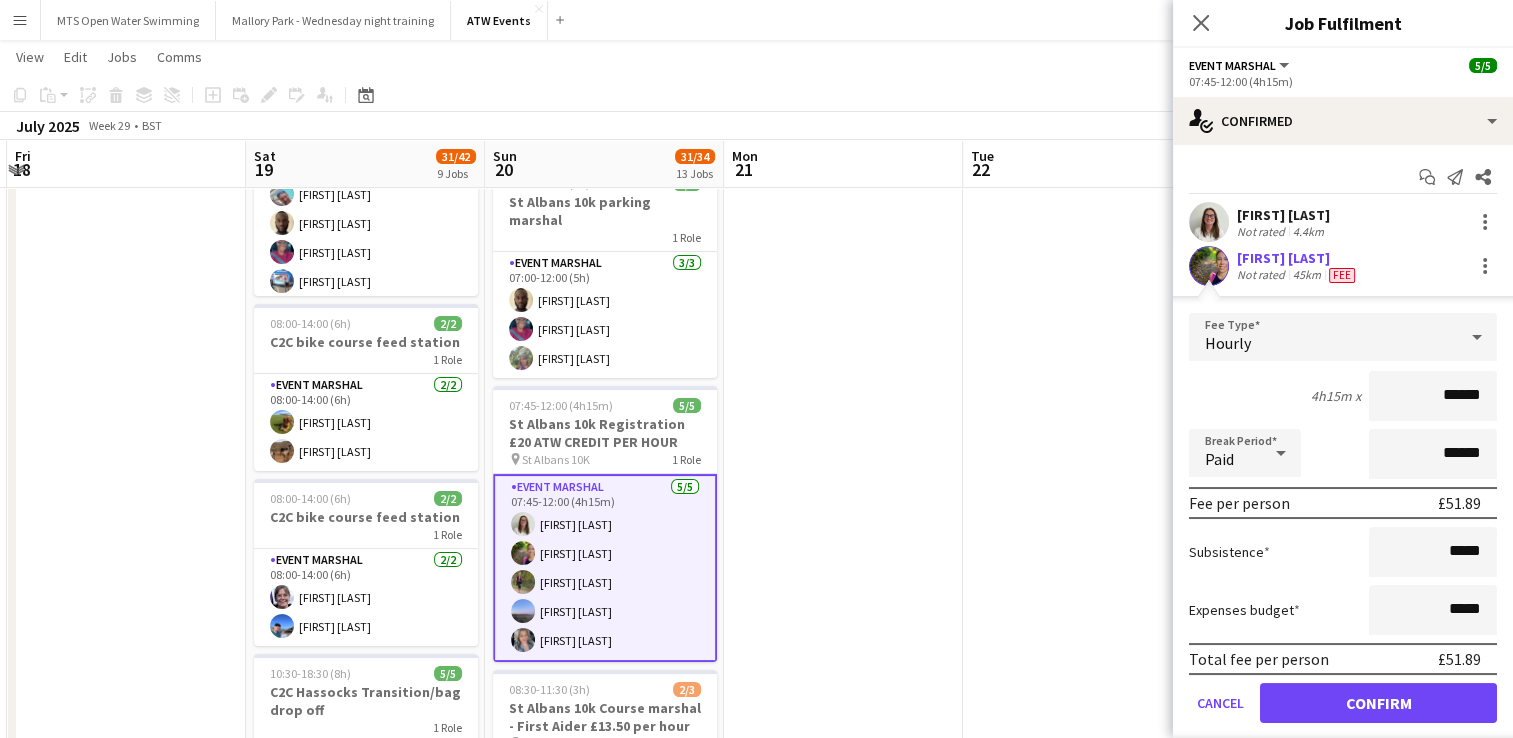 click at bounding box center (1082, 1331) 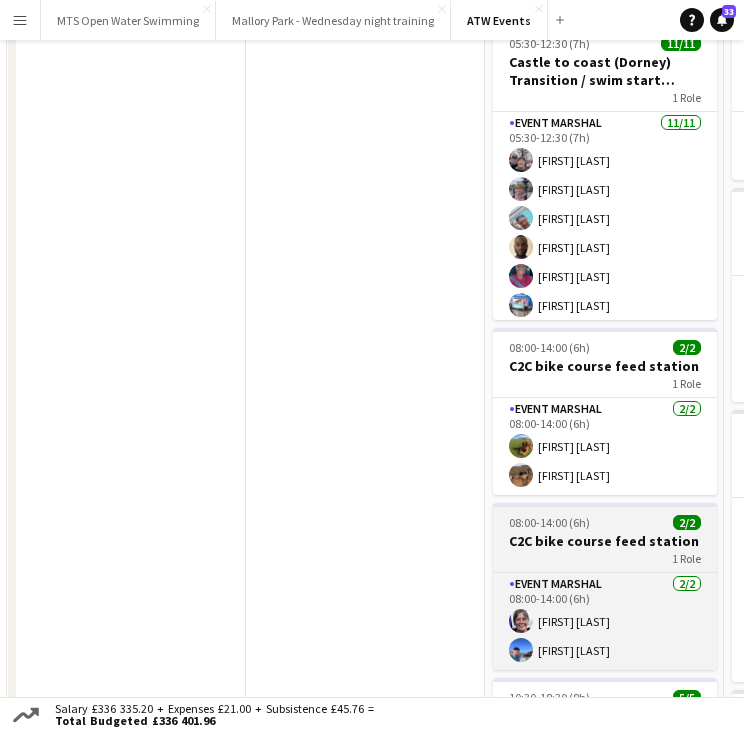 scroll, scrollTop: 0, scrollLeft: 0, axis: both 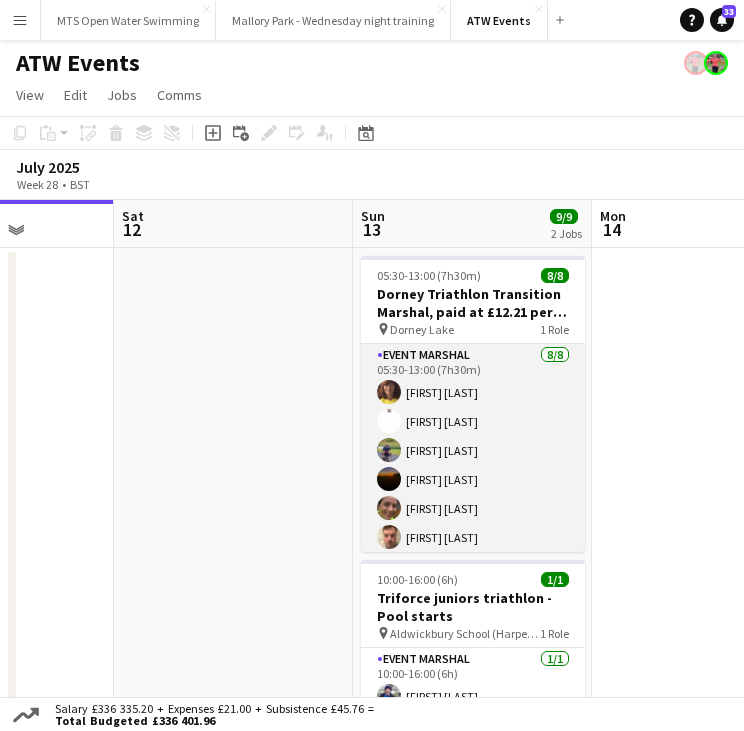 click on "Event Marshal   8/8   05:30-13:00 (7h30m)
[FIRST] [LAST] [FIRST] [LAST] [FIRST] [LAST] [FIRST] [LAST] [FIRST] [LAST] [FIRST] [LAST] [FIRST] [LAST]" at bounding box center [473, 479] 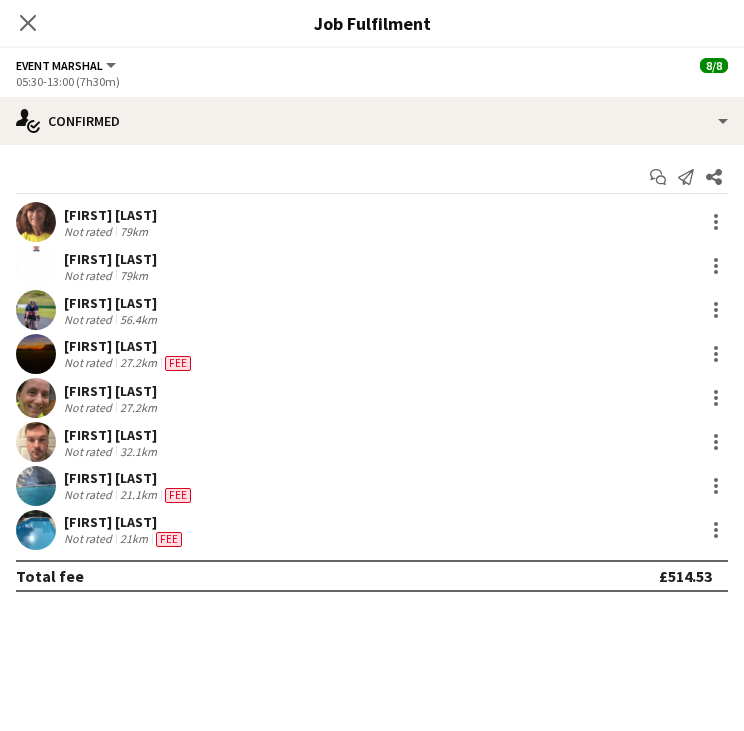 click on "[FIRST] [LAST]  Not rated   79km" at bounding box center (372, 222) 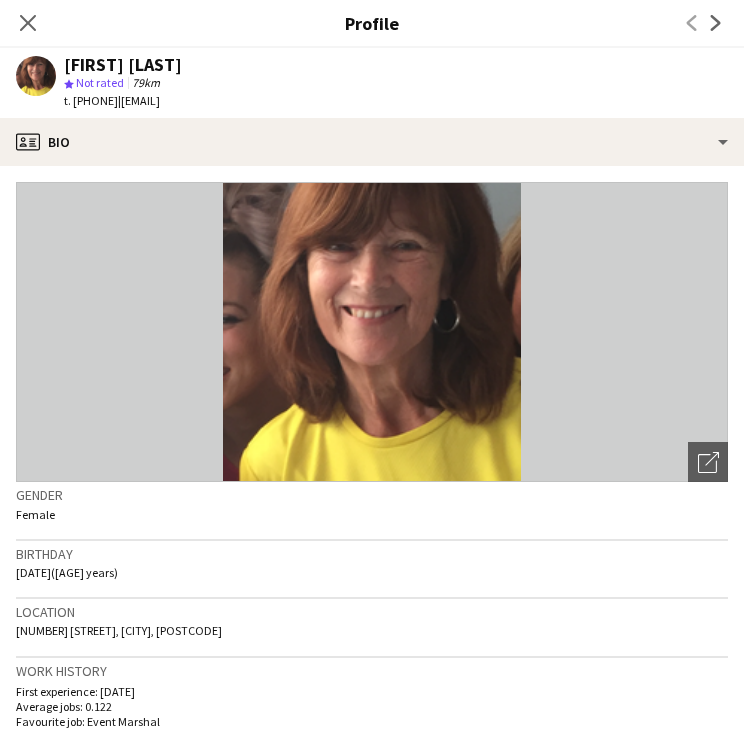 drag, startPoint x: 159, startPoint y: 100, endPoint x: 291, endPoint y: 109, distance: 132.30646 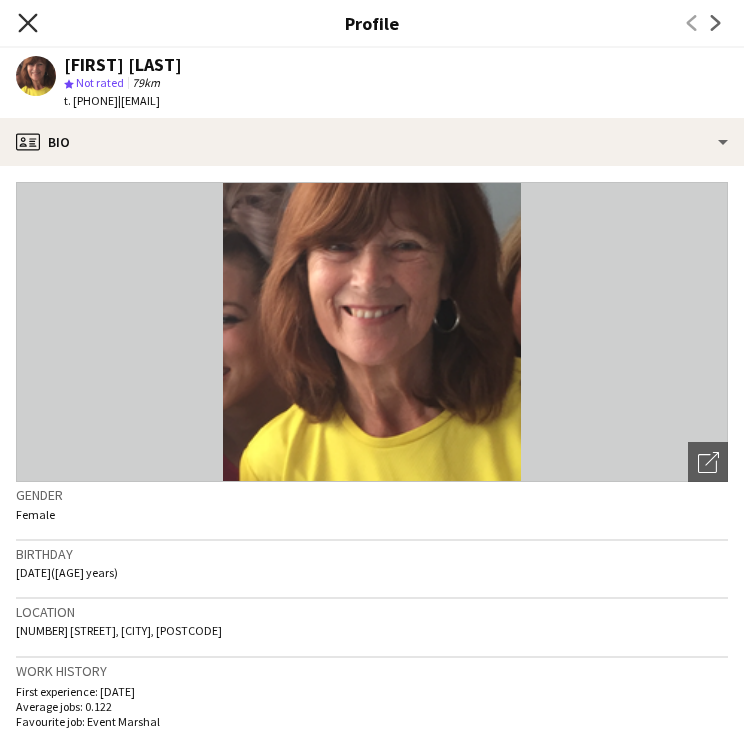 click 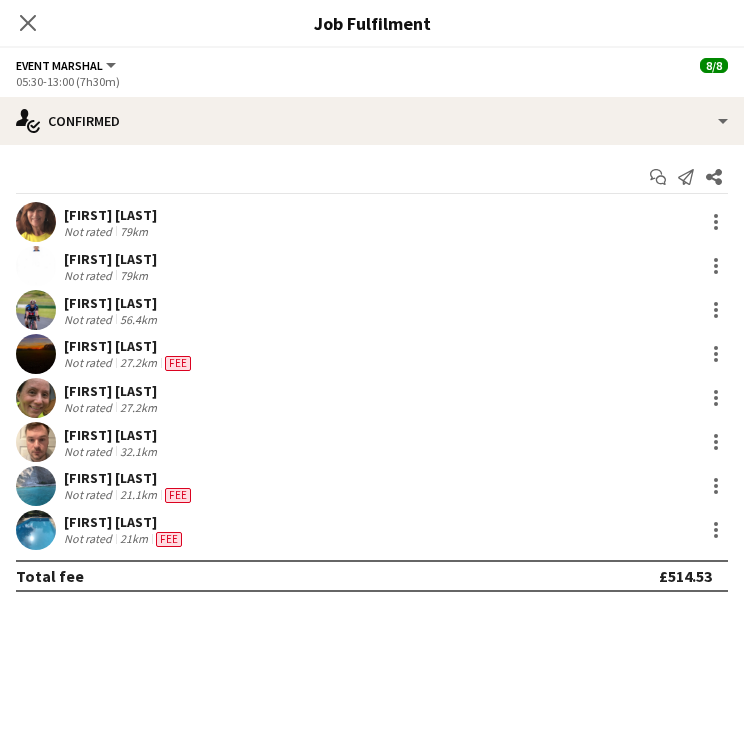 click on "[FIRST] [LAST]" at bounding box center [110, 259] 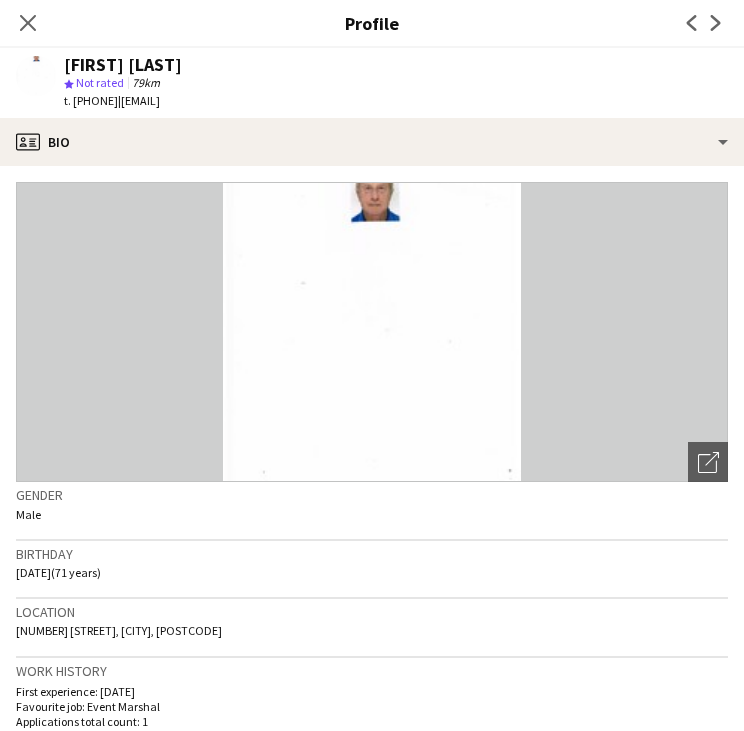 drag, startPoint x: 159, startPoint y: 101, endPoint x: 316, endPoint y: 114, distance: 157.5373 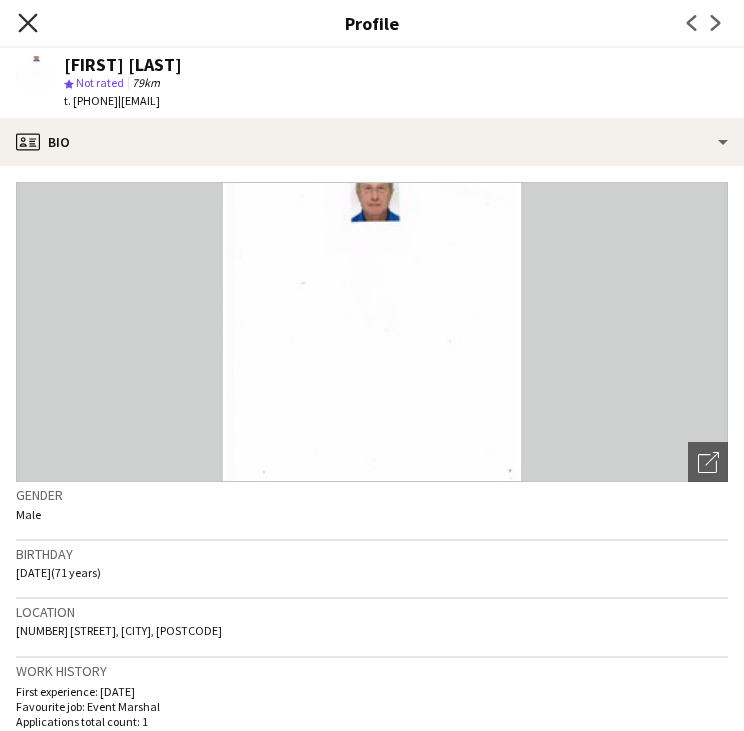 click on "Close pop-in" 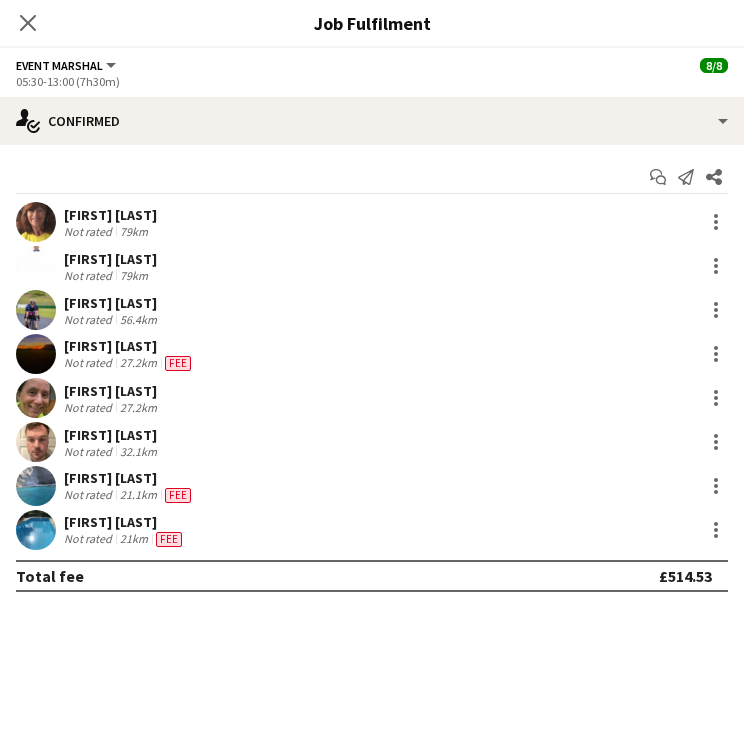 click on "[FIRST] [LAST]" at bounding box center (112, 303) 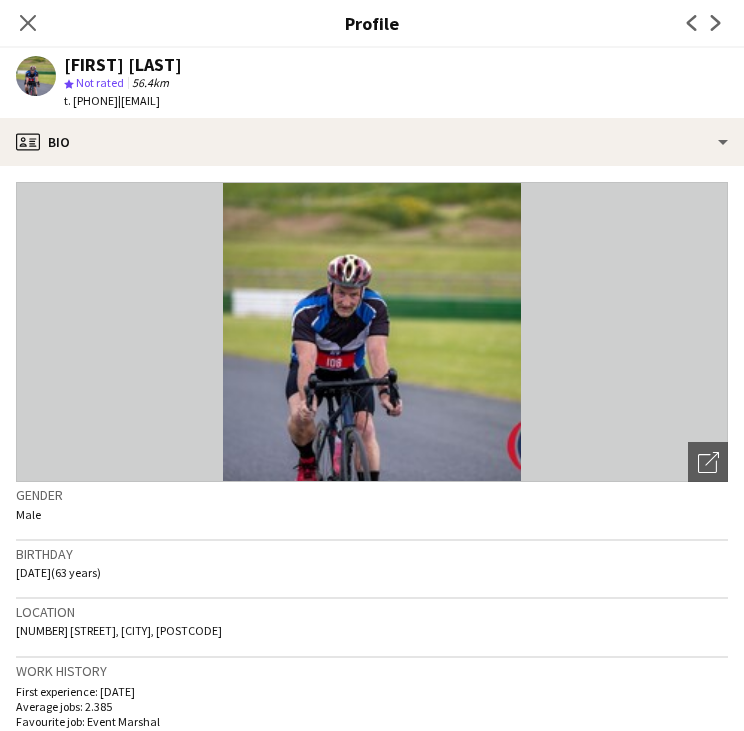drag, startPoint x: 158, startPoint y: 102, endPoint x: 348, endPoint y: 106, distance: 190.0421 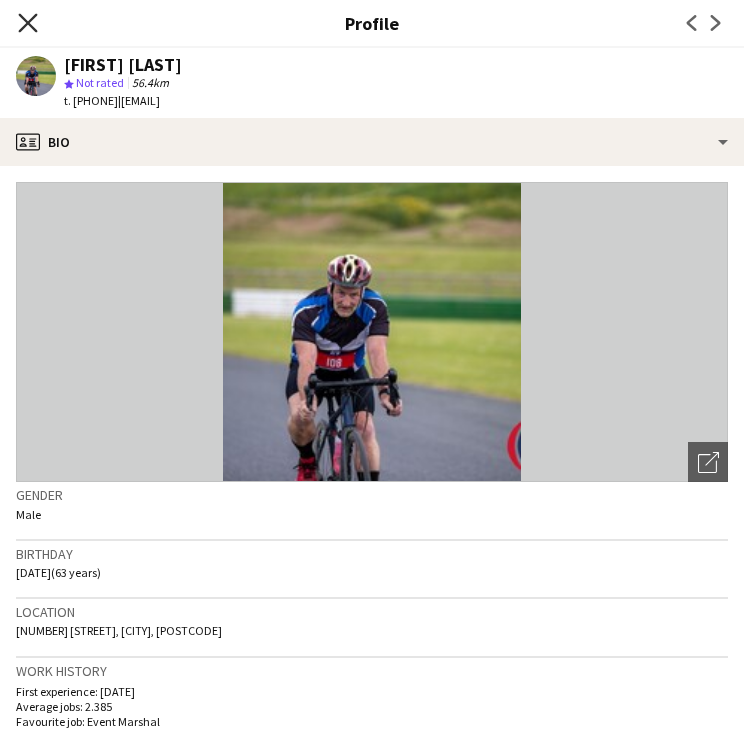 click on "Close pop-in" 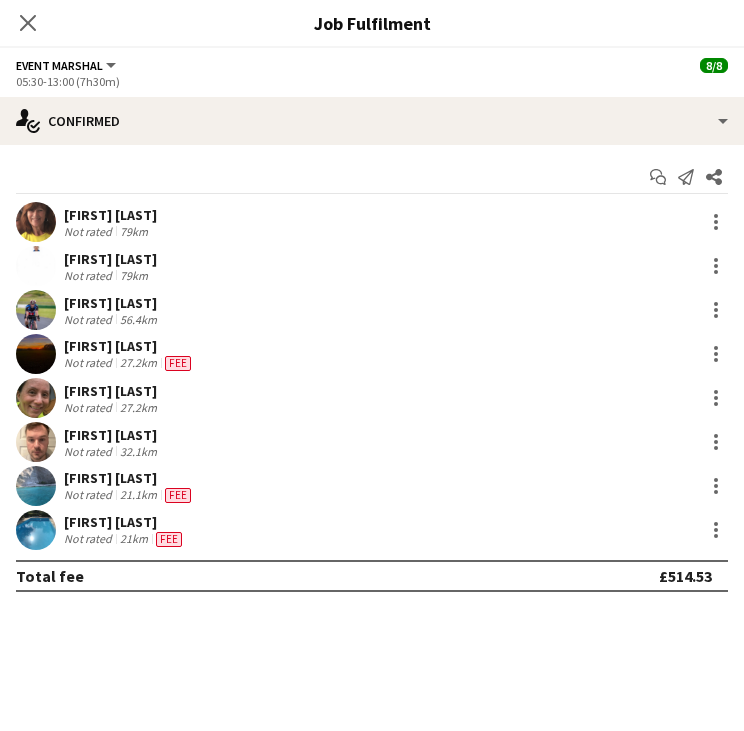 click on "[FIRST] [LAST]" at bounding box center (129, 346) 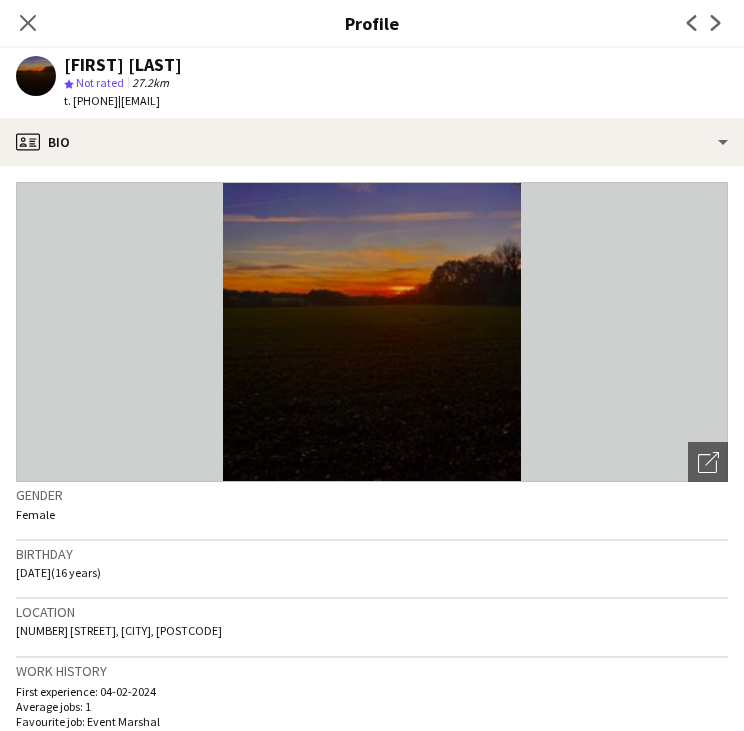 drag, startPoint x: 164, startPoint y: 101, endPoint x: 300, endPoint y: 105, distance: 136.0588 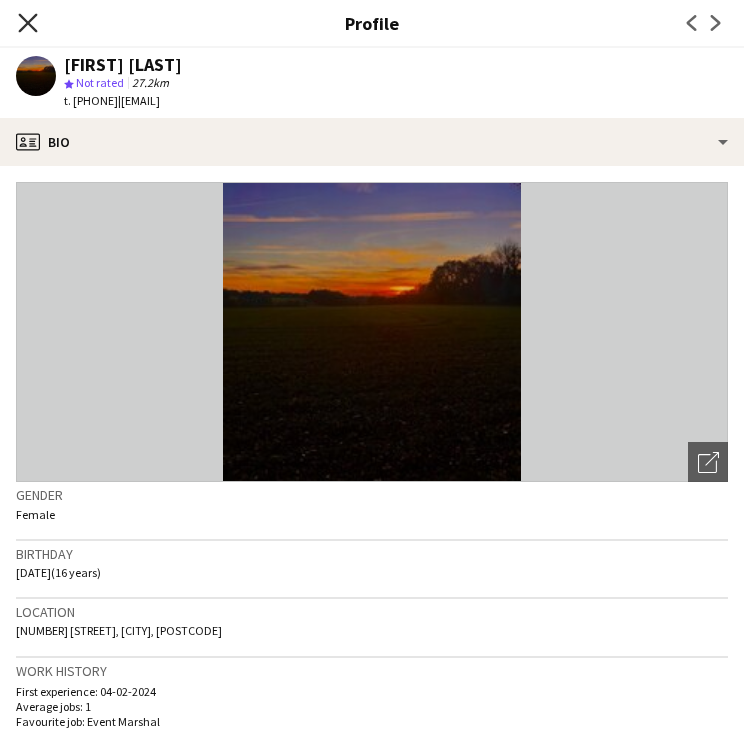click on "Close pop-in" 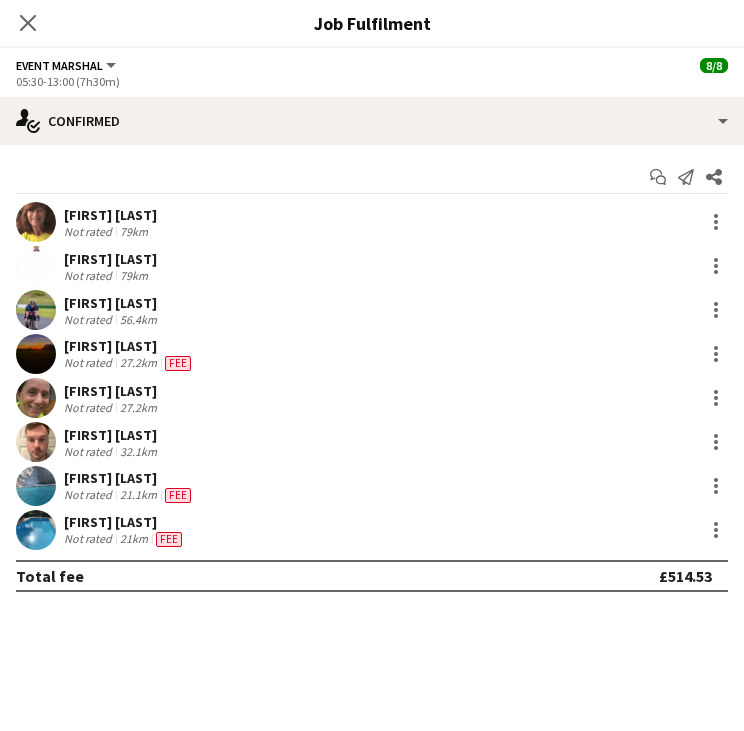 click on "[FIRST] [LAST]" at bounding box center [112, 391] 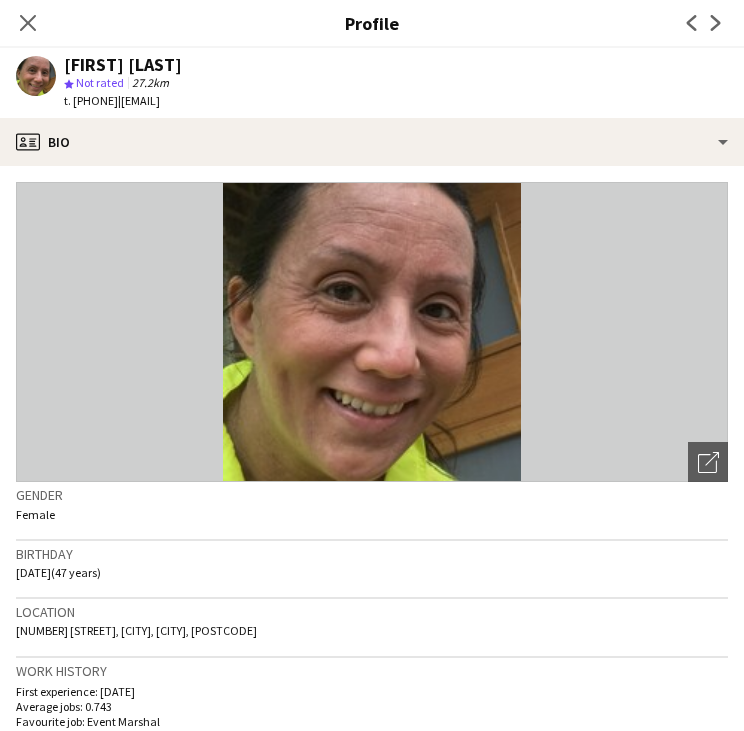 drag, startPoint x: 164, startPoint y: 101, endPoint x: 328, endPoint y: 110, distance: 164.24677 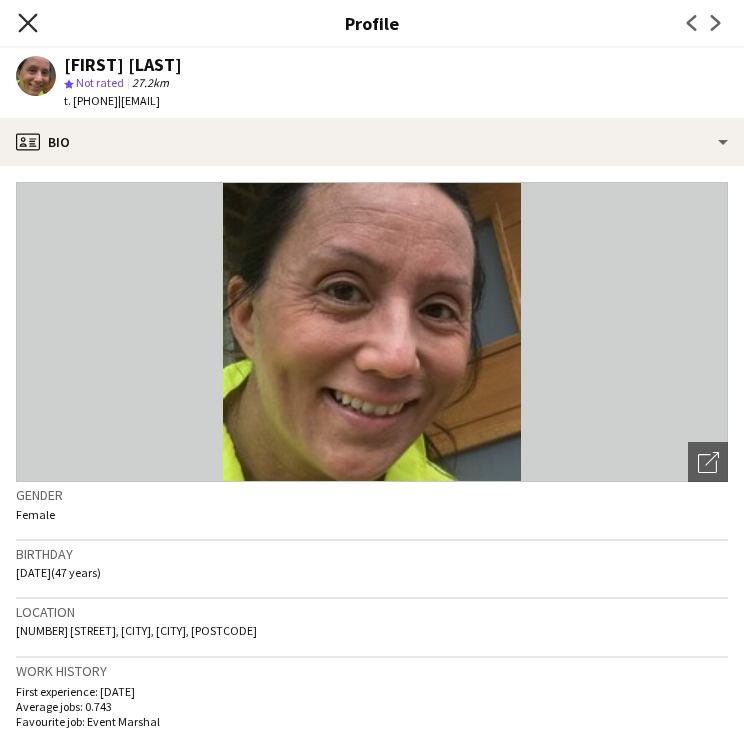click 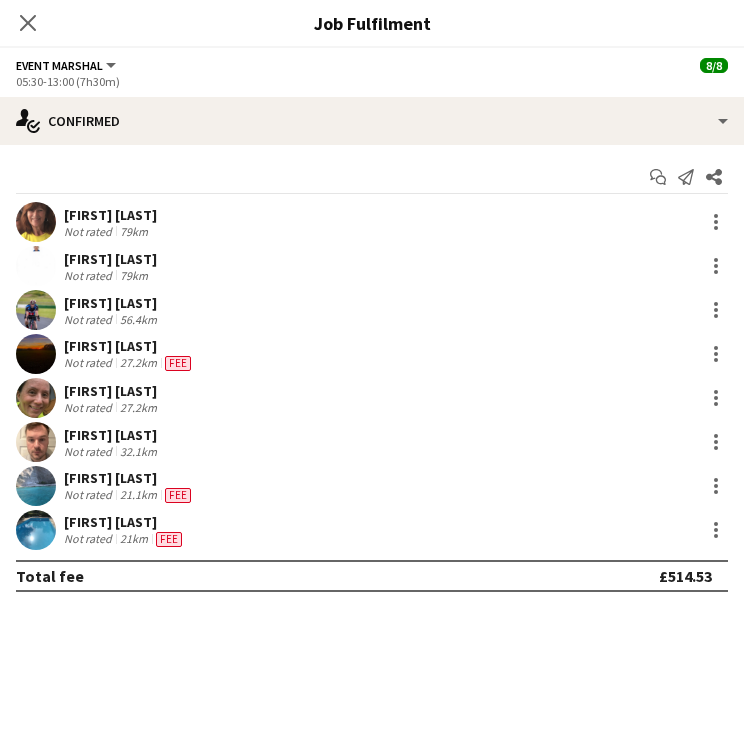 click on "[FIRST] [LAST]" at bounding box center [112, 435] 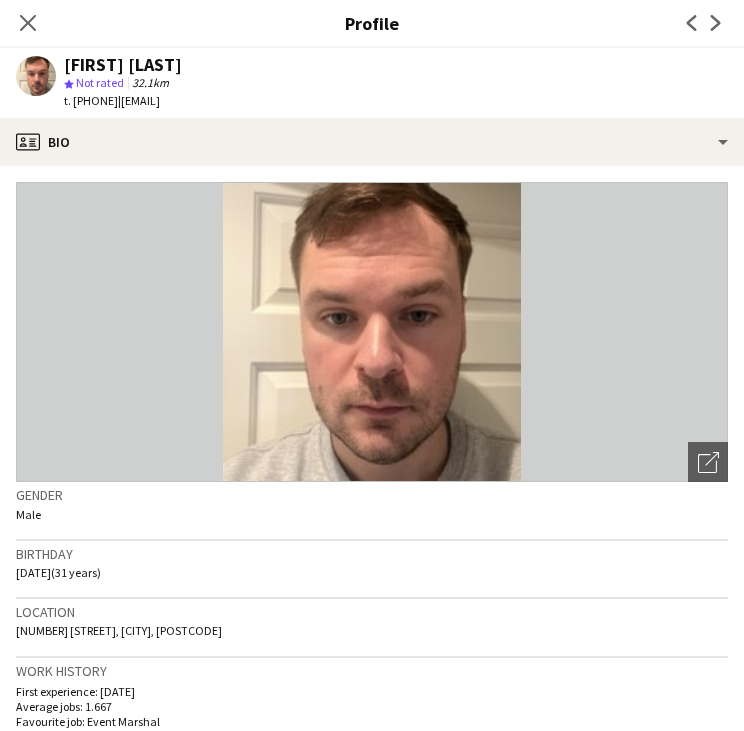 drag, startPoint x: 157, startPoint y: 100, endPoint x: 338, endPoint y: 111, distance: 181.33394 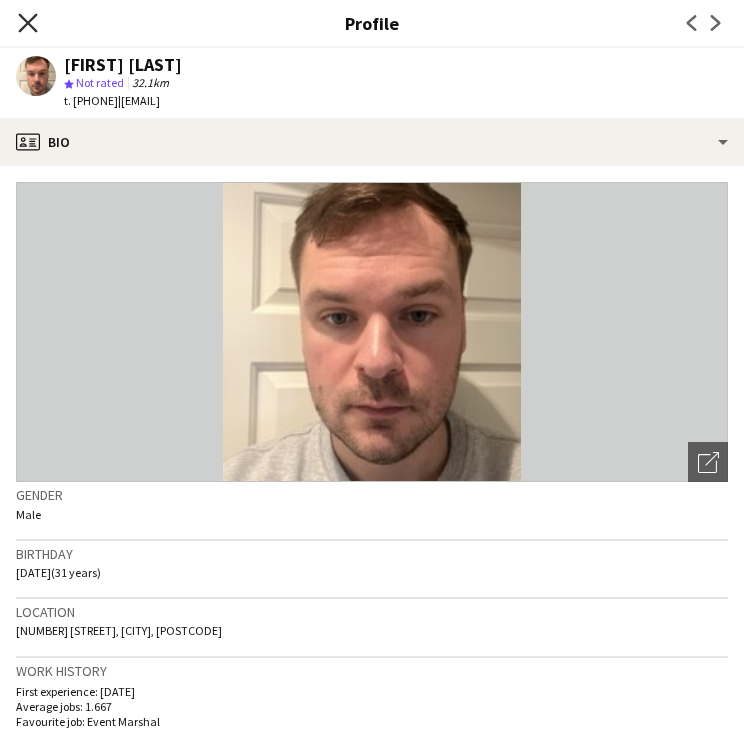 click on "Close pop-in" 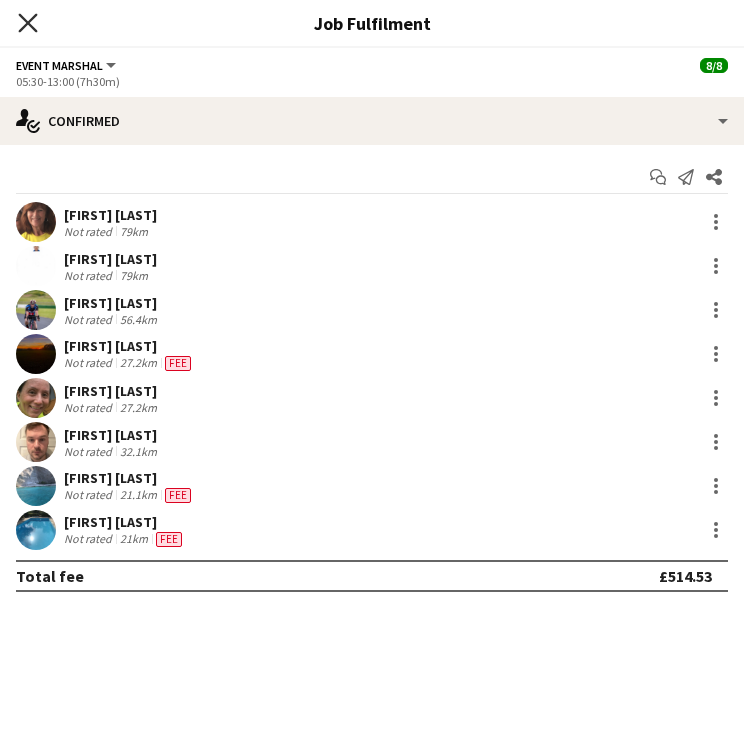 click on "Close pop-in" 